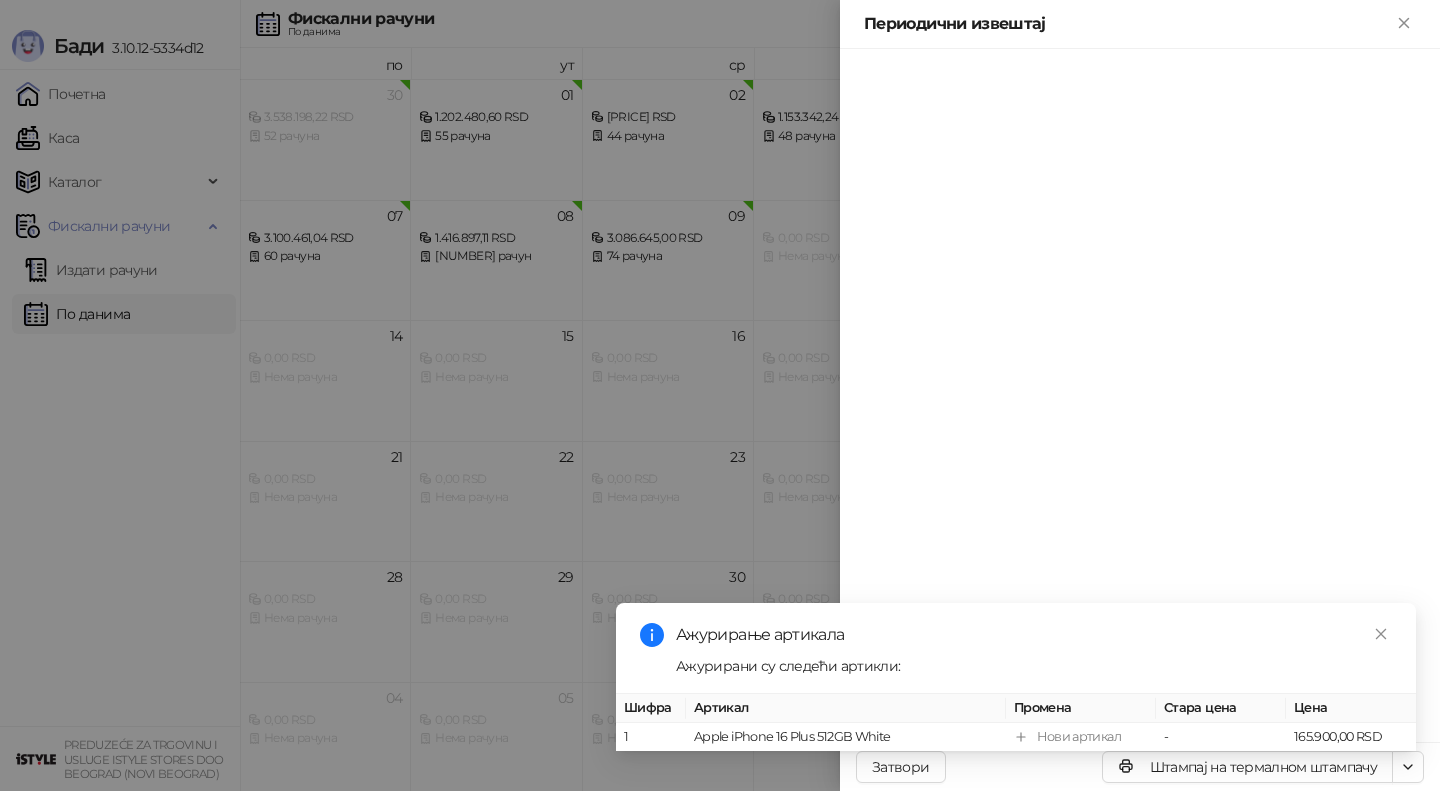 scroll, scrollTop: 0, scrollLeft: 0, axis: both 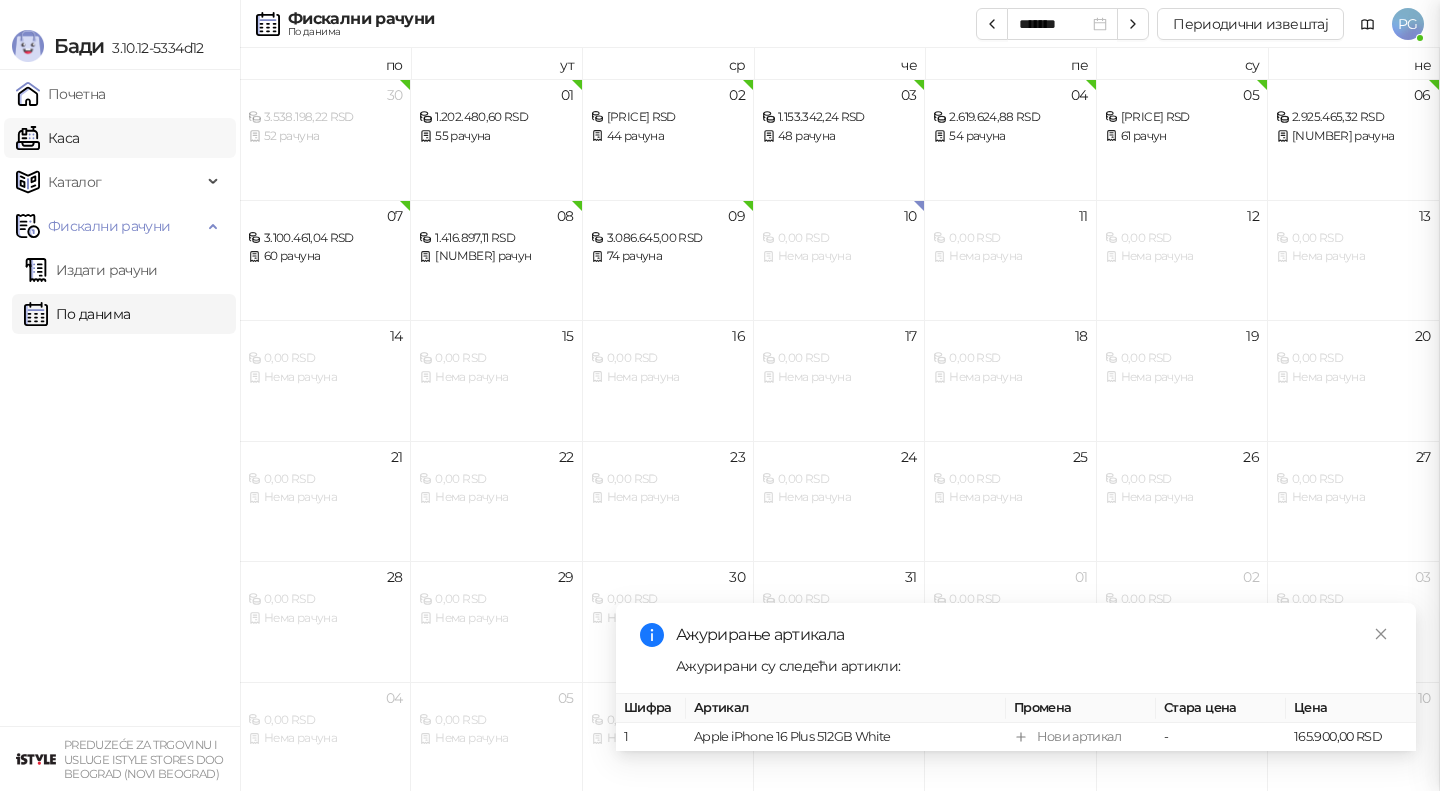 click on "Каса" at bounding box center [47, 138] 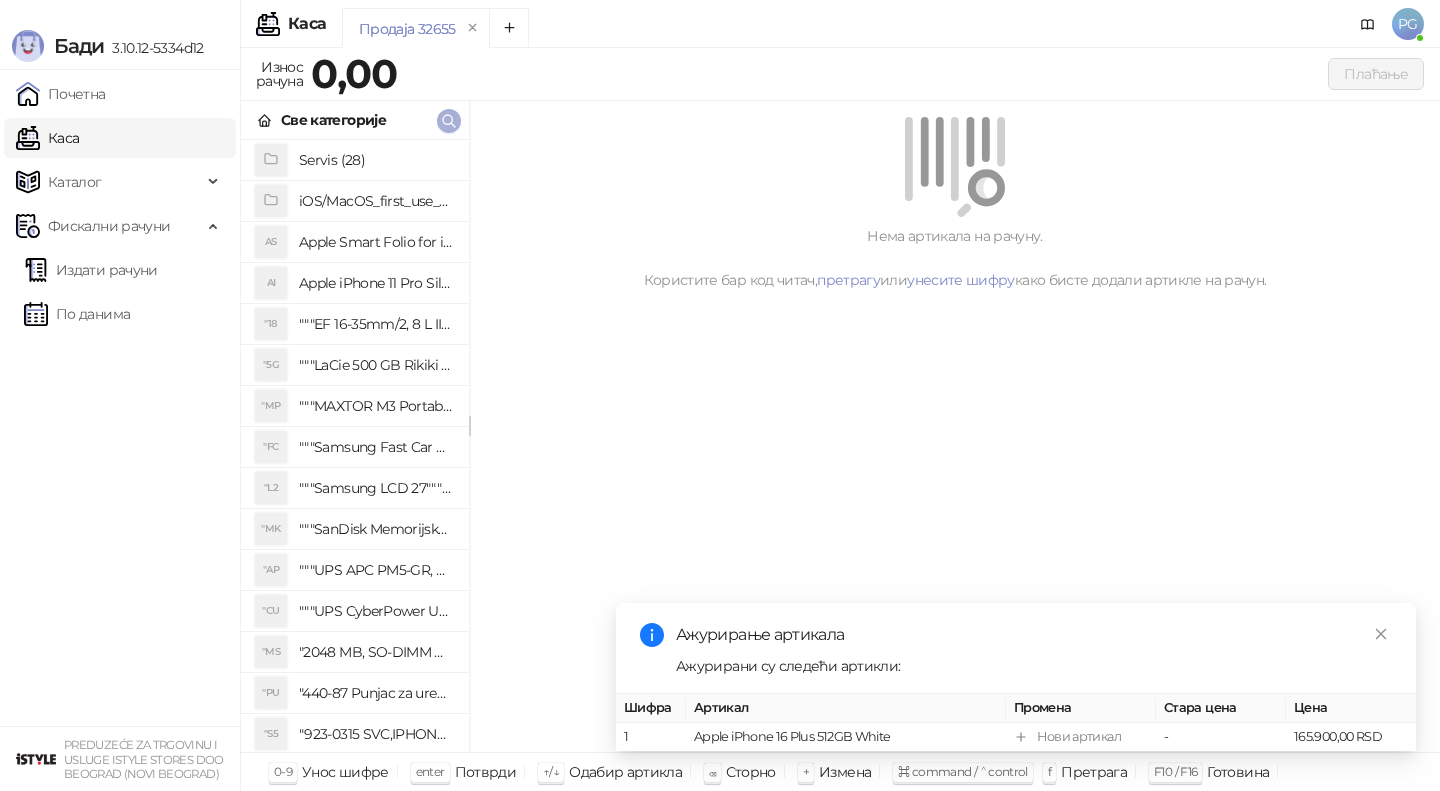 click 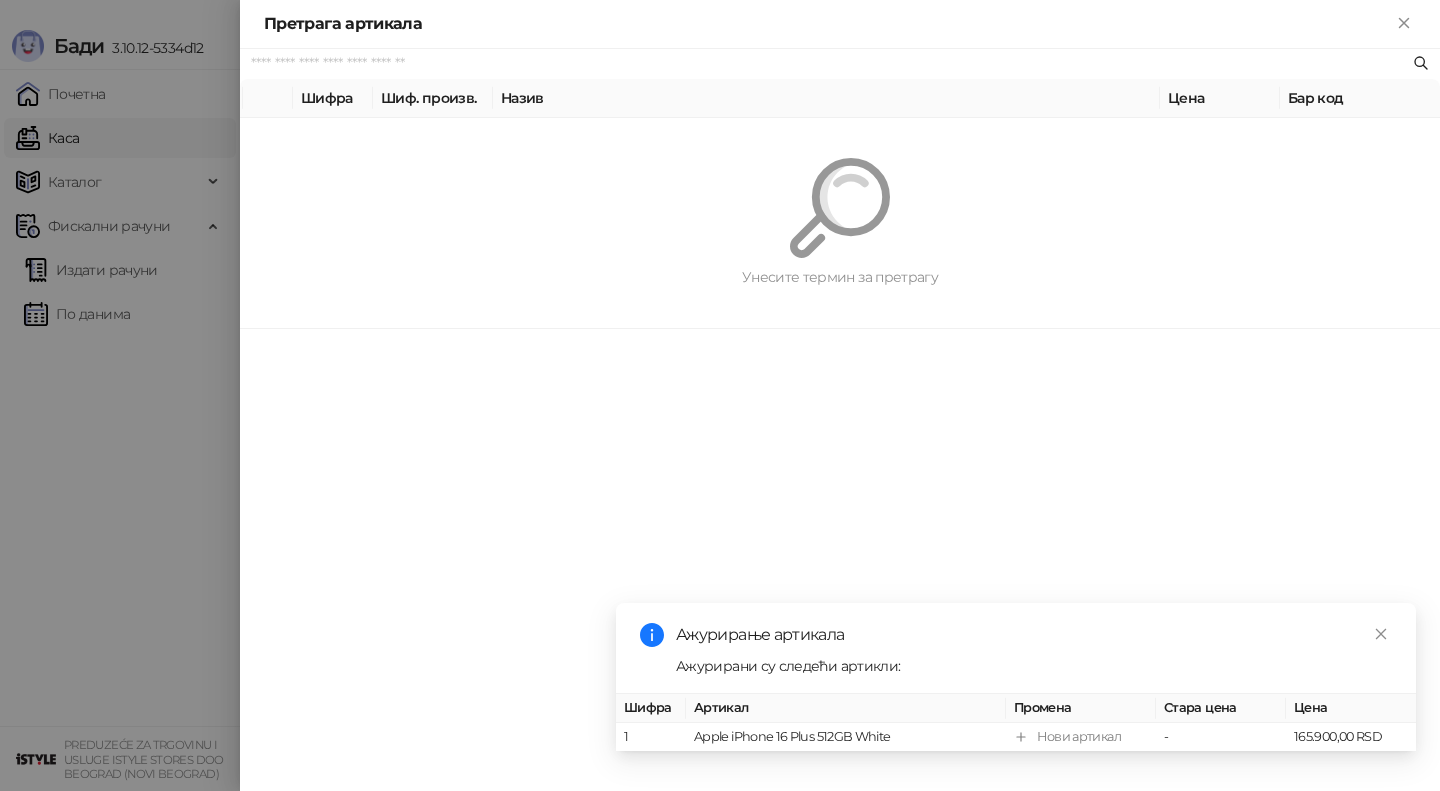 paste on "**********" 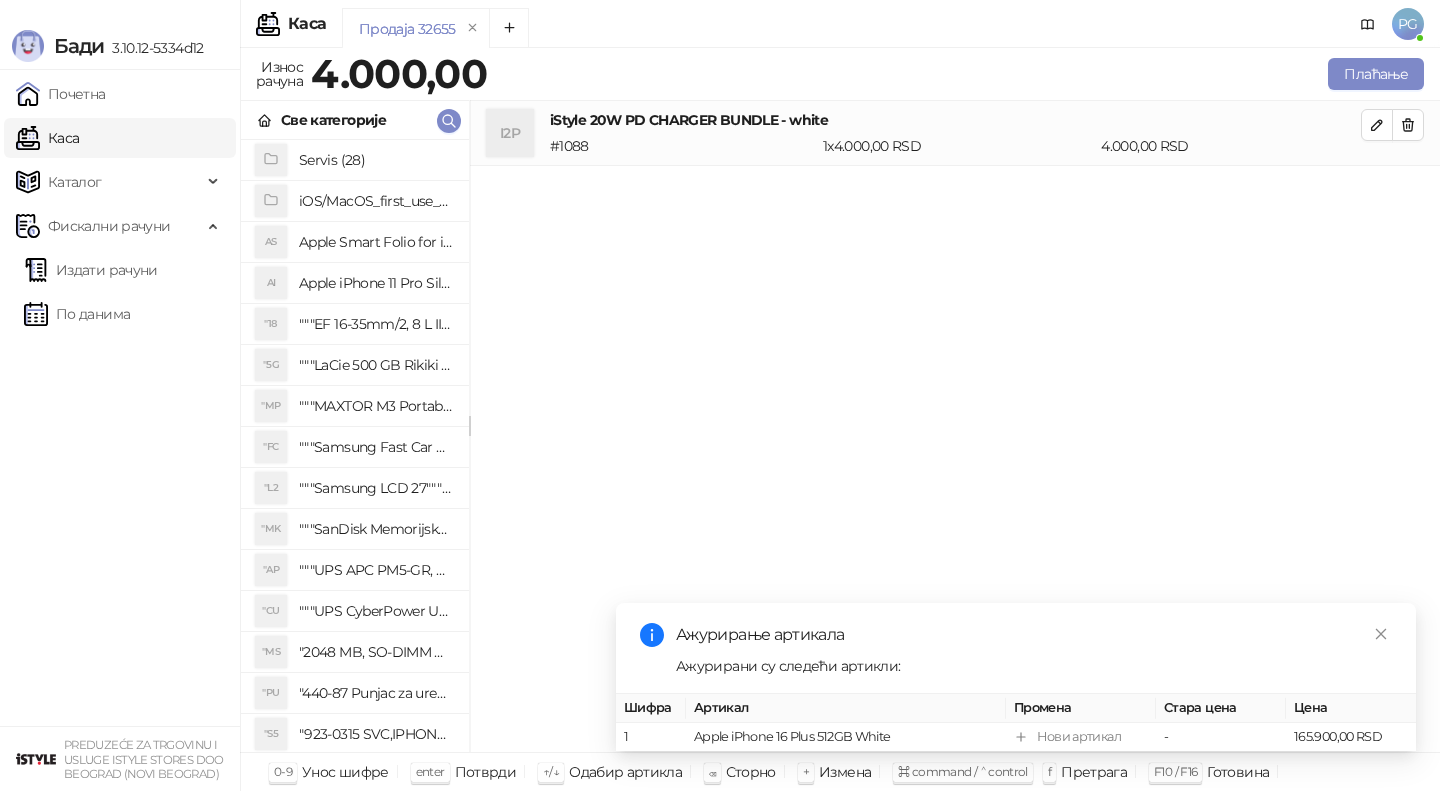 click on "Унесите количину Количина * Потврди" at bounding box center (720, 395) 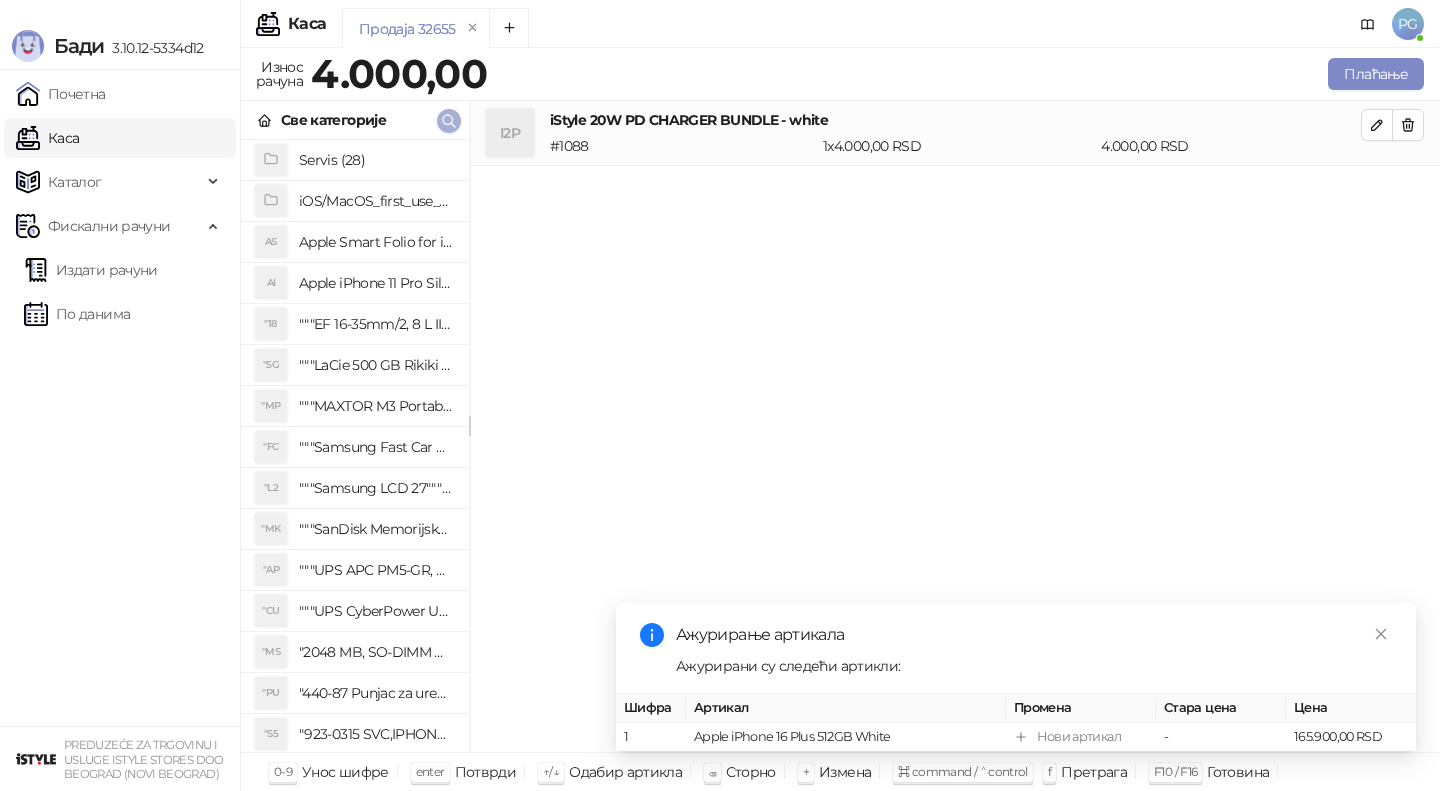 click 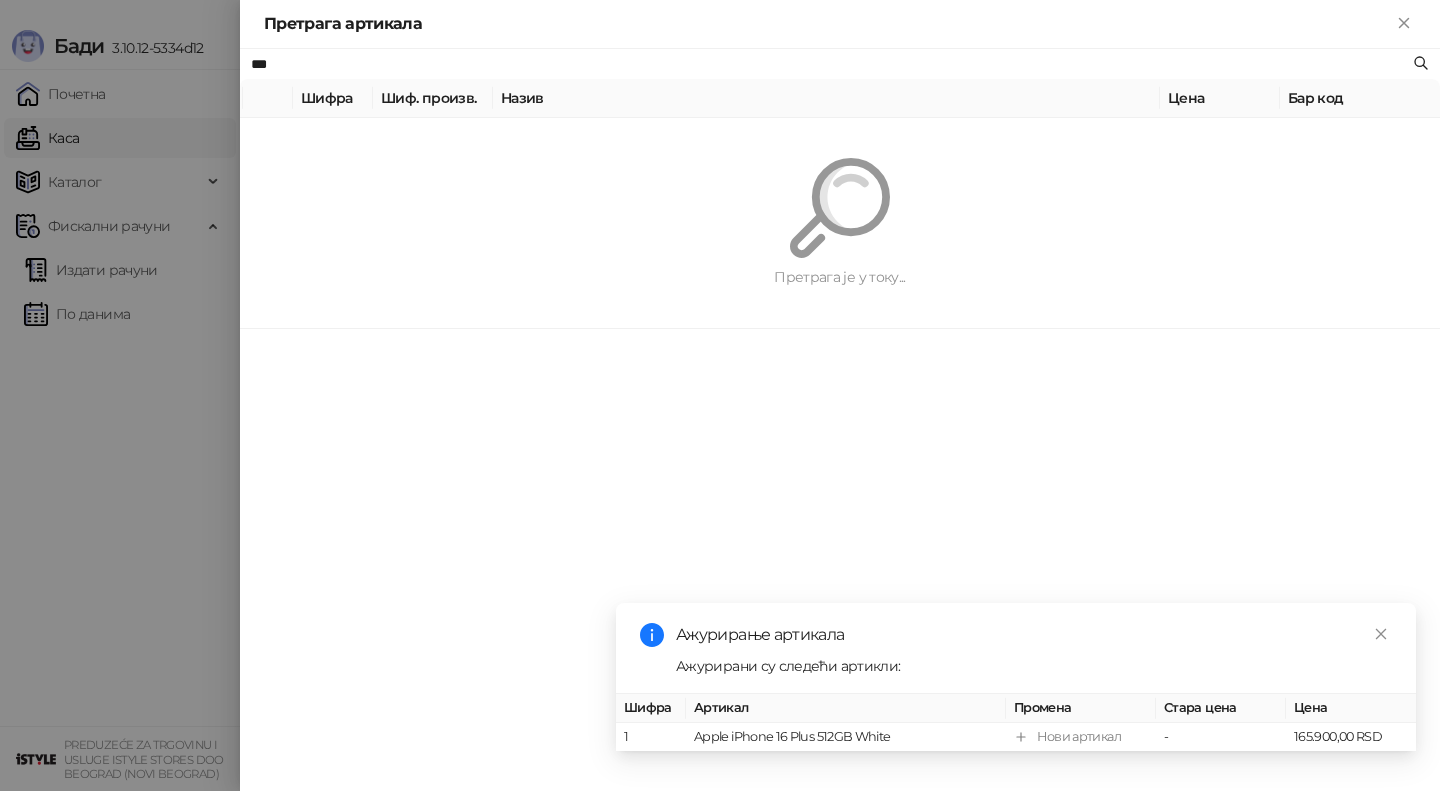type on "***" 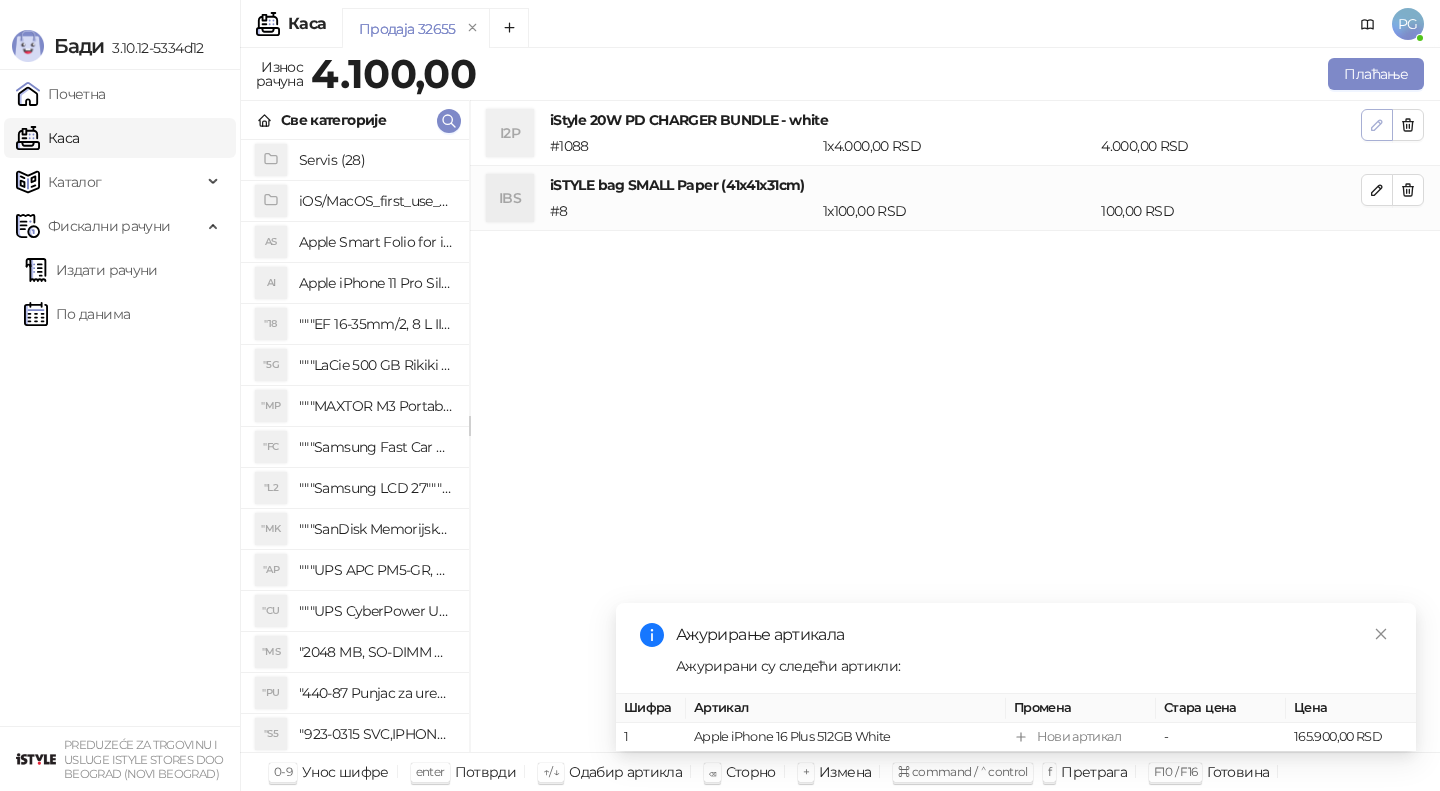 click 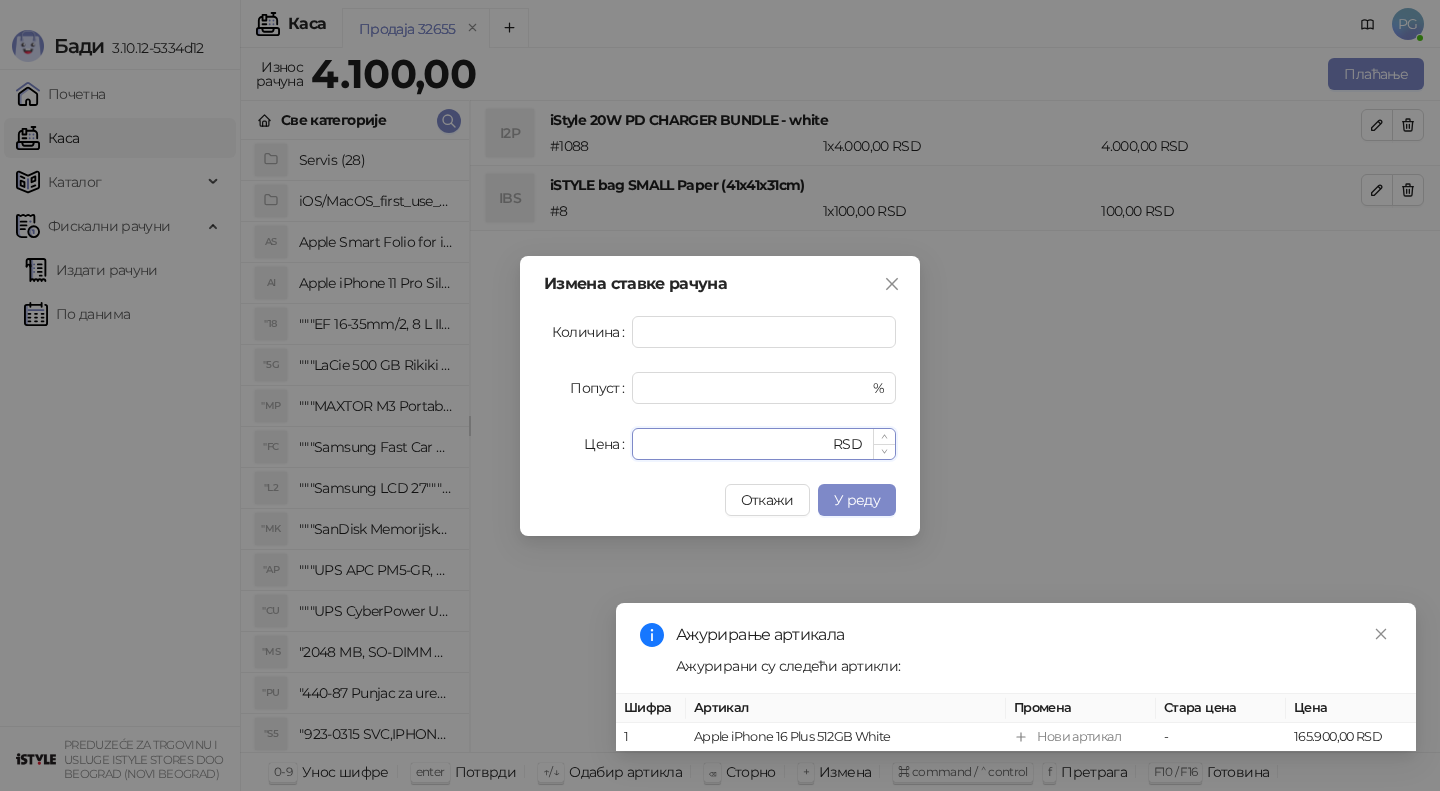 click on "********" at bounding box center (736, 444) 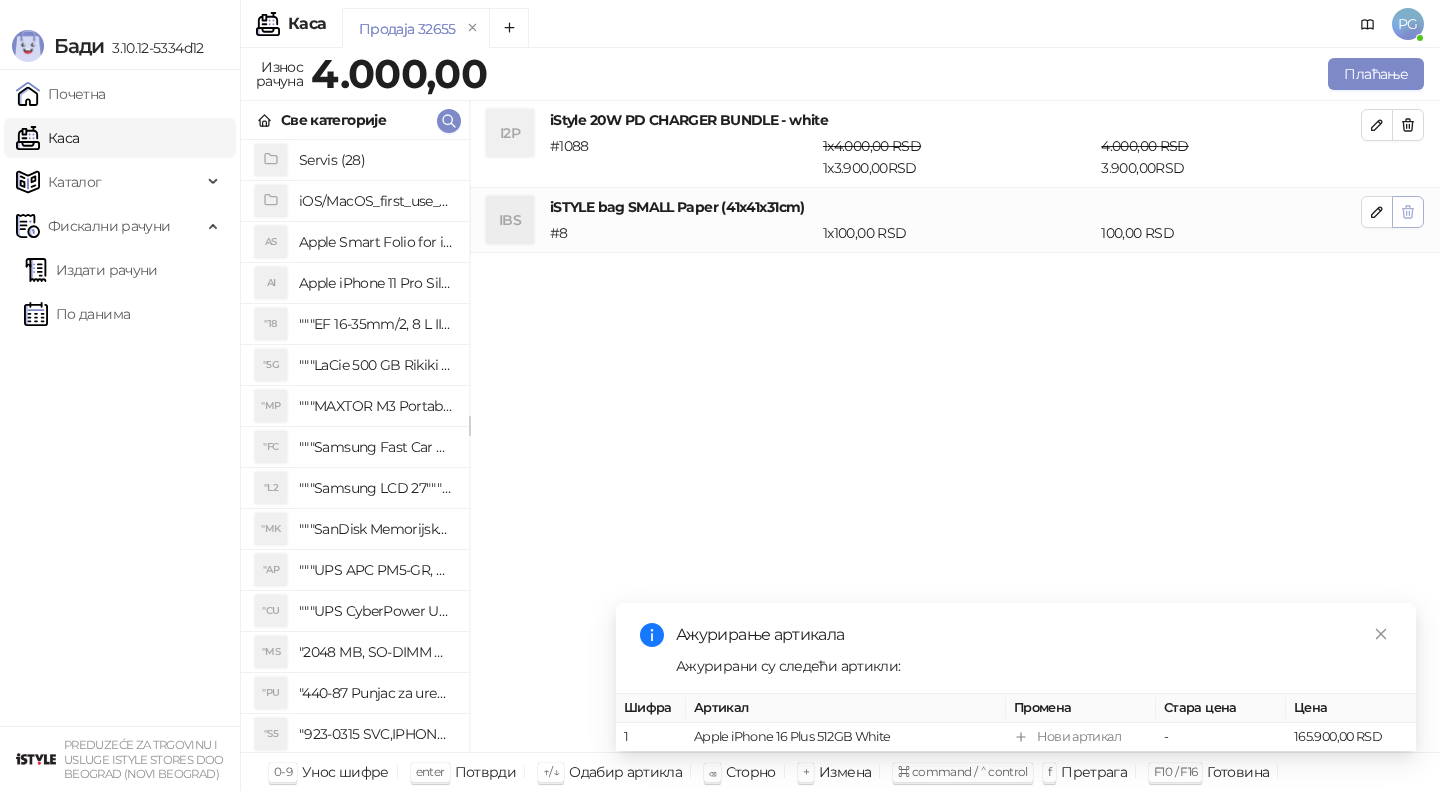 click at bounding box center [1408, 212] 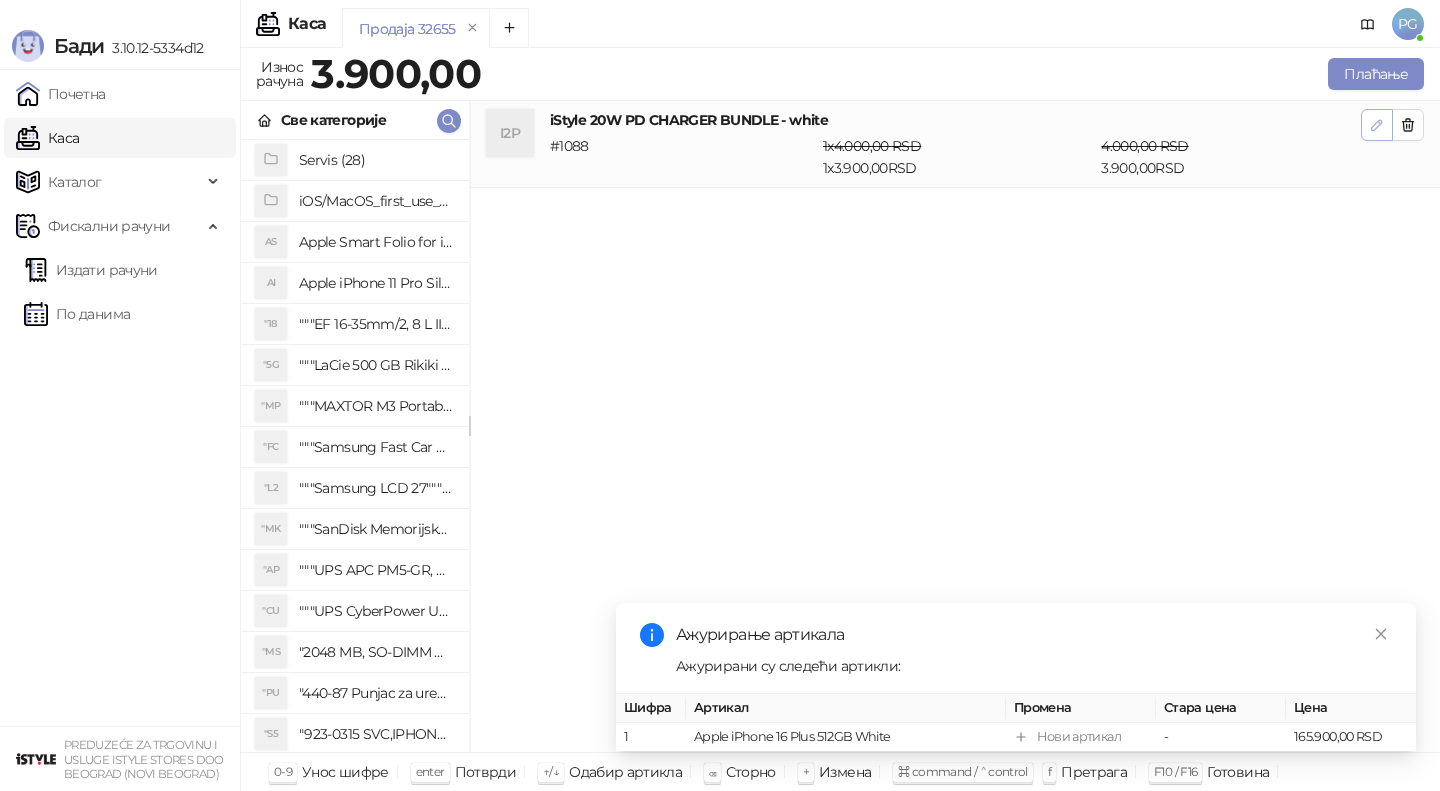 click 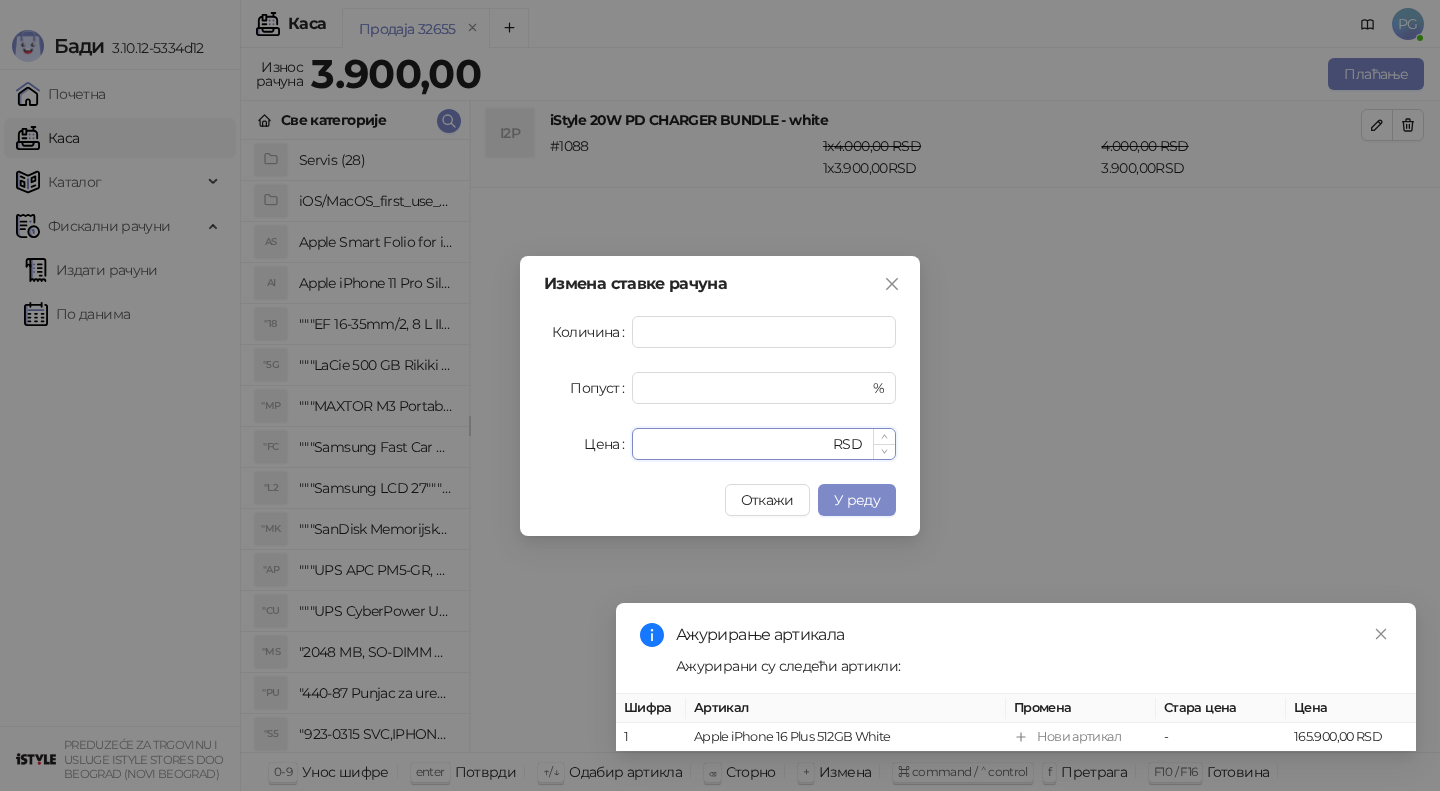 click on "****" at bounding box center [736, 444] 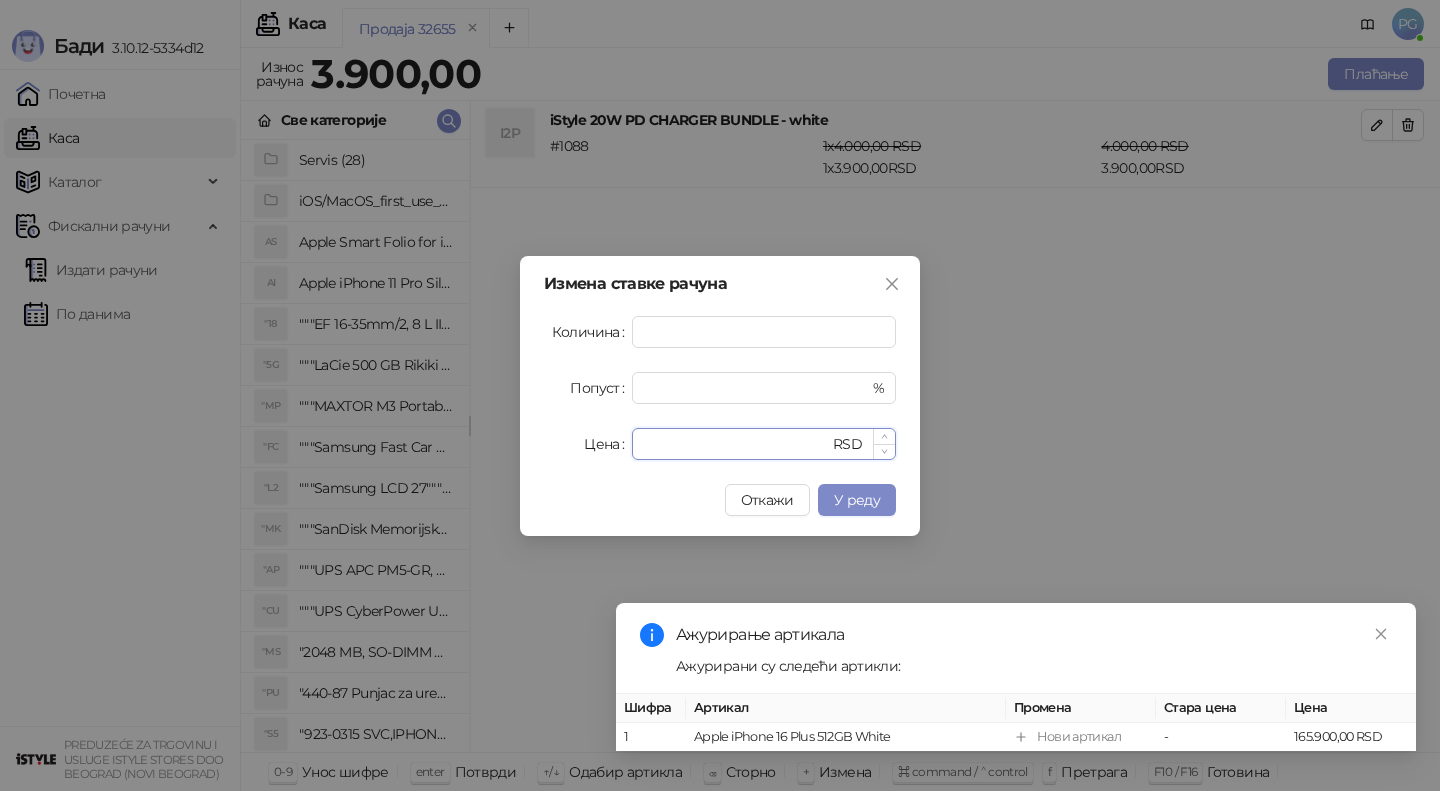 type on "****" 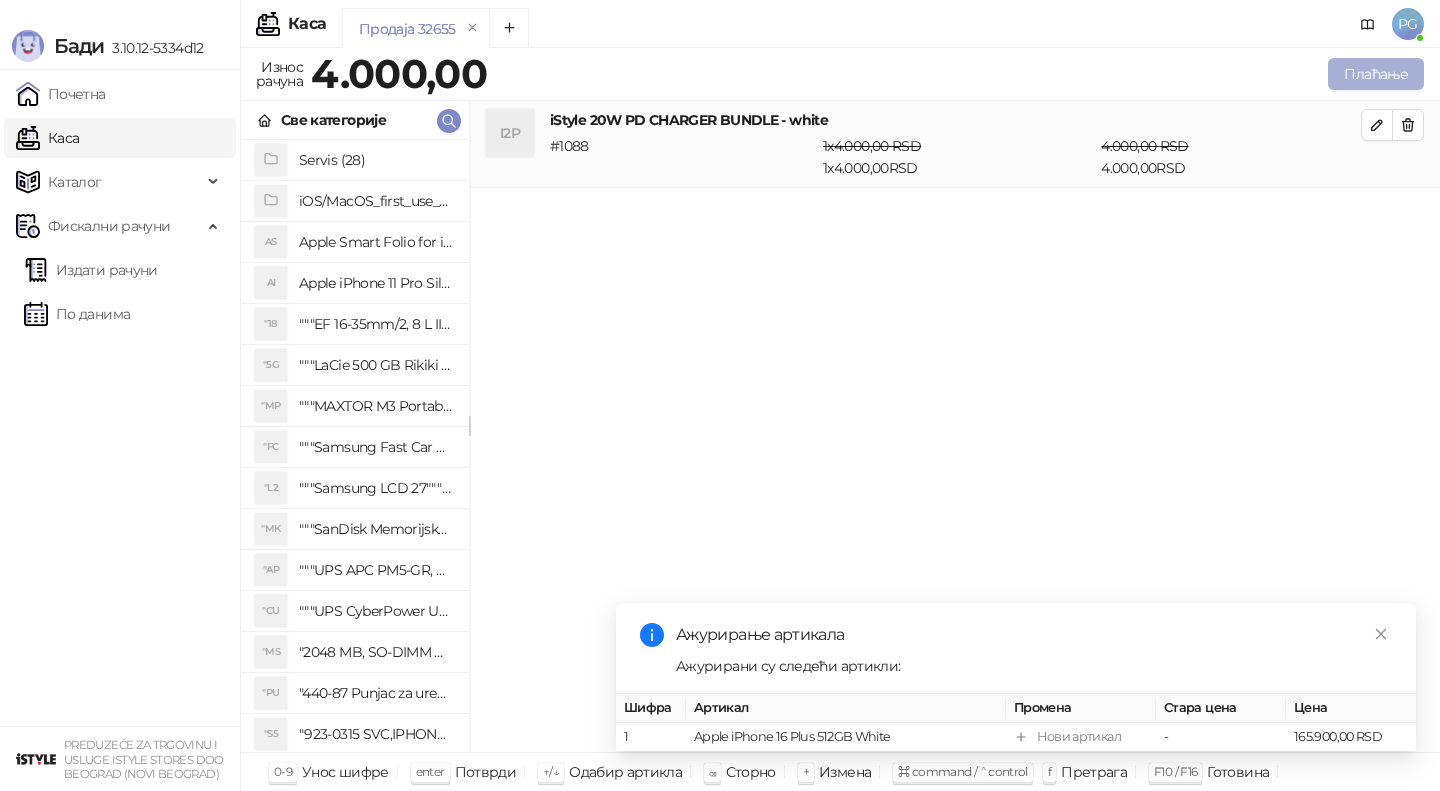 click on "Плаћање" at bounding box center (1376, 74) 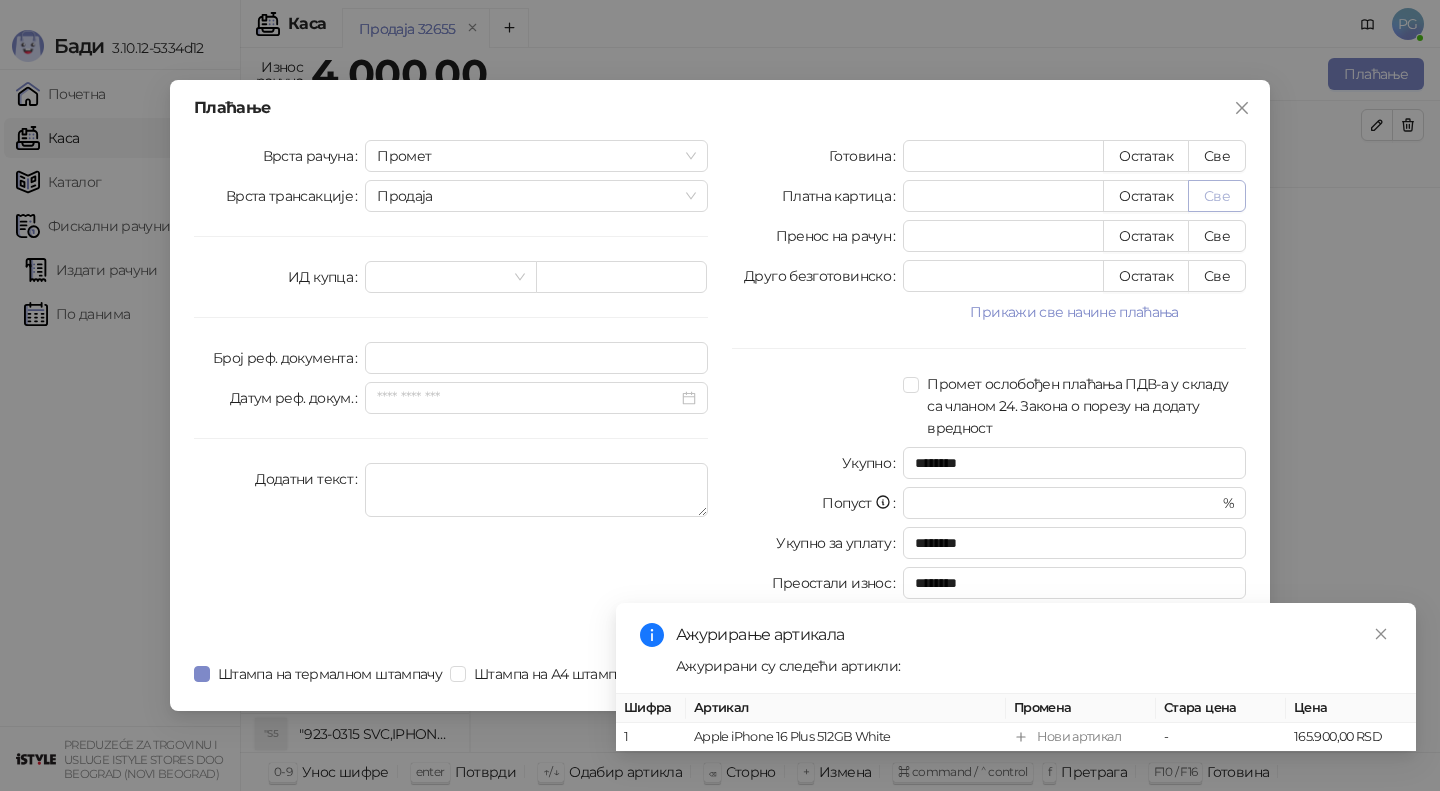 click on "Све" at bounding box center (1217, 196) 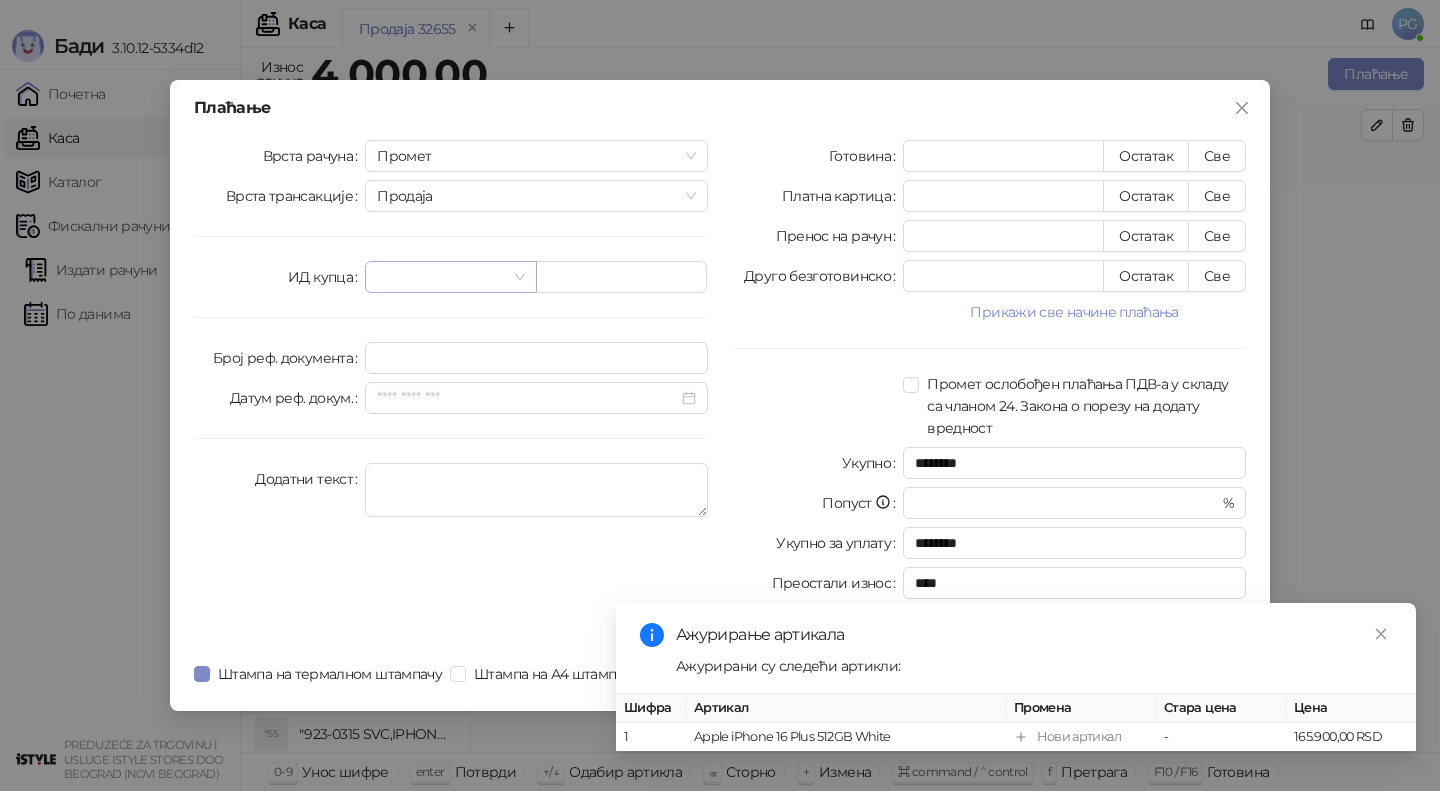 click at bounding box center [441, 277] 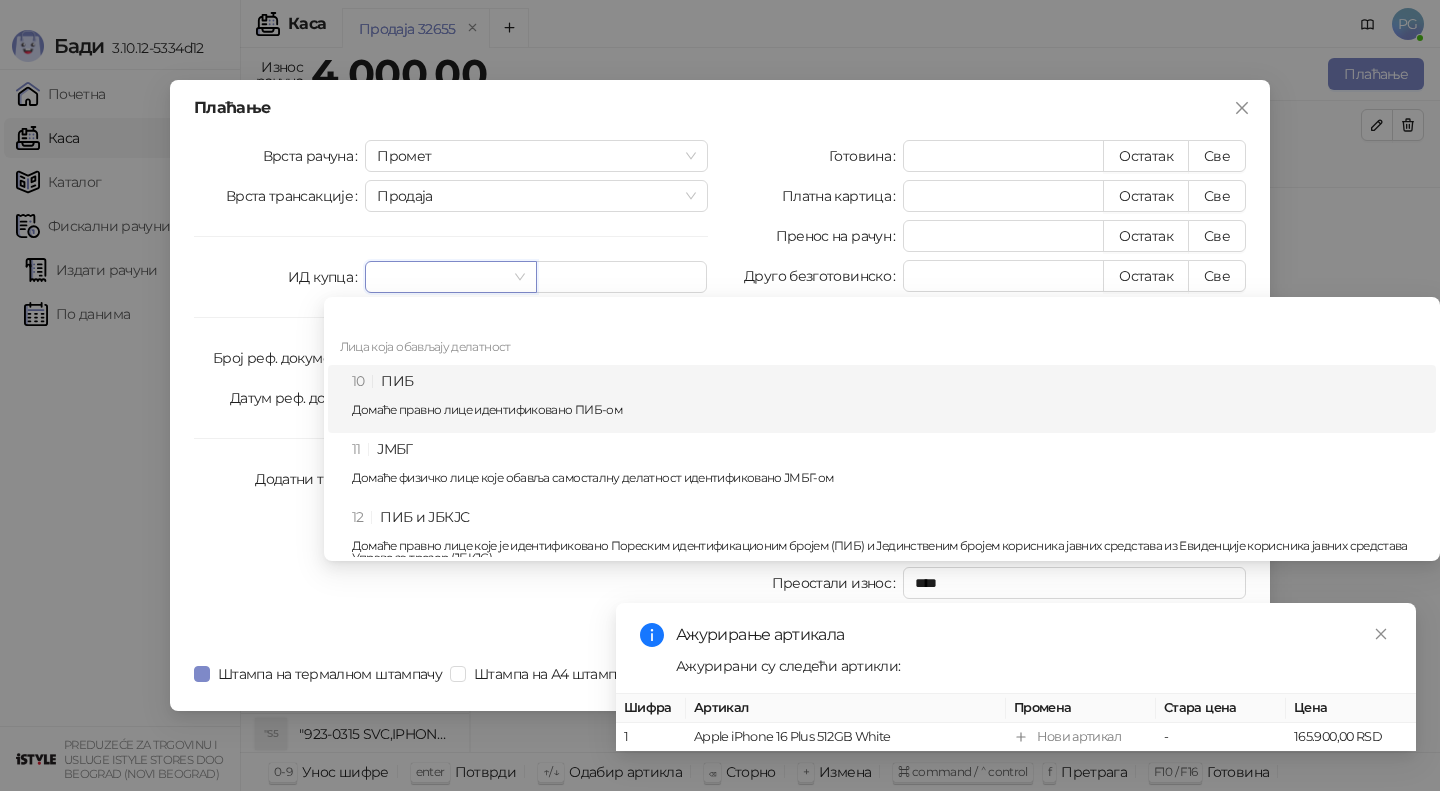 click on "10 ПИБ Домаће правно лице идентификовано ПИБ-ом" at bounding box center [888, 399] 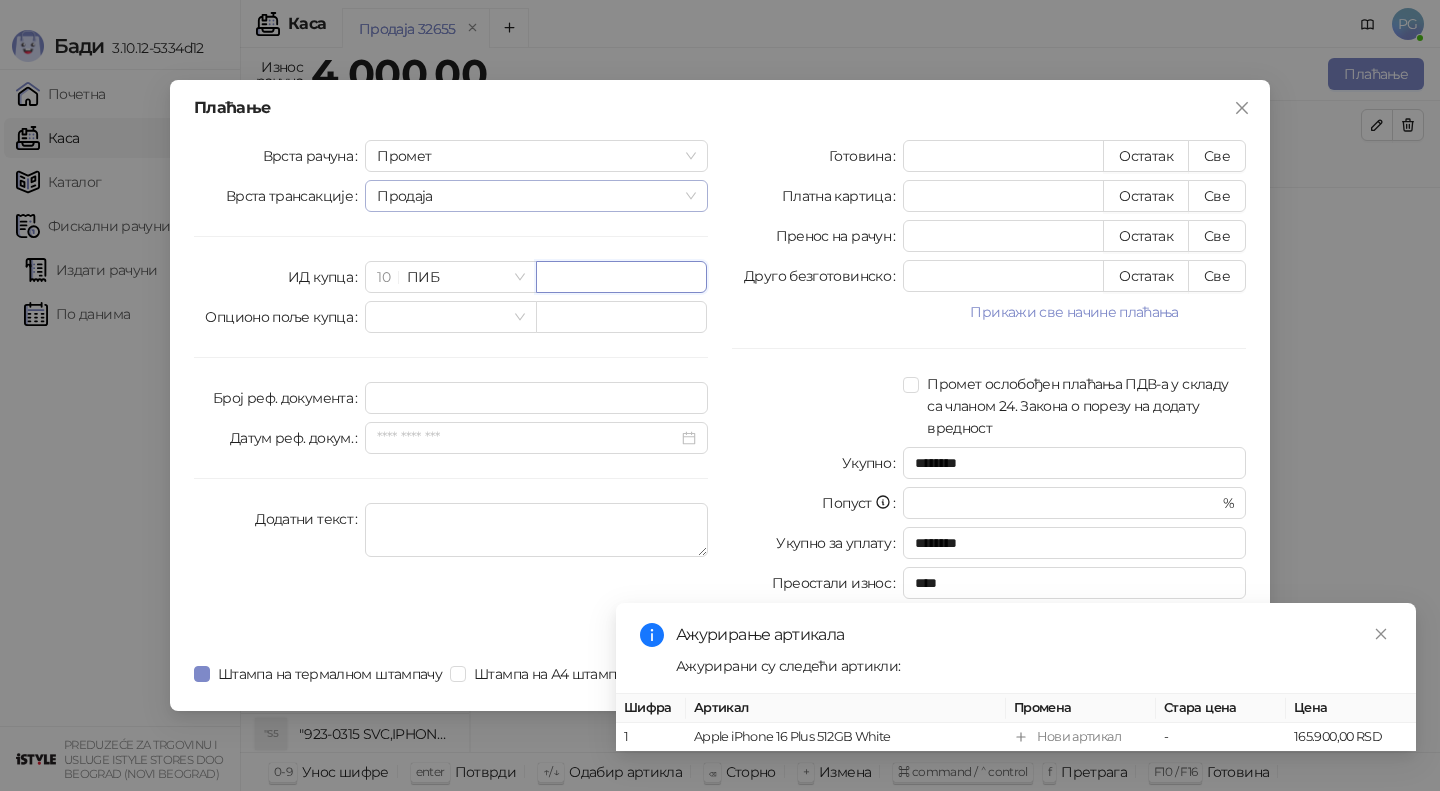 paste on "**********" 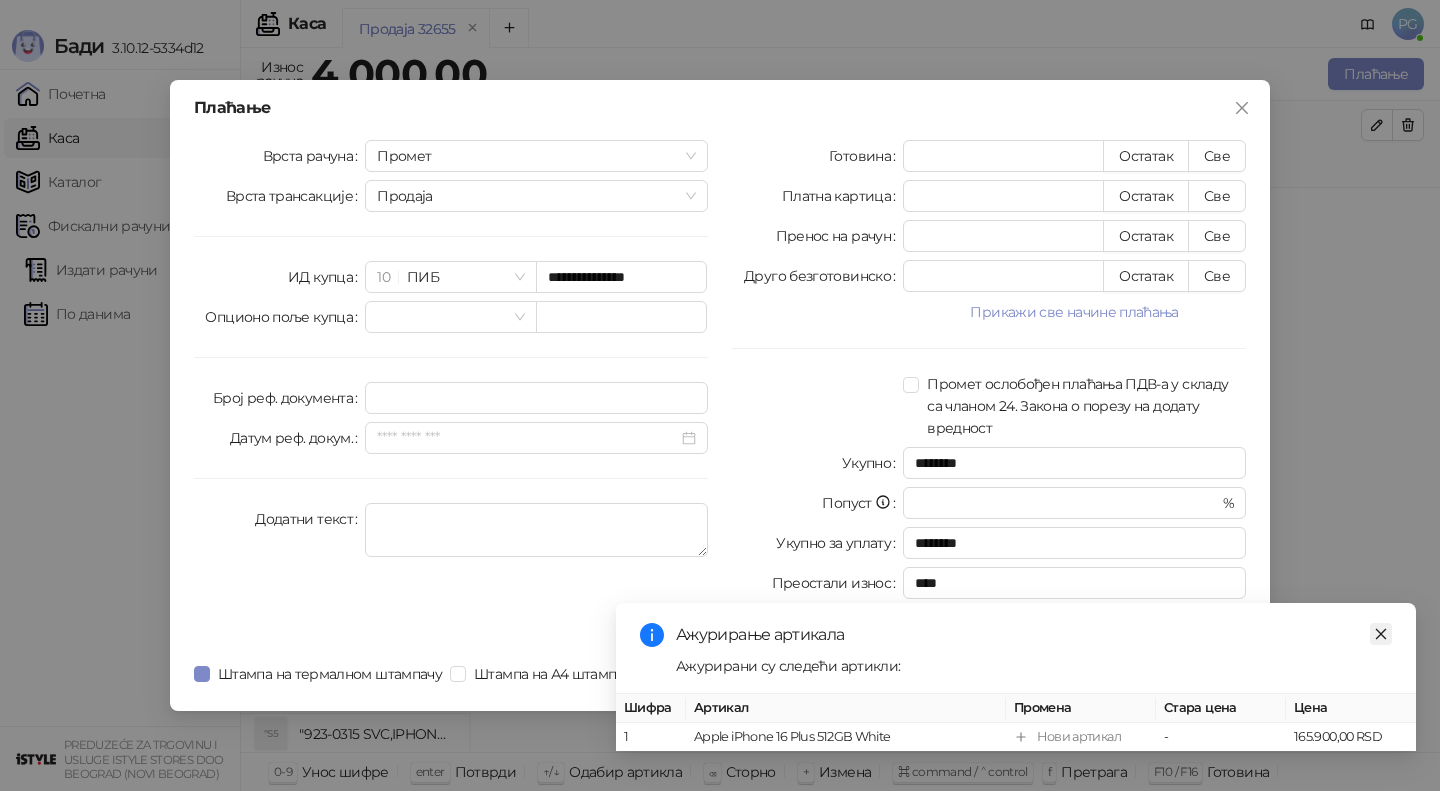 click 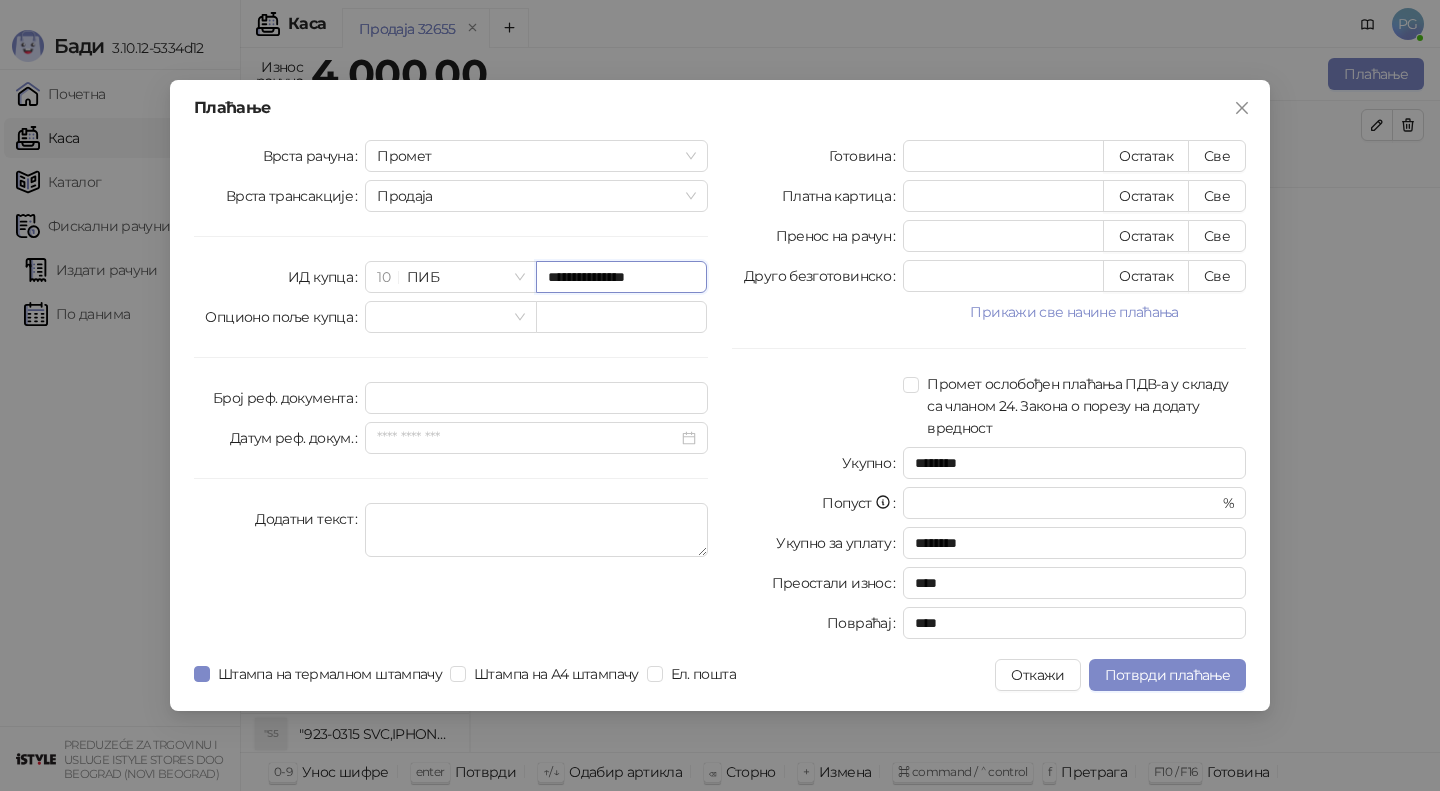 click on "**********" at bounding box center [621, 277] 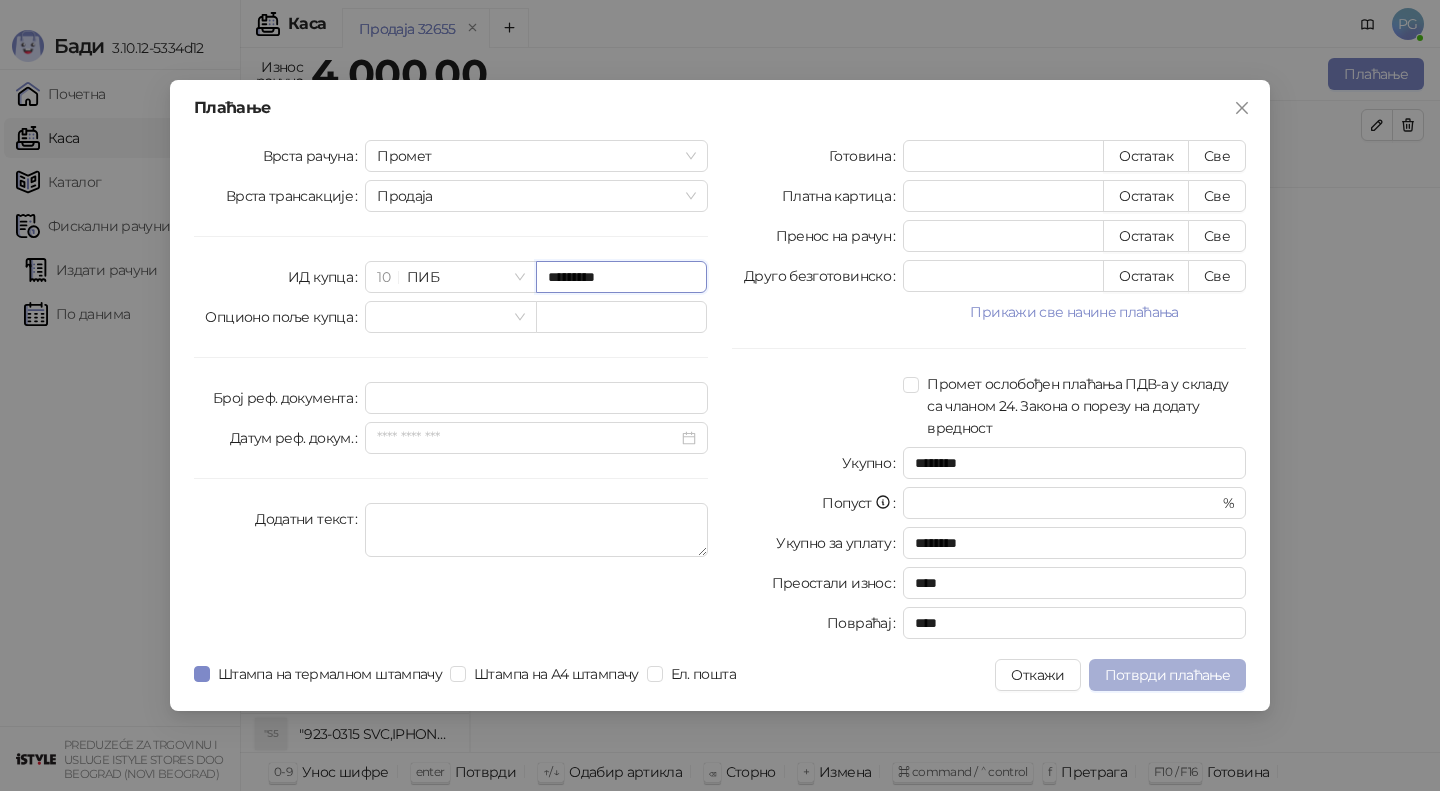 type on "*********" 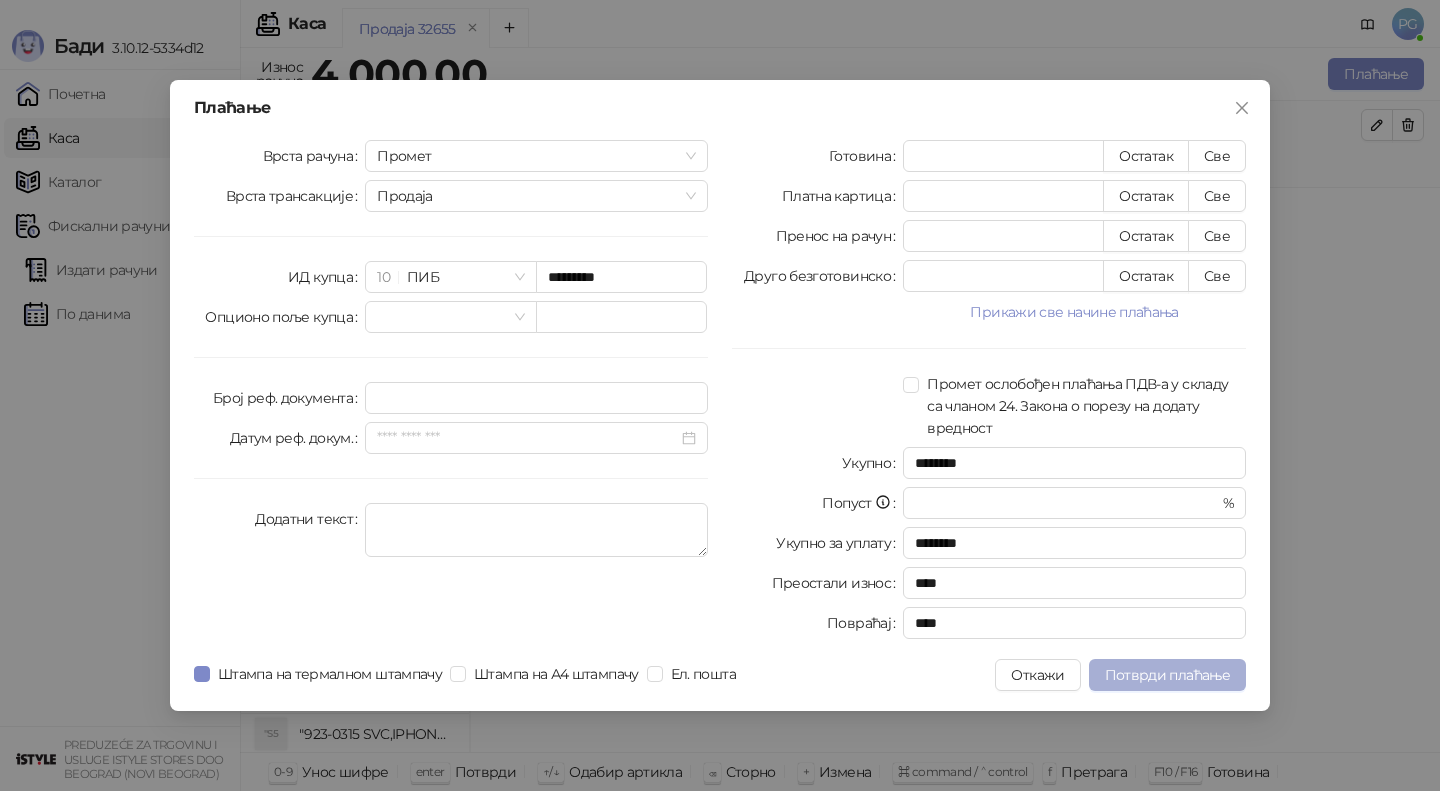 click on "Потврди плаћање" at bounding box center [1167, 675] 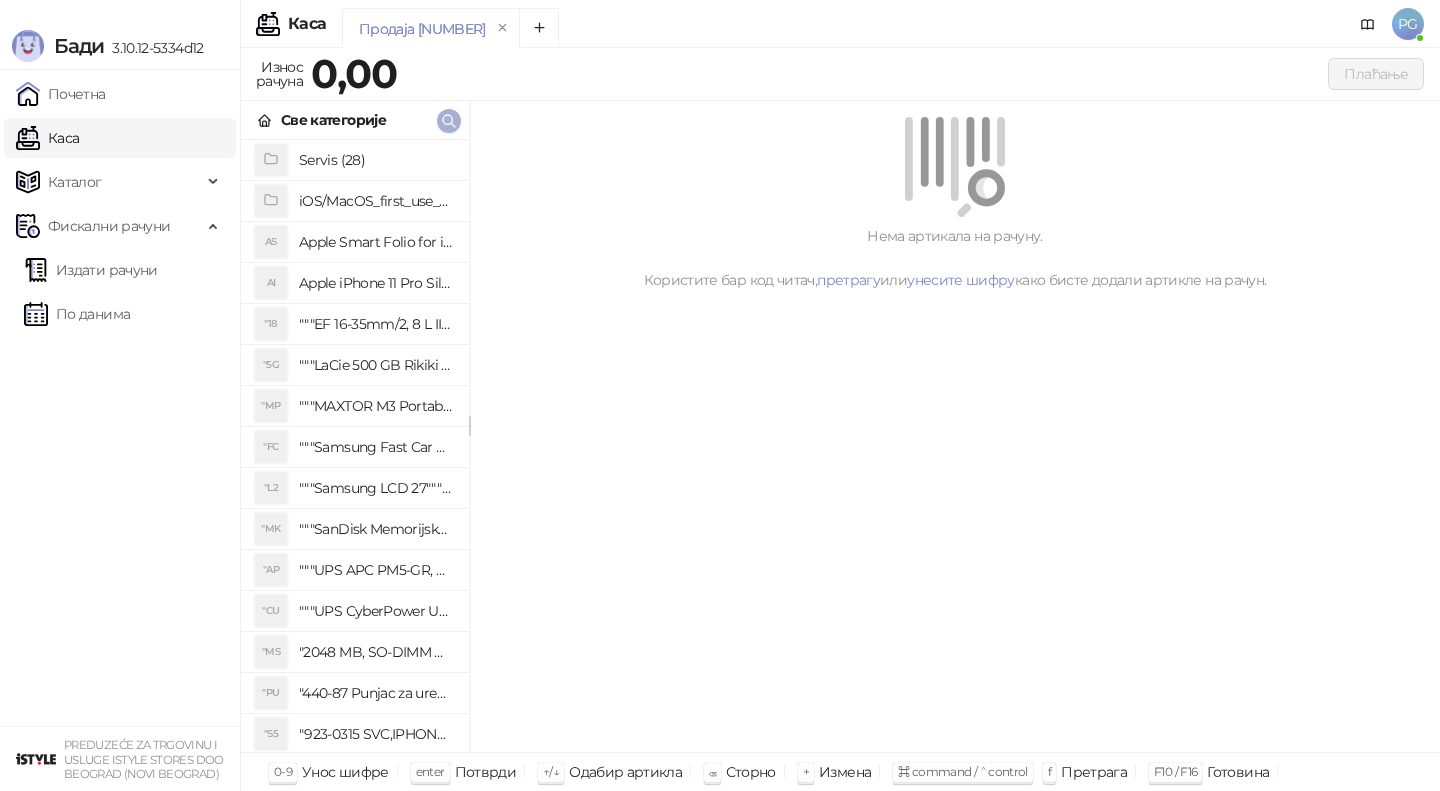 click 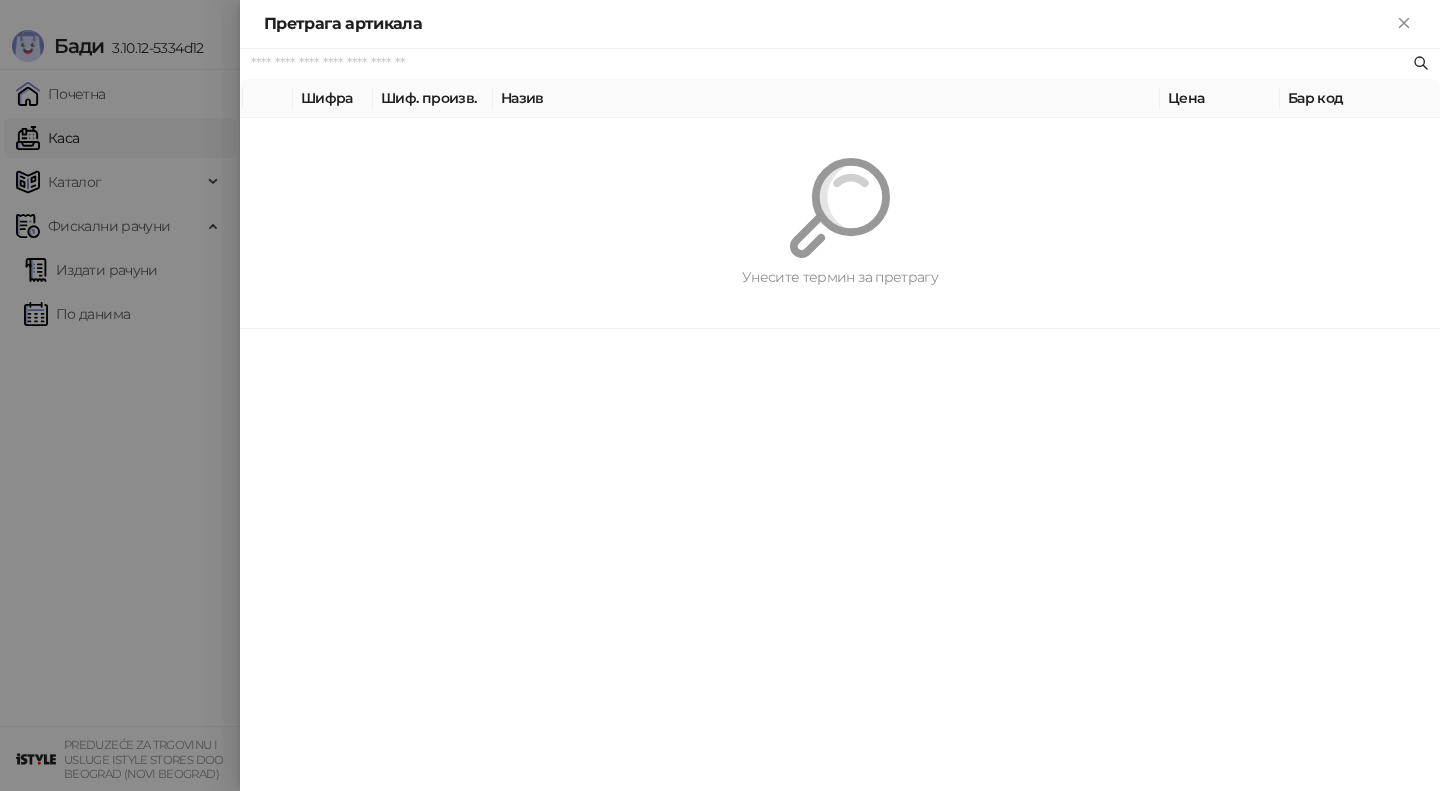 paste on "*********" 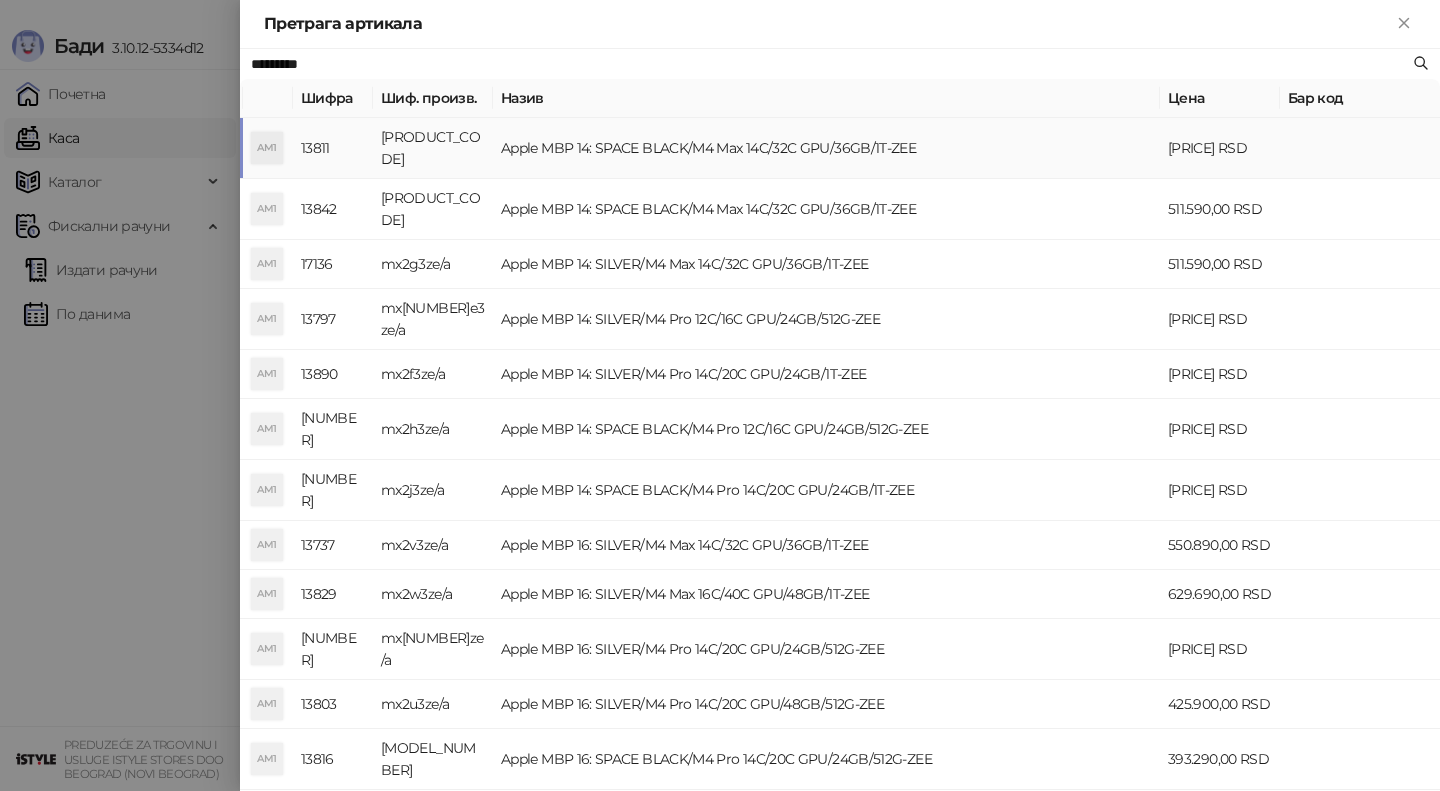 type on "*********" 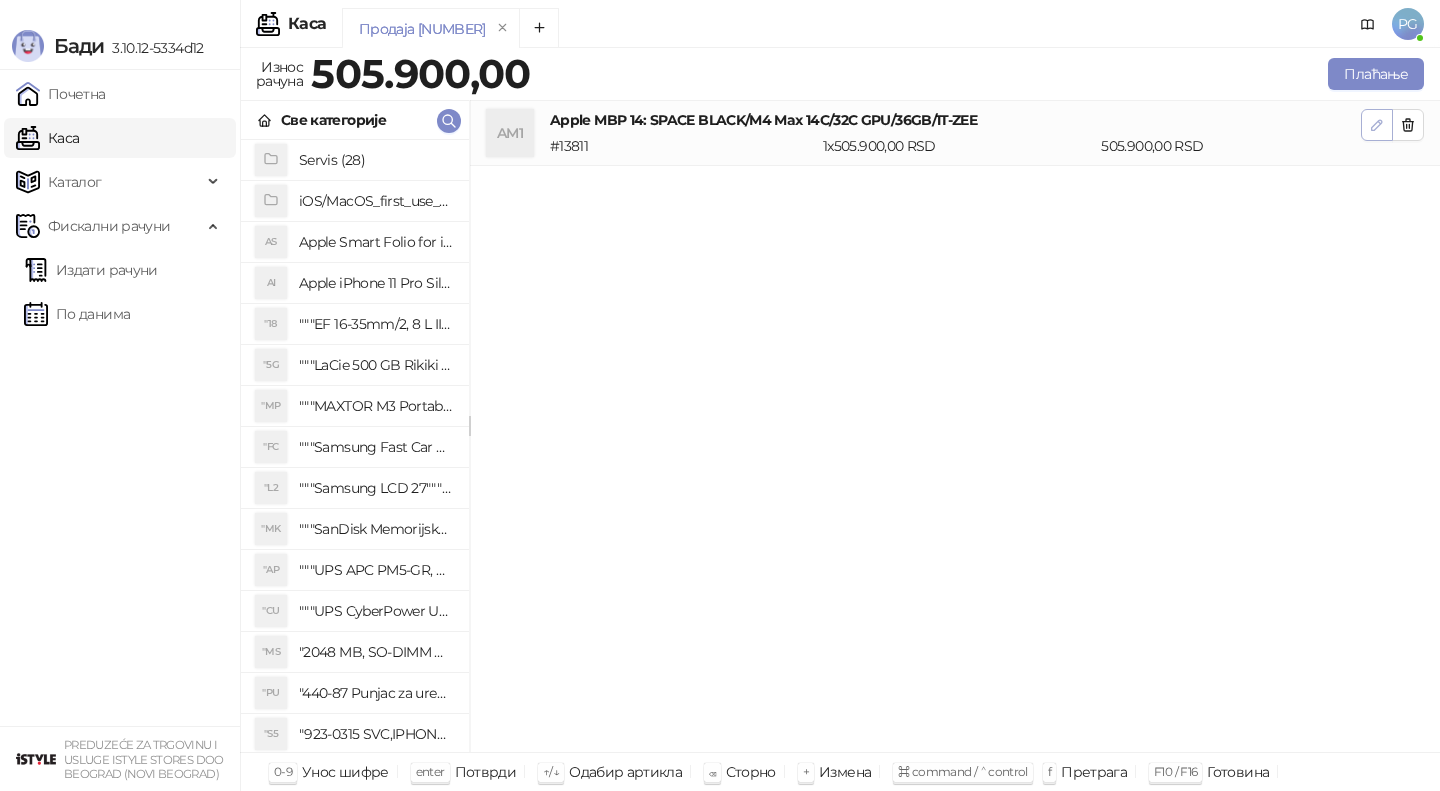 click 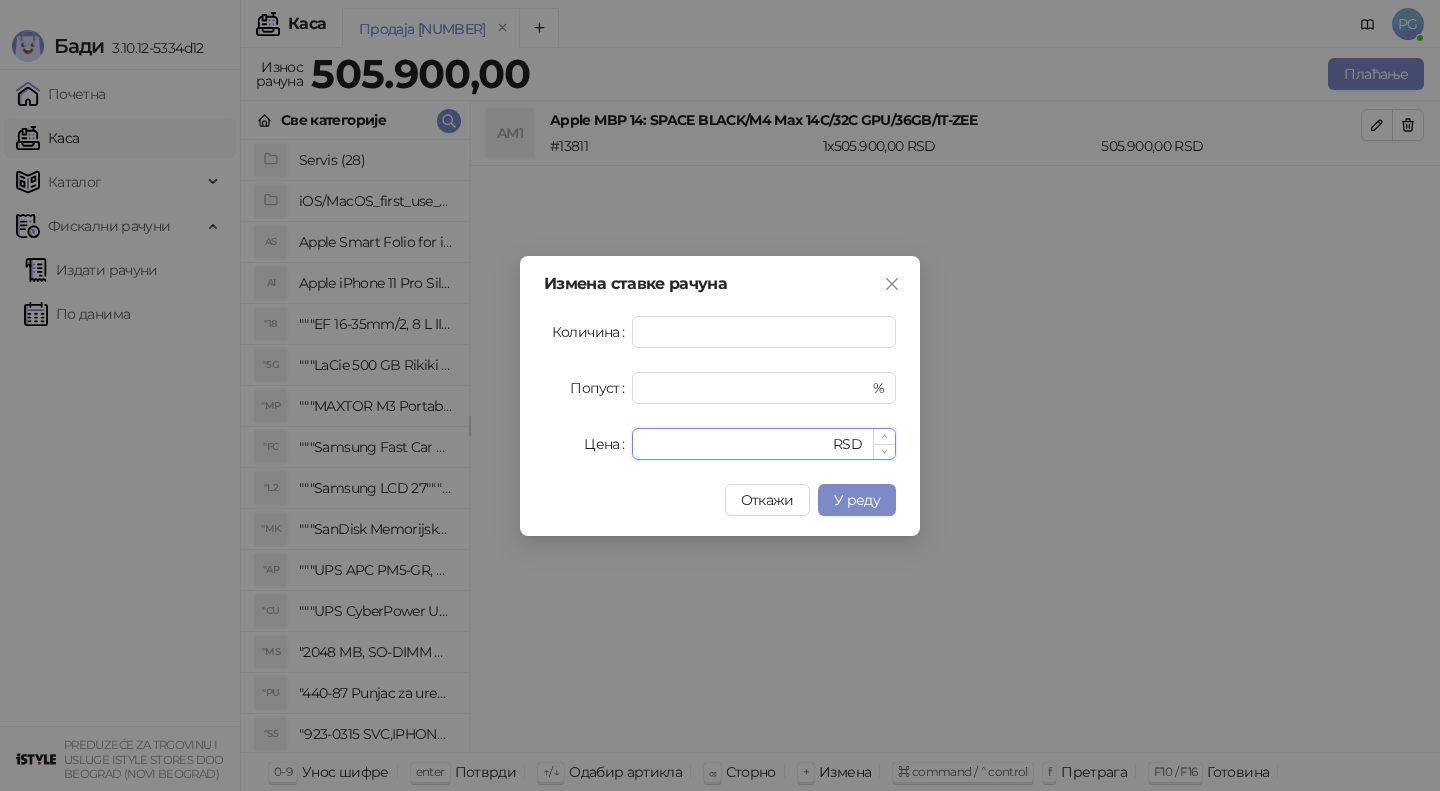 click on "******" at bounding box center [736, 444] 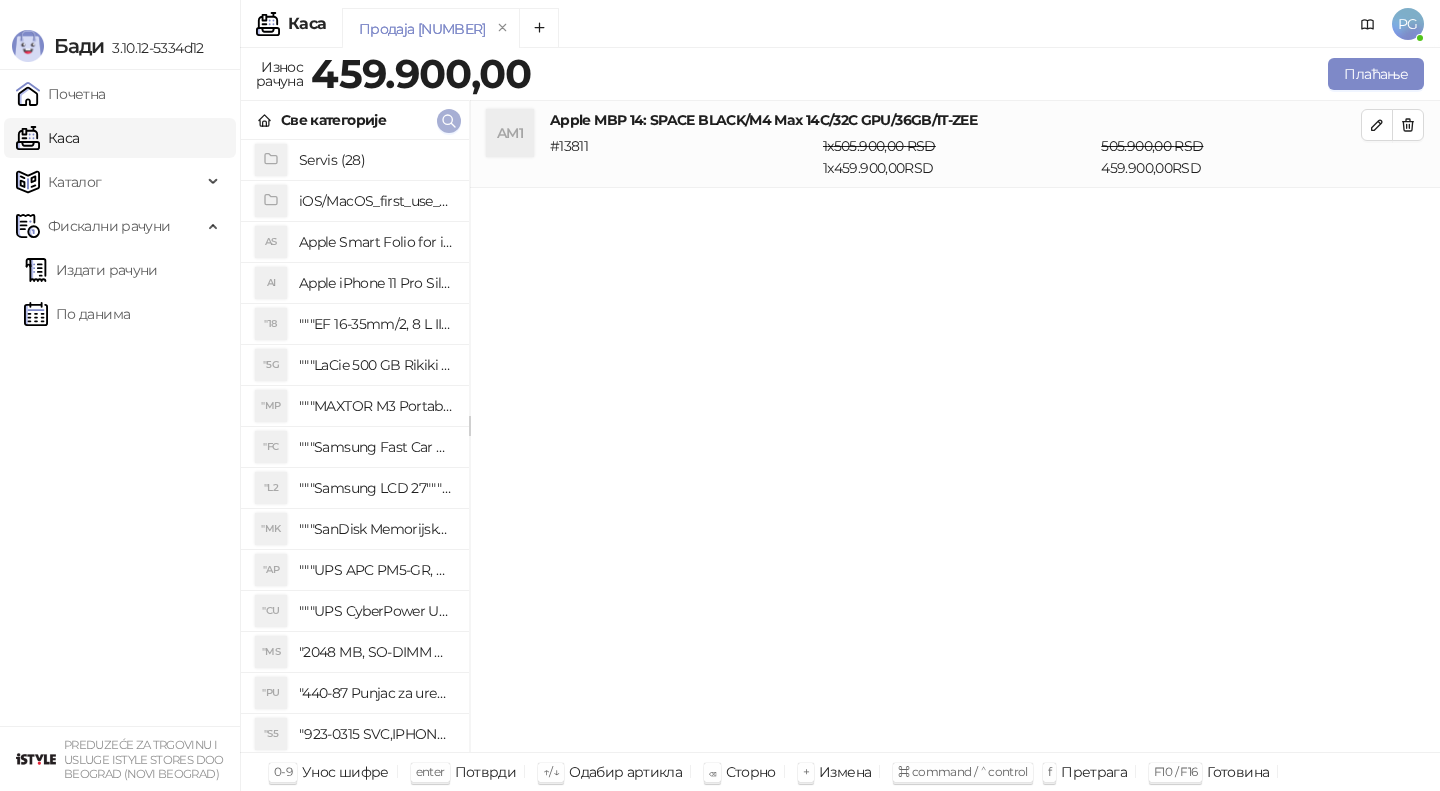 click 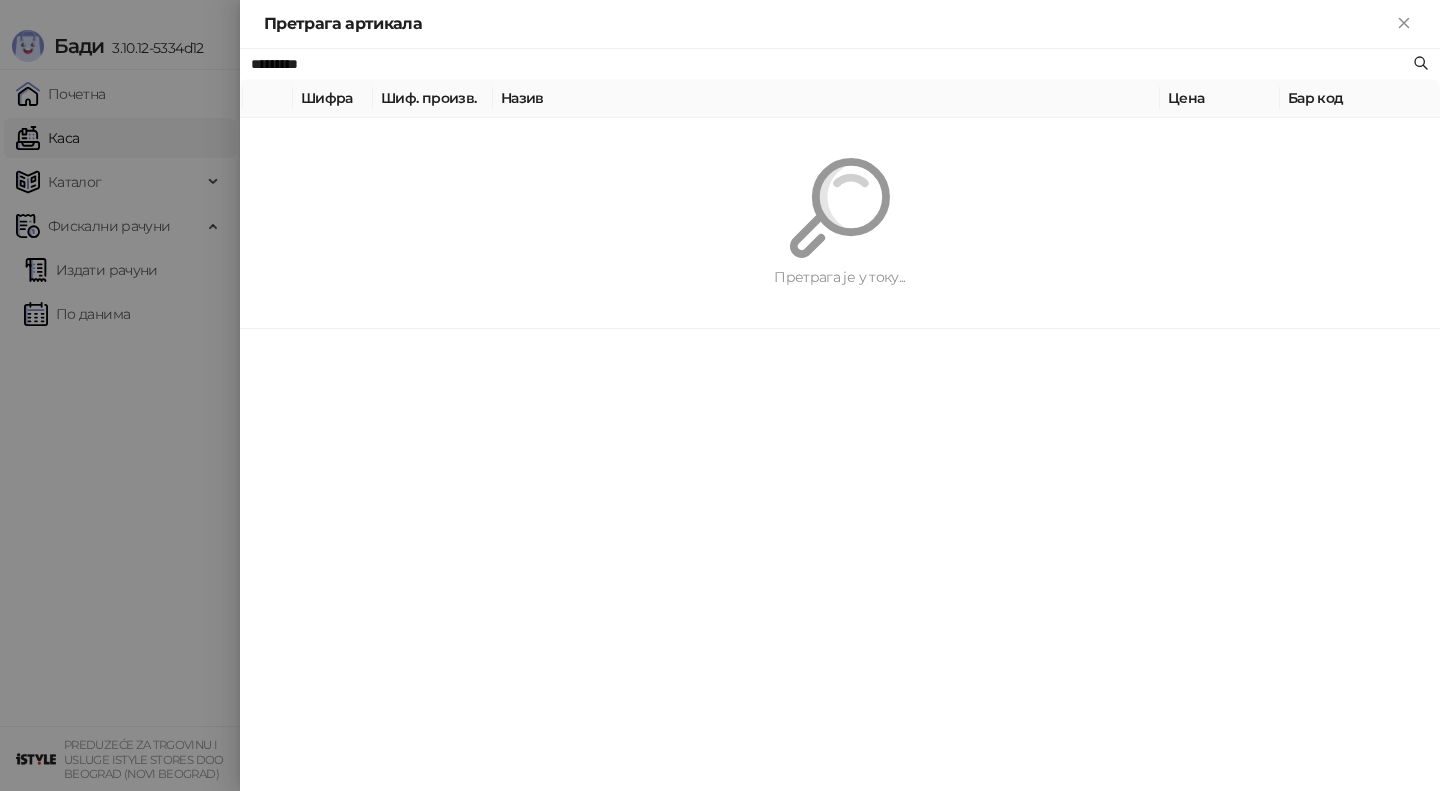 paste on "**********" 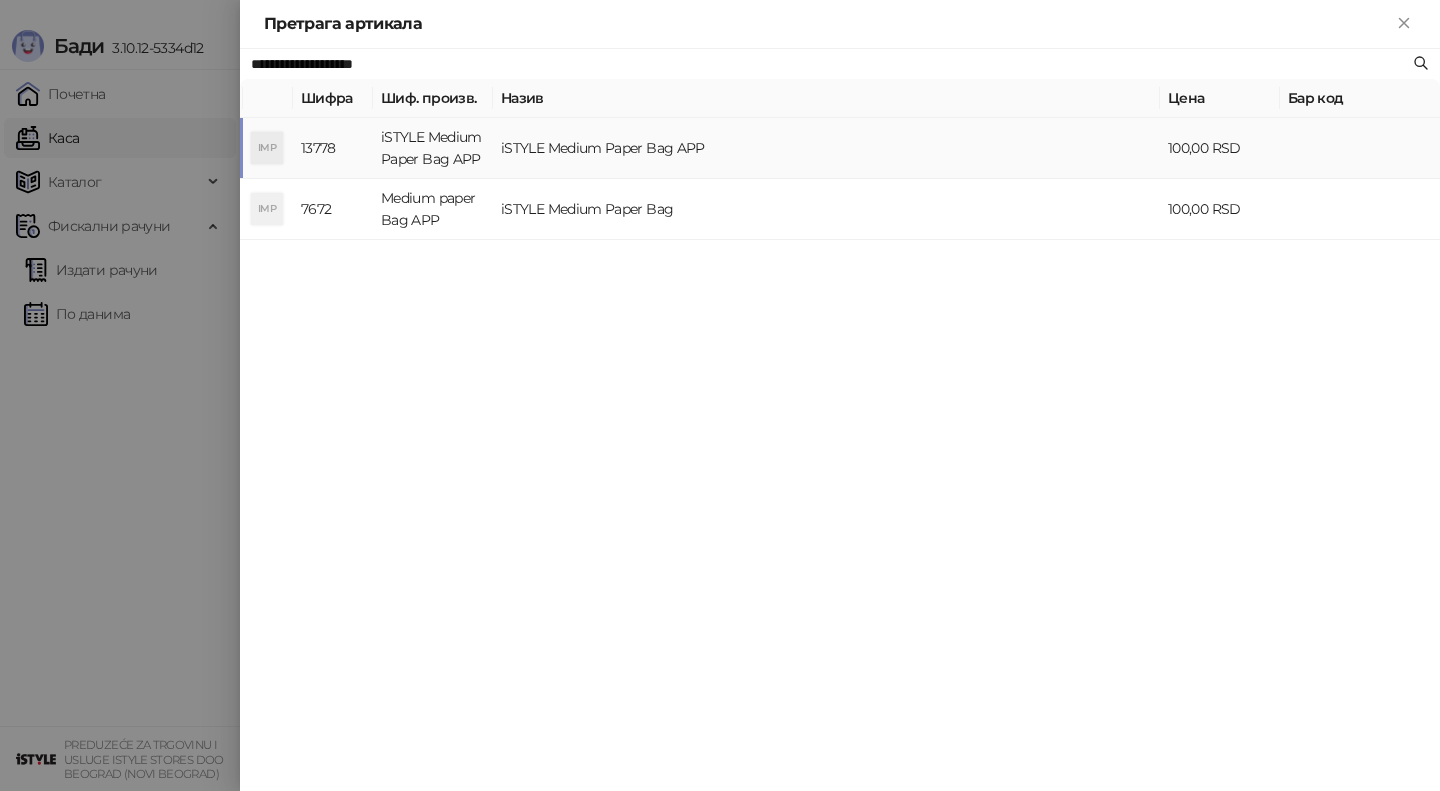 type on "**********" 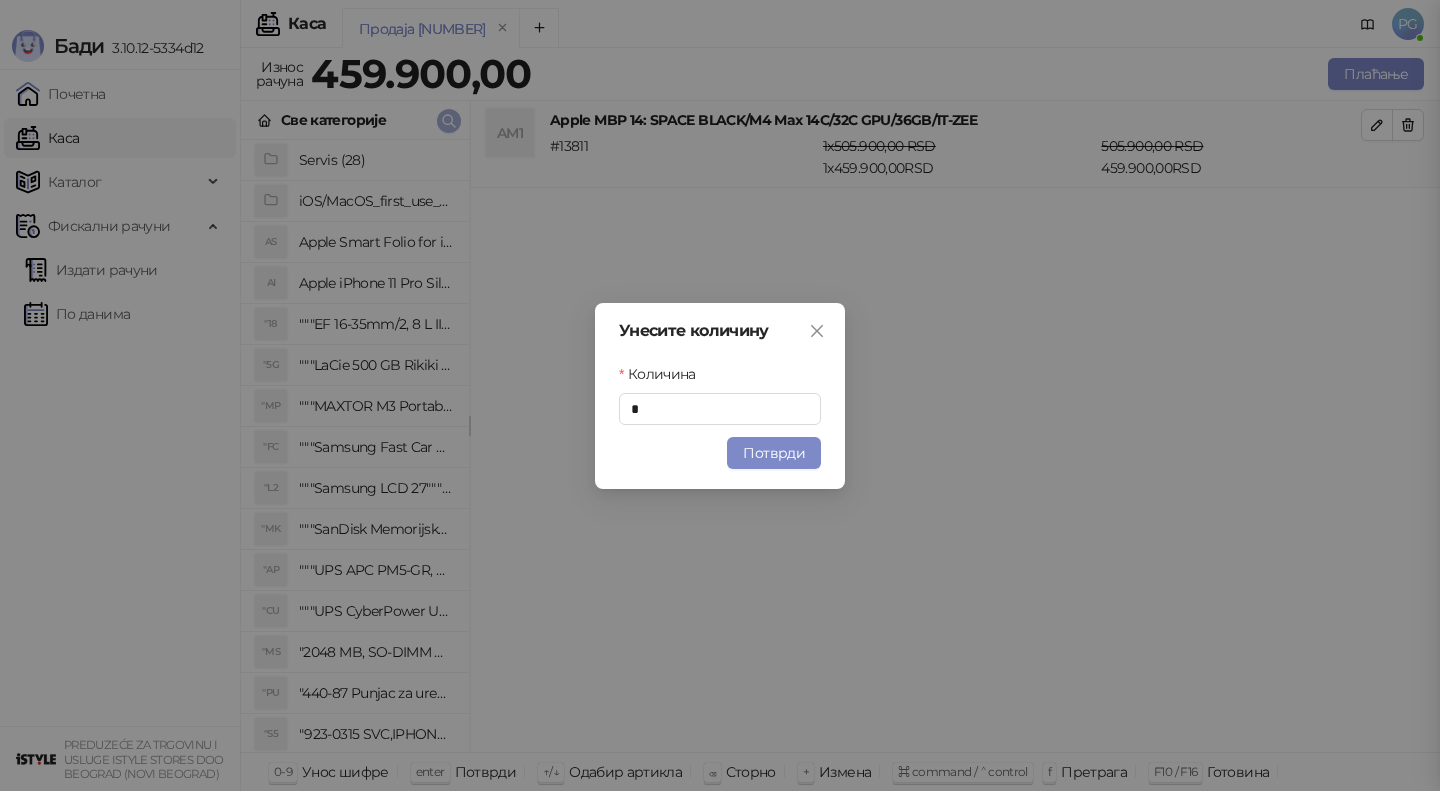 type 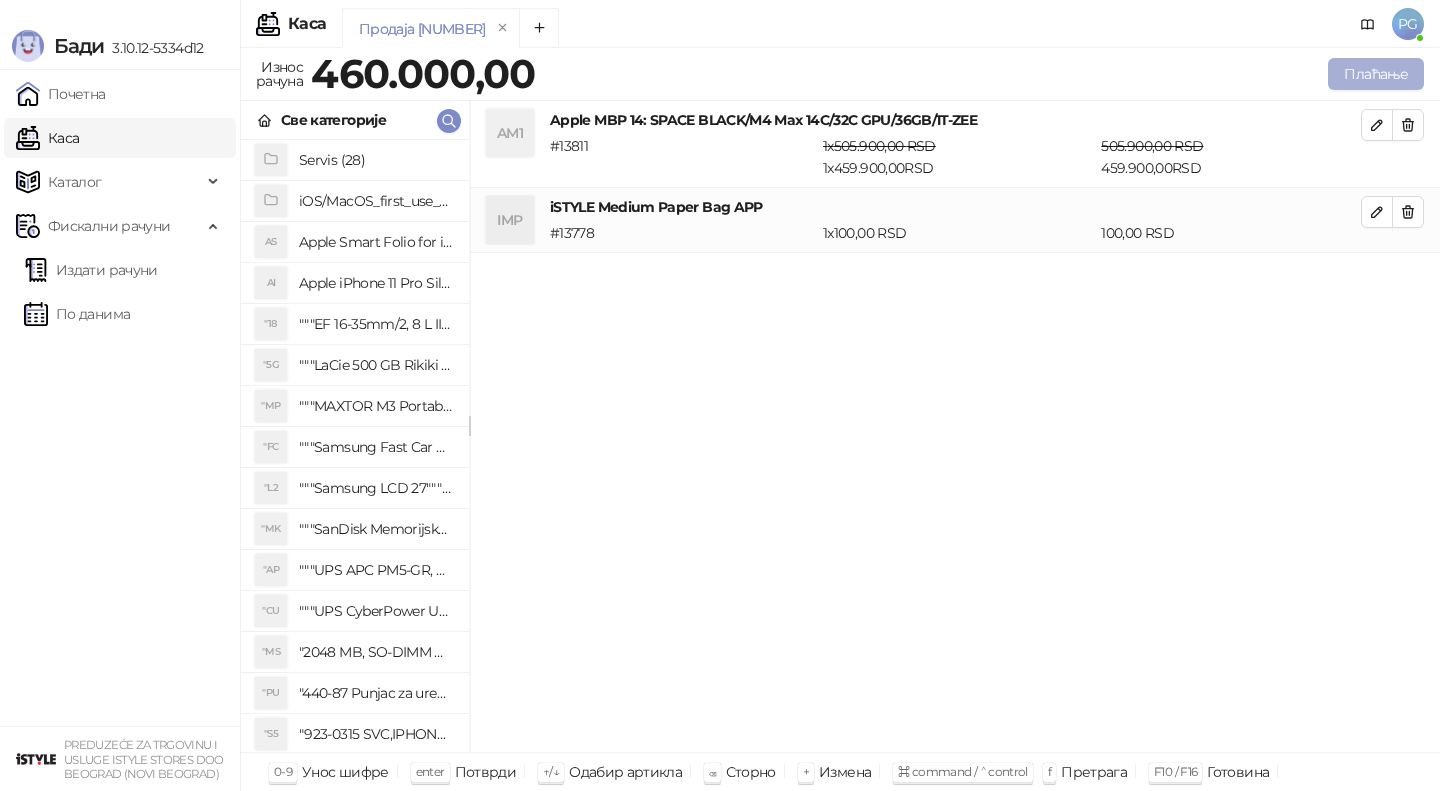 click on "Плаћање" at bounding box center (1376, 74) 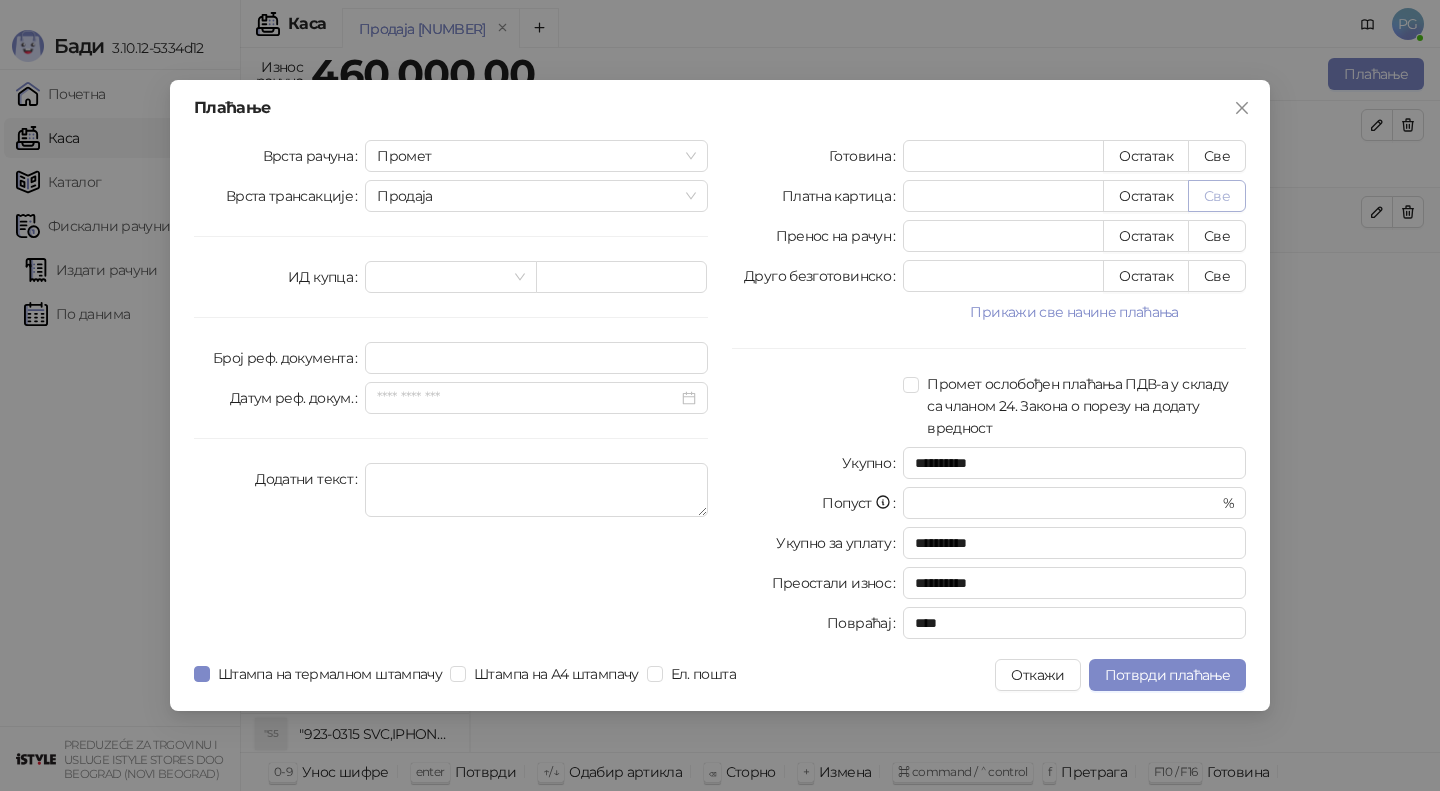 click on "Све" at bounding box center [1217, 196] 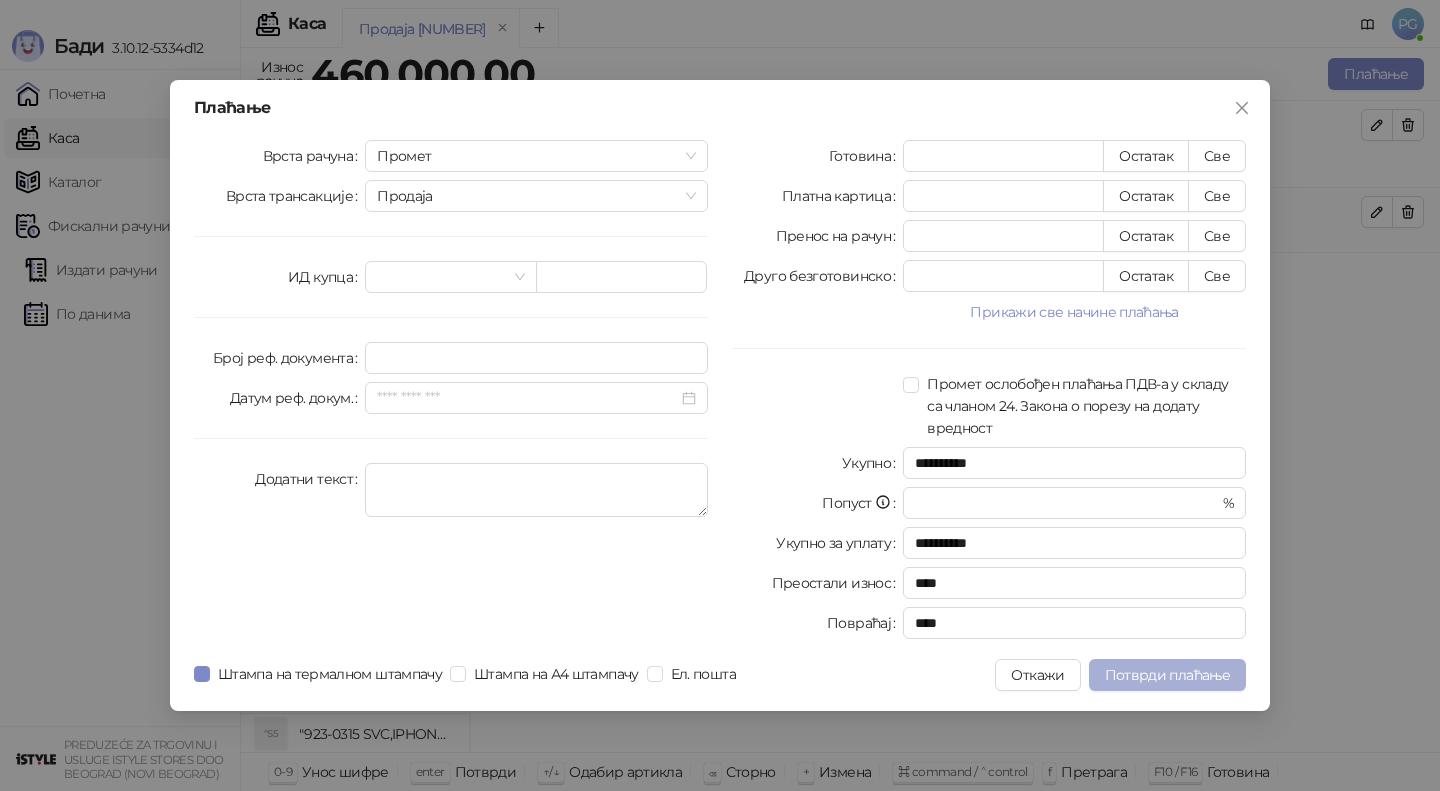 click on "Потврди плаћање" at bounding box center [1167, 675] 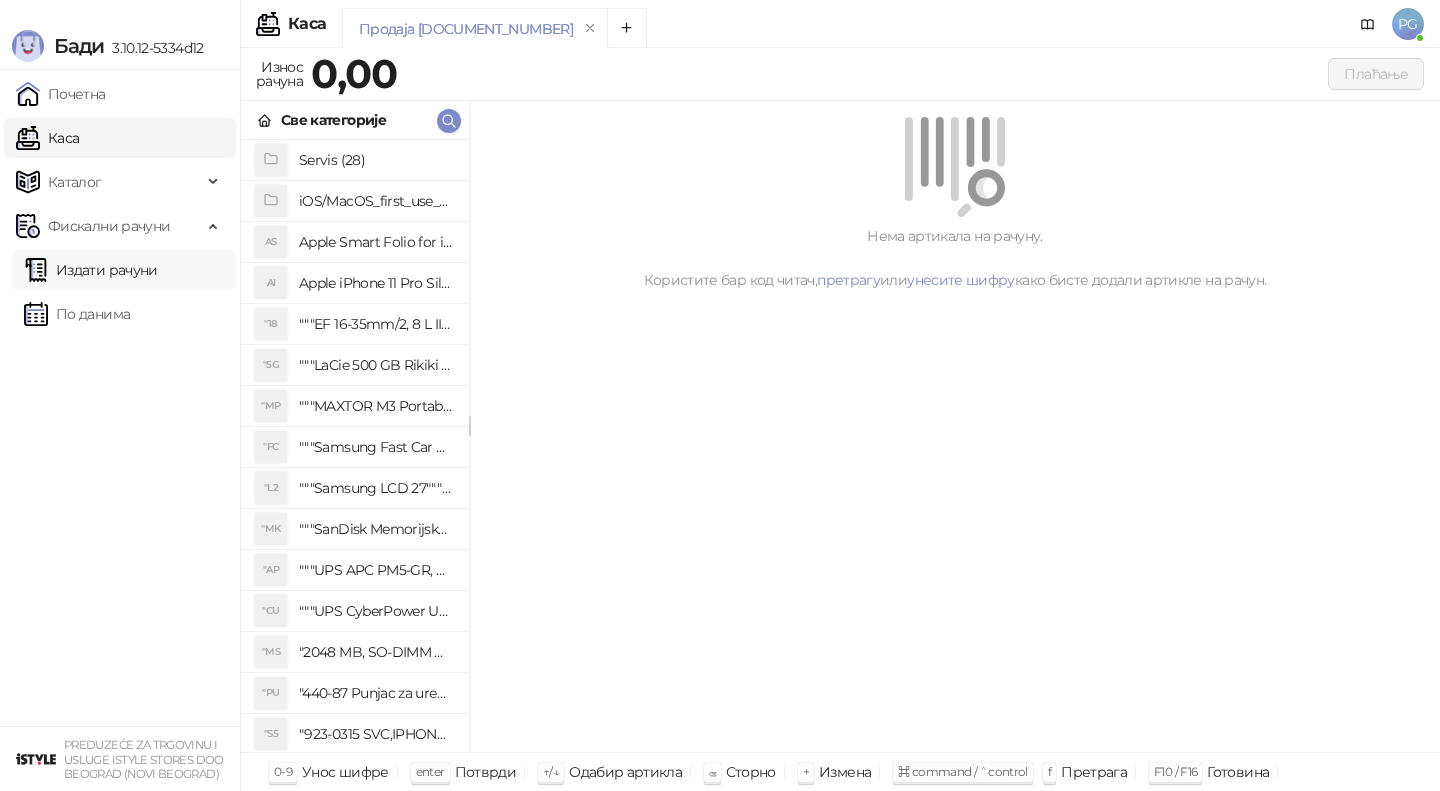 click on "Издати рачуни" at bounding box center [91, 270] 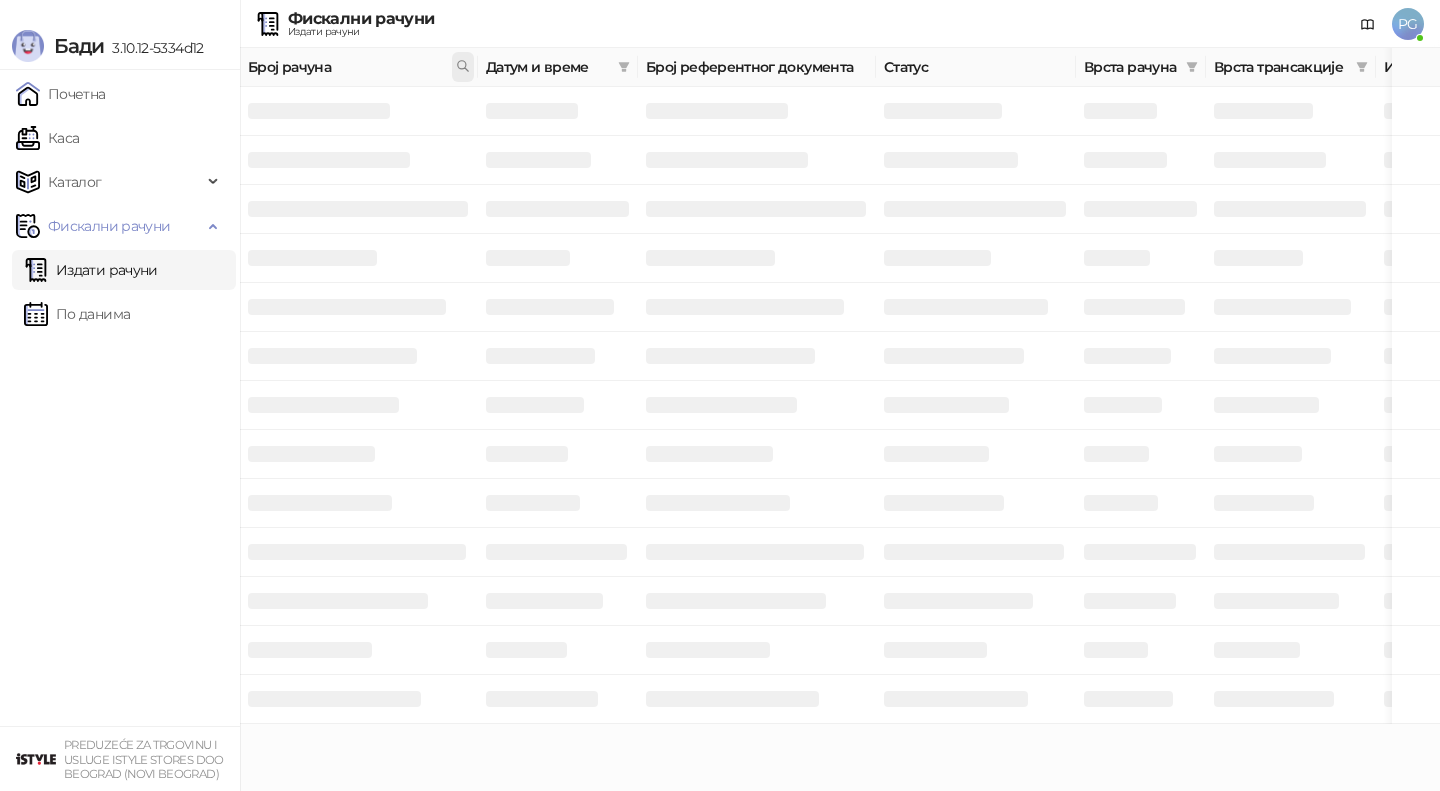 click 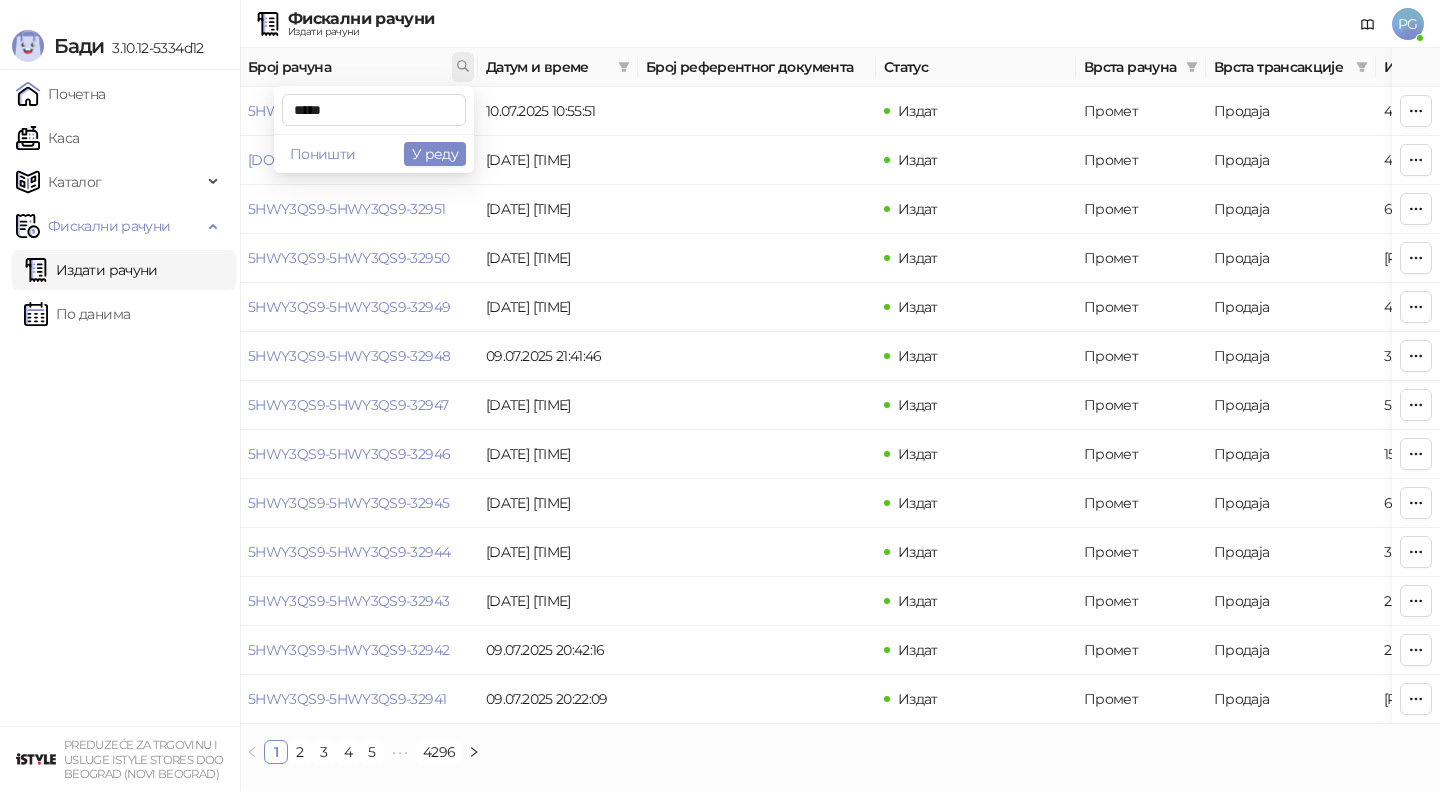 type on "*****" 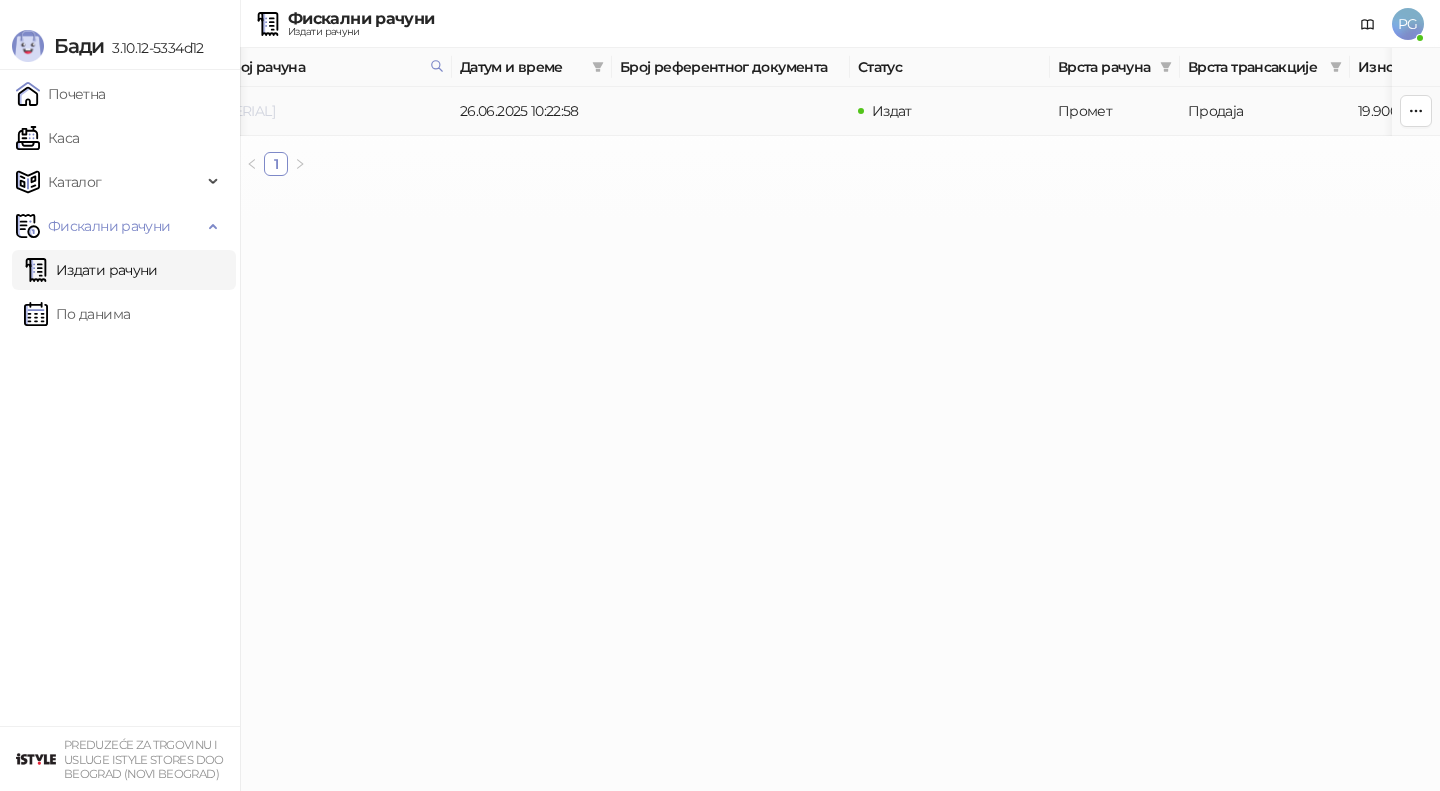 scroll, scrollTop: 0, scrollLeft: 1, axis: horizontal 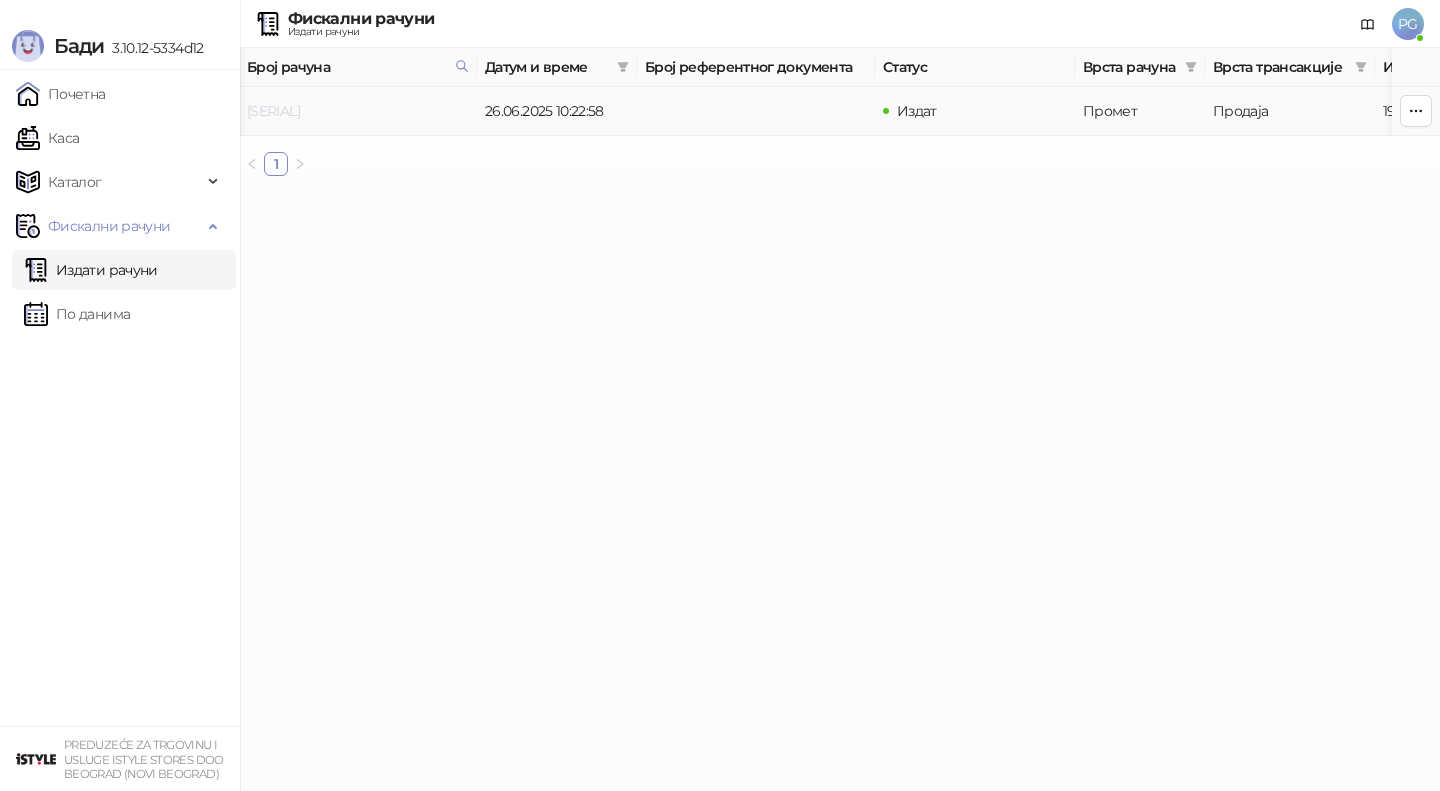 click on "[SERIAL]" at bounding box center [273, 111] 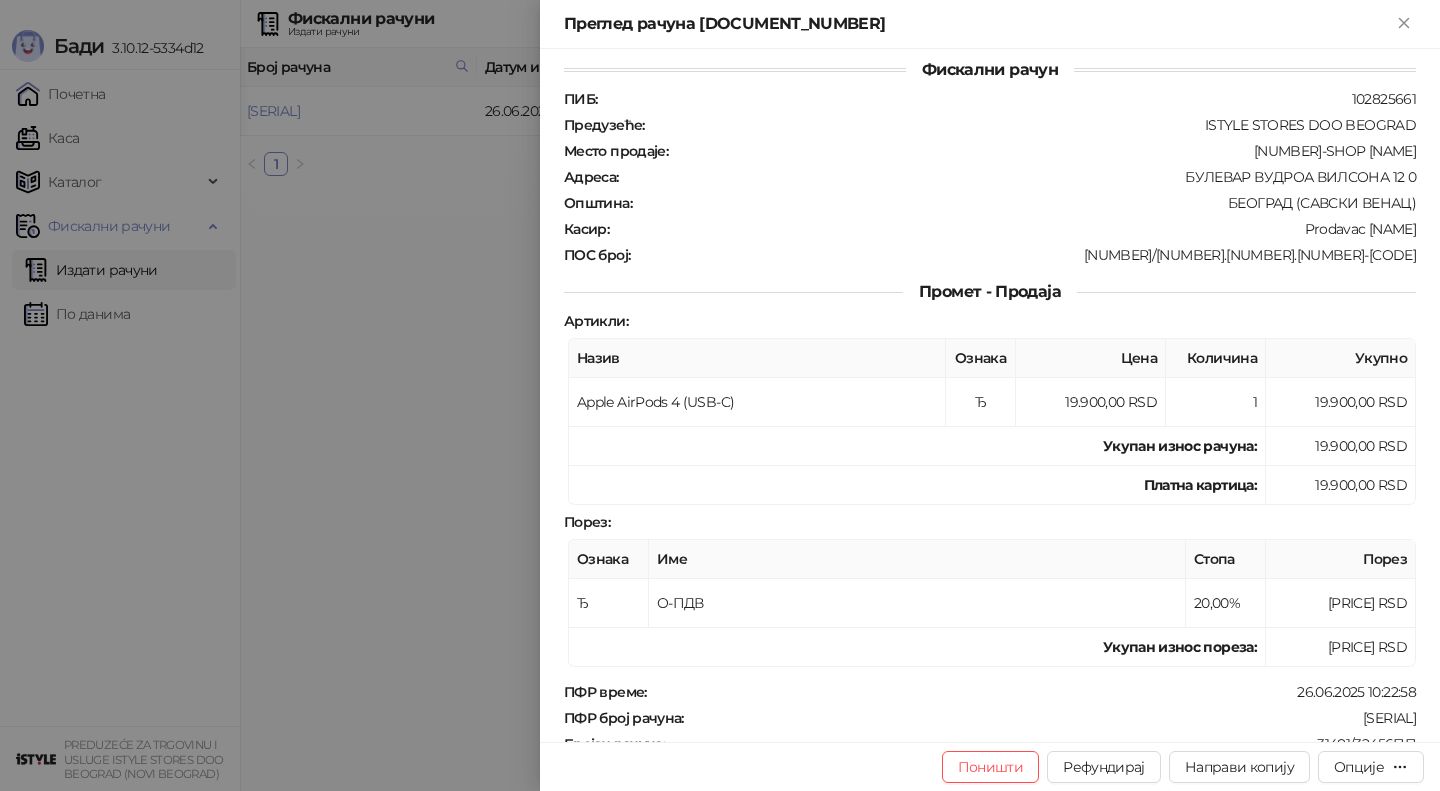 scroll, scrollTop: 0, scrollLeft: 0, axis: both 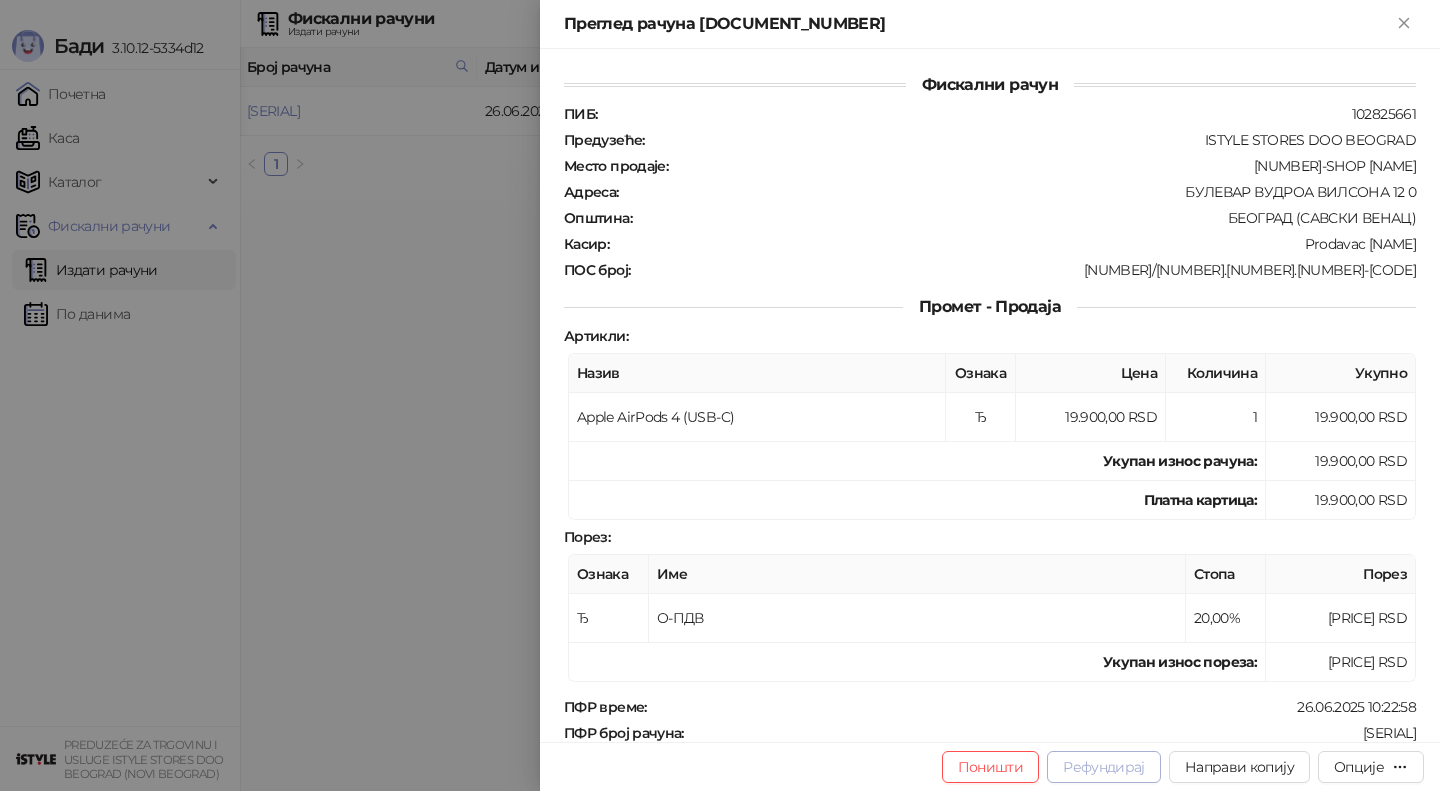 click on "Рефундирај" at bounding box center [1104, 767] 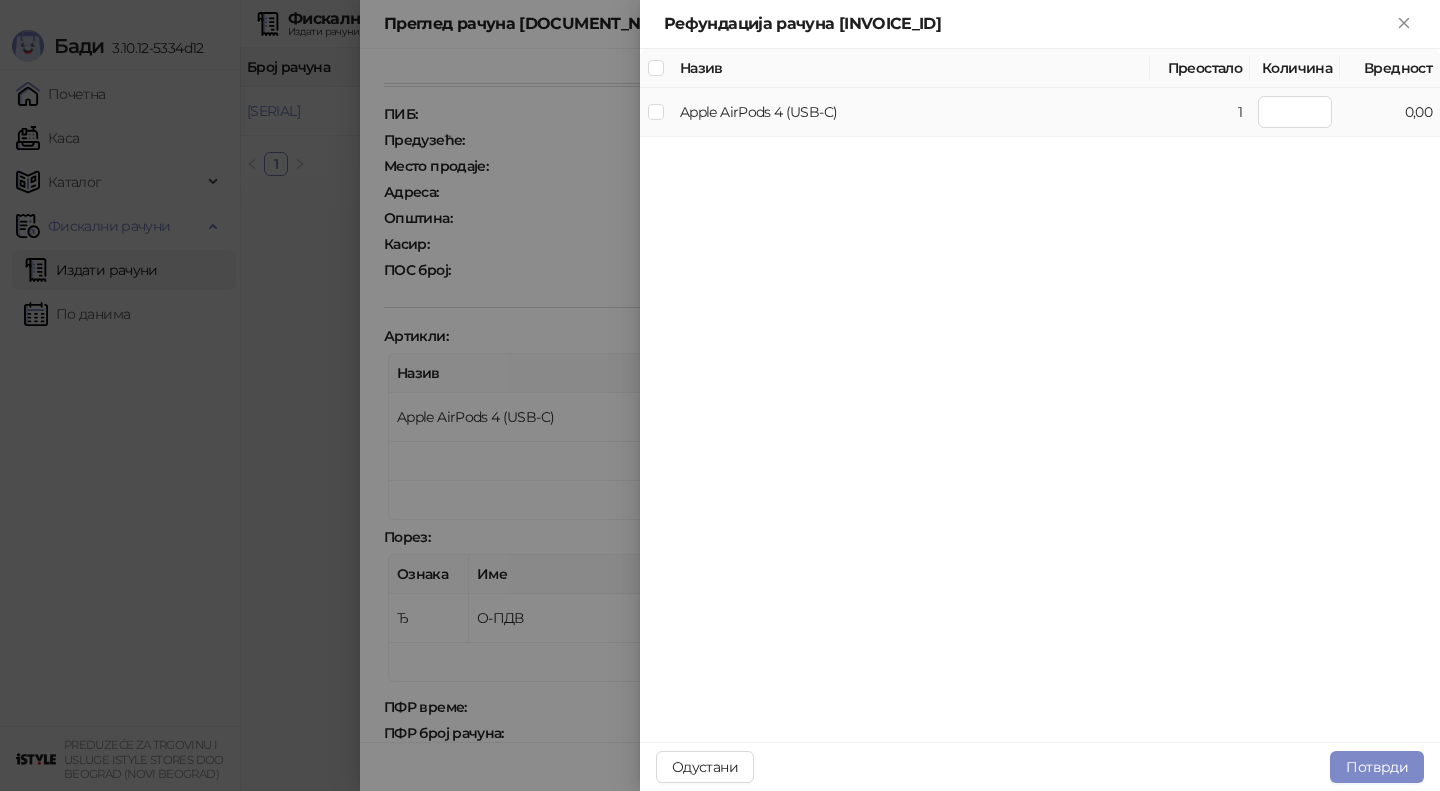 click on "Apple AirPods 4 (USB-C)" at bounding box center [911, 112] 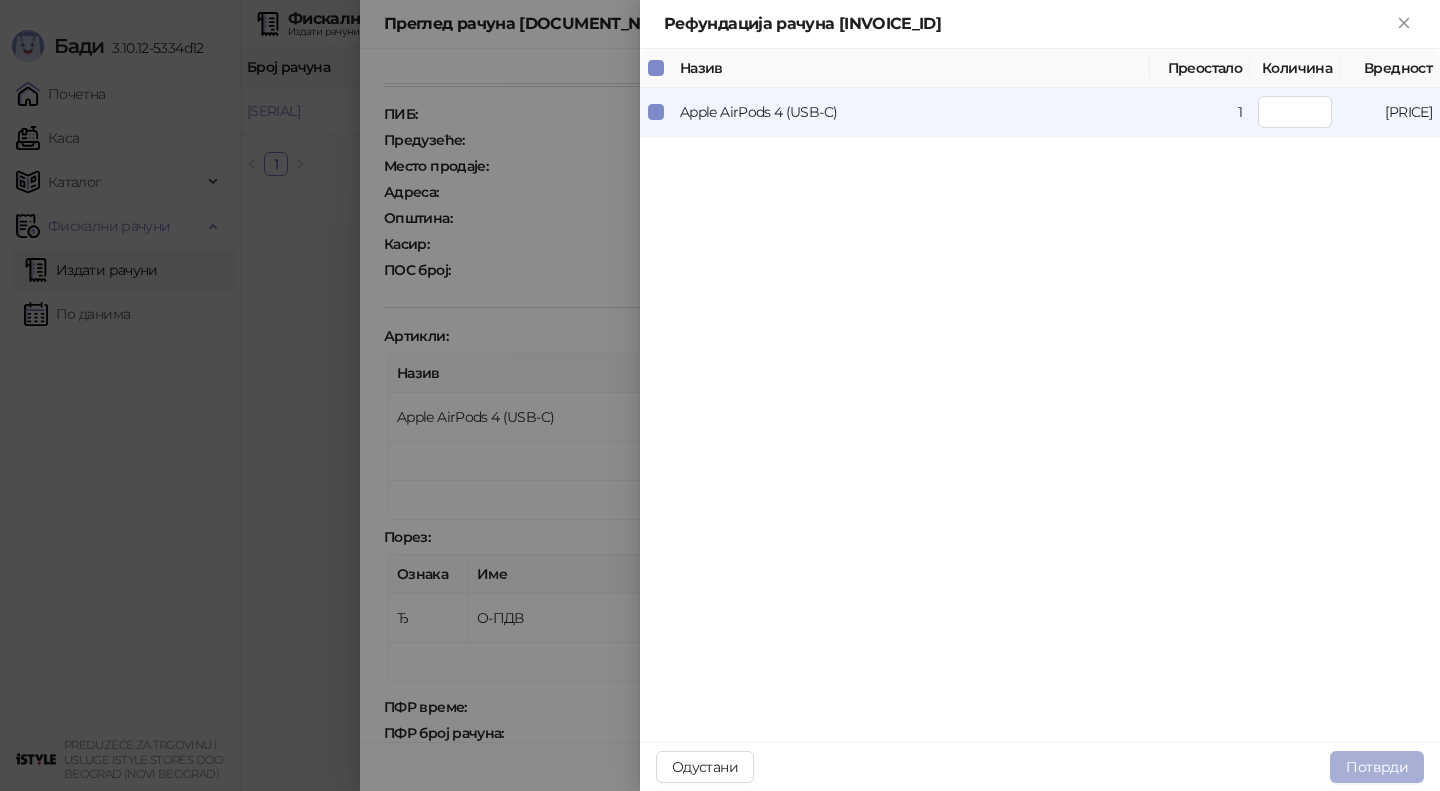 click on "Потврди" at bounding box center (1377, 767) 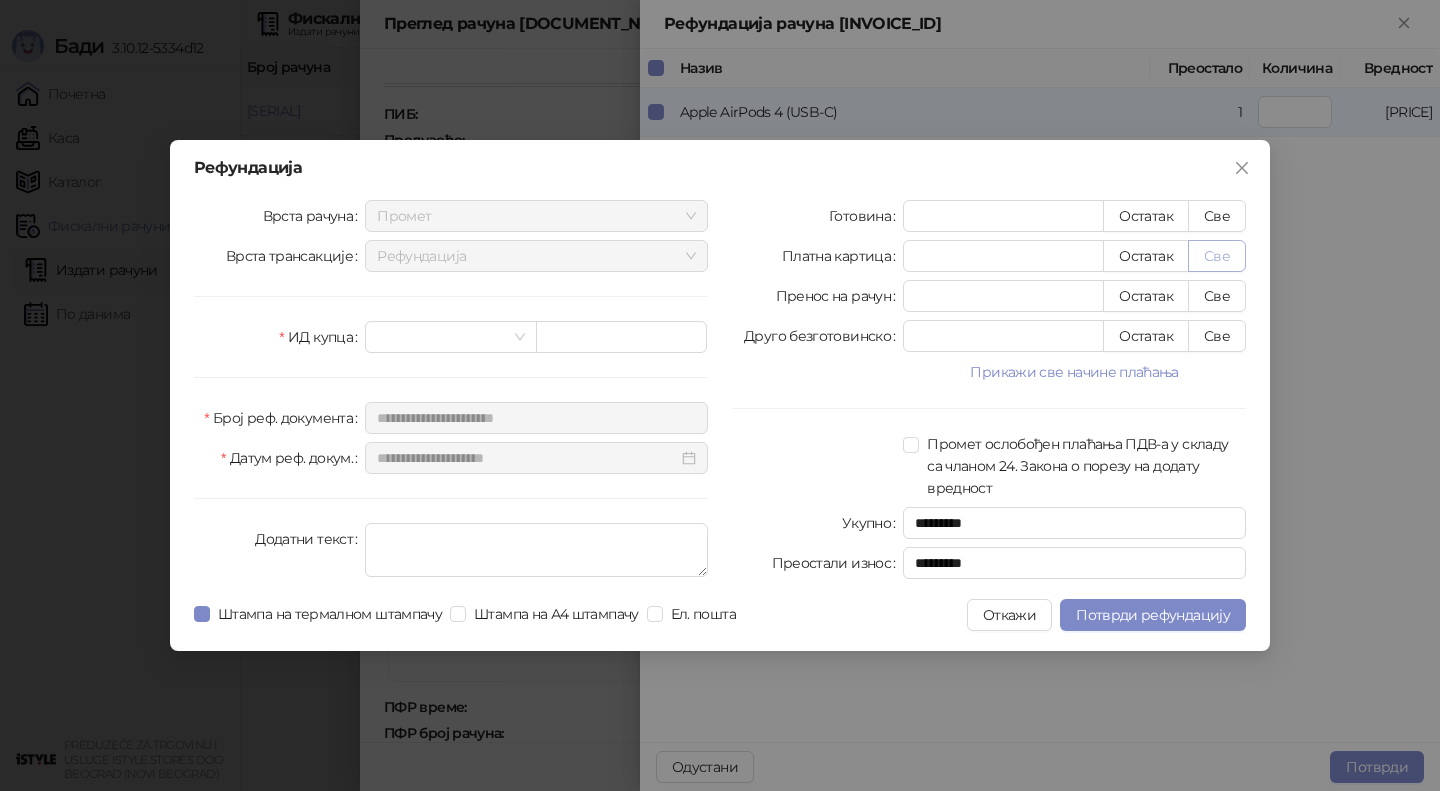 click on "Све" at bounding box center (1217, 256) 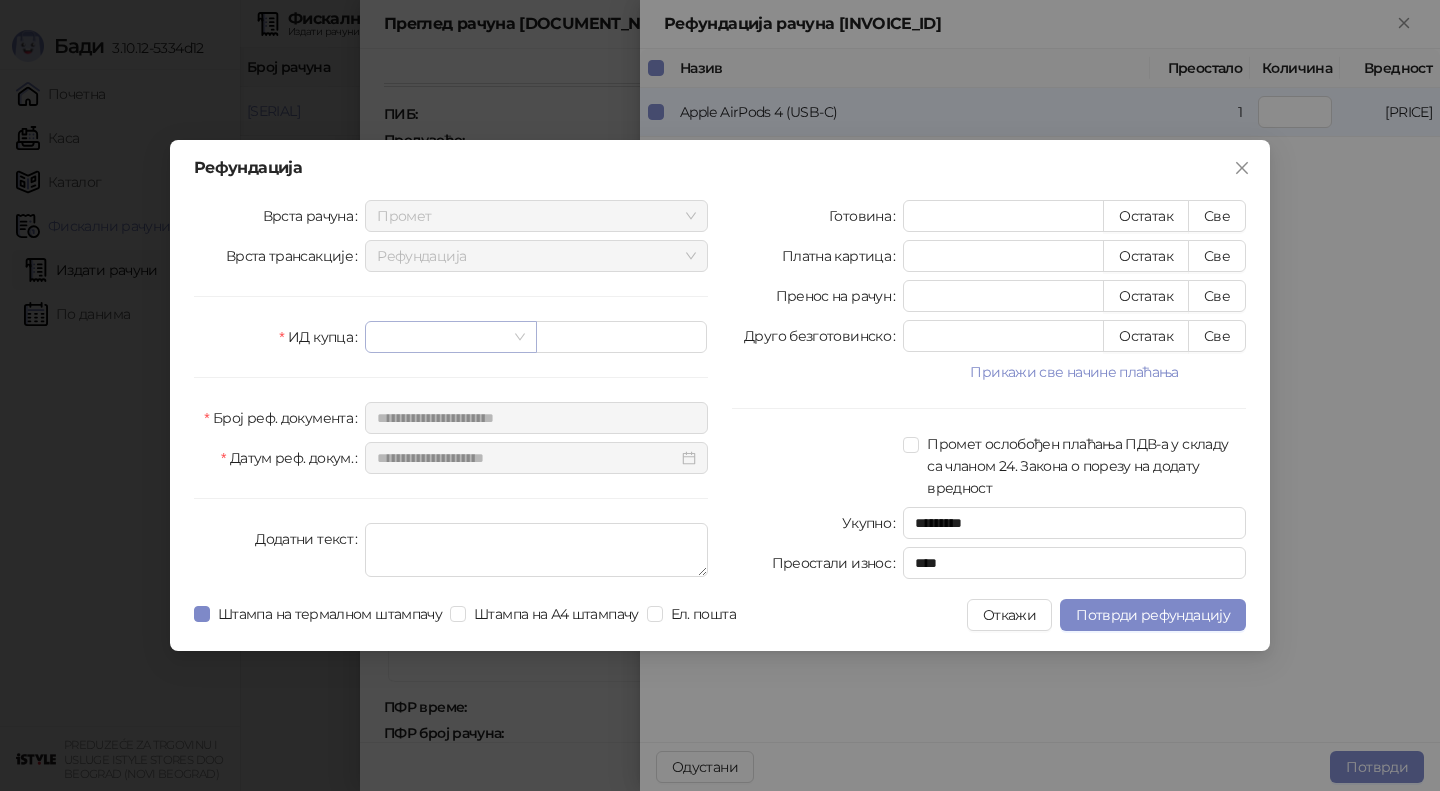 click at bounding box center (441, 337) 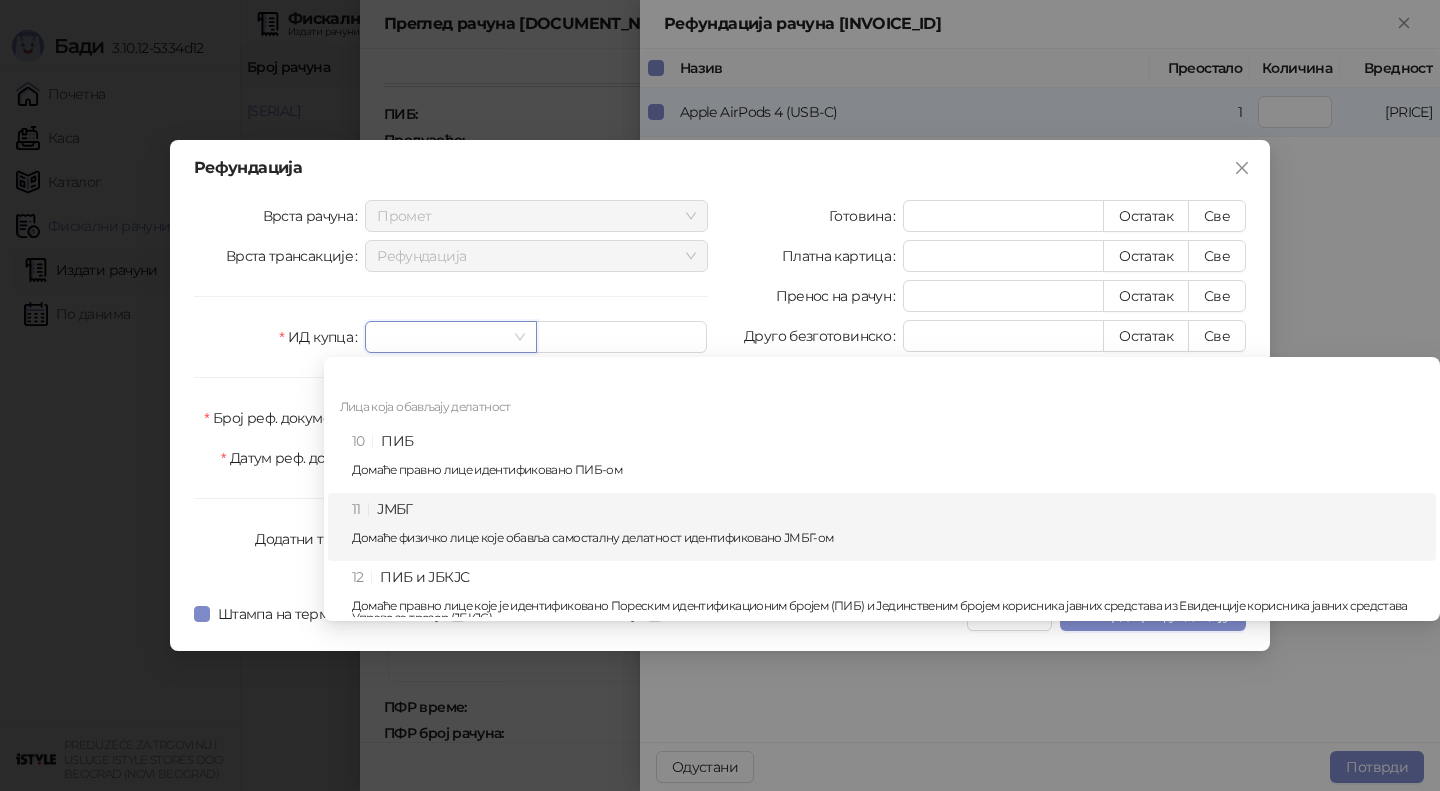 click on "[ID_NUMBER] Домаће физичко лице које обавља самосталну делатност идентификовано ЈМБГ-ом" at bounding box center [888, 527] 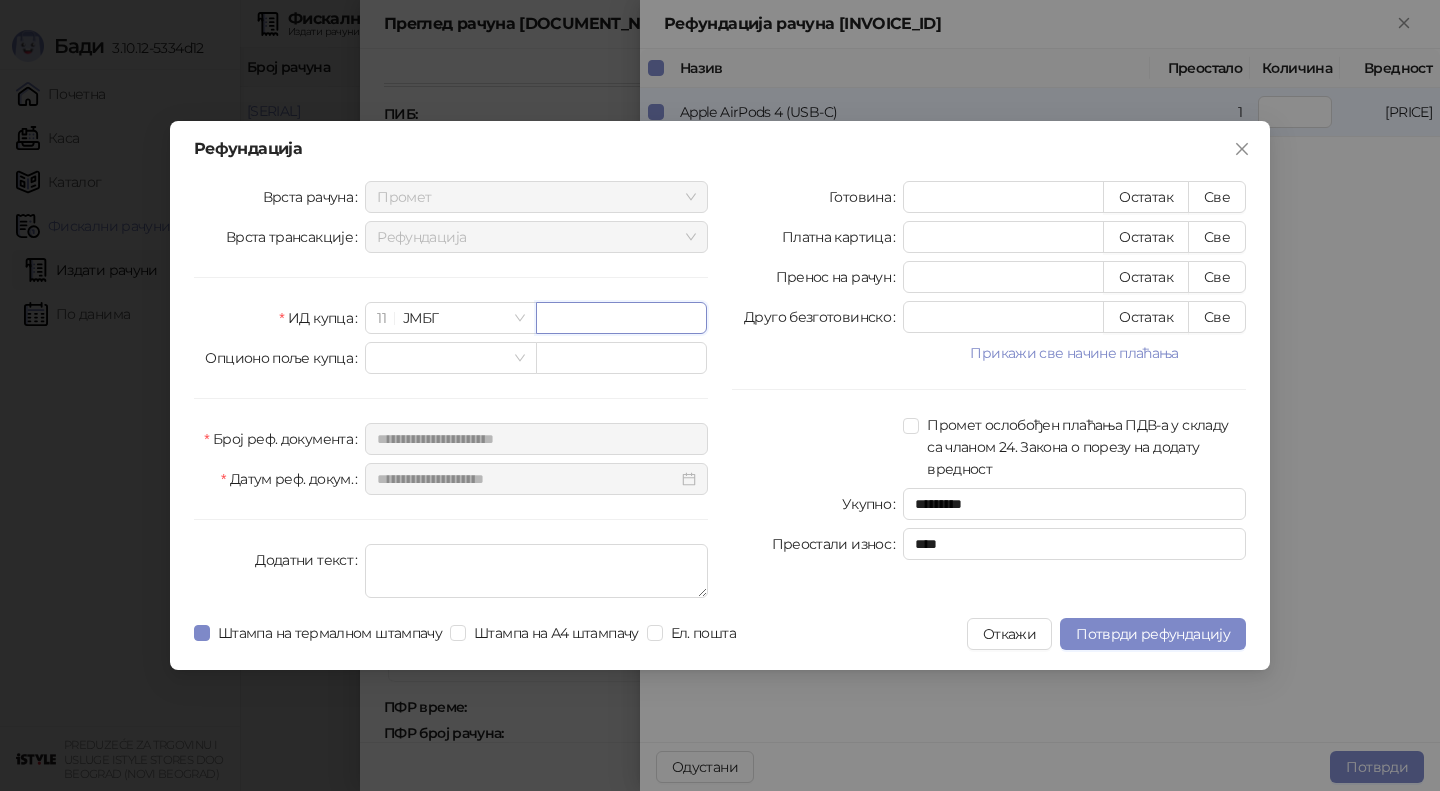 click at bounding box center (621, 318) 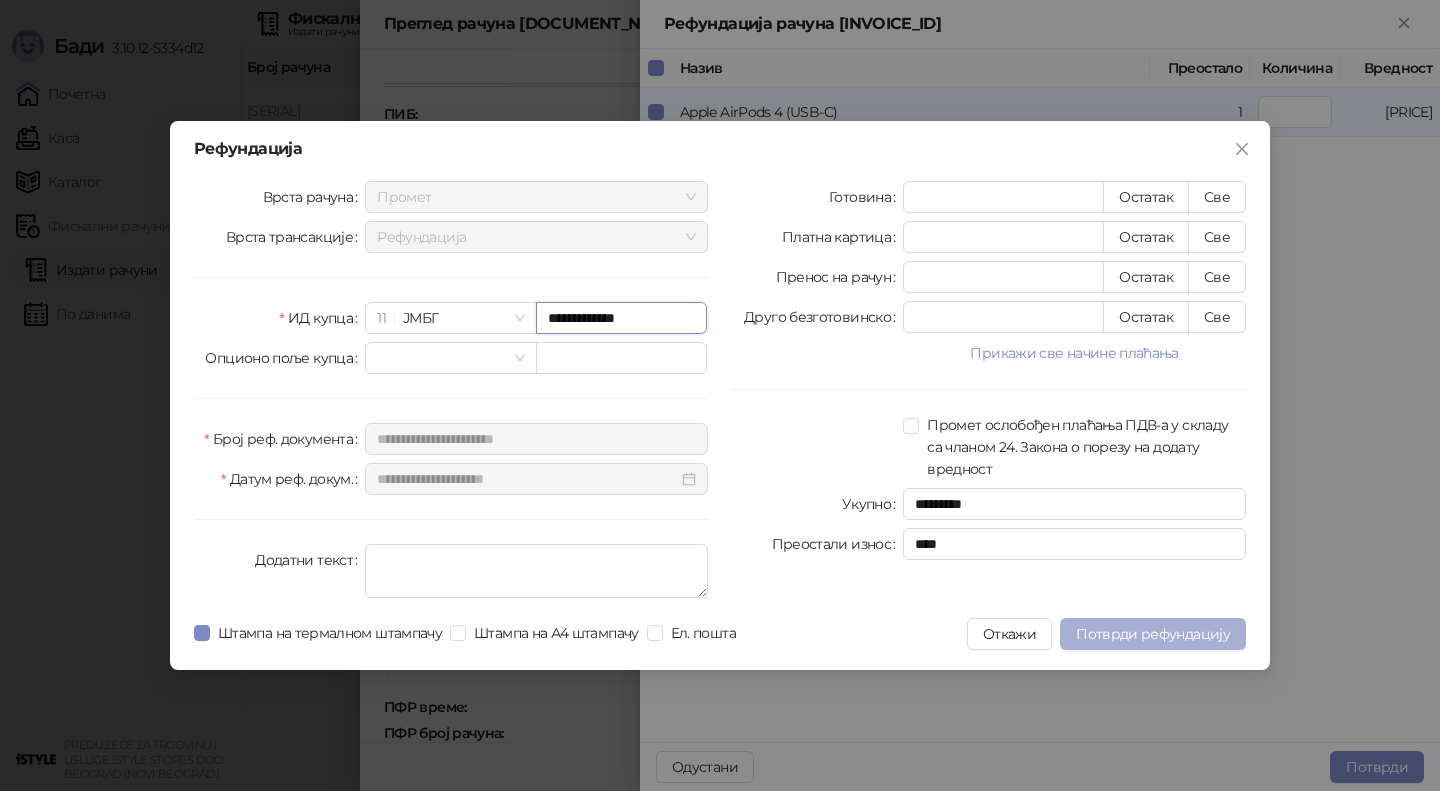 type on "**********" 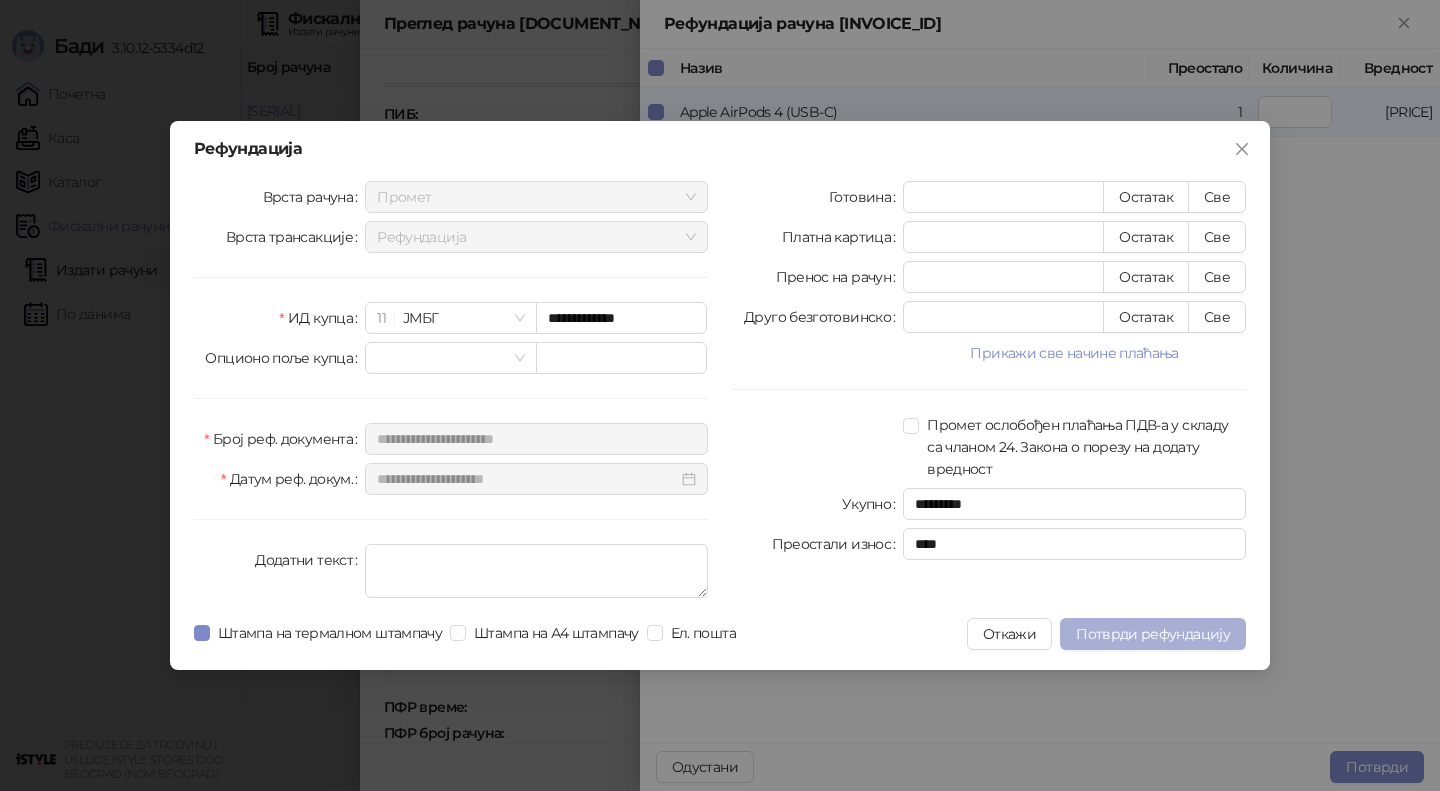 click on "Потврди рефундацију" at bounding box center (1153, 634) 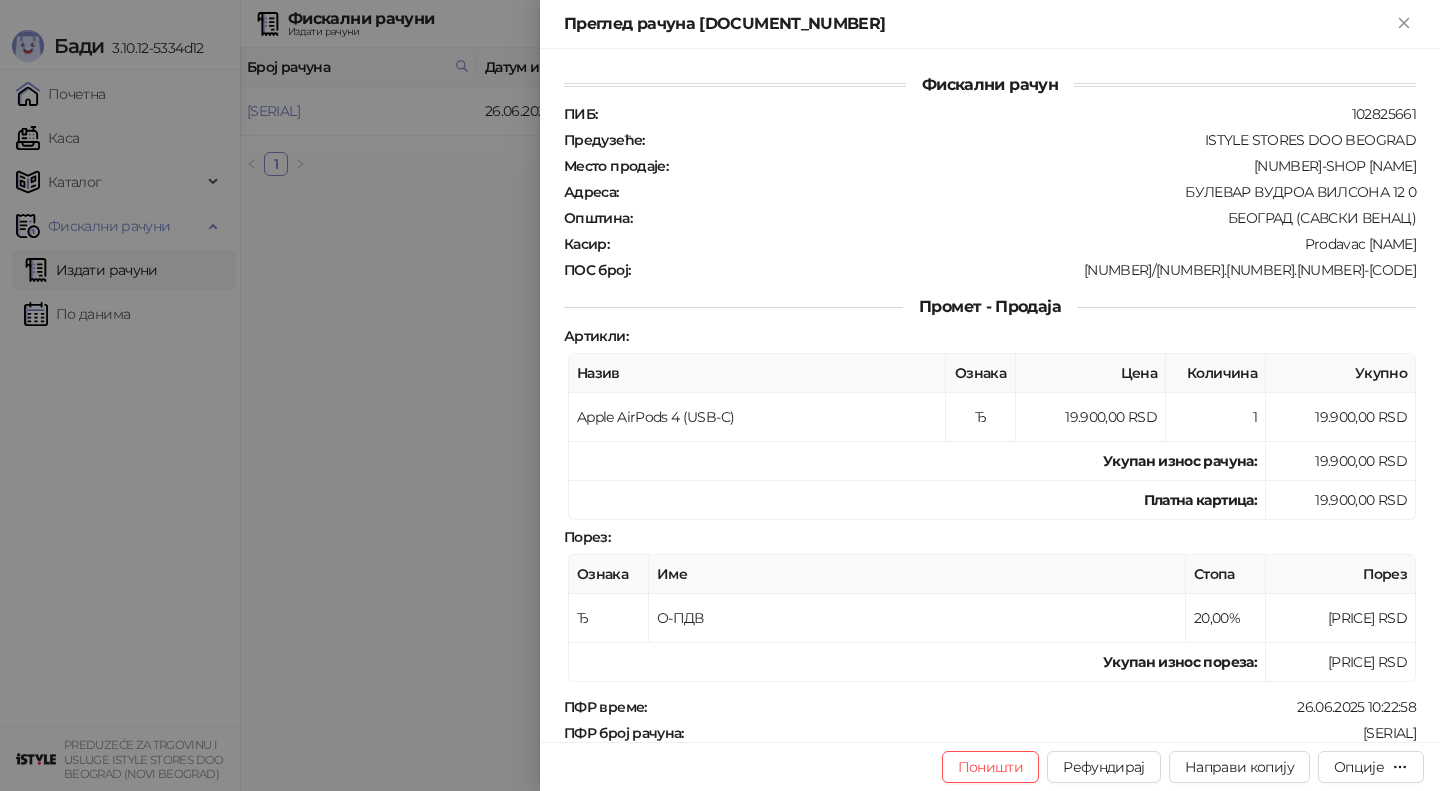 click at bounding box center (720, 395) 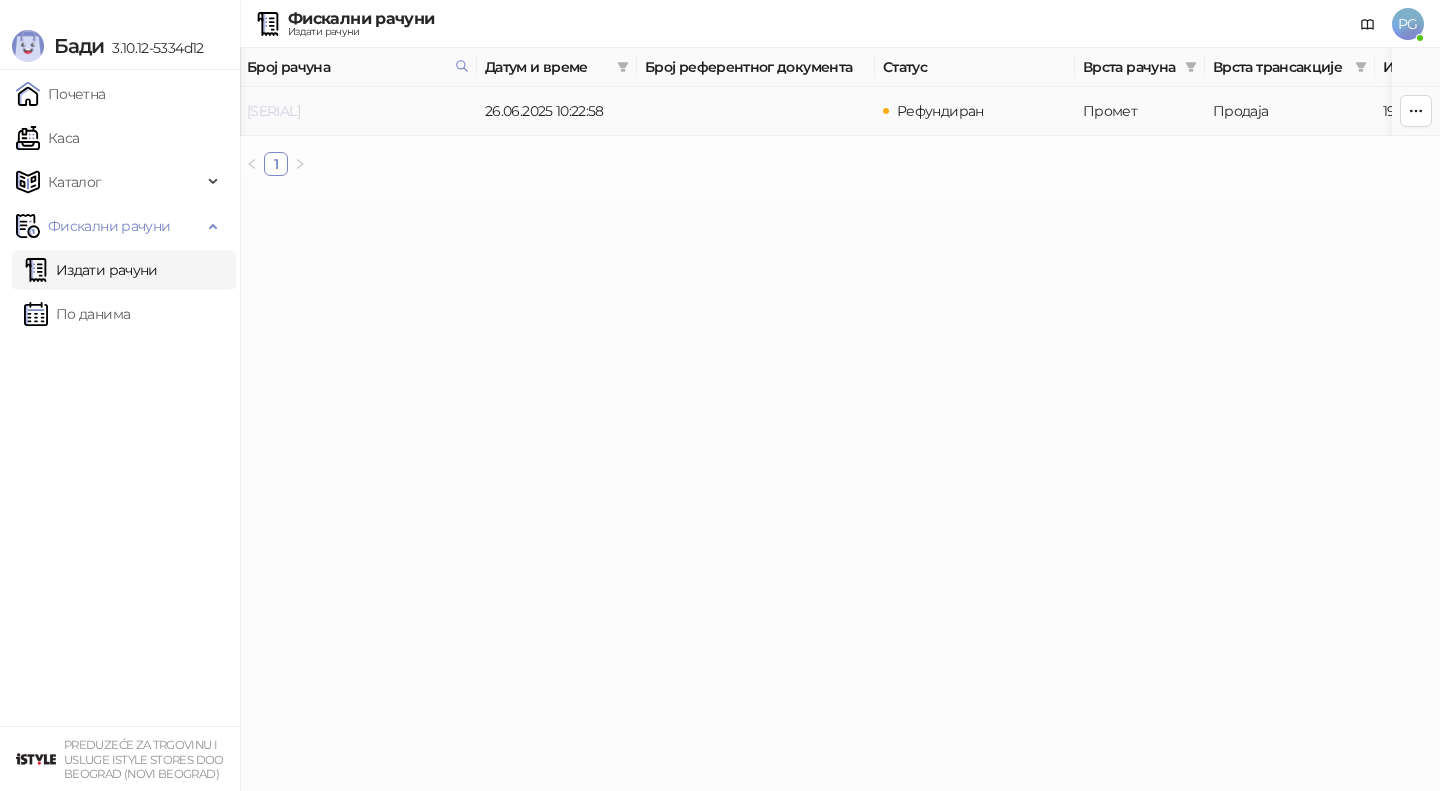 scroll, scrollTop: 0, scrollLeft: 0, axis: both 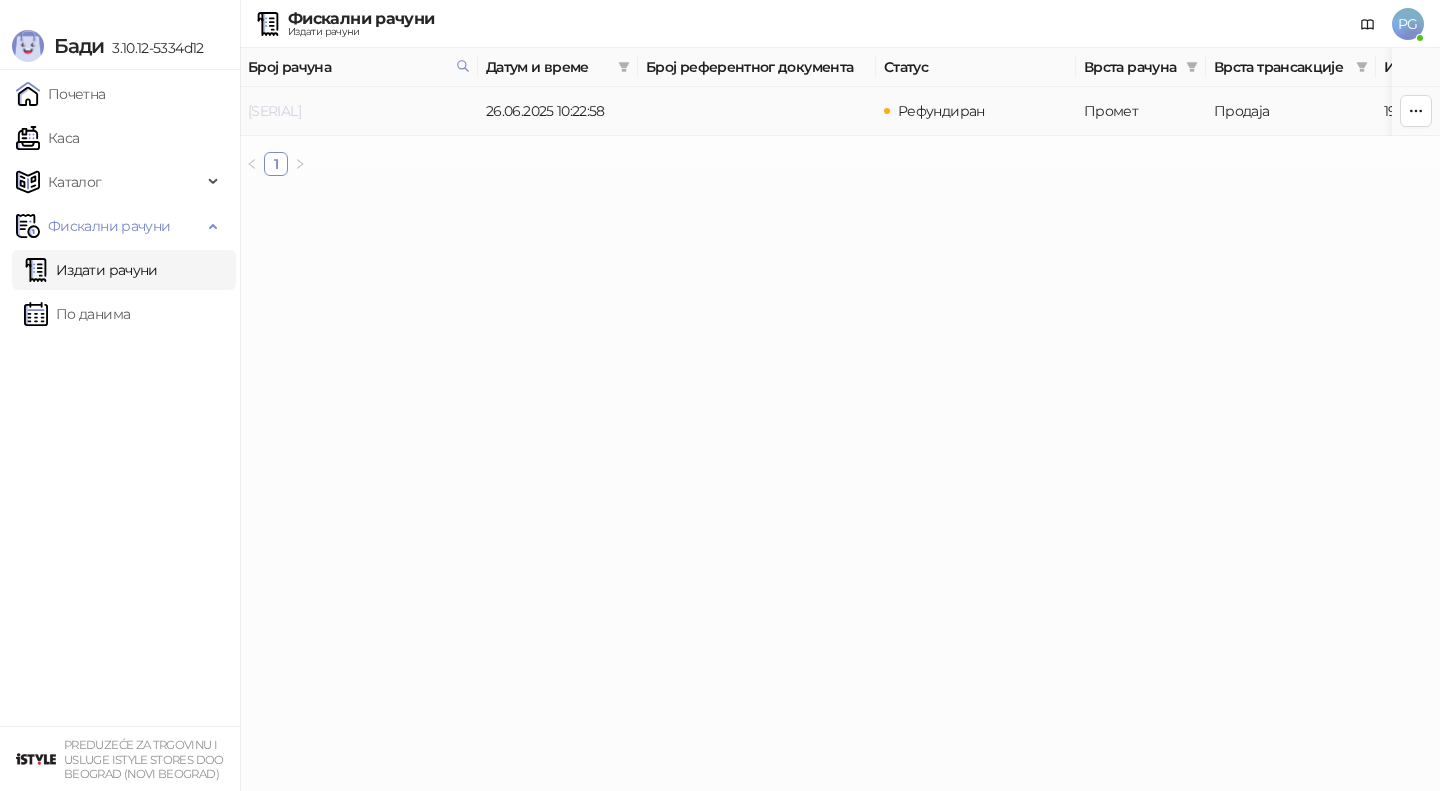 drag, startPoint x: 458, startPoint y: 112, endPoint x: 248, endPoint y: 118, distance: 210.0857 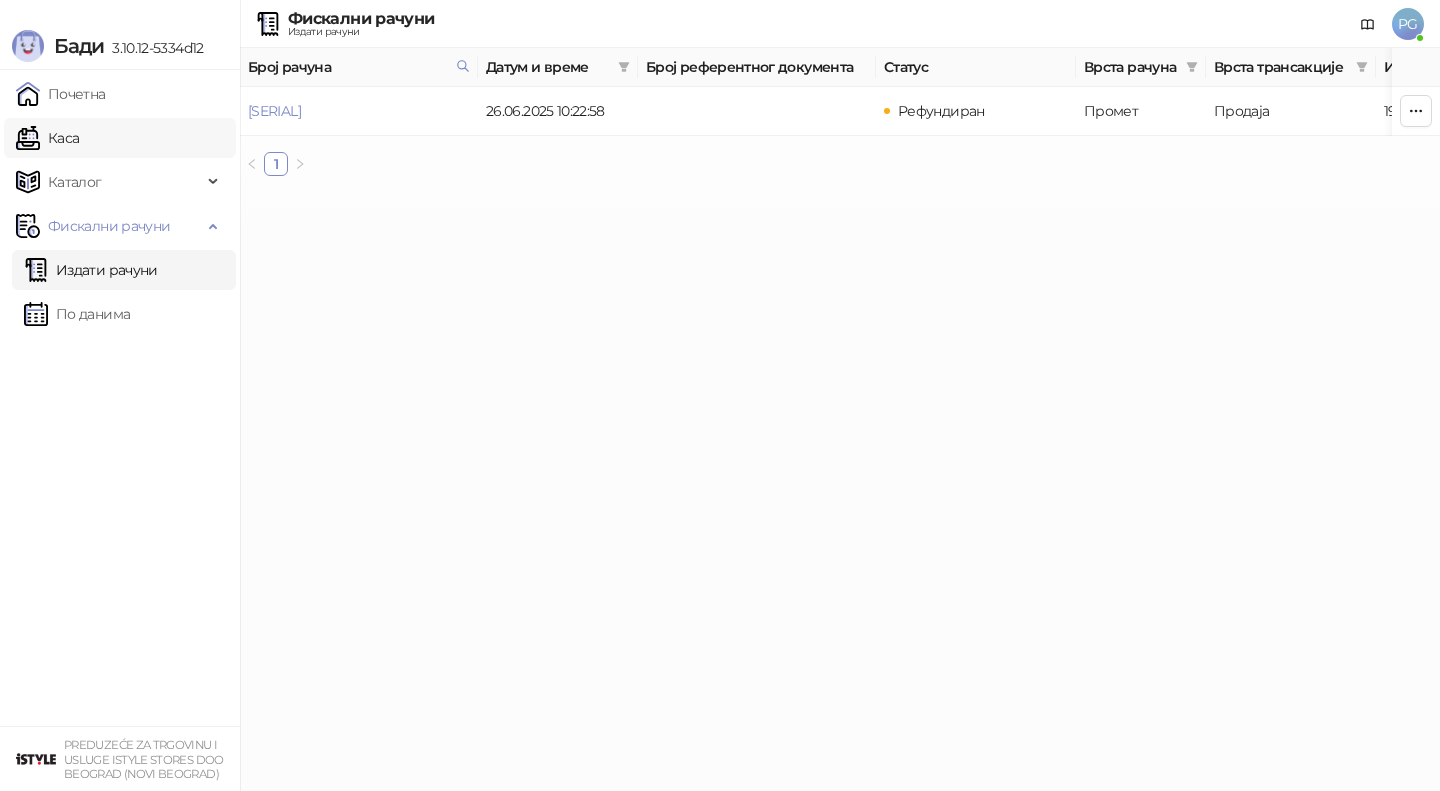 click on "Каса" at bounding box center [47, 138] 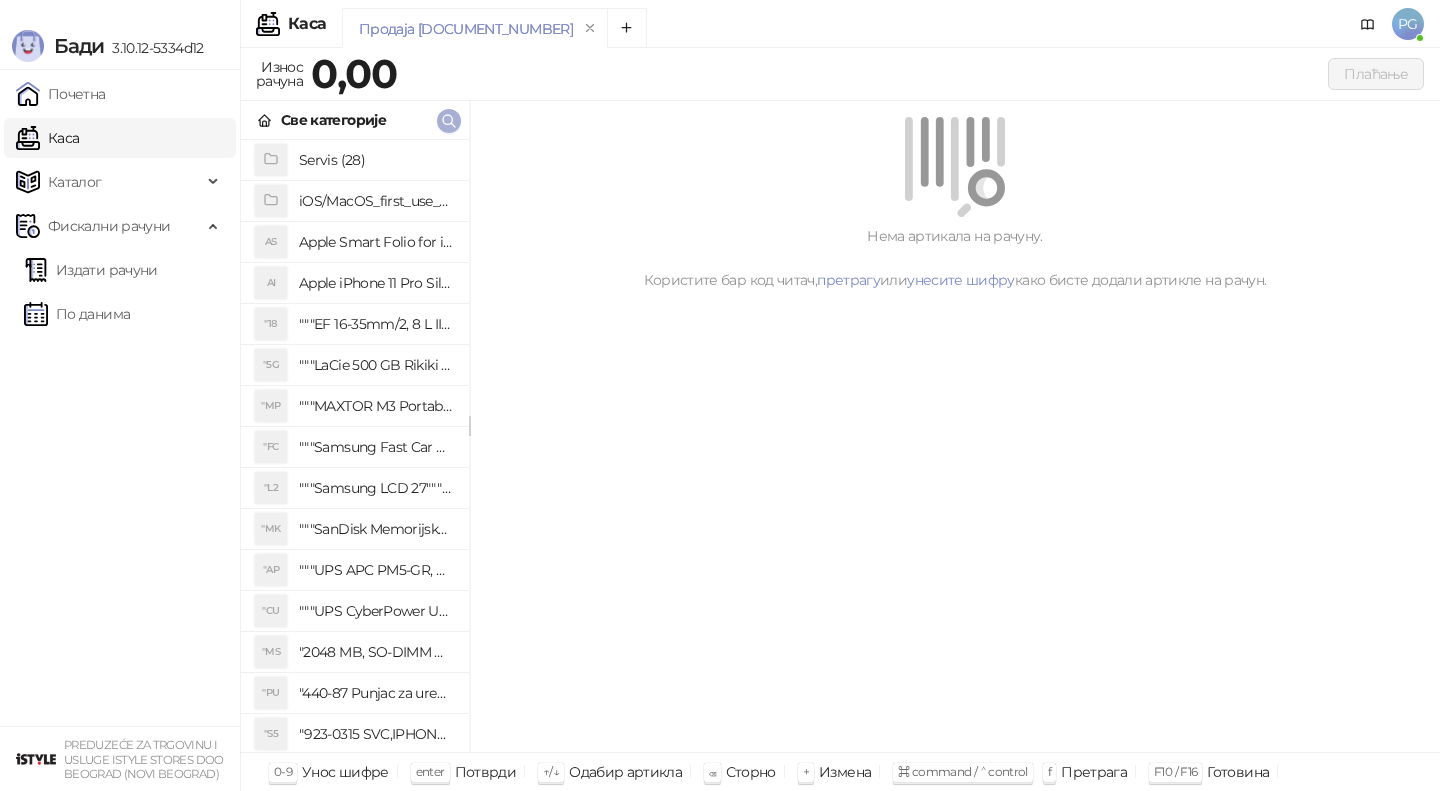 click 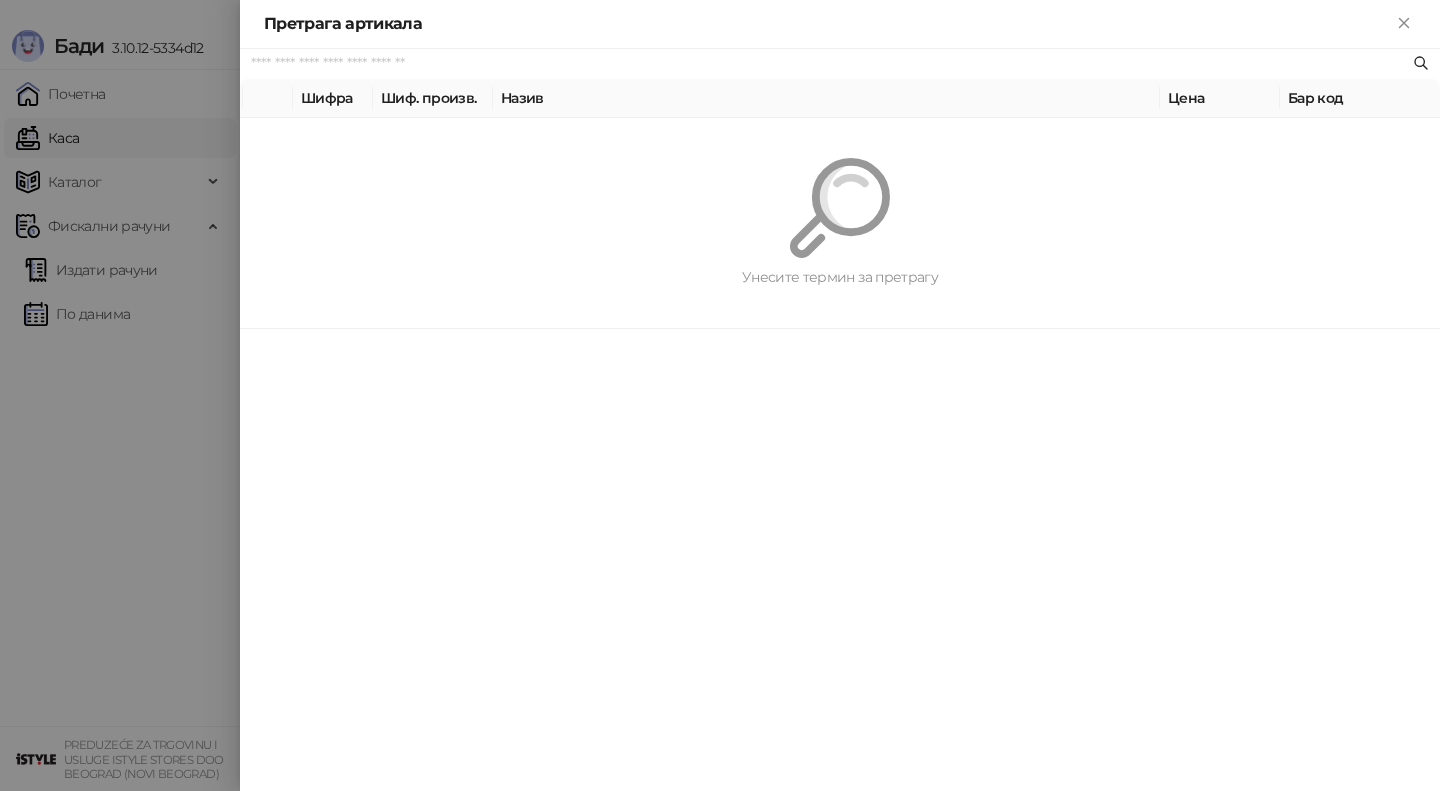 paste on "*********" 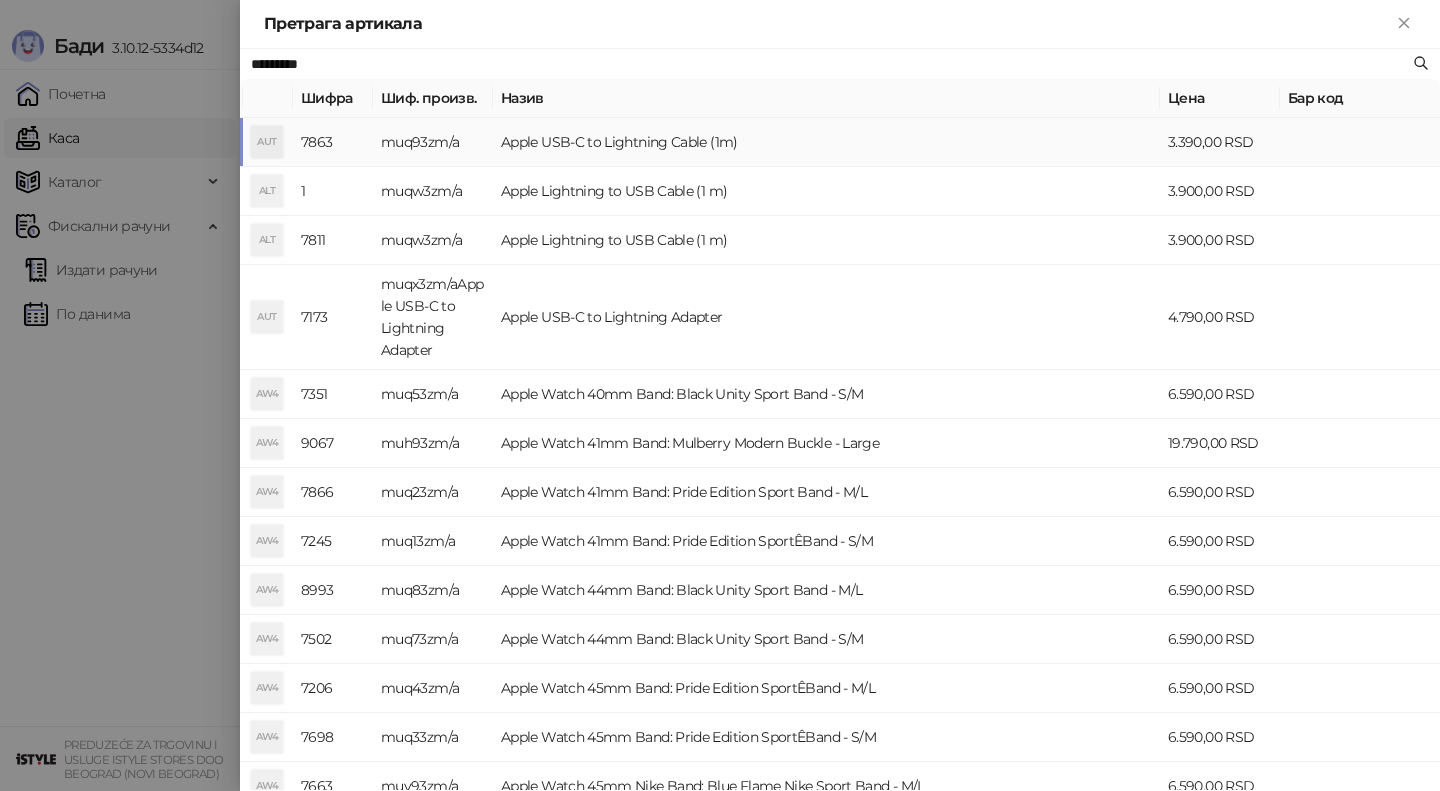 type on "*********" 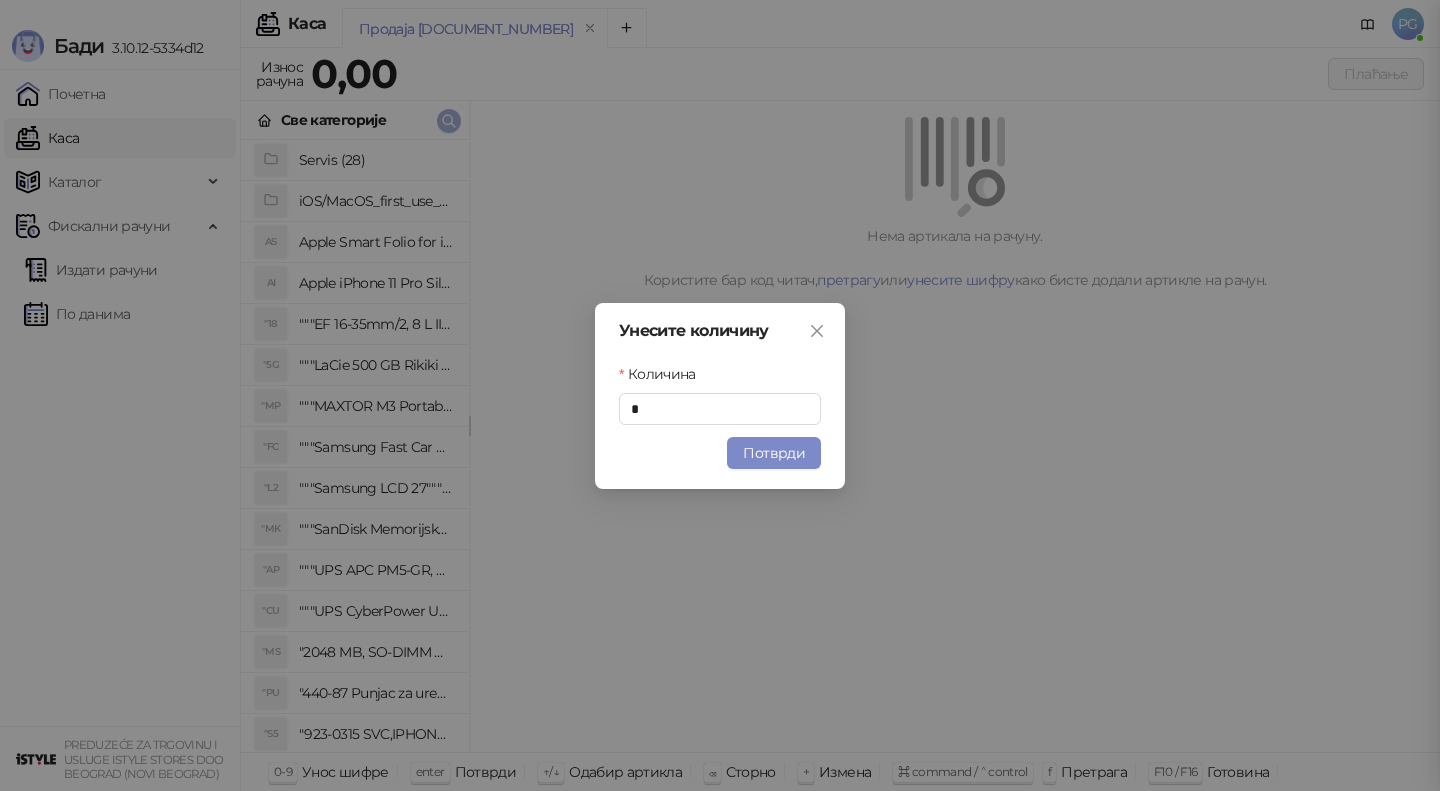 type 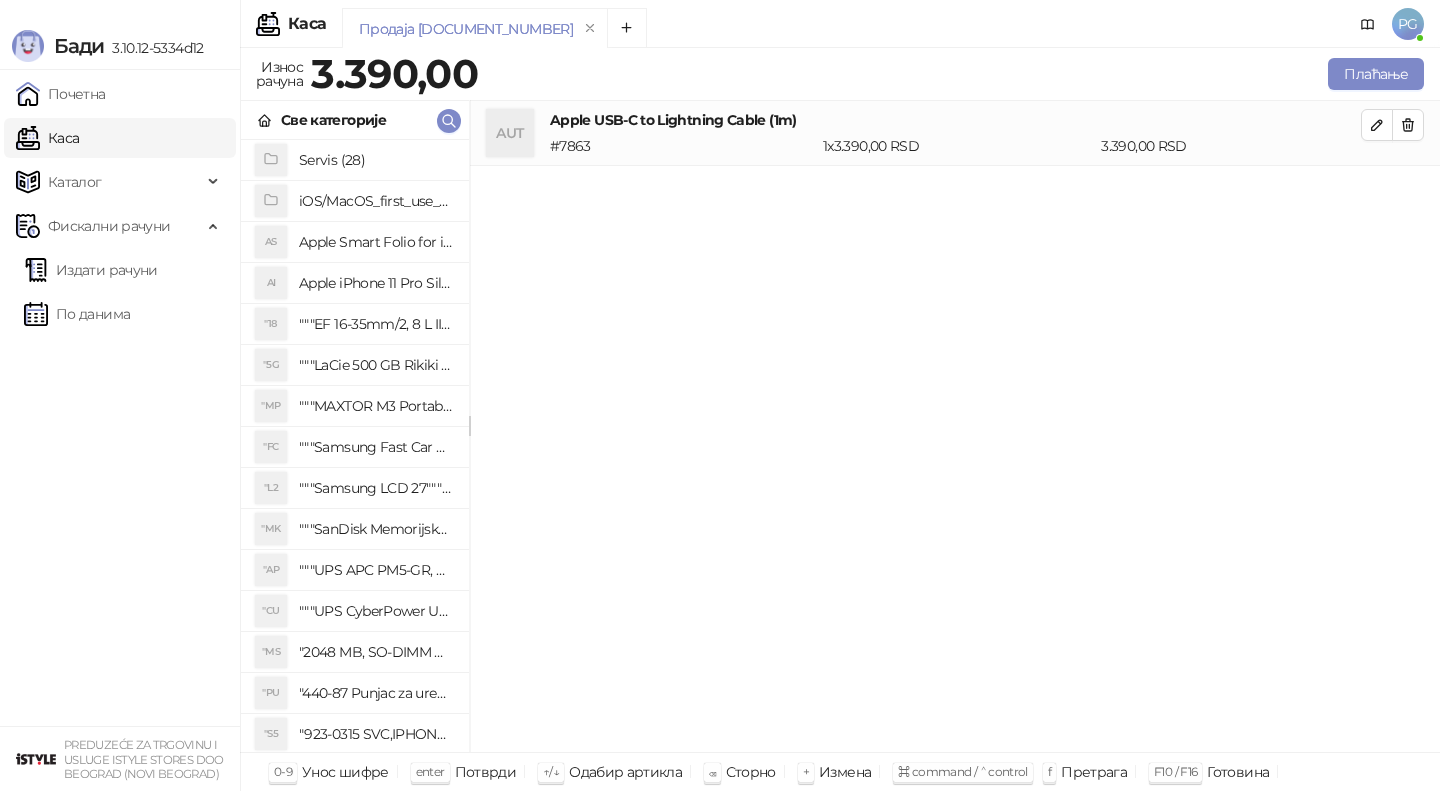 click on "Све категорије" at bounding box center [355, 120] 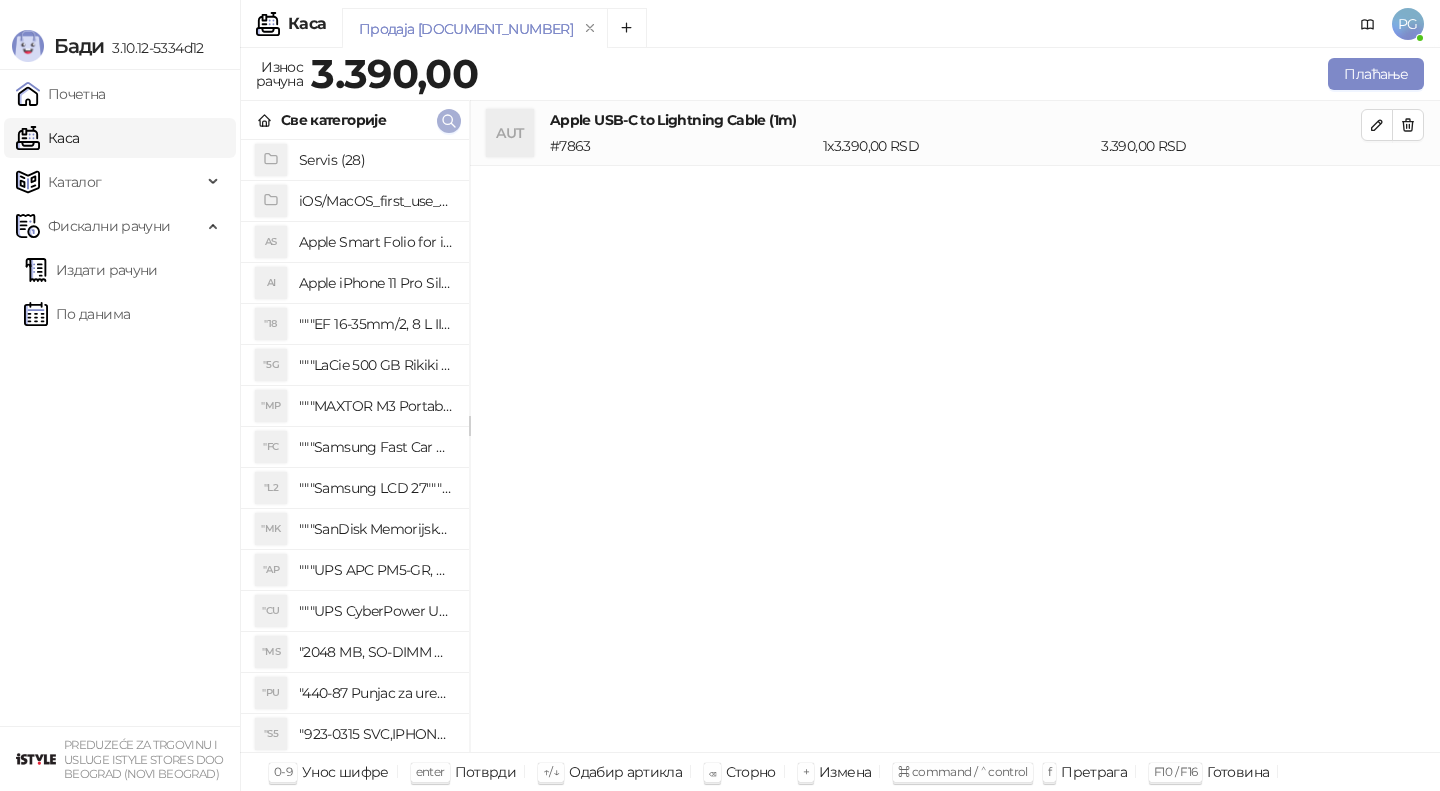 click 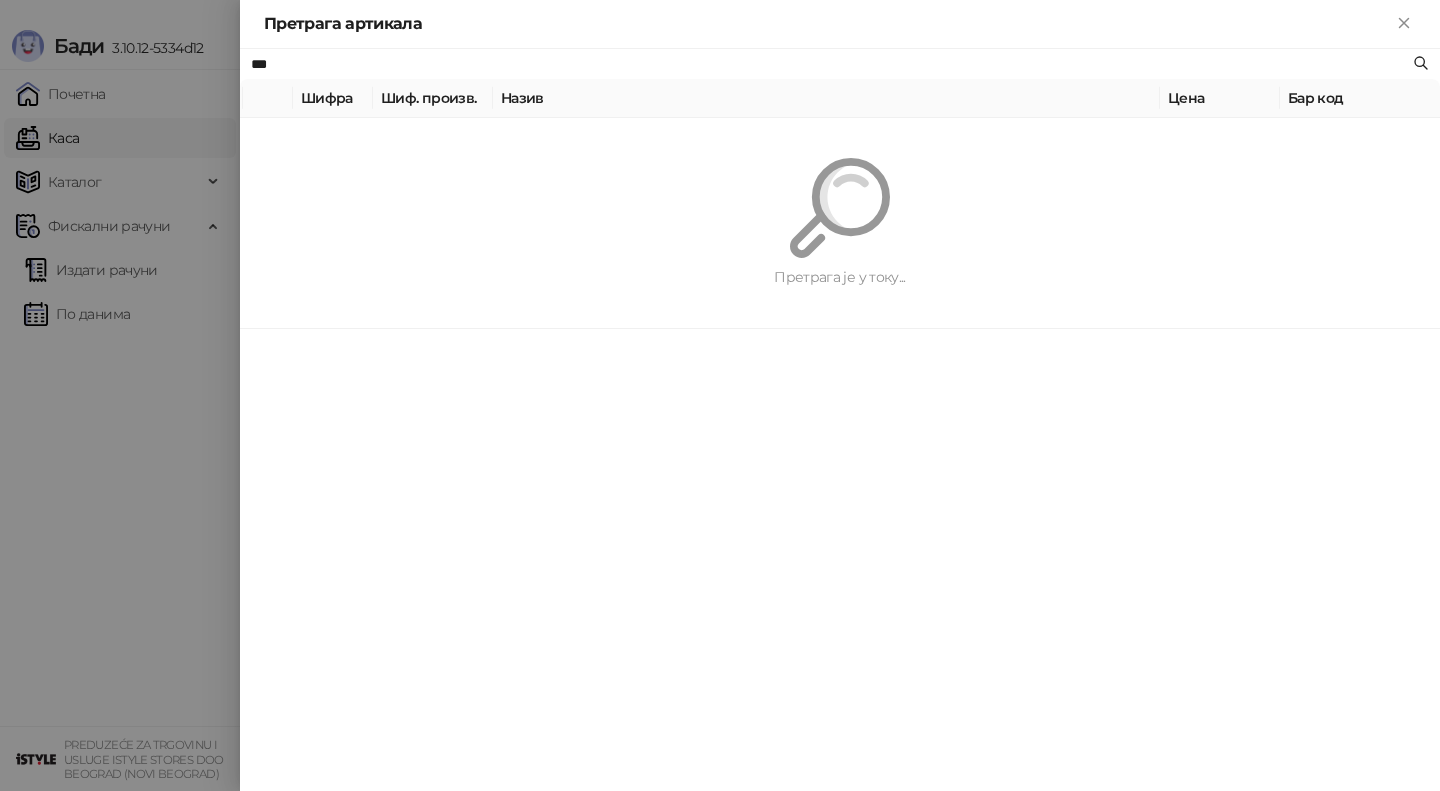 type on "***" 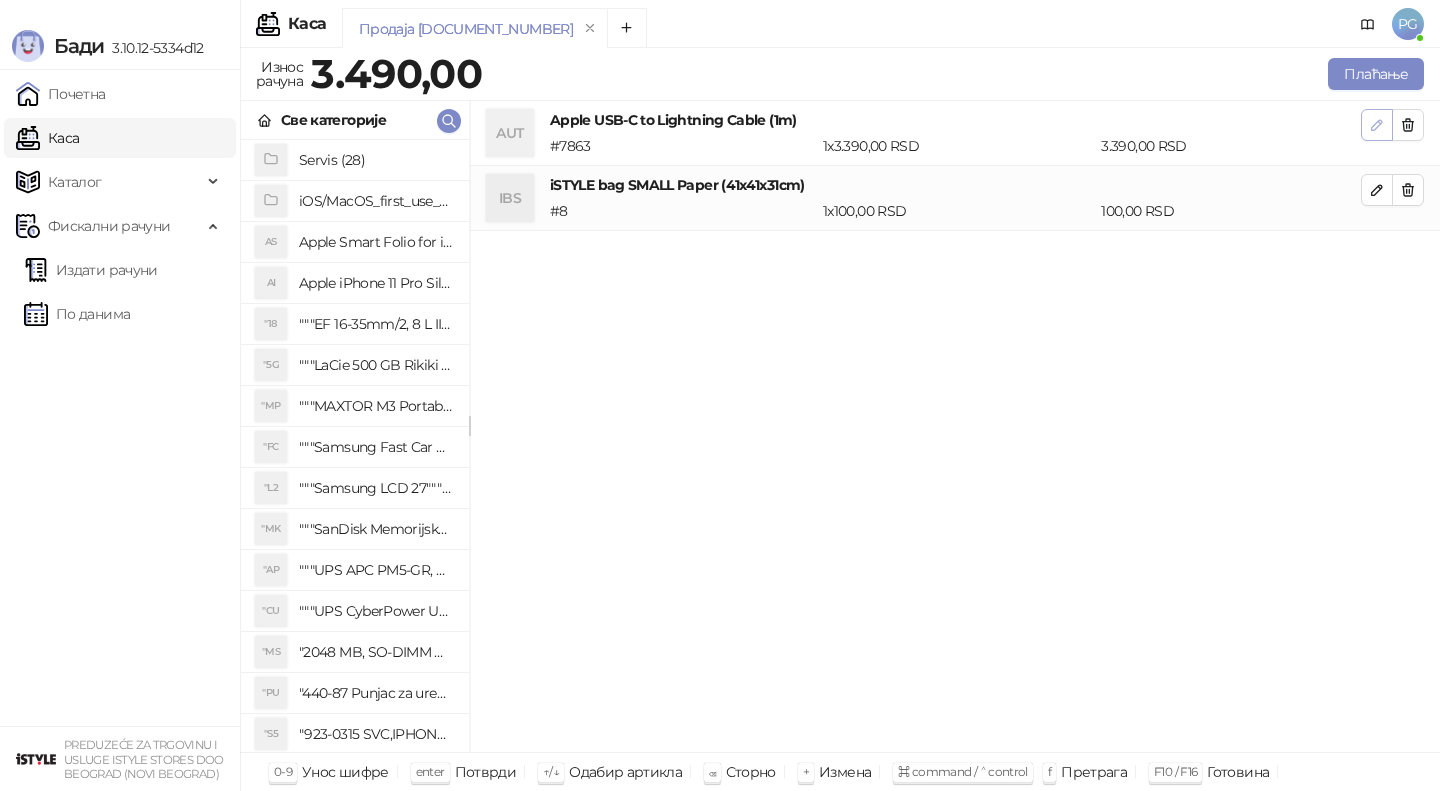 click at bounding box center (1377, 125) 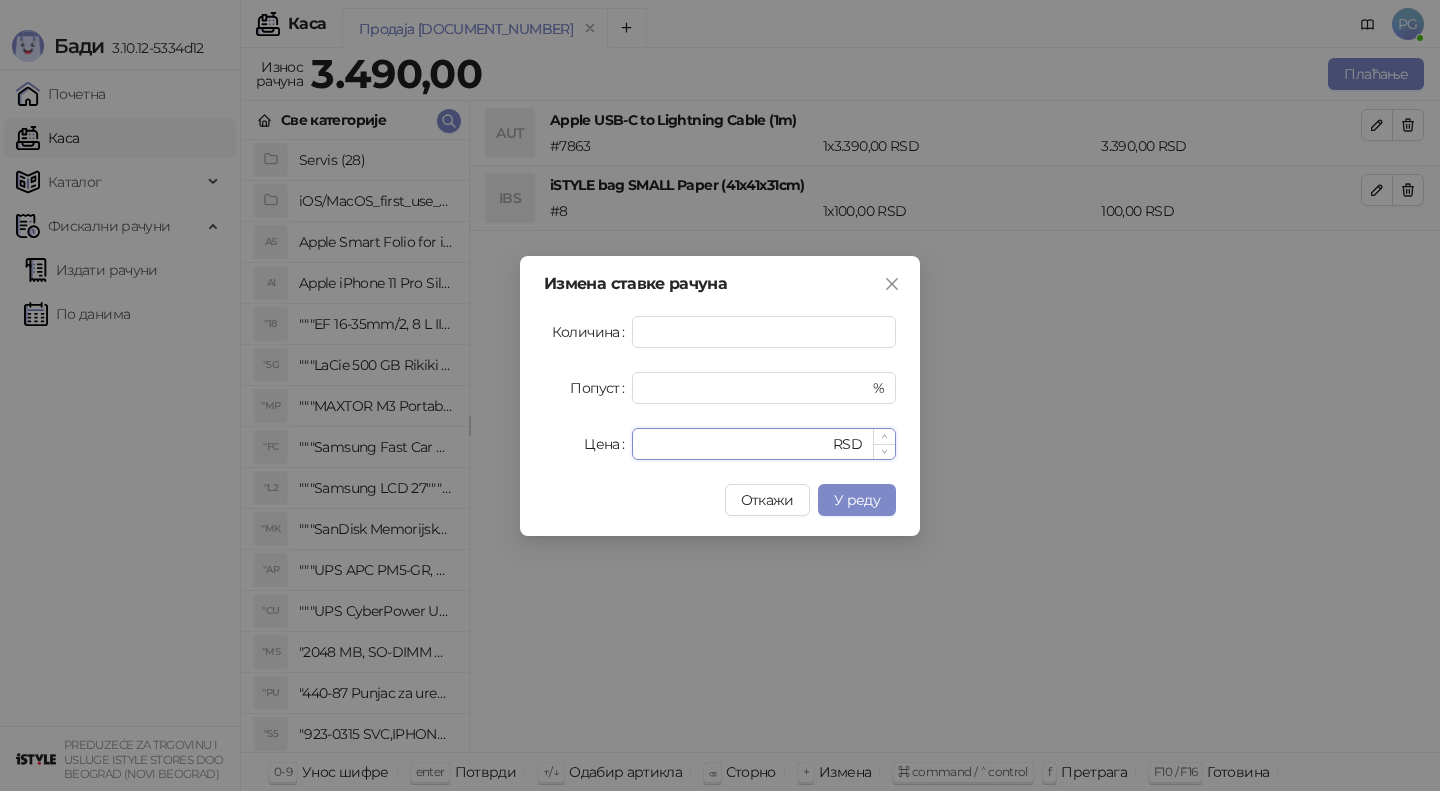 click on "****" at bounding box center (736, 444) 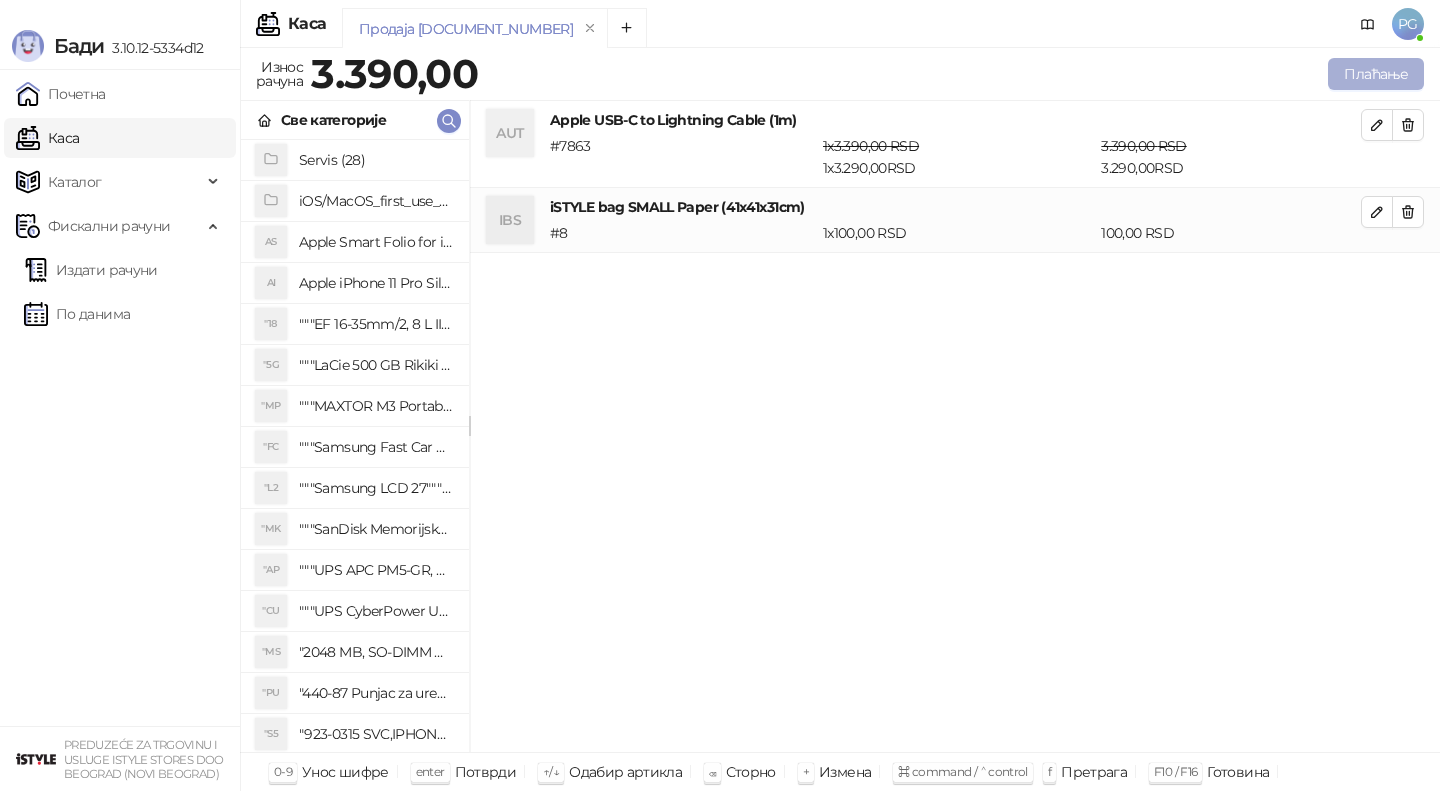 click on "Плаћање" at bounding box center [1376, 74] 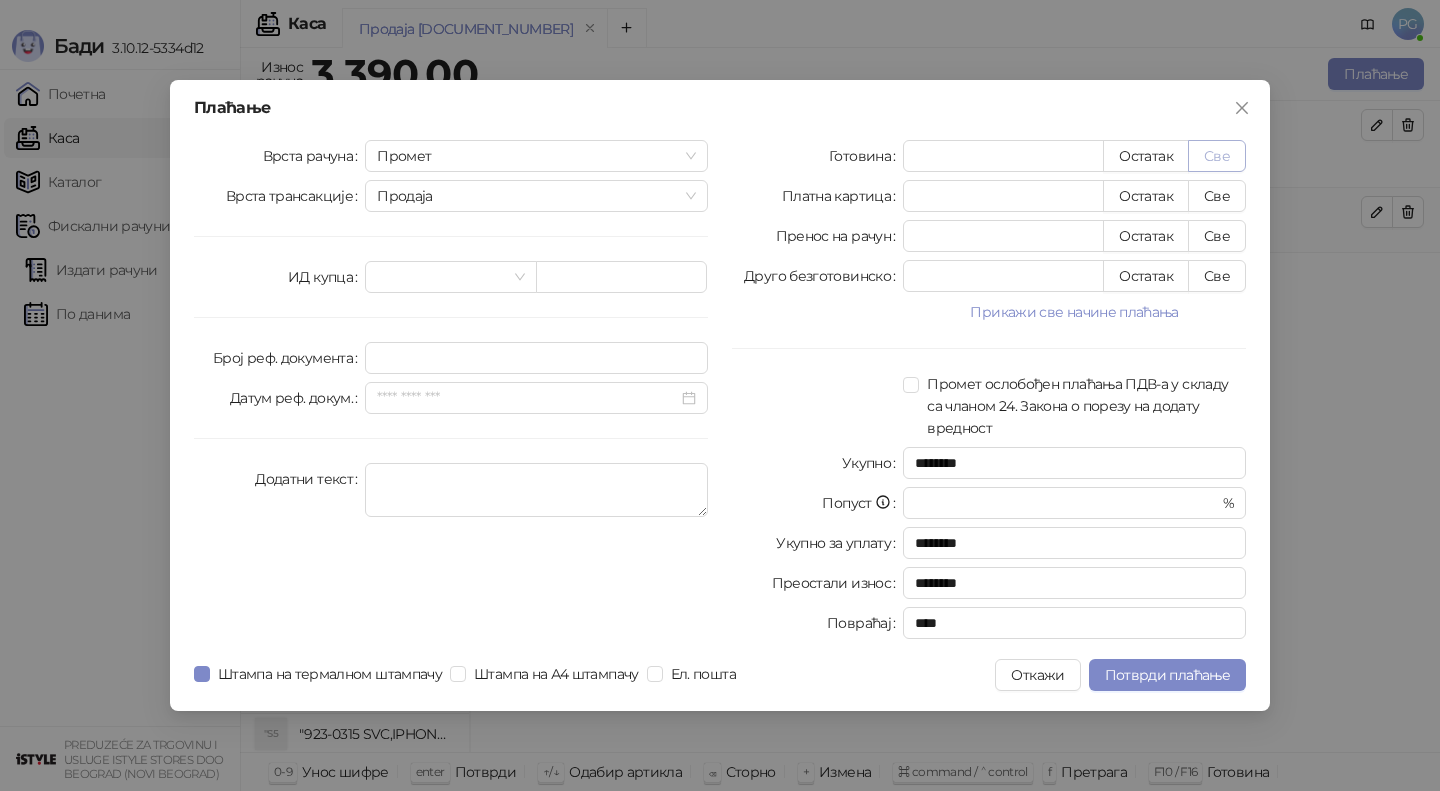click on "Све" at bounding box center [1217, 156] 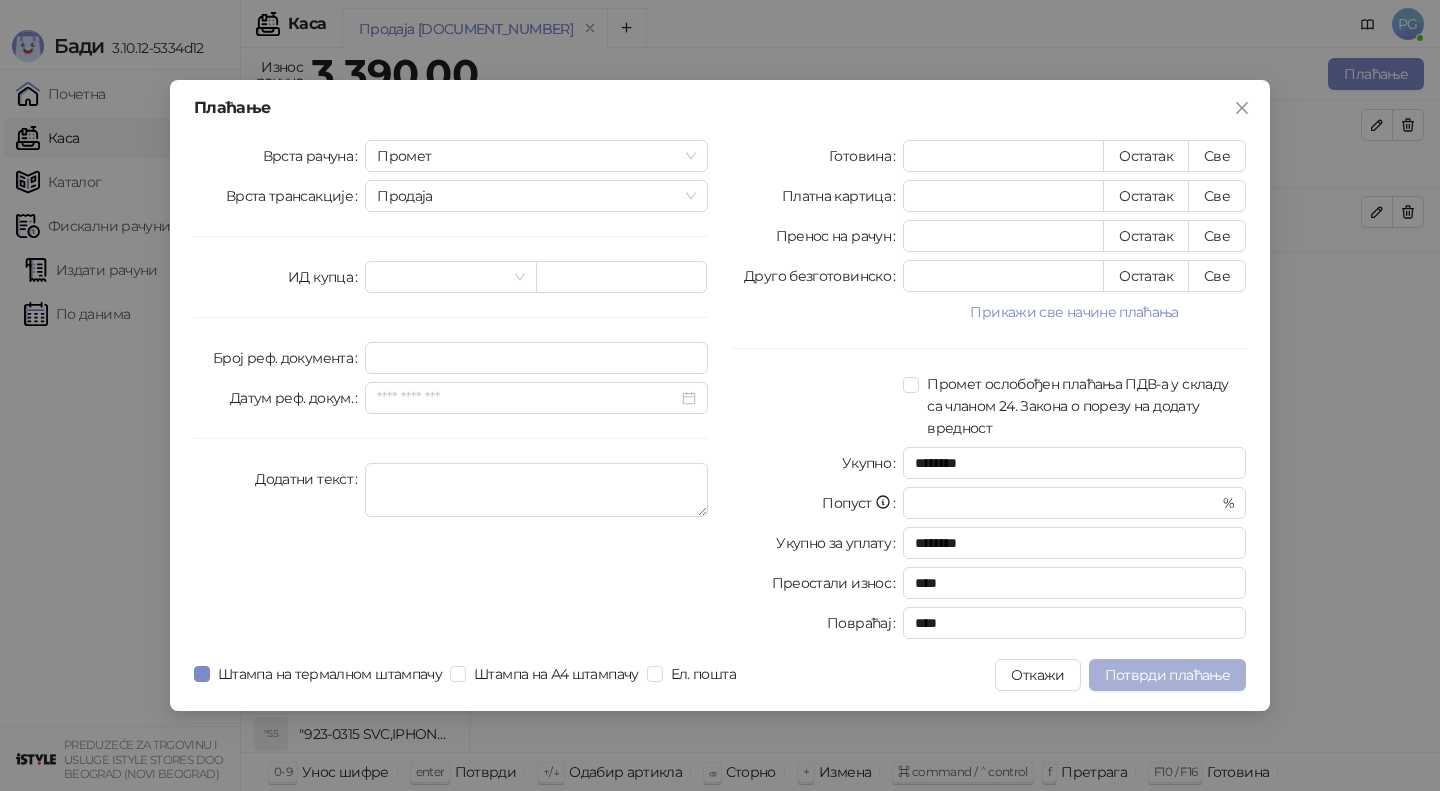 click on "Потврди плаћање" at bounding box center (1167, 675) 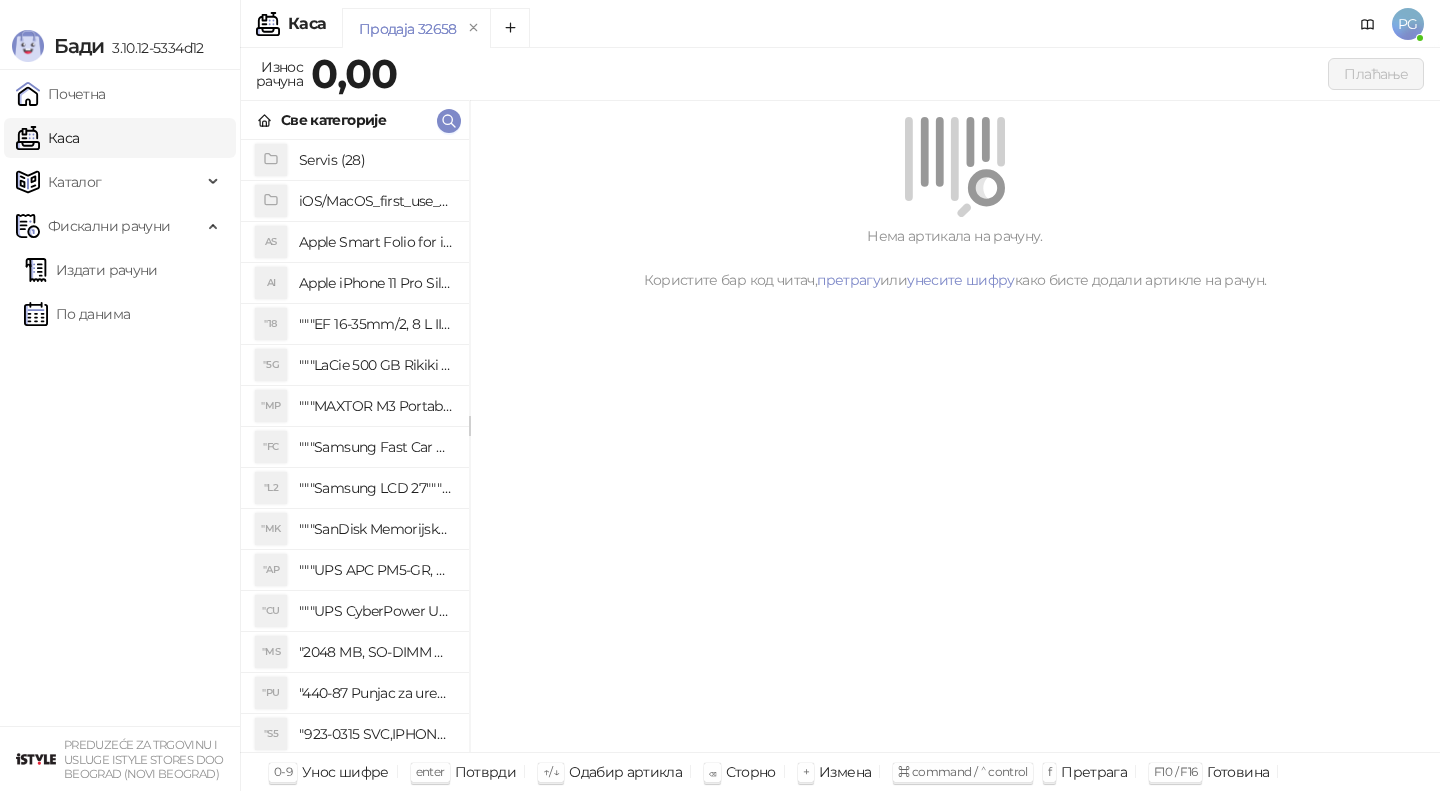 click on "Све категорије" at bounding box center (355, 120) 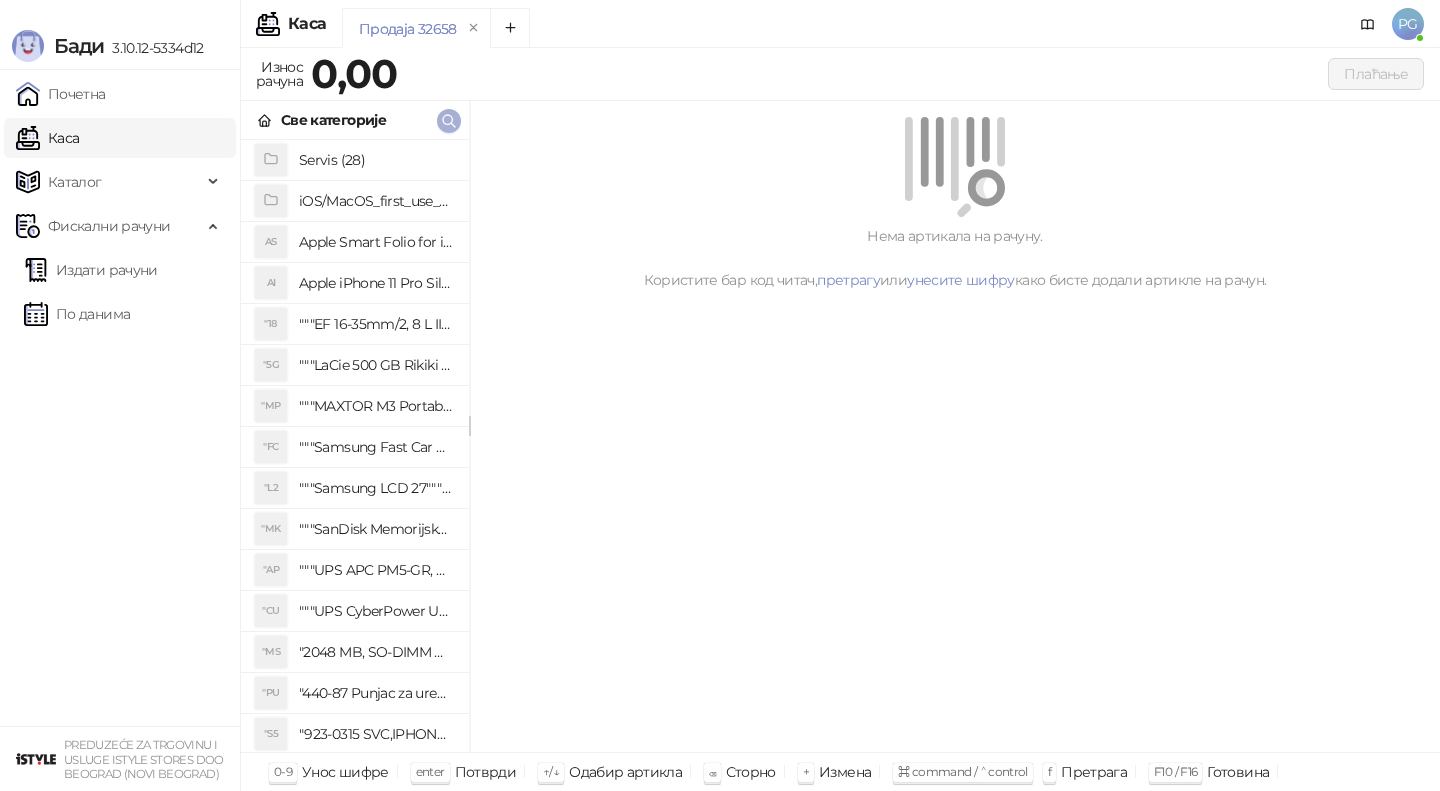 click 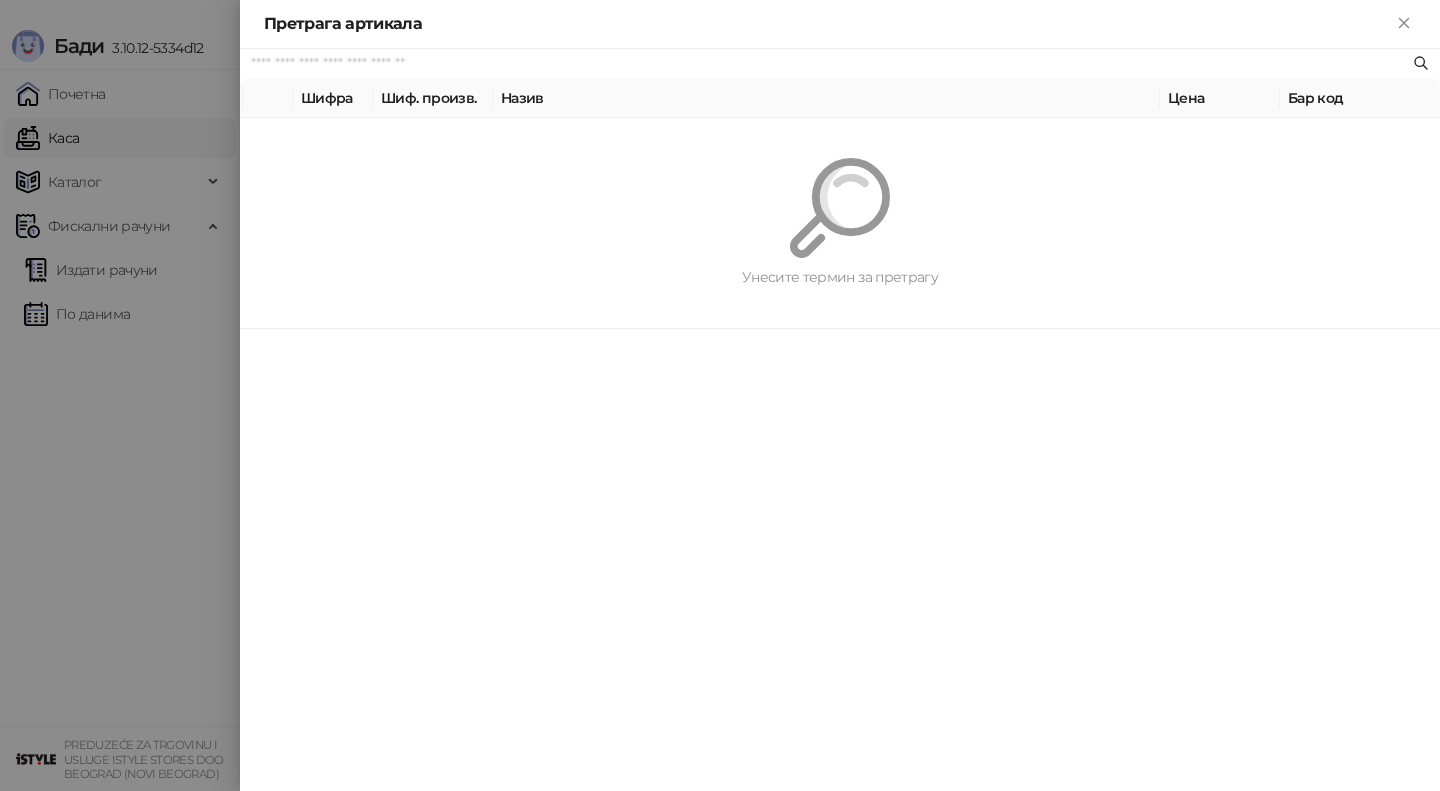 paste on "*********" 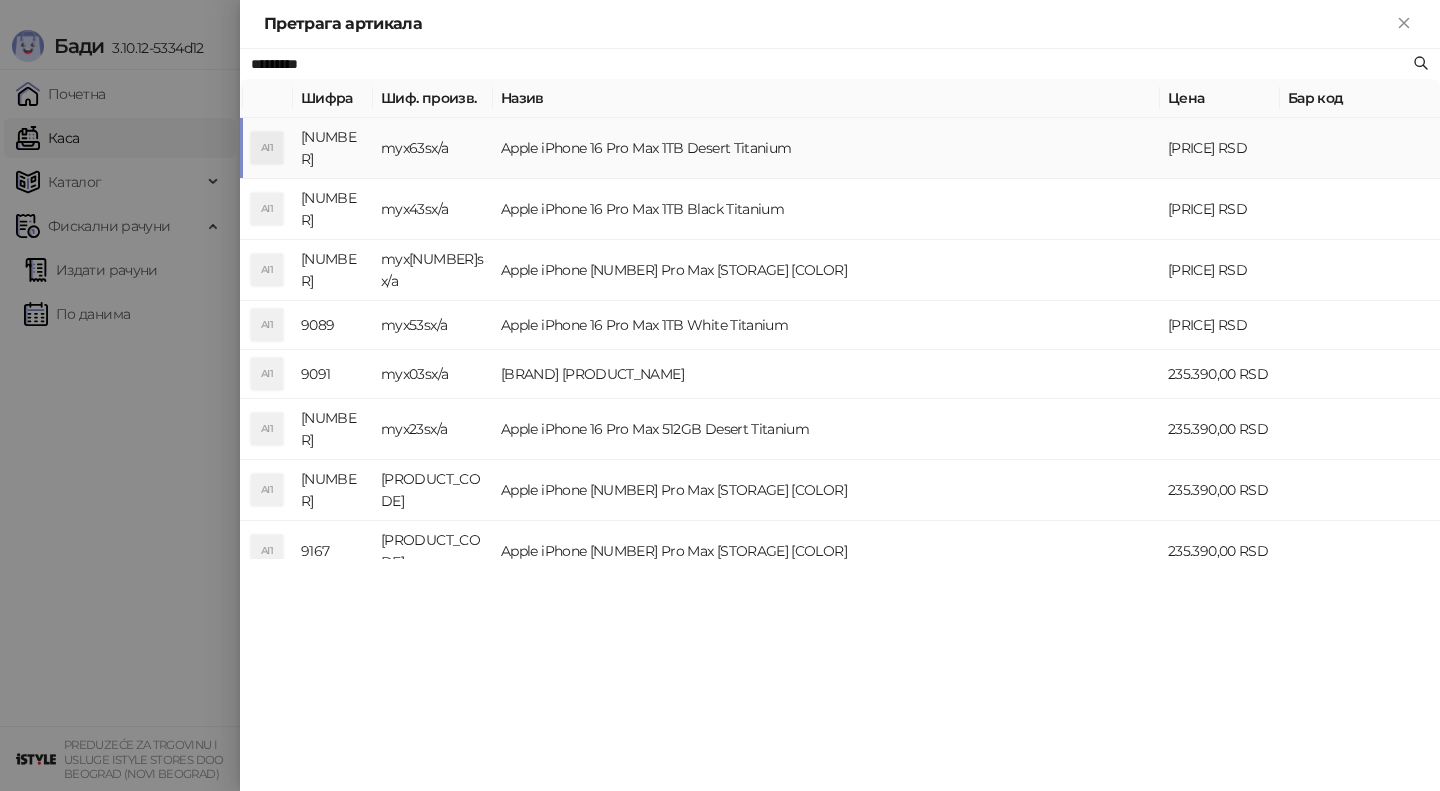 type on "*********" 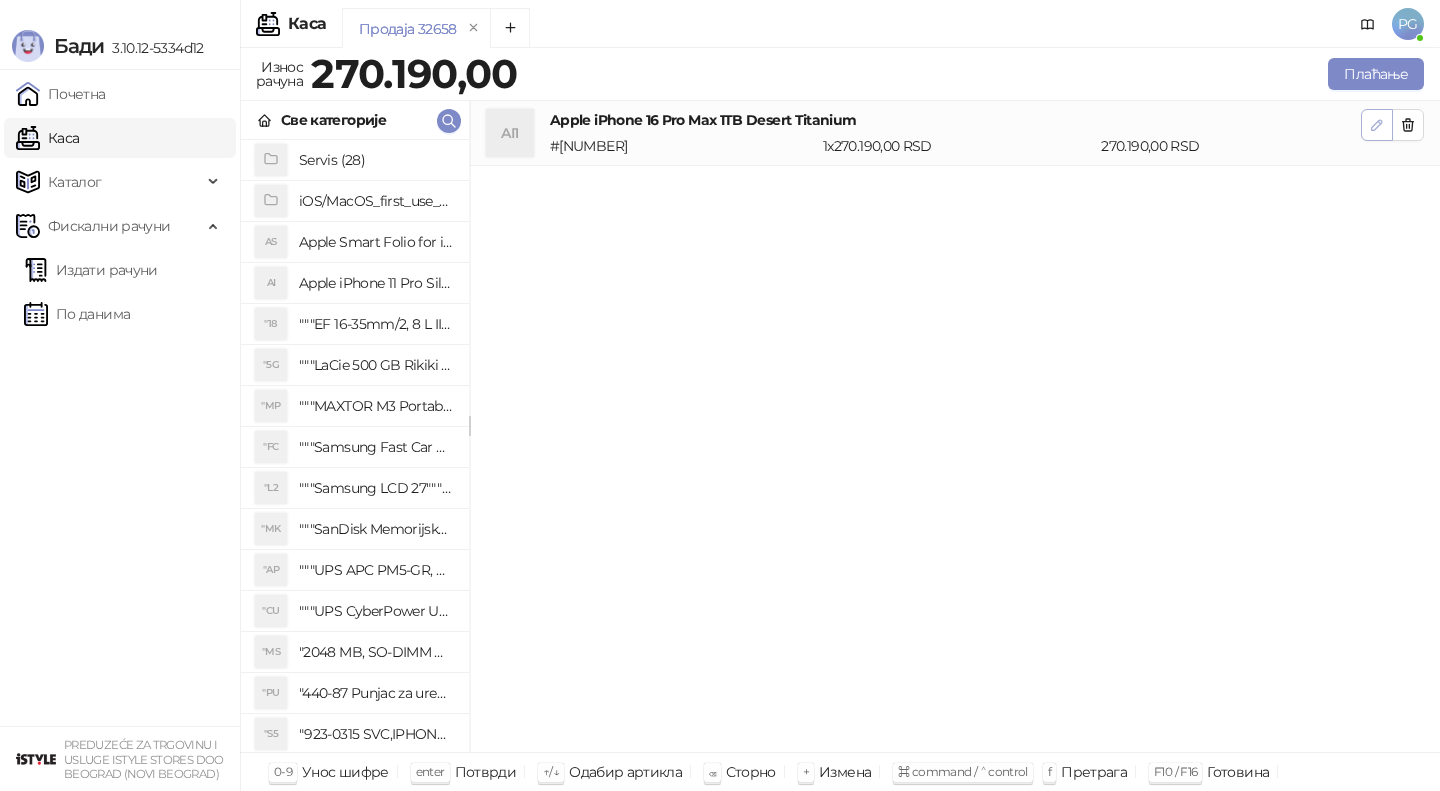 click 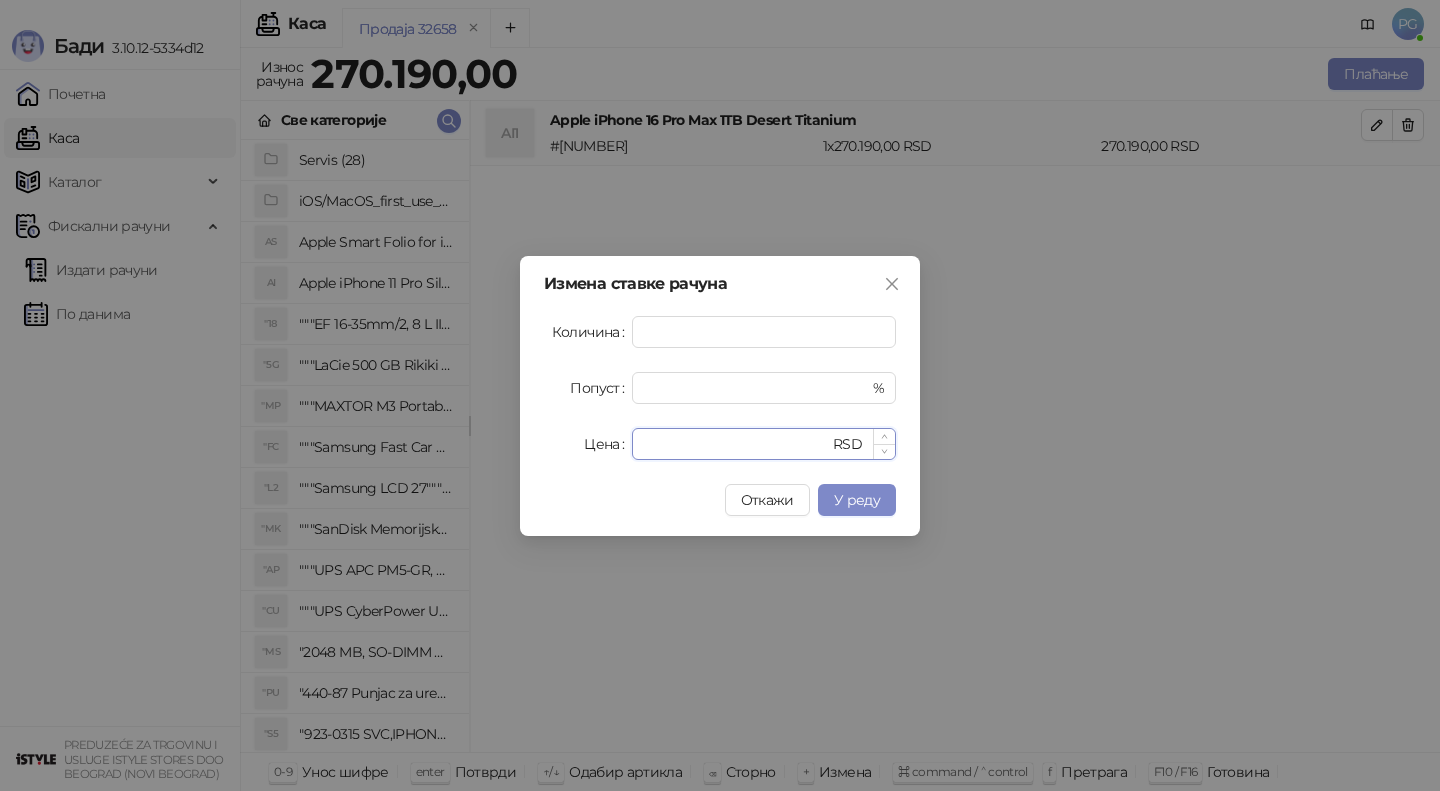click on "******" at bounding box center [736, 444] 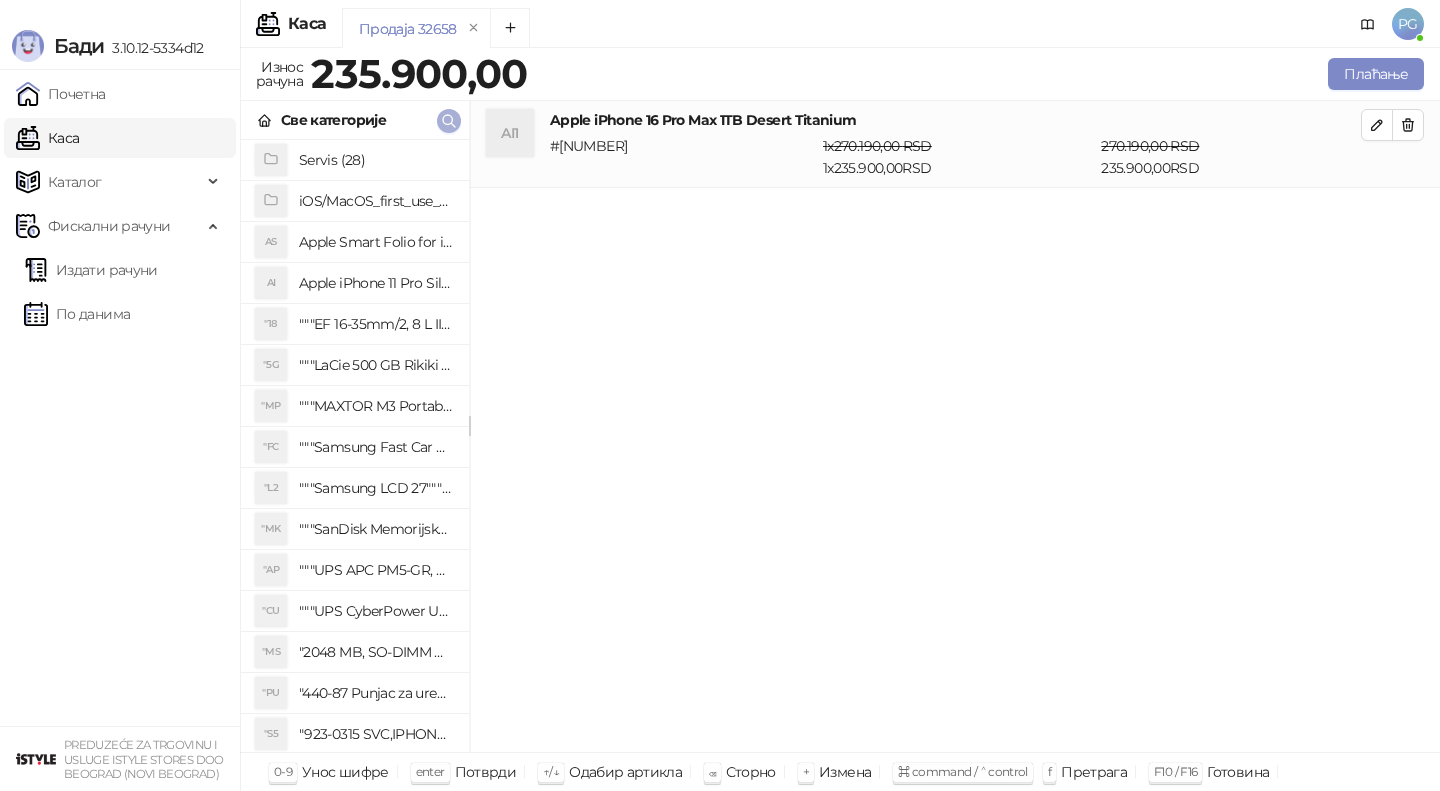 click at bounding box center (449, 120) 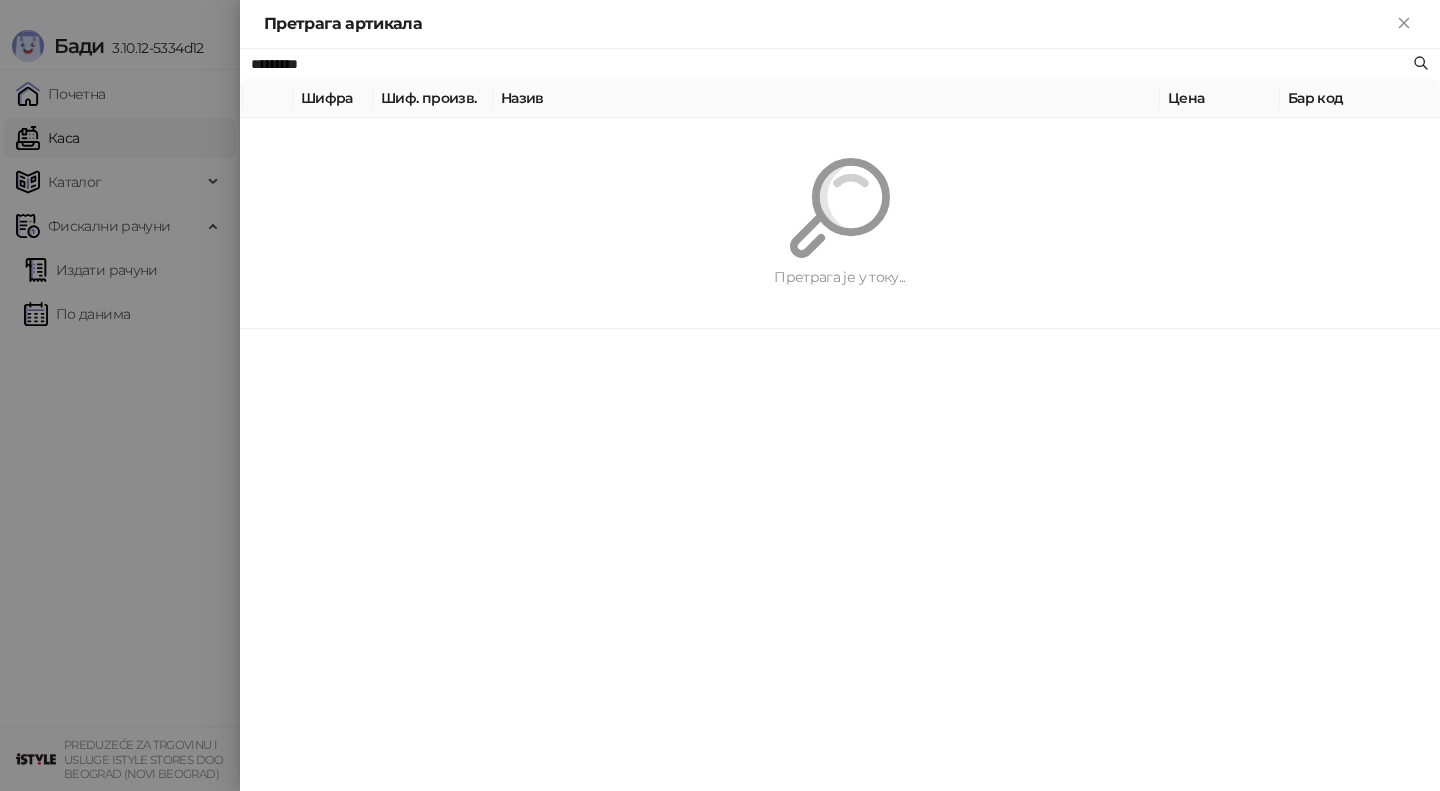 paste on "*******" 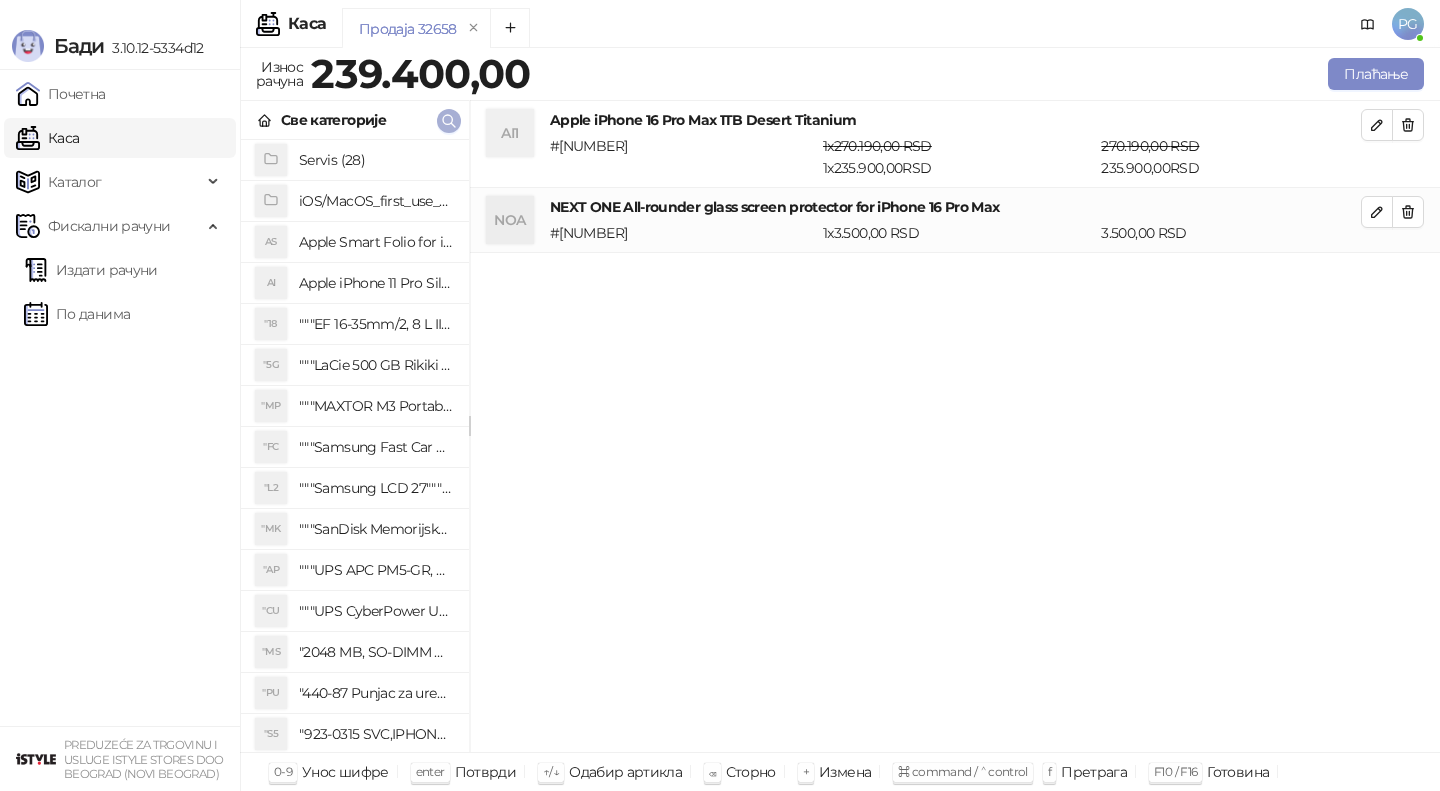 click 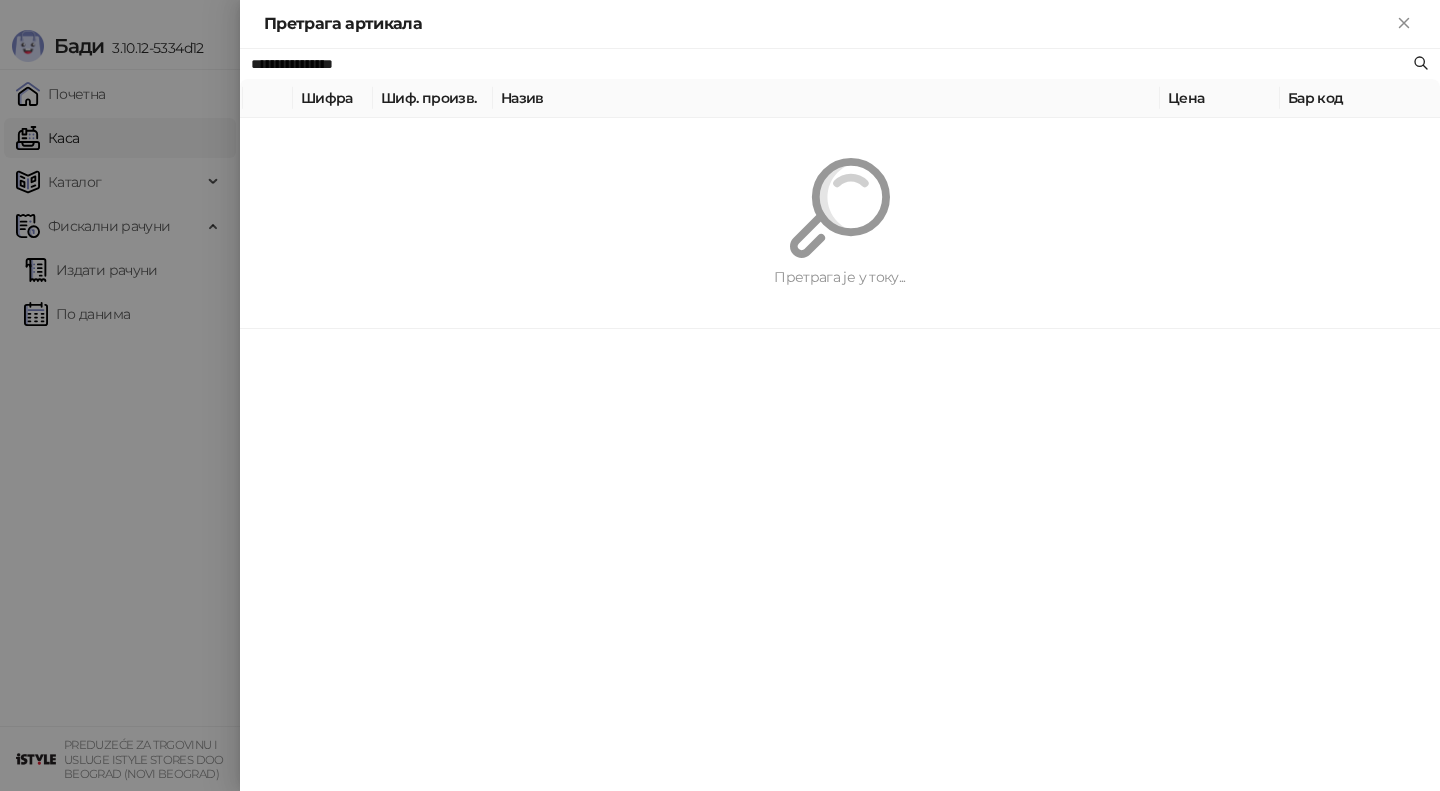 paste on "**********" 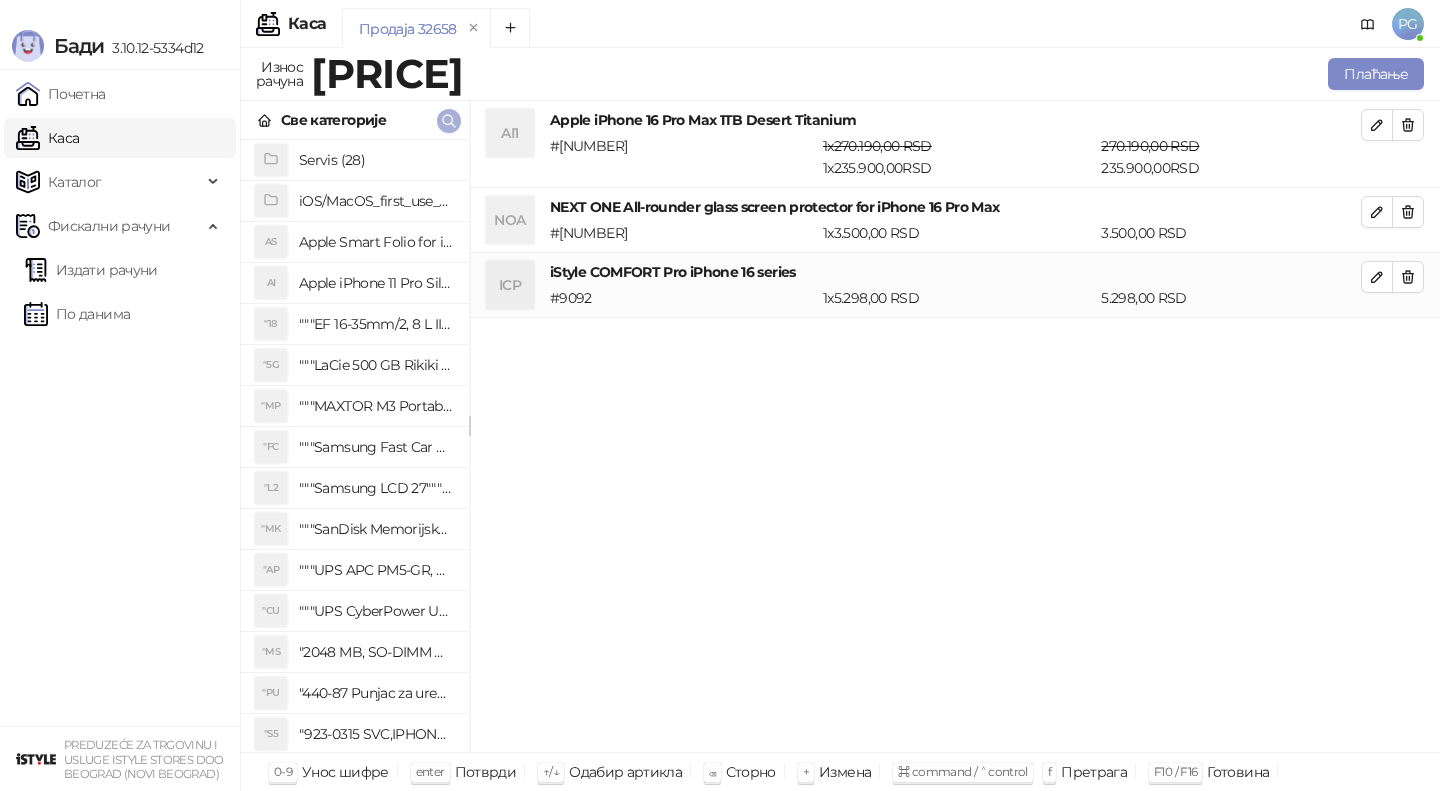click 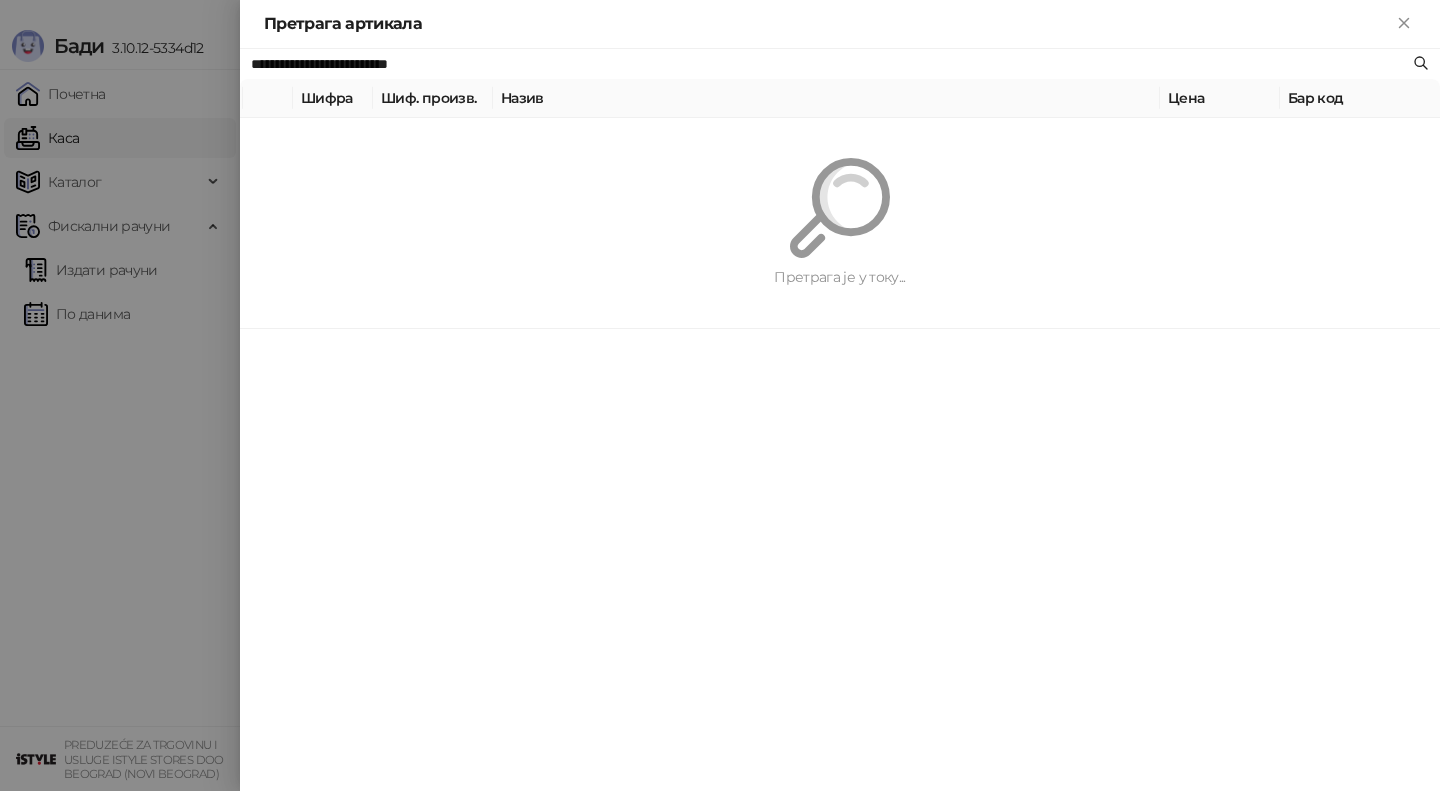 paste 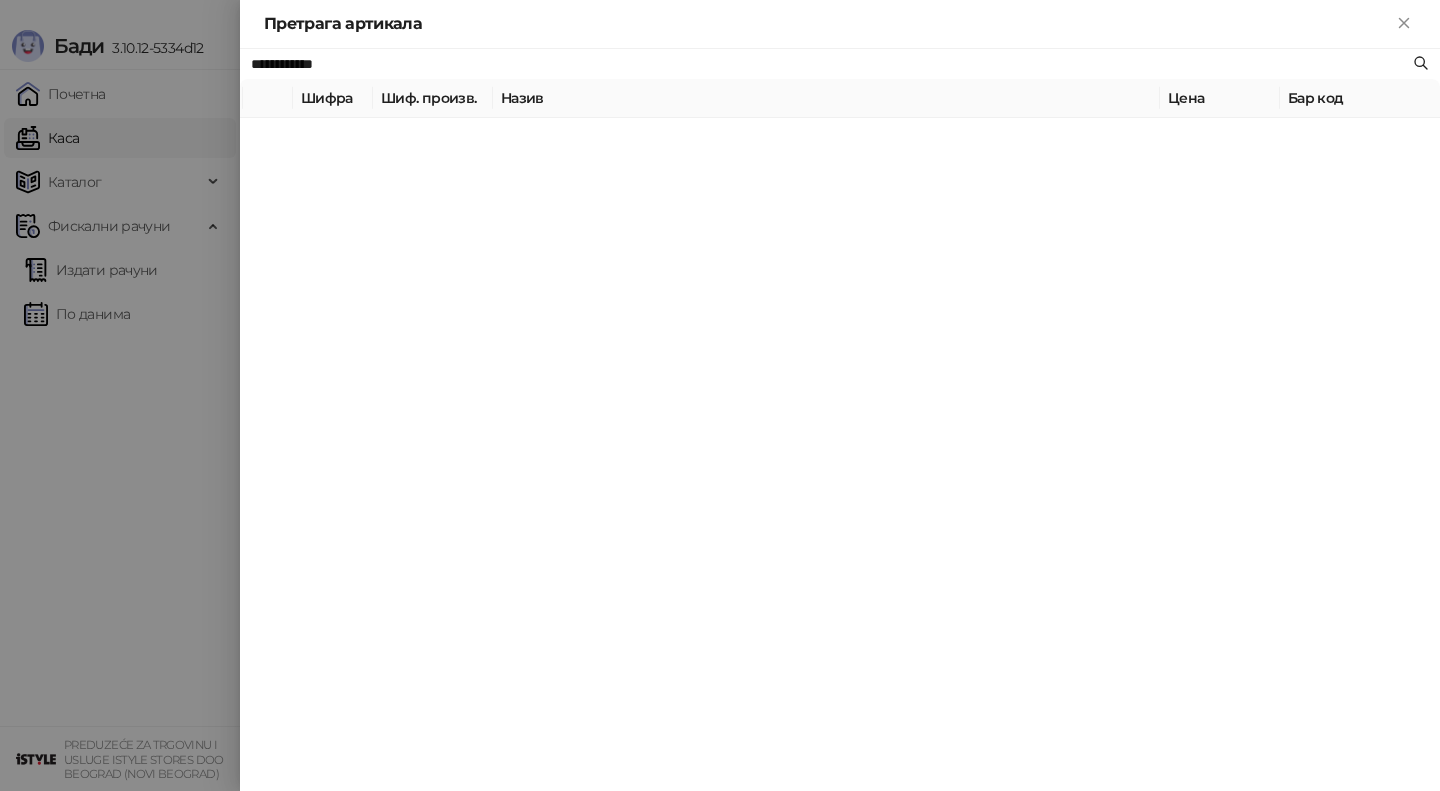type on "**********" 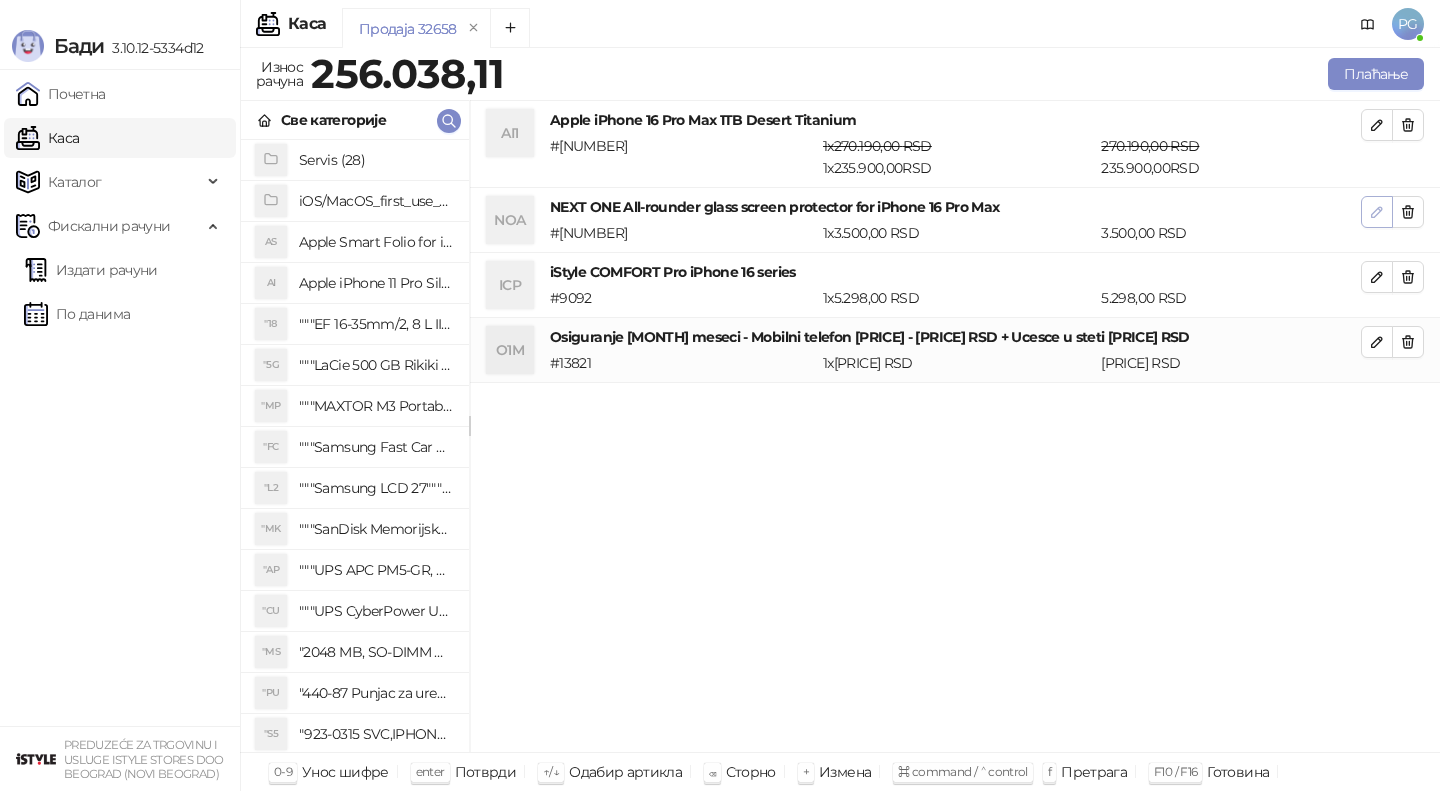 click 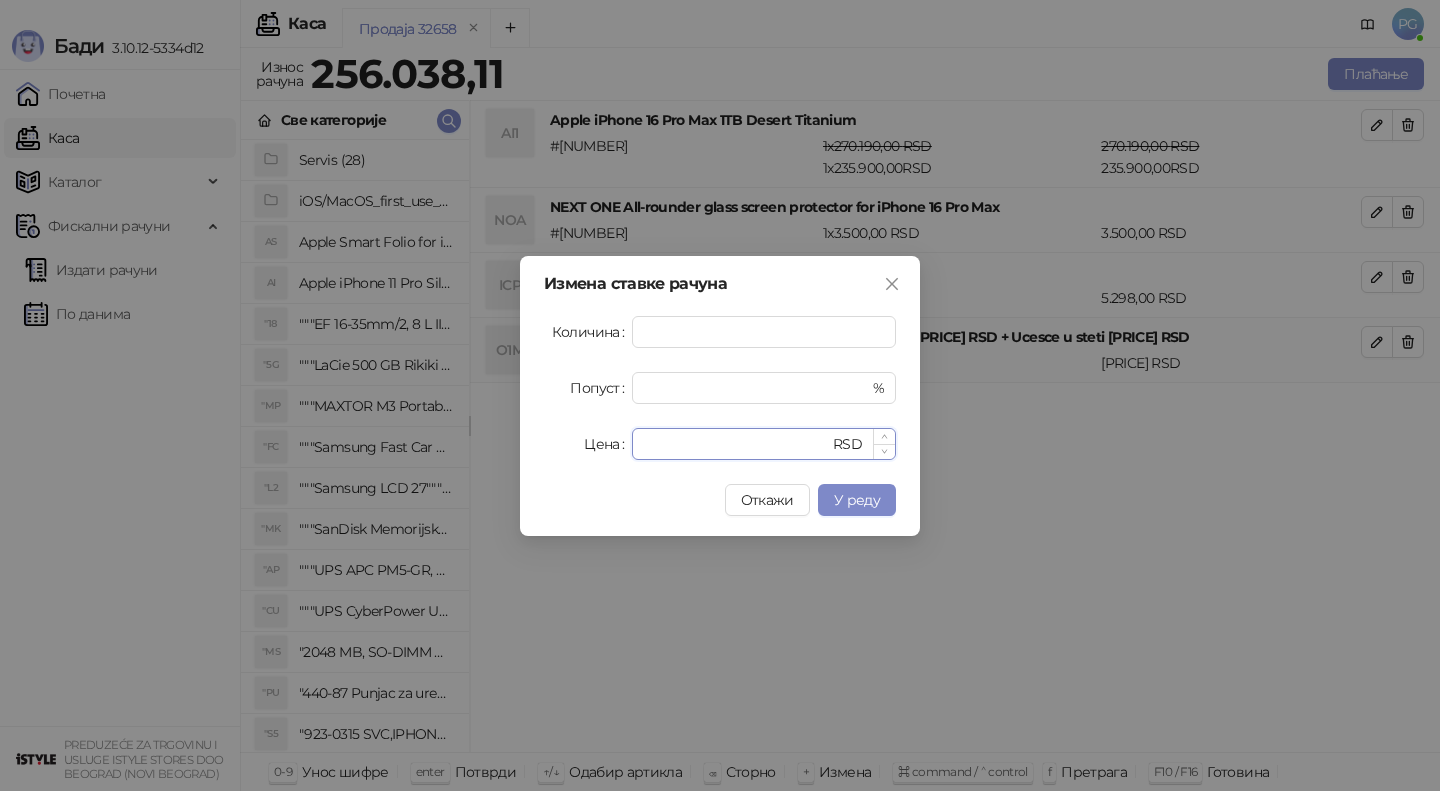 click on "****" at bounding box center [736, 444] 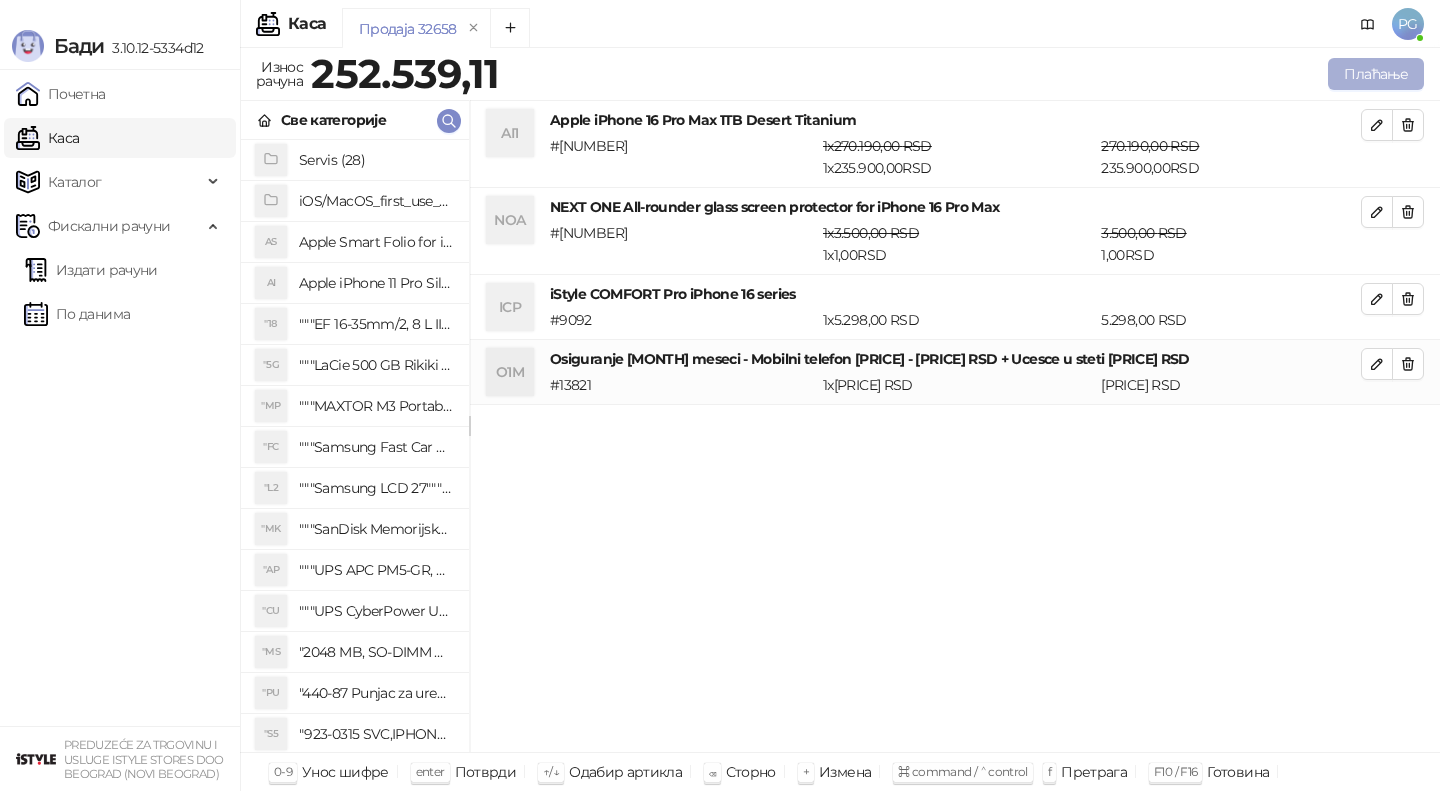 click on "Плаћање" at bounding box center [1376, 74] 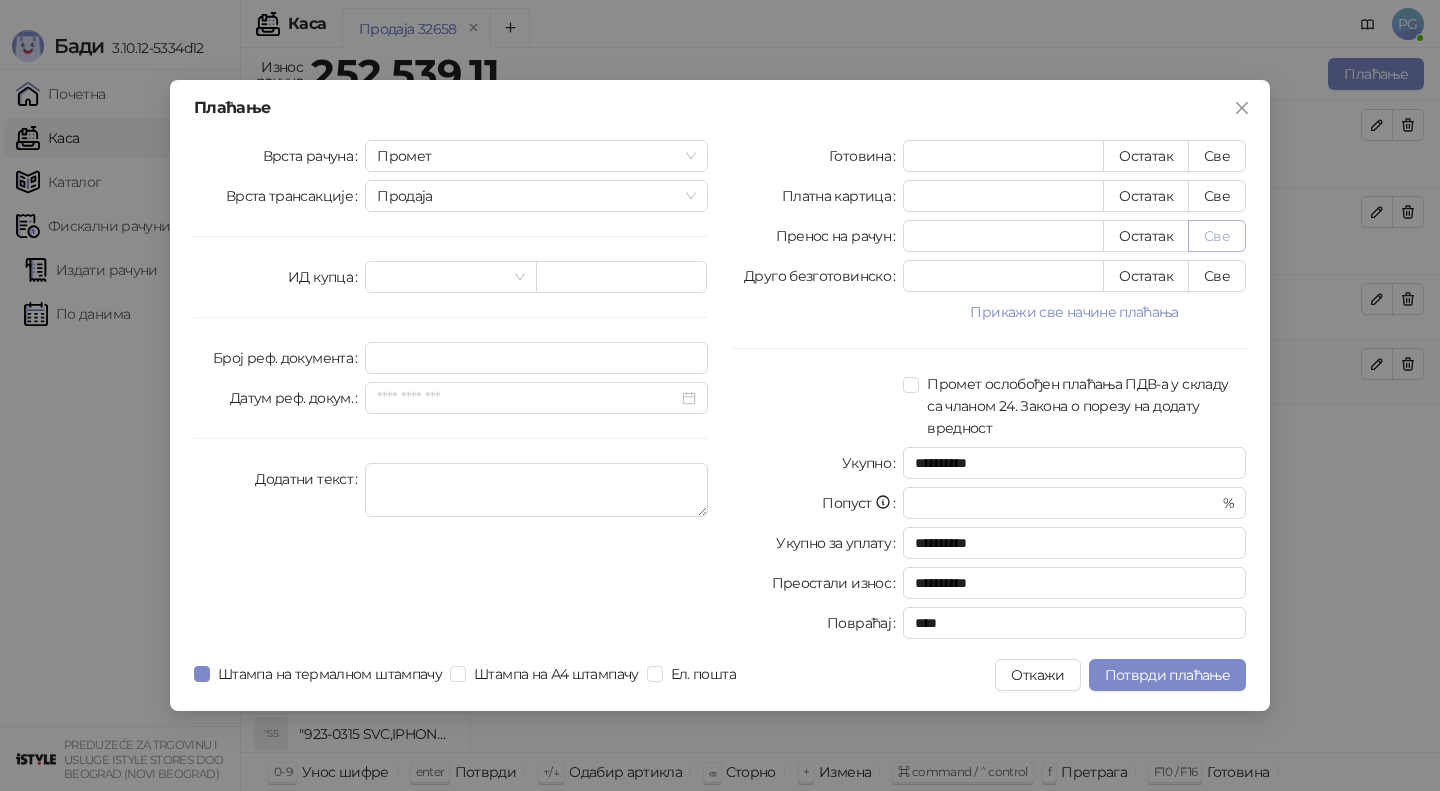 click on "Све" at bounding box center (1217, 236) 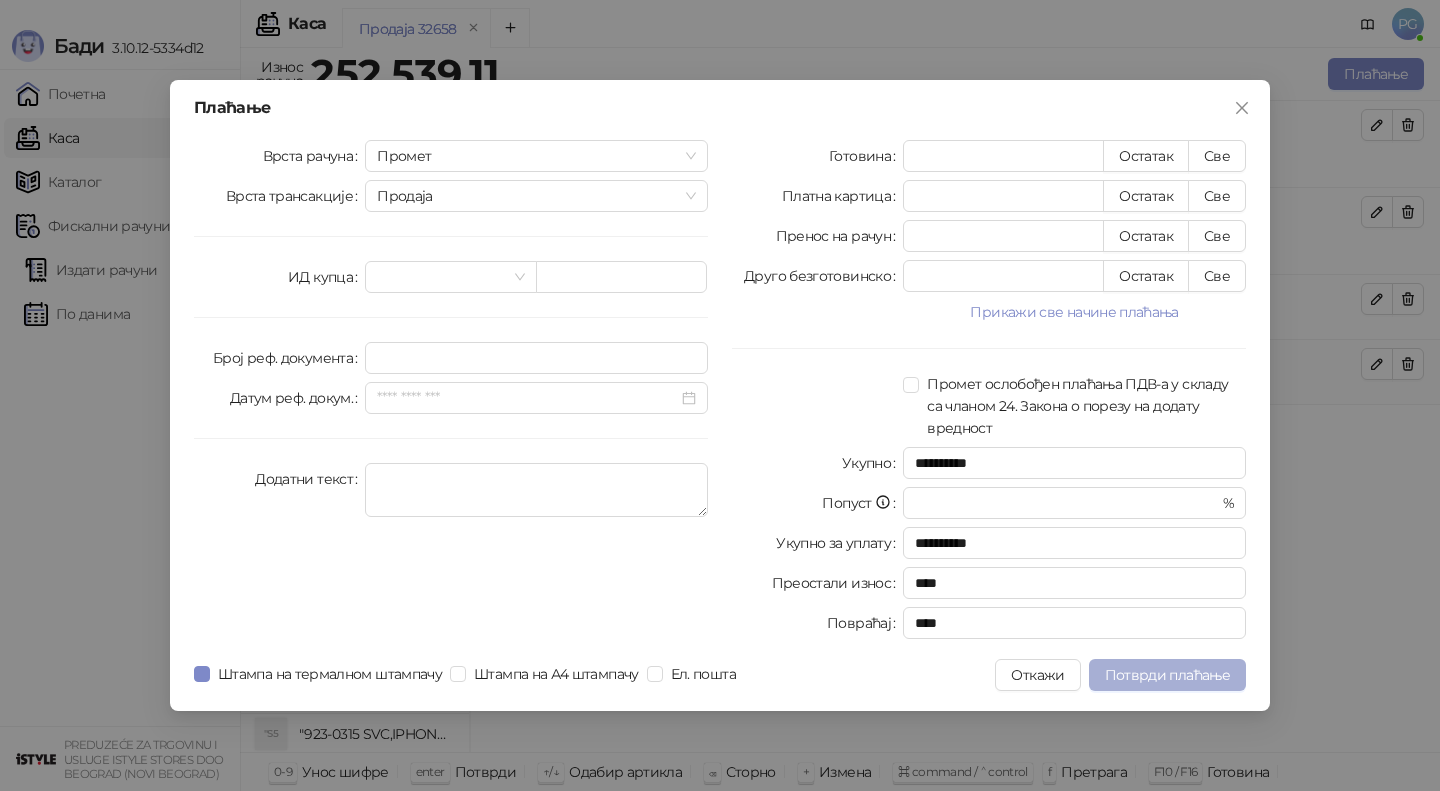 click on "Потврди плаћање" at bounding box center [1167, 675] 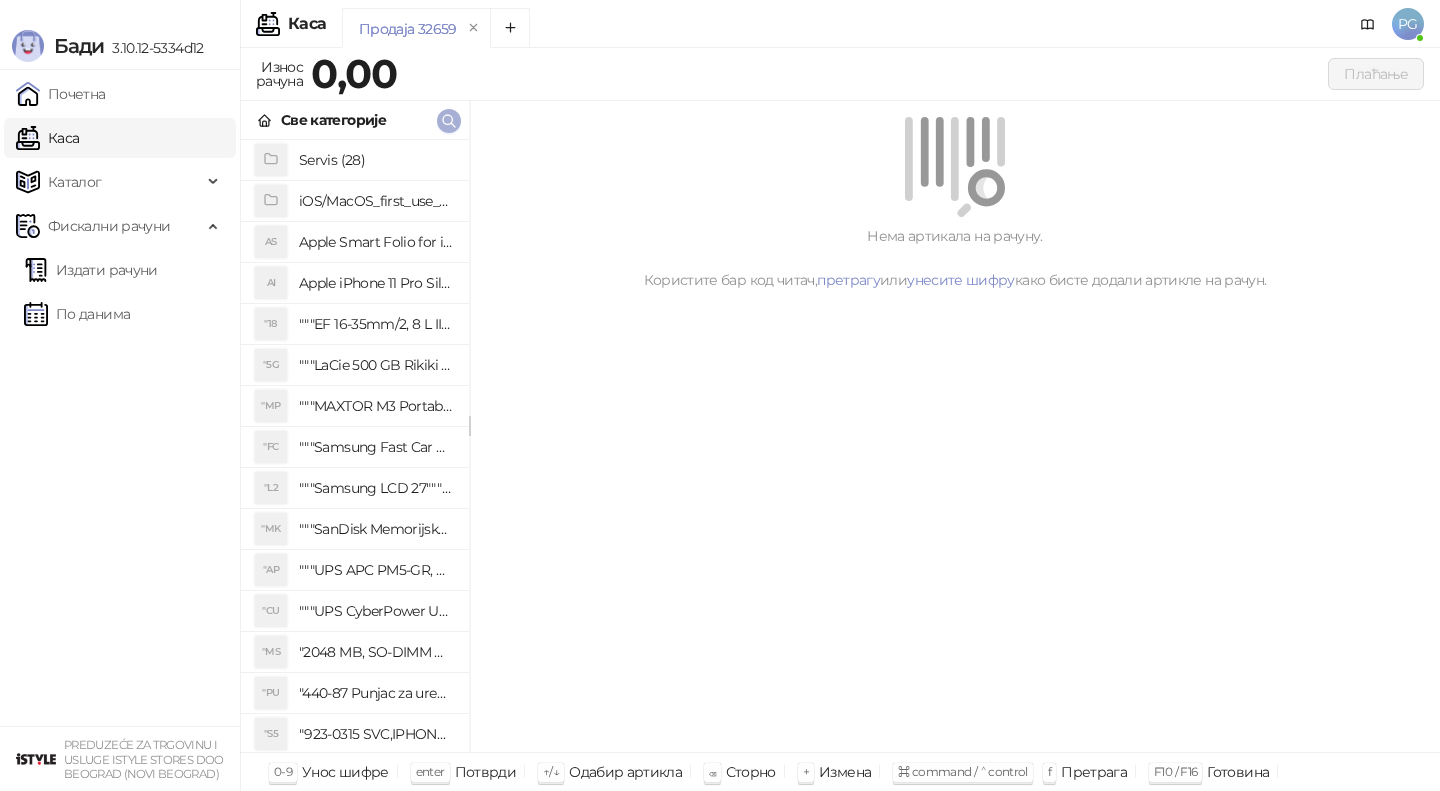 click 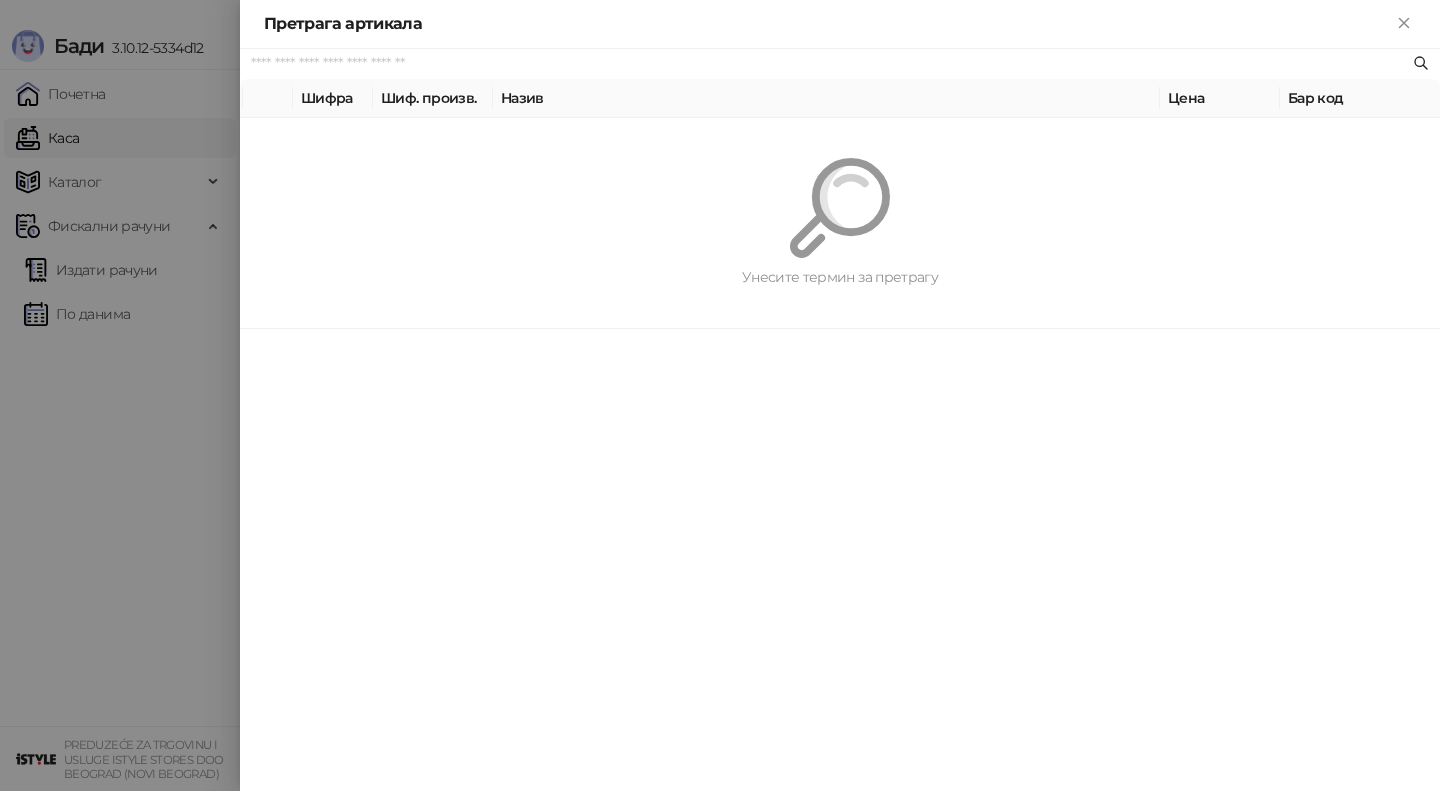 paste on "*********" 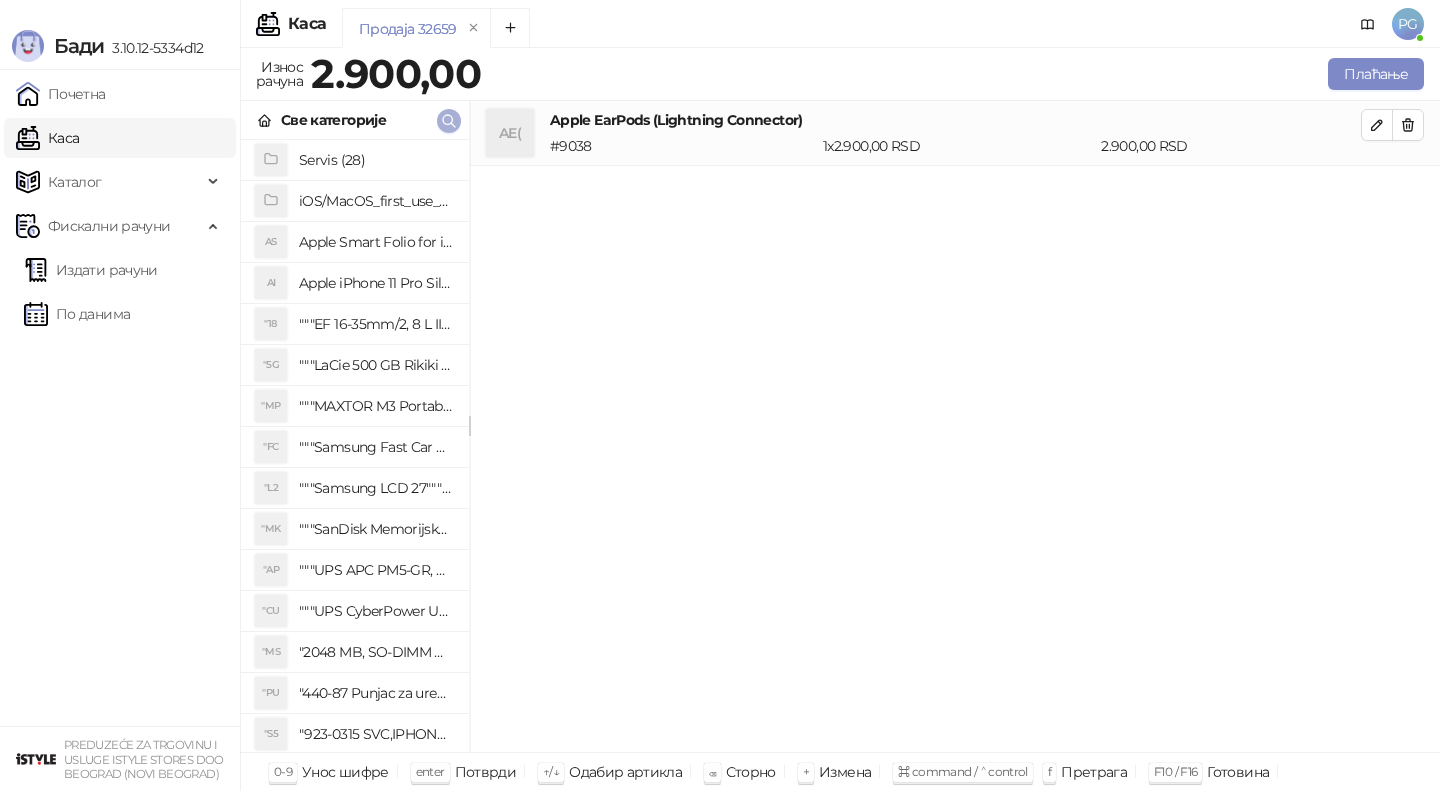 click at bounding box center (449, 120) 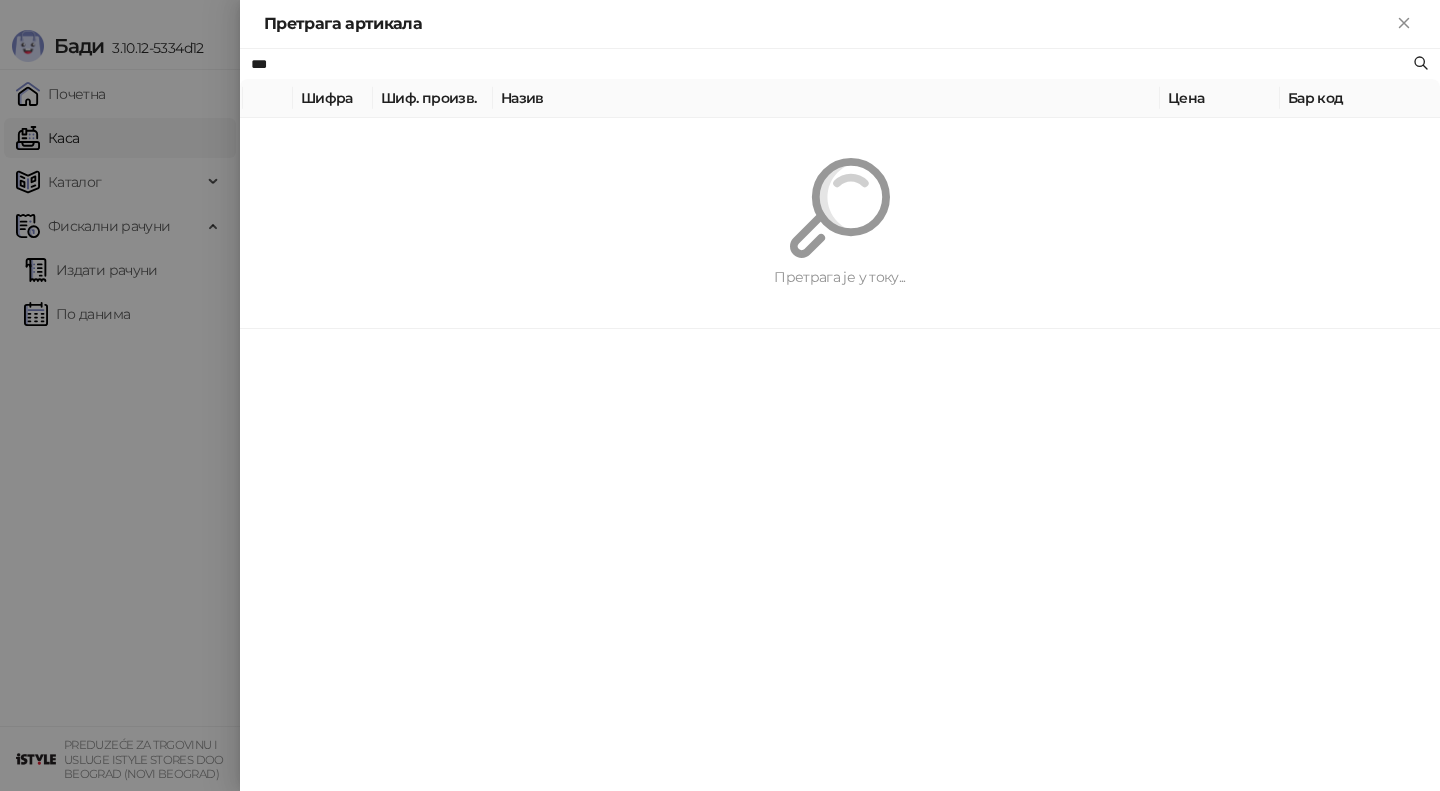 type on "***" 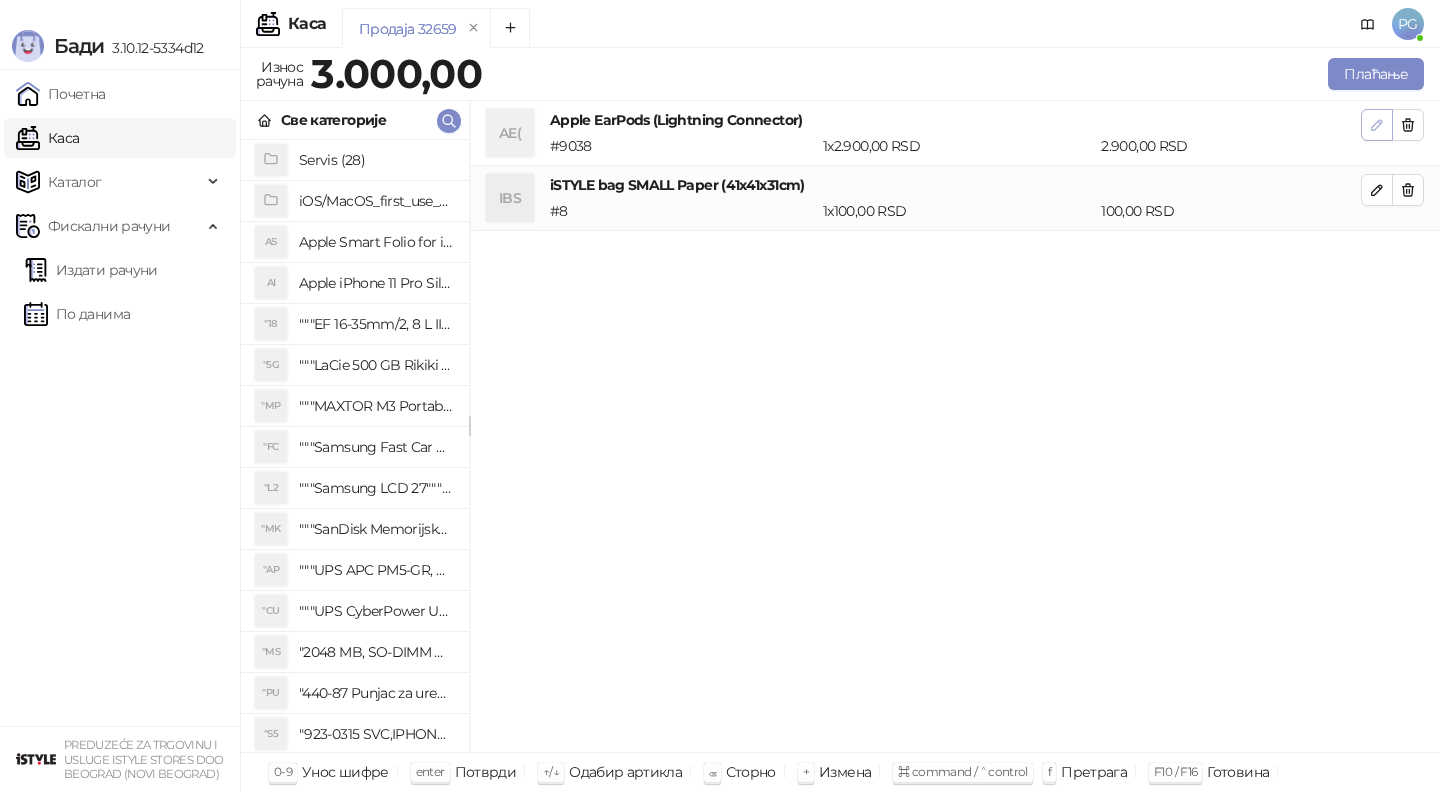 click 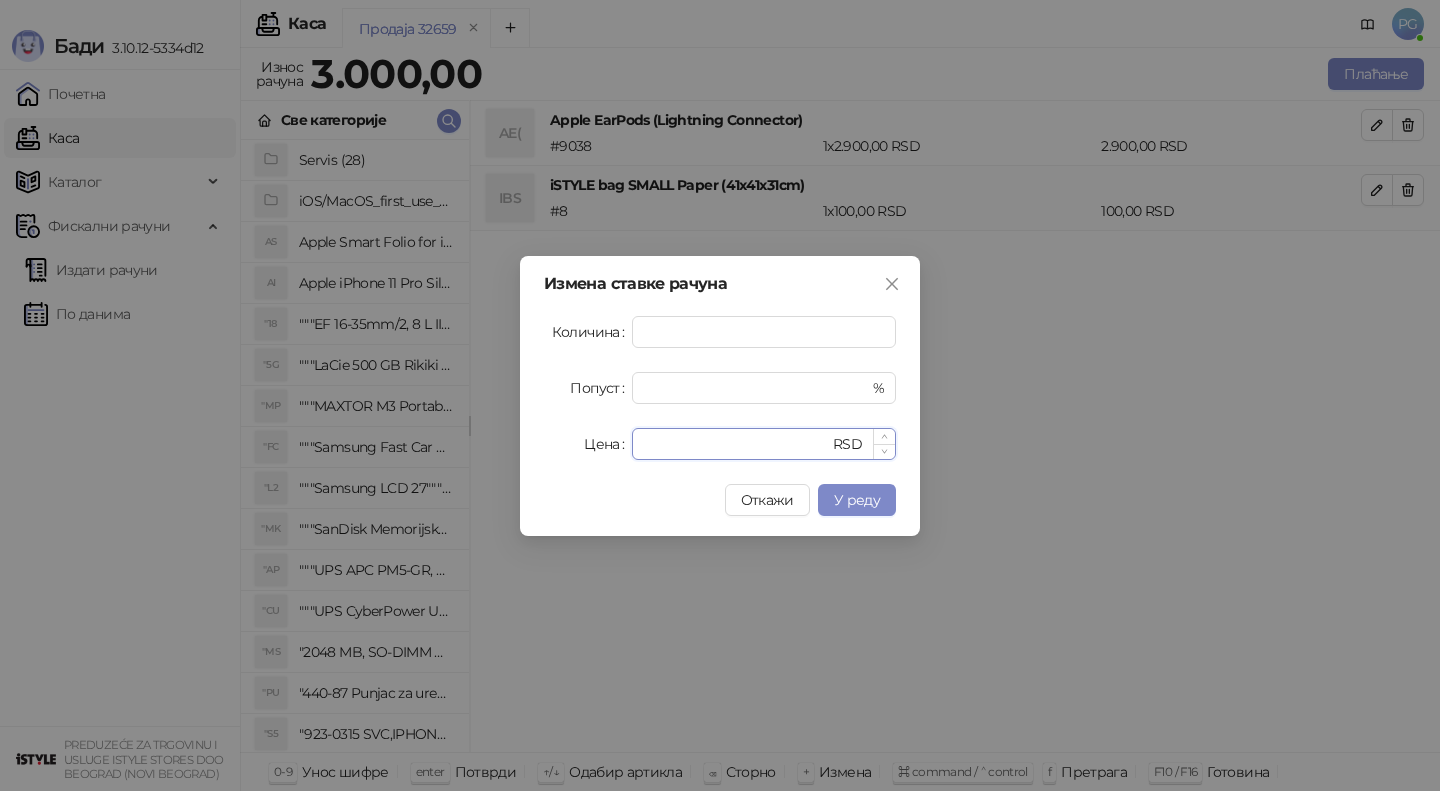 click on "****" at bounding box center (736, 444) 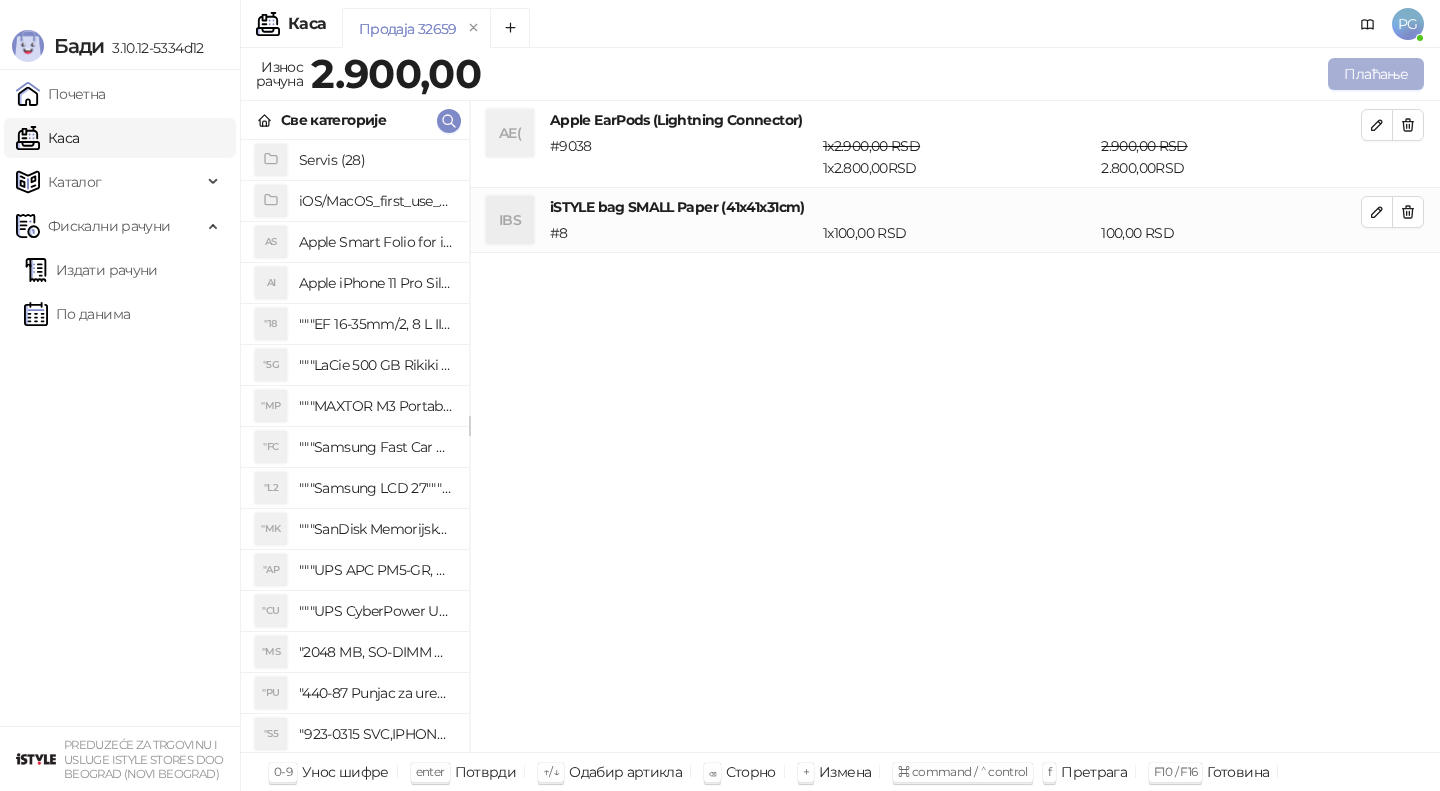 click on "Плаћање" at bounding box center [1376, 74] 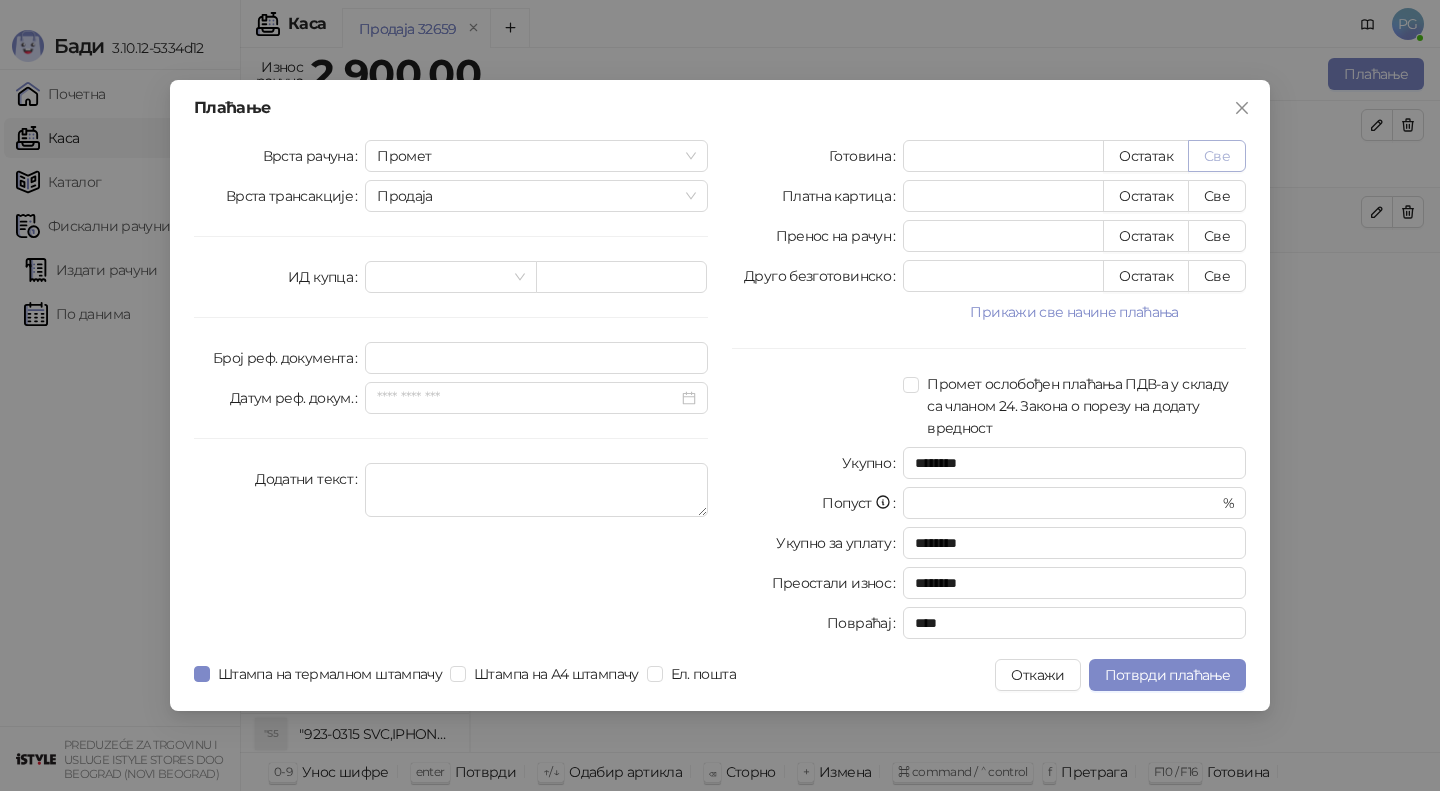 click on "Све" at bounding box center [1217, 156] 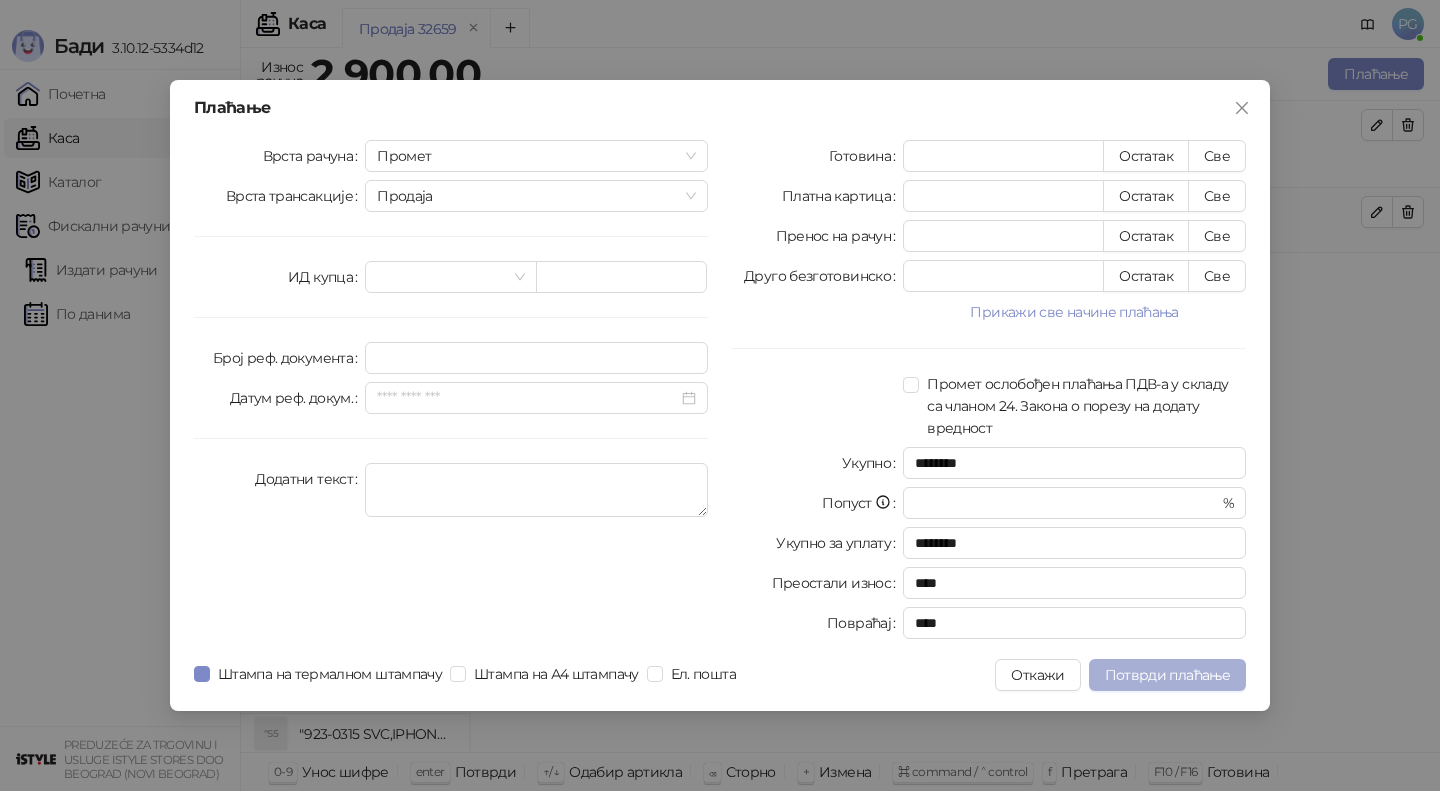click on "Потврди плаћање" at bounding box center [1167, 675] 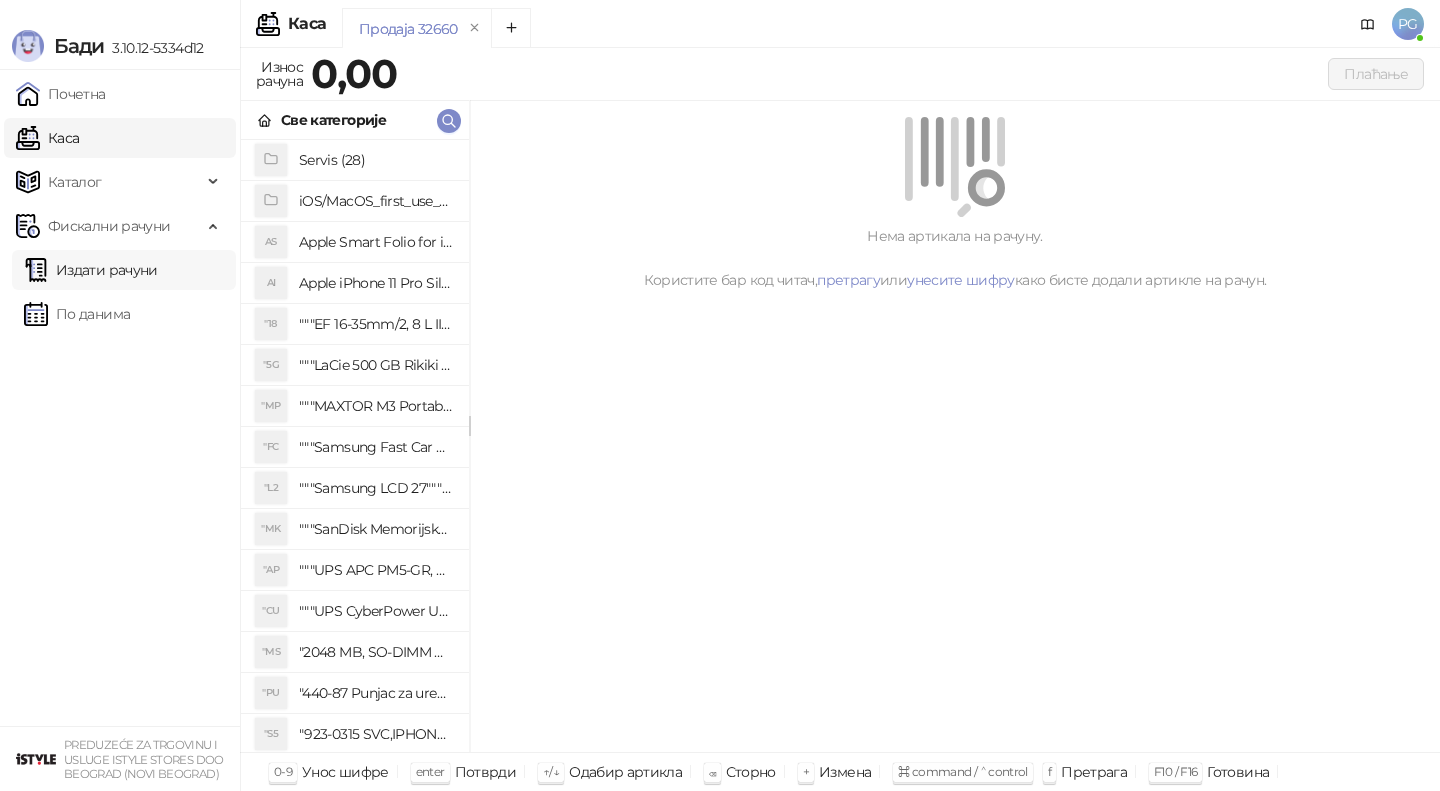click on "Издати рачуни" at bounding box center (91, 270) 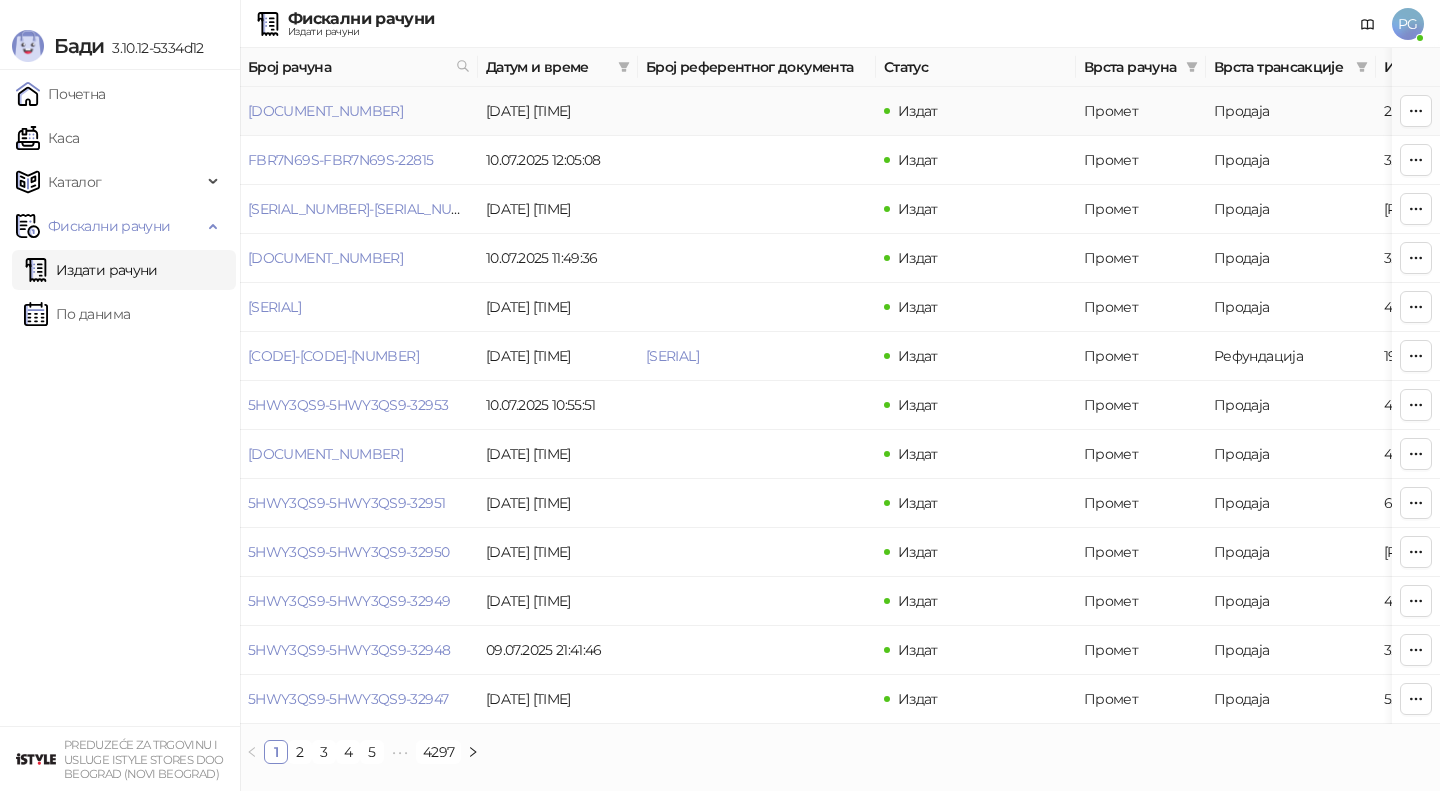 click on "[DOCUMENT_NUMBER]" at bounding box center [325, 111] 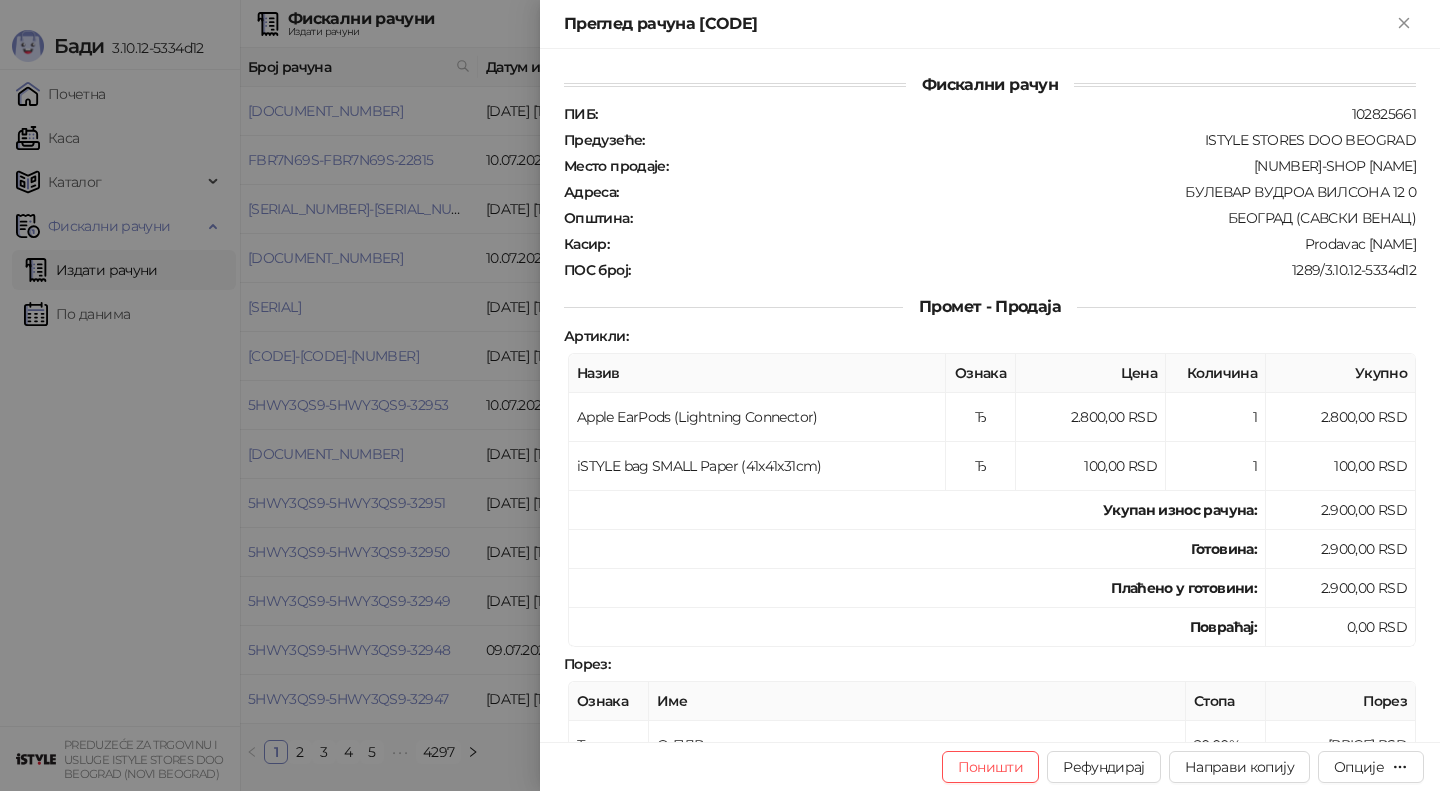 click at bounding box center [720, 395] 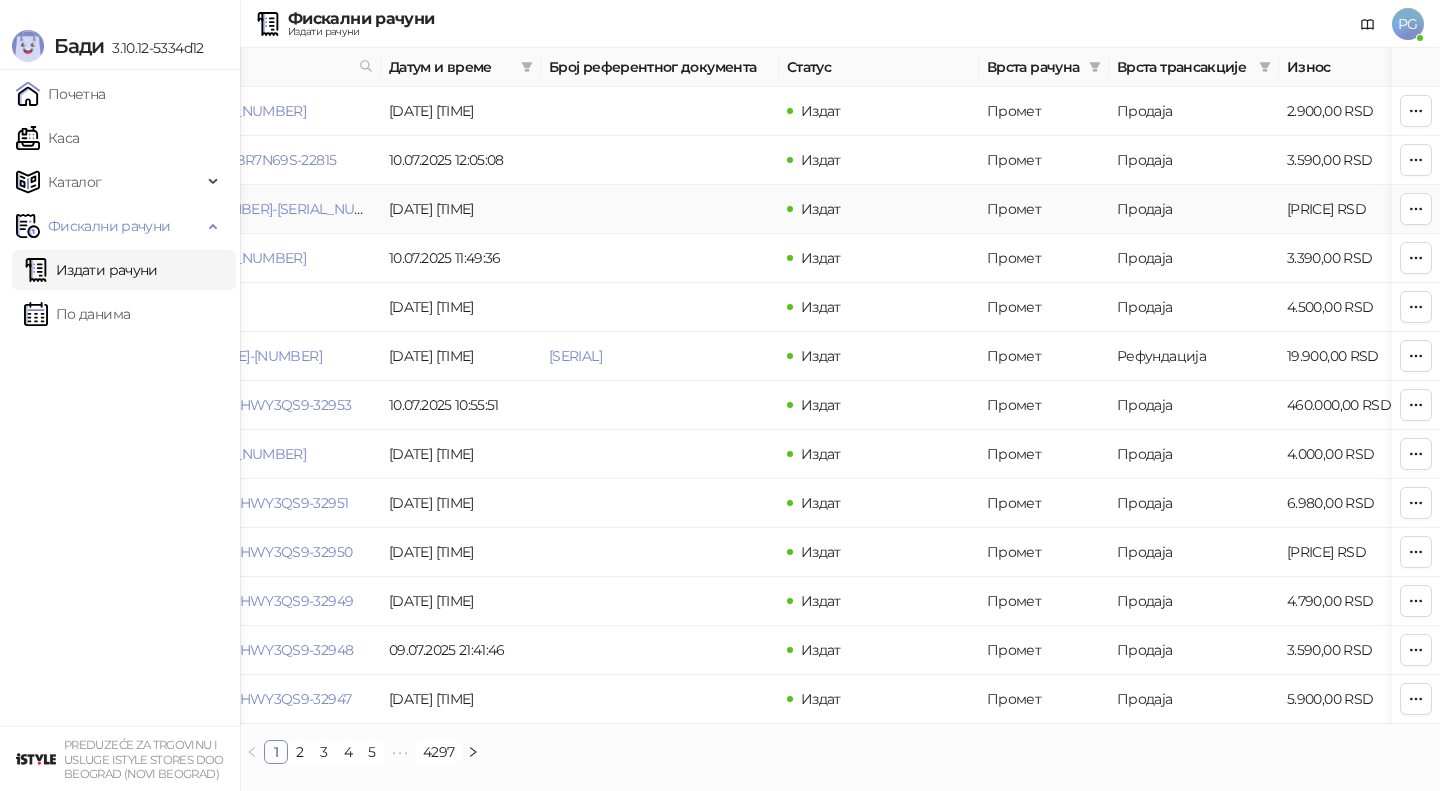 scroll, scrollTop: 0, scrollLeft: 0, axis: both 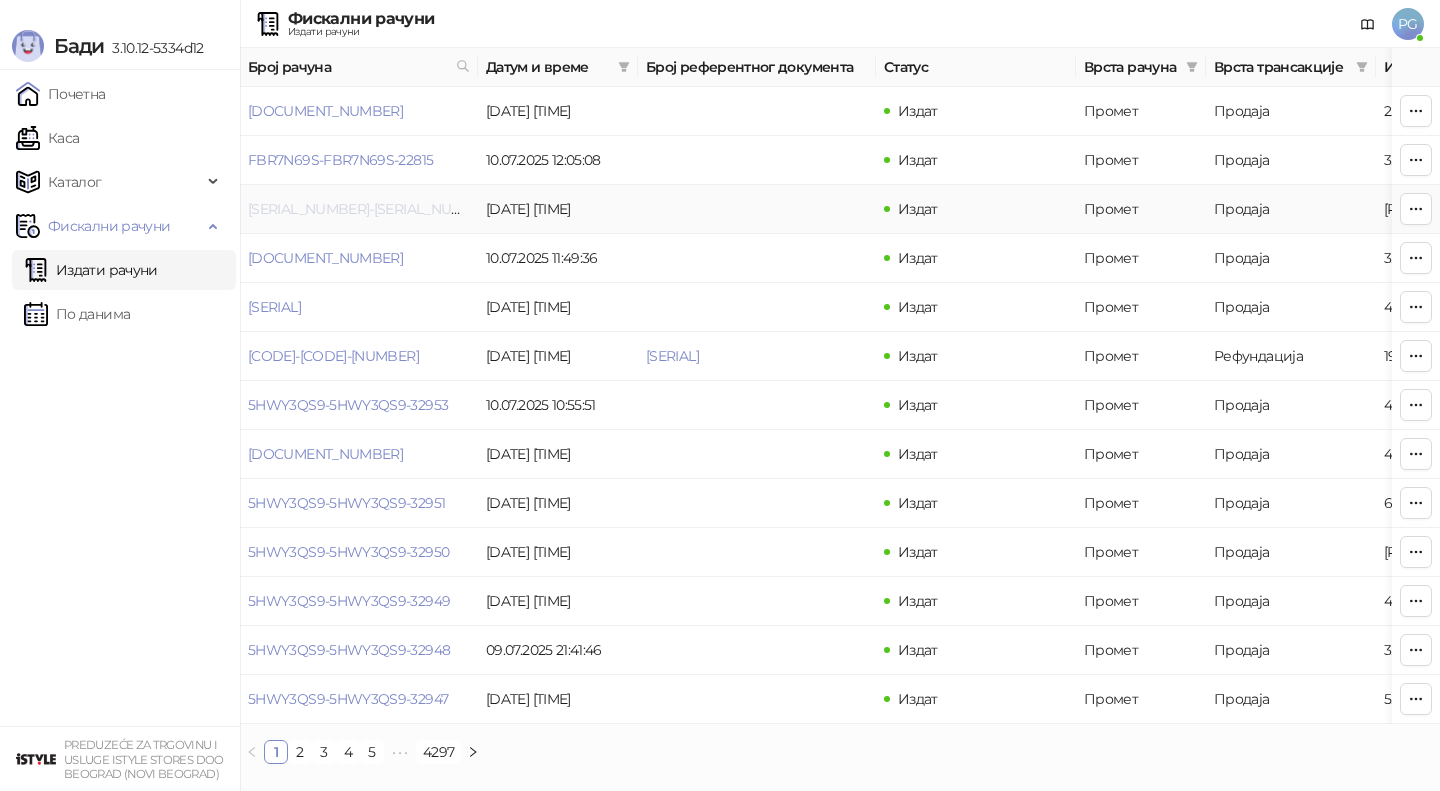 click on "[SERIAL_NUMBER]-[SERIAL_NUMBER]-[NUMBER]" at bounding box center [407, 209] 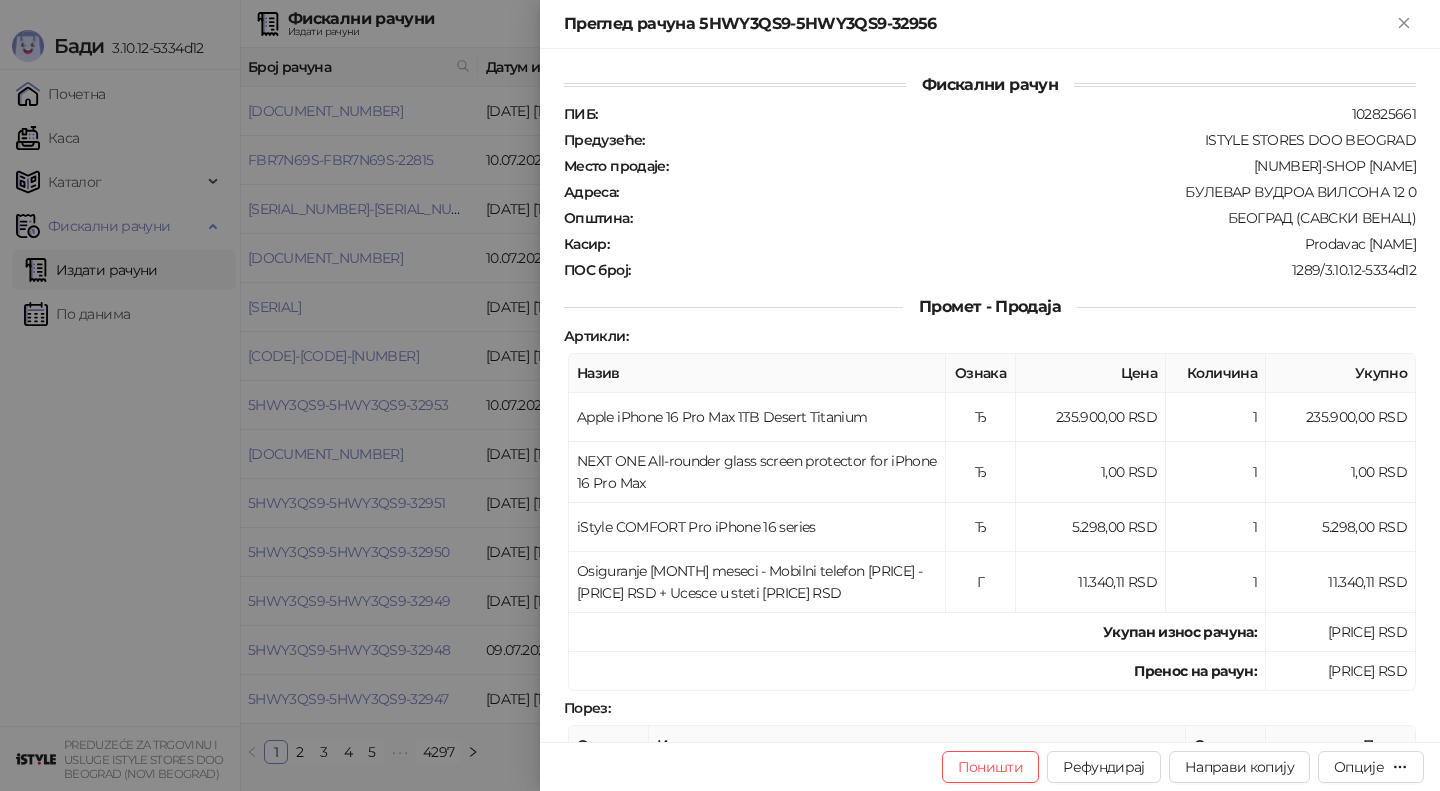 click on "Преглед рачуна 5HWY3QS9-5HWY3QS9-32956" at bounding box center [978, 24] 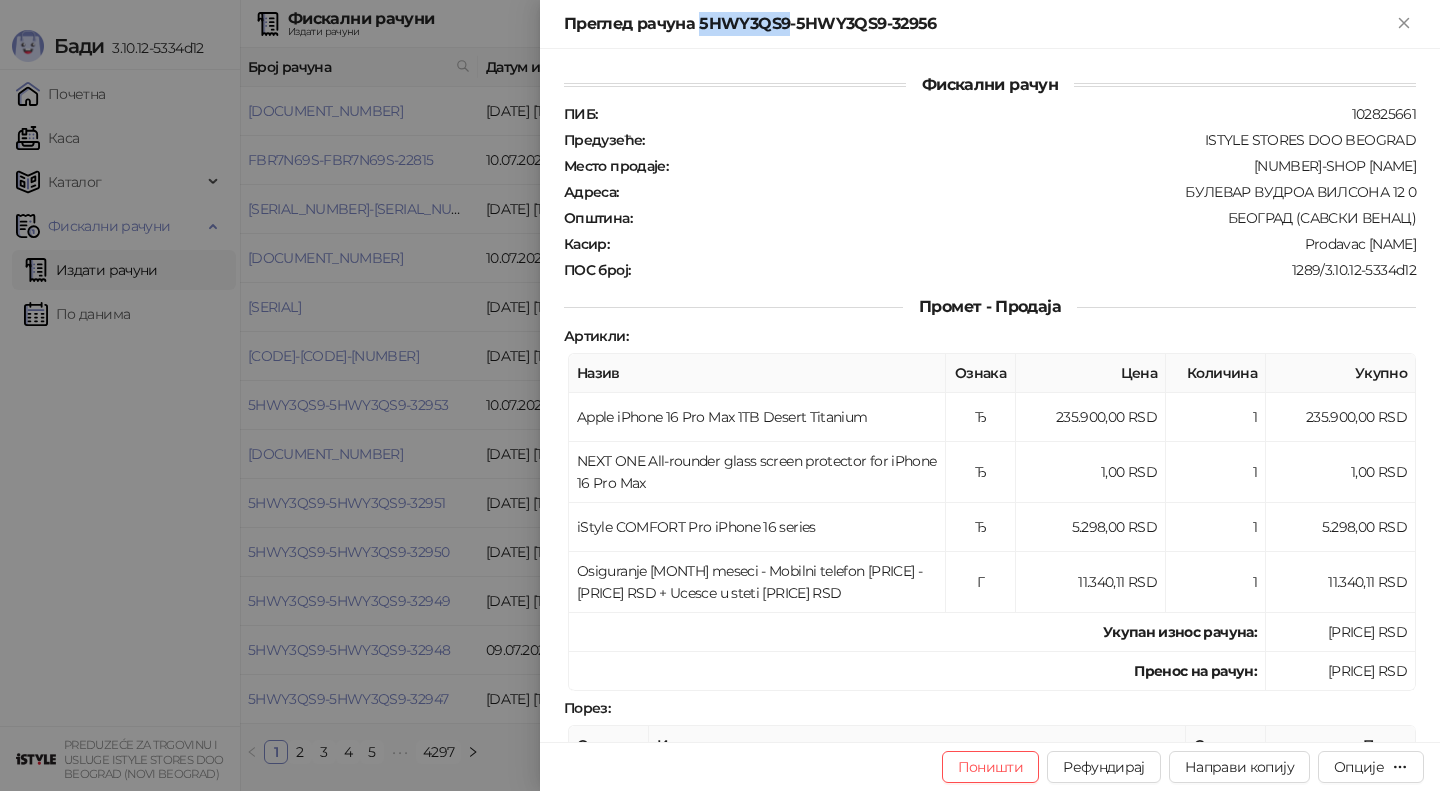click on "Преглед рачуна 5HWY3QS9-5HWY3QS9-32956" at bounding box center [978, 24] 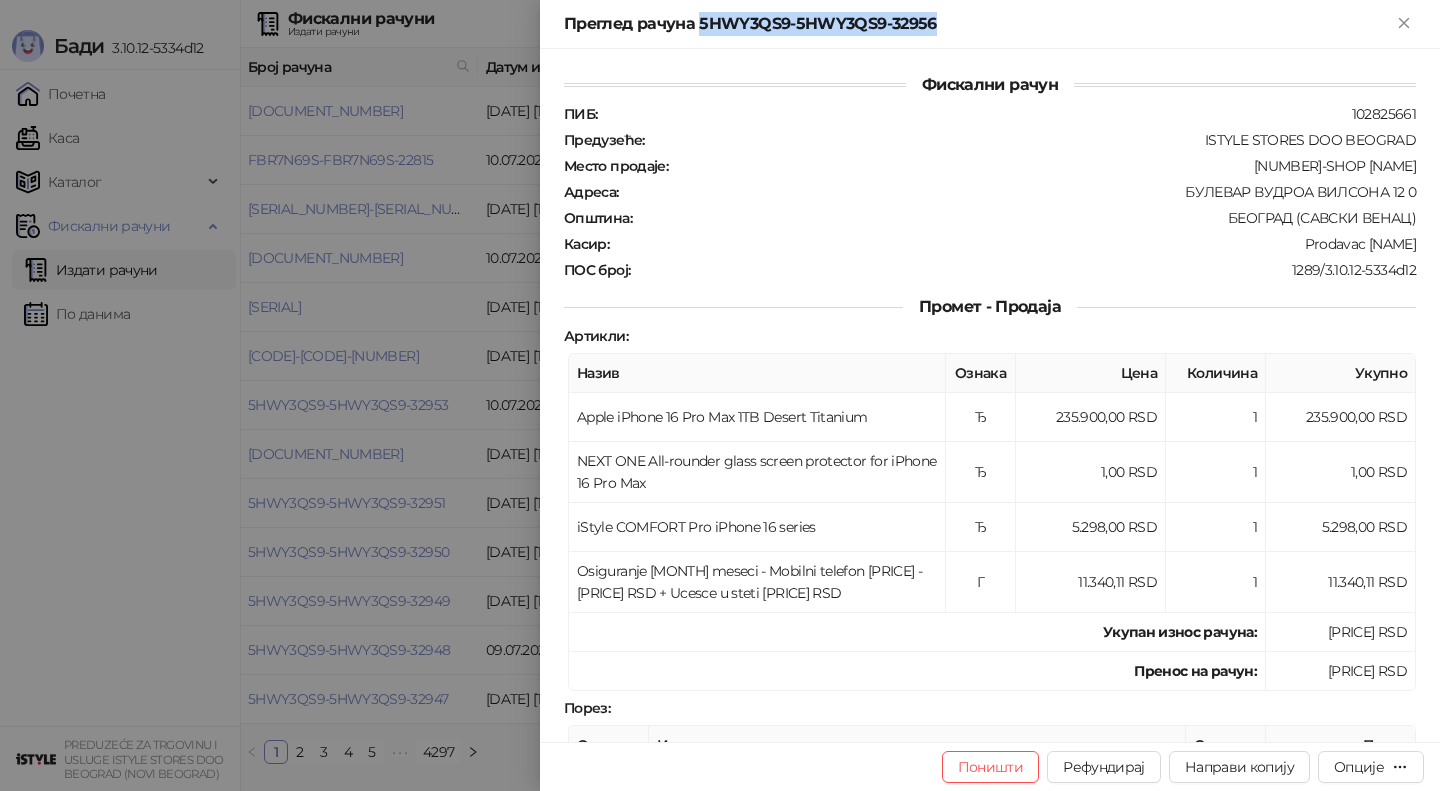 copy on "[SERIAL_NUMBER]-[SERIAL_NUMBER]-[NUMBER]" 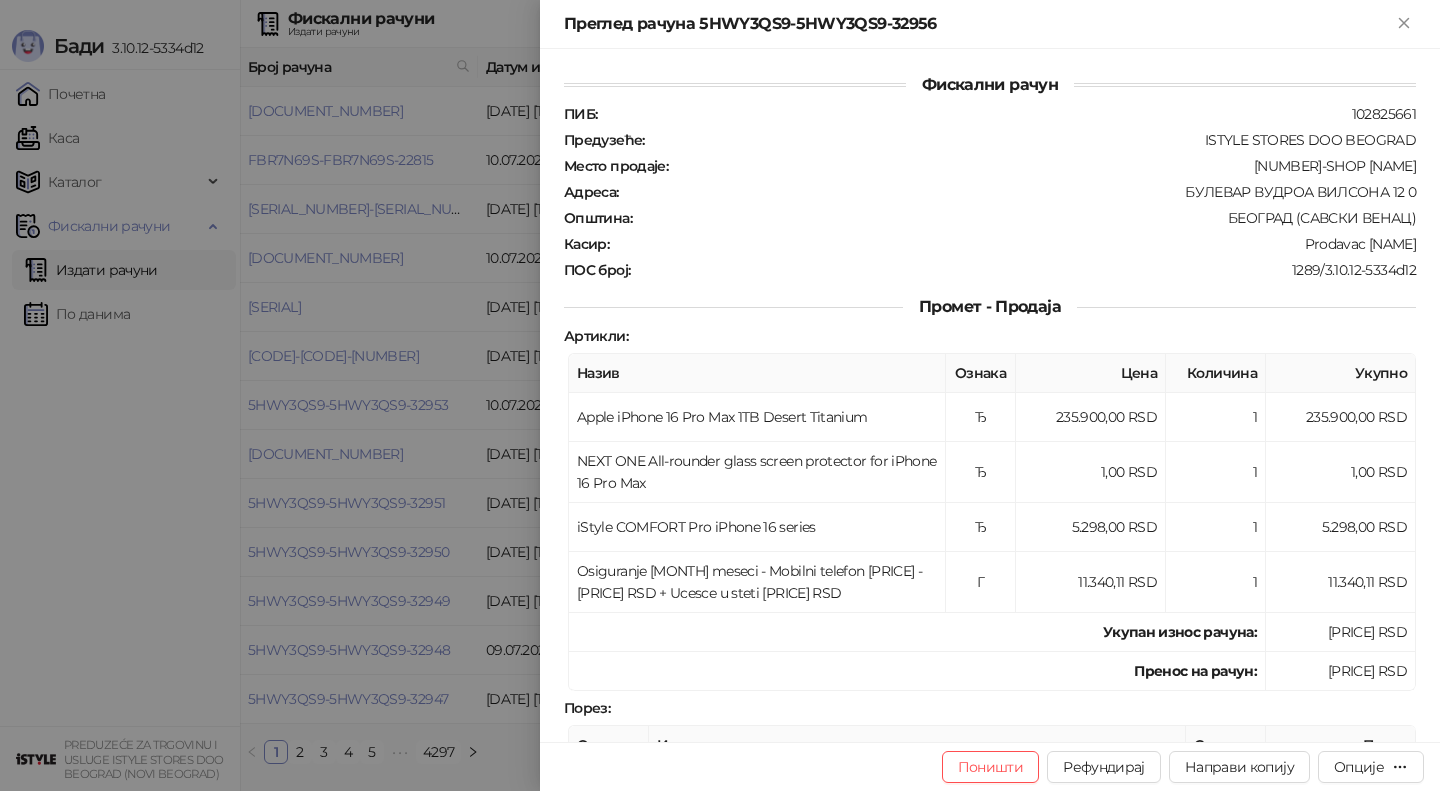 click at bounding box center (720, 395) 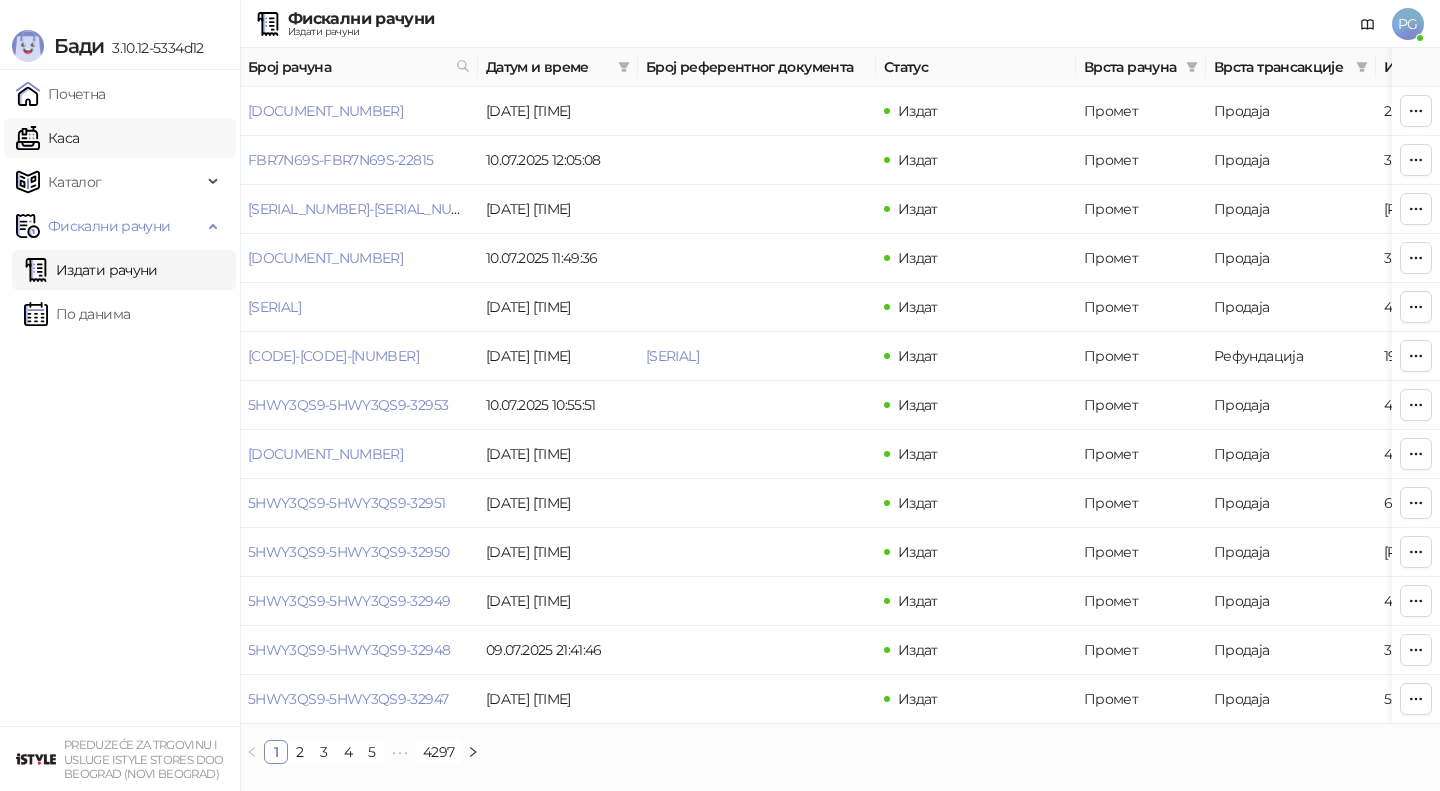 click on "Каса" at bounding box center [47, 138] 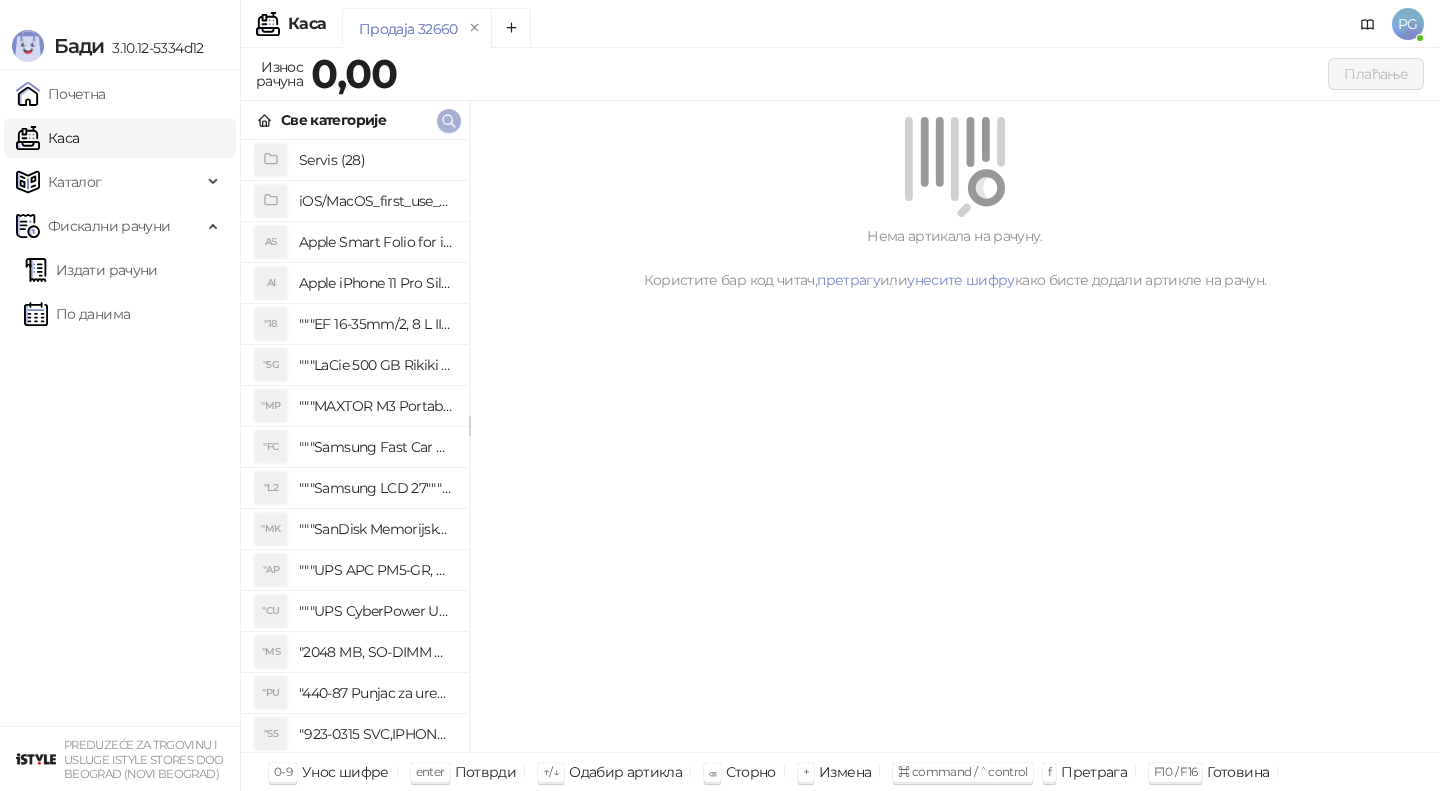click 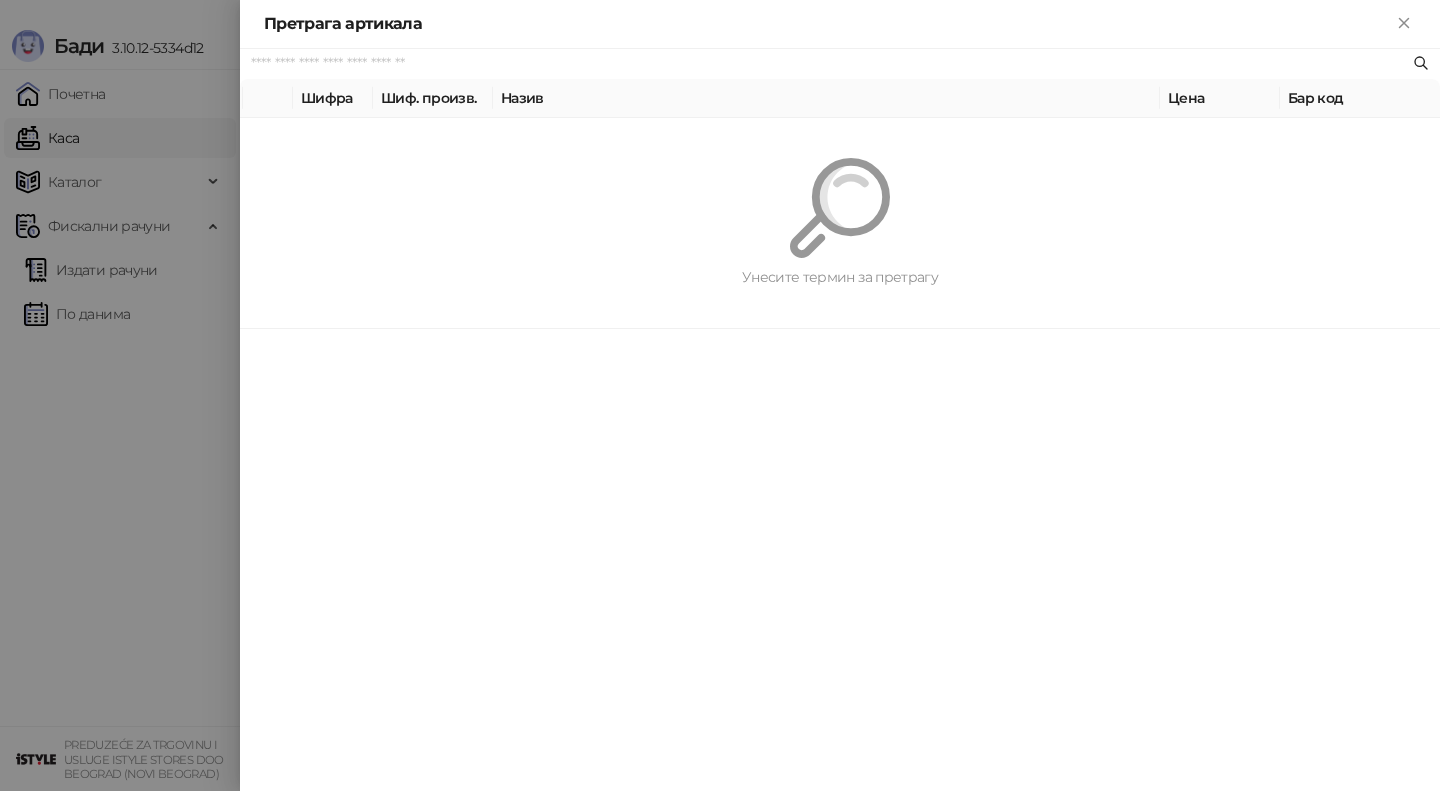 paste on "*********" 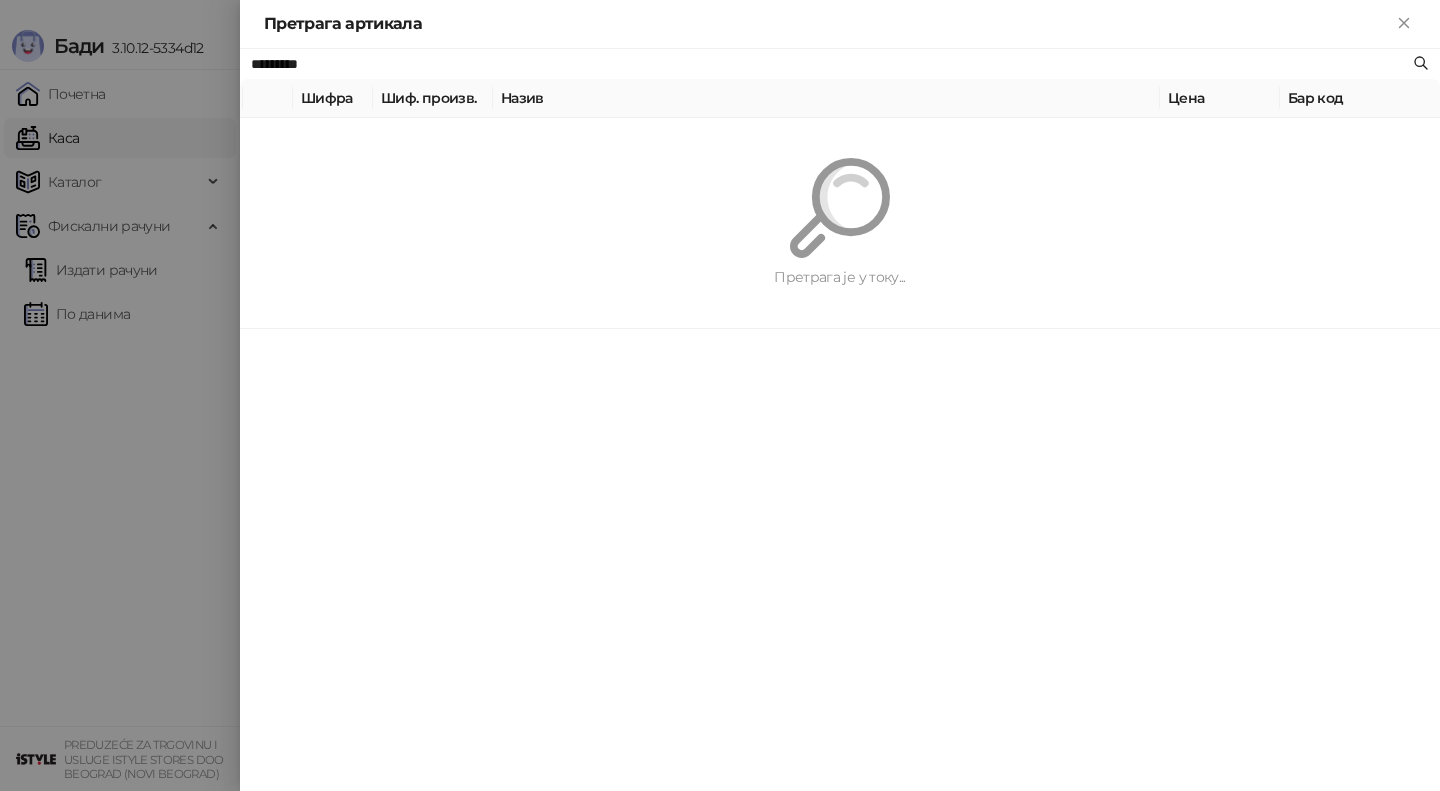 type on "*********" 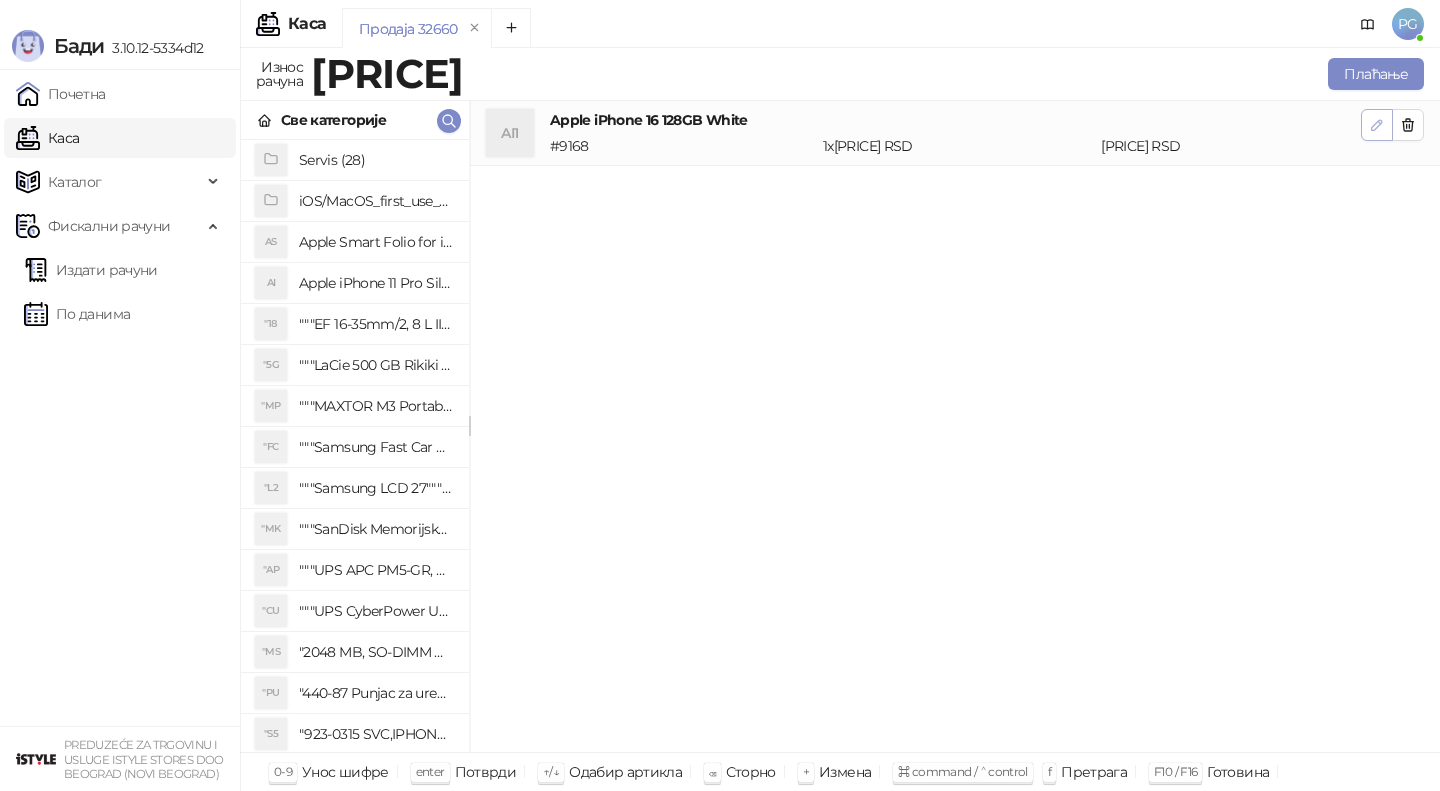 click at bounding box center (1377, 125) 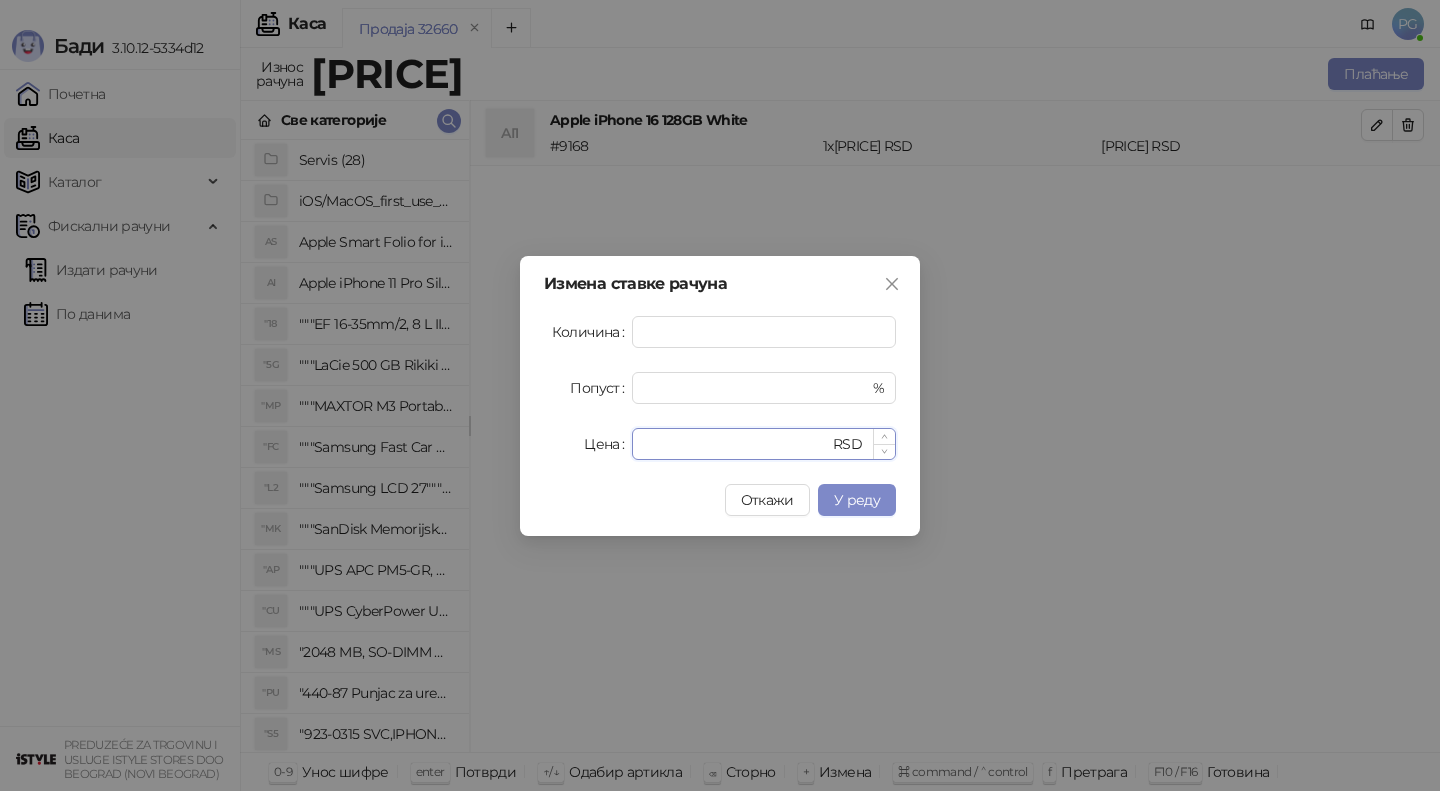 click on "******" at bounding box center (736, 444) 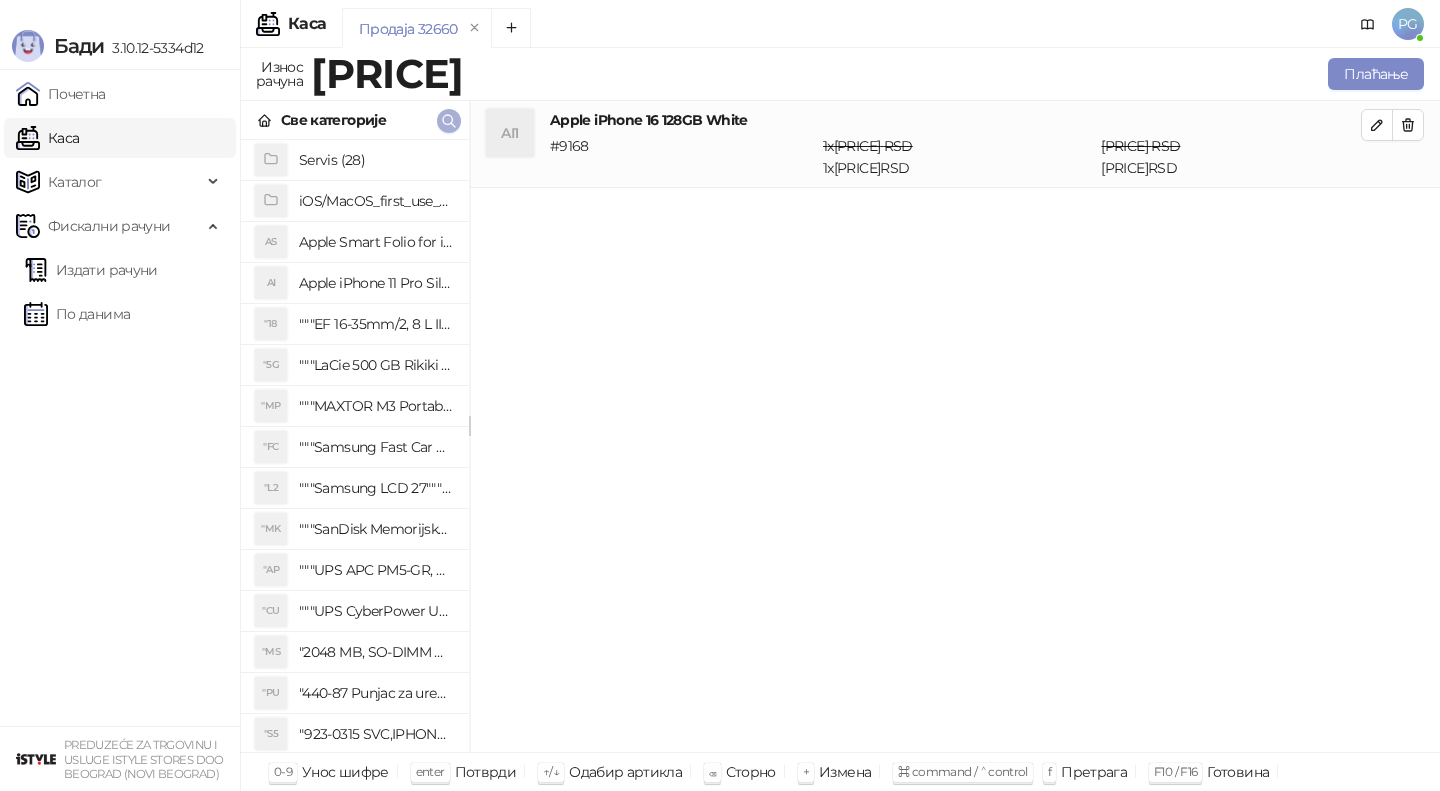 click 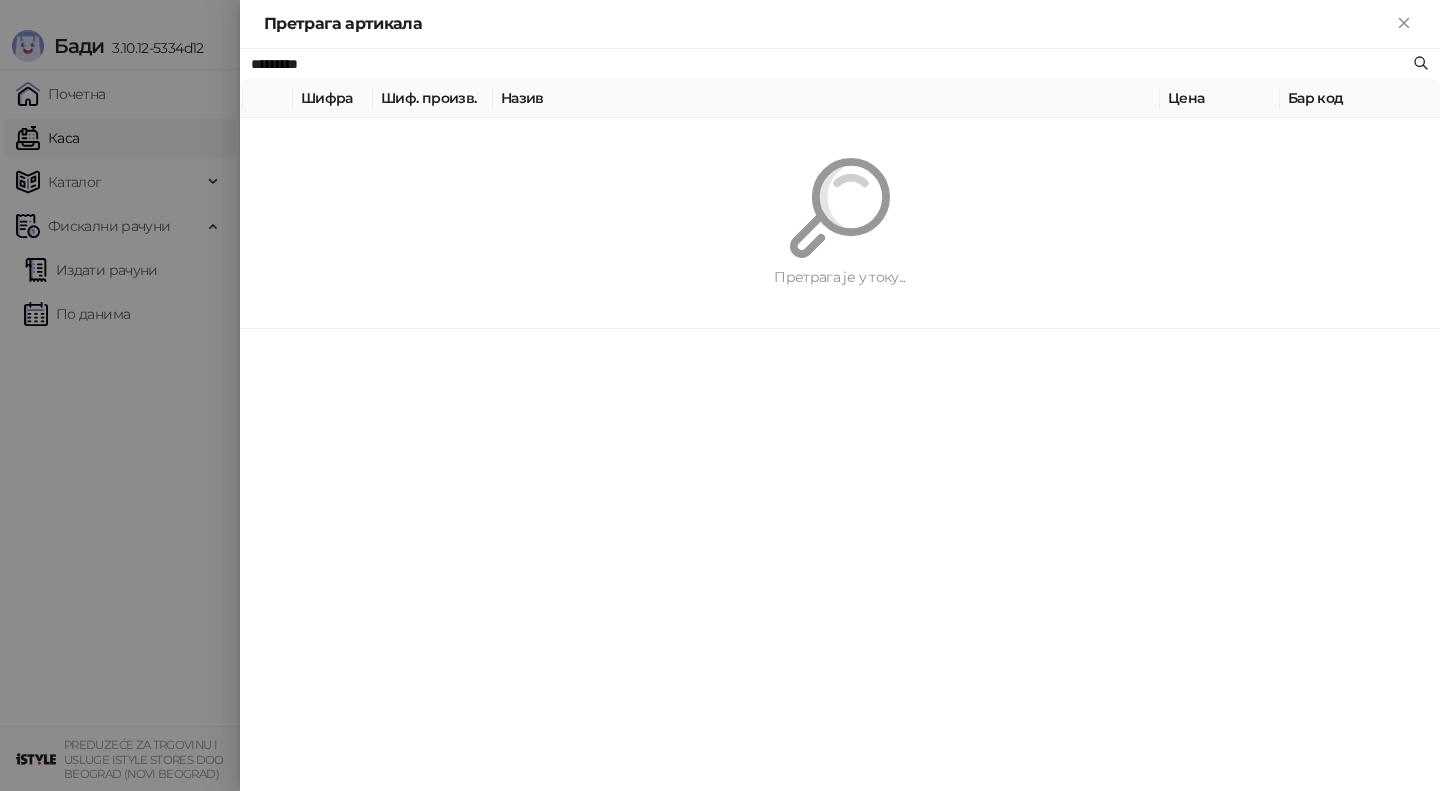 paste on "**********" 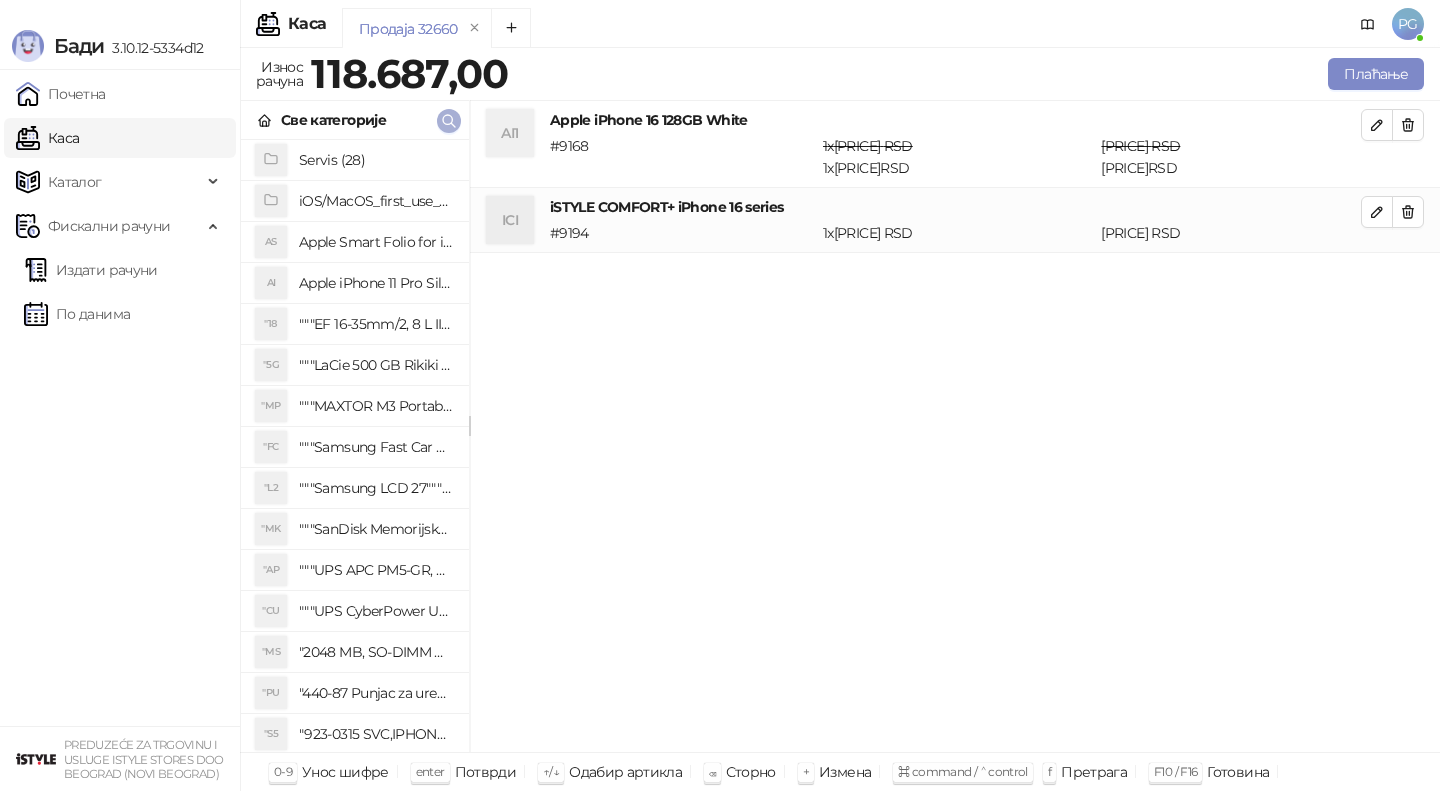 click 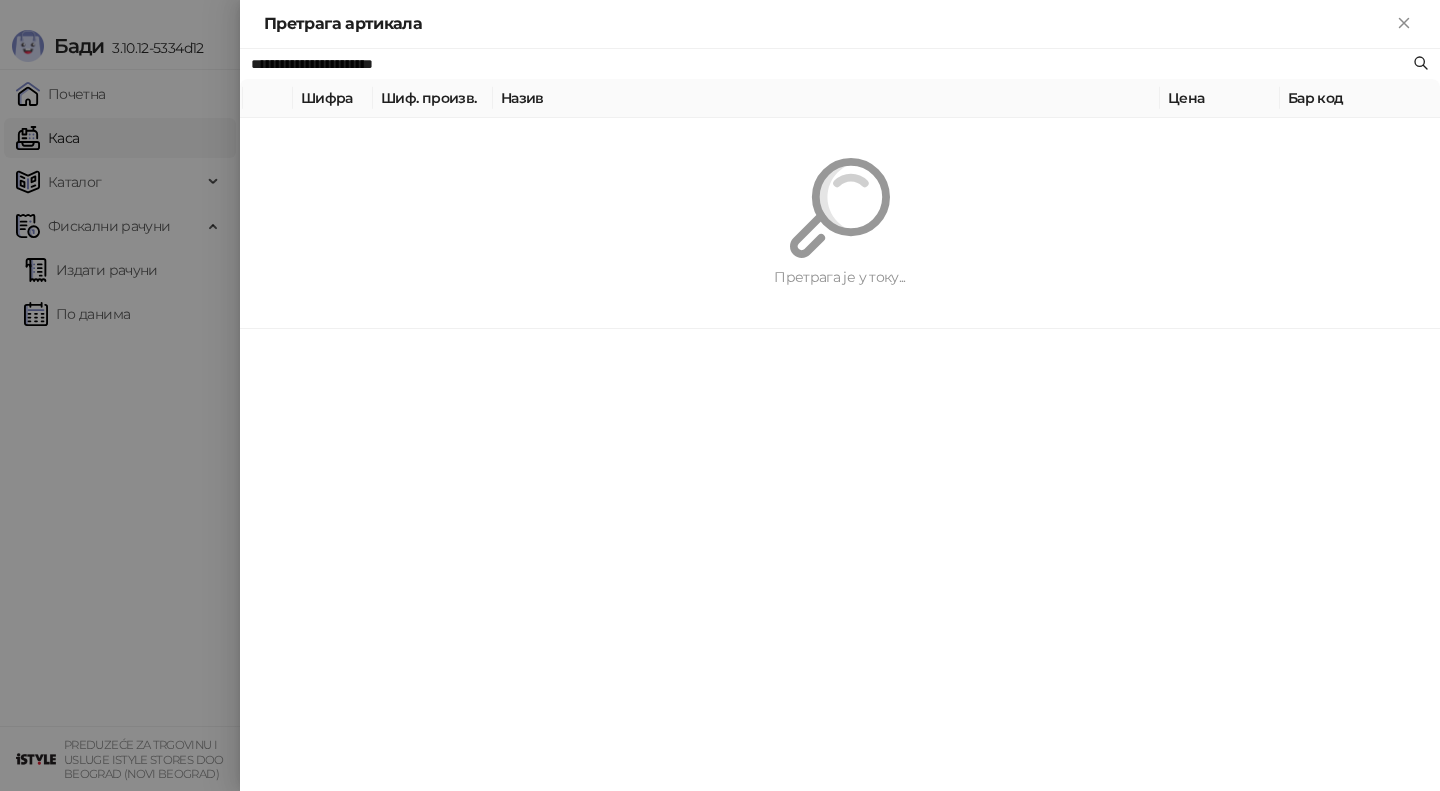 paste 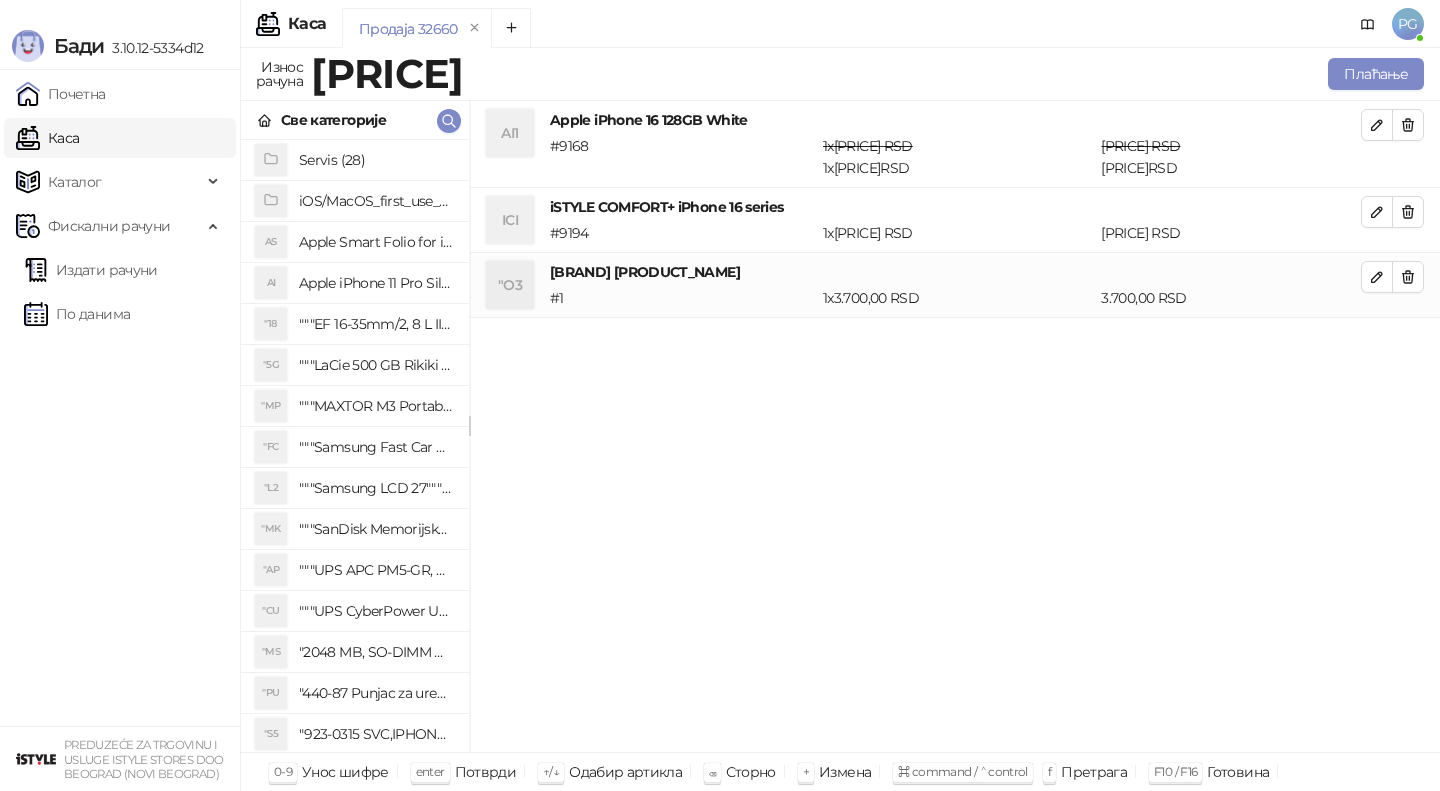 click on "Све категорије" at bounding box center [355, 120] 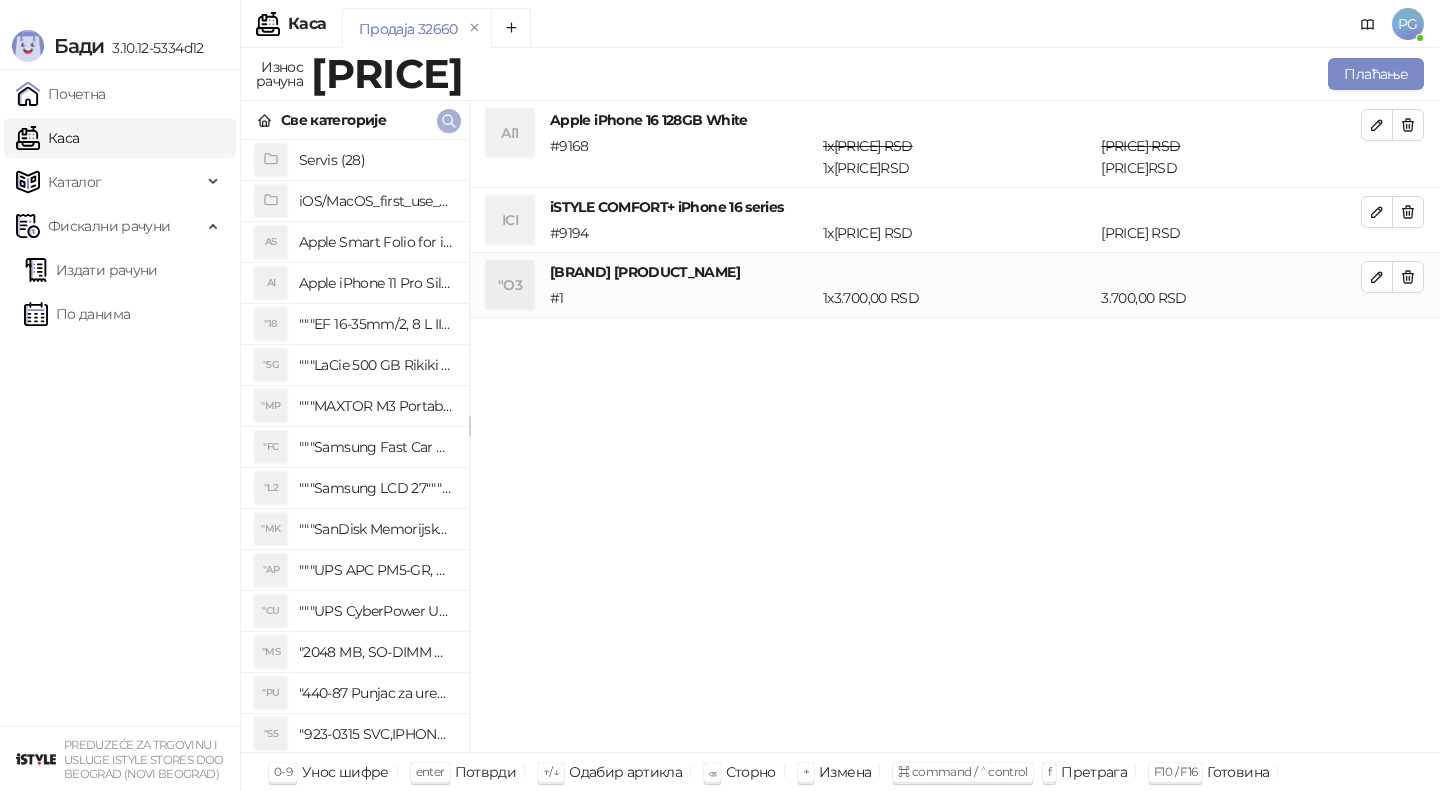 click at bounding box center (449, 120) 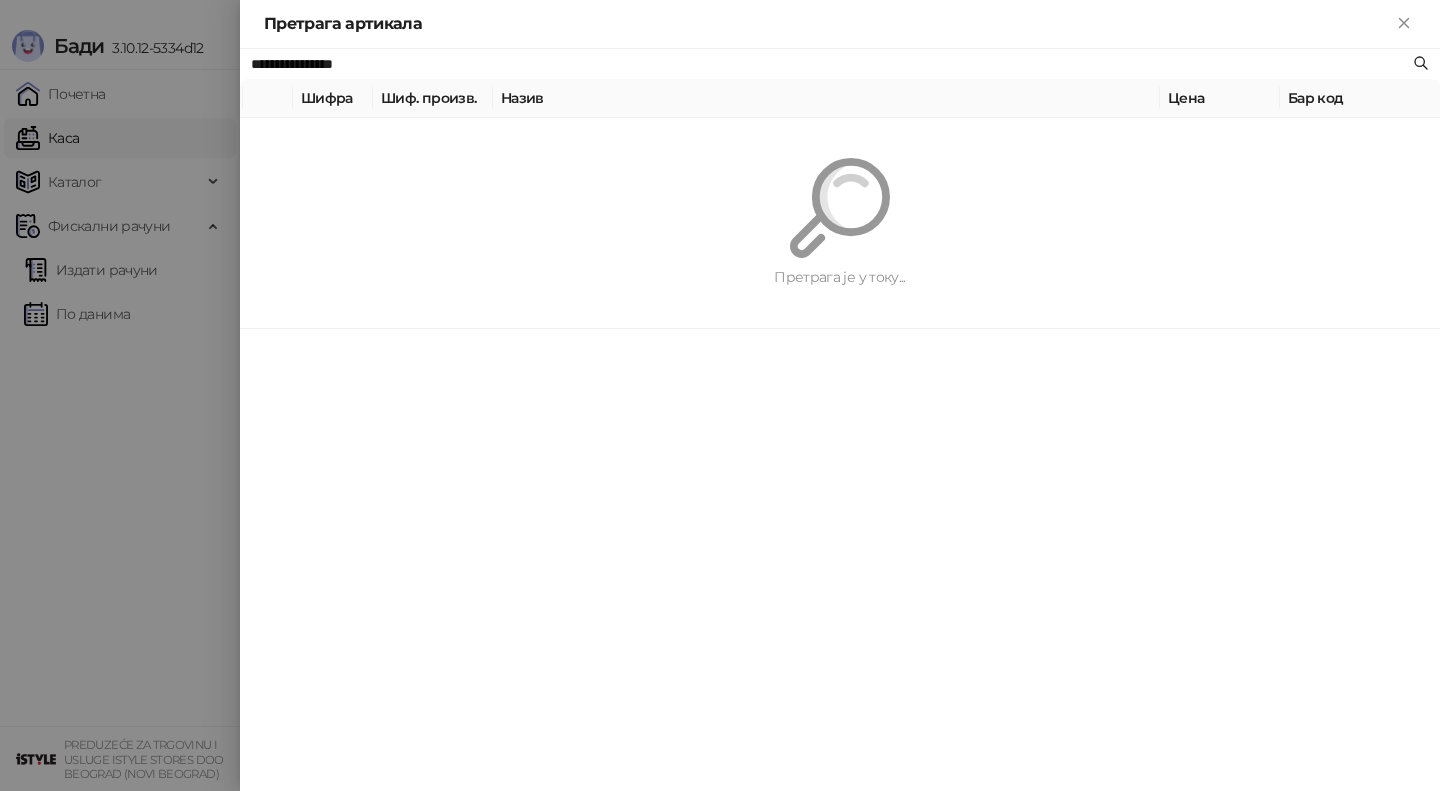 paste on "******" 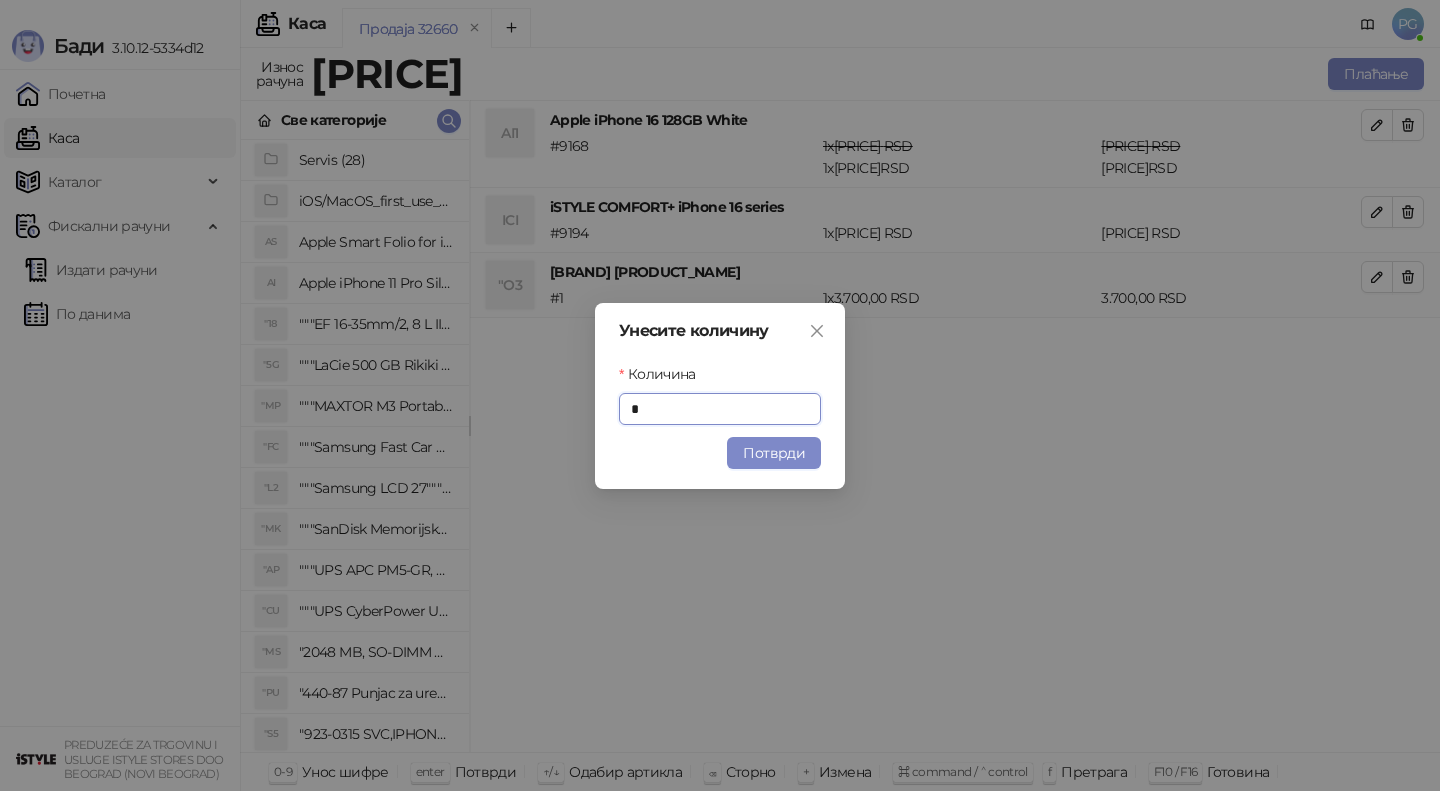 click 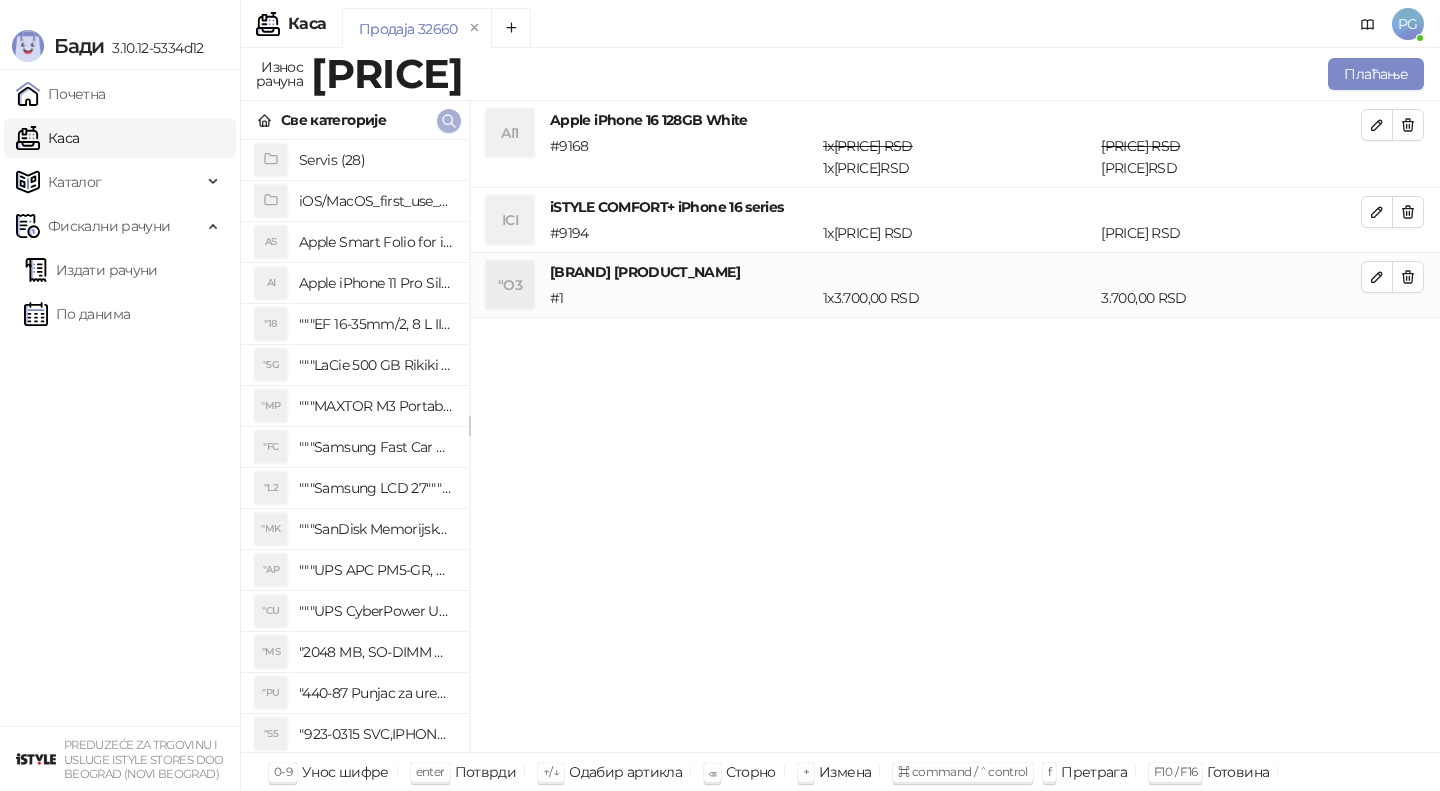 click 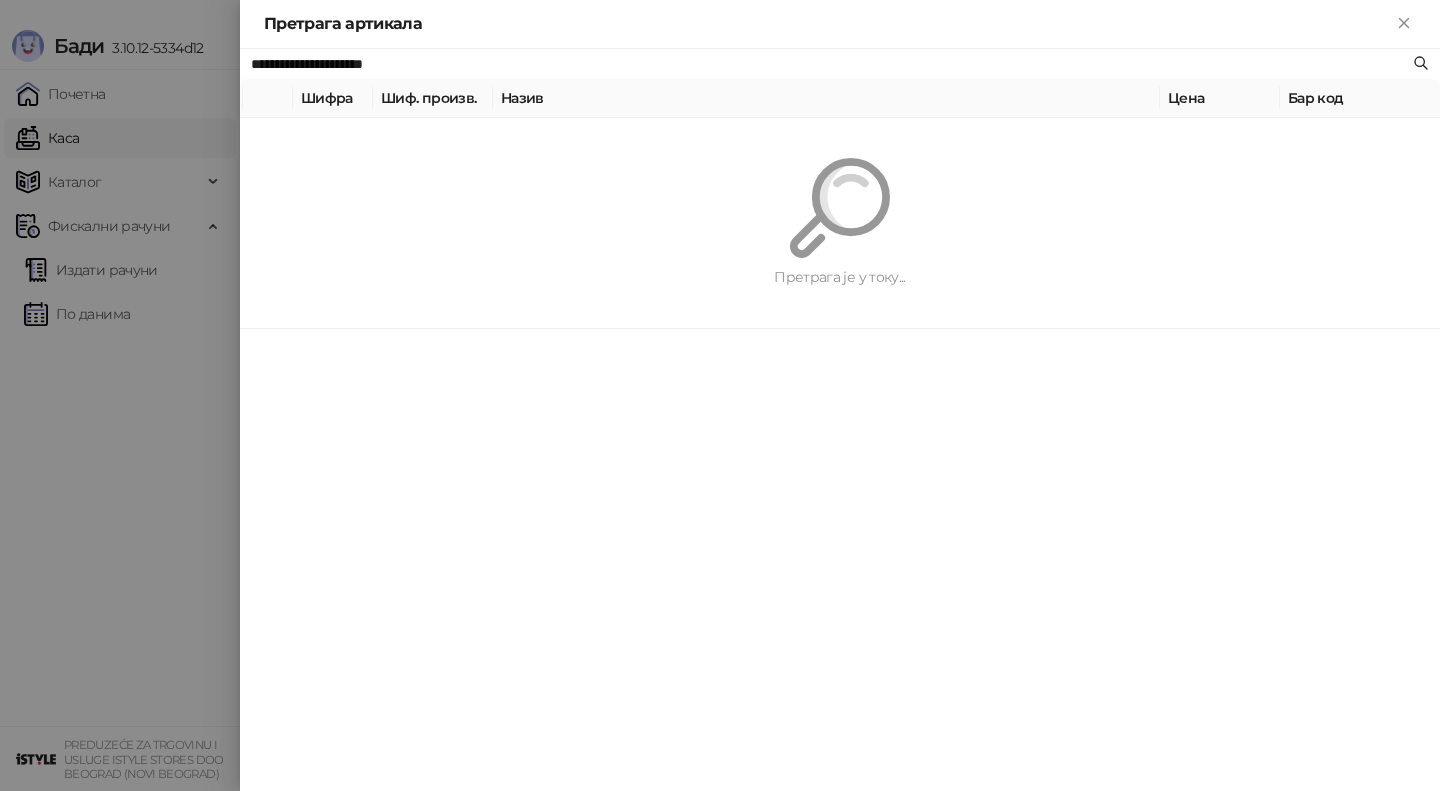 paste 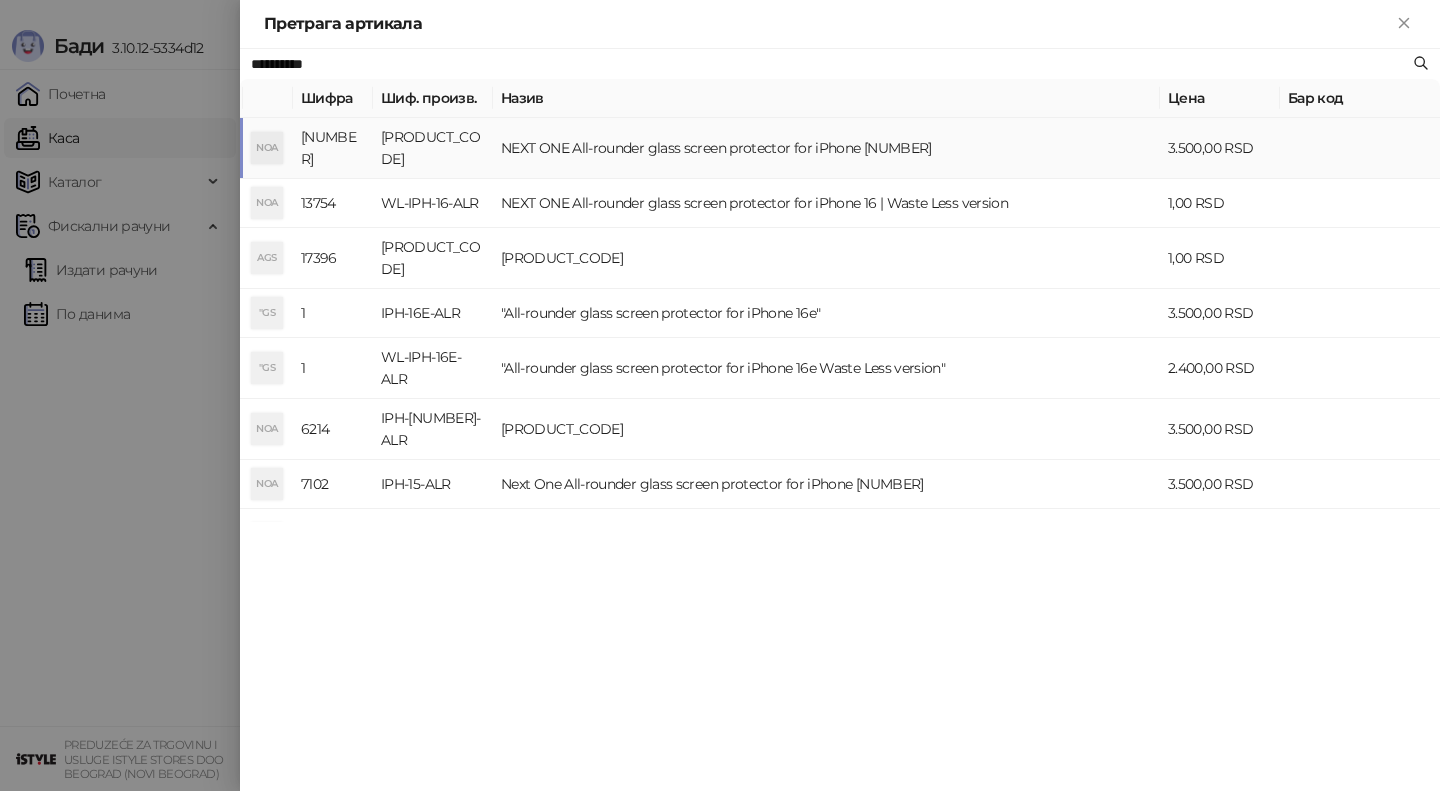 type on "**********" 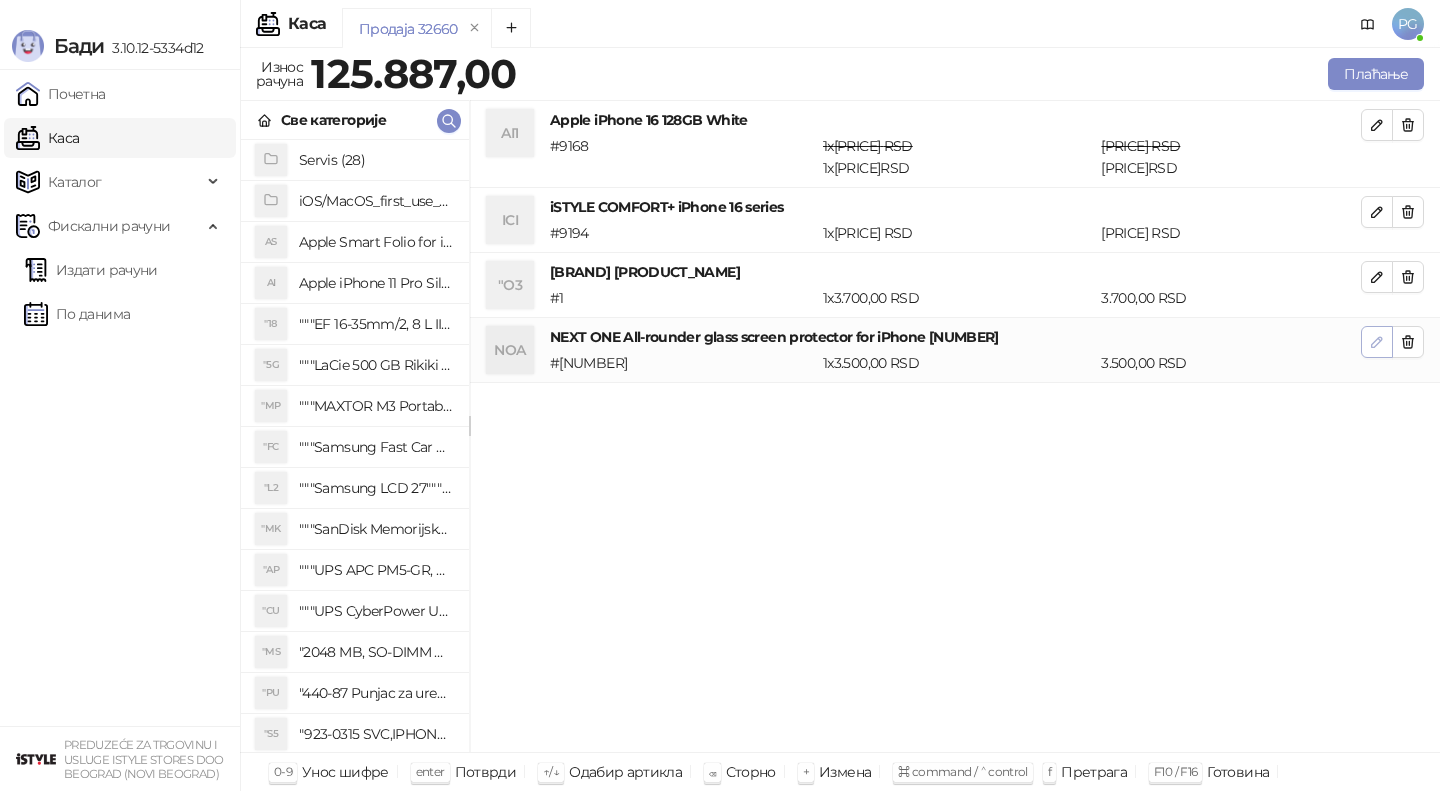 click 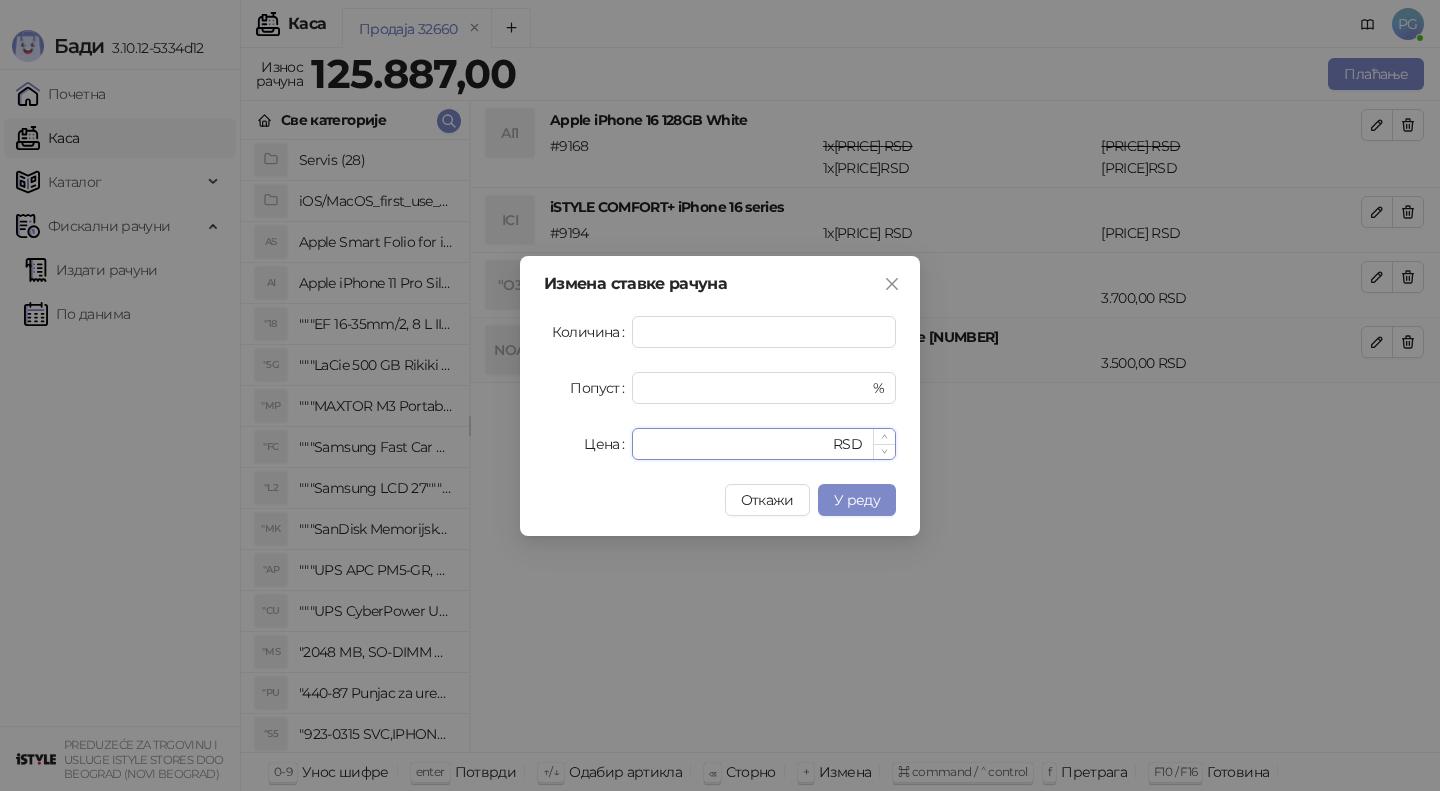 click on "****" at bounding box center [736, 444] 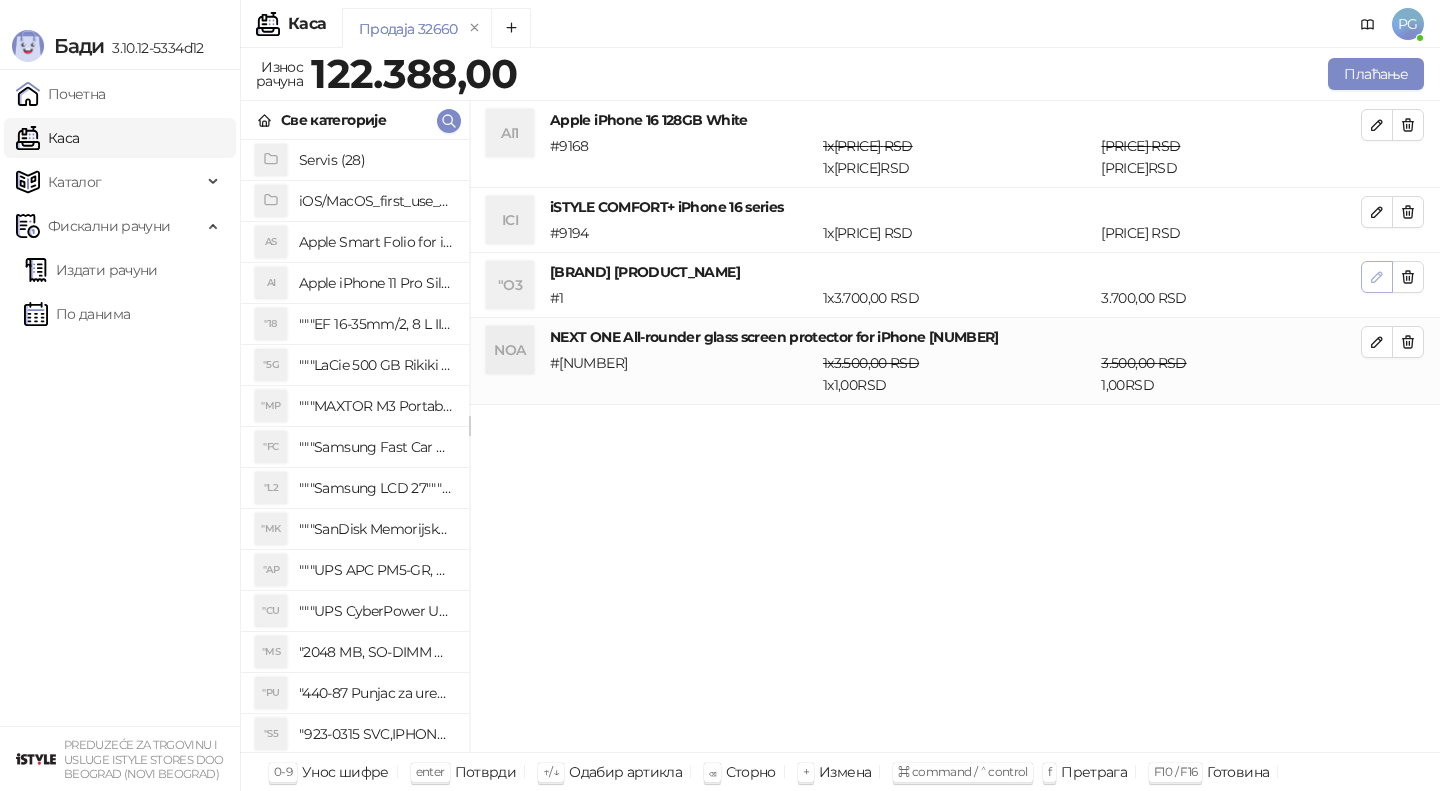 click 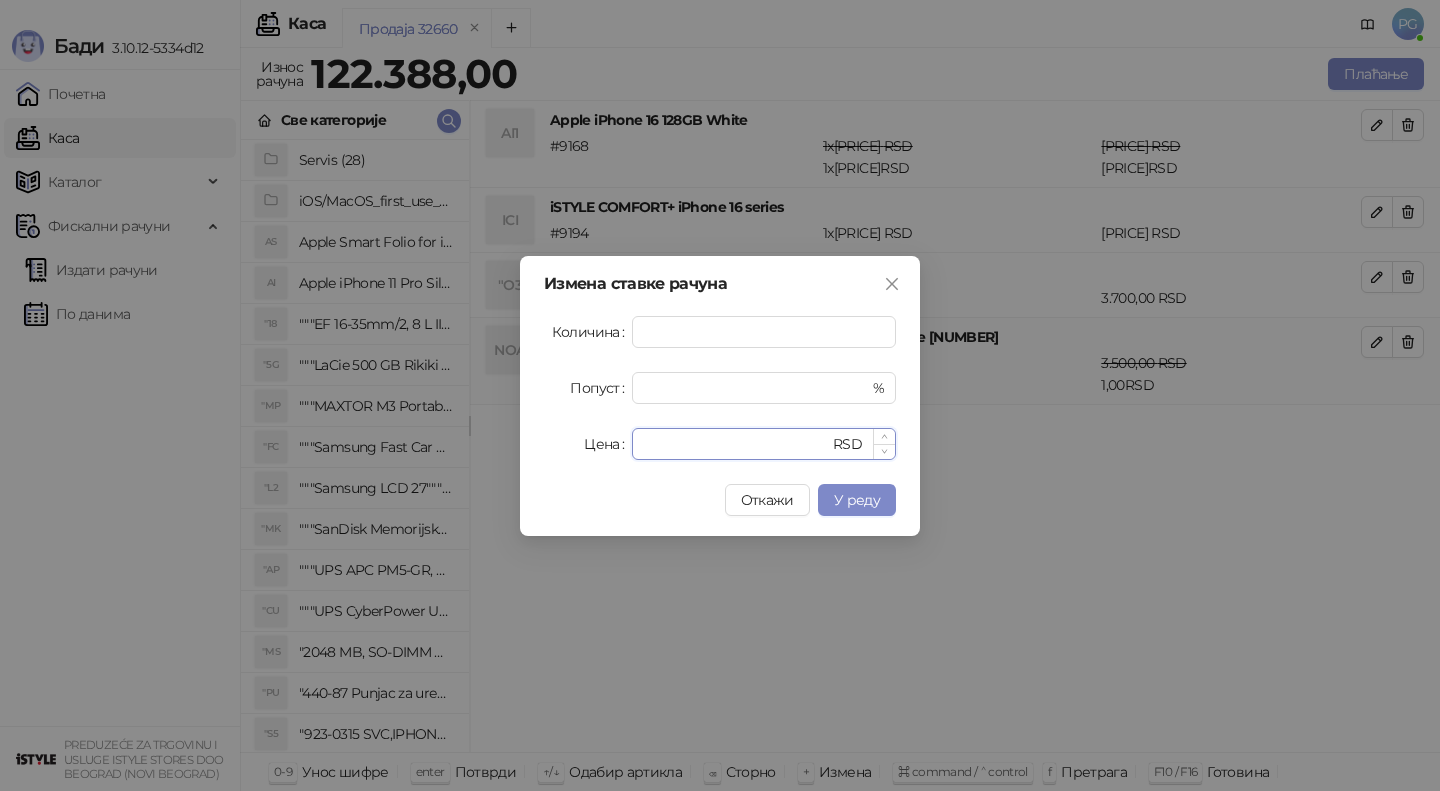 click on "****" at bounding box center (736, 444) 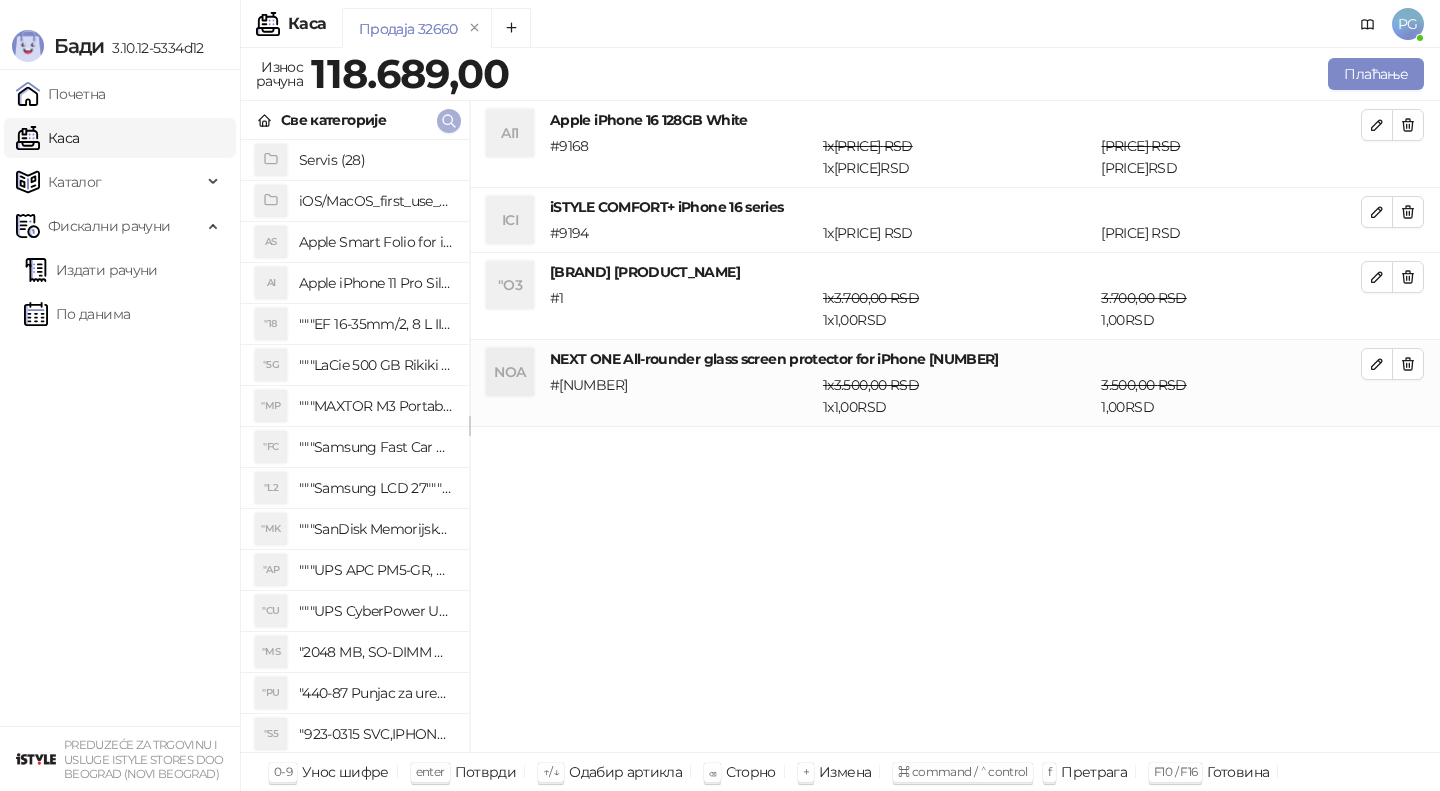 click 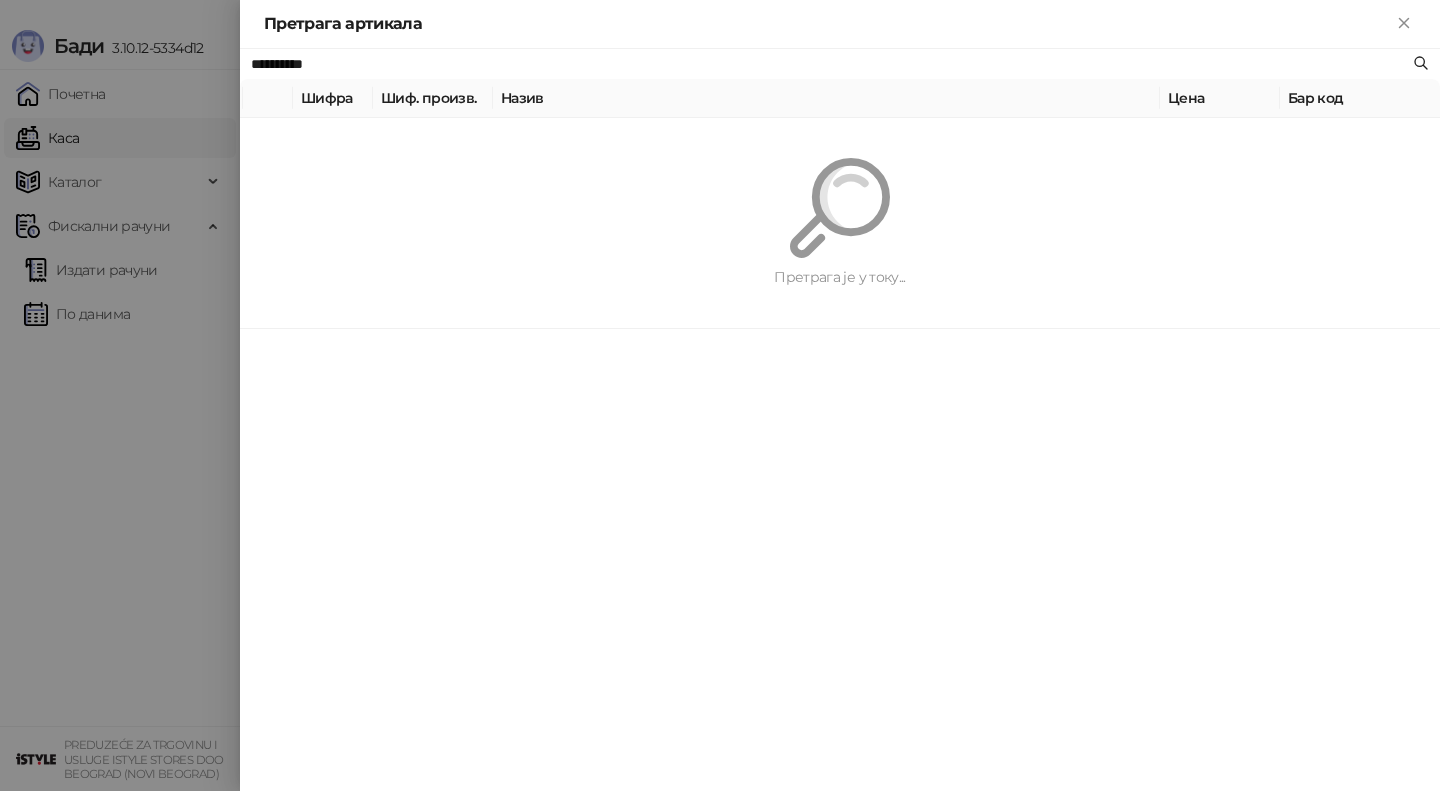 paste on "**********" 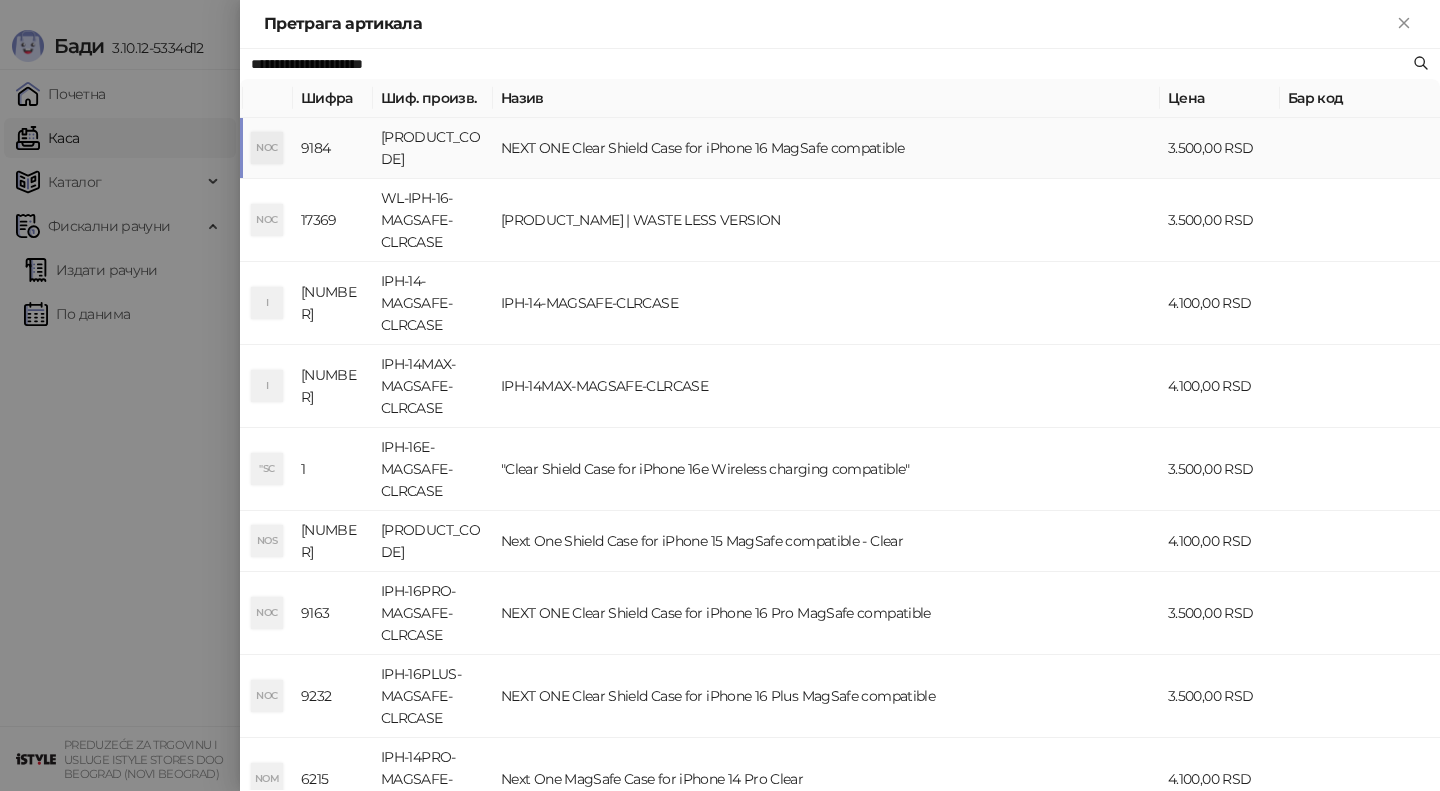 type on "**********" 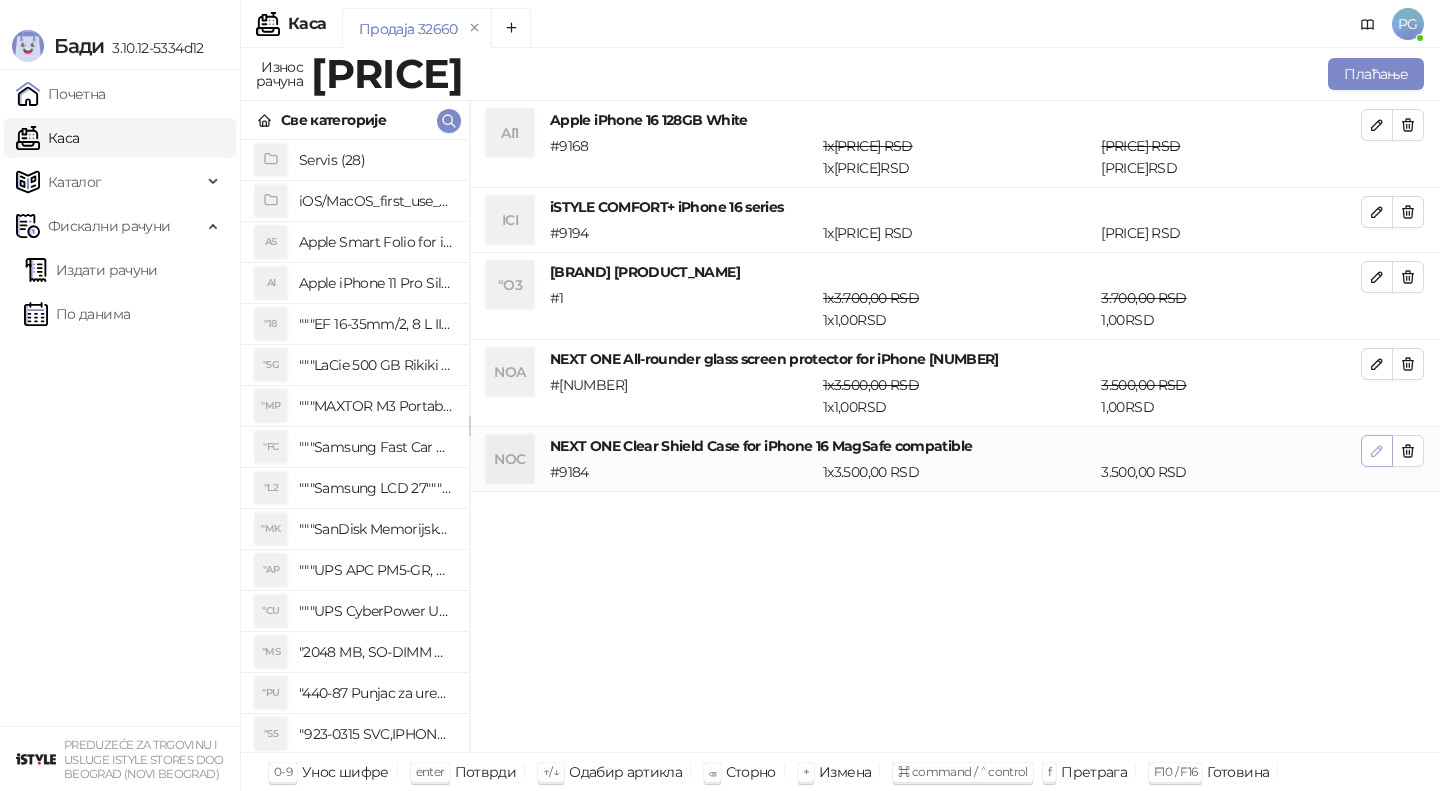 click 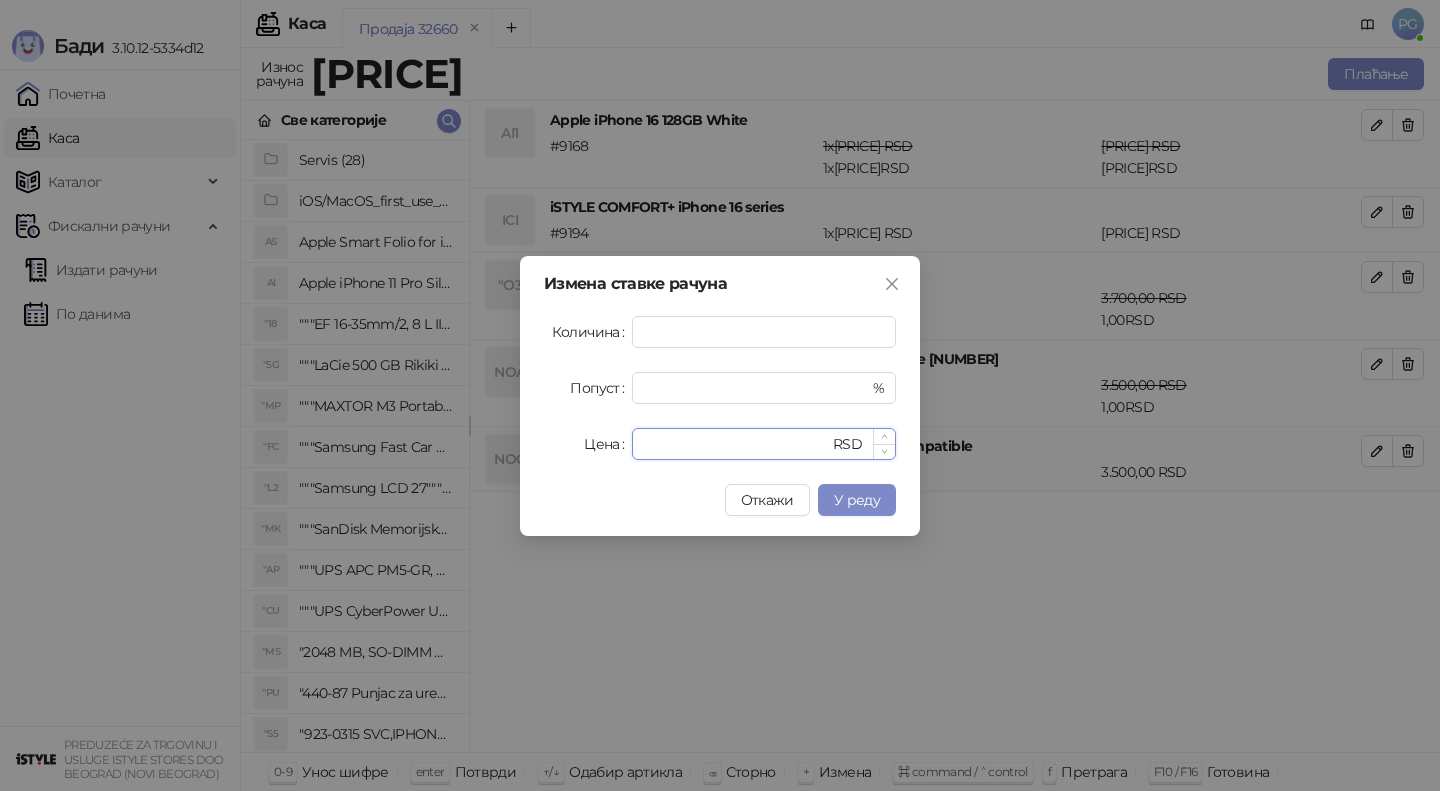 click on "****" at bounding box center (736, 444) 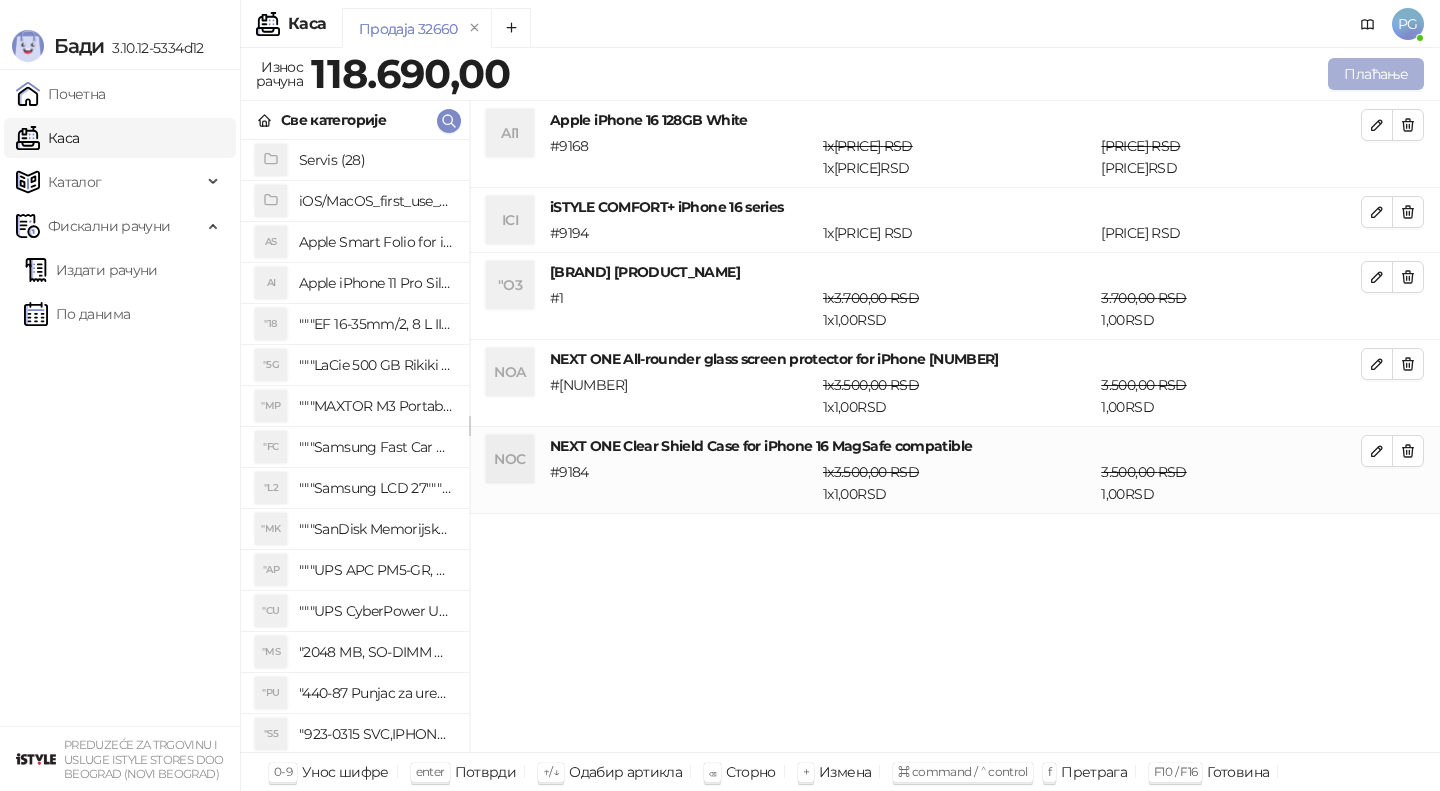 click on "Плаћање" at bounding box center [1376, 74] 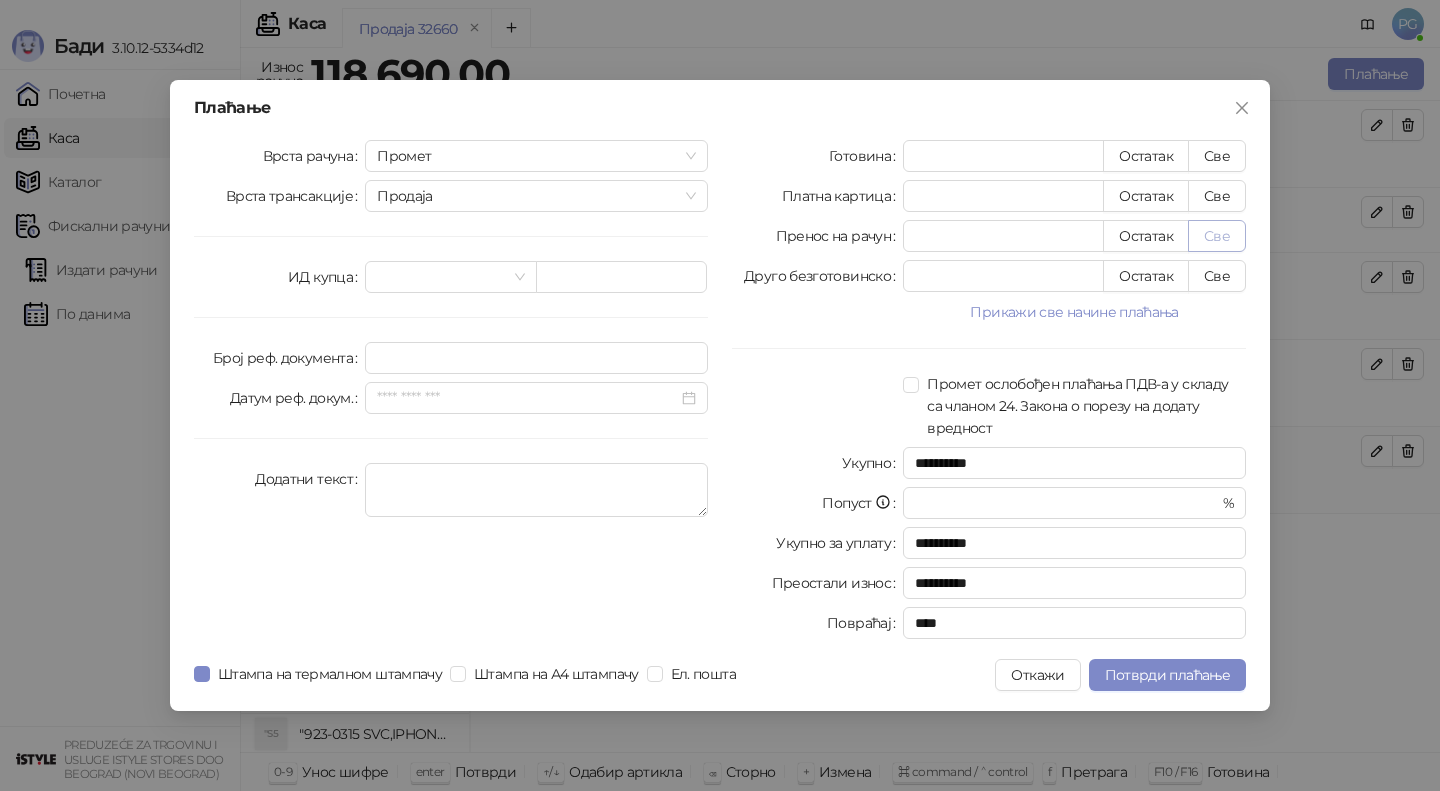 click on "Све" at bounding box center (1217, 236) 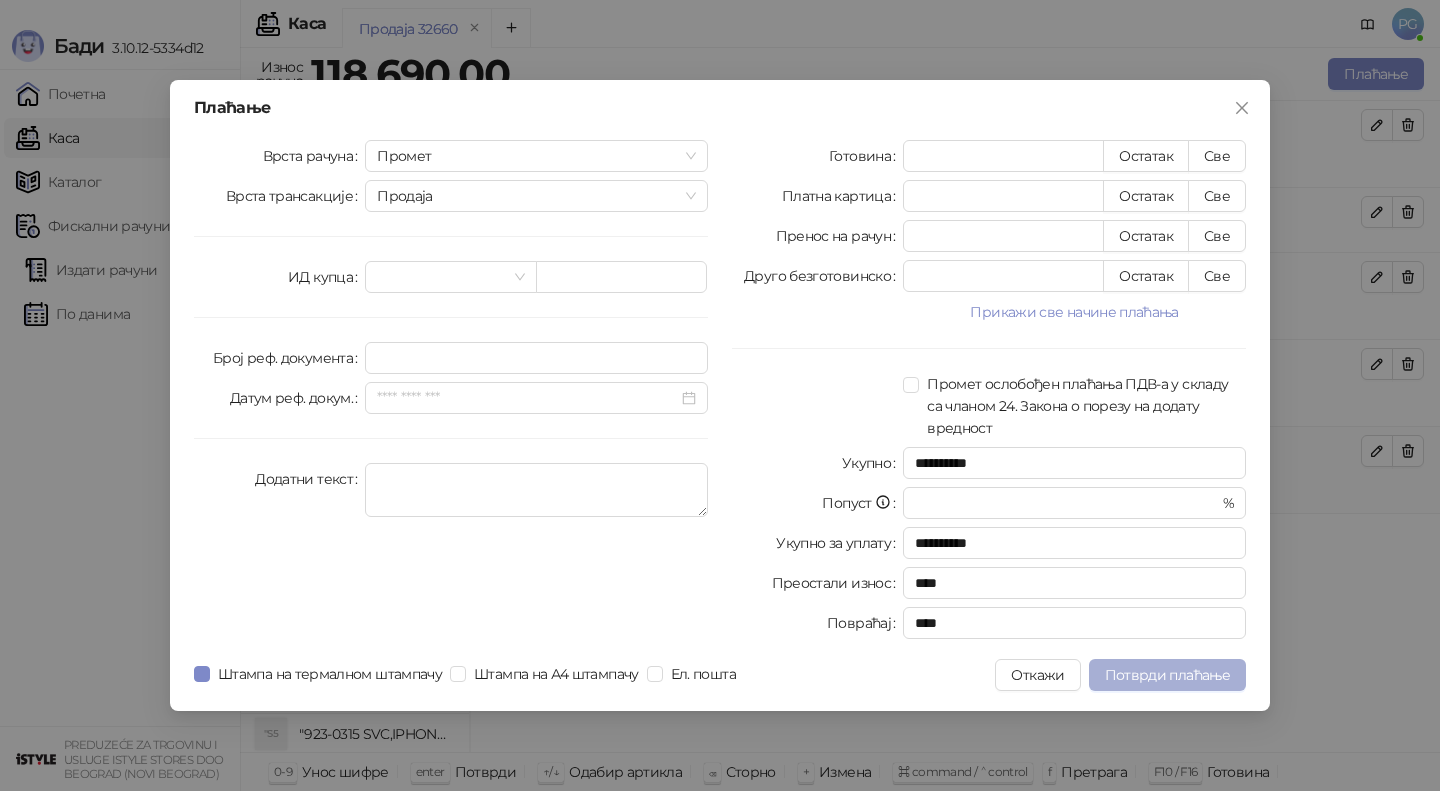 click on "Потврди плаћање" at bounding box center [1167, 675] 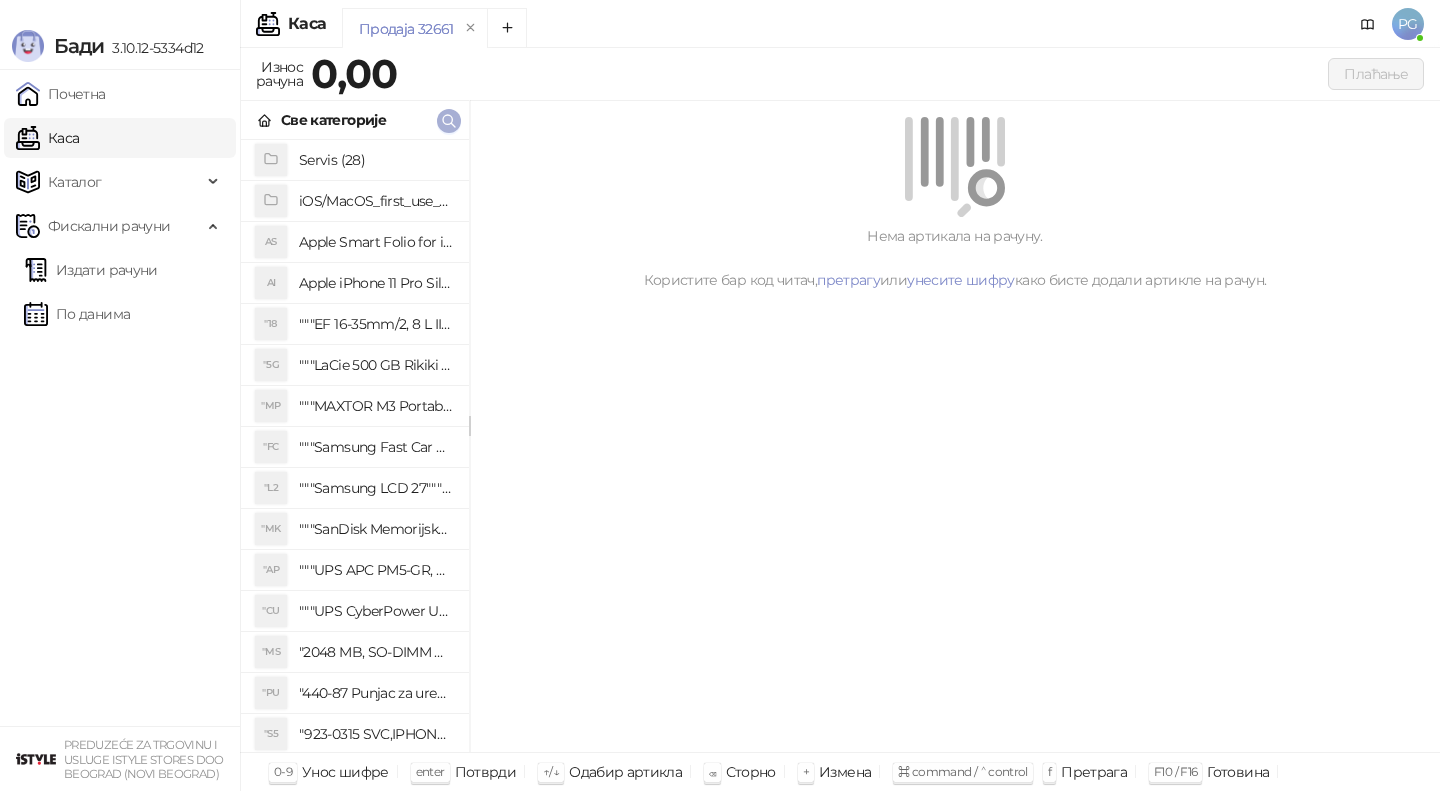 click at bounding box center (449, 120) 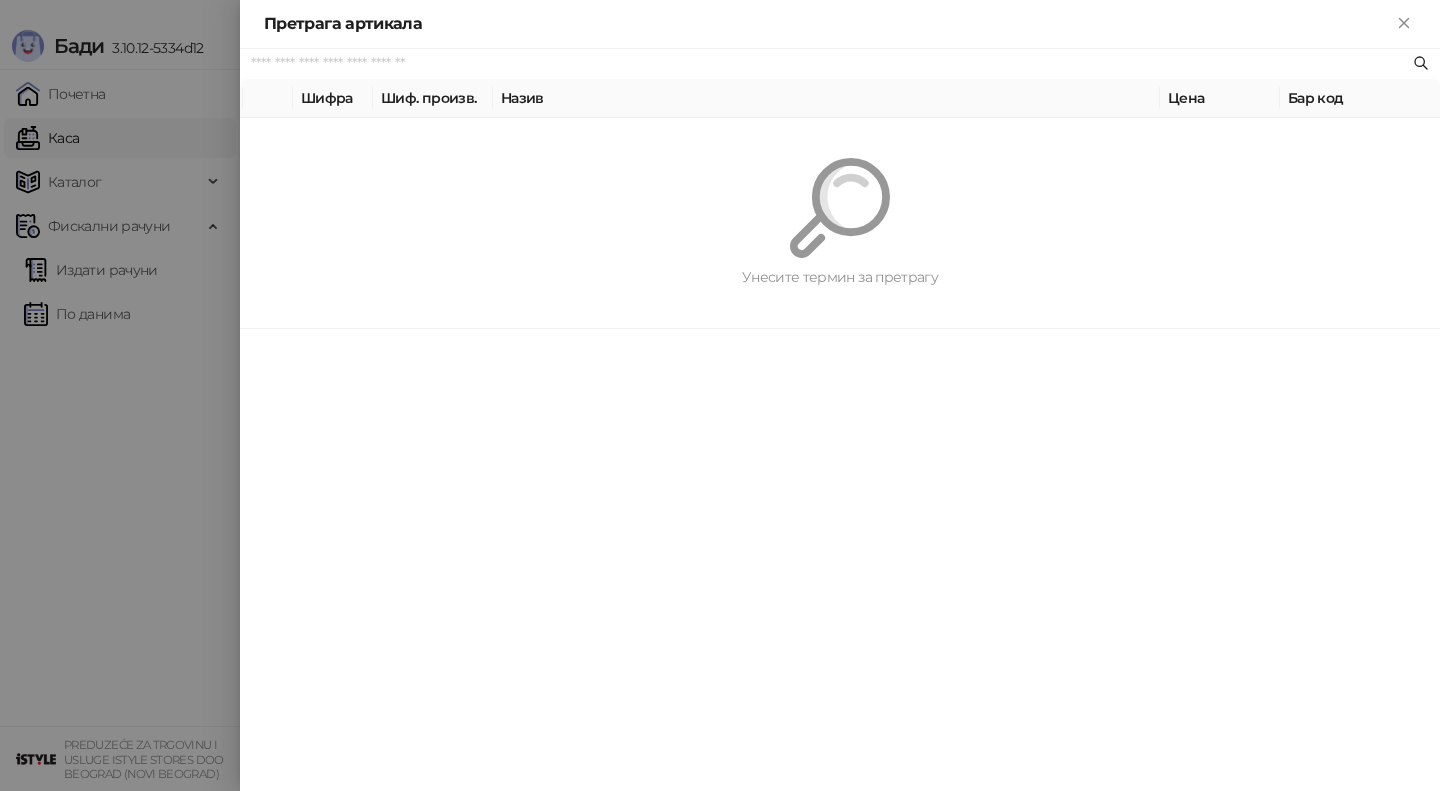 paste on "**********" 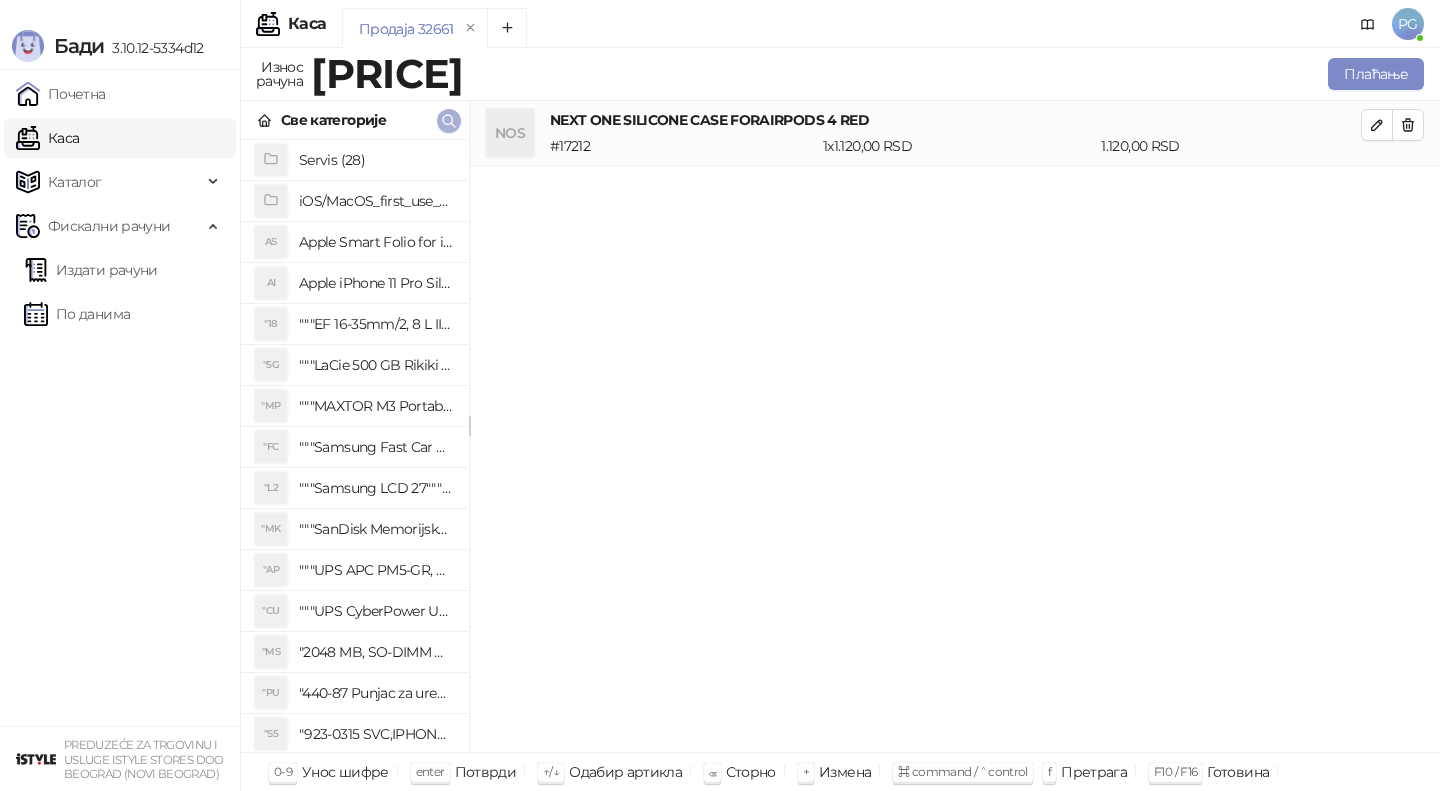click at bounding box center [449, 121] 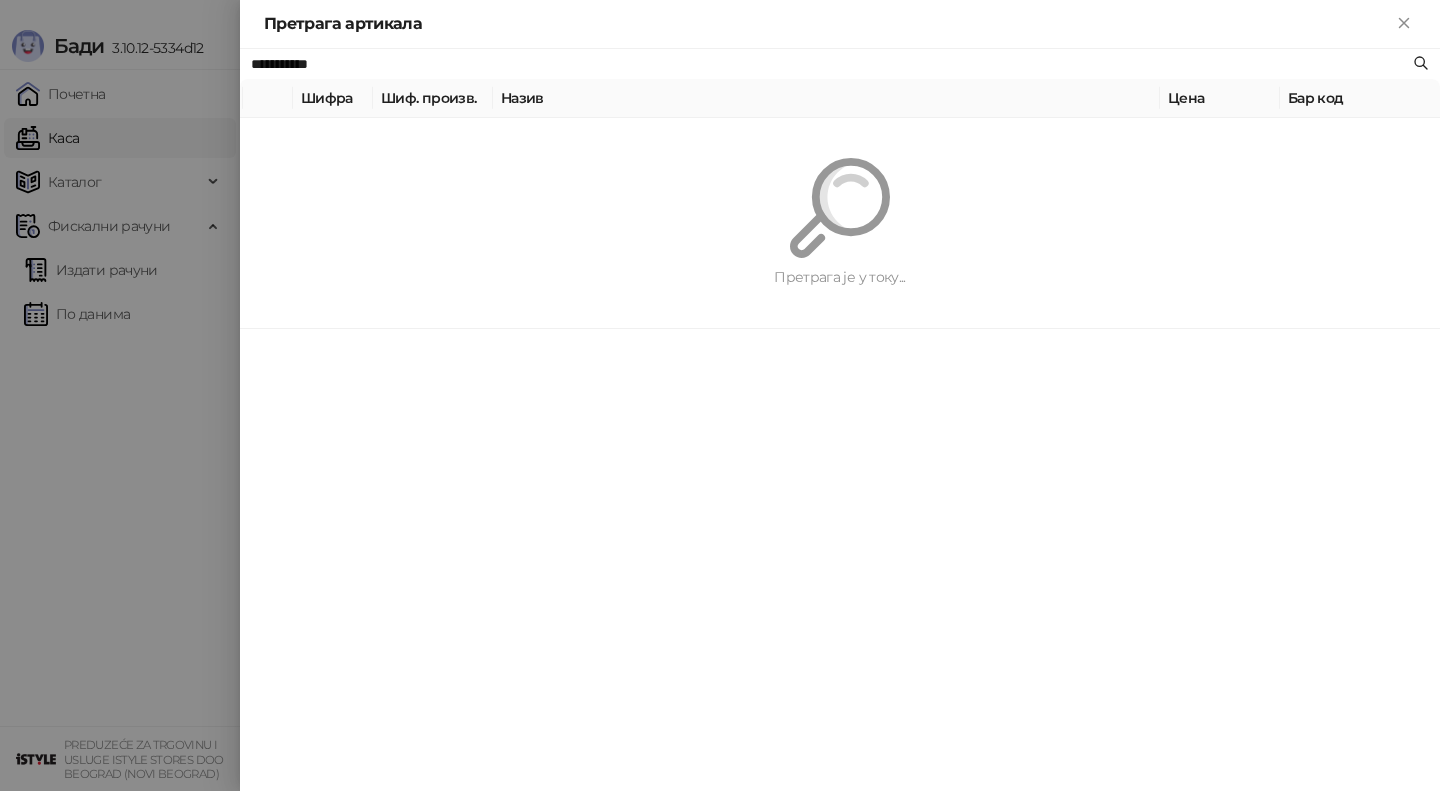 paste 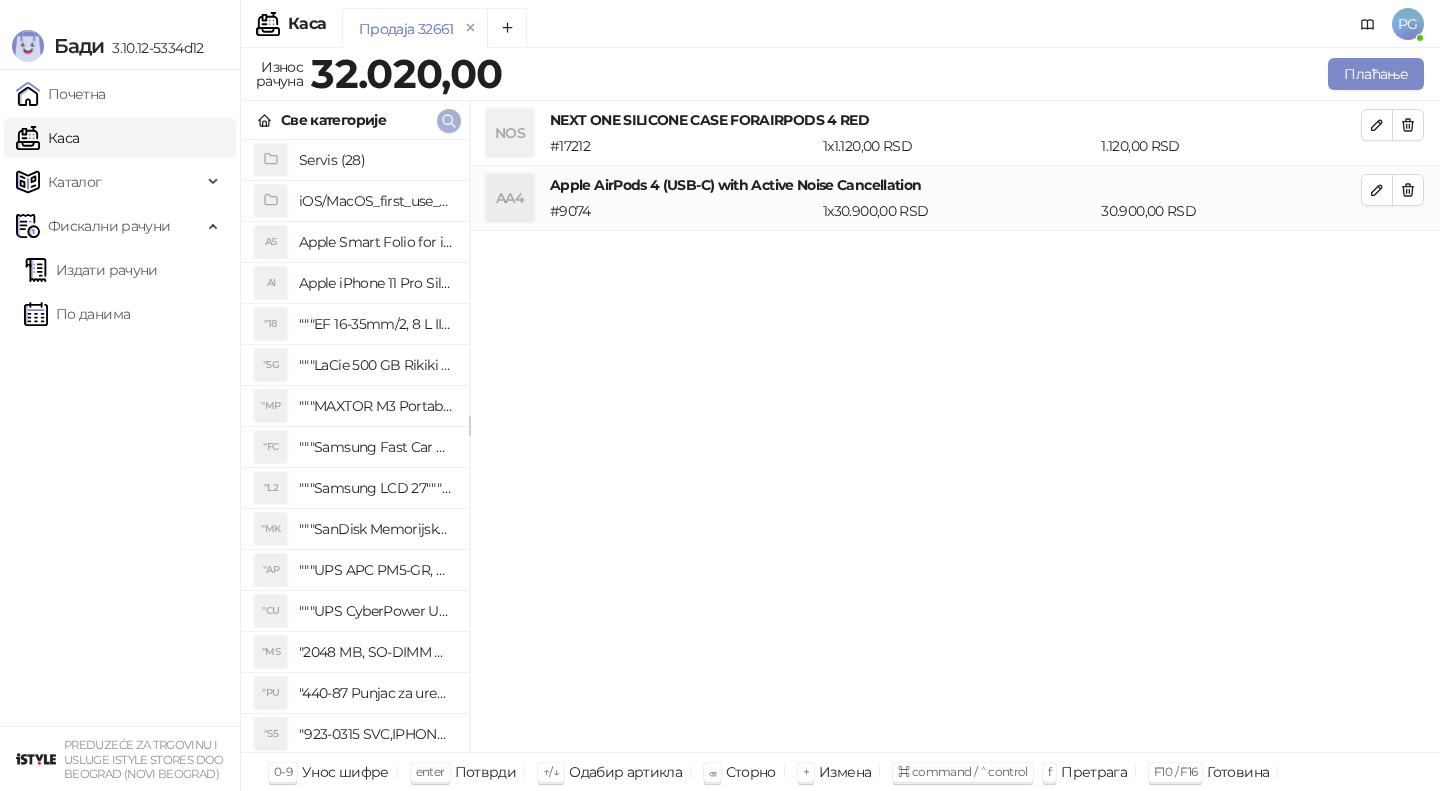 click at bounding box center [449, 121] 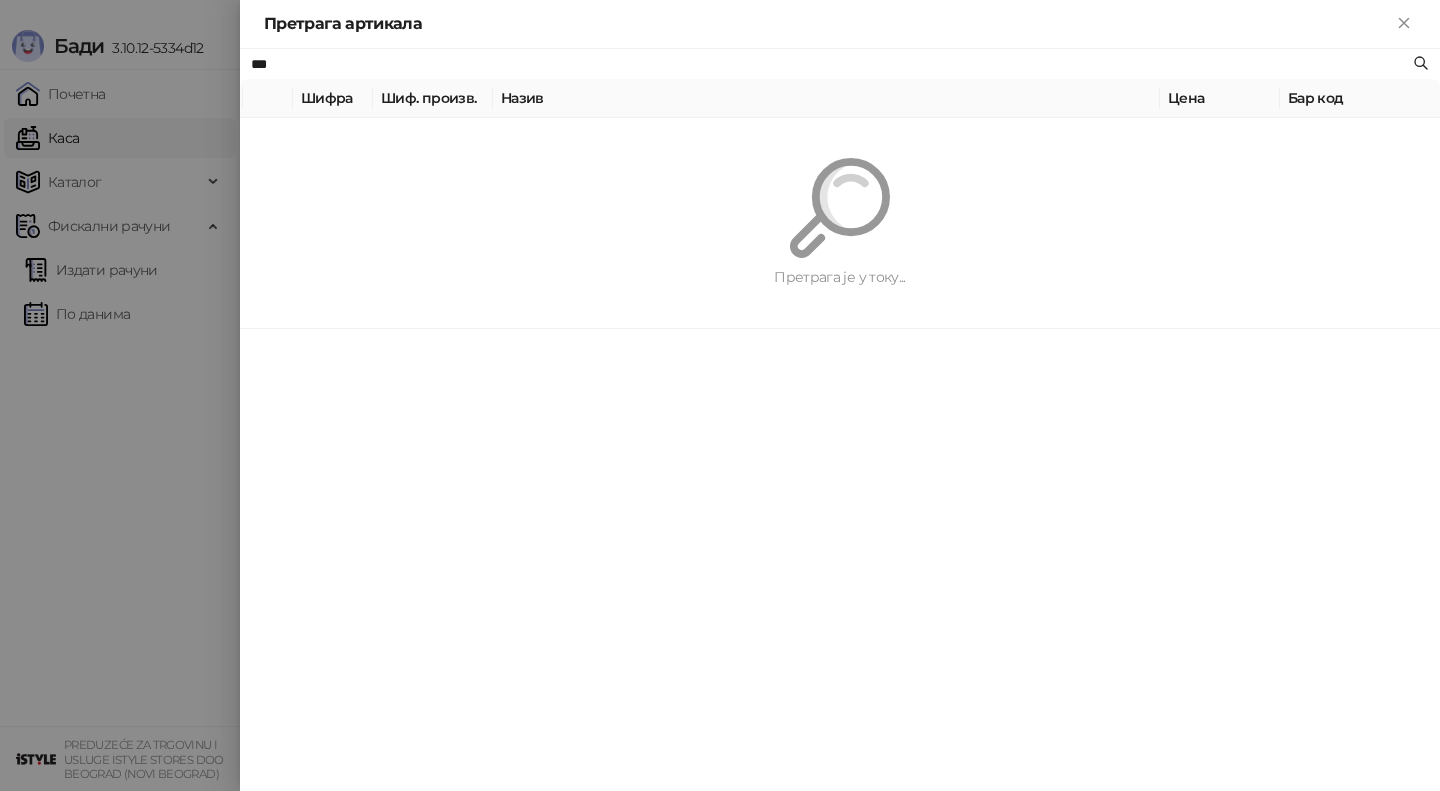type on "***" 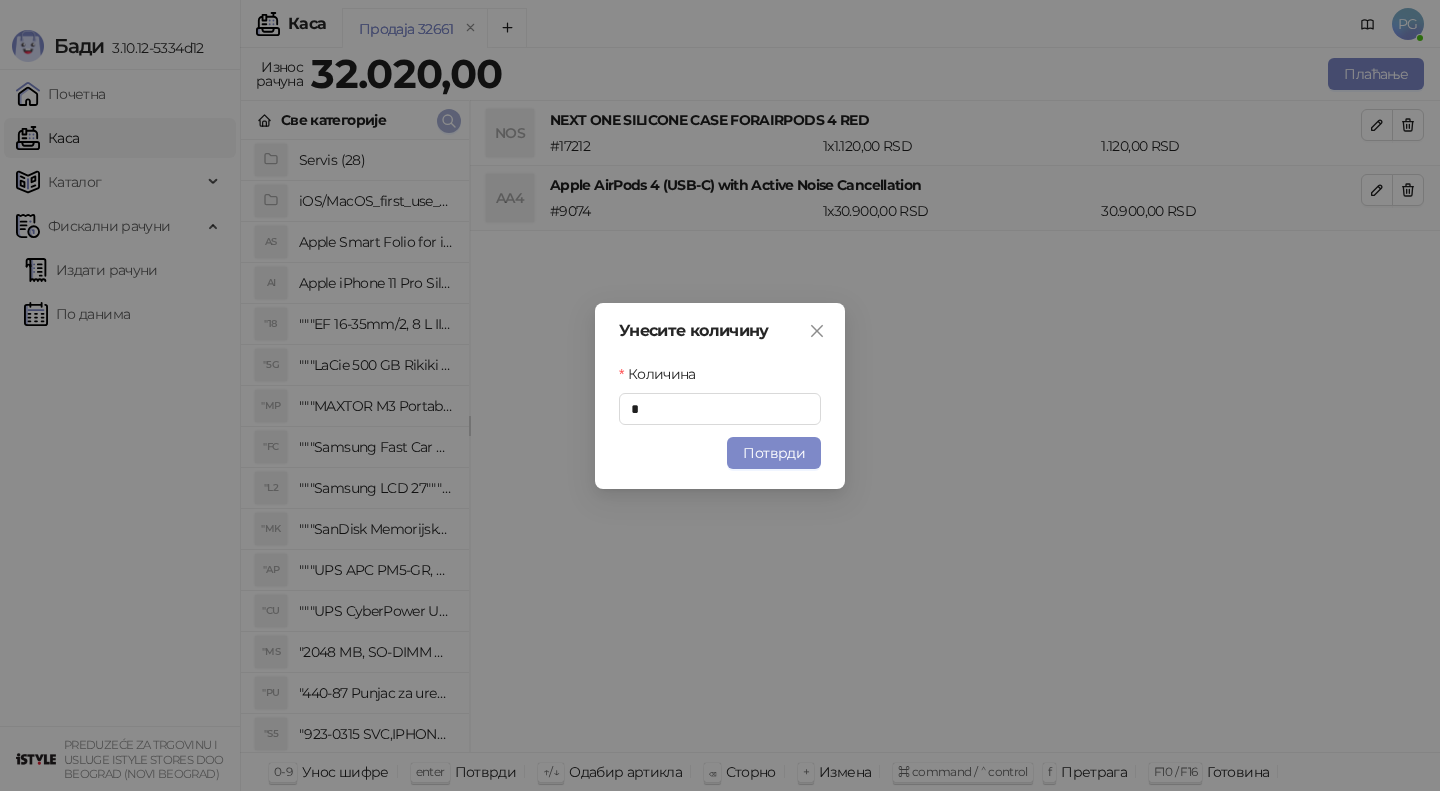 type 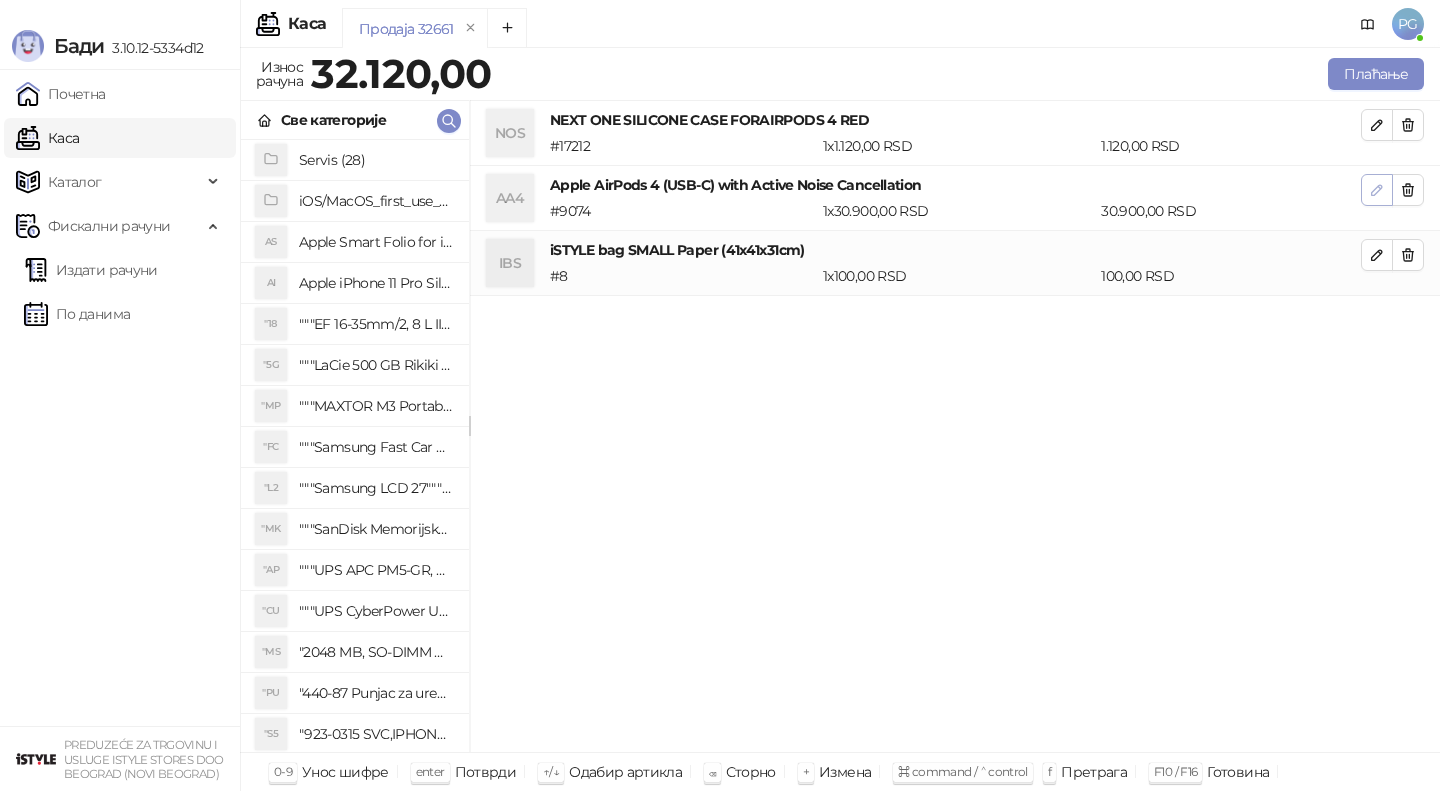 click at bounding box center (1377, 190) 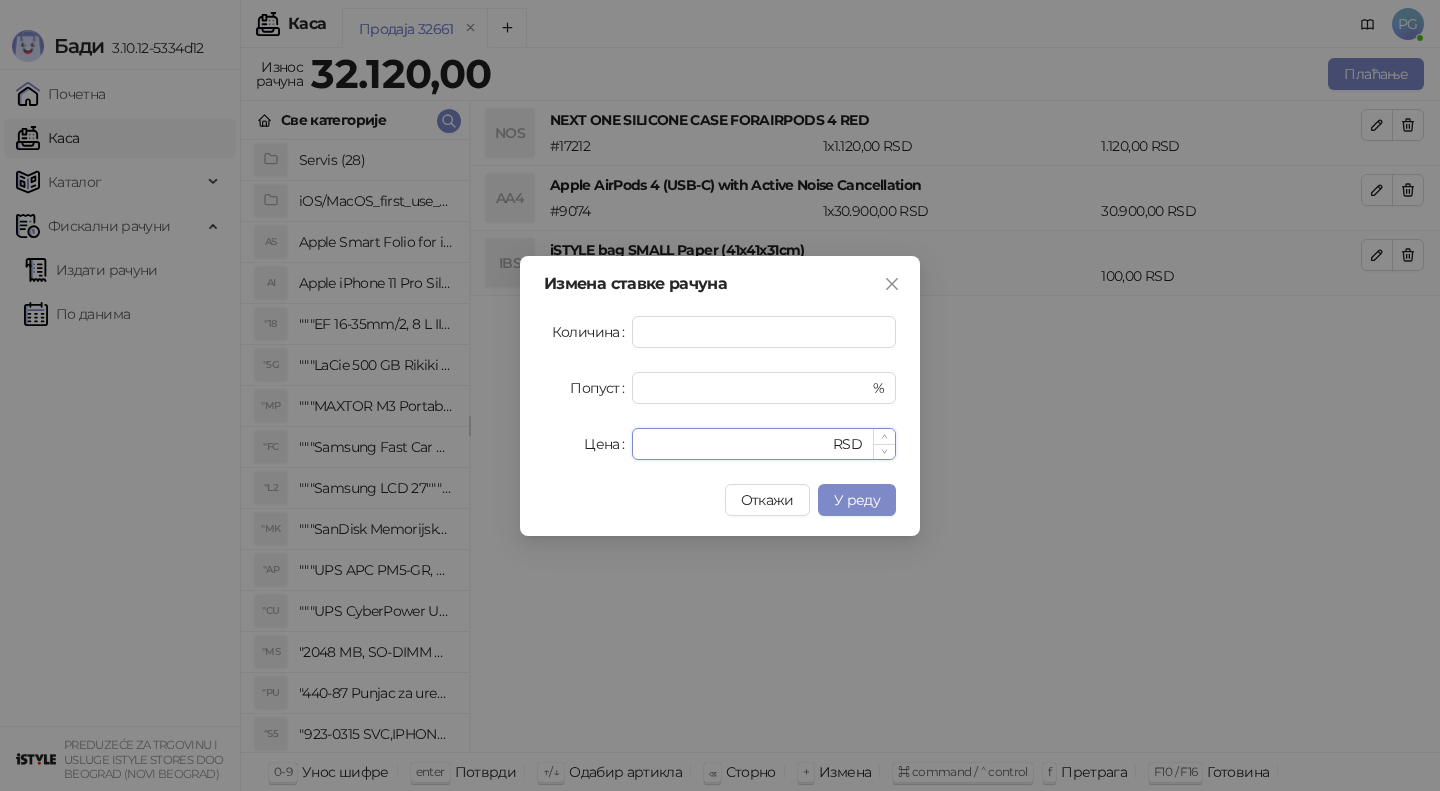 click on "*****" at bounding box center [736, 444] 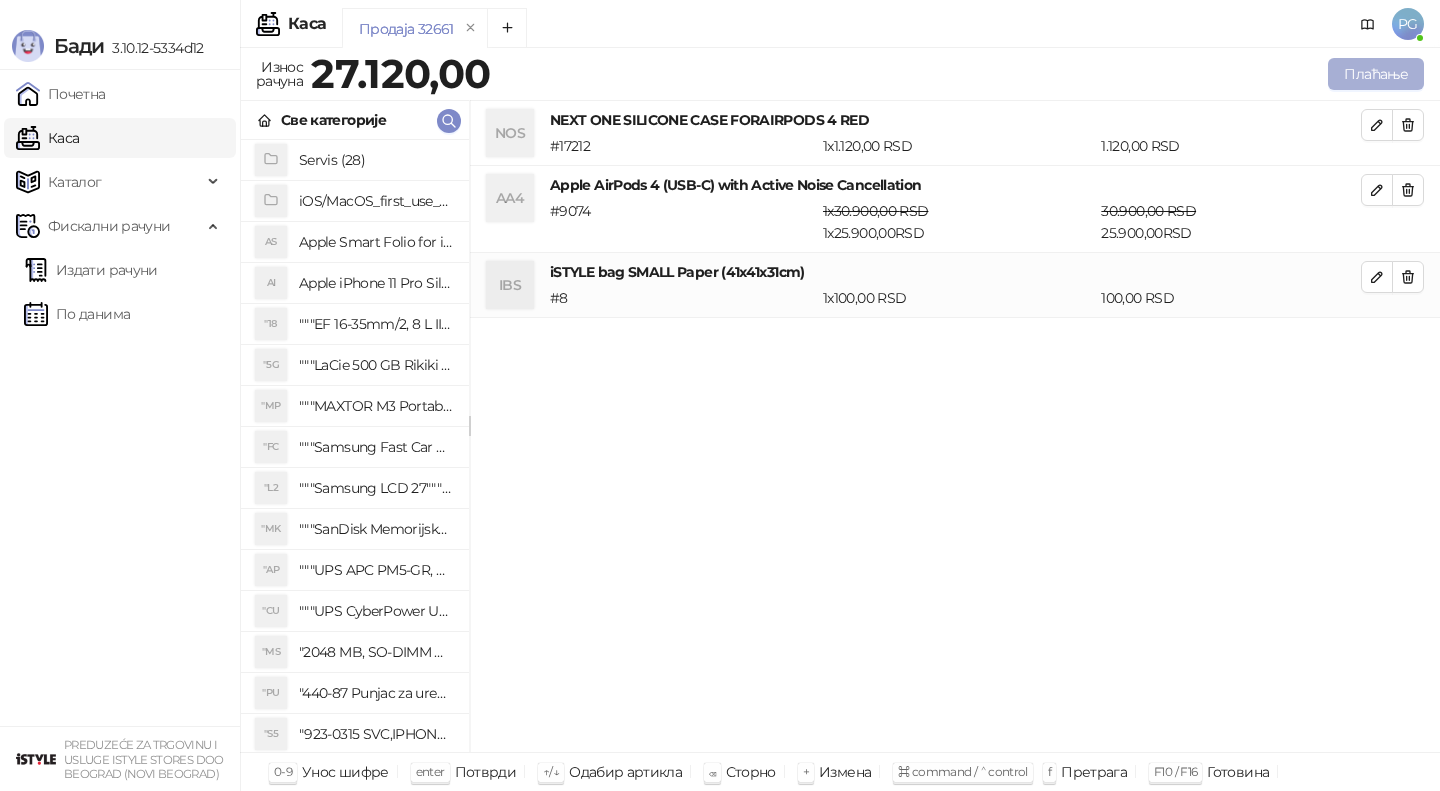 click on "Плаћање" at bounding box center (1376, 74) 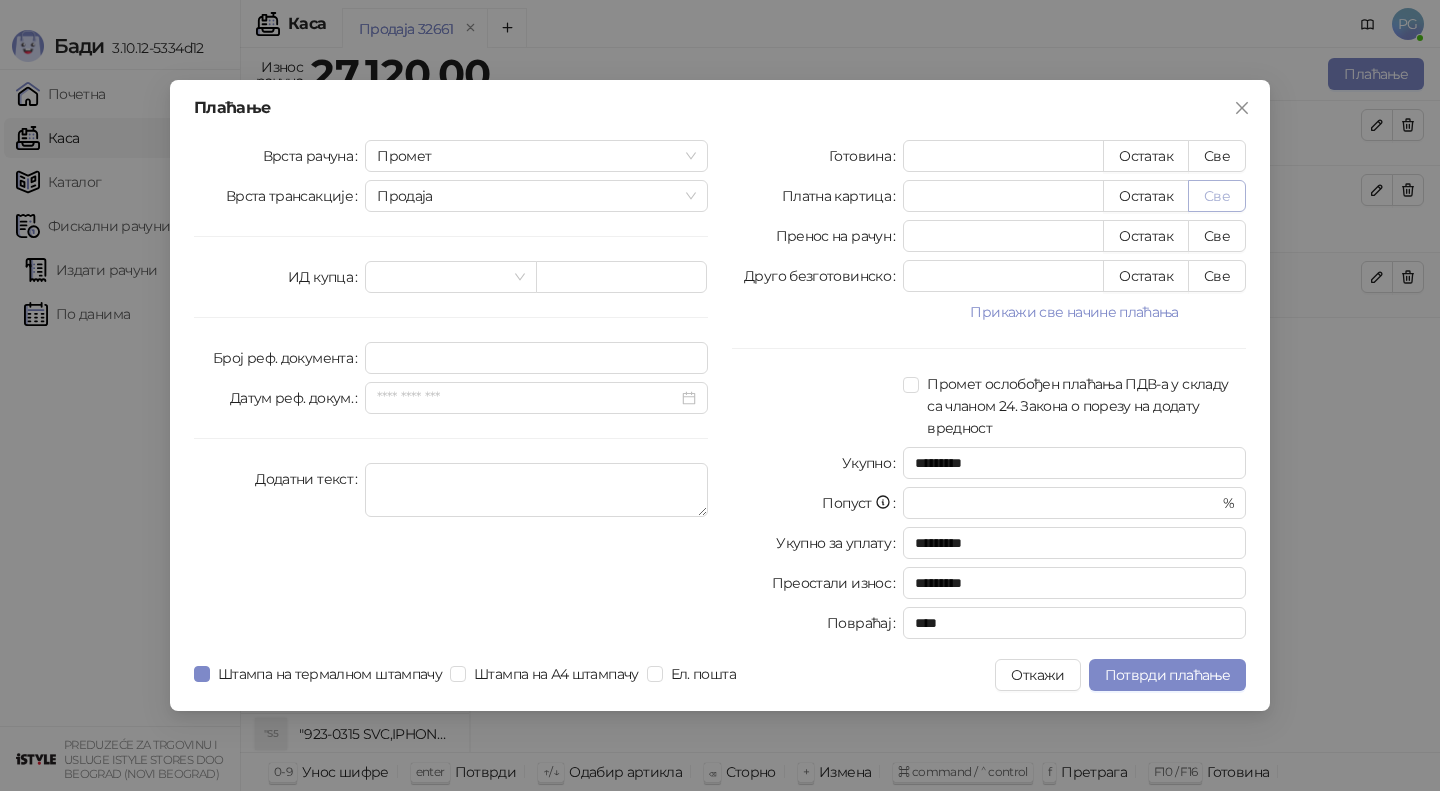 click on "Све" at bounding box center (1217, 196) 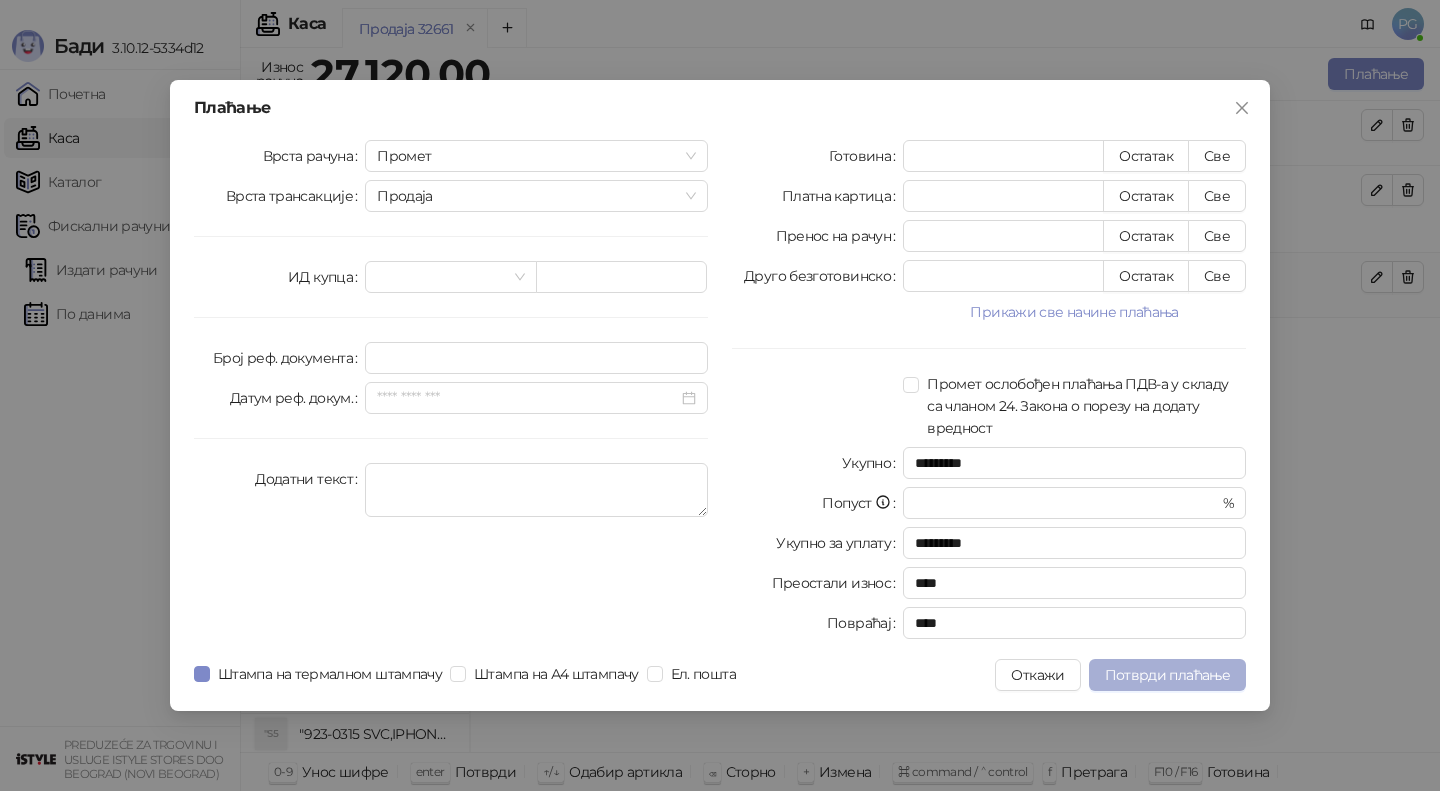 click on "Потврди плаћање" at bounding box center [1167, 675] 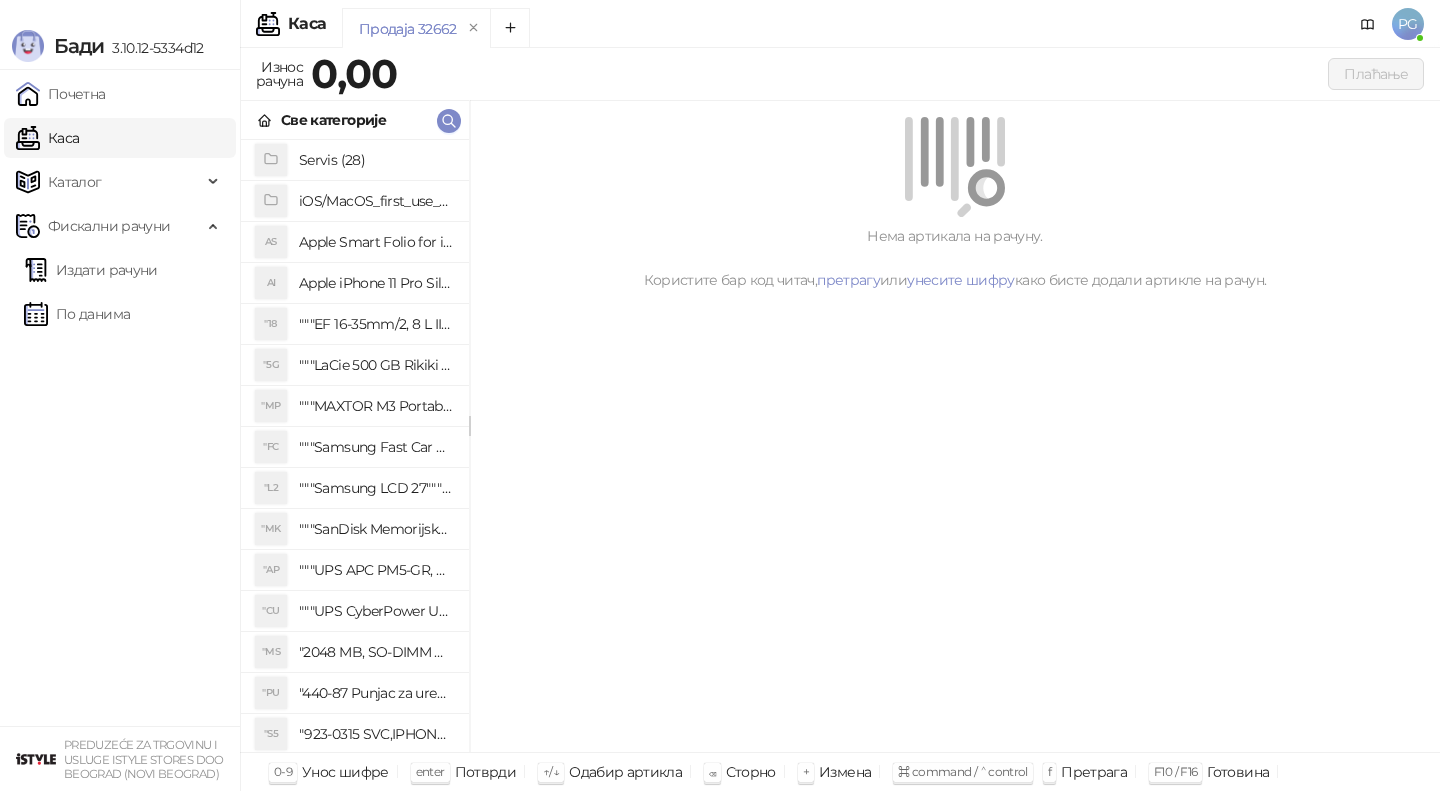 click on "Све категорије" at bounding box center [355, 120] 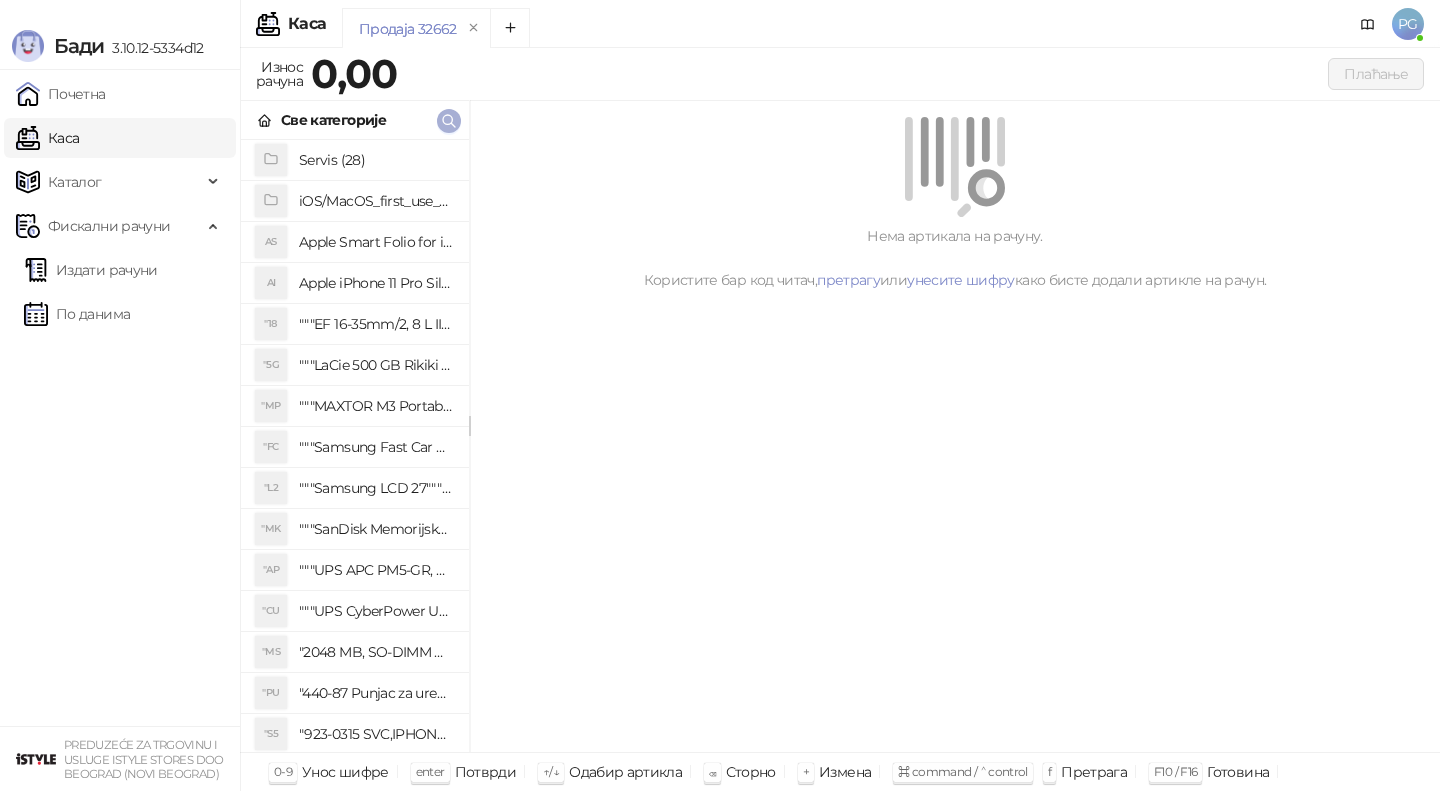 click 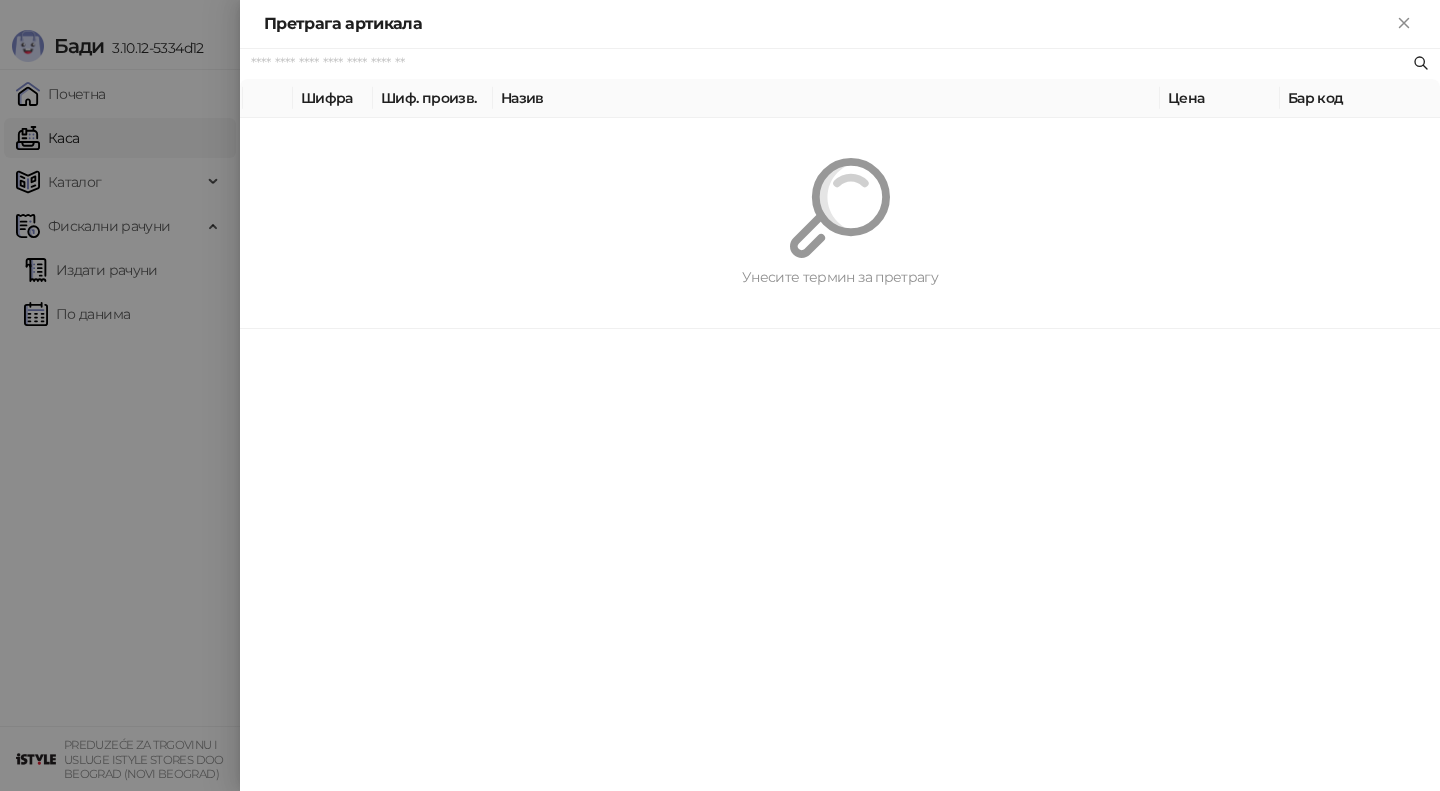paste on "*********" 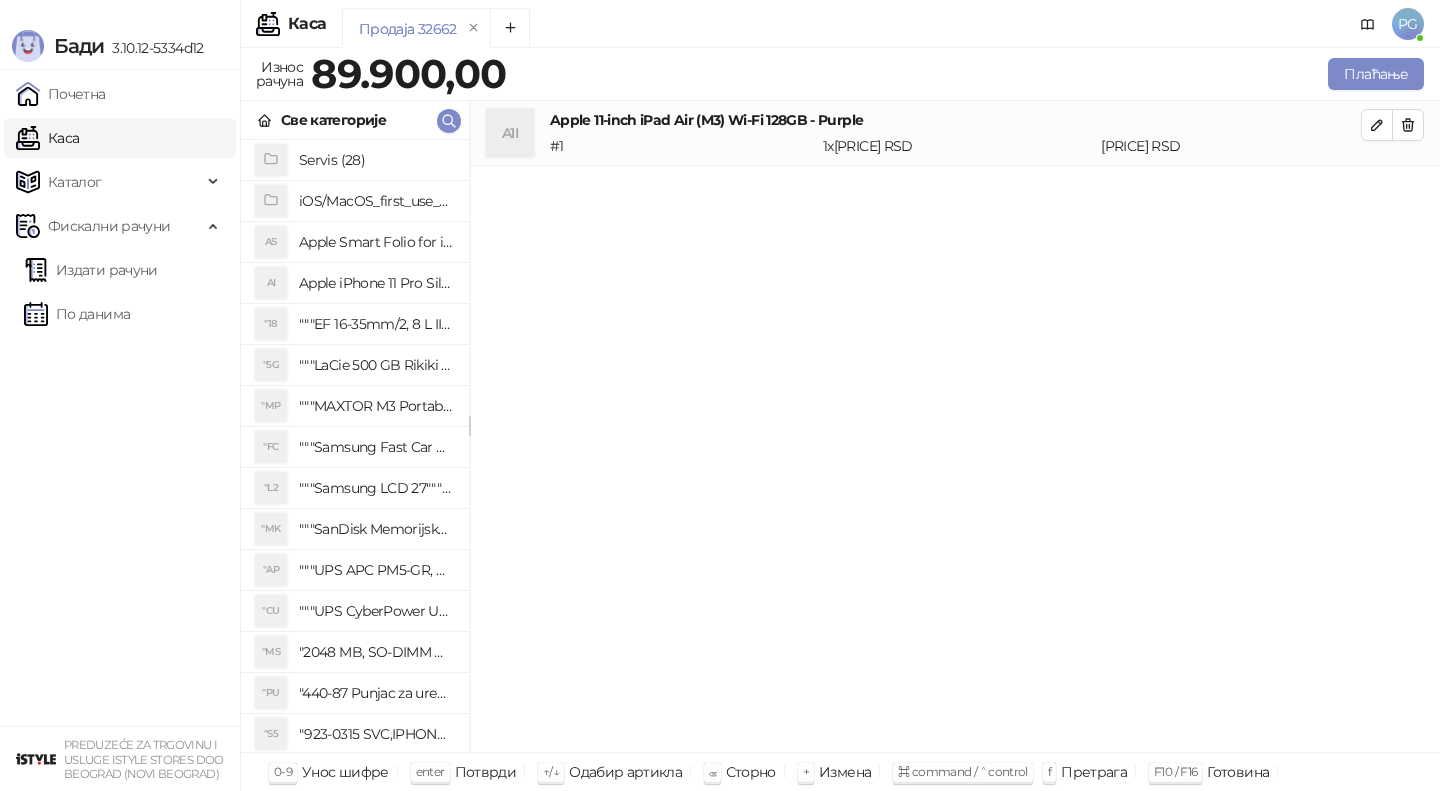 click on "Све категорије" at bounding box center [355, 120] 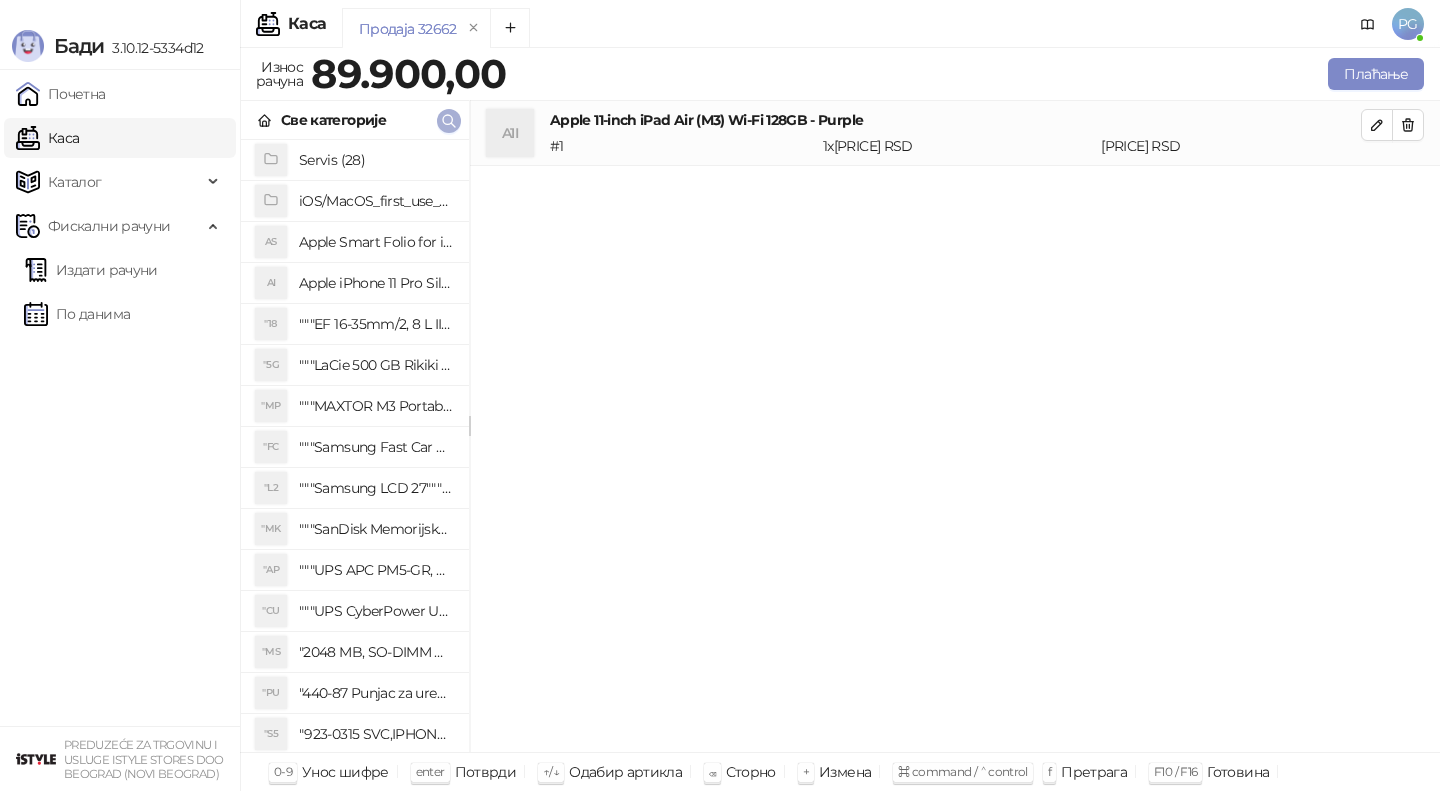 click 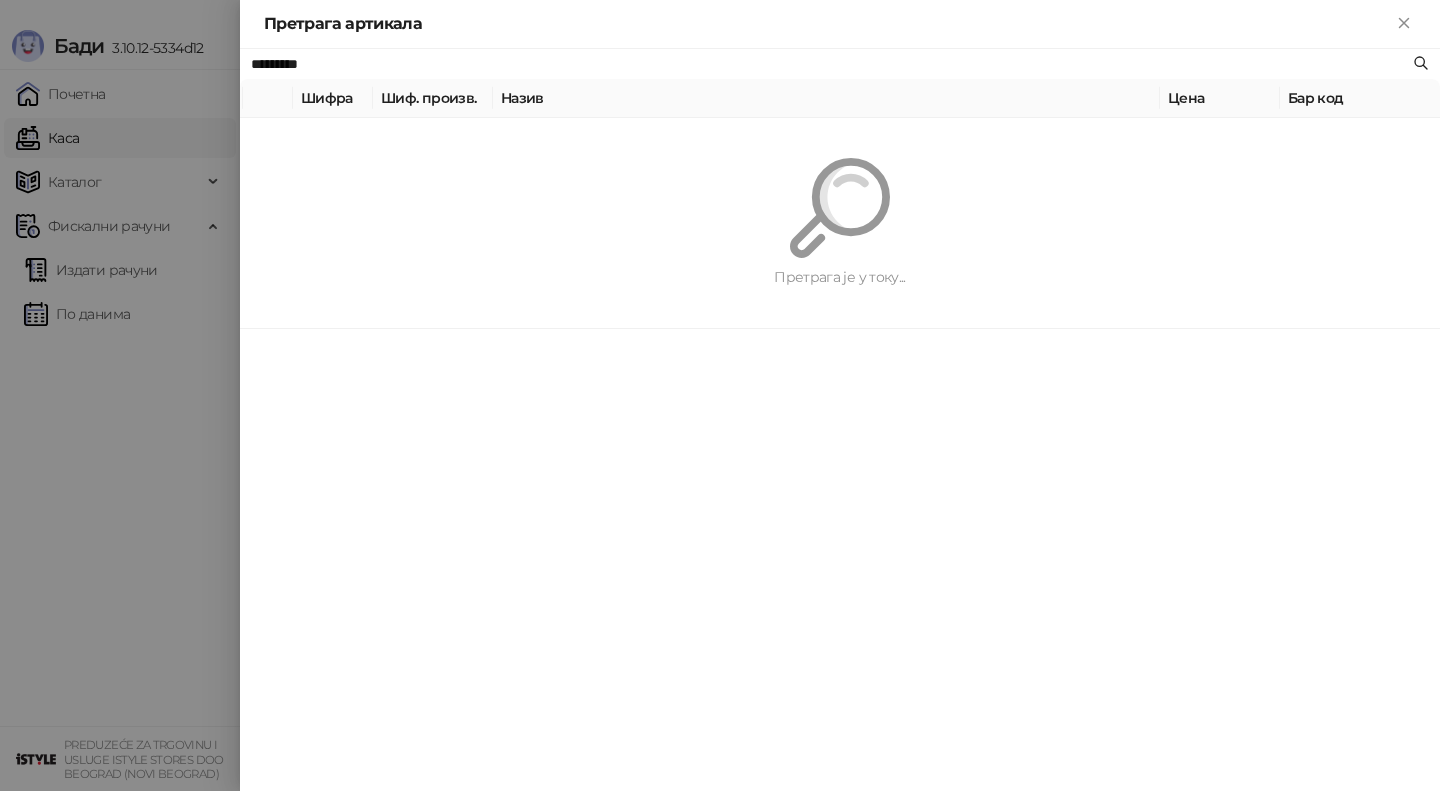 paste 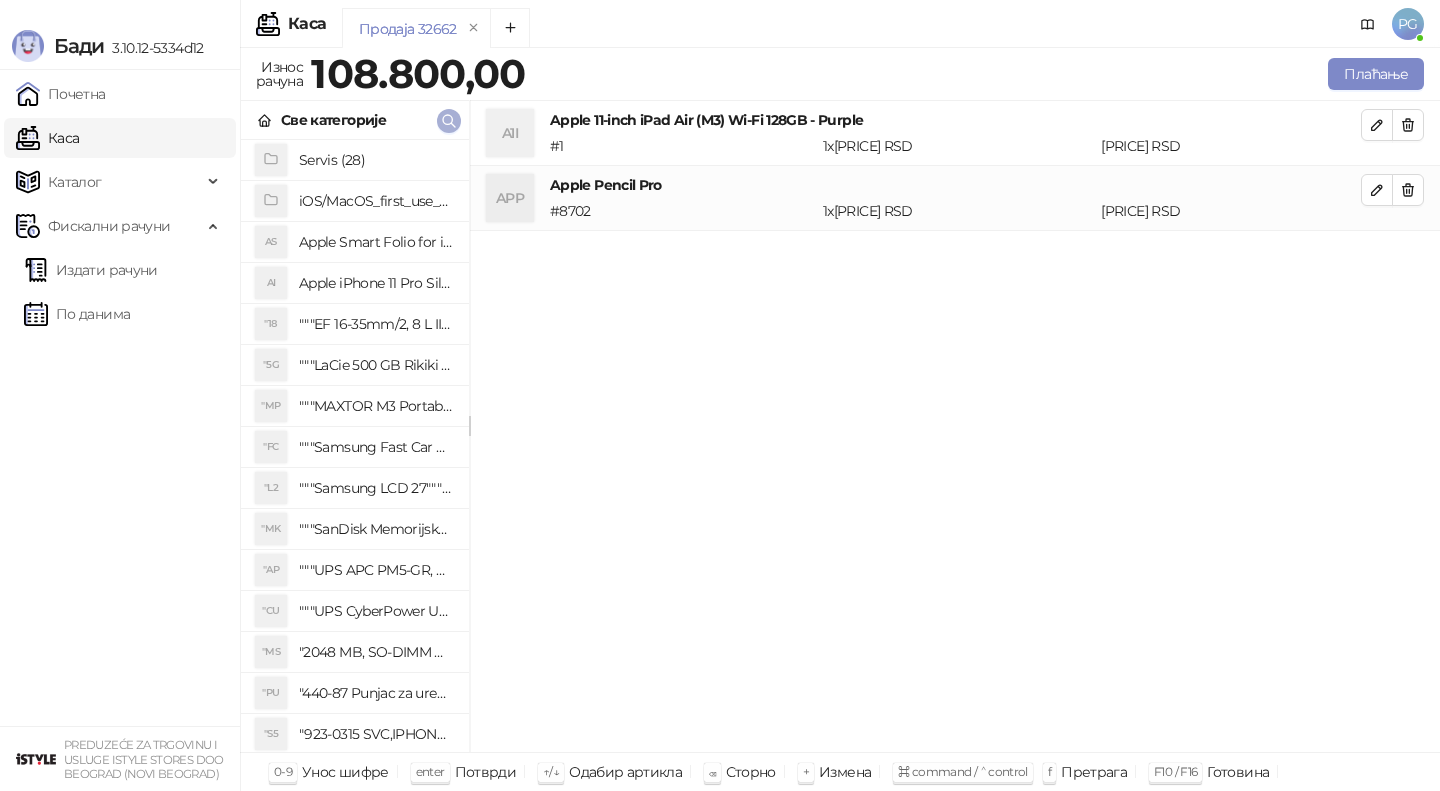 click 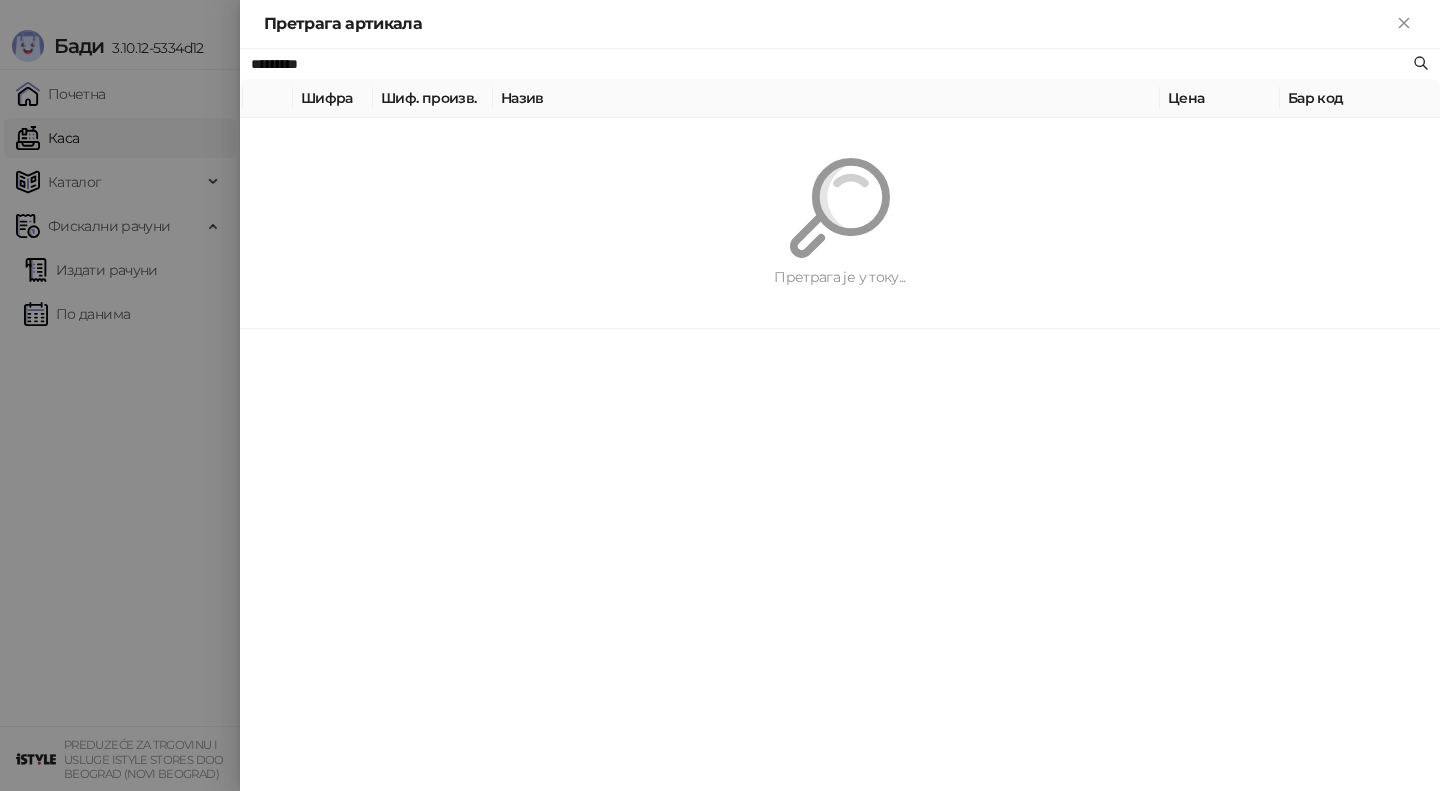 paste on "**********" 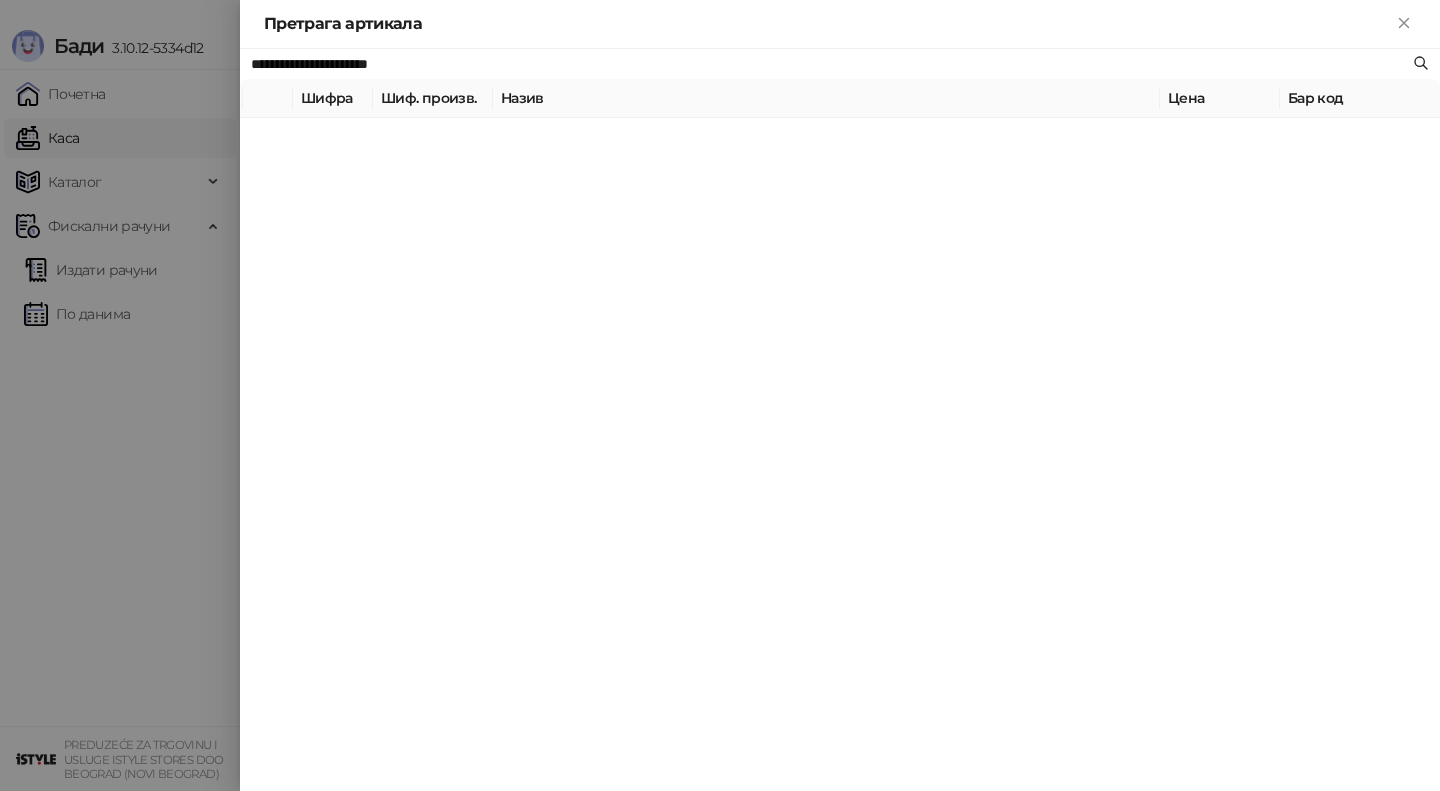 type on "**********" 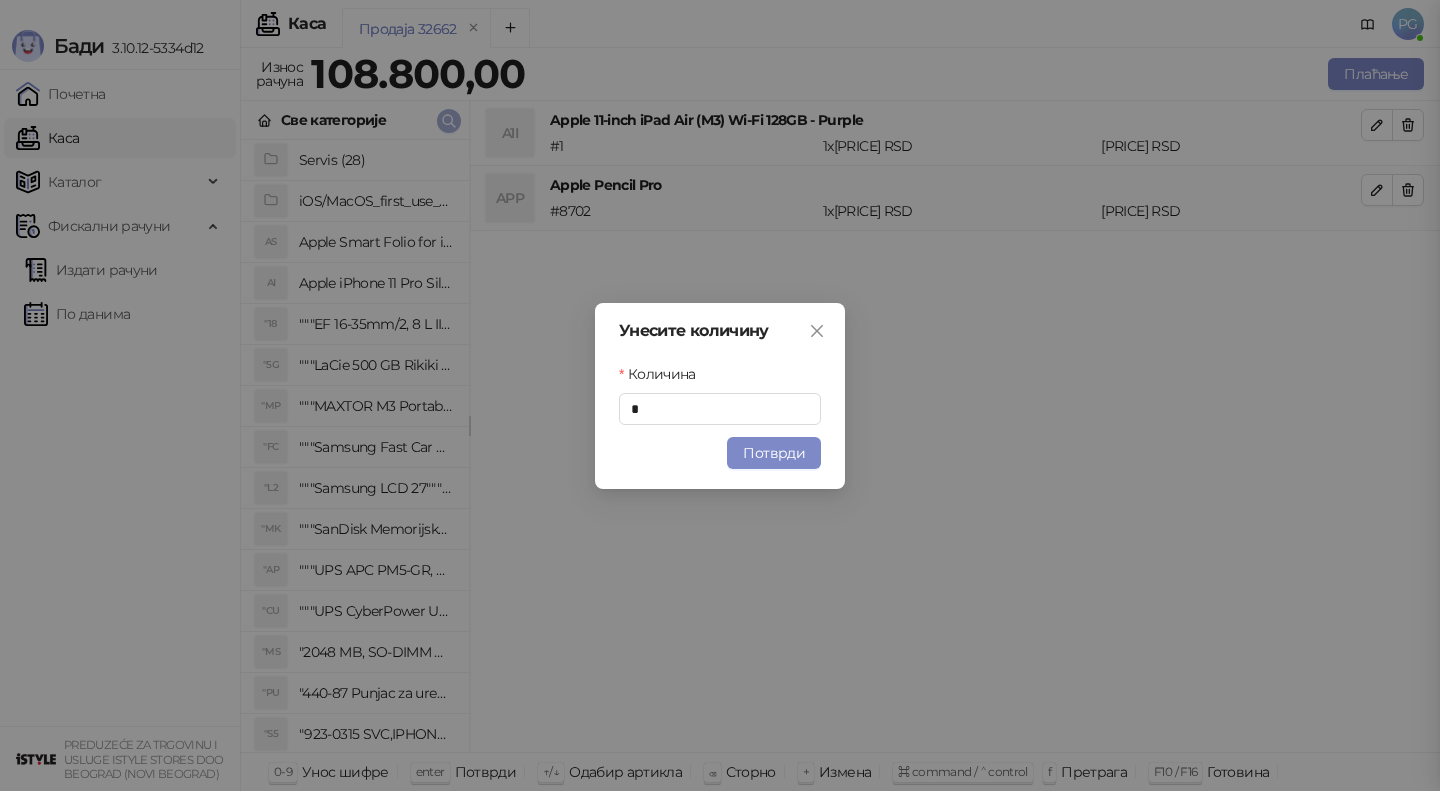 type 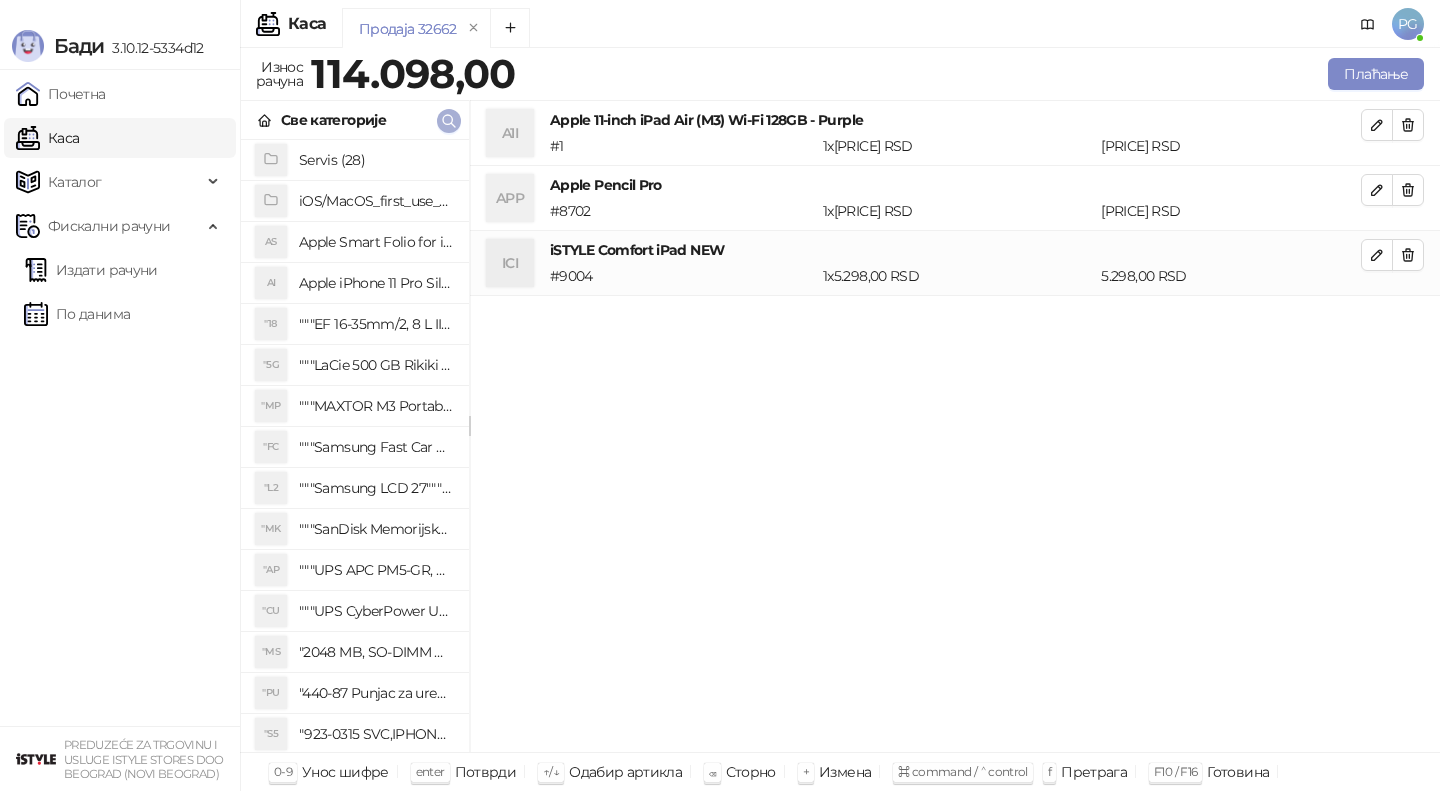 click 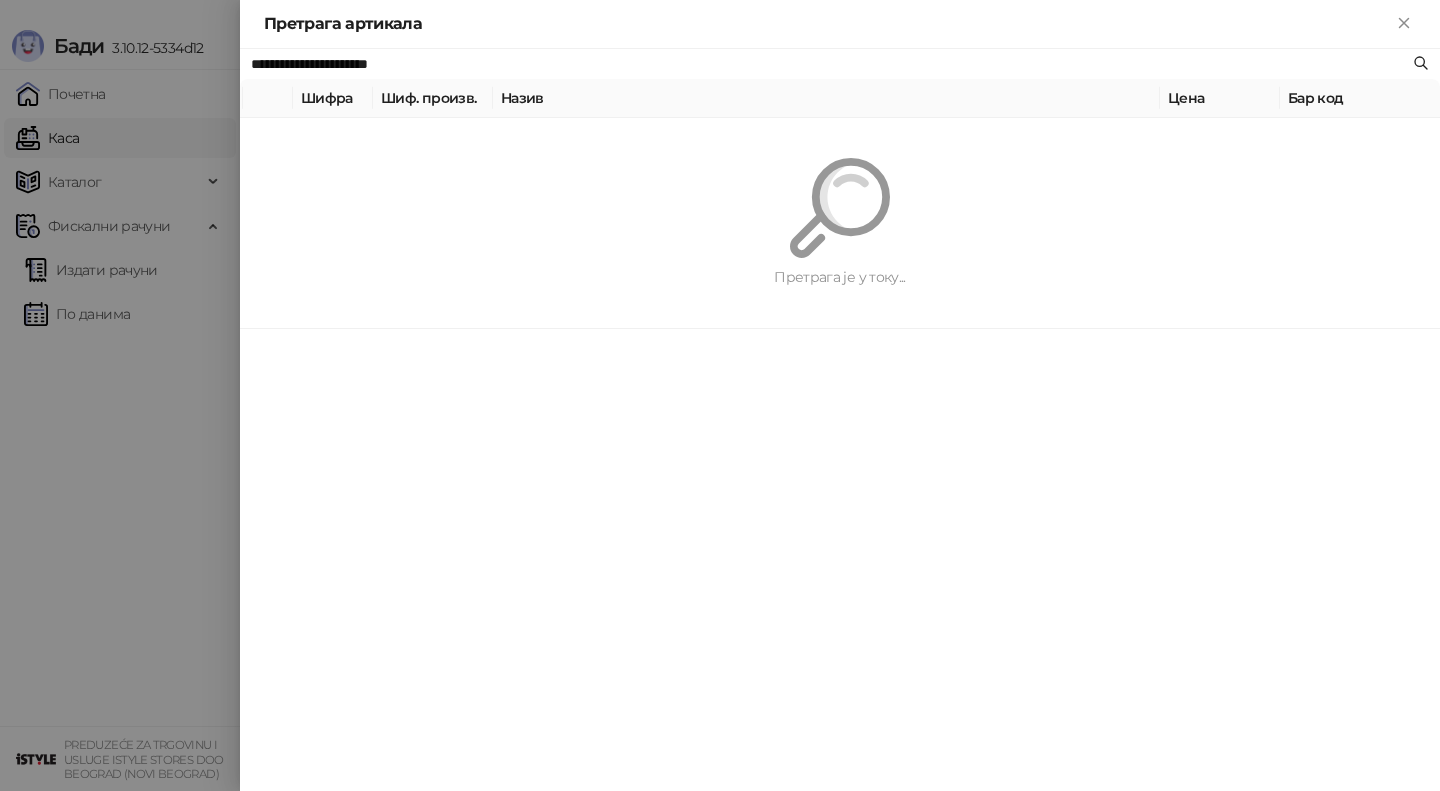 paste 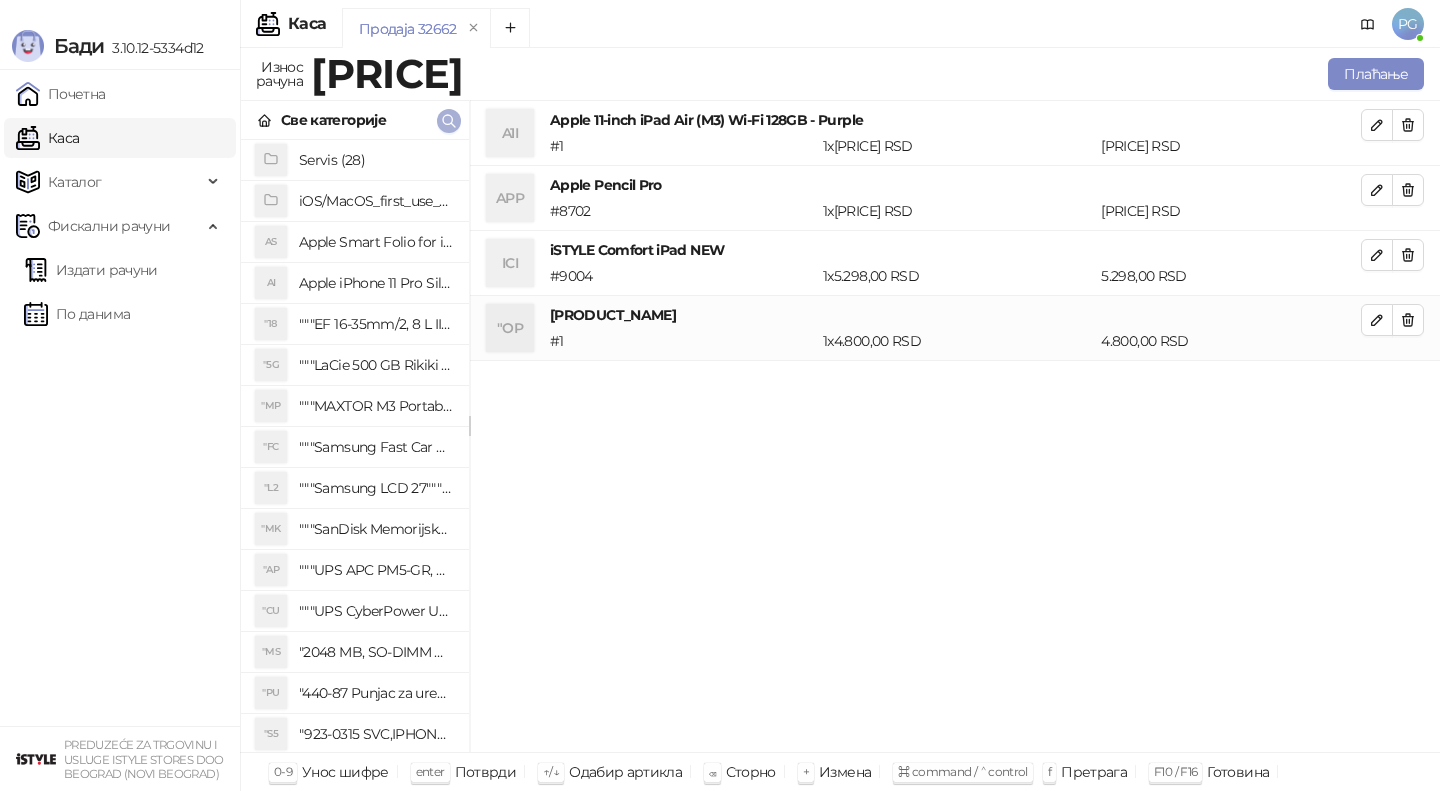 click 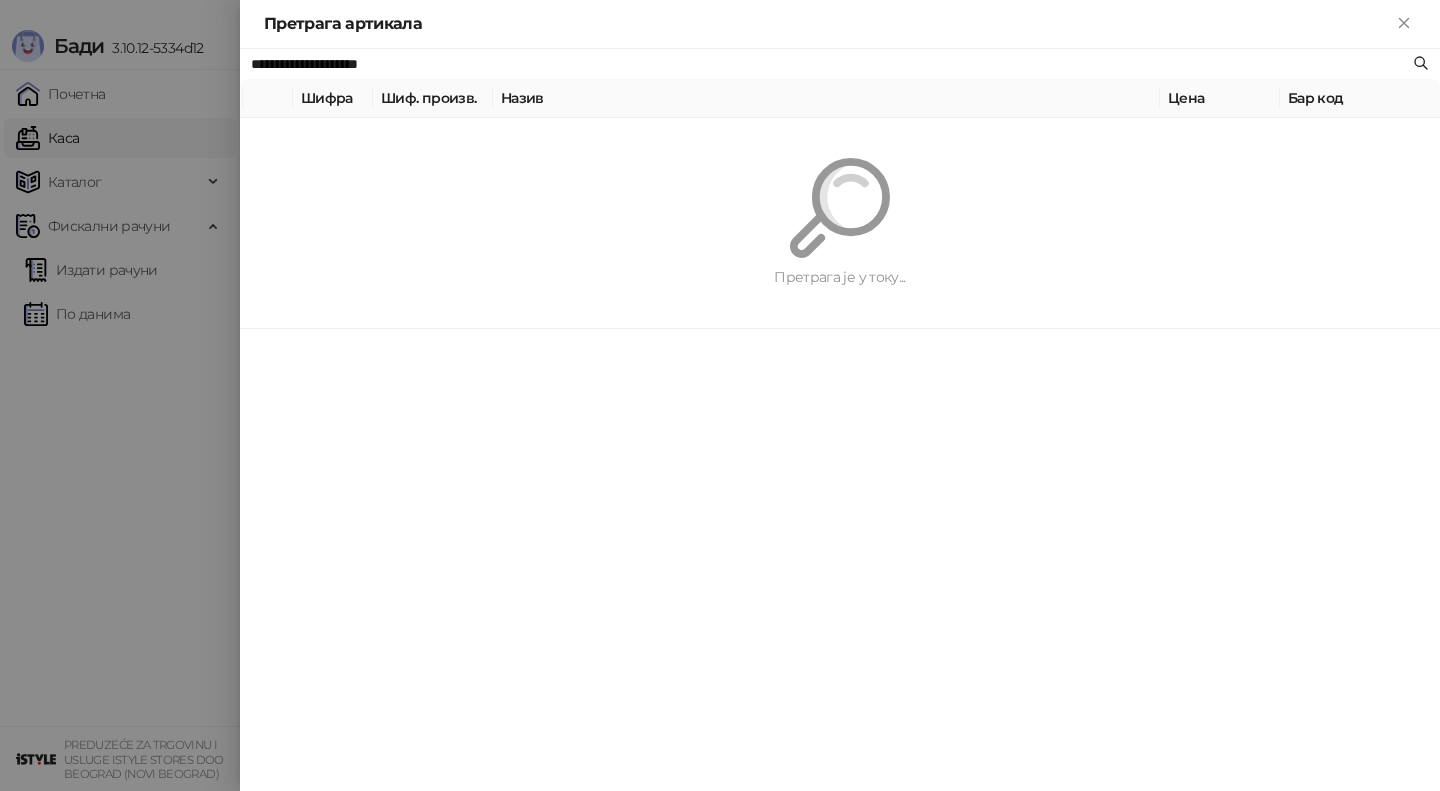 paste 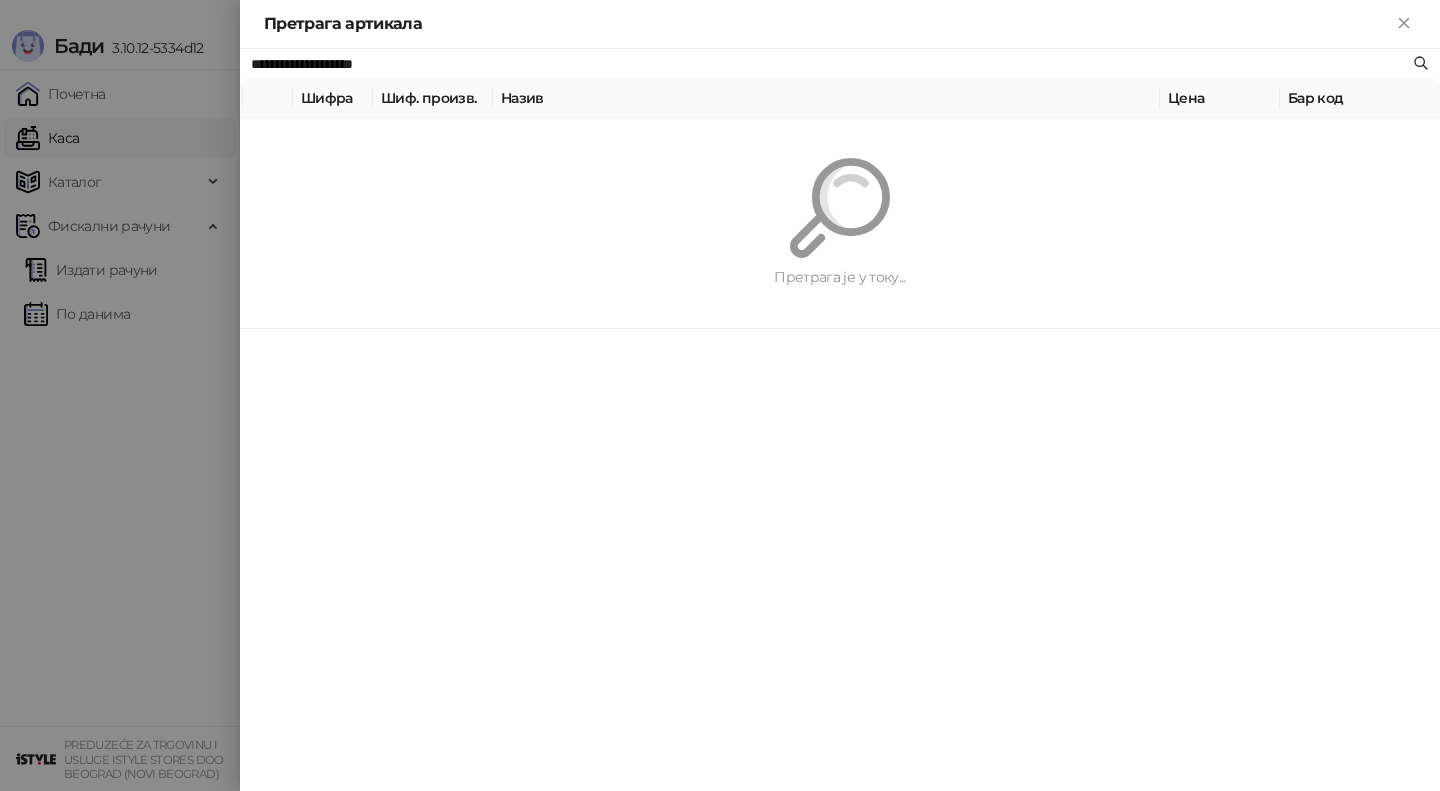 type on "**********" 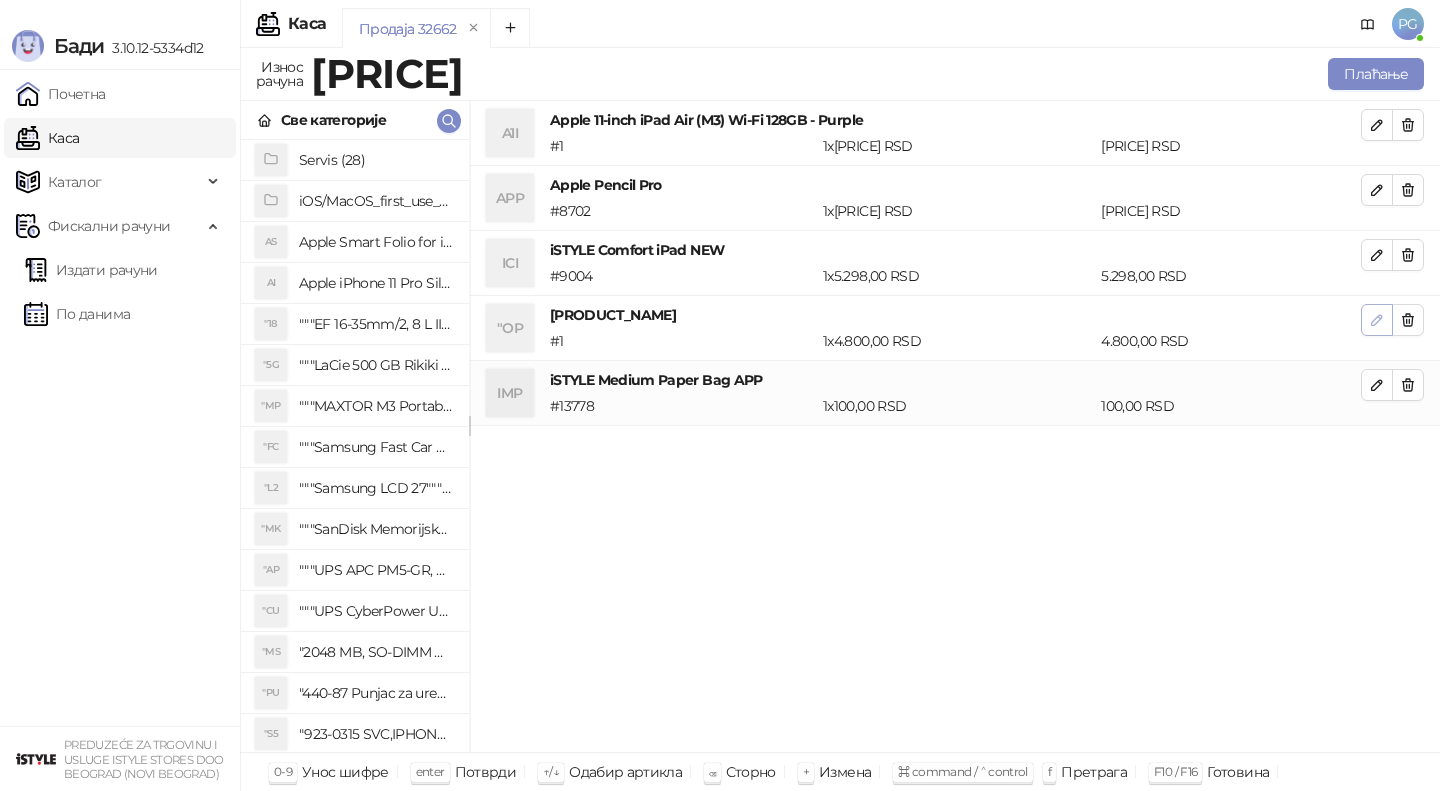 click at bounding box center (1377, 320) 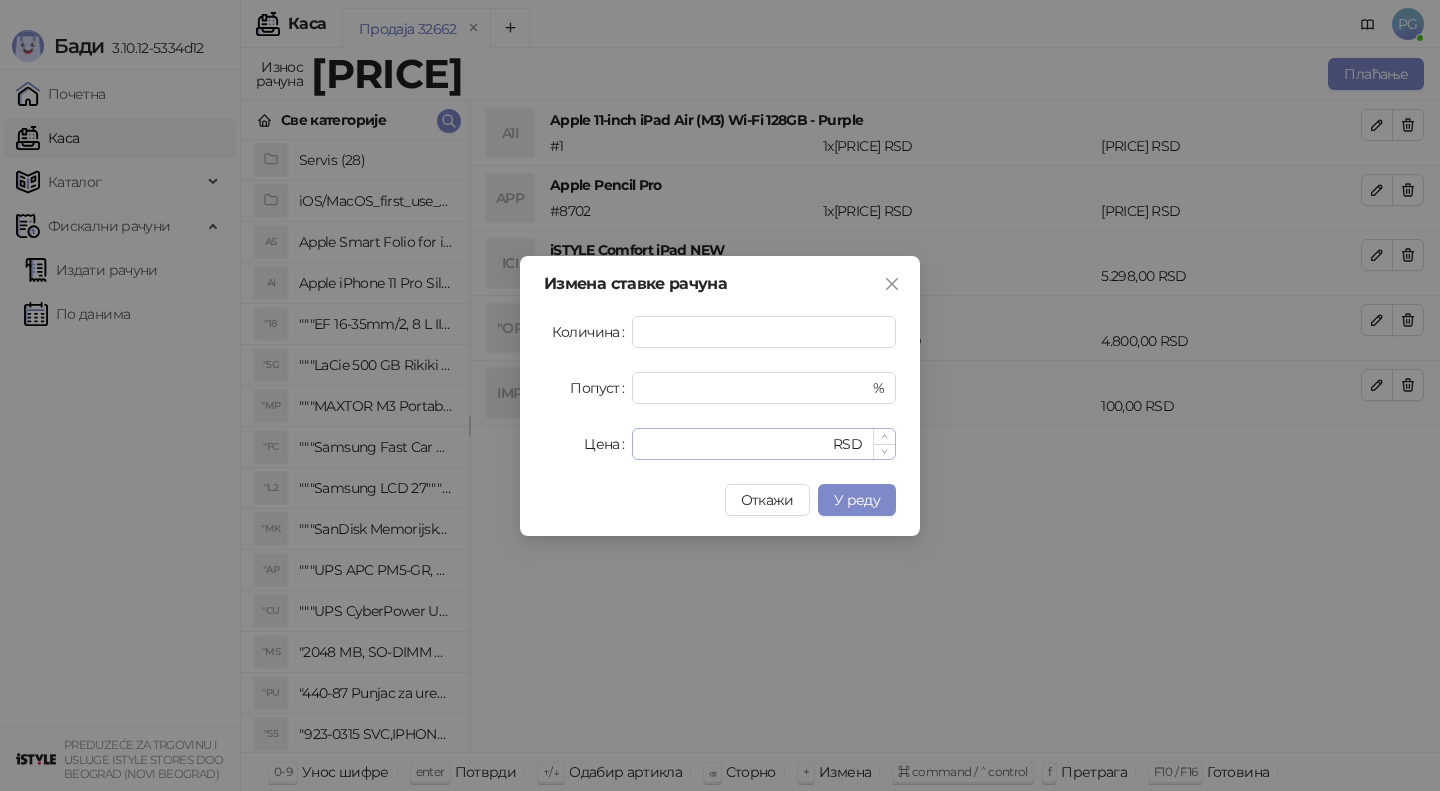 click on "**** [LAST]" at bounding box center (764, 444) 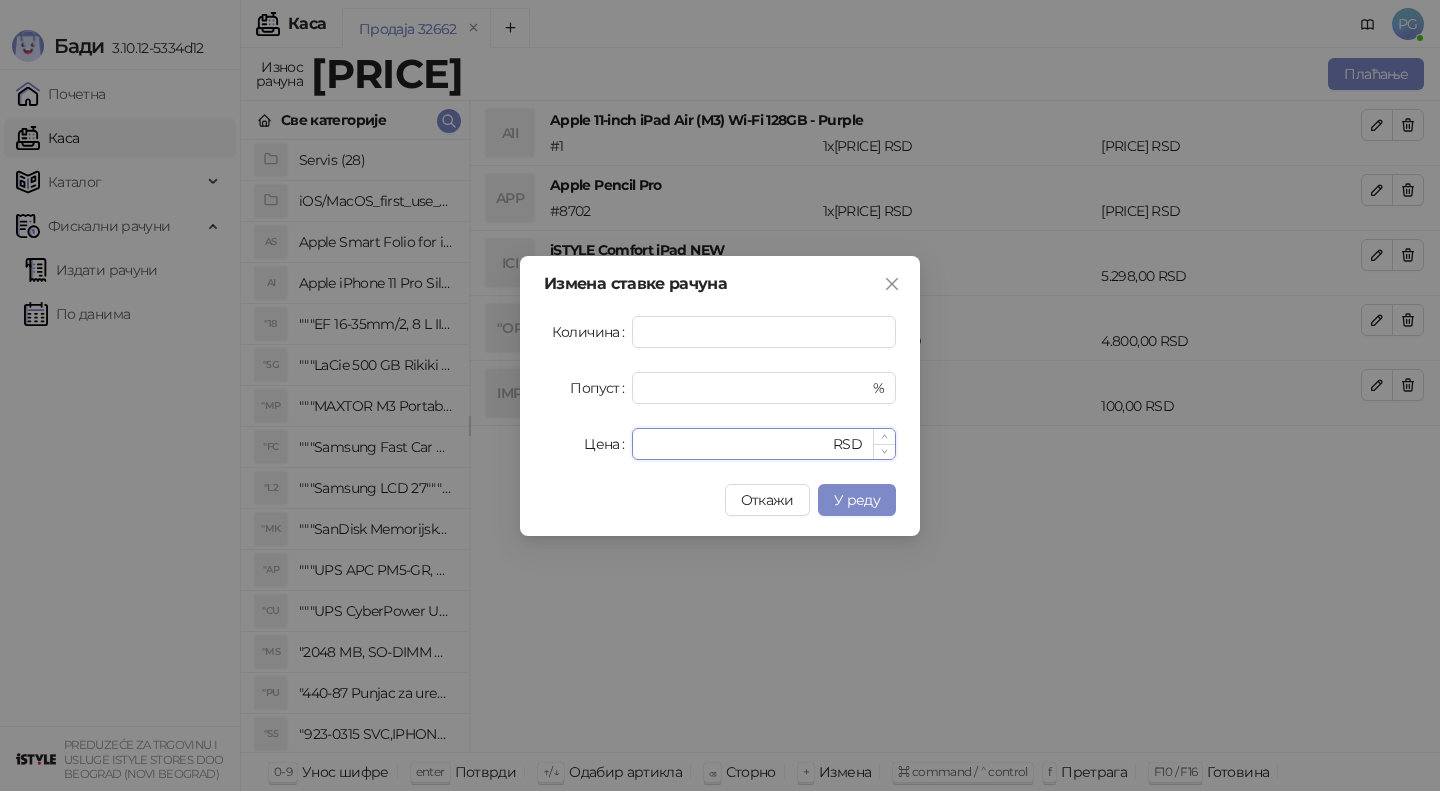 click on "****" at bounding box center [736, 444] 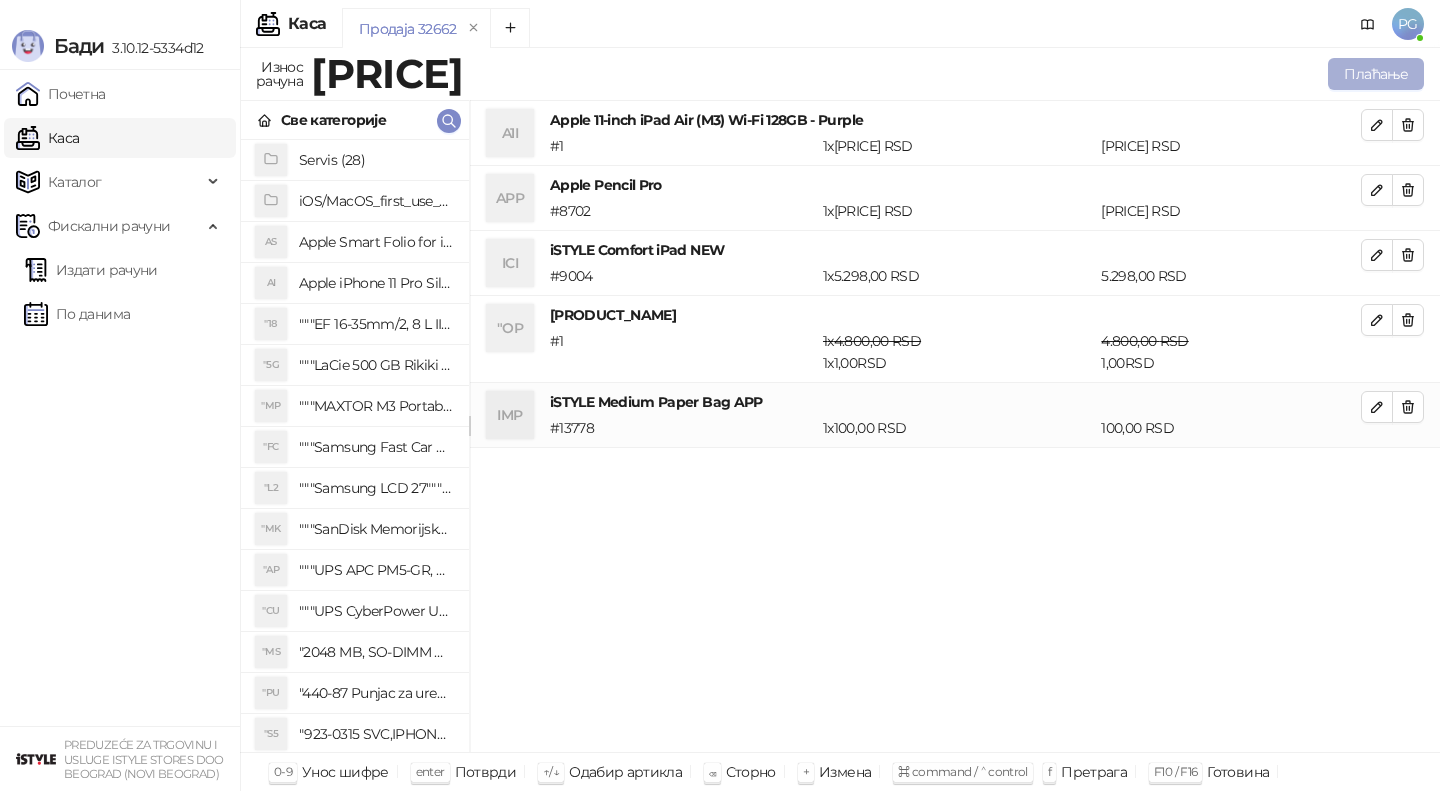 click on "Плаћање" at bounding box center (1376, 74) 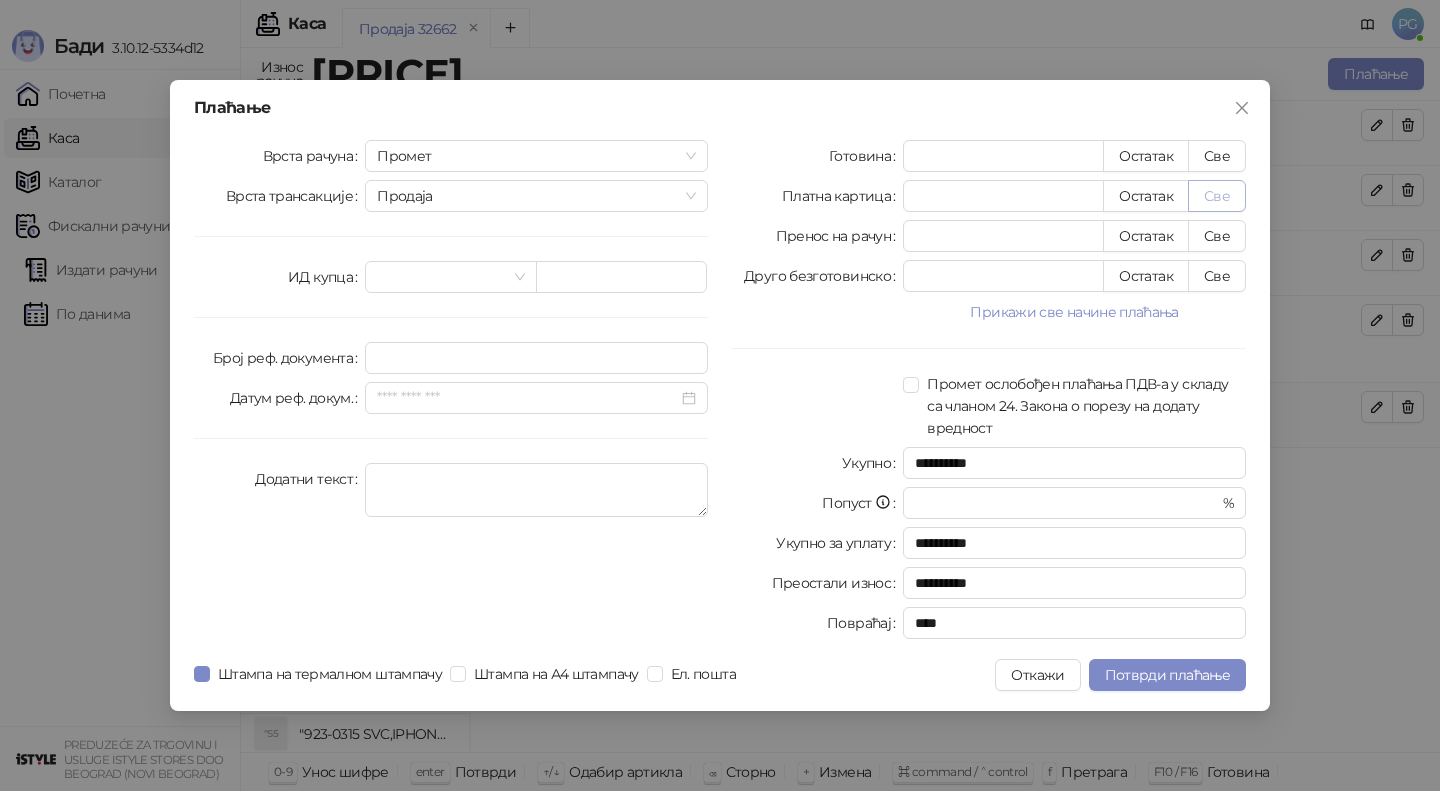 click on "Све" at bounding box center (1217, 196) 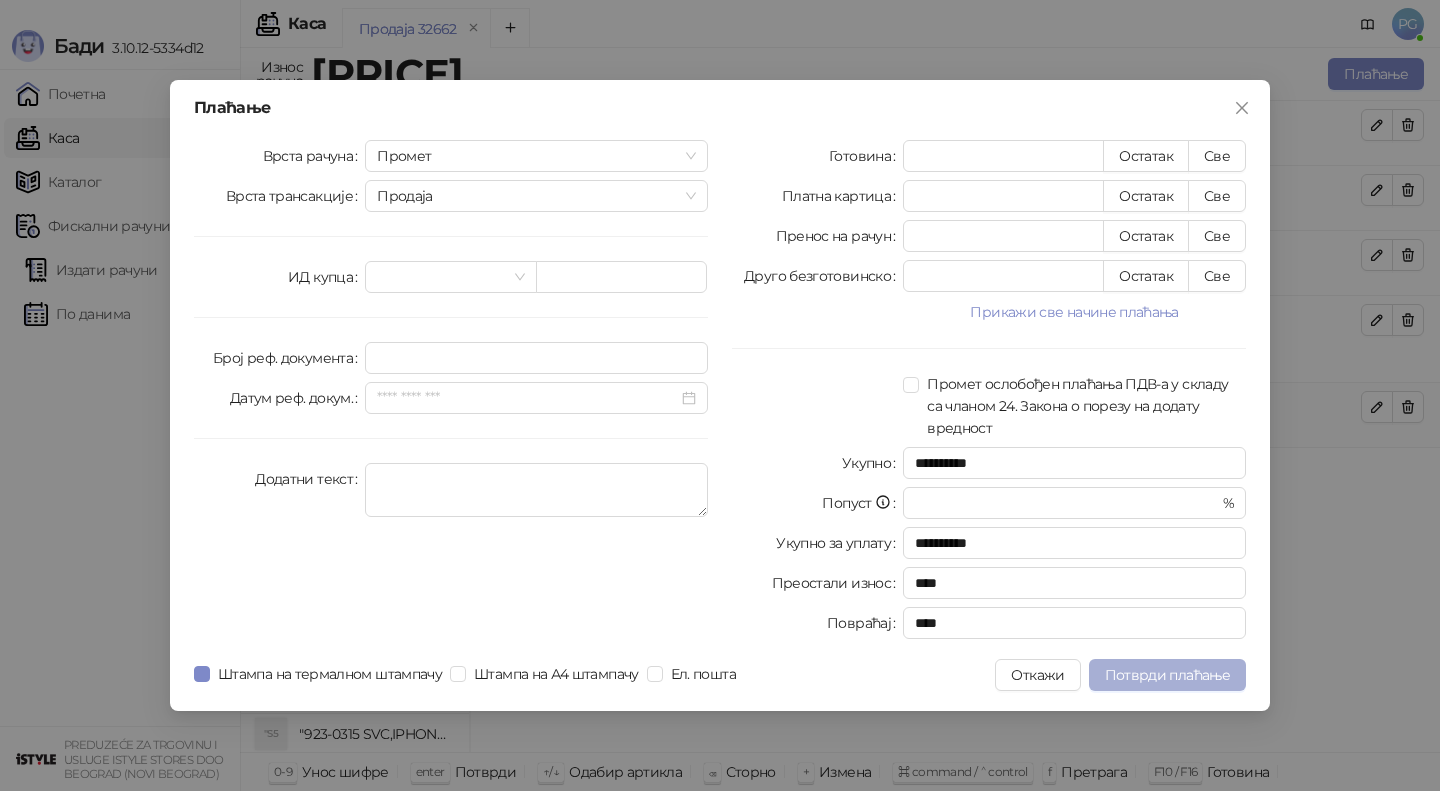 click on "Потврди плаћање" at bounding box center (1167, 675) 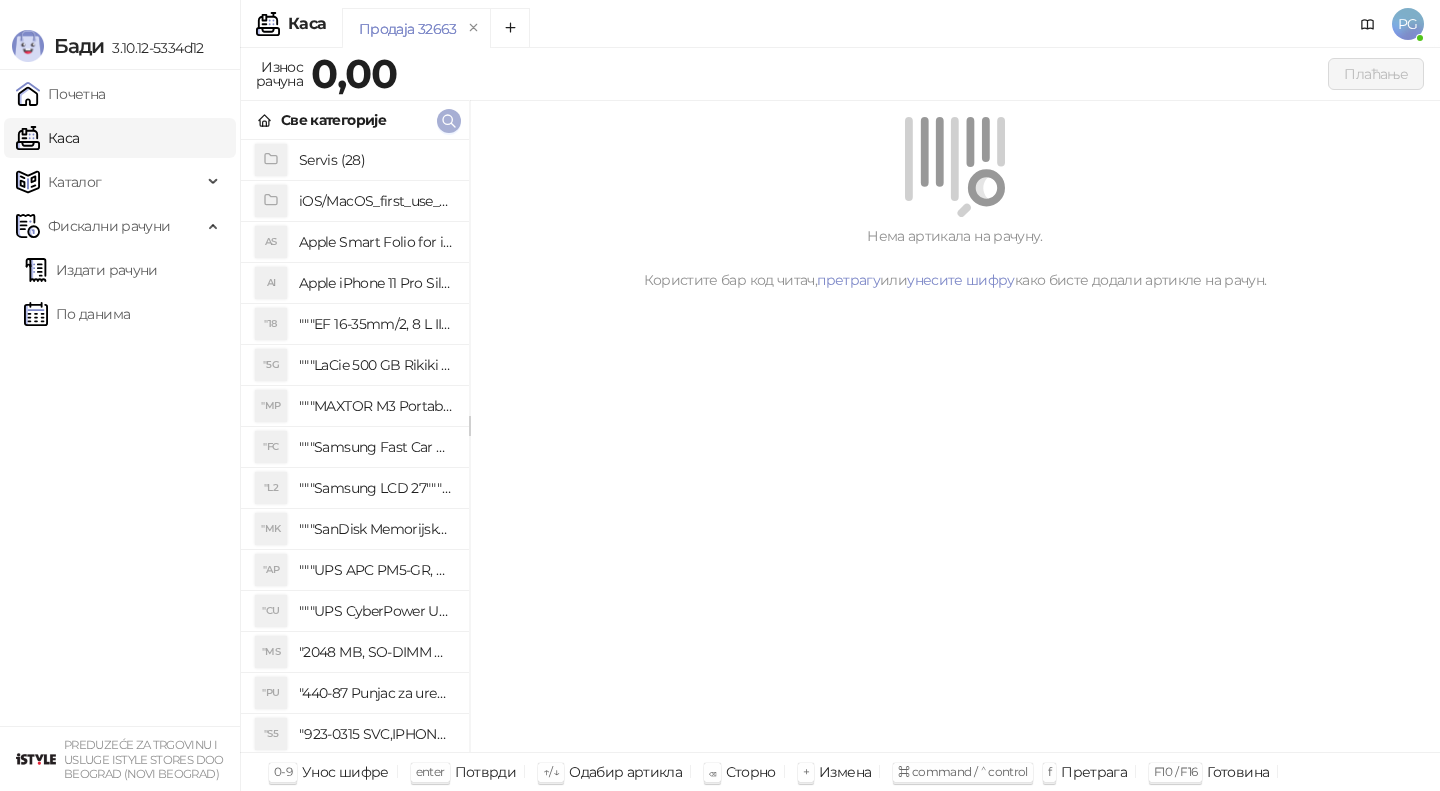 click 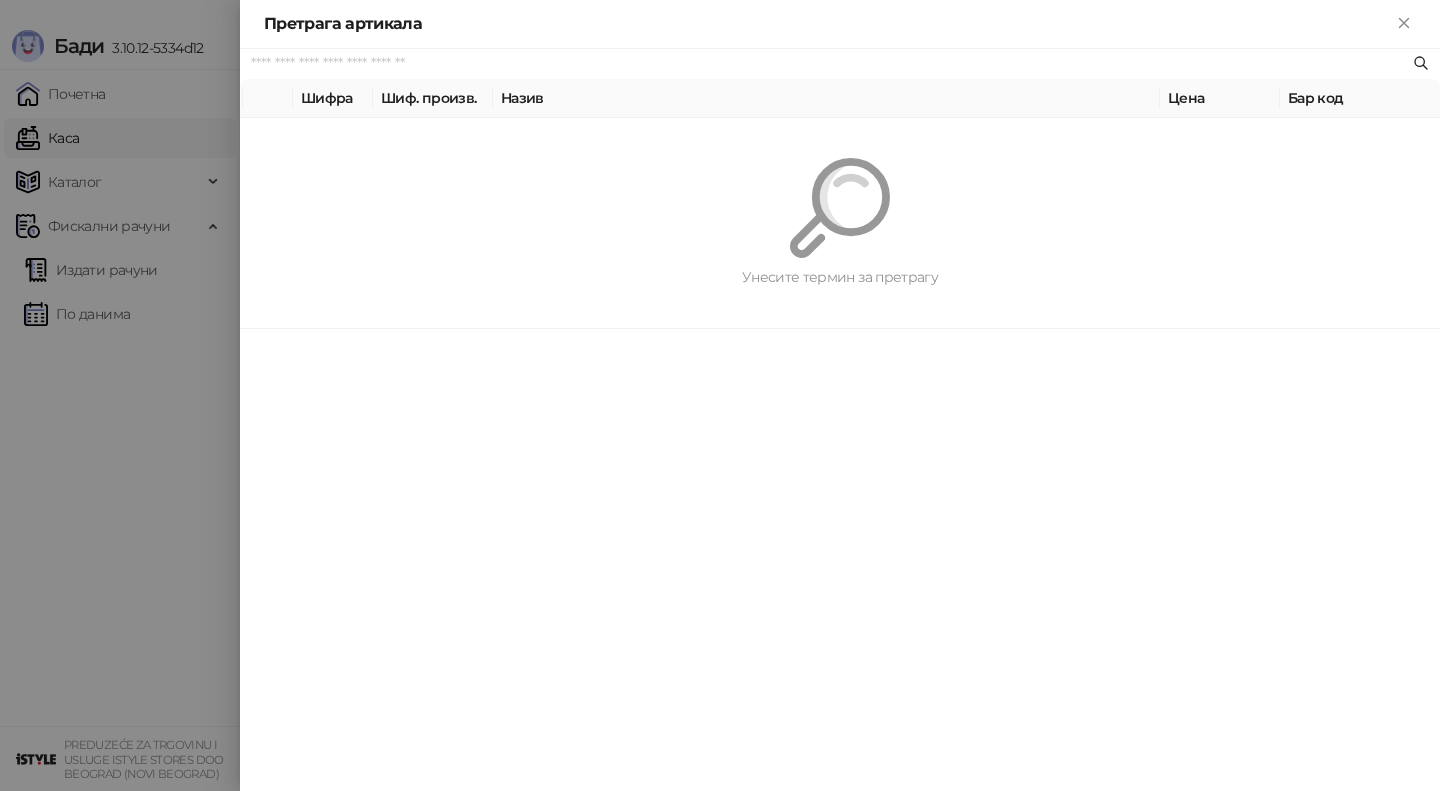 paste on "*********" 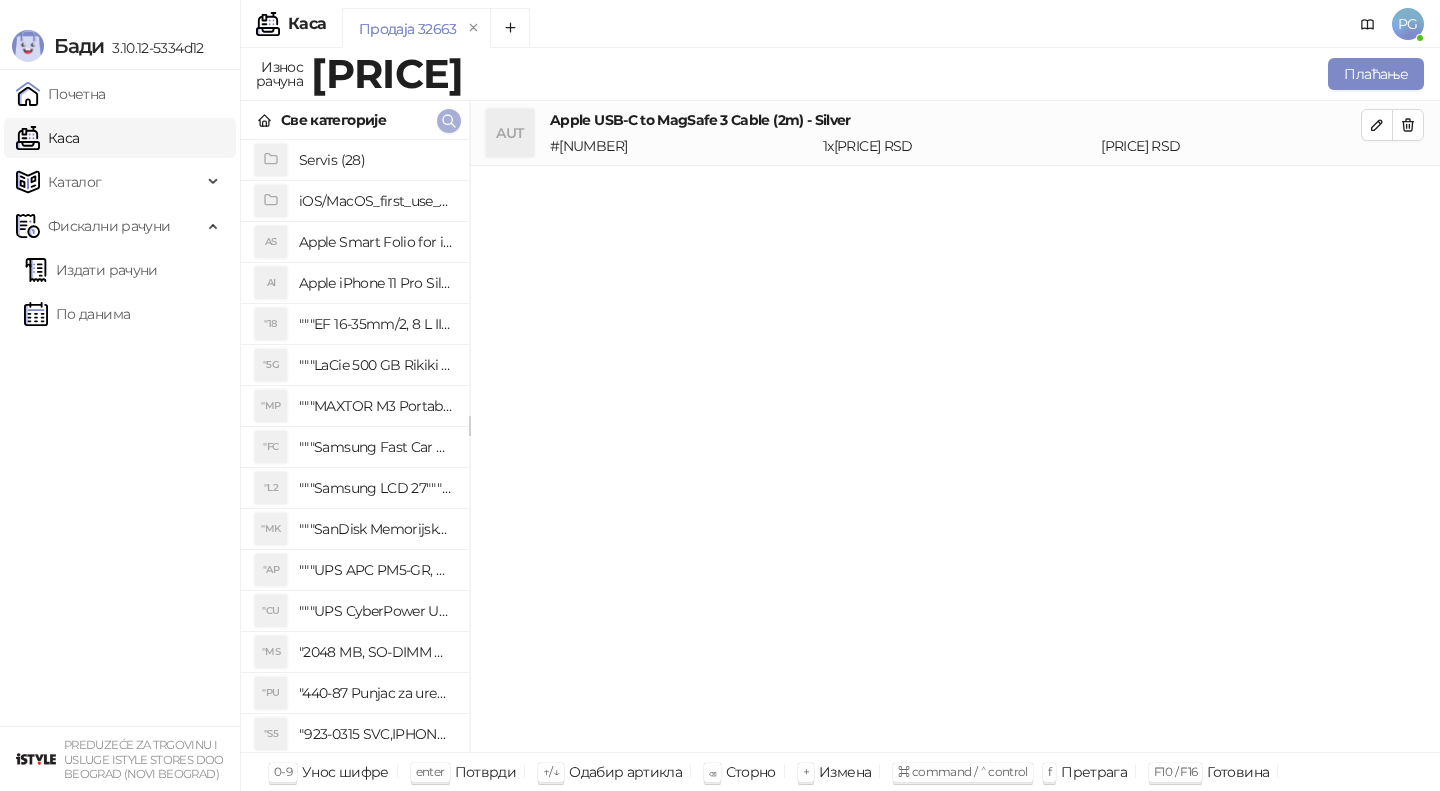 click 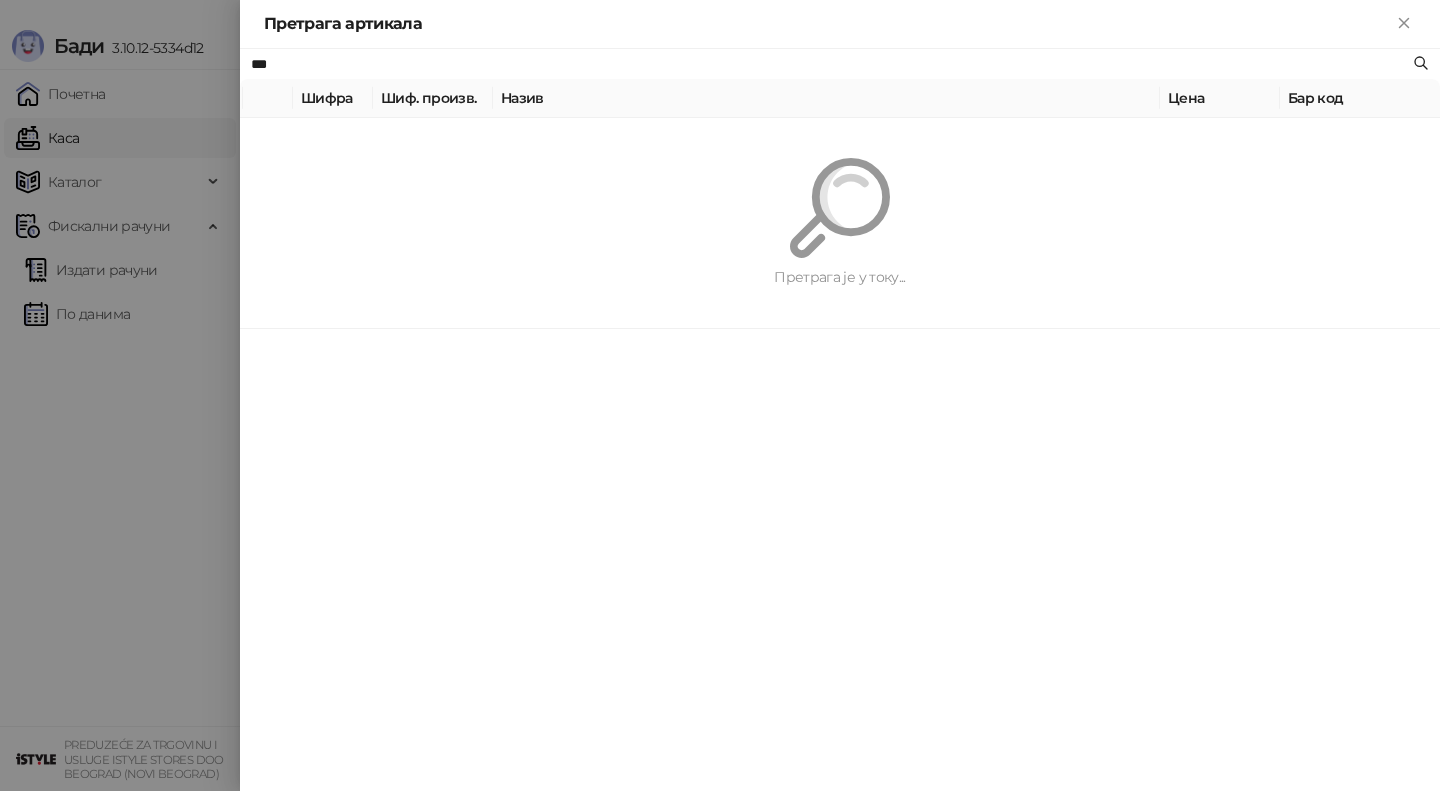 type on "***" 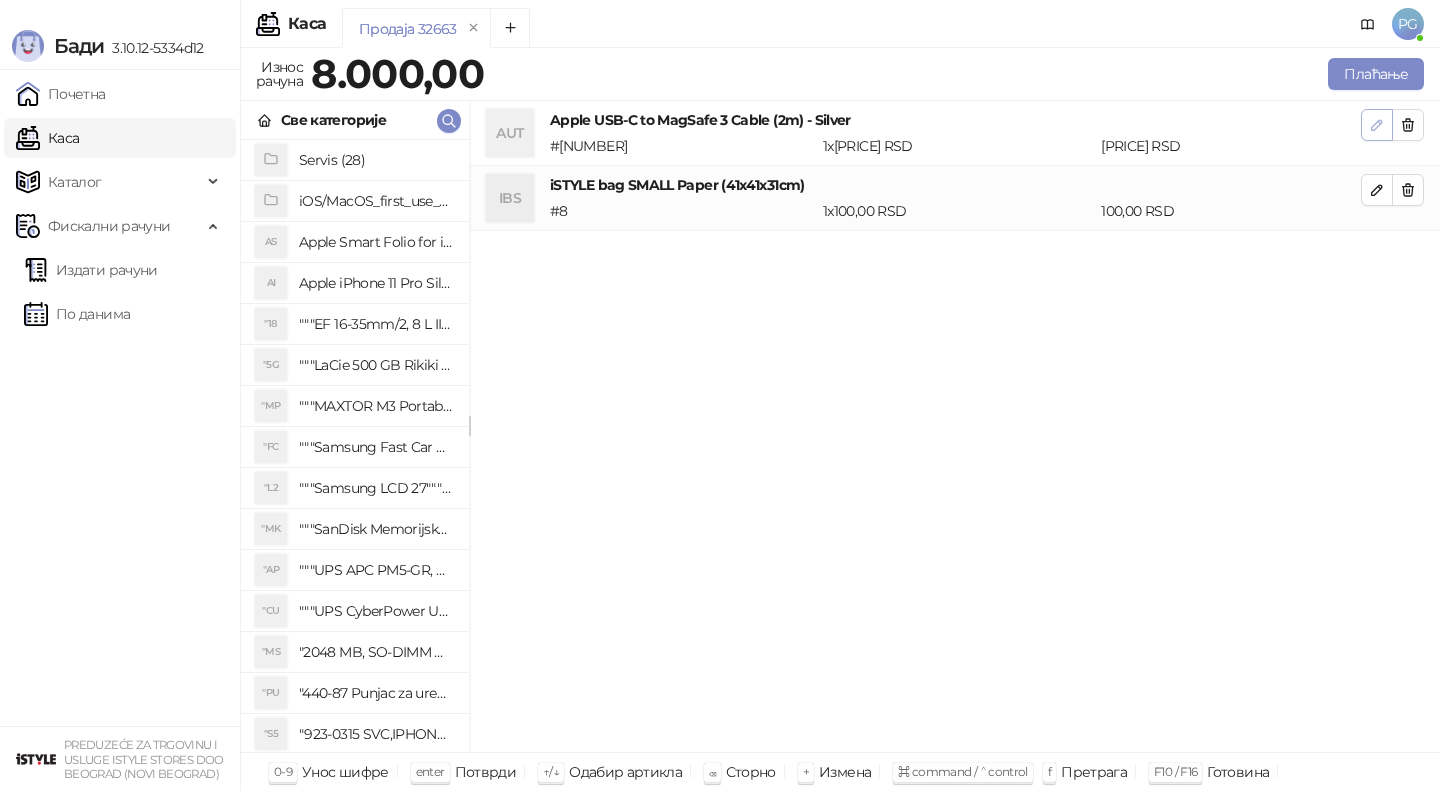 click at bounding box center (1377, 125) 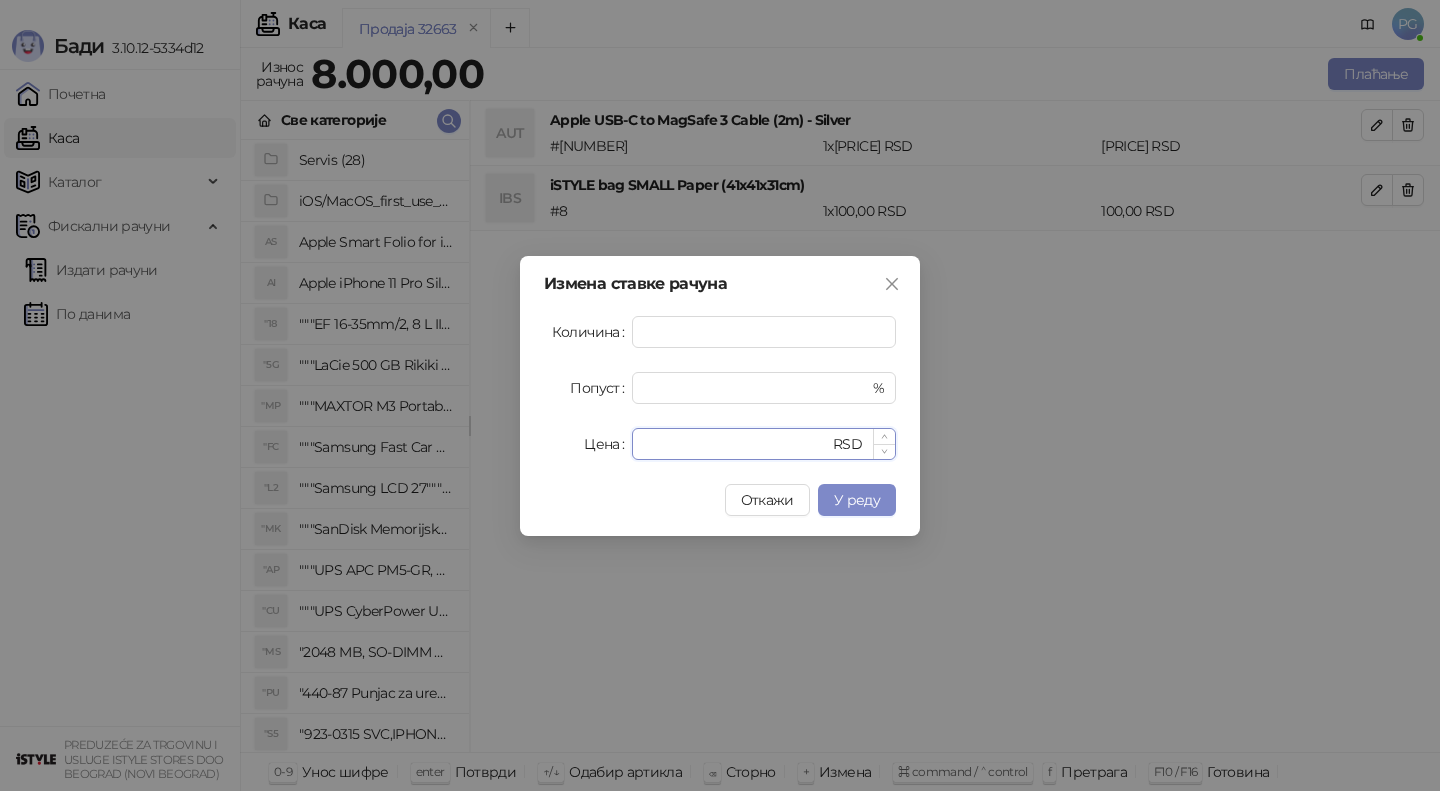 click on "****" at bounding box center [736, 444] 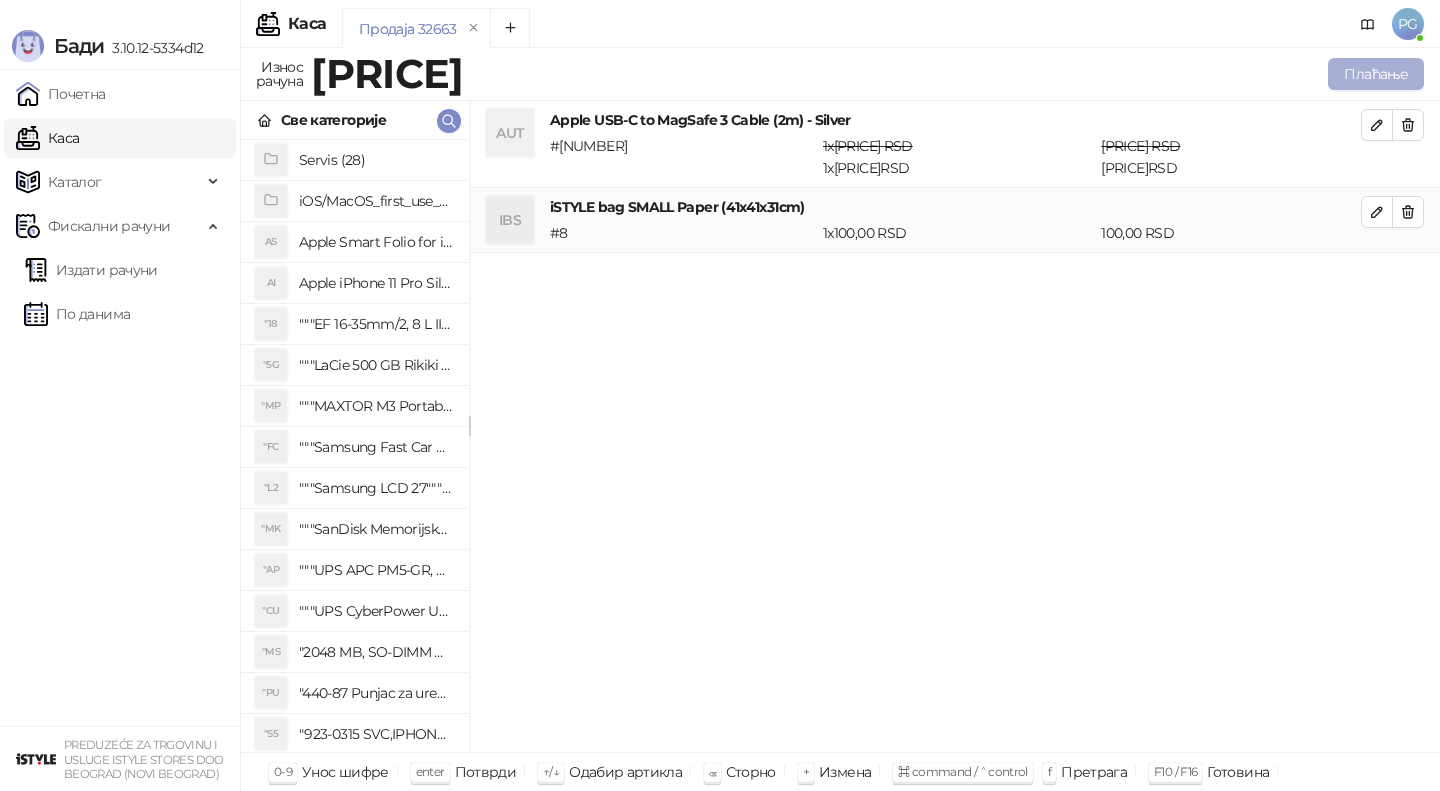 click on "Плаћање" at bounding box center [1376, 74] 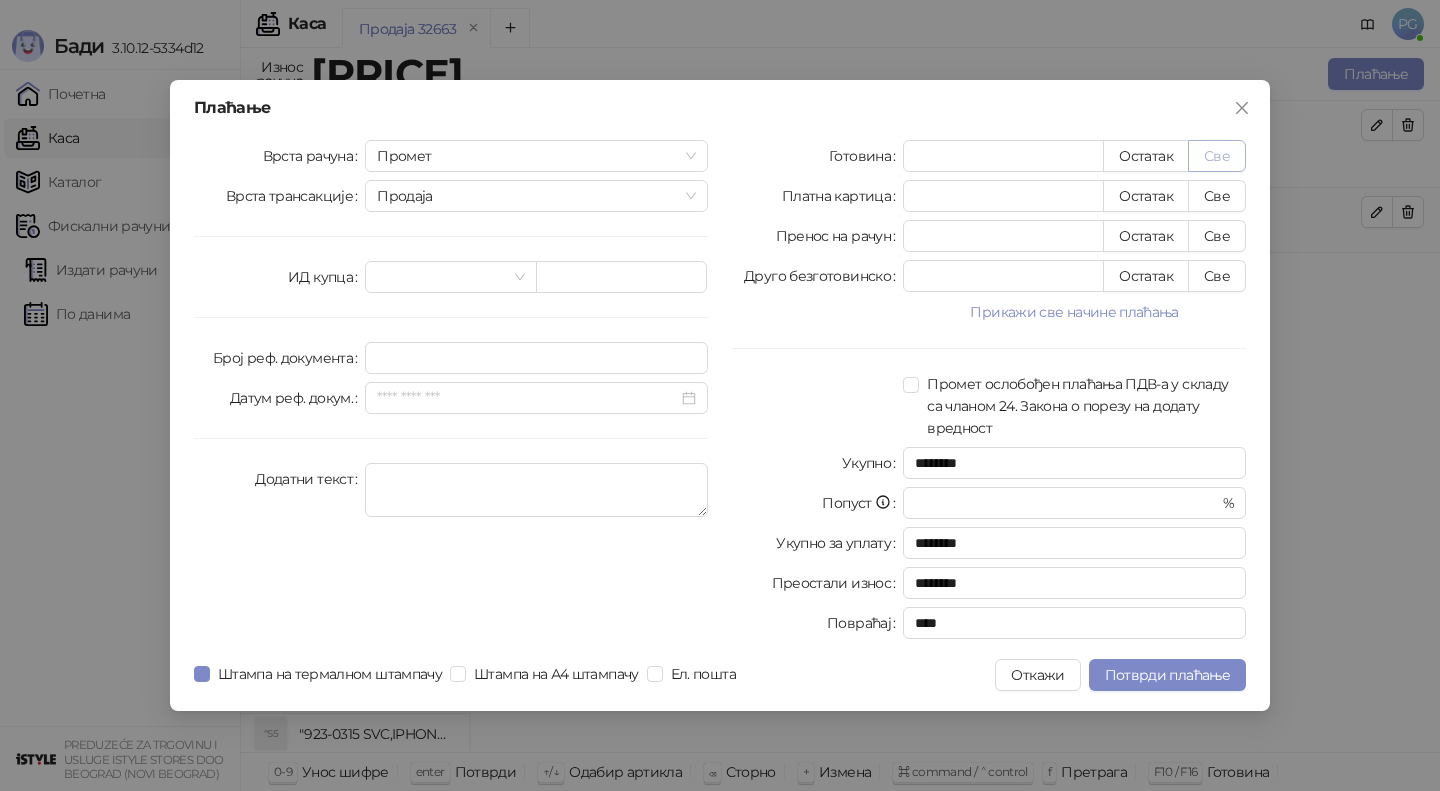 click on "Све" at bounding box center [1217, 156] 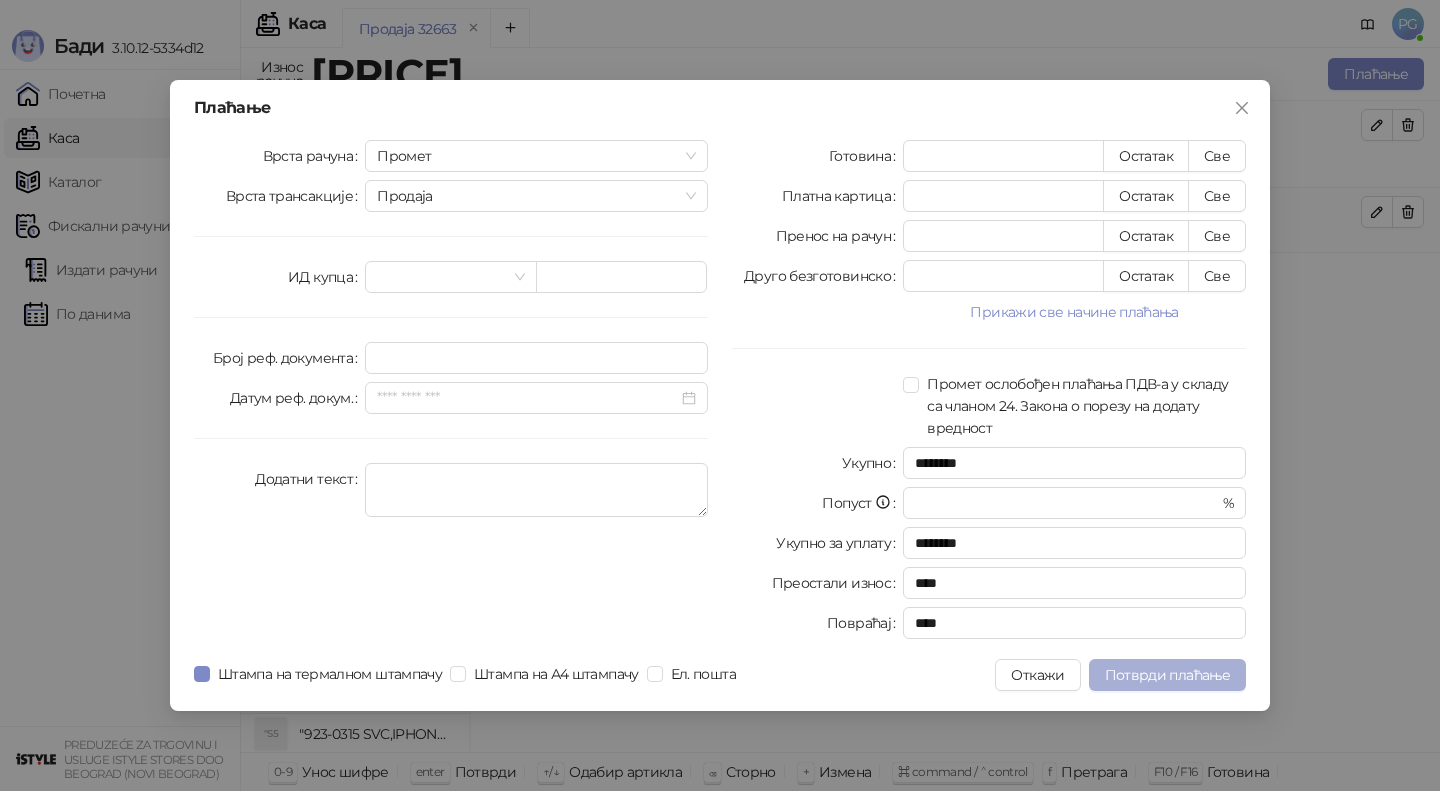 click on "Потврди плаћање" at bounding box center (1167, 675) 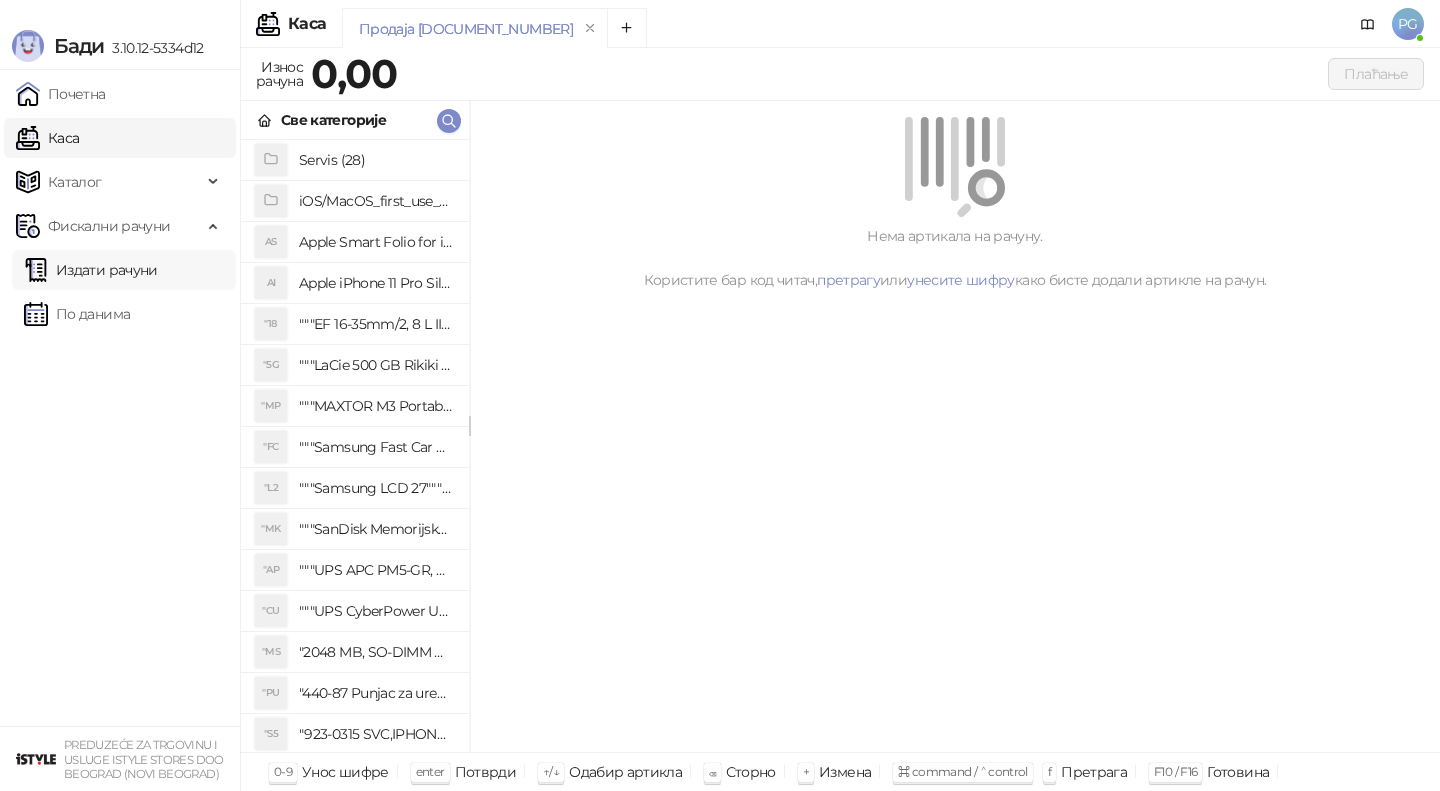 click on "Издати рачуни" at bounding box center [91, 270] 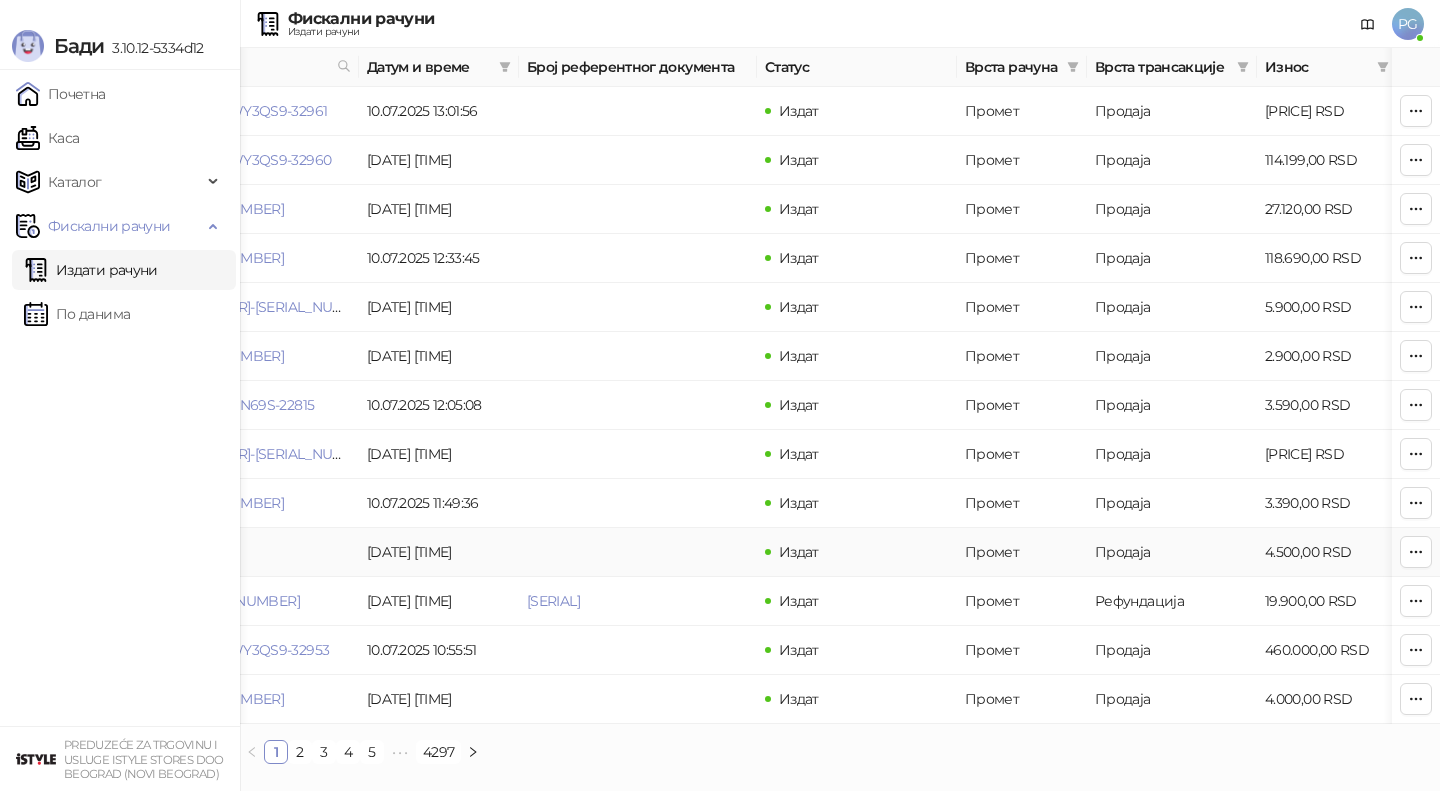 scroll, scrollTop: 0, scrollLeft: 127, axis: horizontal 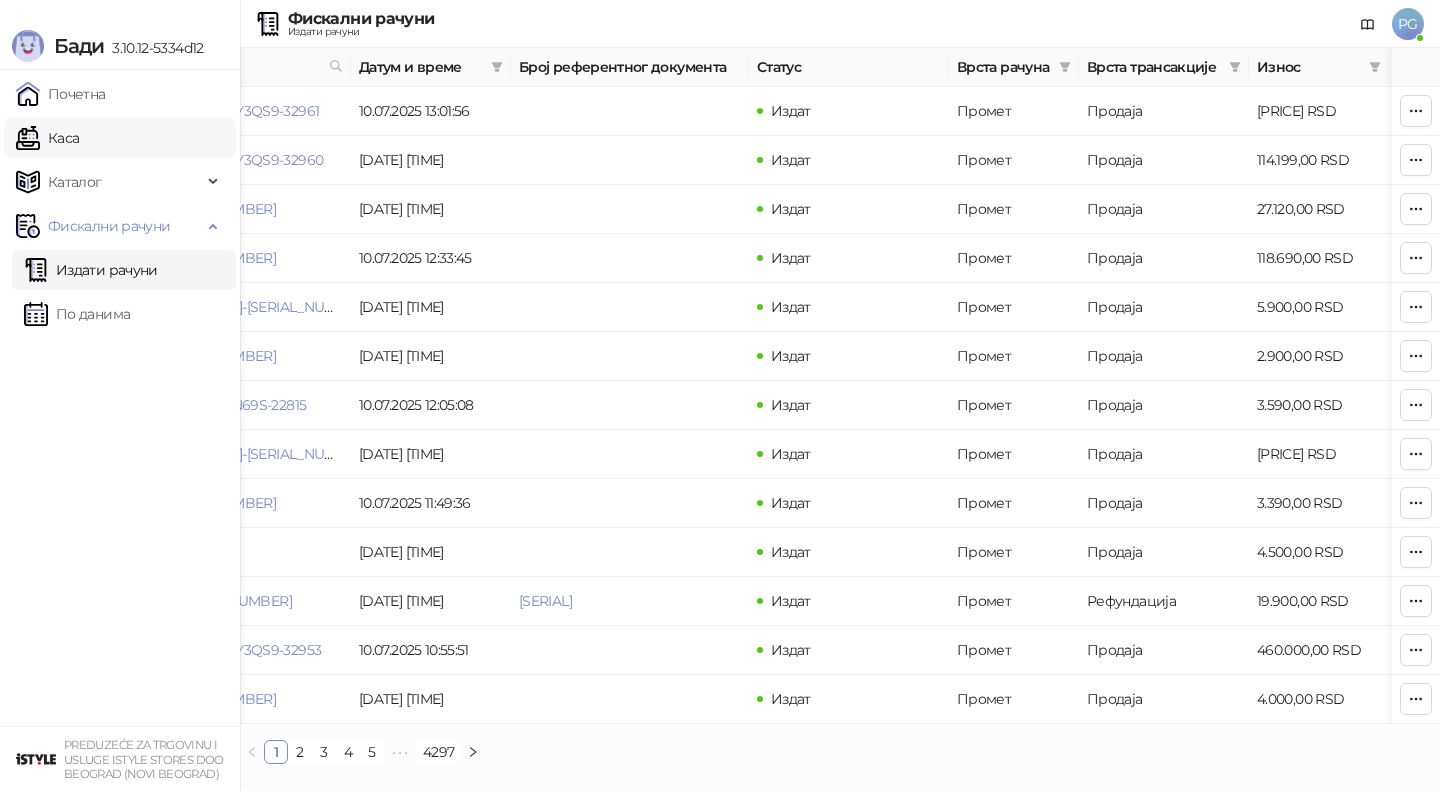 click on "Каса" at bounding box center [47, 138] 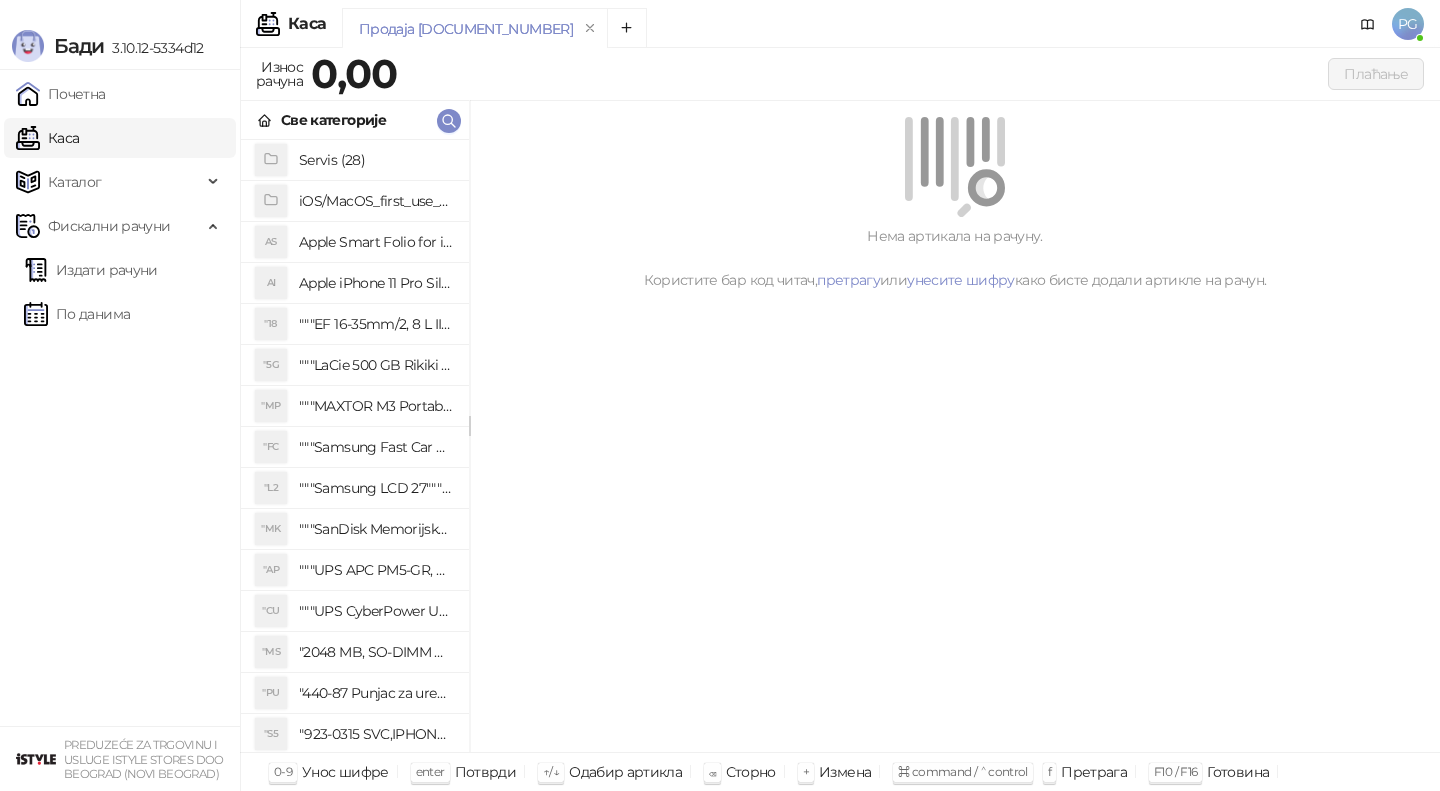 click on "Све категорије" at bounding box center (355, 120) 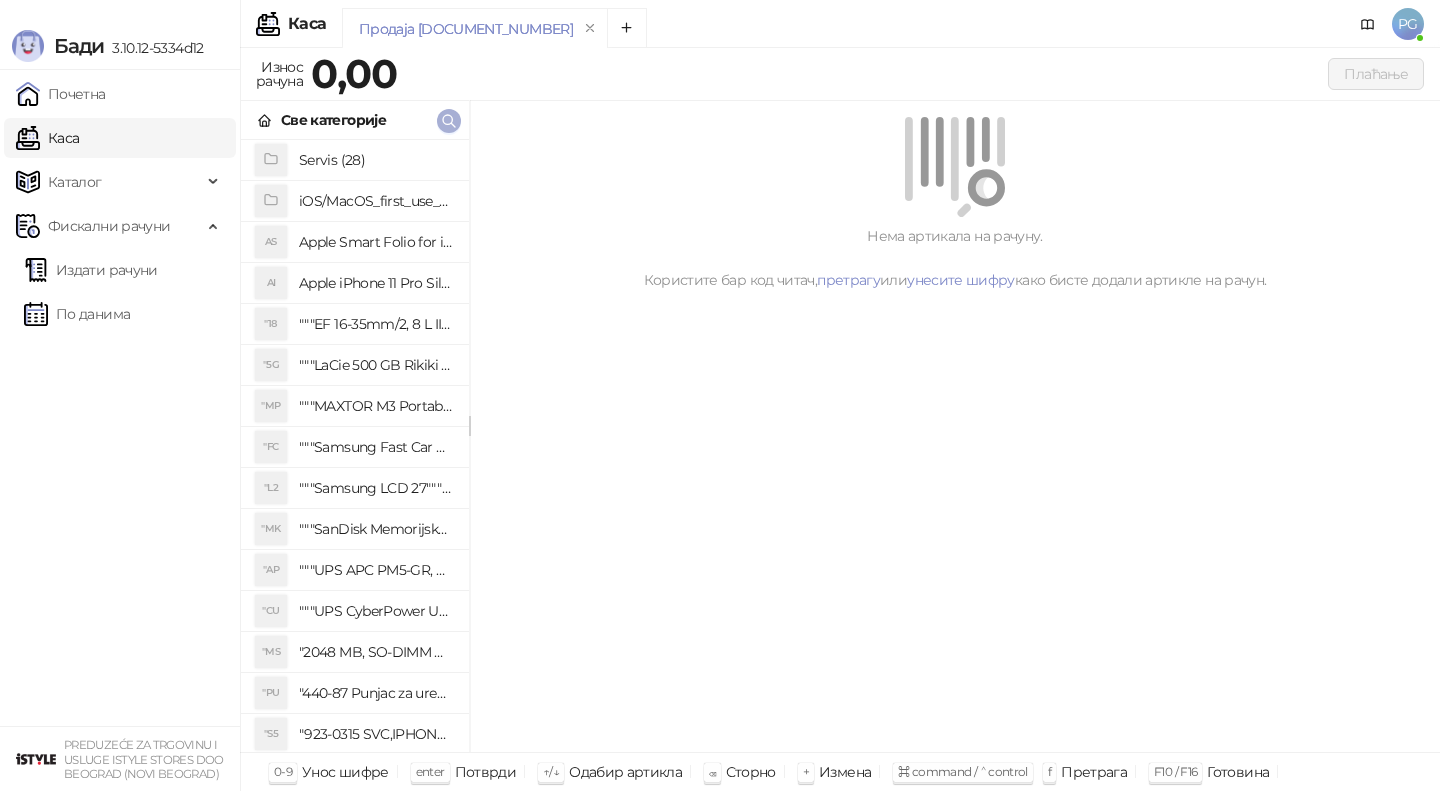 click 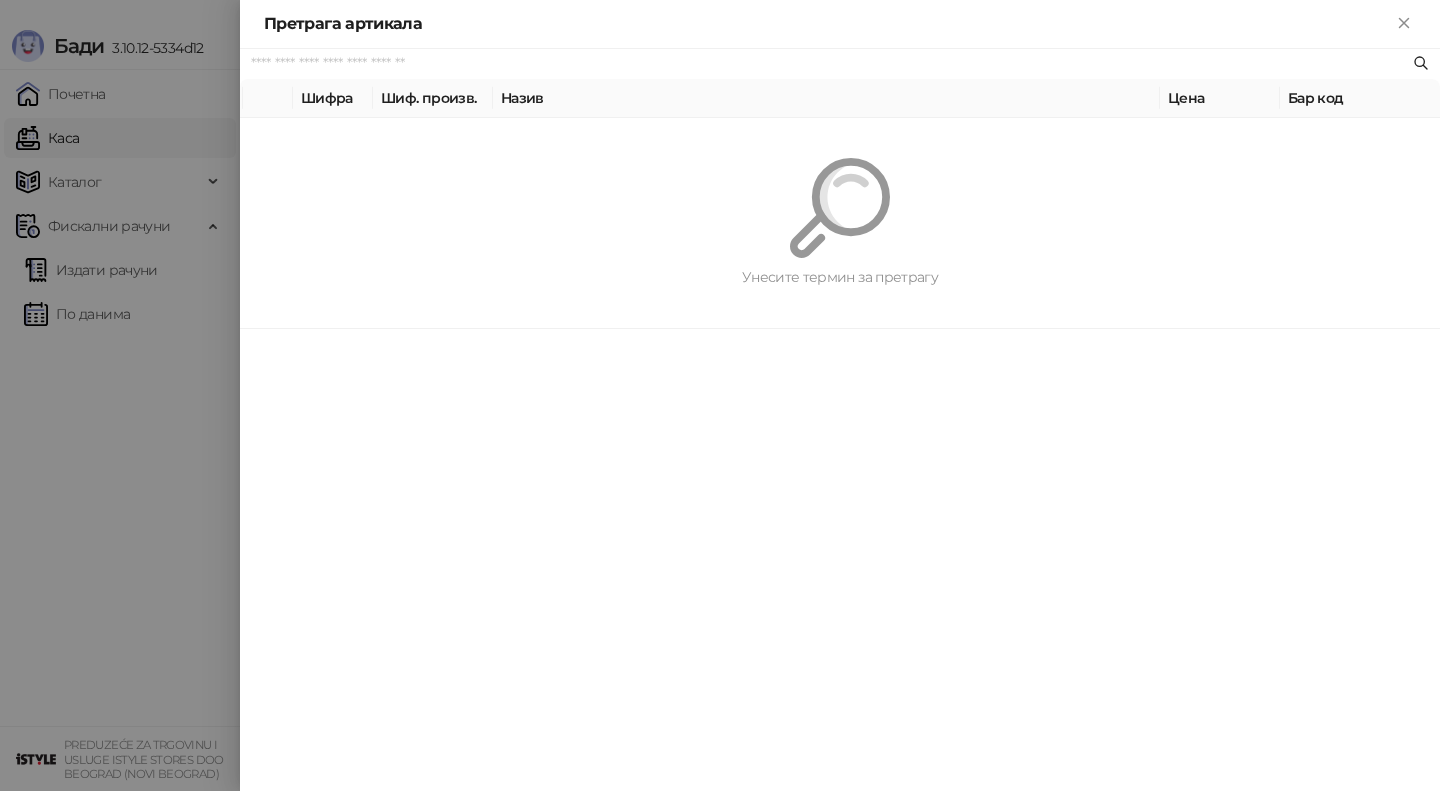 paste on "*********" 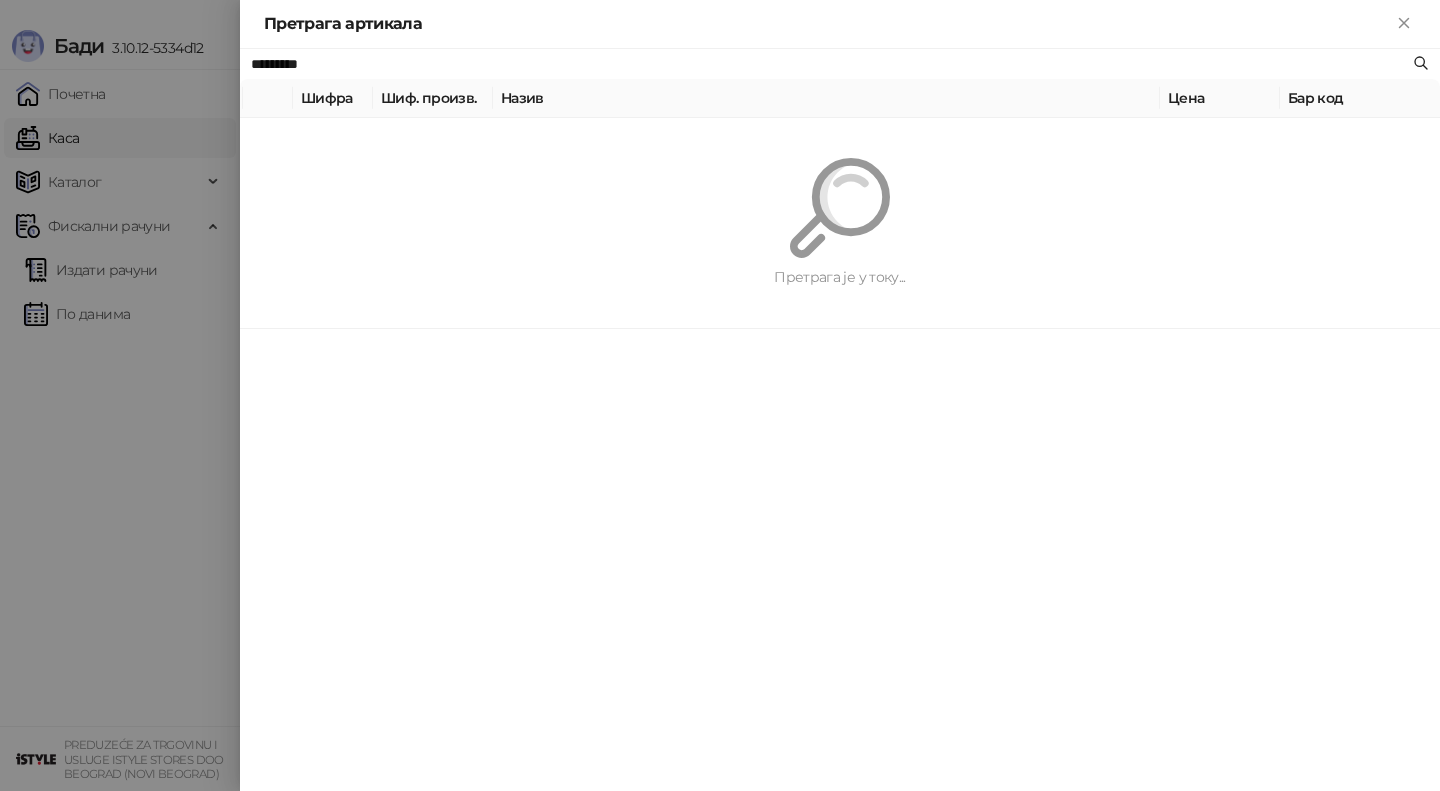 type on "*********" 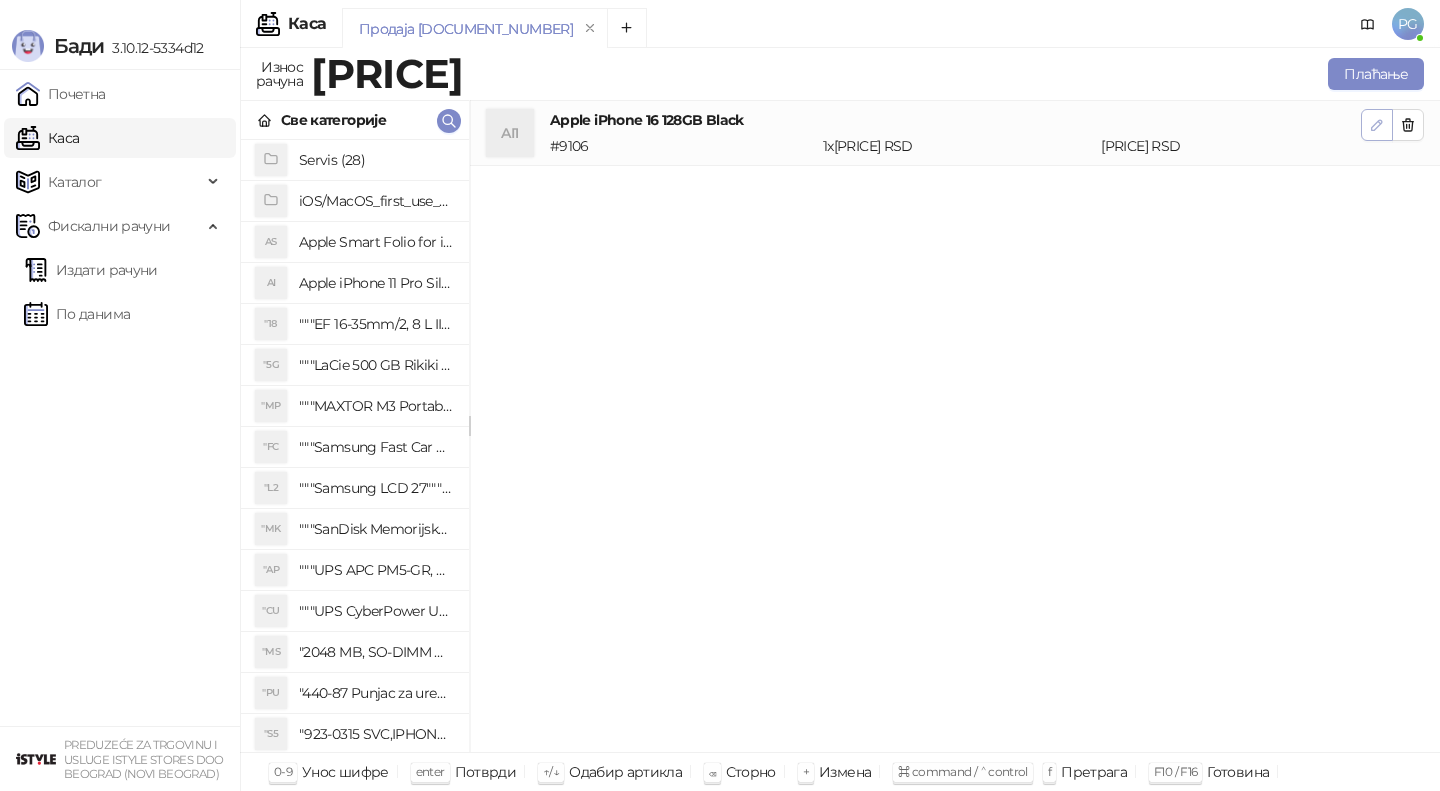 click 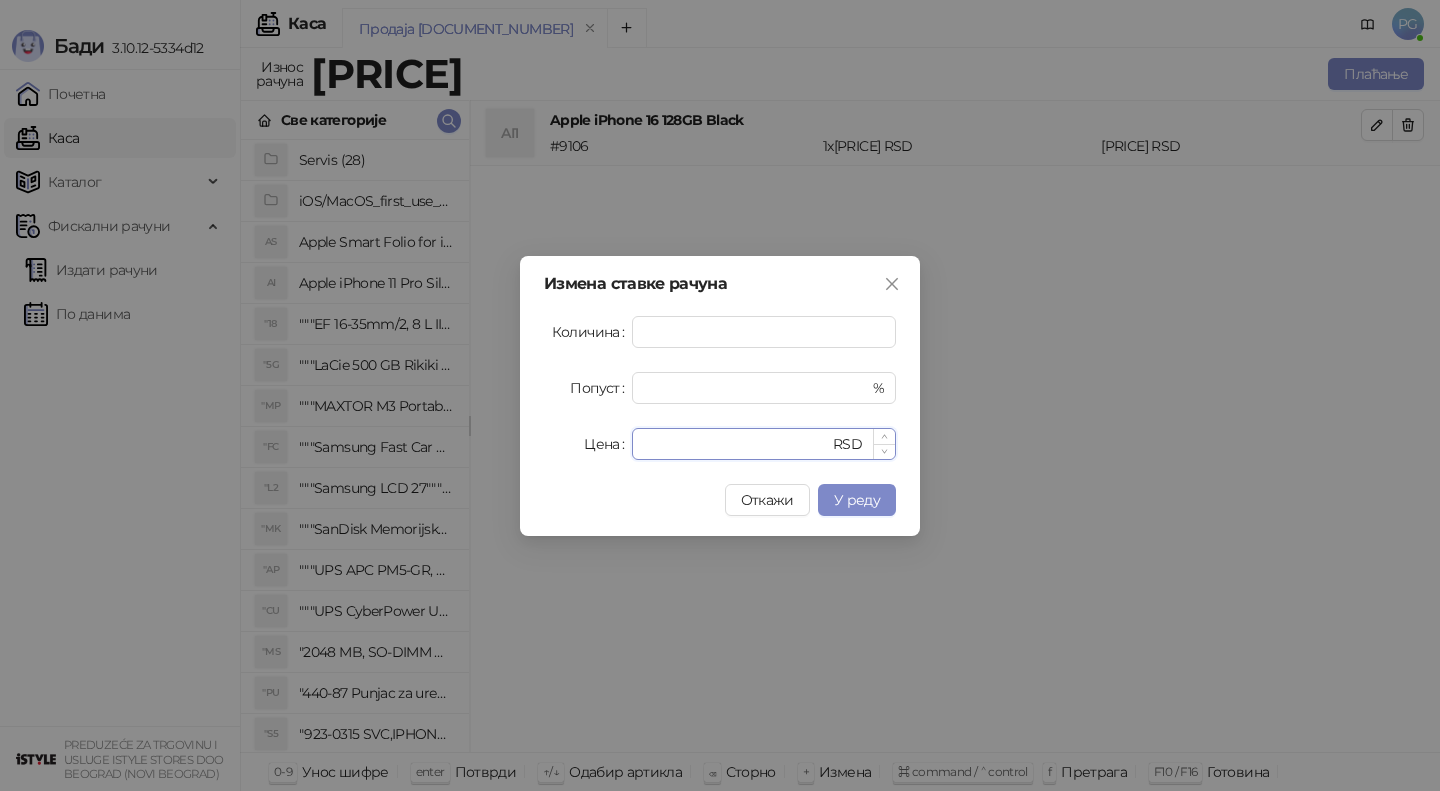 click on "******" at bounding box center (736, 444) 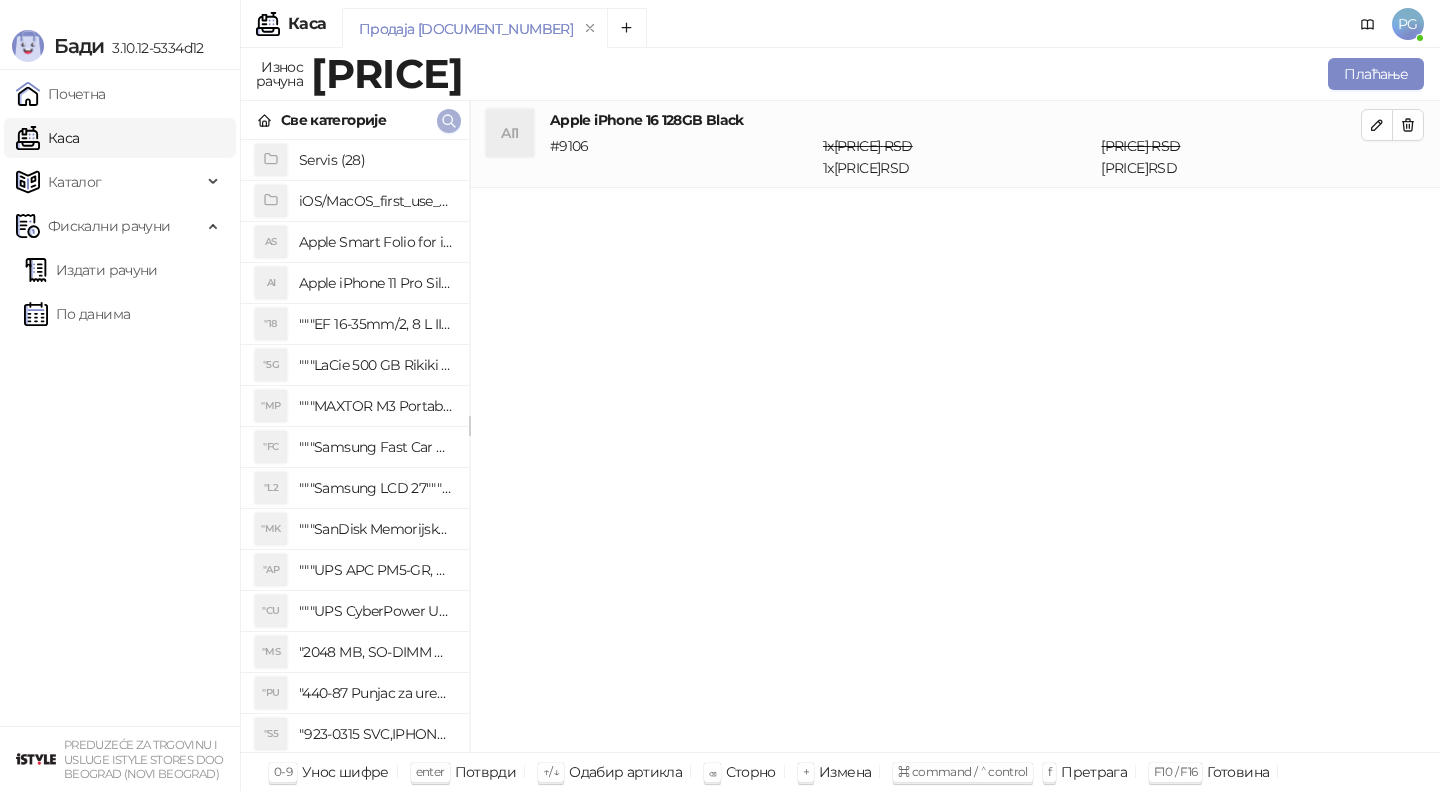 click 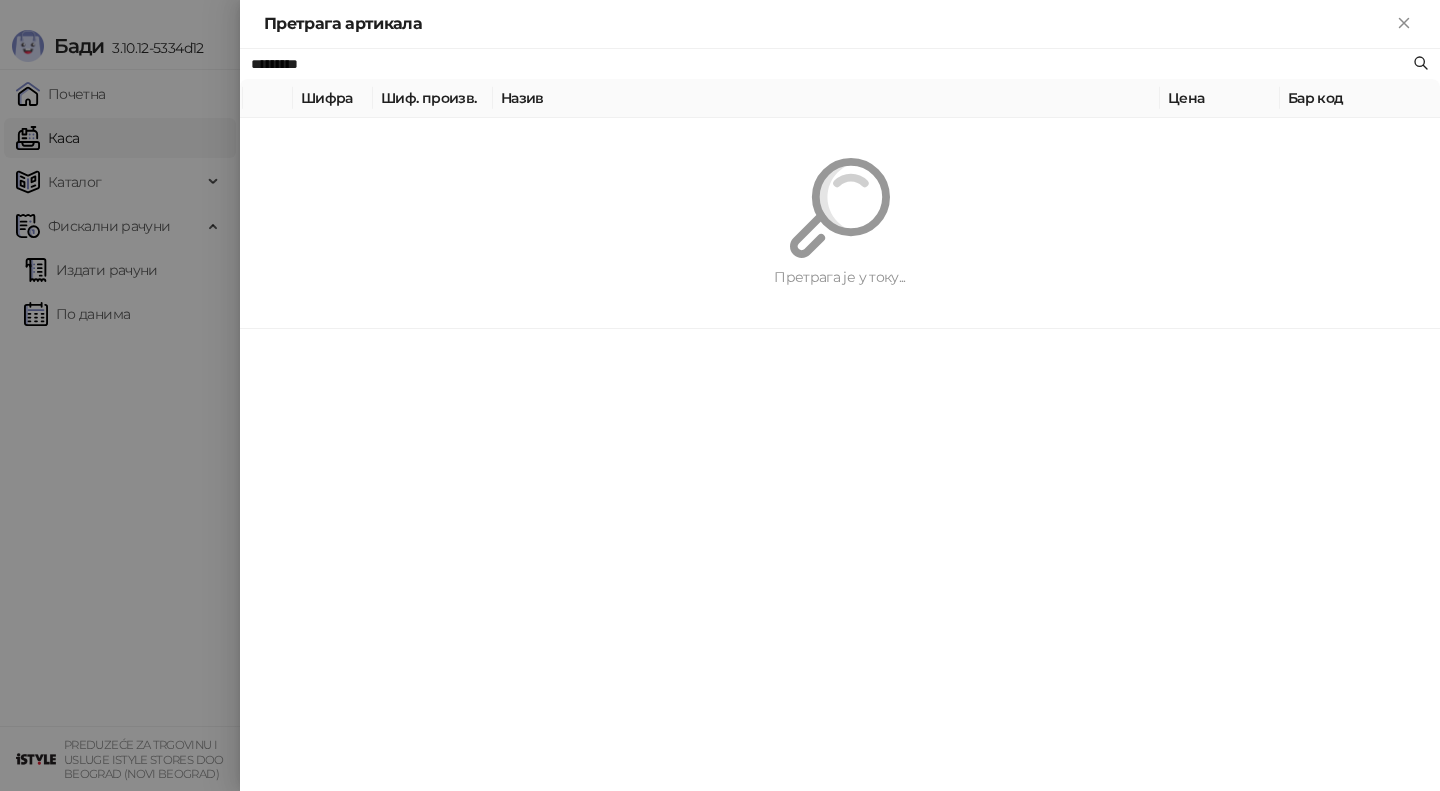 paste on "**********" 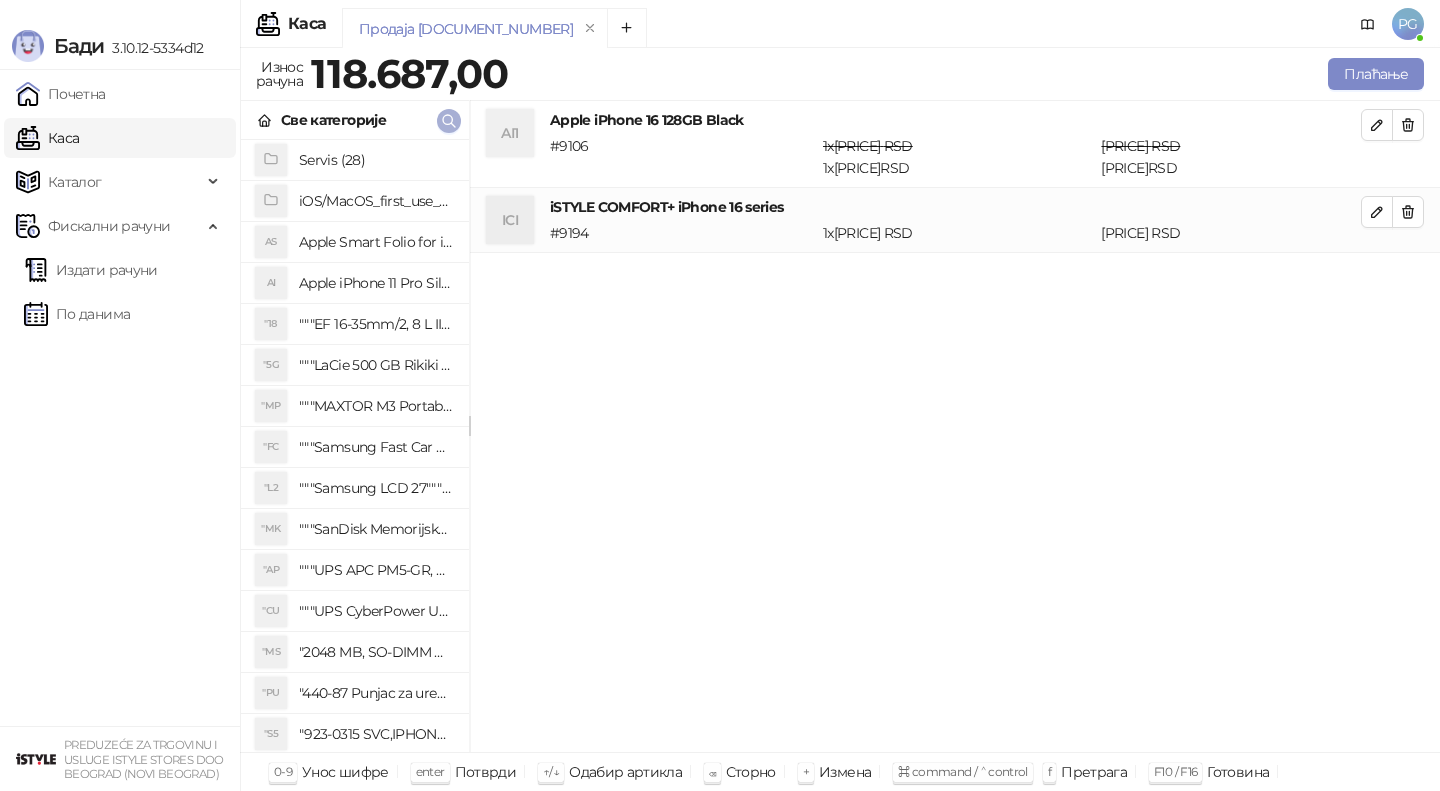 click 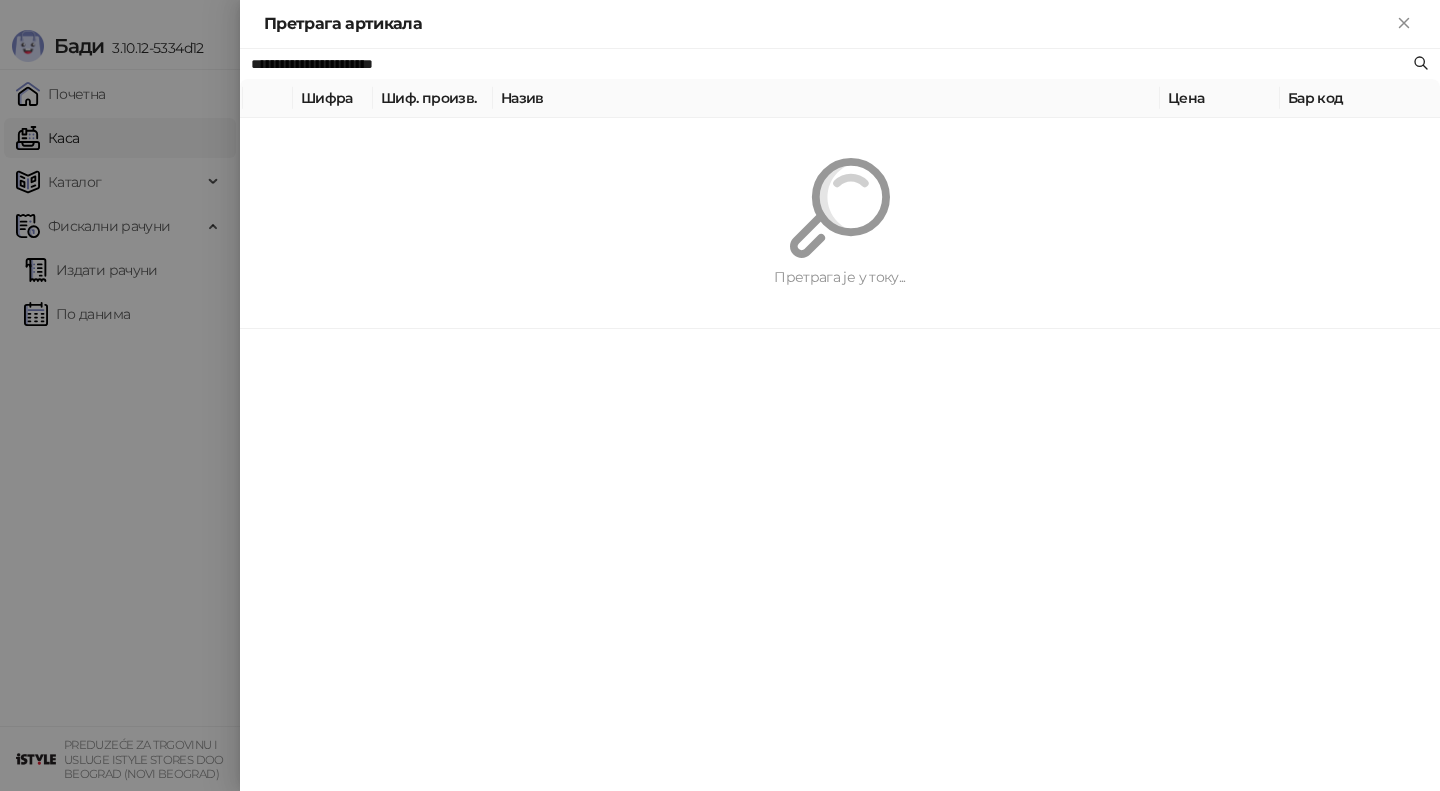 paste 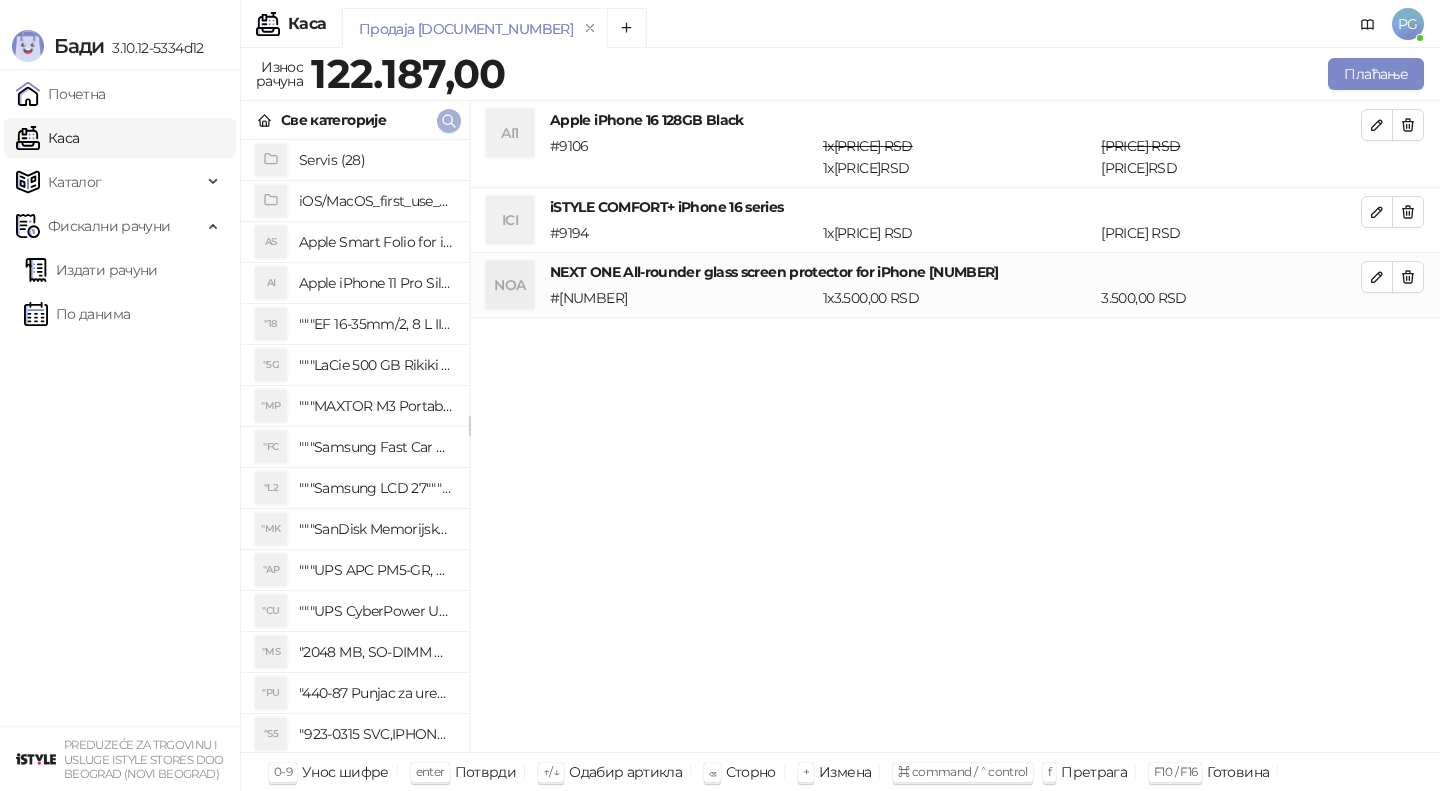 click 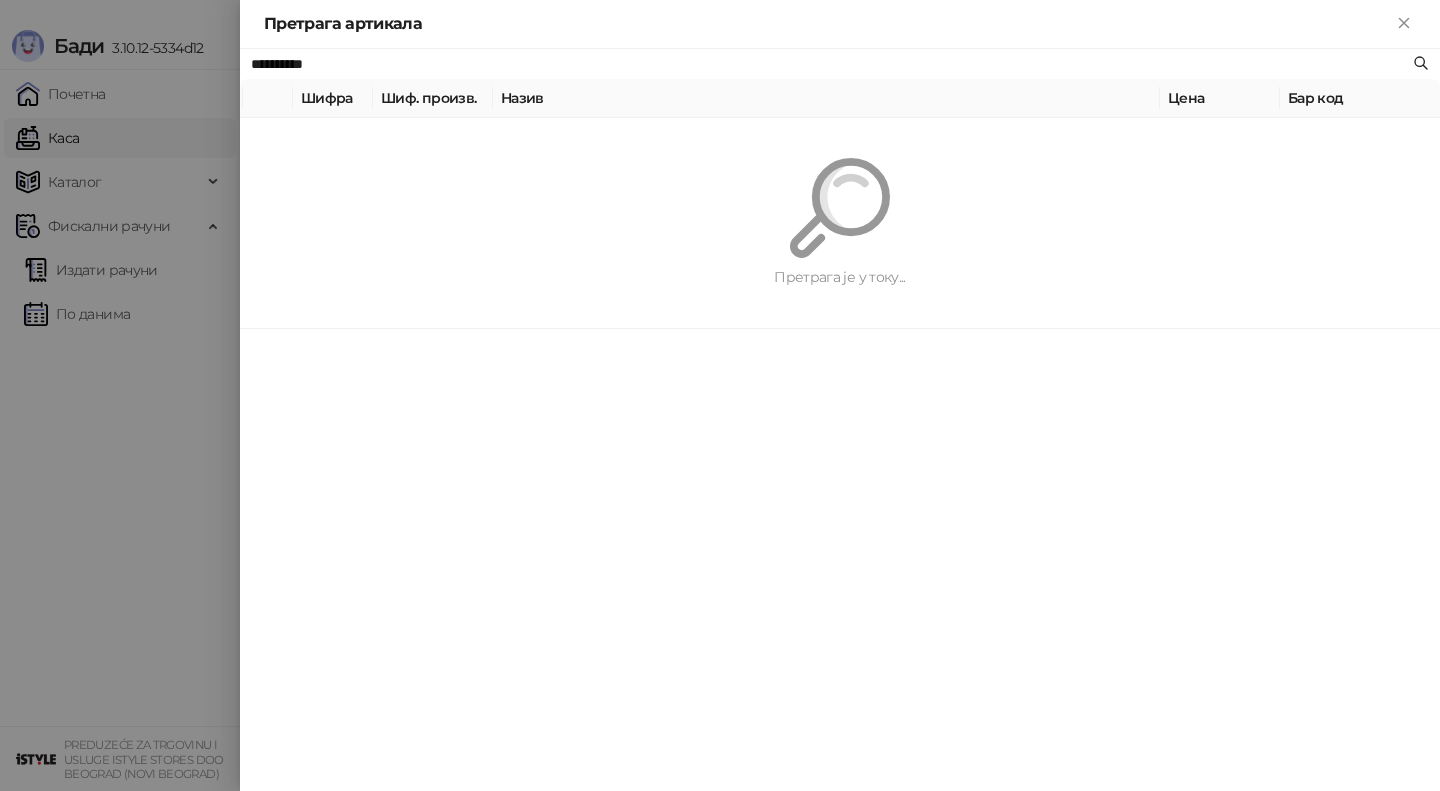 paste on "******" 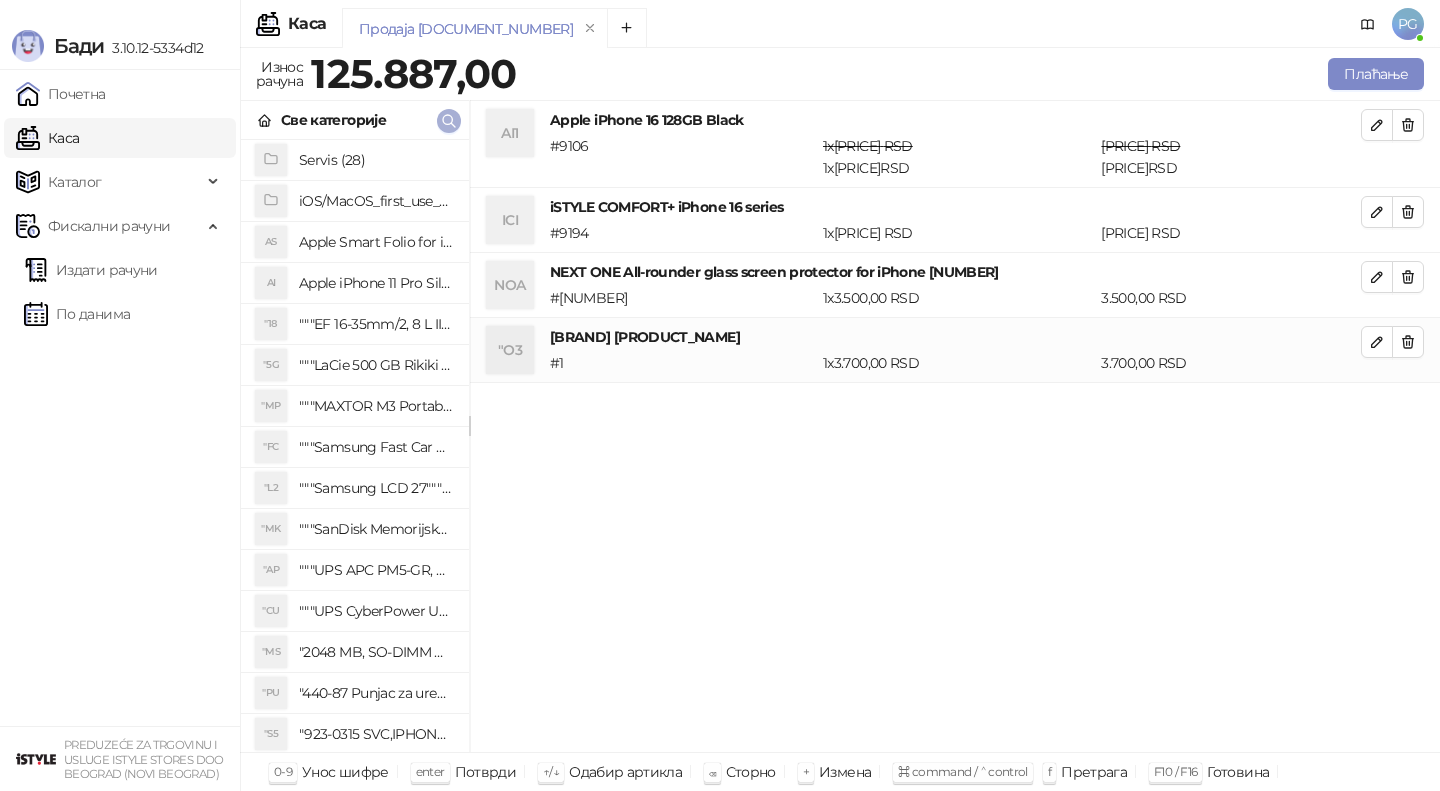 click 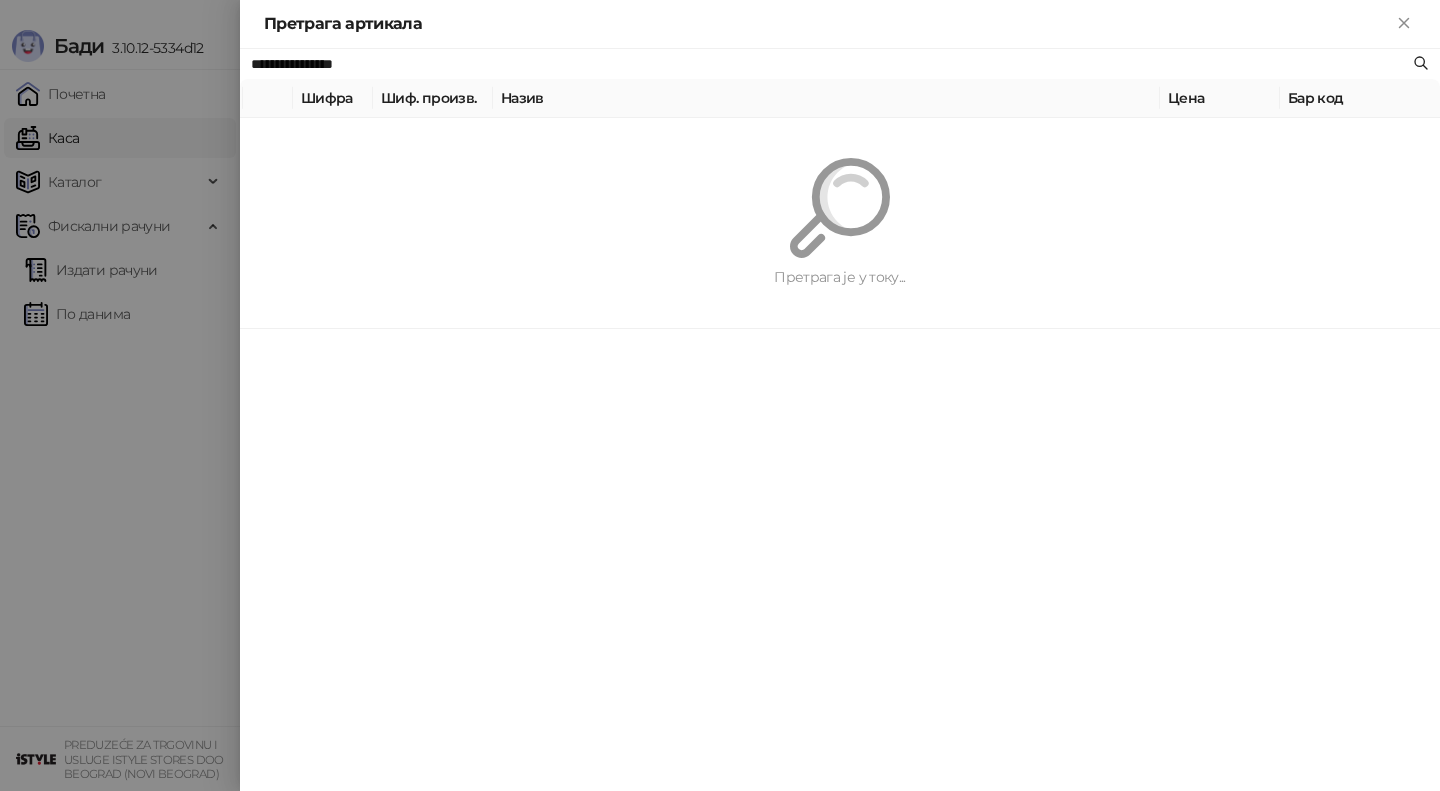 paste on "*********" 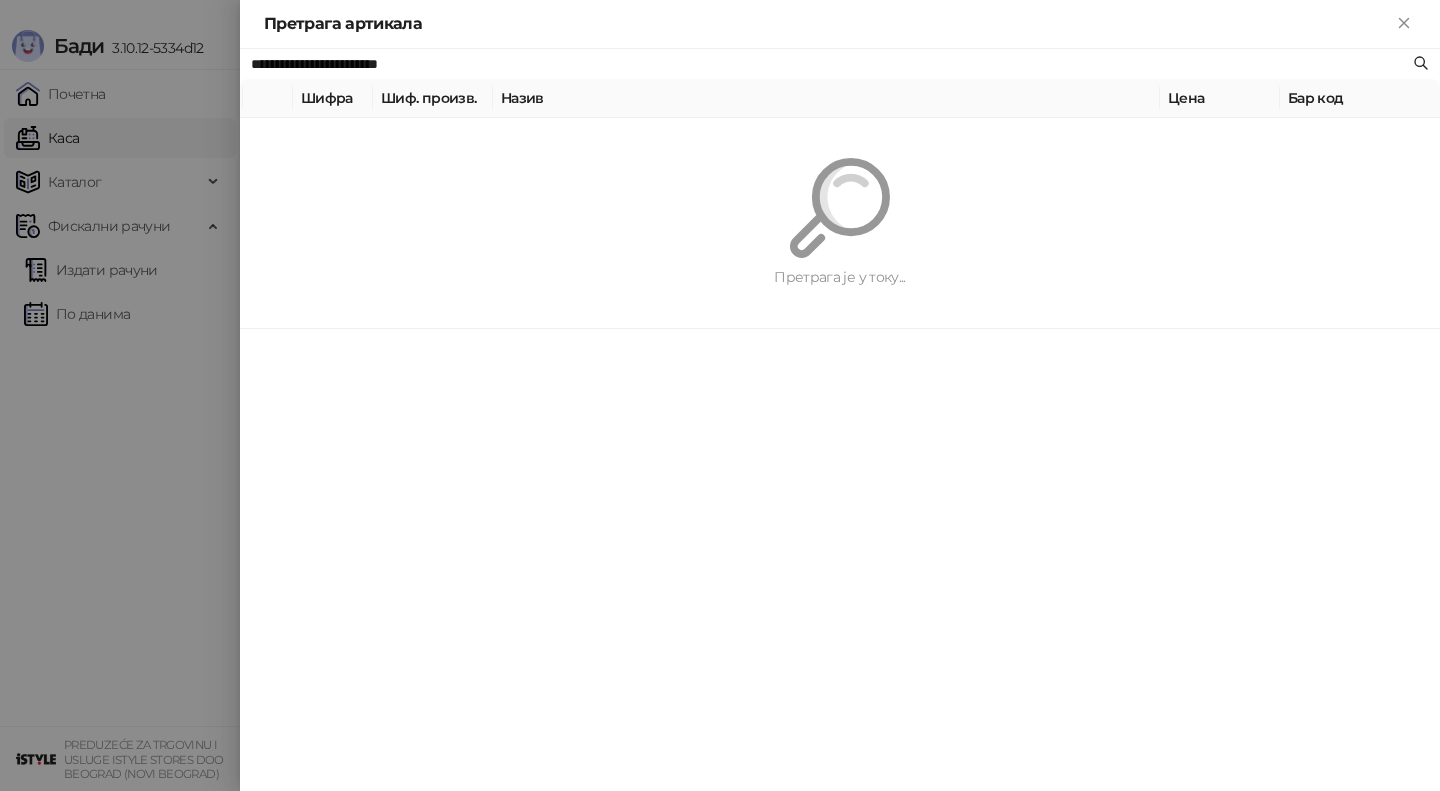 type on "**********" 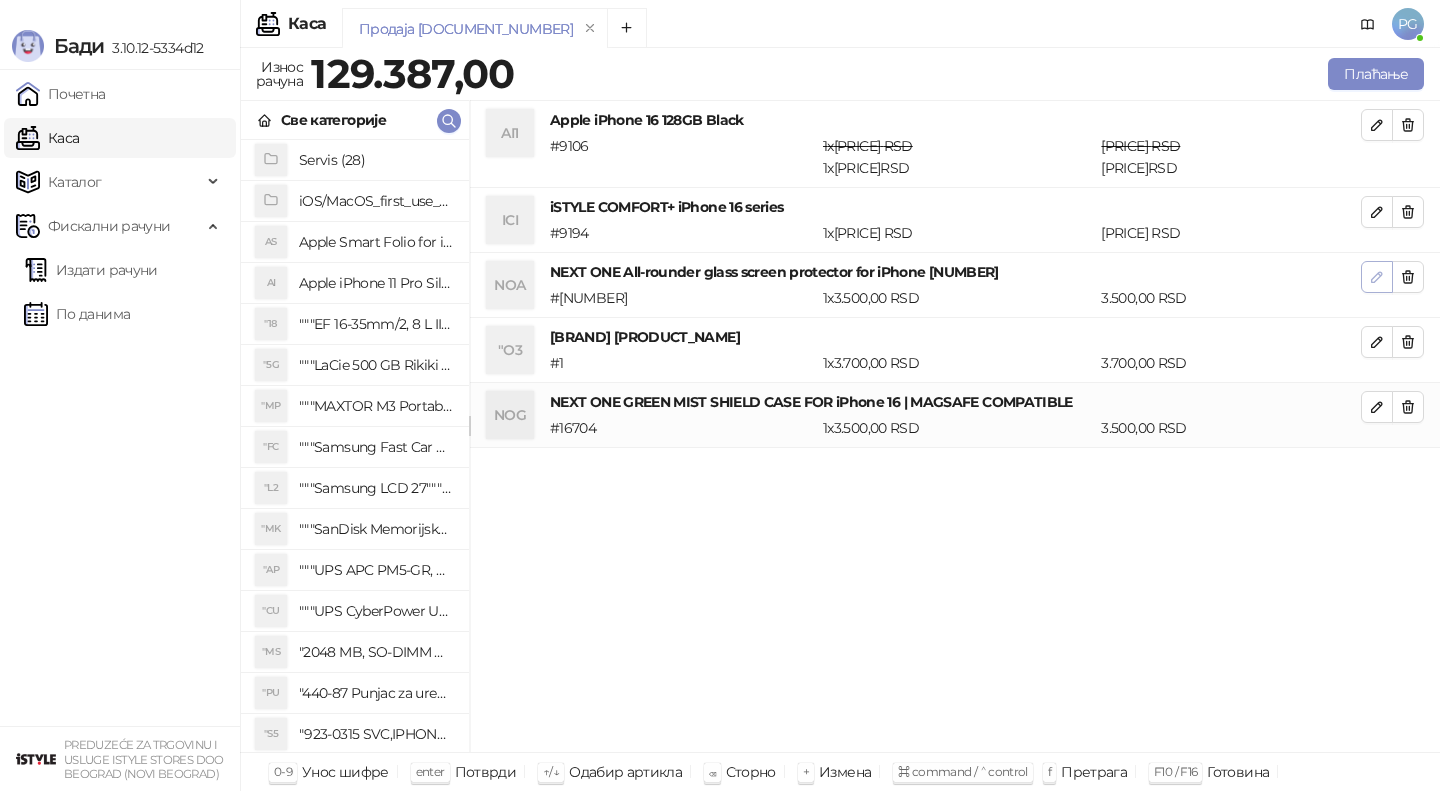 click 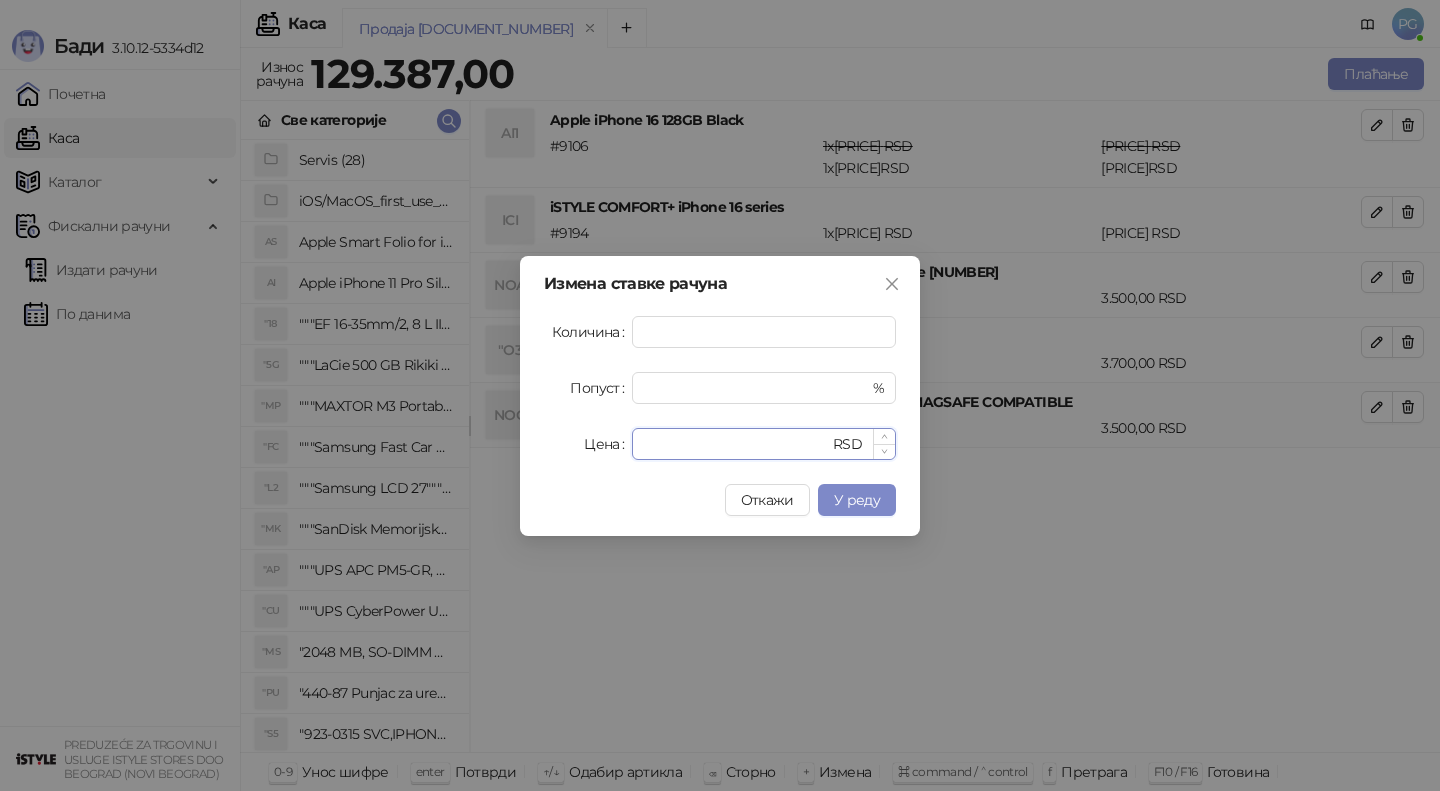 click on "****" at bounding box center [736, 444] 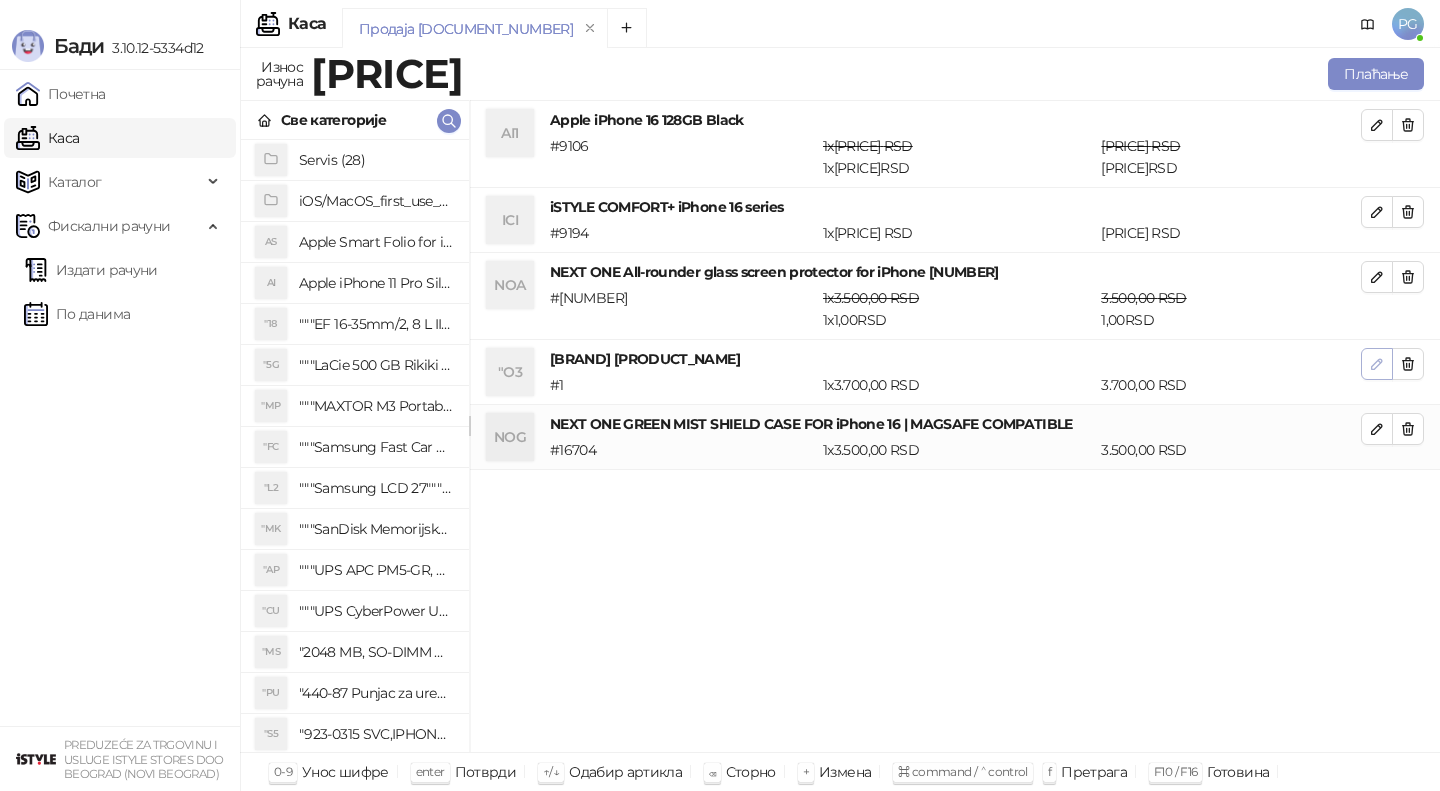 click at bounding box center [1377, 364] 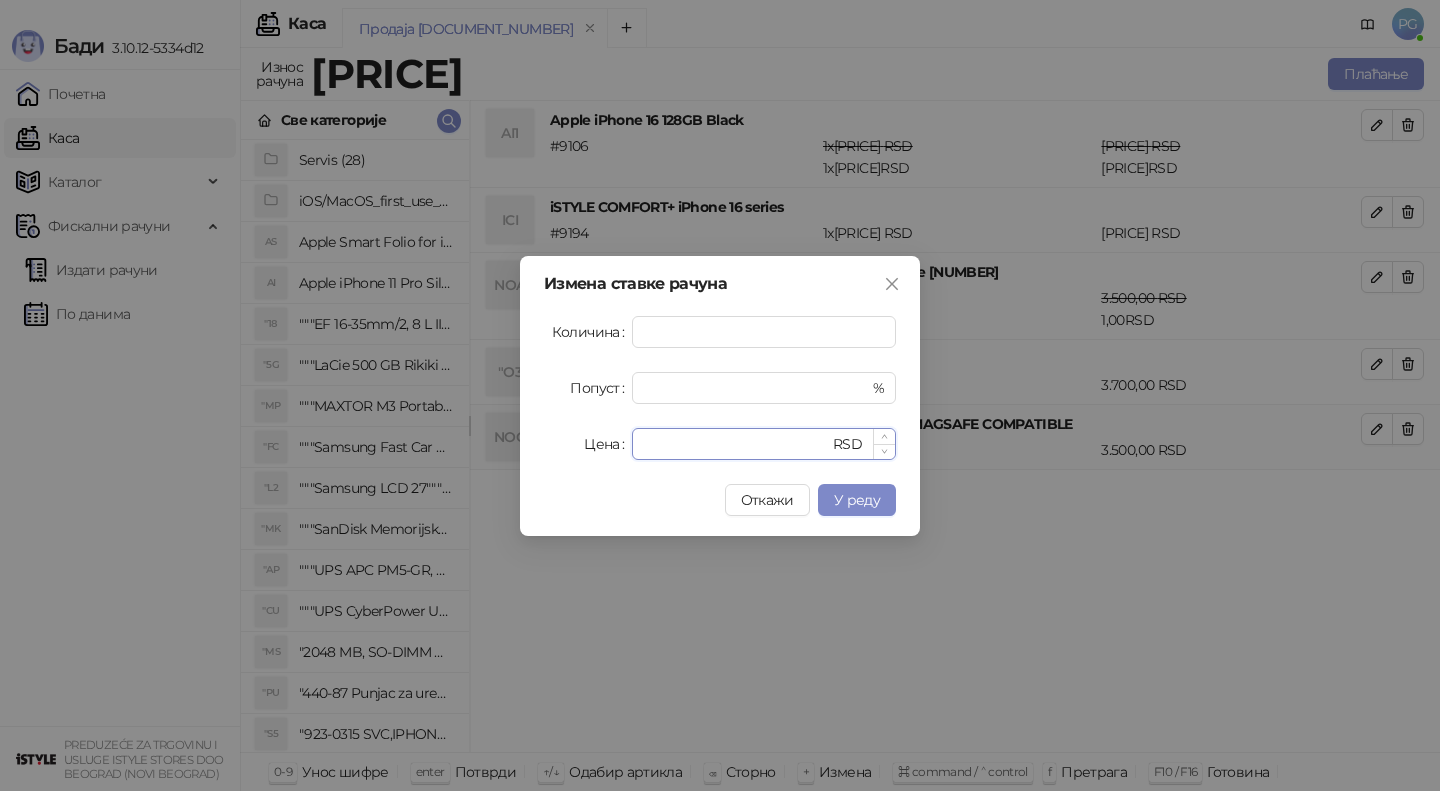 click on "****" at bounding box center (736, 444) 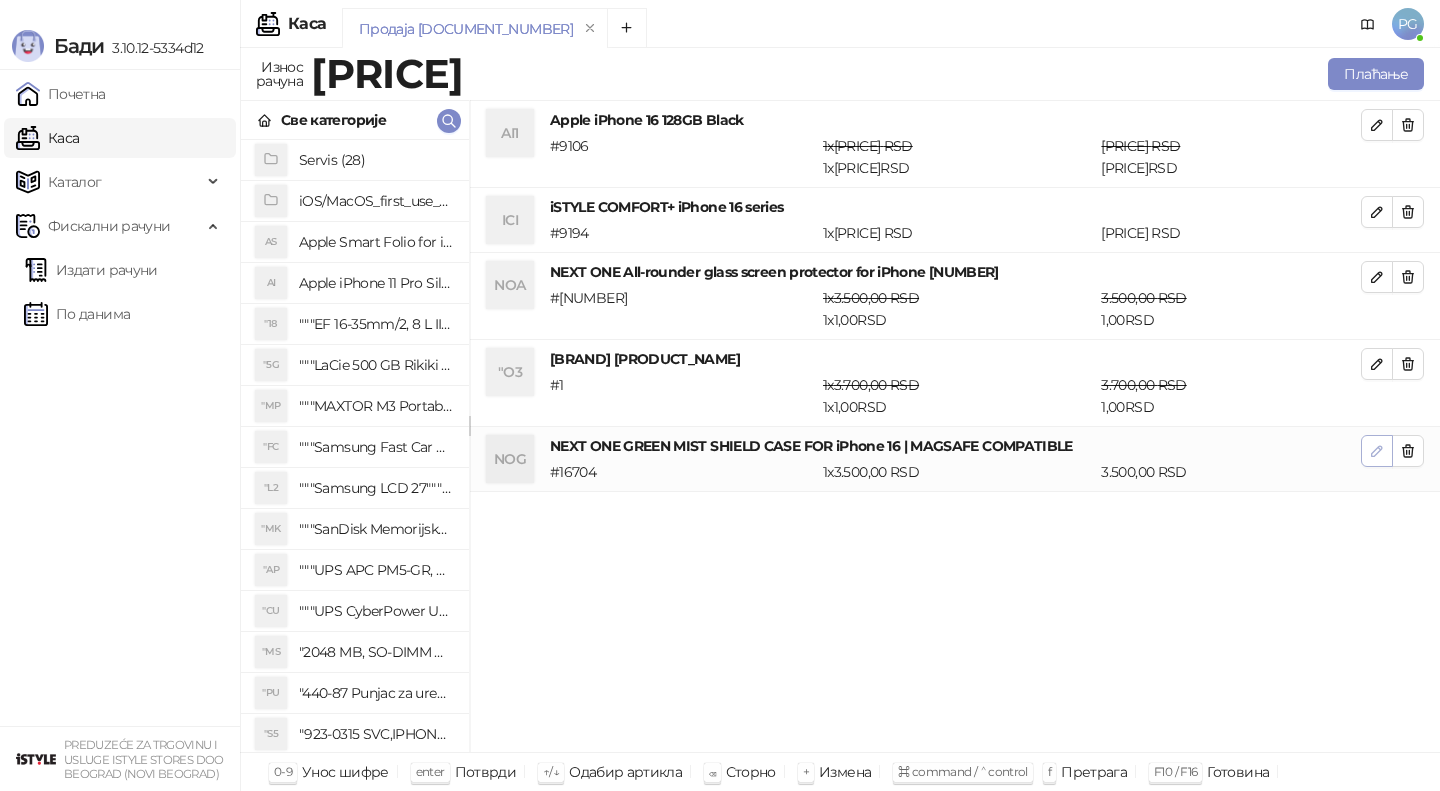 click at bounding box center (1377, 451) 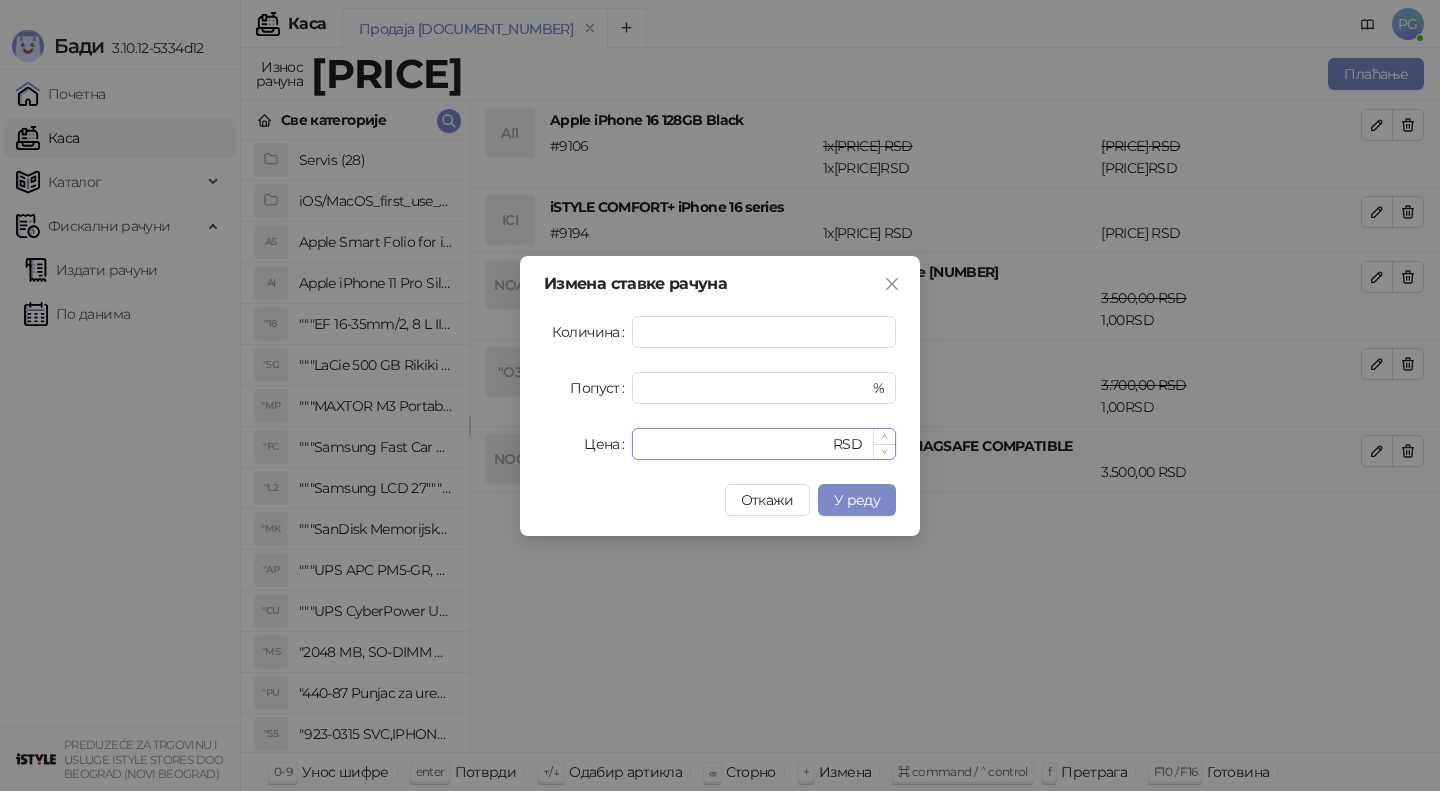 click on "****" at bounding box center (736, 444) 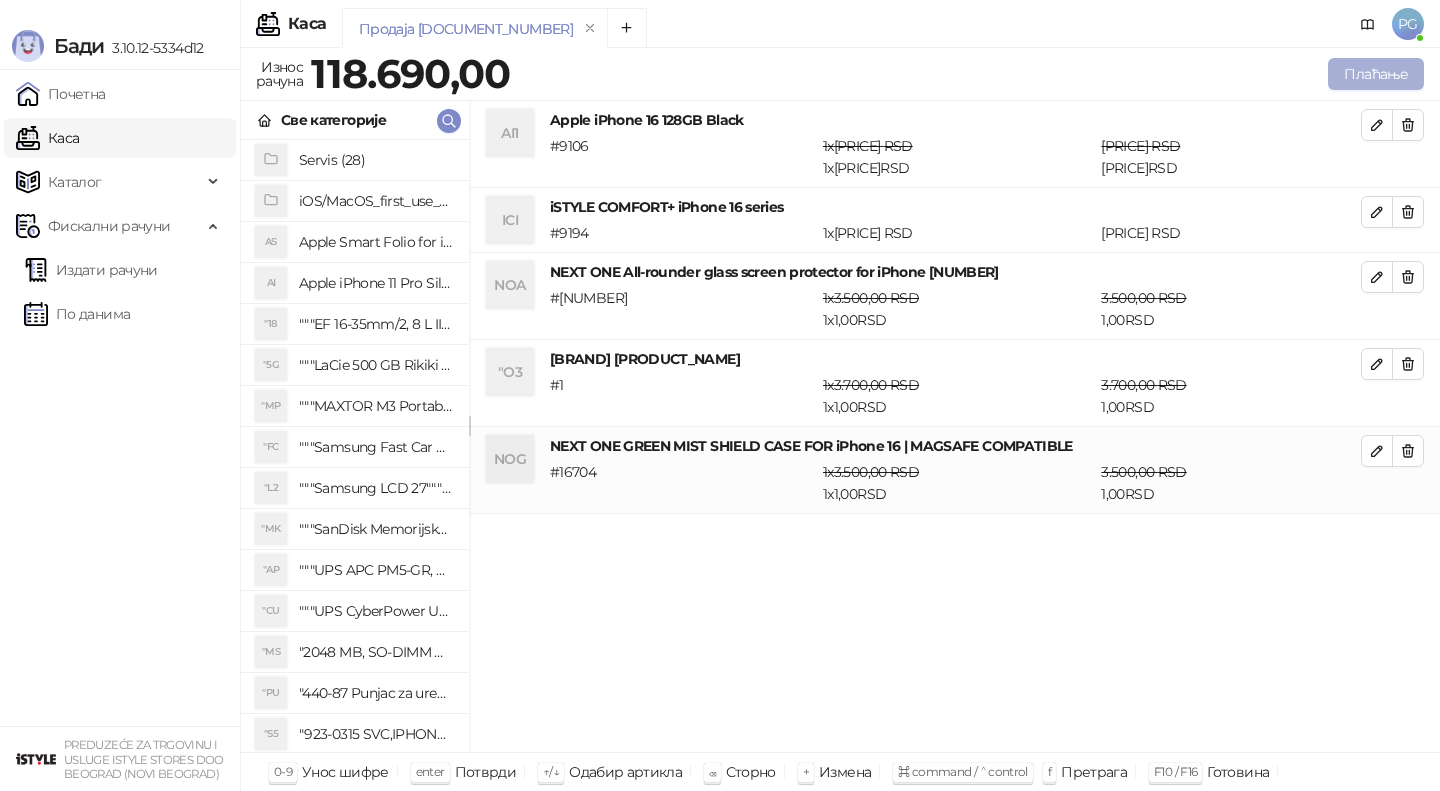 click on "Плаћање" at bounding box center [1376, 74] 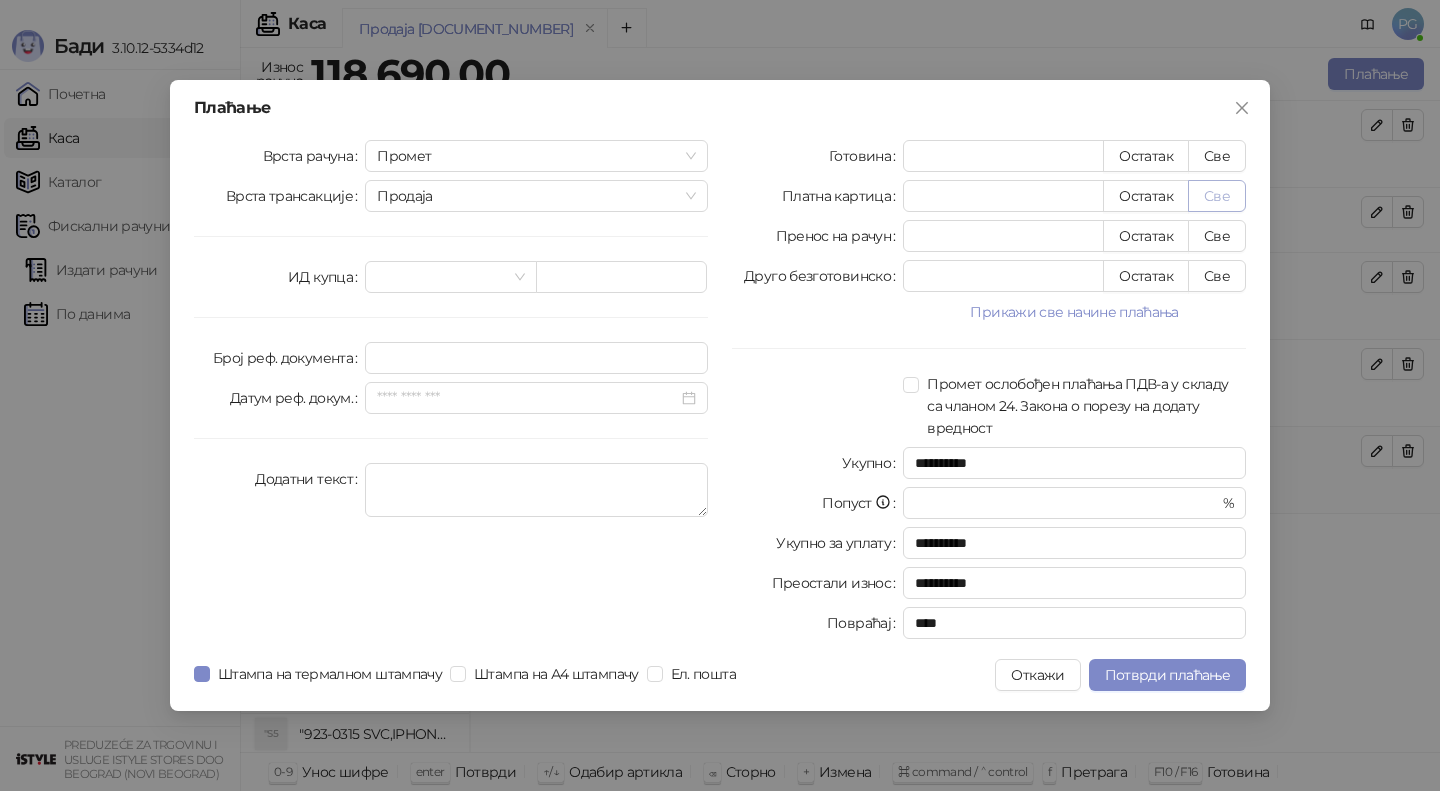 click on "Све" at bounding box center [1217, 196] 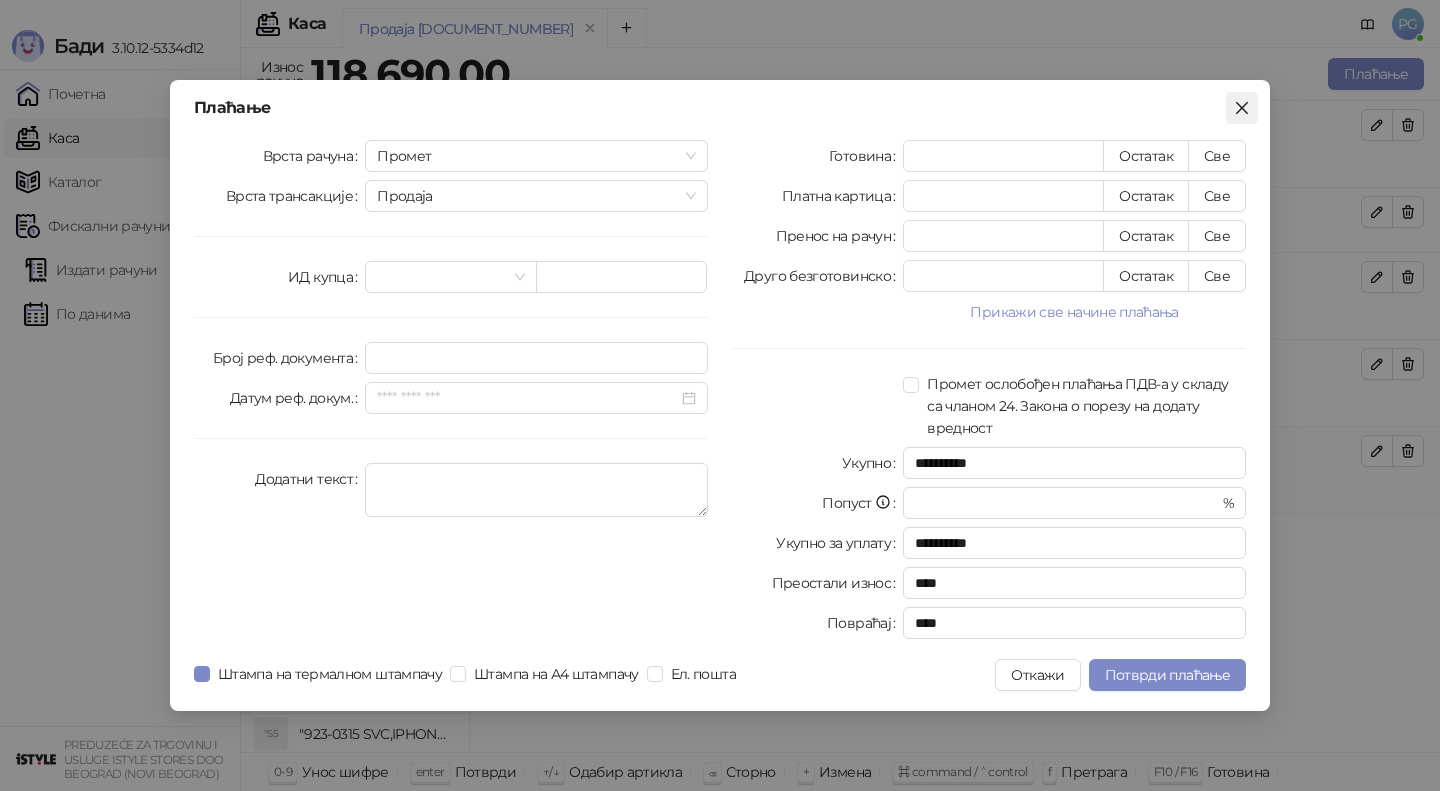 click at bounding box center [1242, 108] 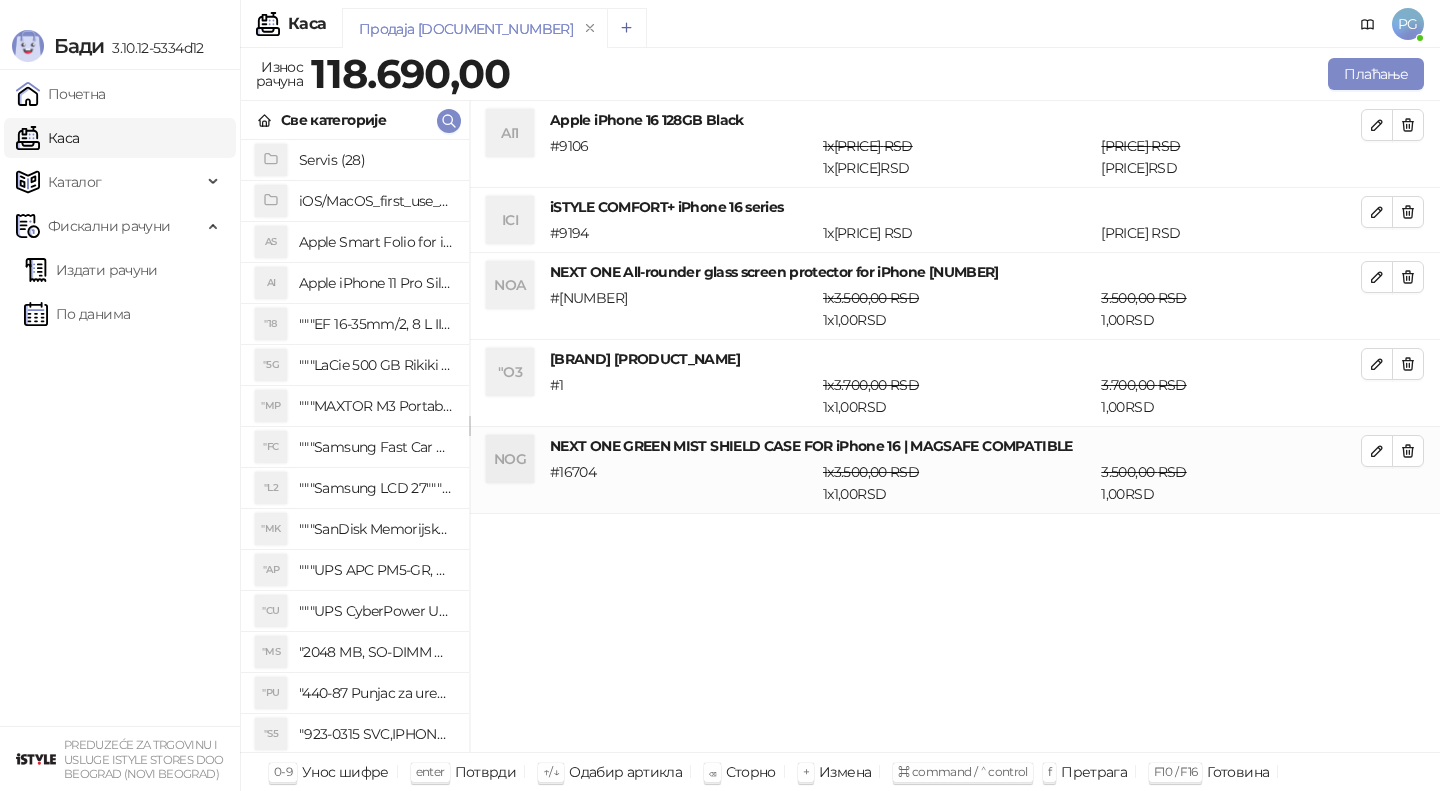 click at bounding box center (627, 28) 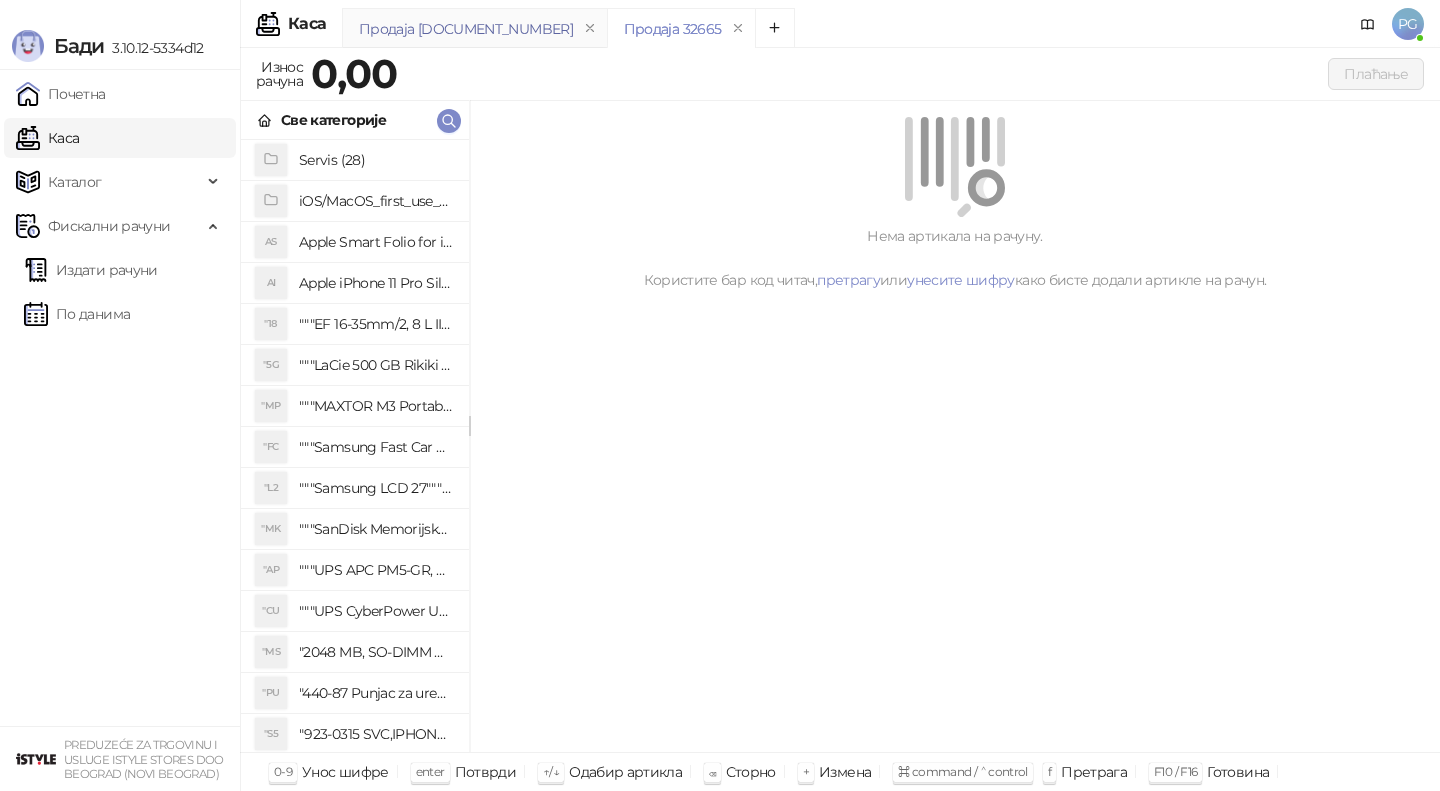 click on "Продаја [DOCUMENT_NUMBER]" at bounding box center [466, 29] 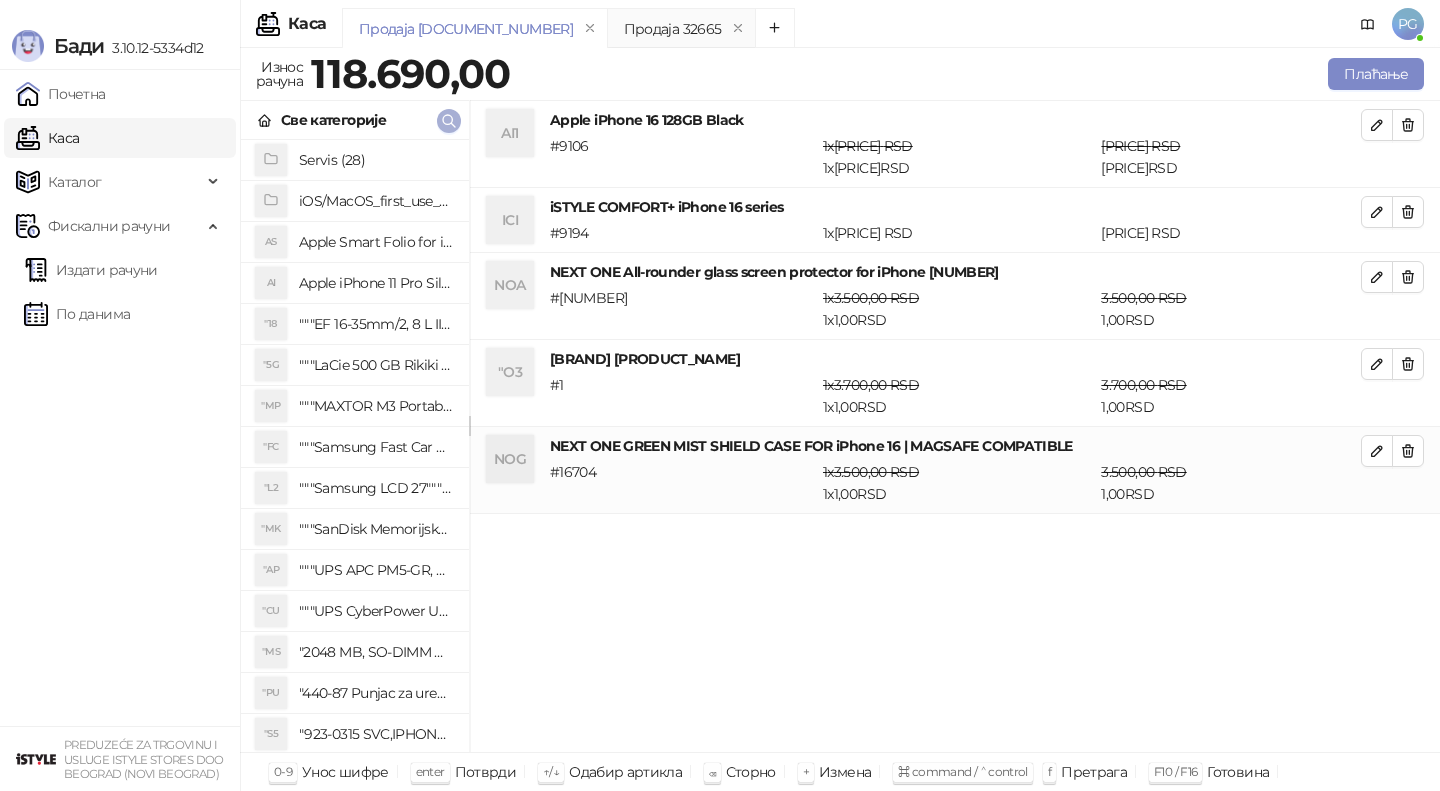 click 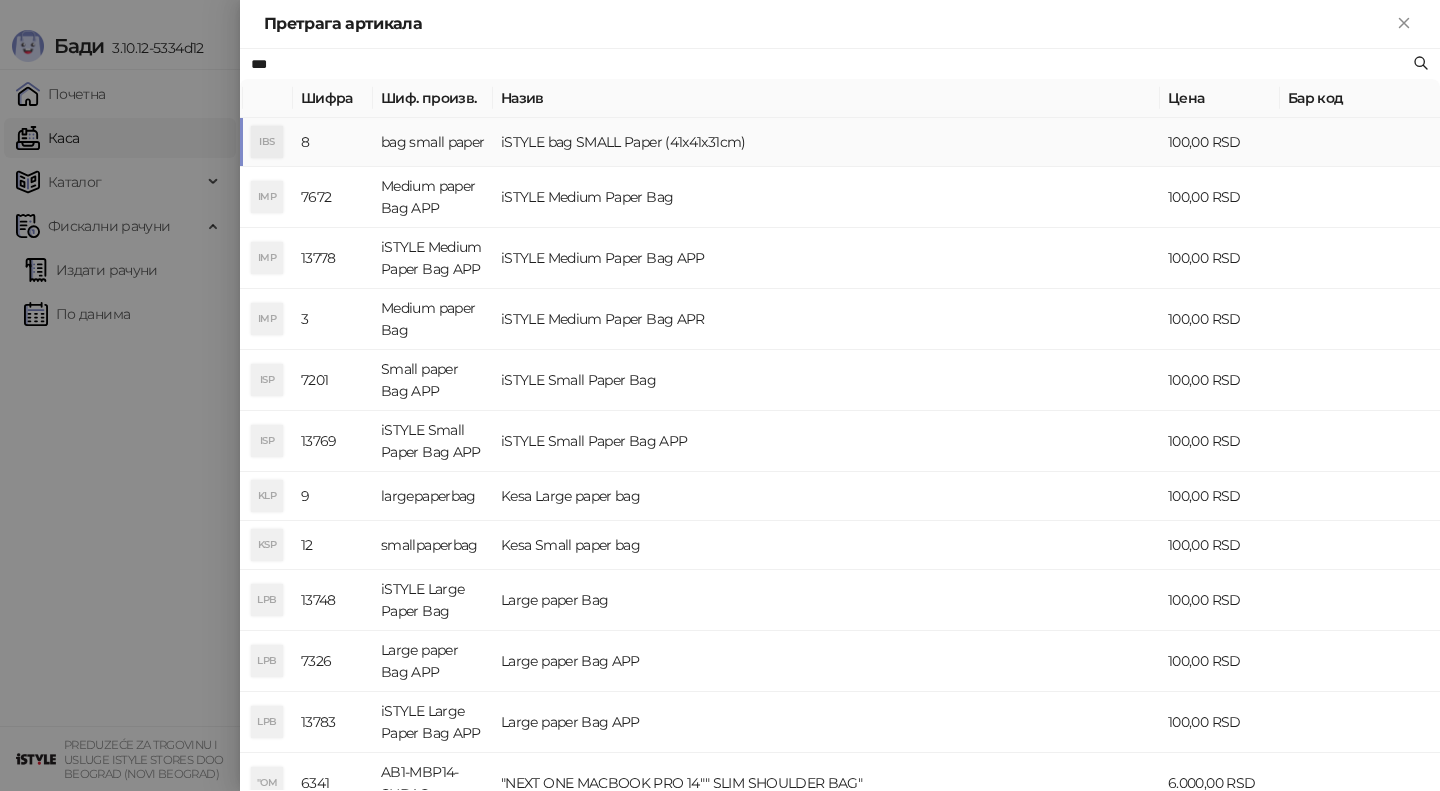 type on "***" 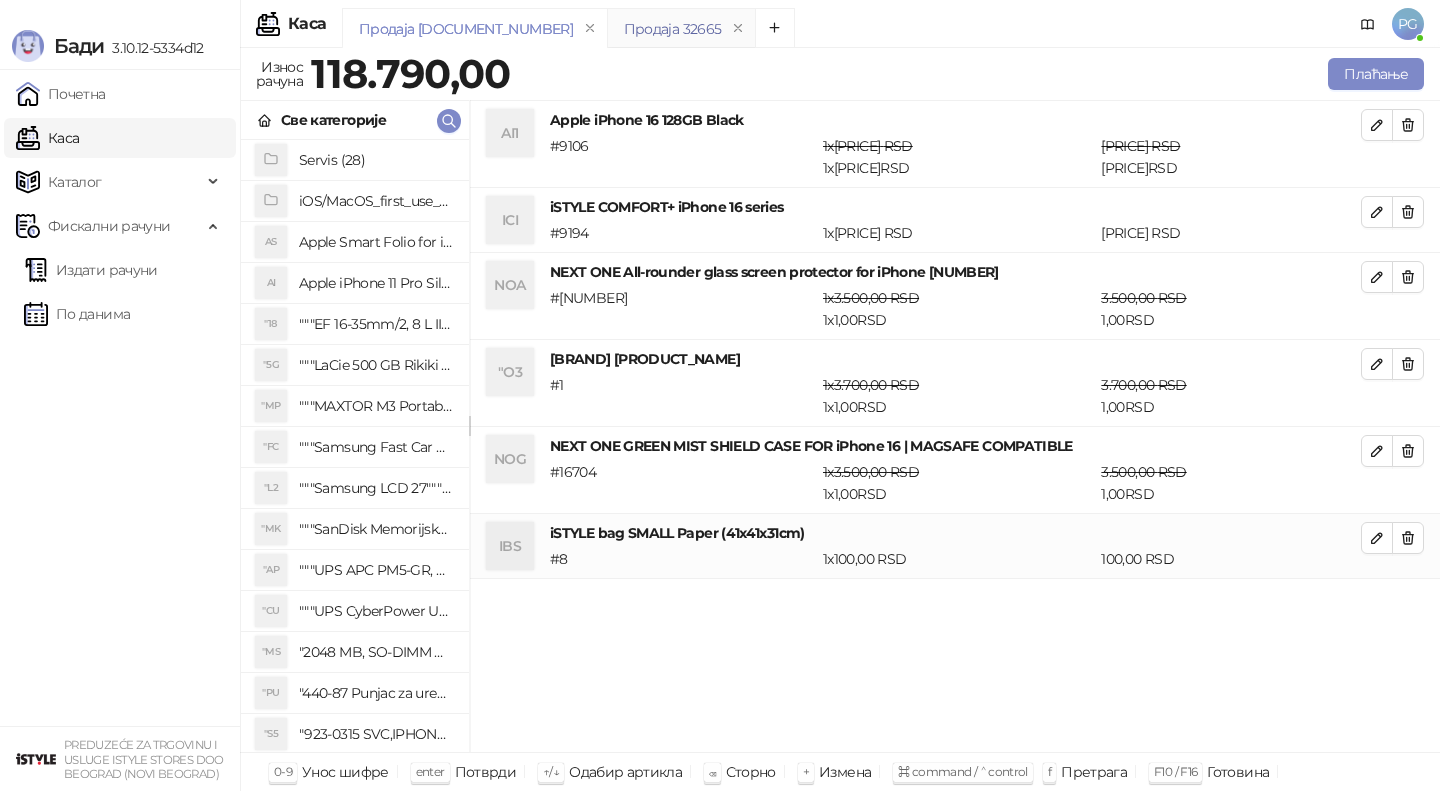 click on "Продаја 32665" at bounding box center [673, 29] 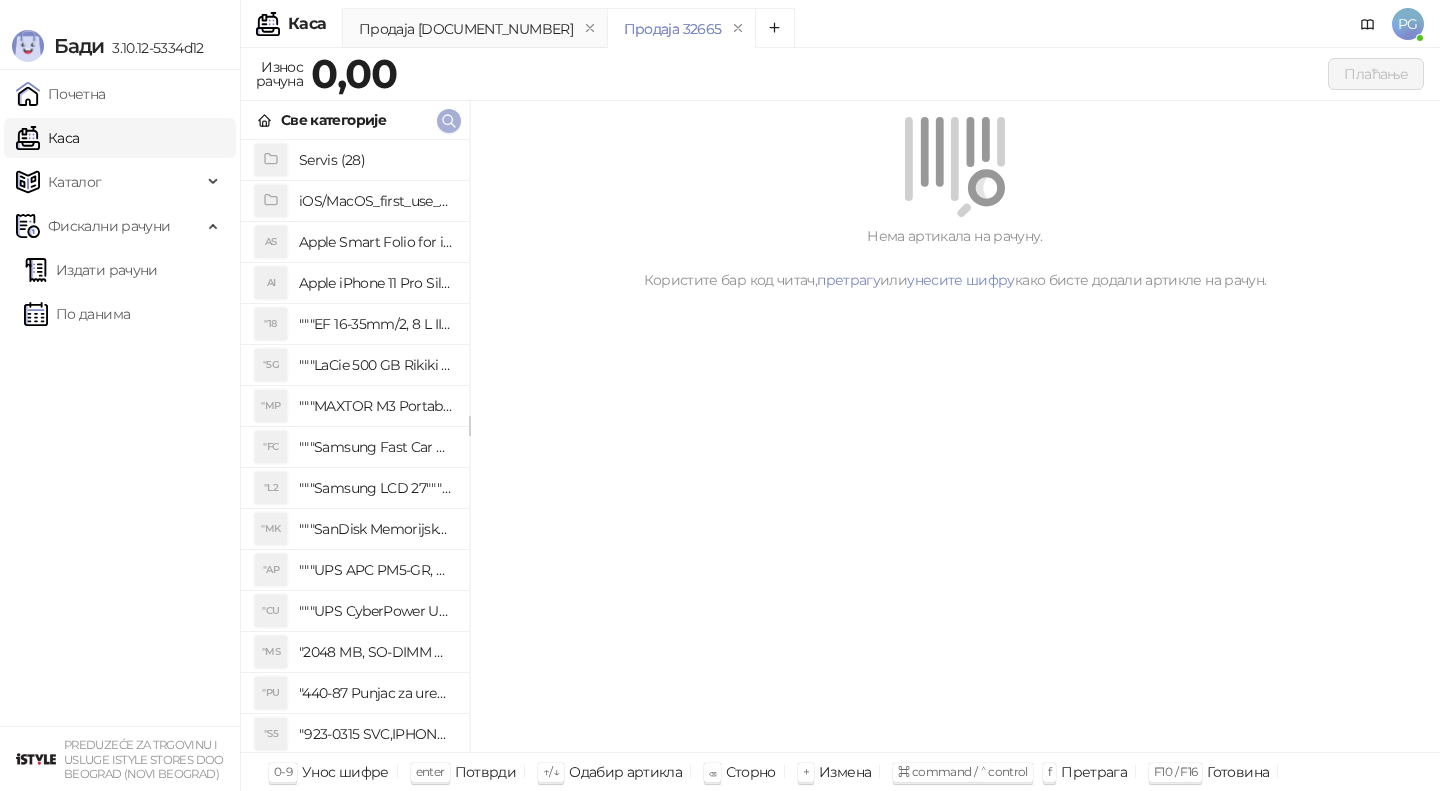 click 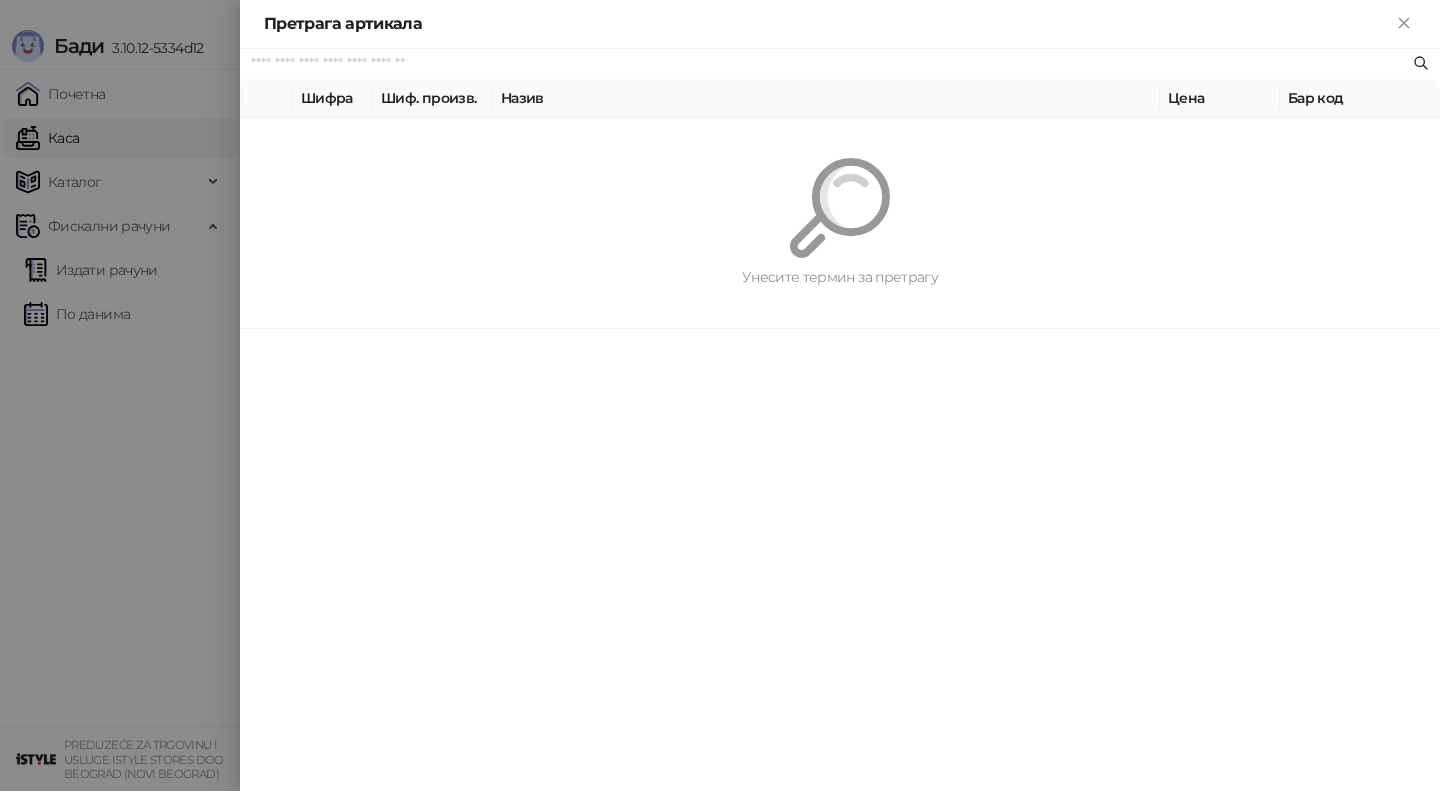 paste on "*********" 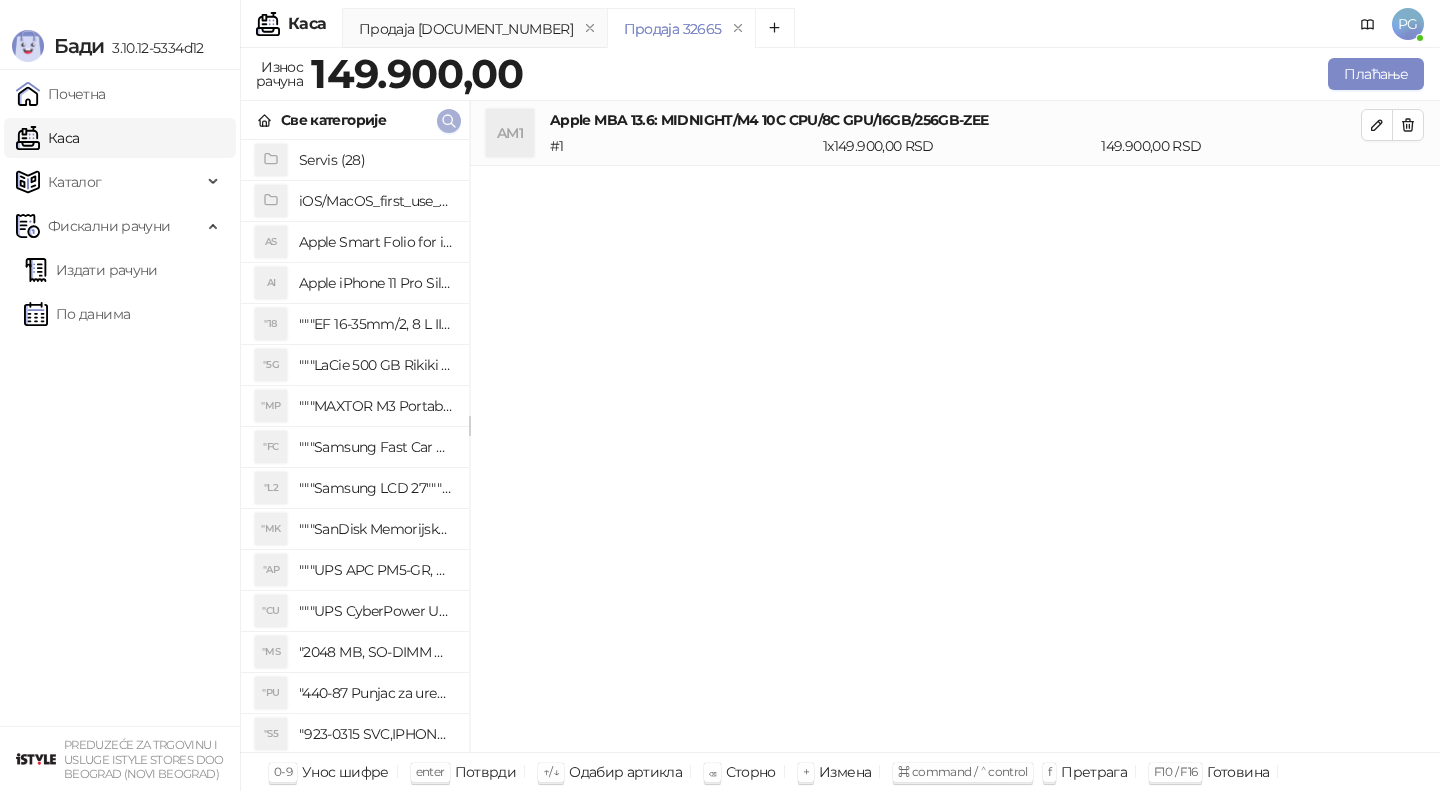 click 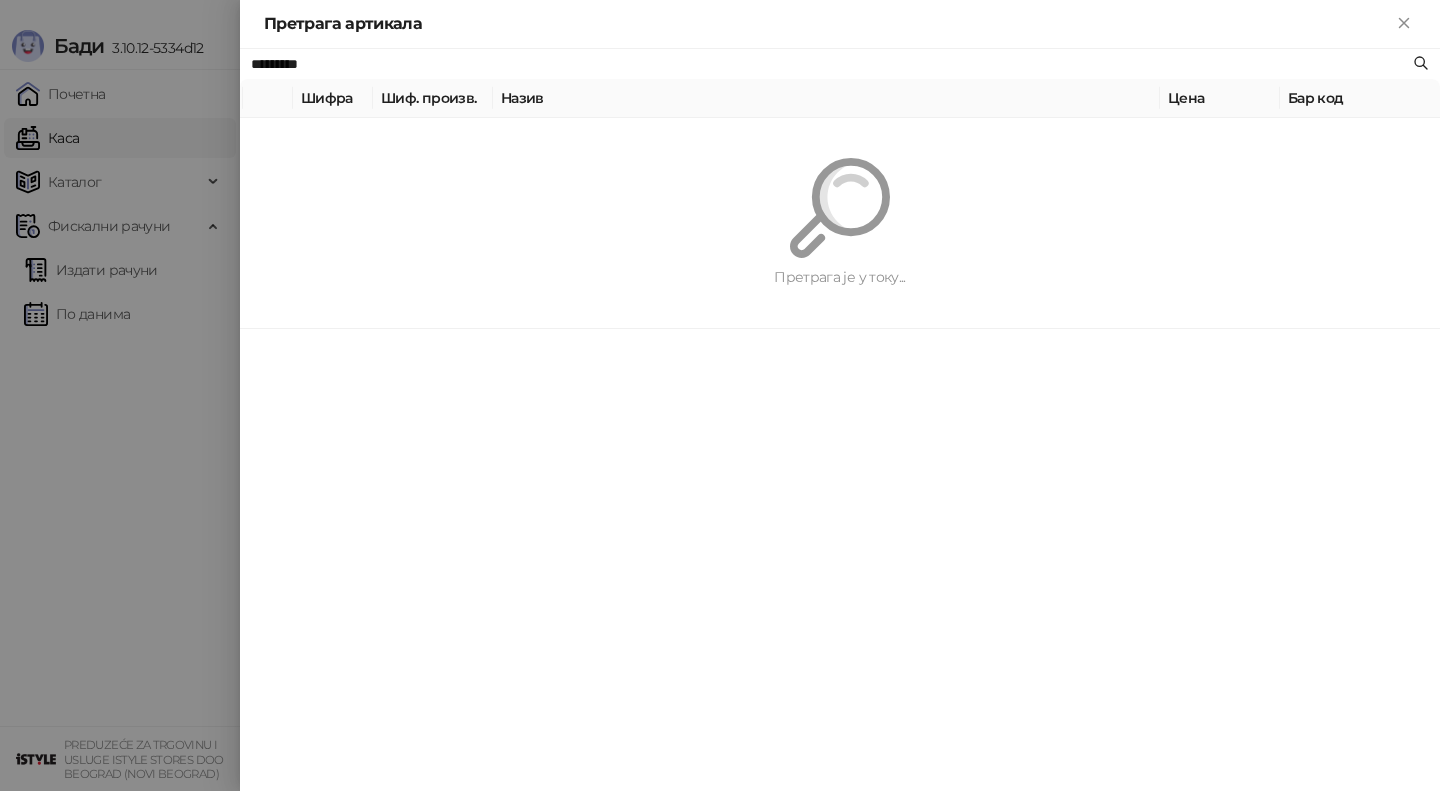 paste on "**********" 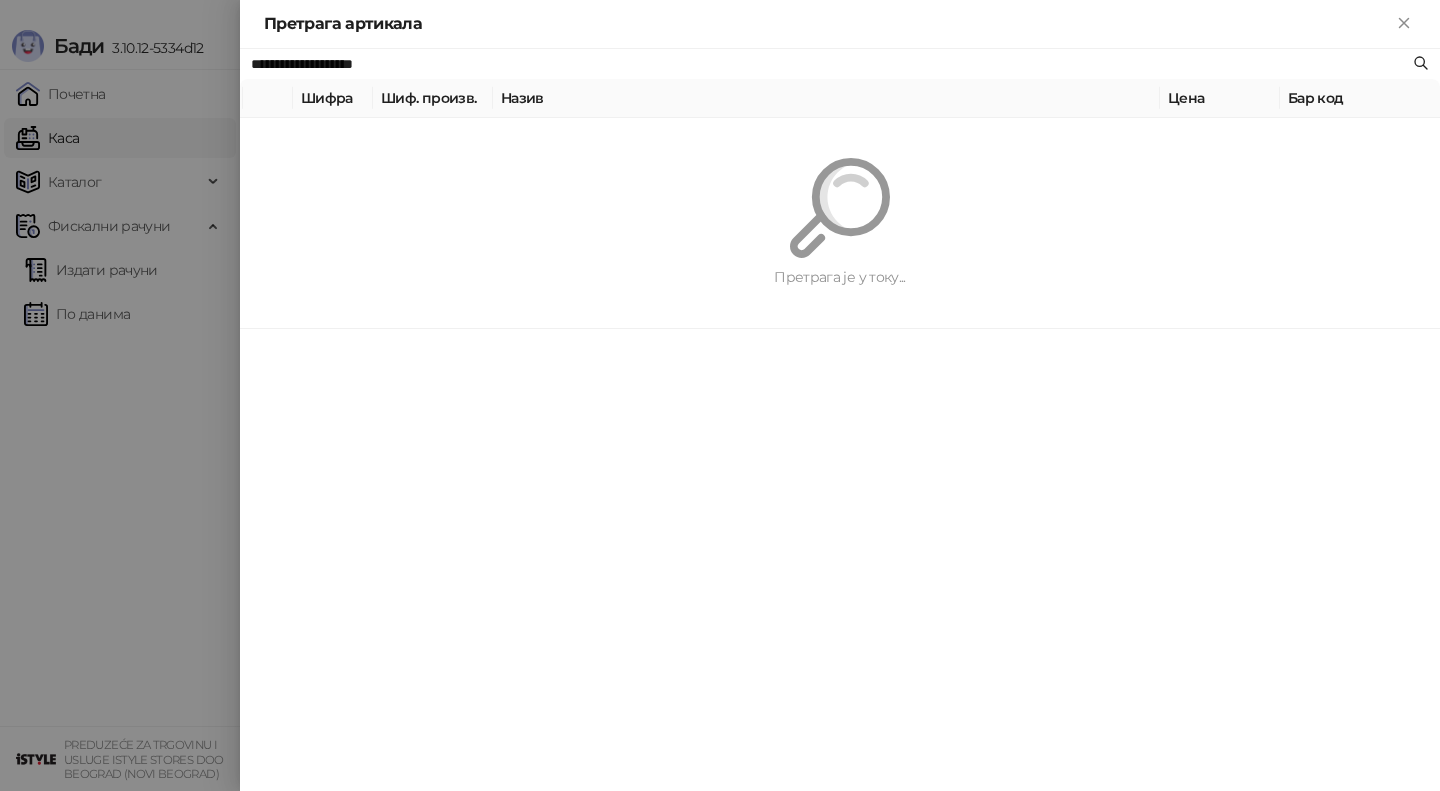 type on "**********" 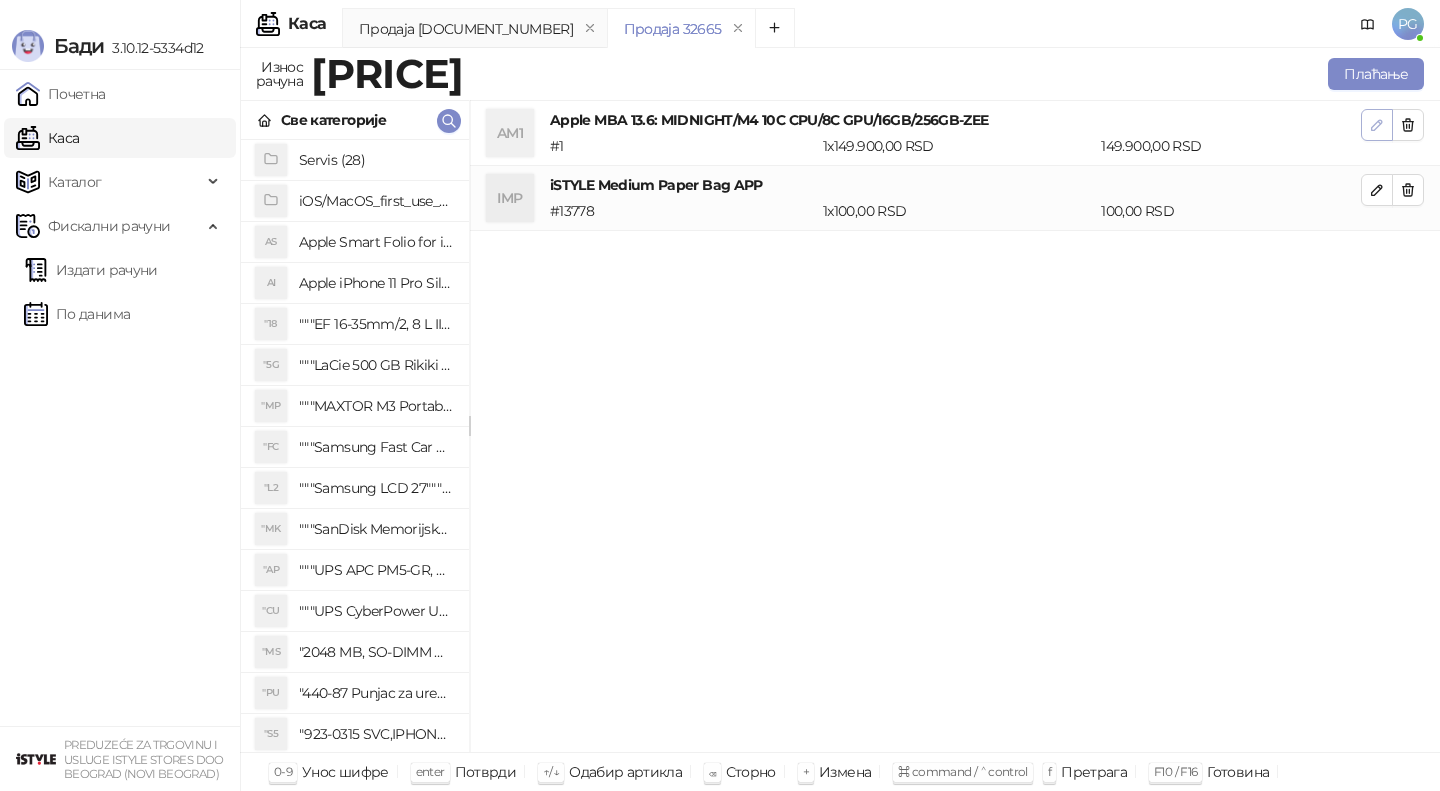 click at bounding box center [1377, 125] 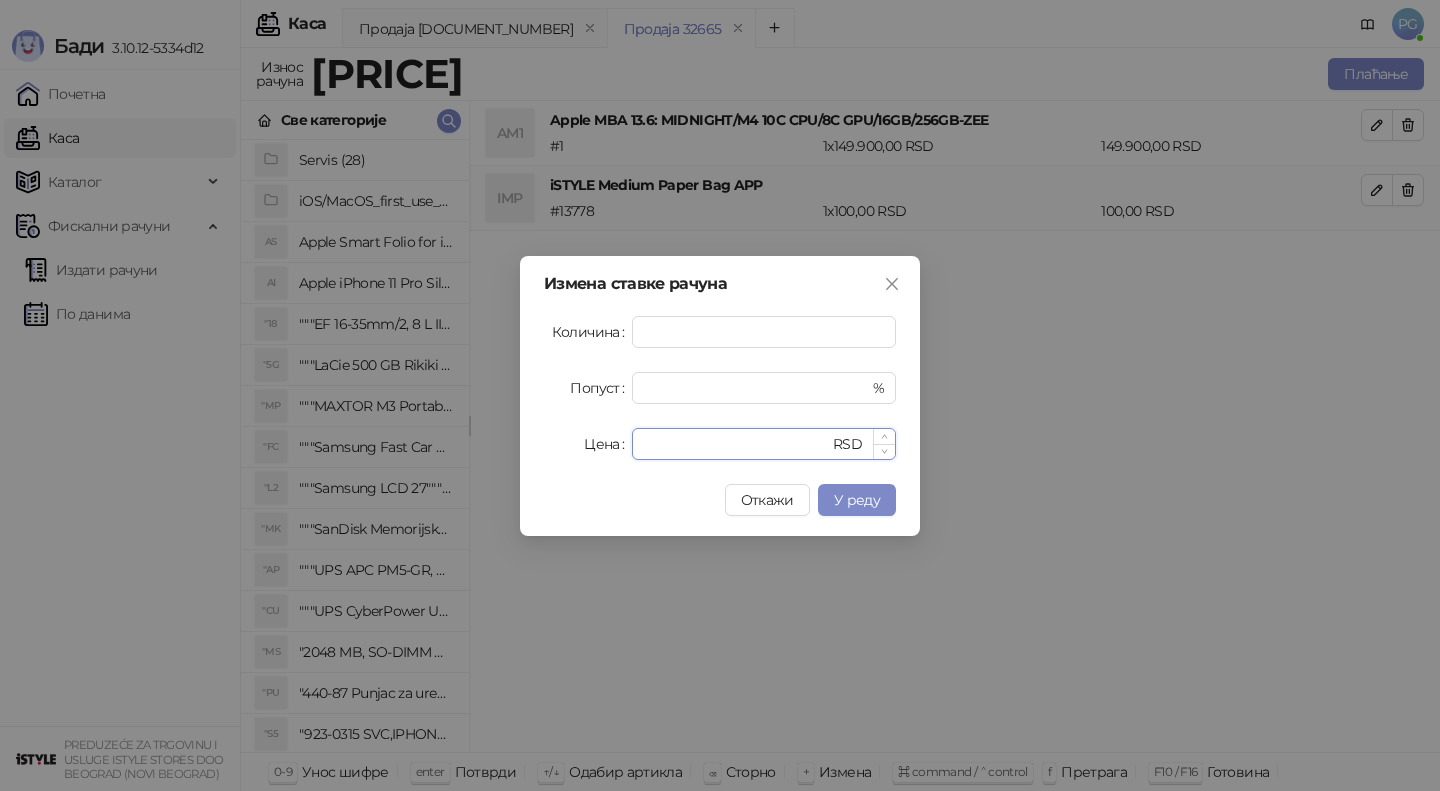 click on "******" at bounding box center (736, 444) 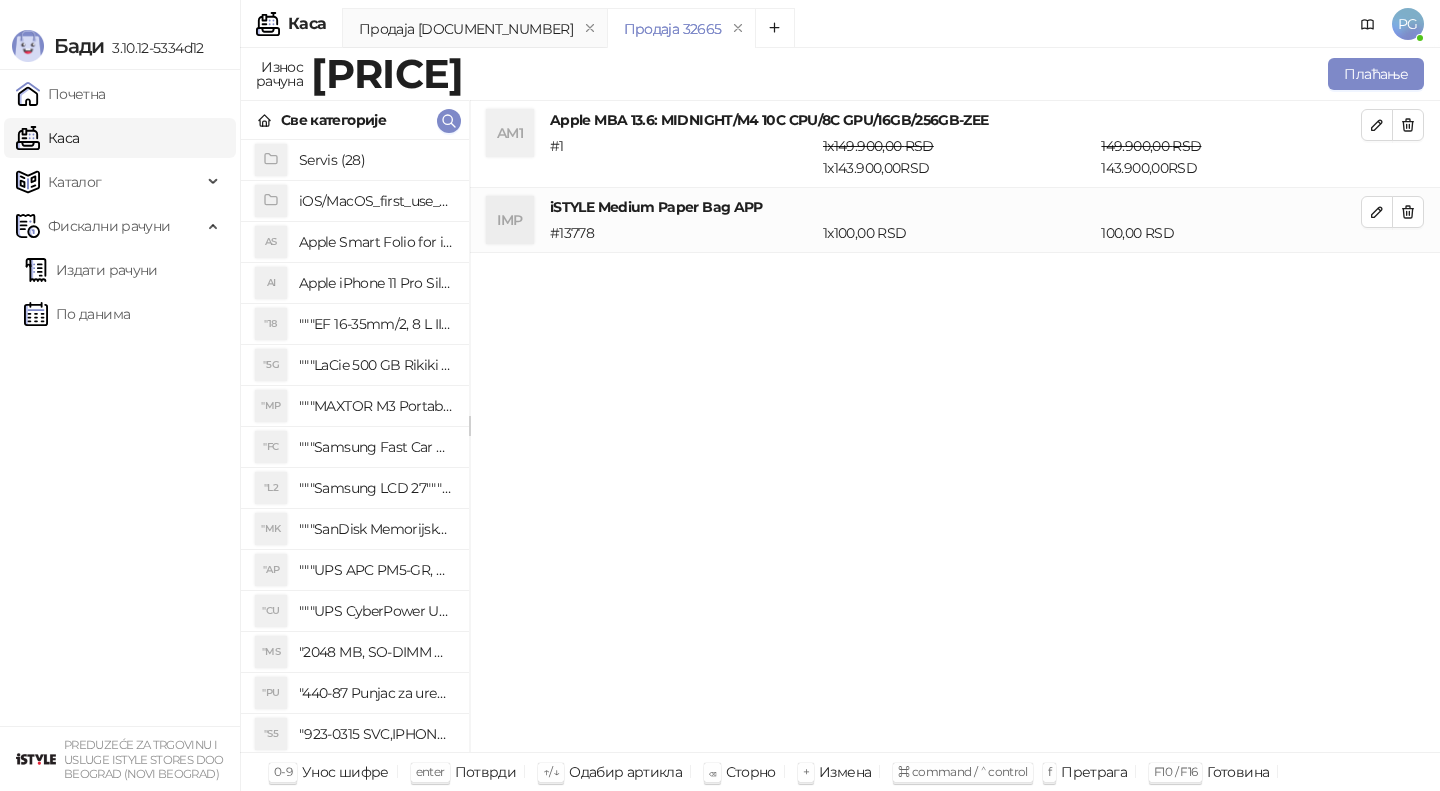 click on "Плаћање" at bounding box center (948, 74) 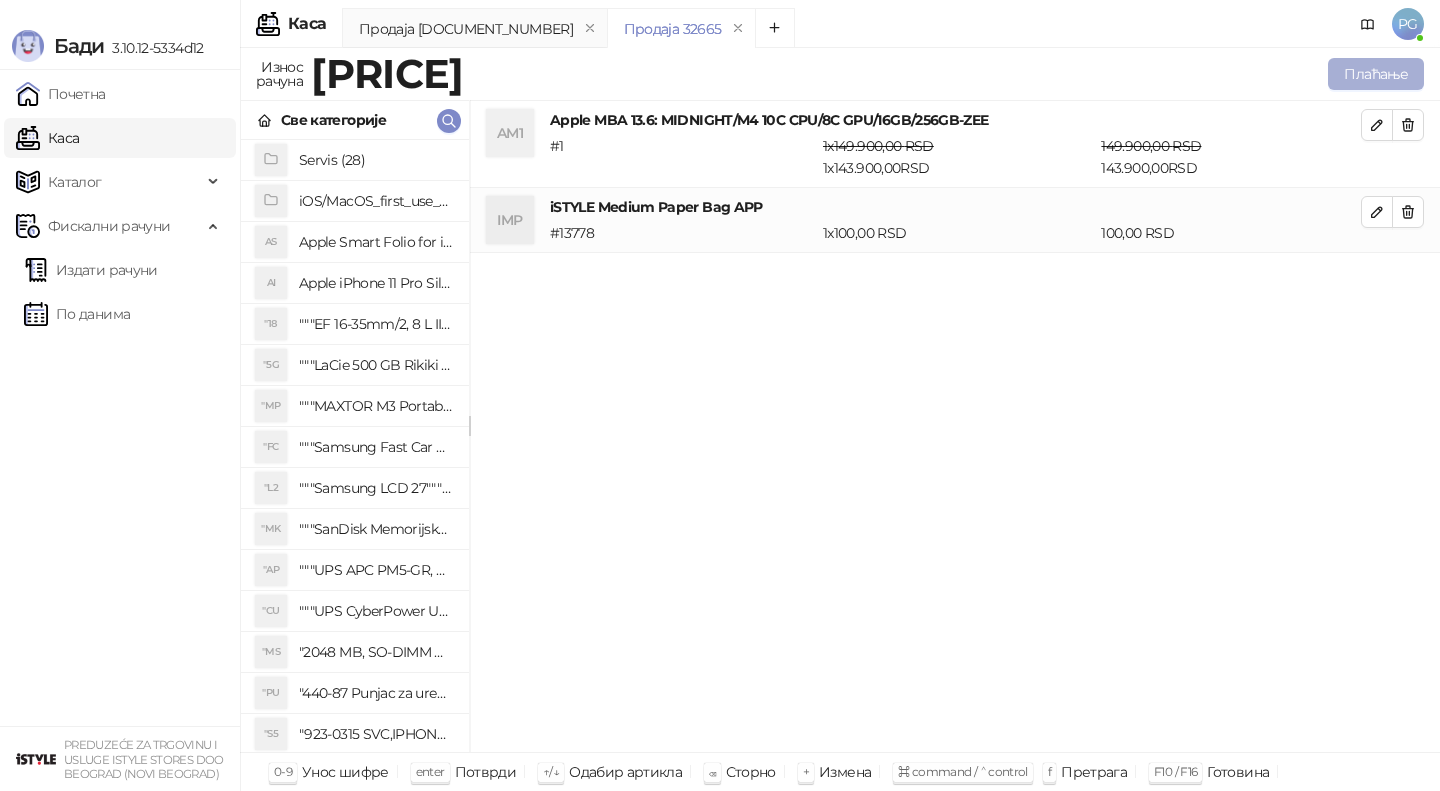 click on "Плаћање" at bounding box center (1376, 74) 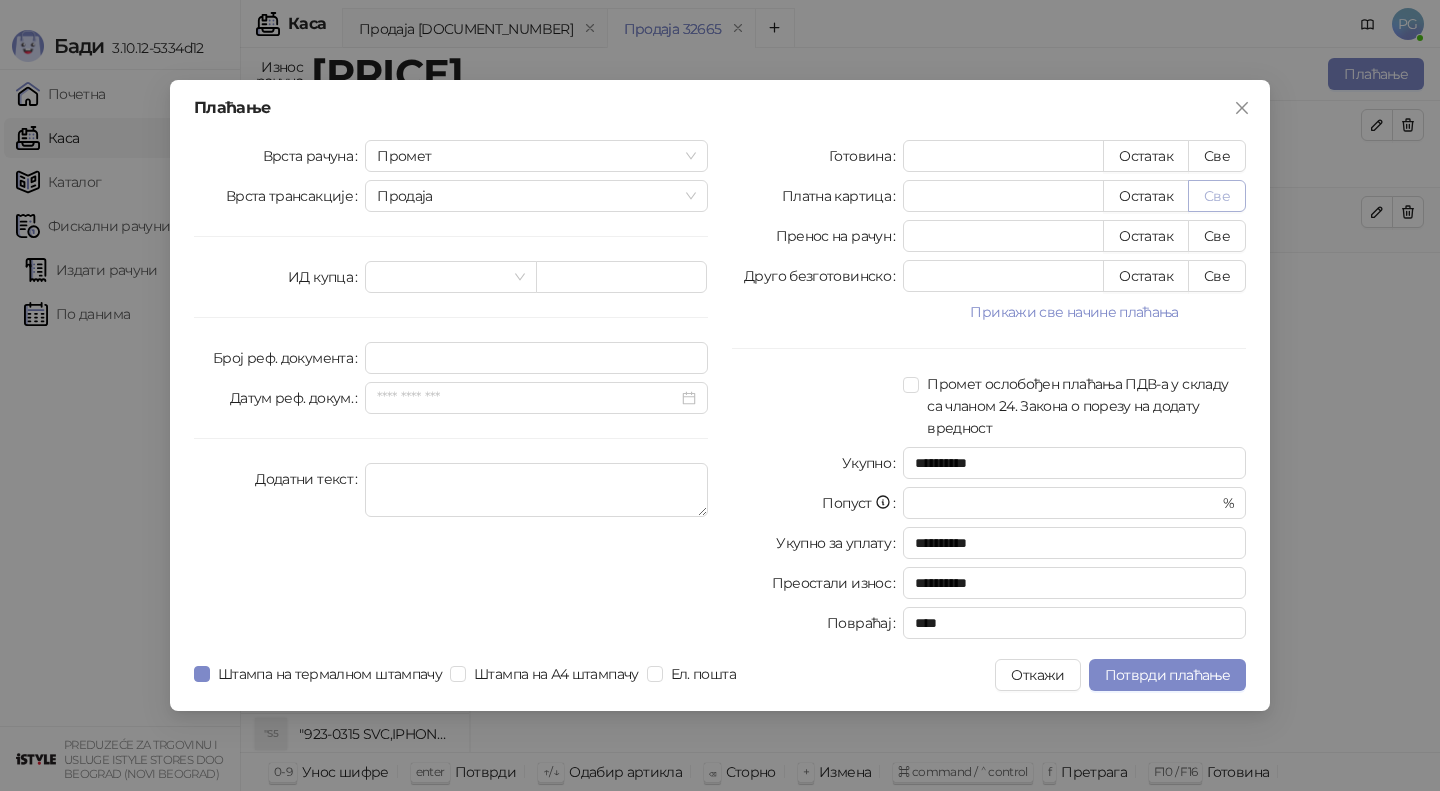 click on "Све" at bounding box center (1217, 196) 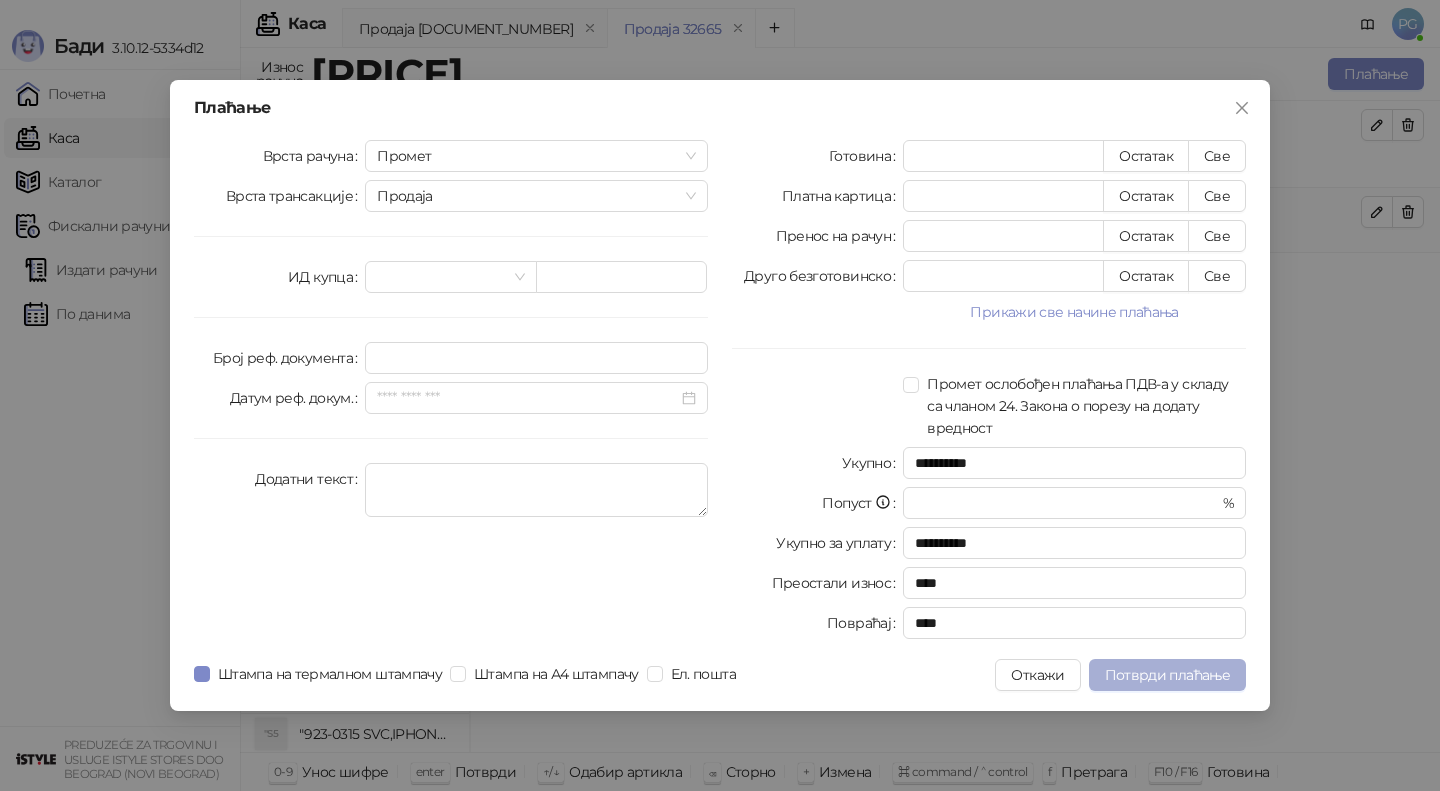 click on "Потврди плаћање" at bounding box center (1167, 675) 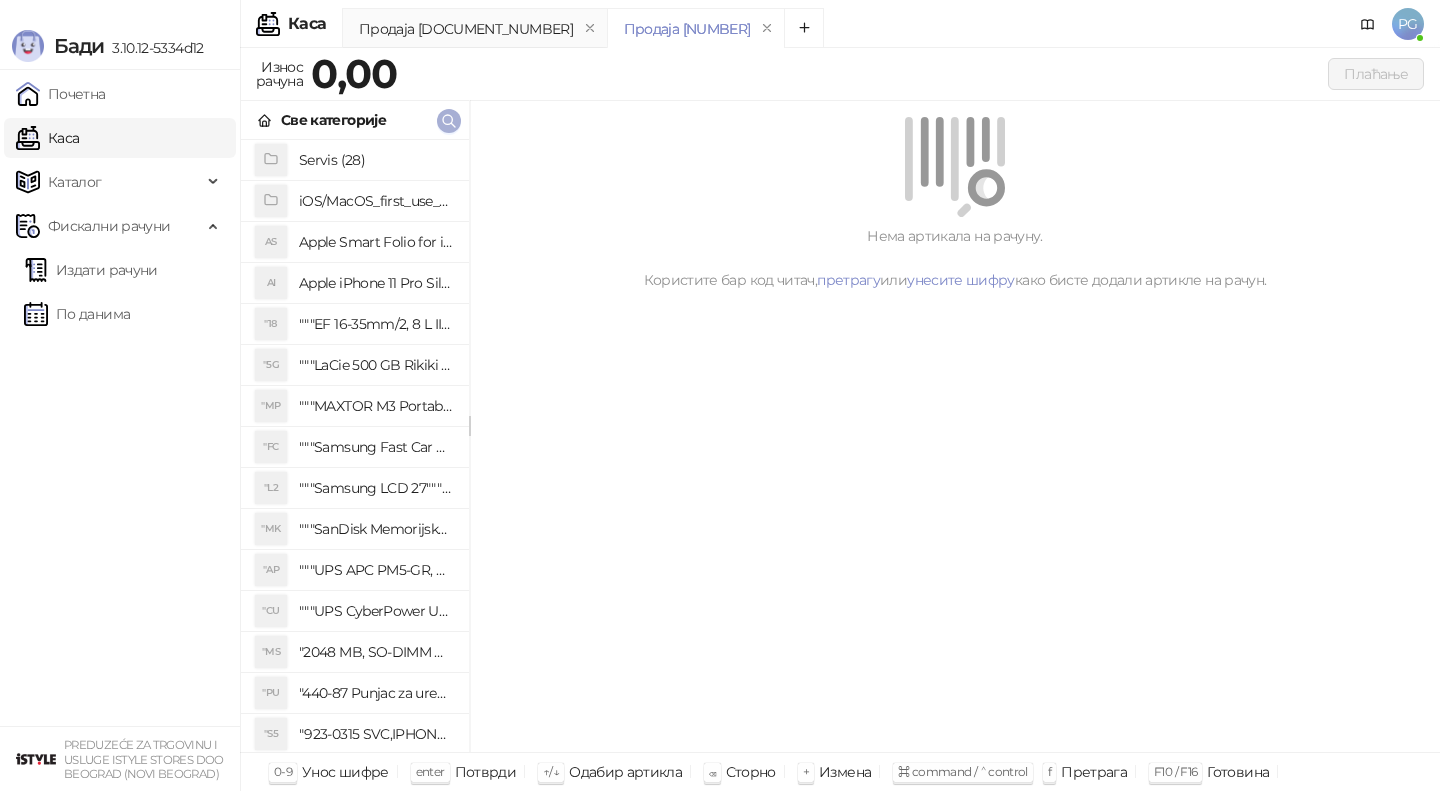 click 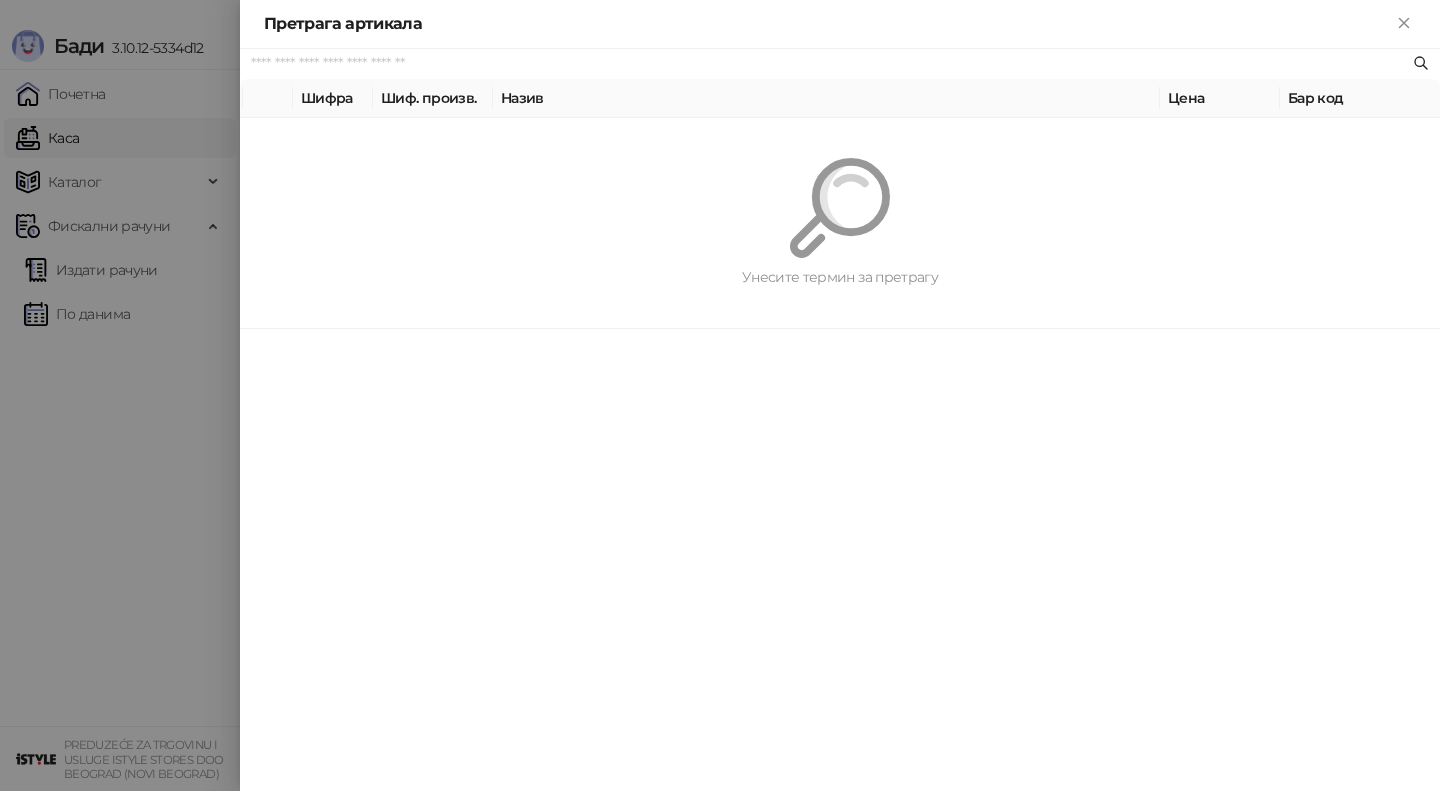 paste on "*********" 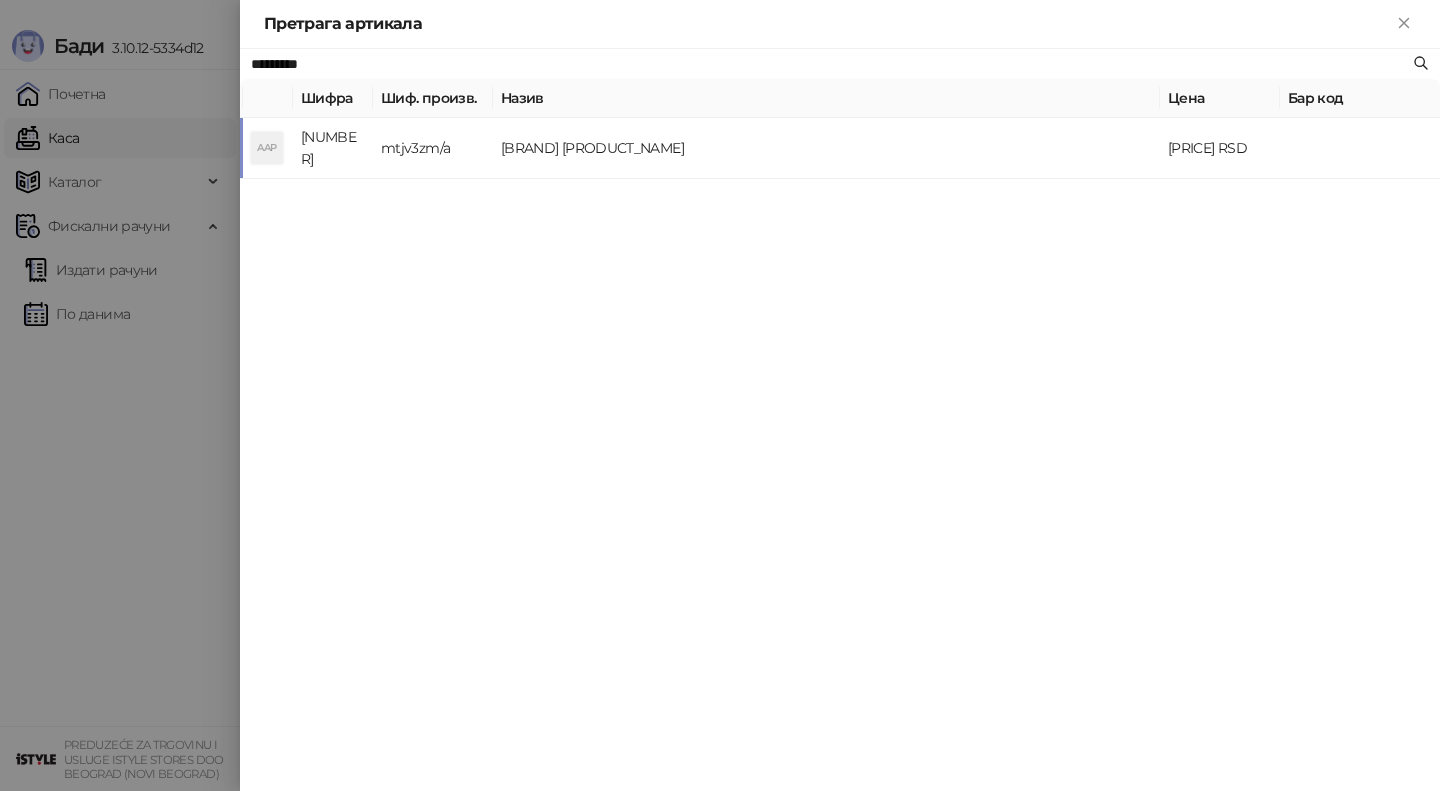 type on "*********" 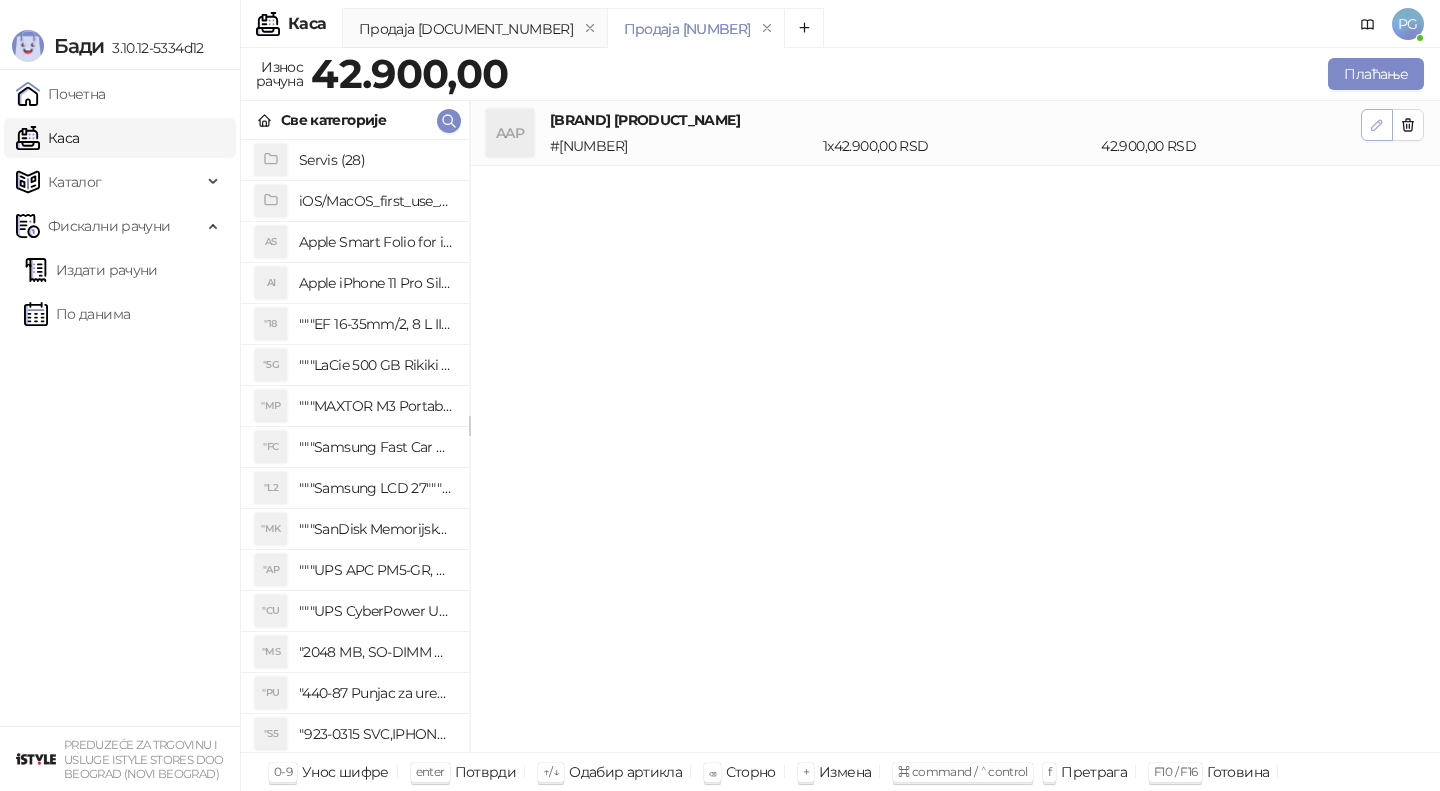 click 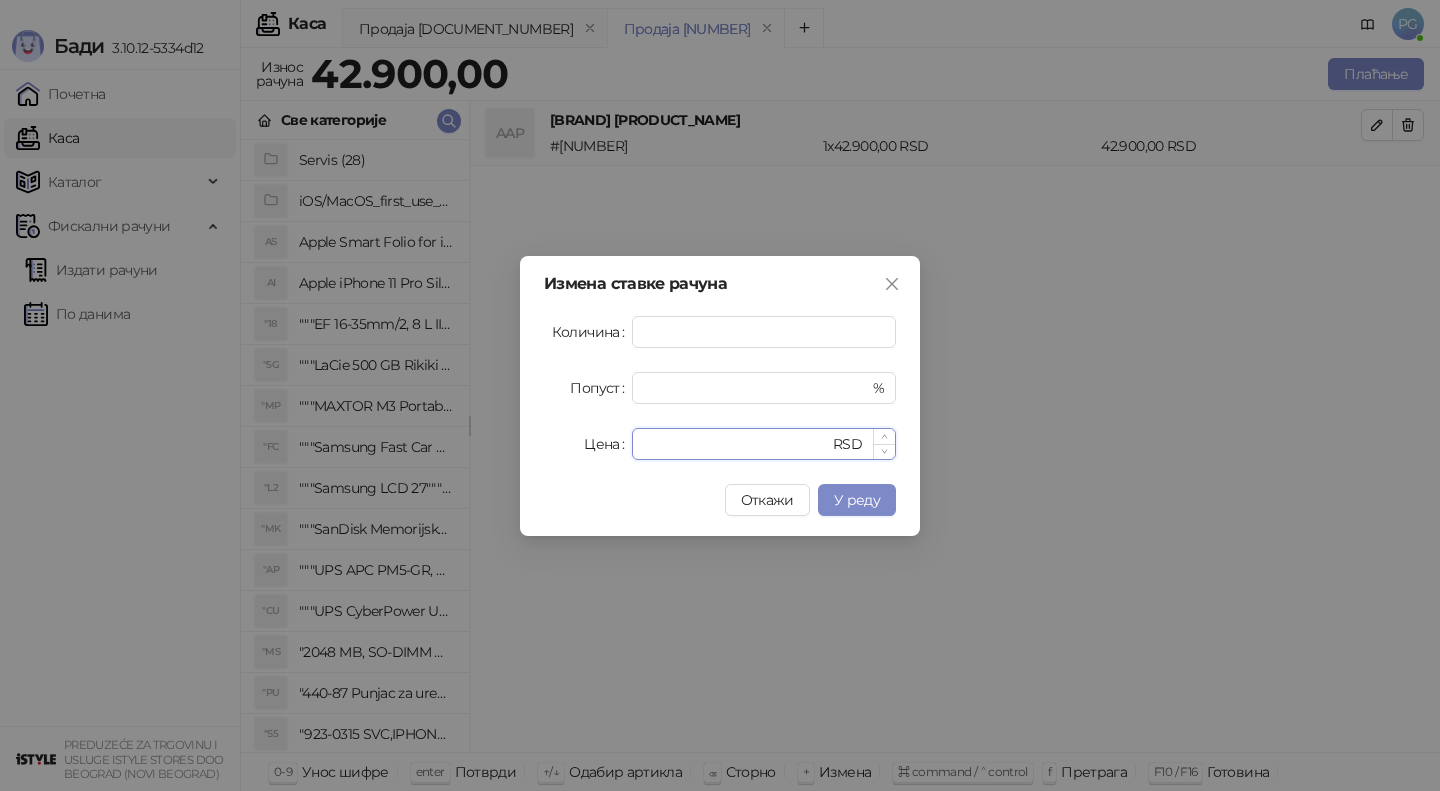 click on "*****" at bounding box center (736, 444) 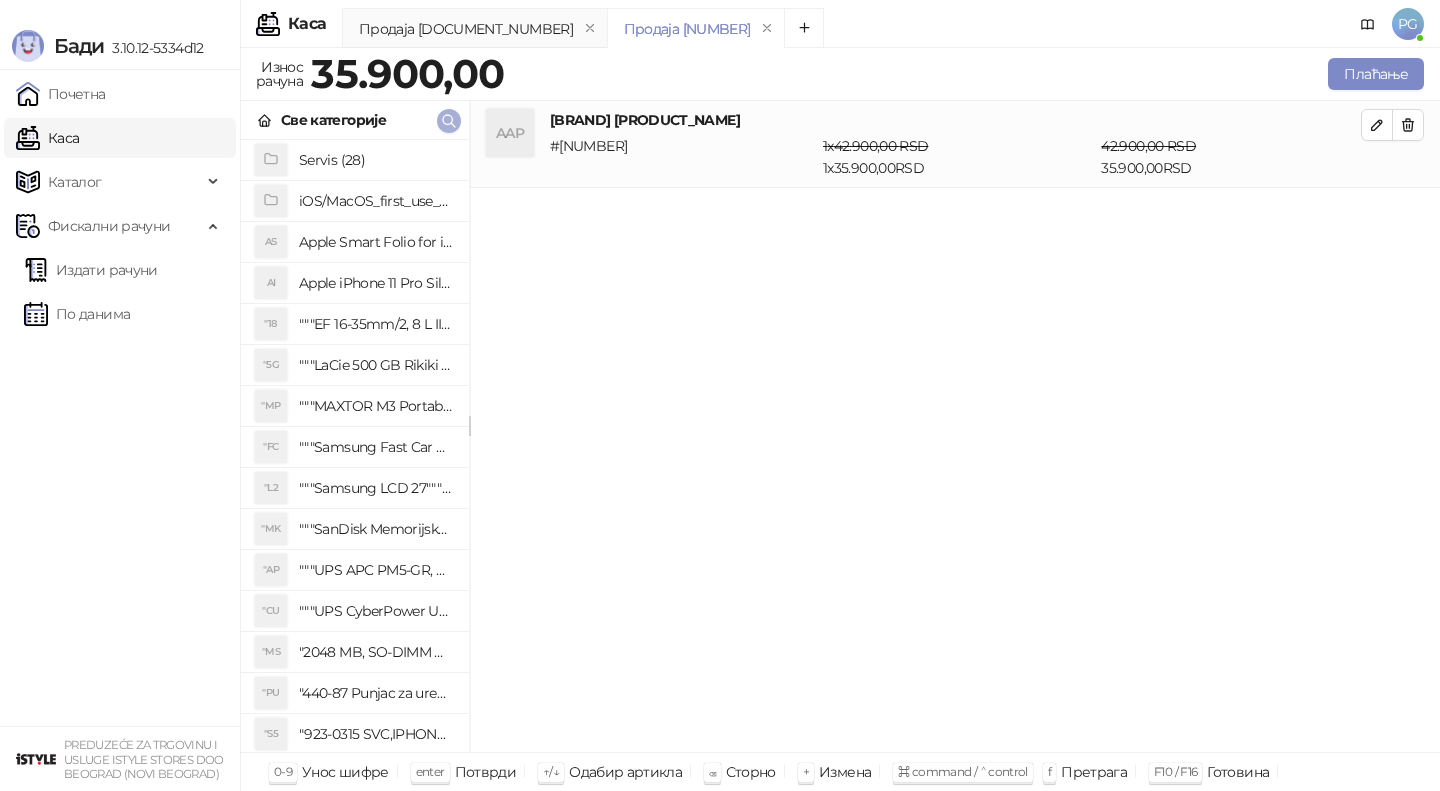 click at bounding box center [449, 121] 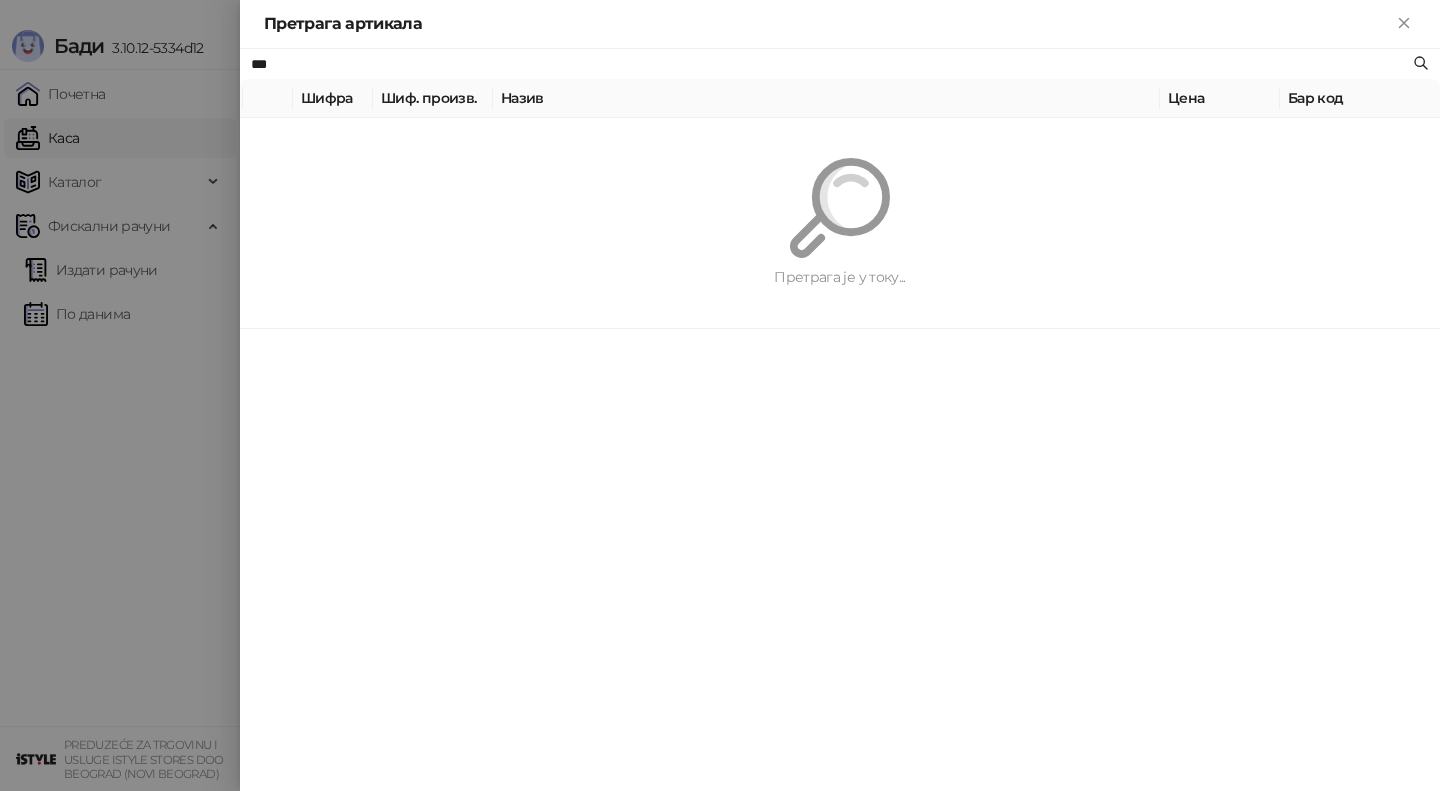 type on "***" 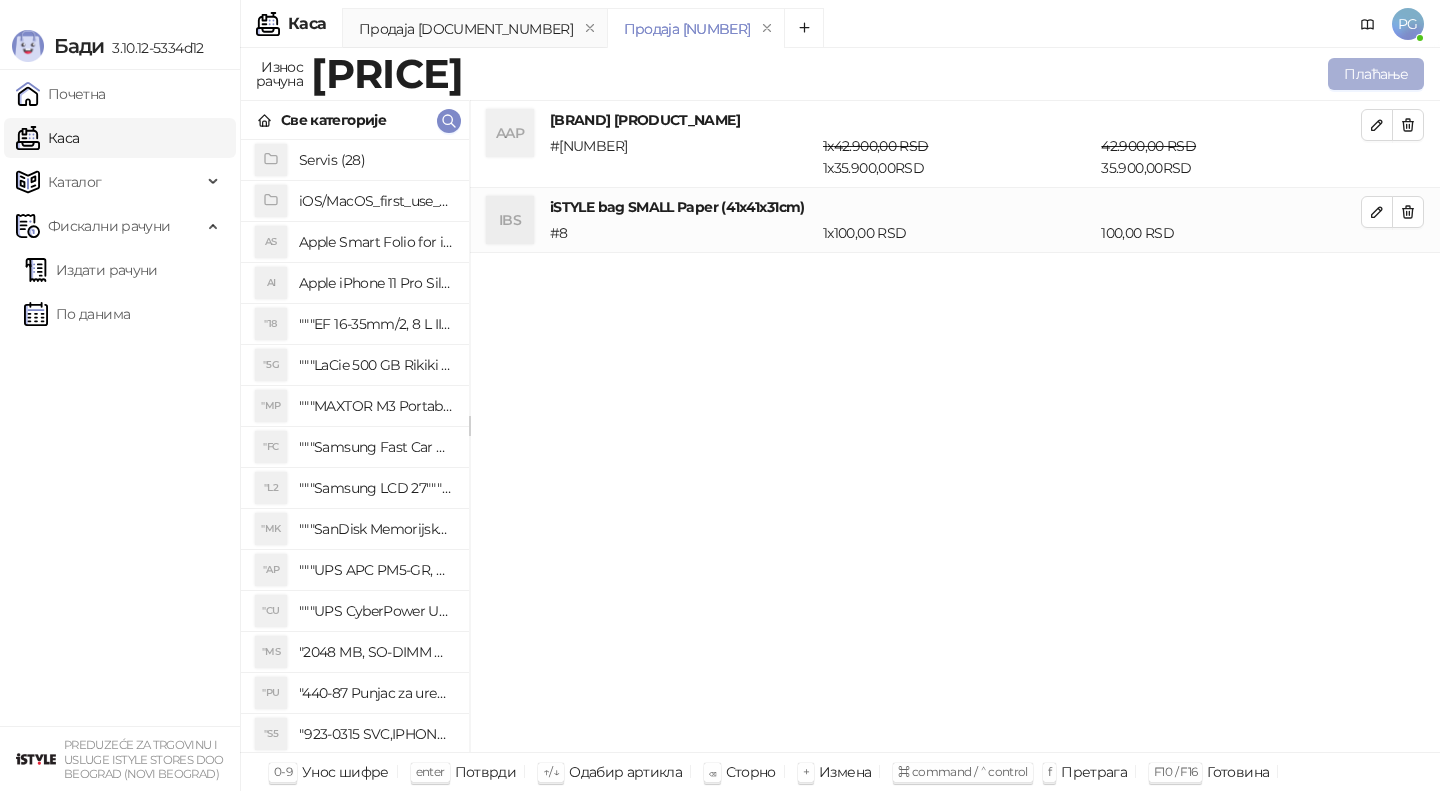 click on "Плаћање" at bounding box center [1376, 74] 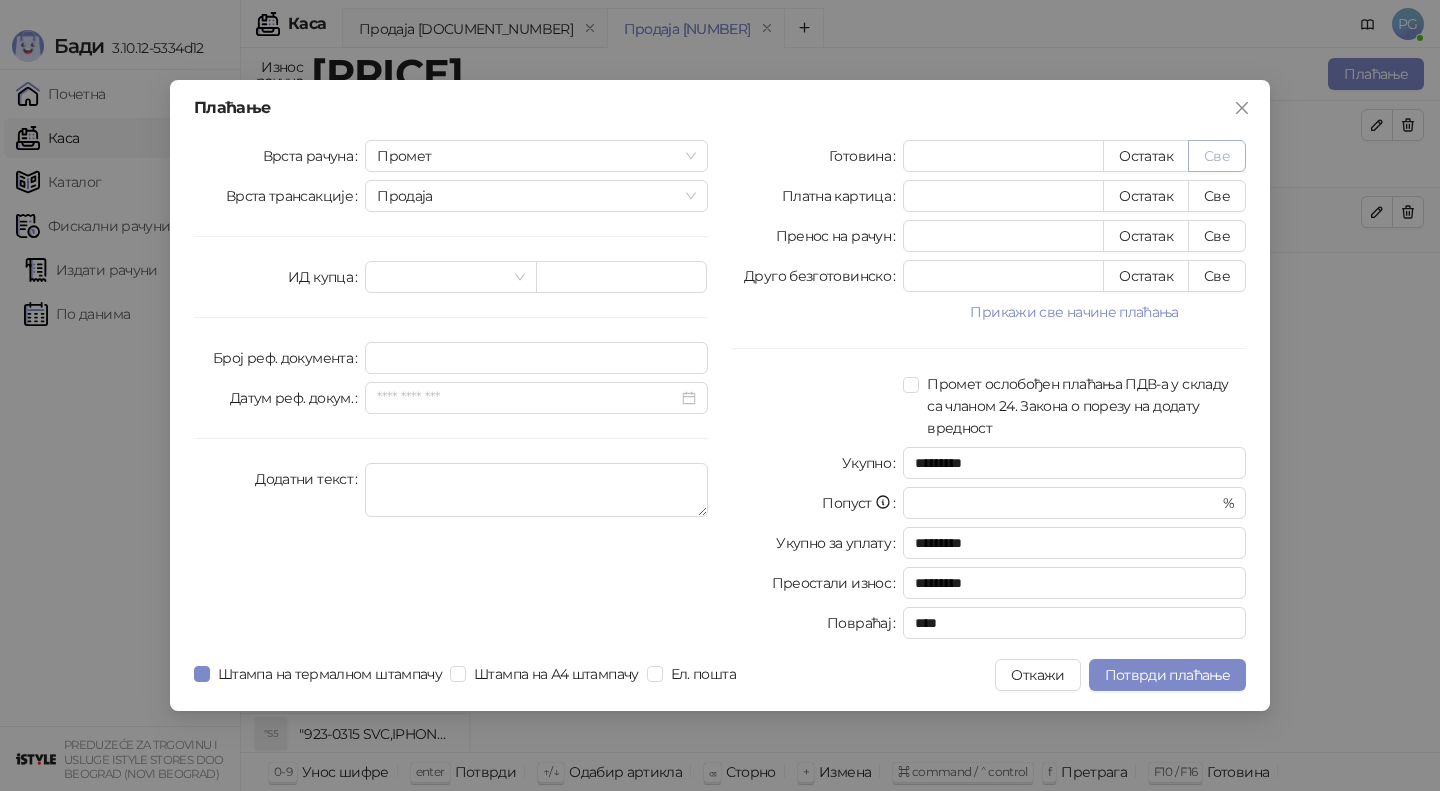 click on "Све" at bounding box center [1217, 156] 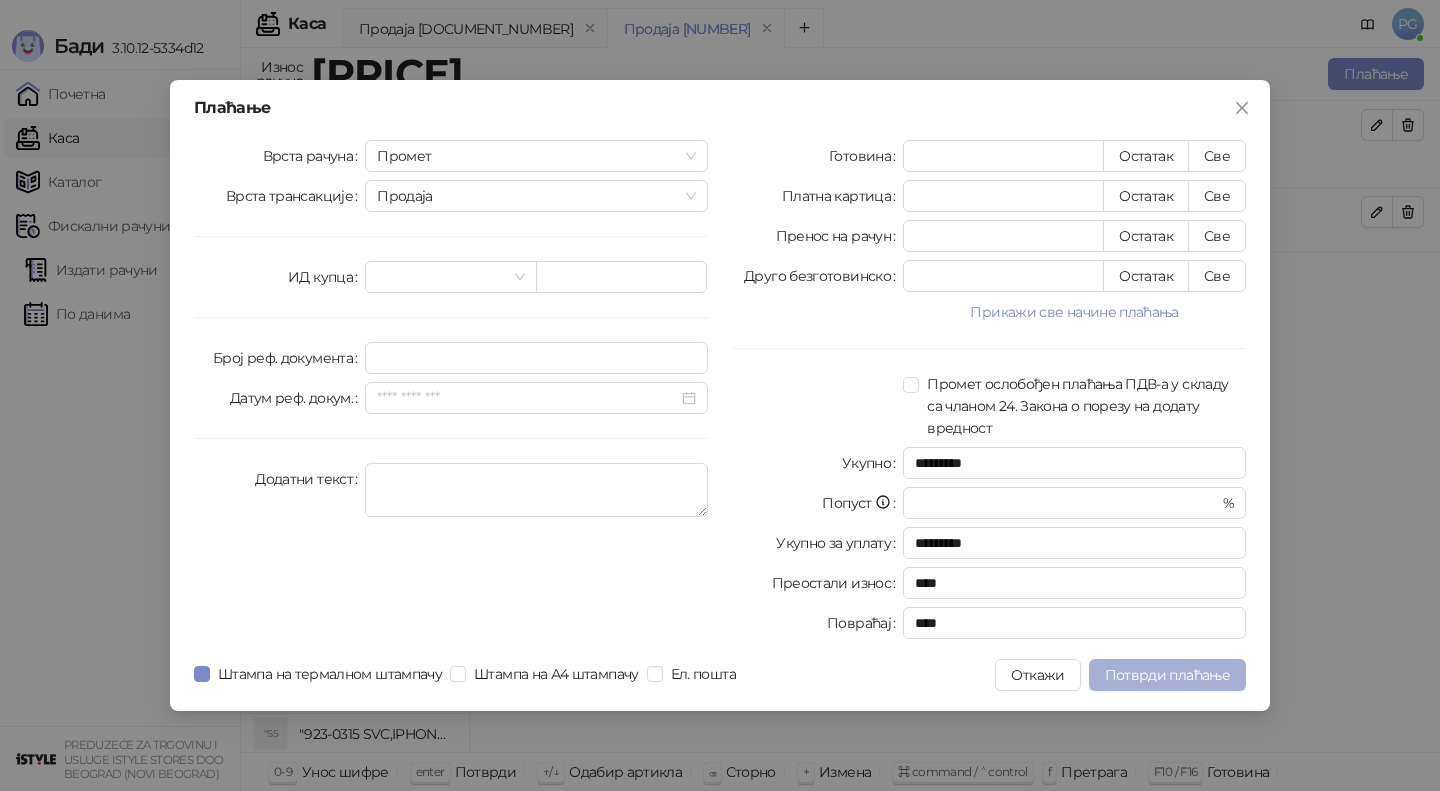 click on "Потврди плаћање" at bounding box center [1167, 675] 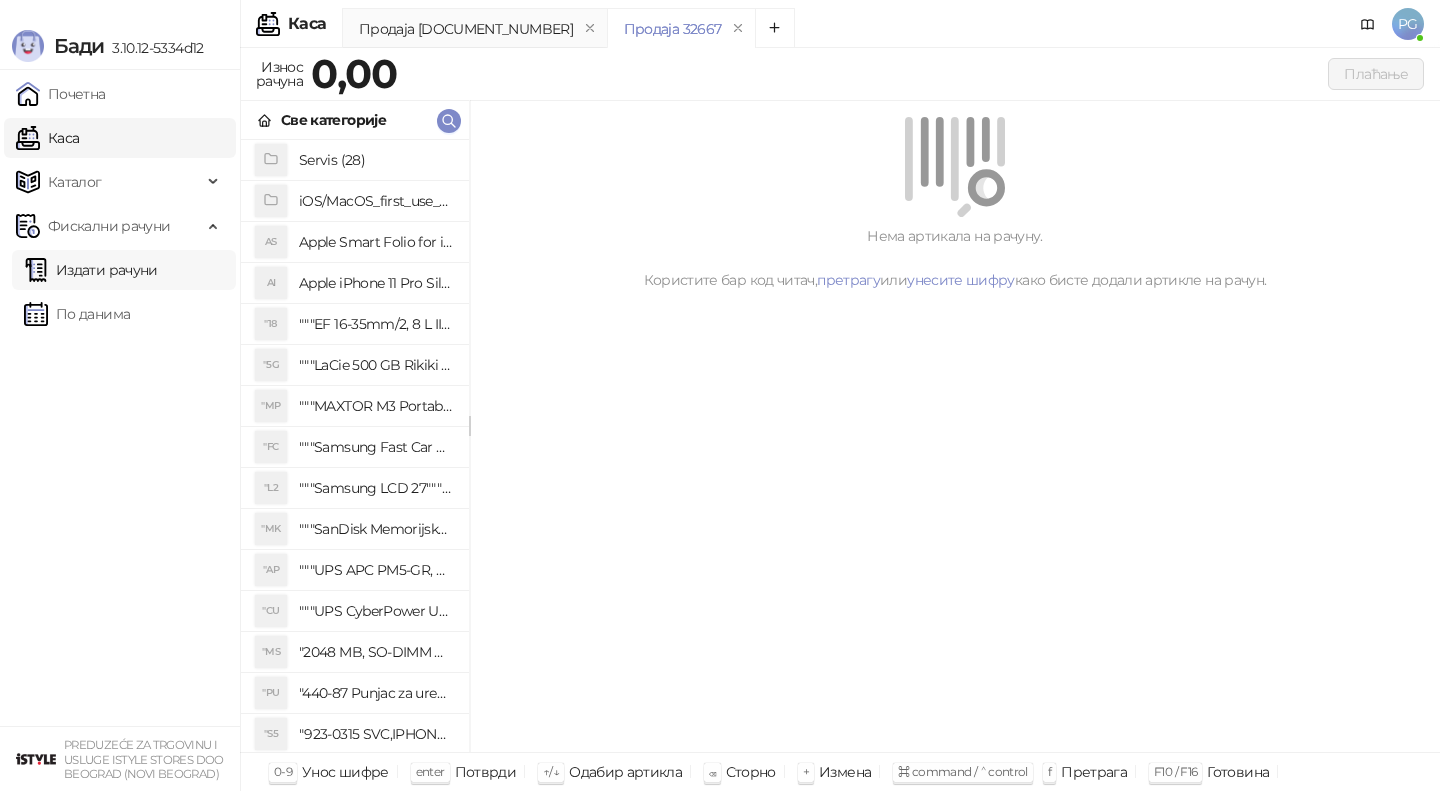 click on "Издати рачуни" at bounding box center (91, 270) 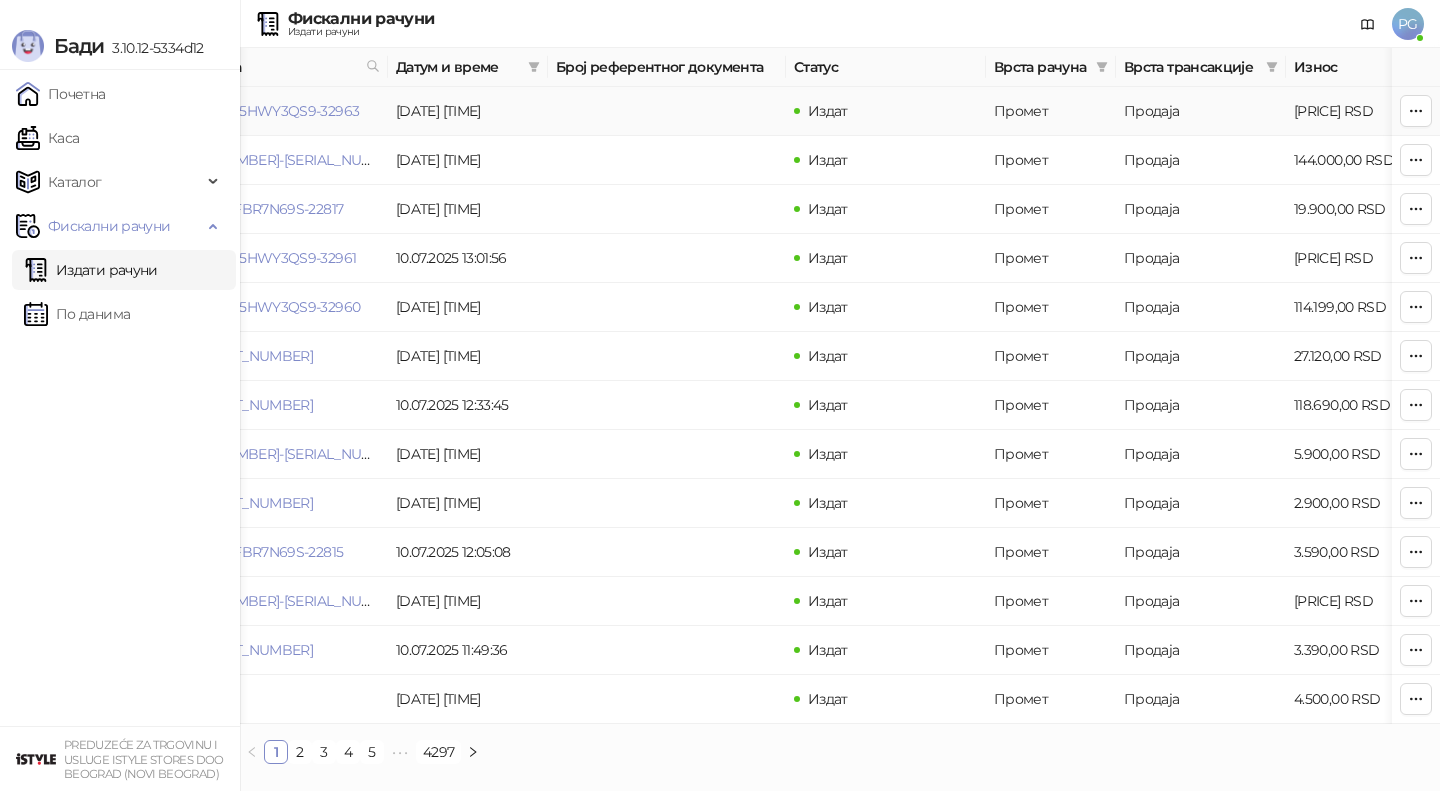 scroll, scrollTop: 0, scrollLeft: 0, axis: both 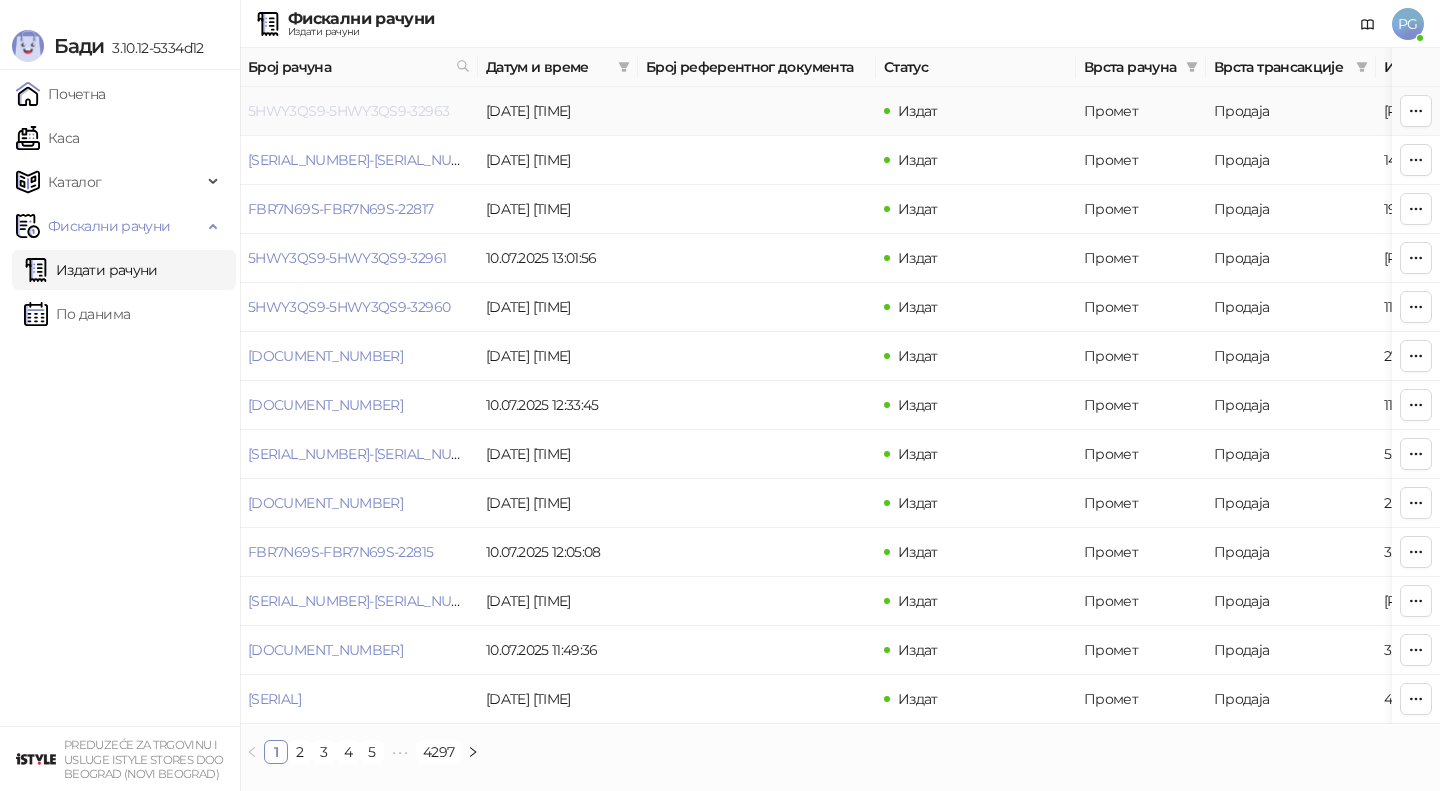 click on "5HWY3QS9-5HWY3QS9-32963" at bounding box center (348, 111) 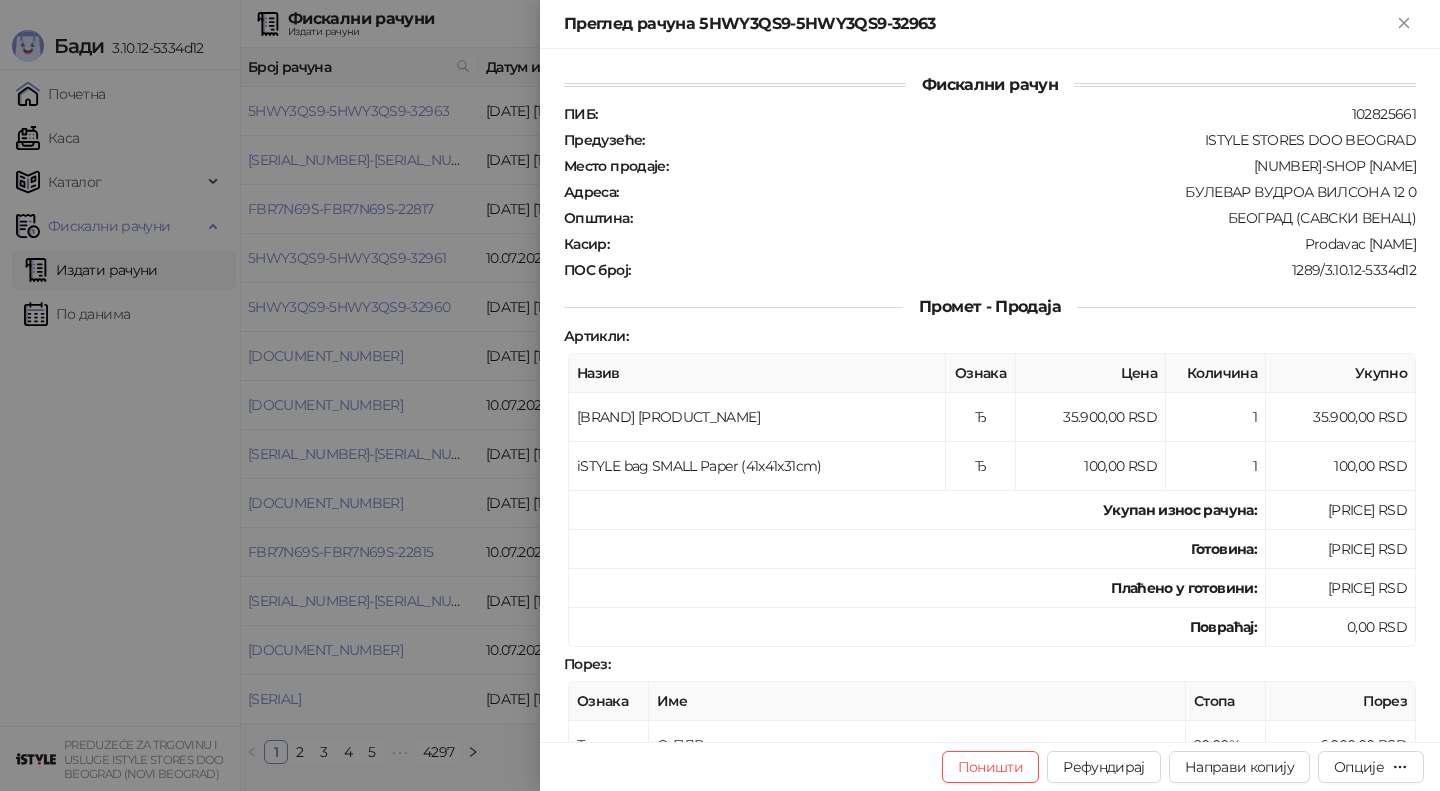 click at bounding box center [720, 395] 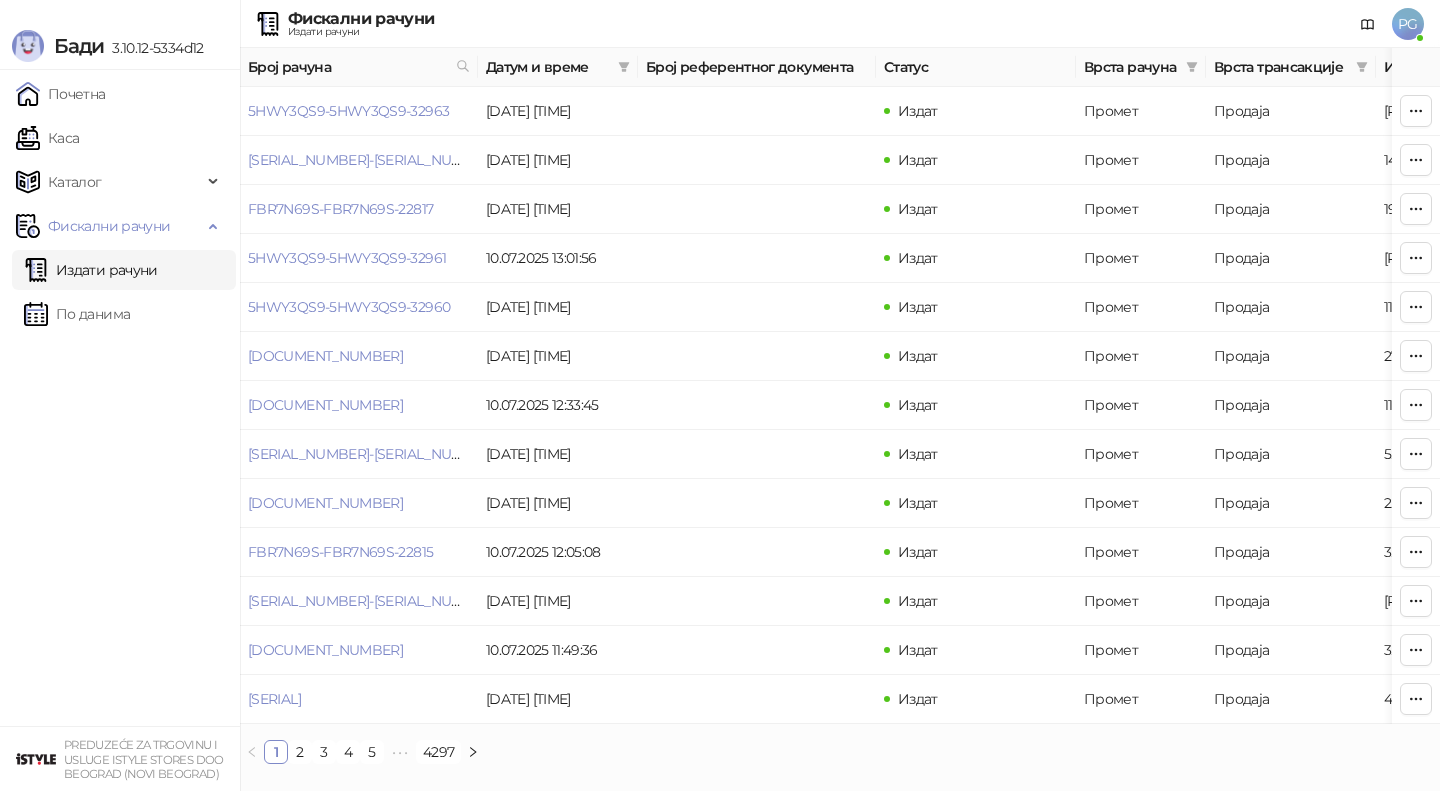 click on "Каса" at bounding box center [47, 138] 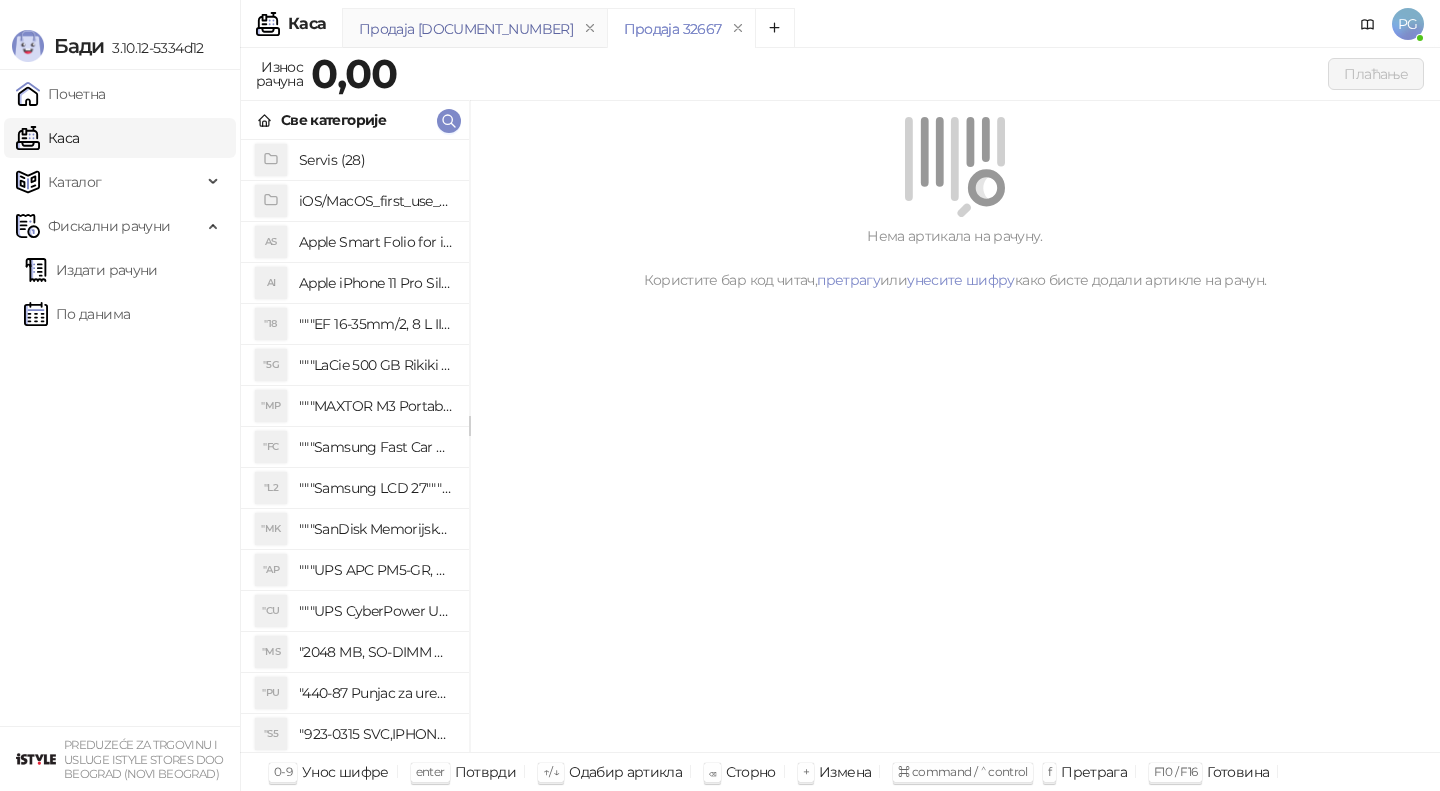 click on "Продаја [DOCUMENT_NUMBER]" at bounding box center (466, 29) 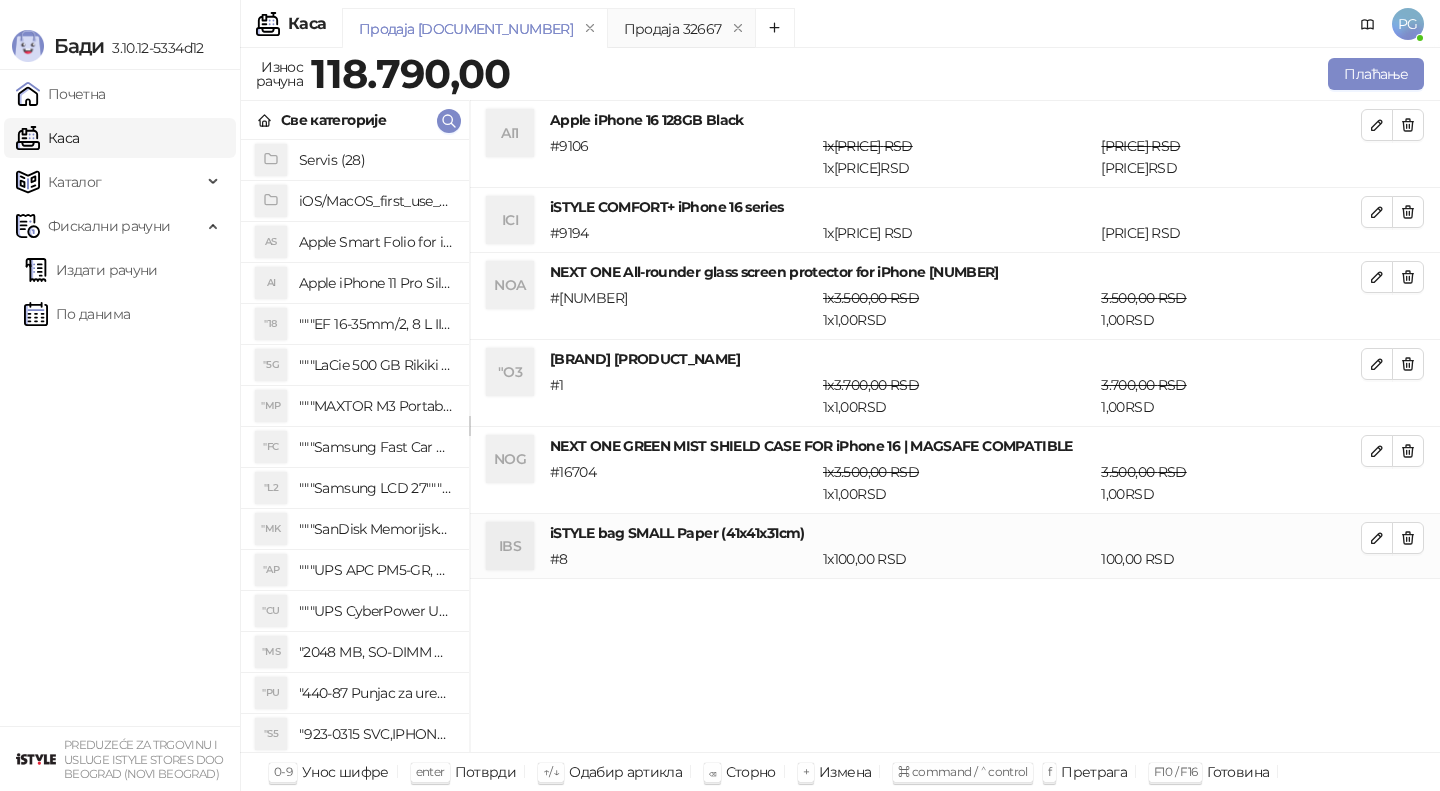 click on "Плаћање" at bounding box center (971, 74) 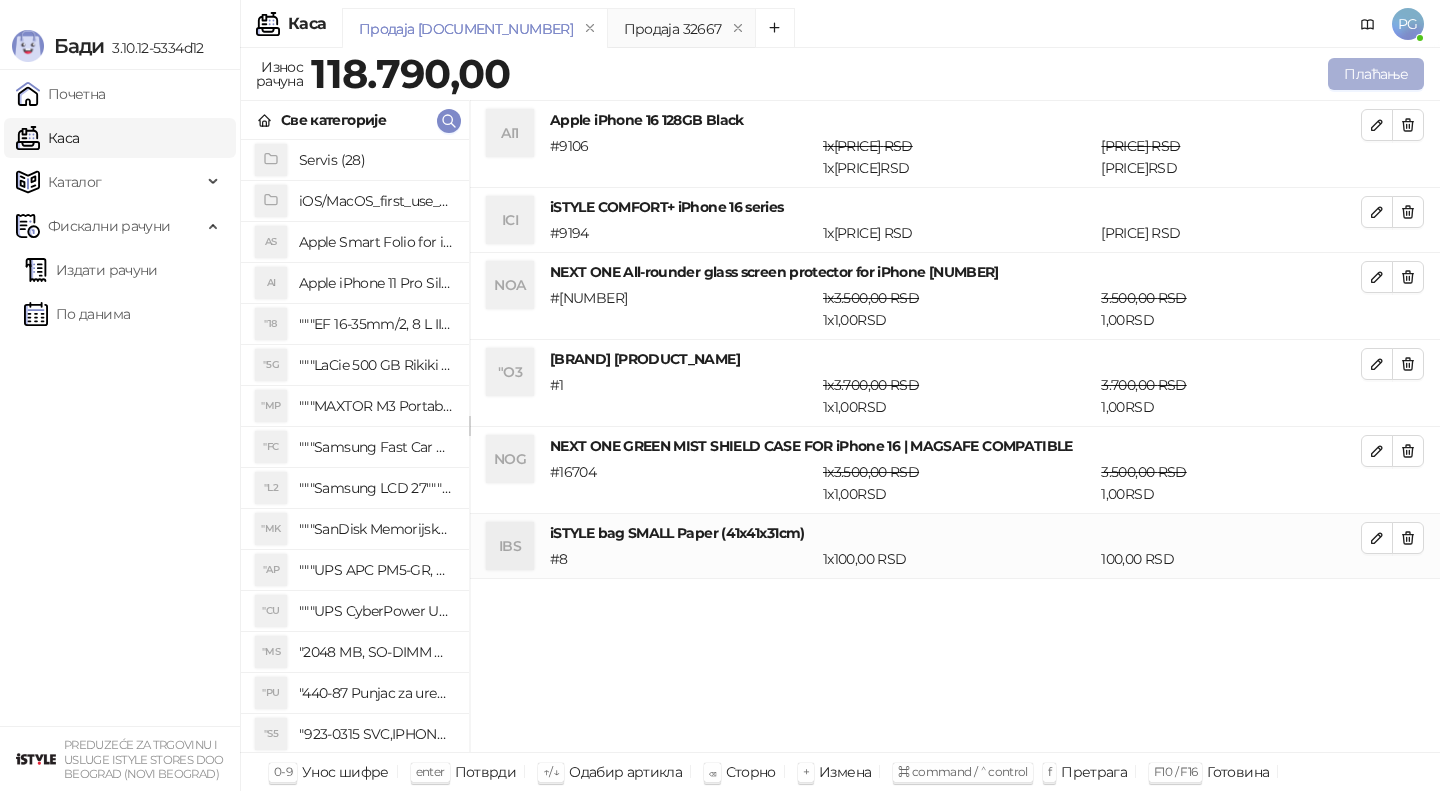 click on "Плаћање" at bounding box center (1376, 74) 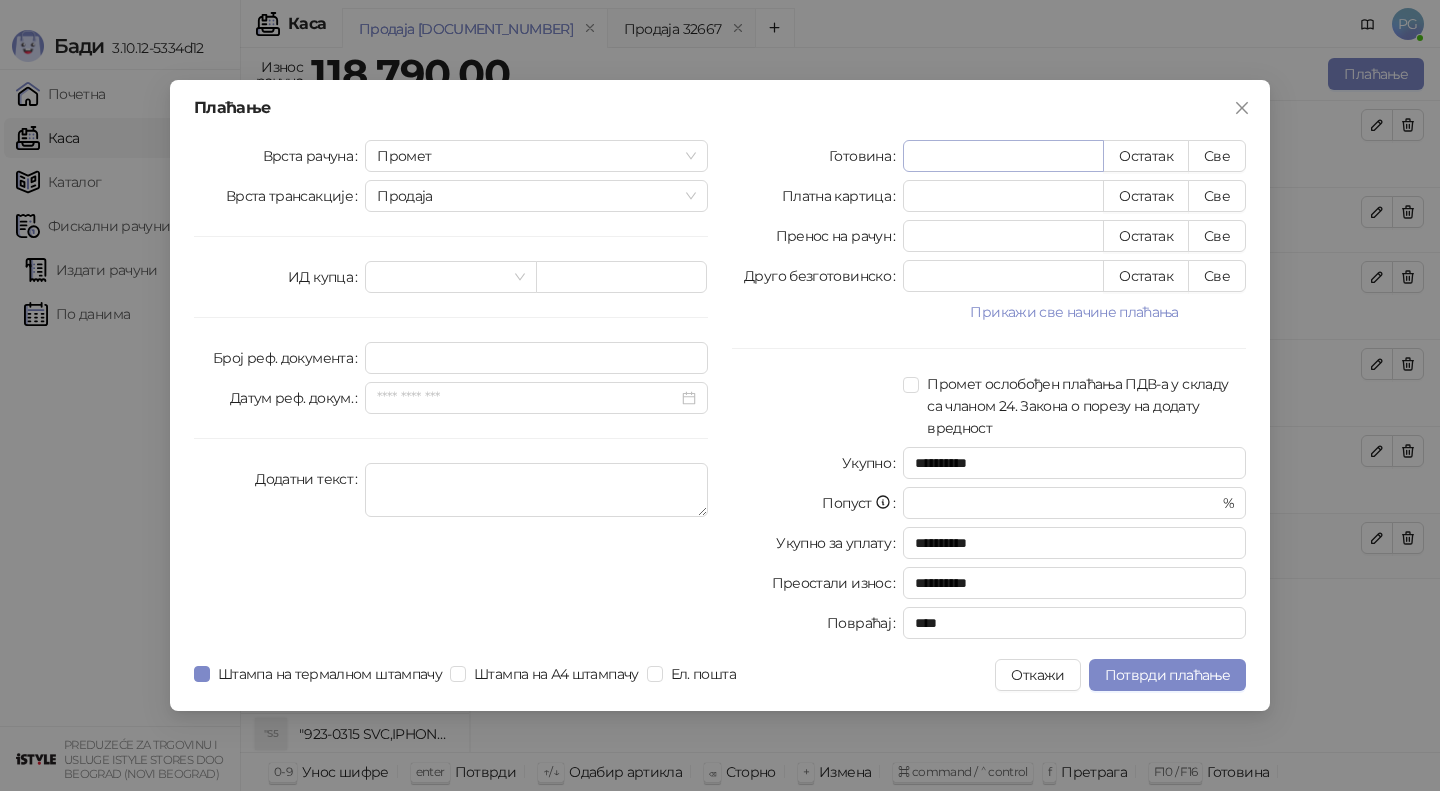 type on "*" 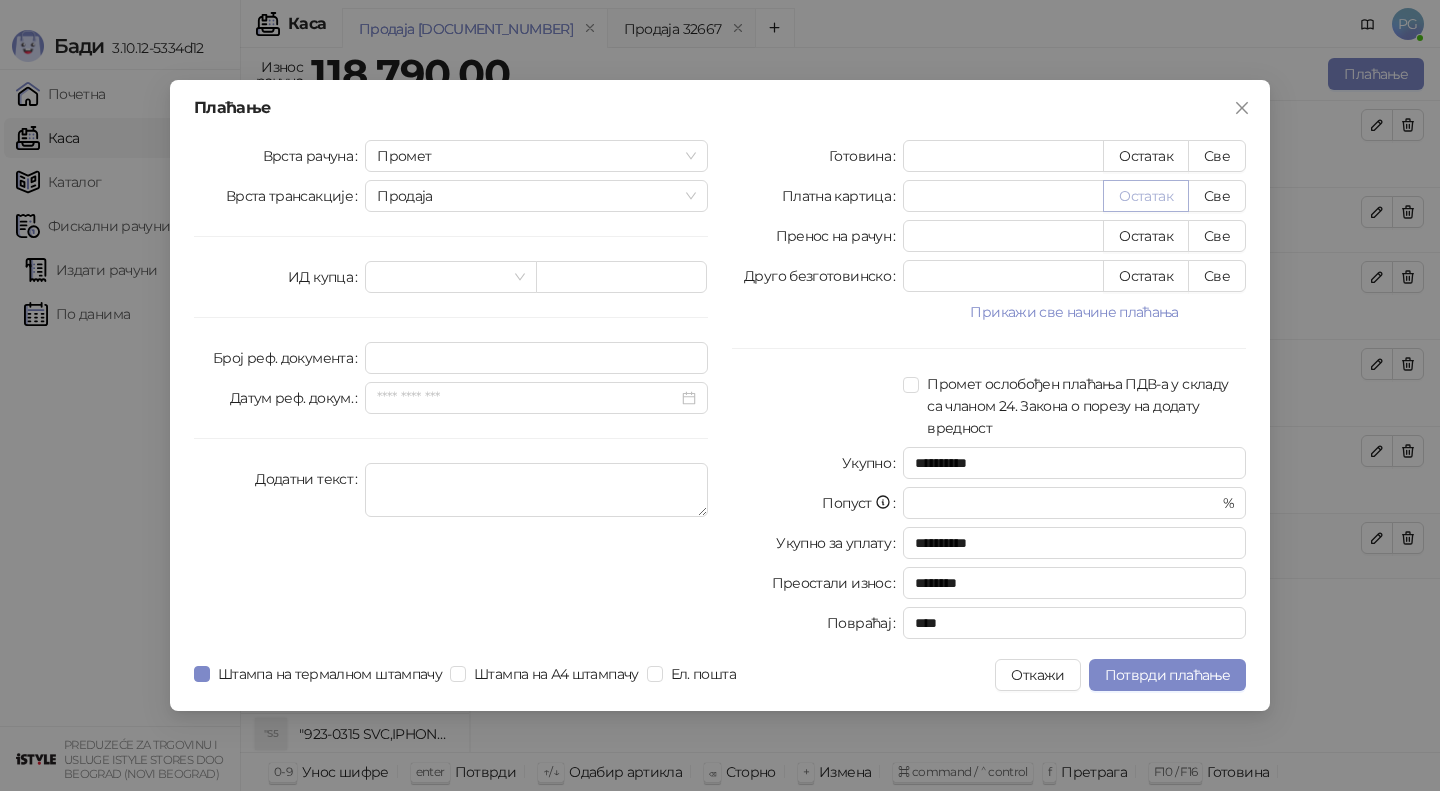 type on "******" 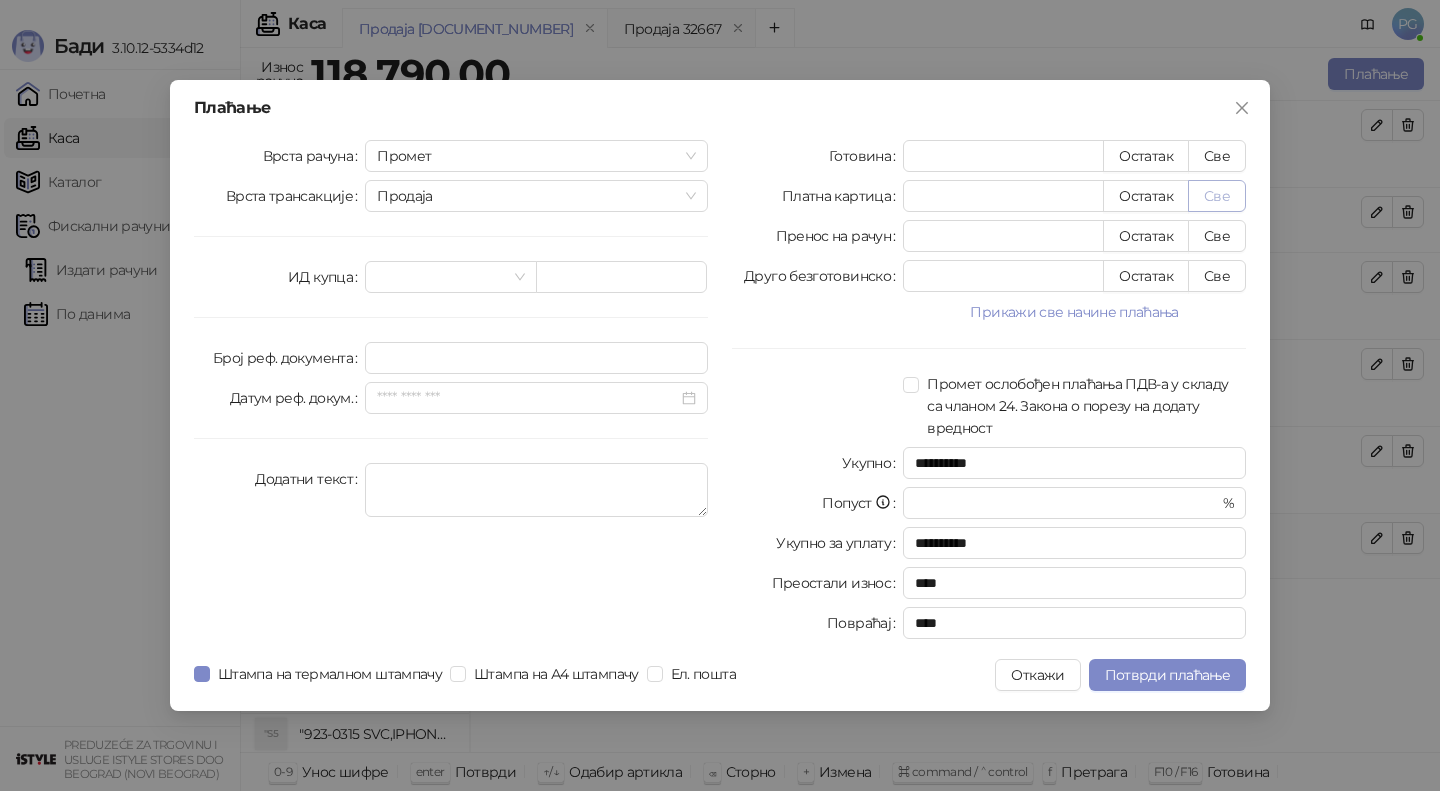 click on "Све" at bounding box center [1217, 196] 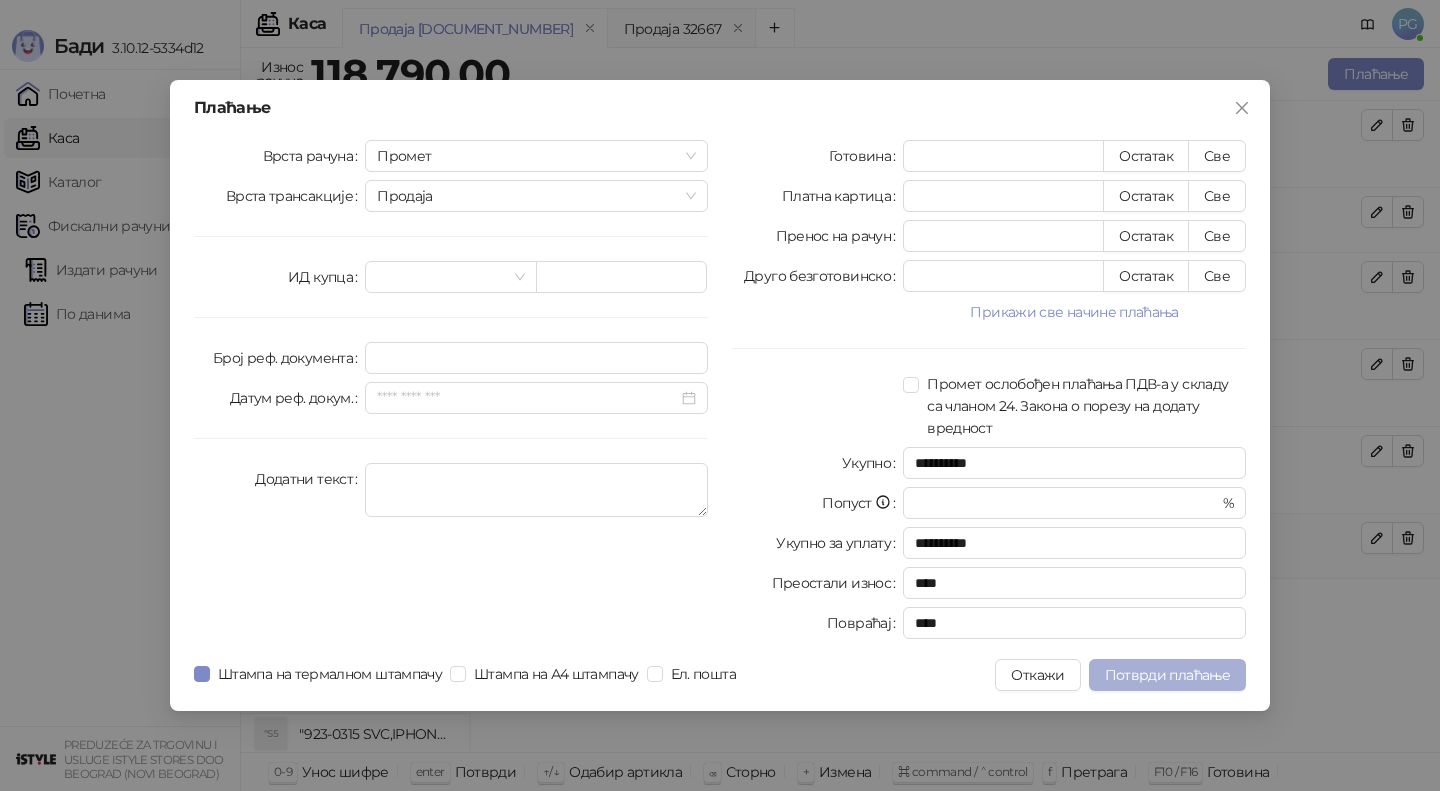 click on "Потврди плаћање" at bounding box center (1167, 675) 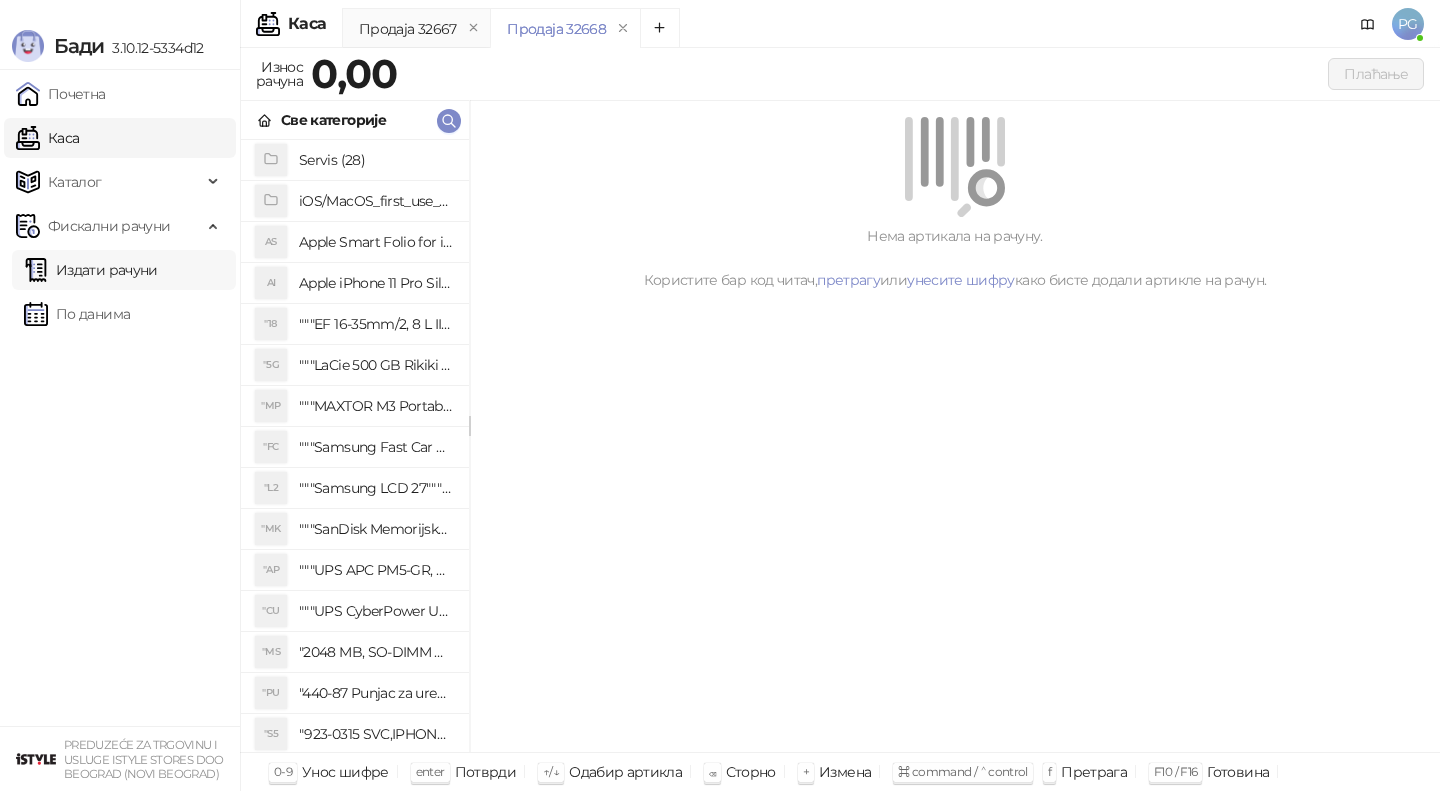 click on "Издати рачуни" at bounding box center [91, 270] 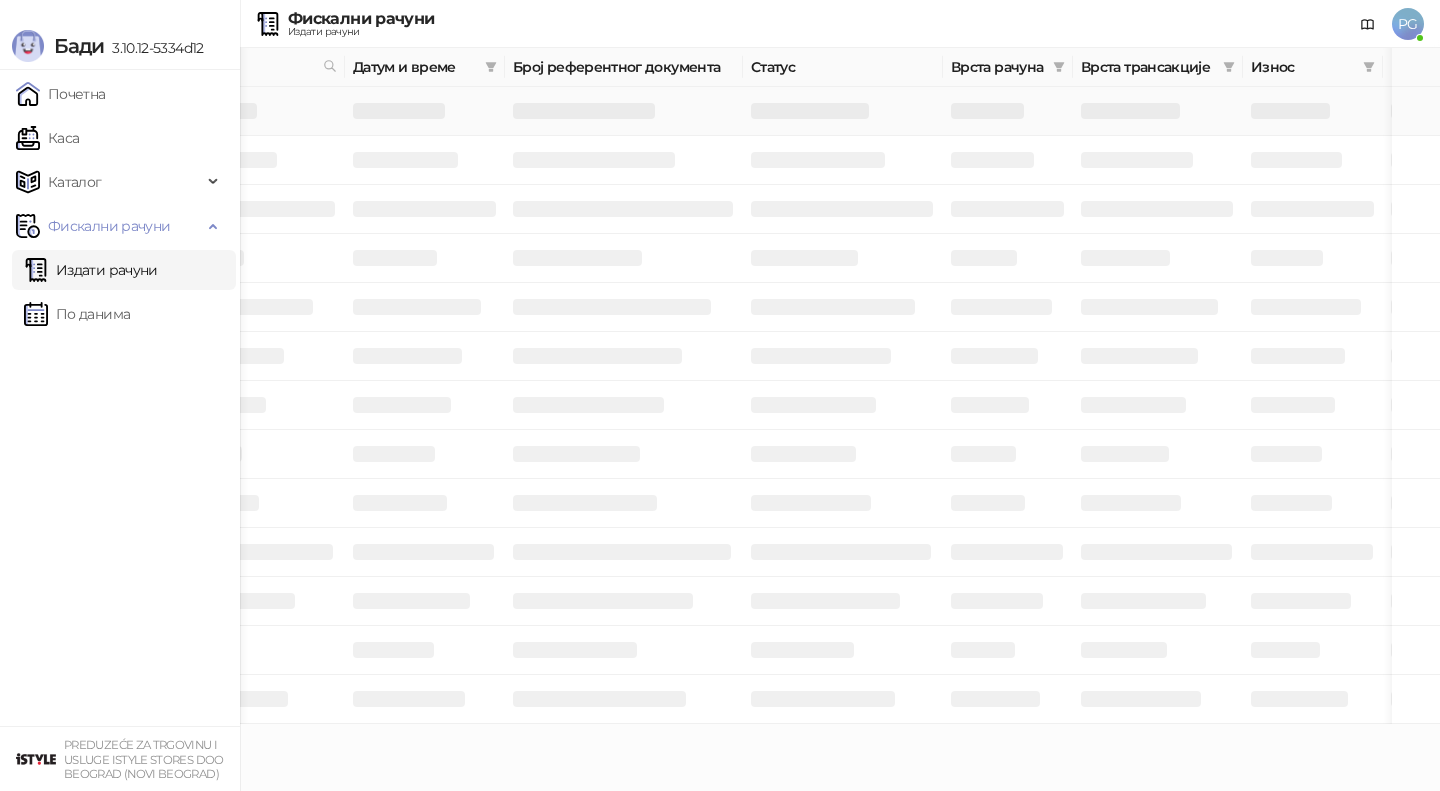 scroll, scrollTop: 0, scrollLeft: 141, axis: horizontal 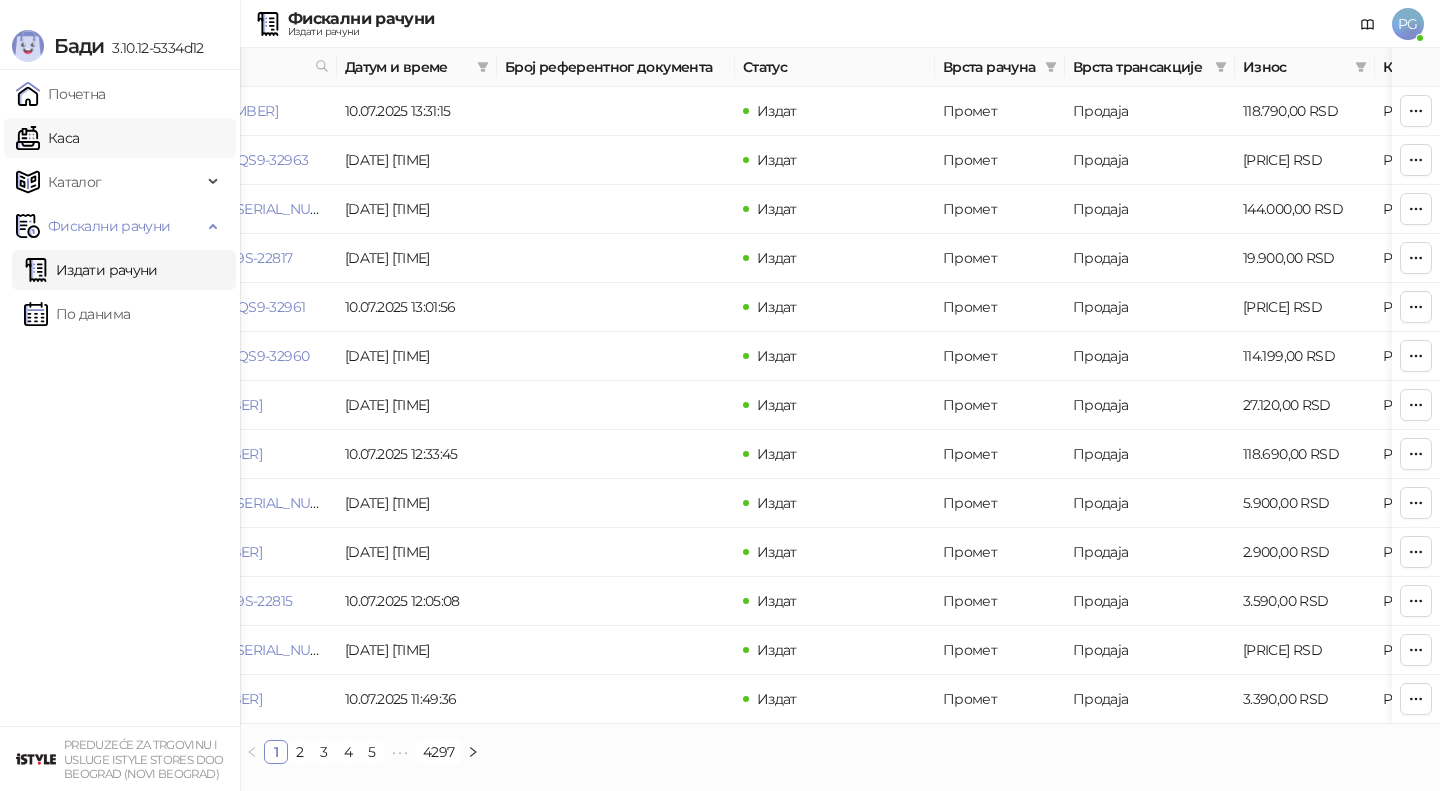 click on "Каса" at bounding box center (47, 138) 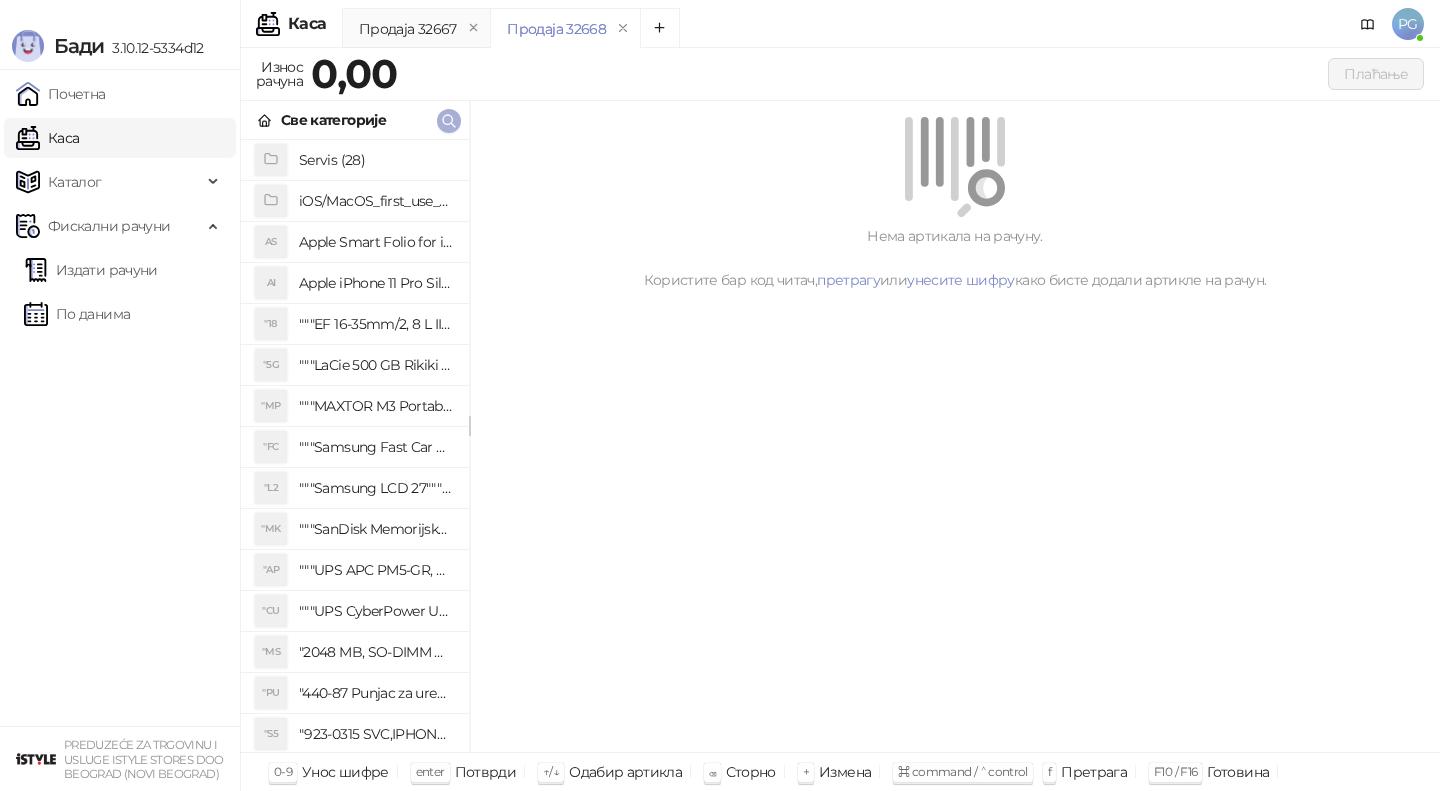click 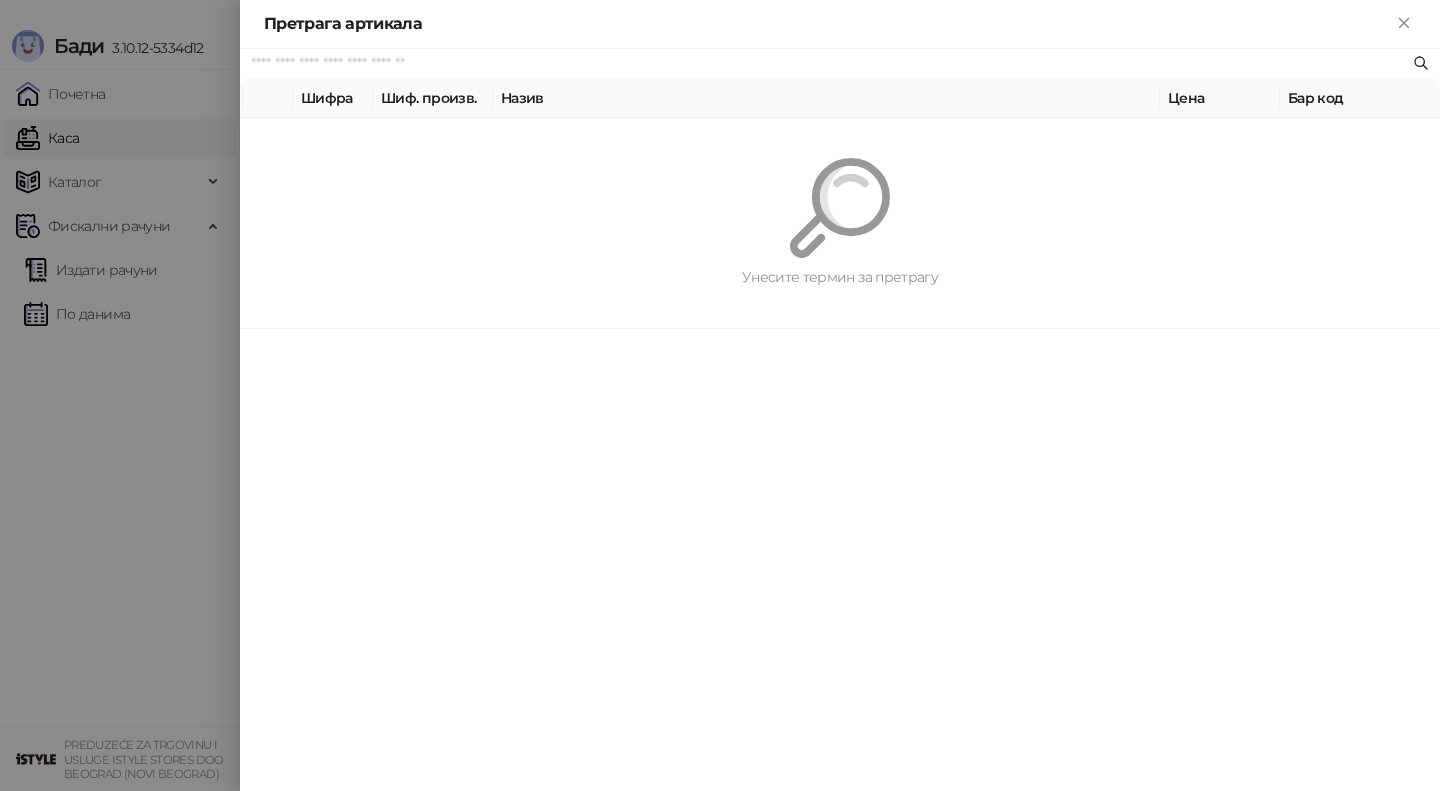 paste on "*********" 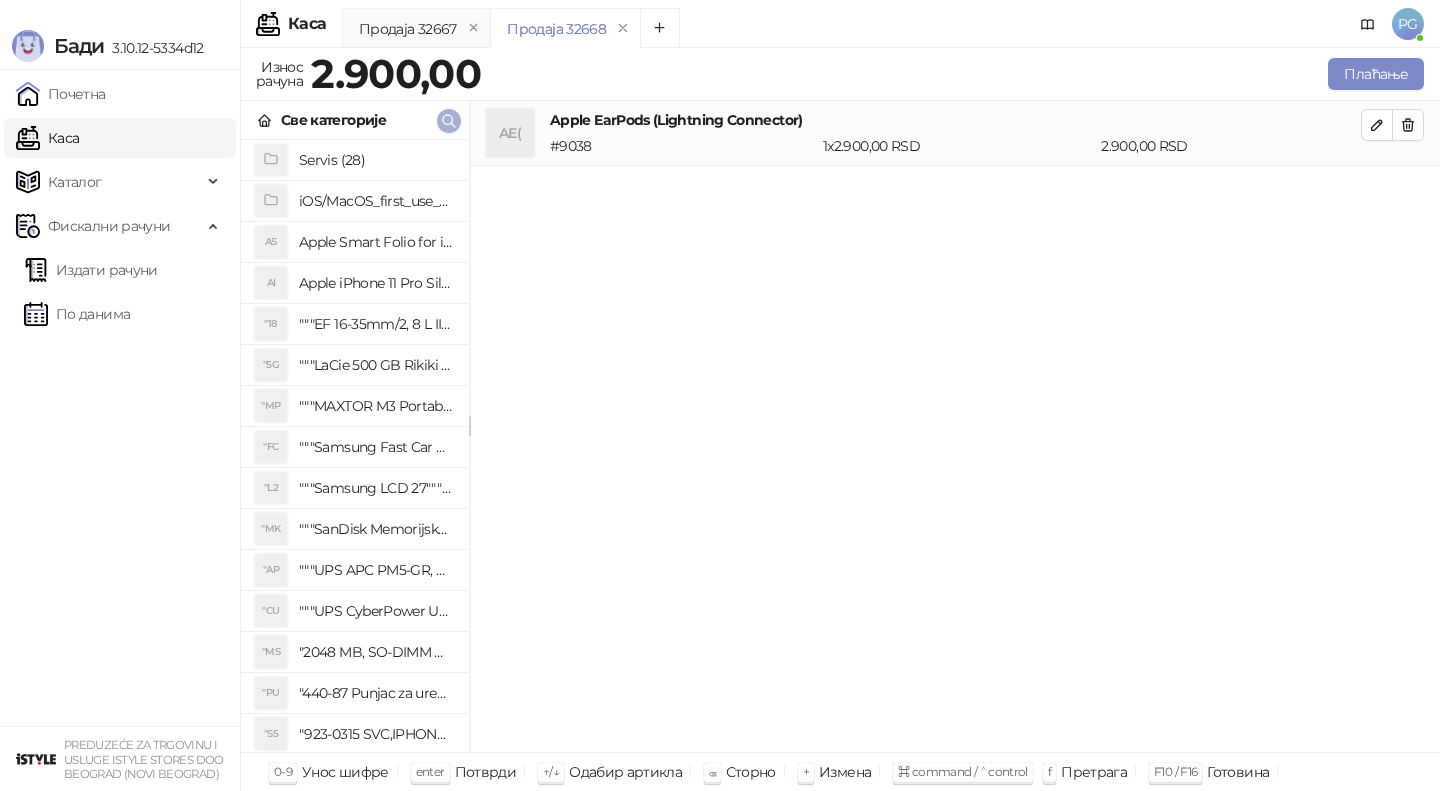 click 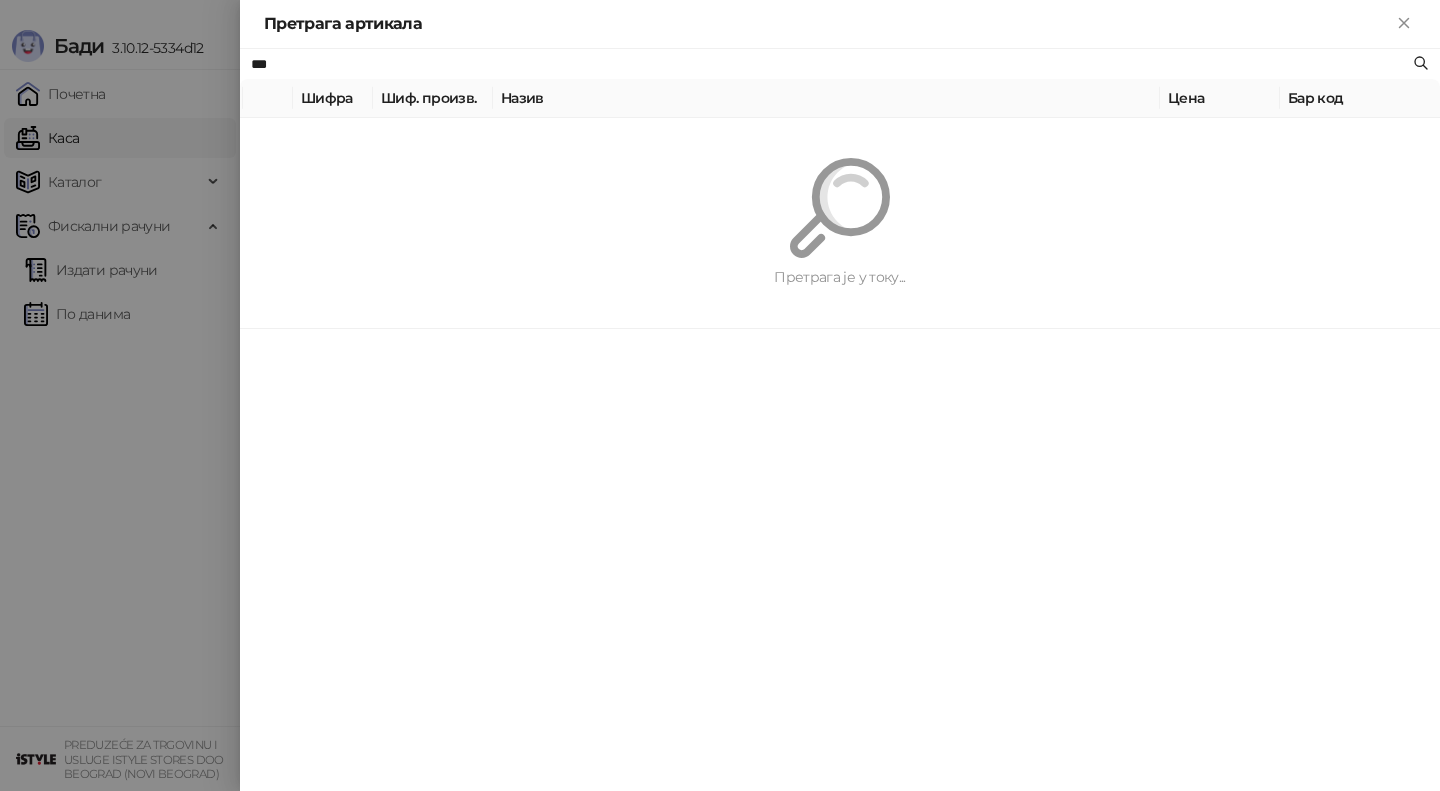type on "***" 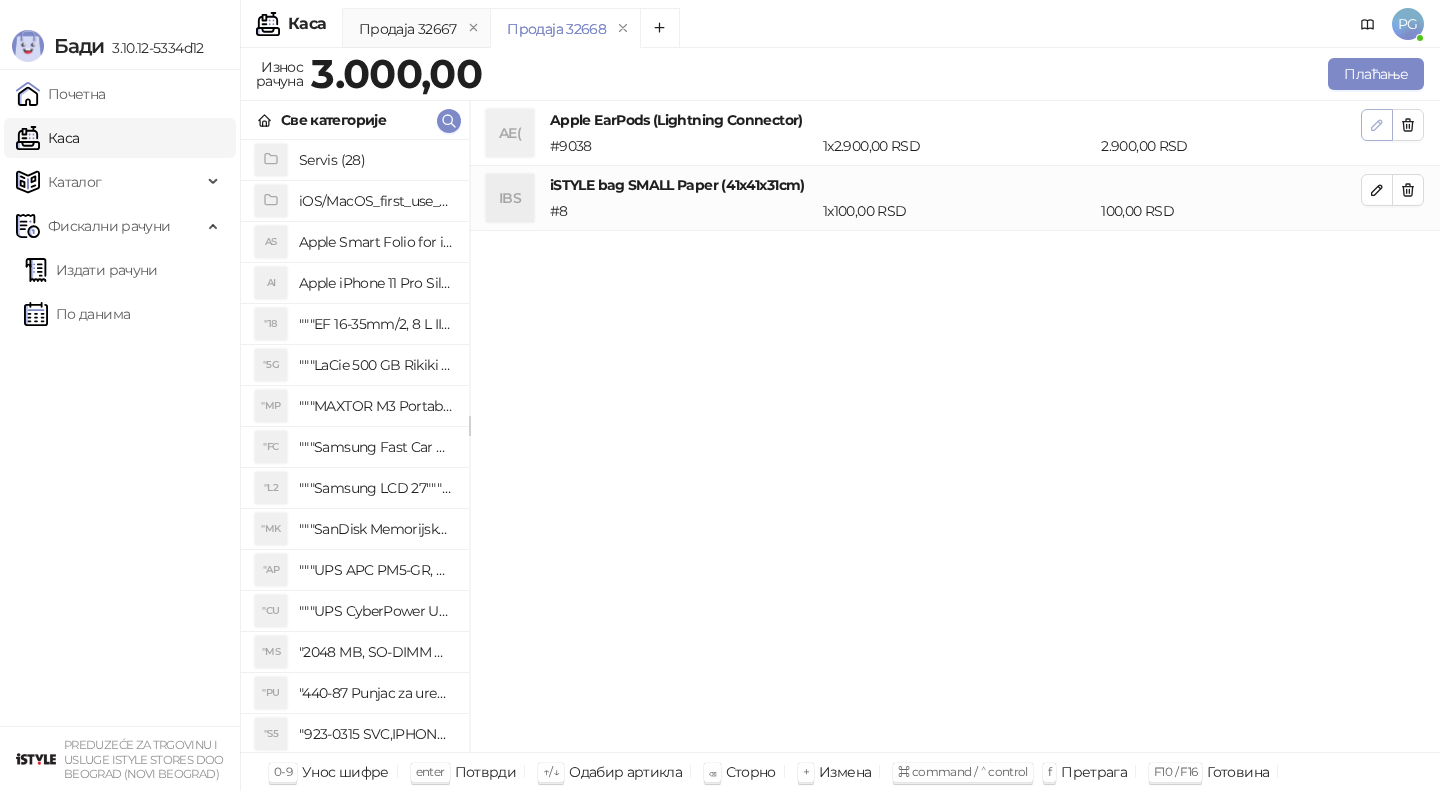 click at bounding box center (1377, 125) 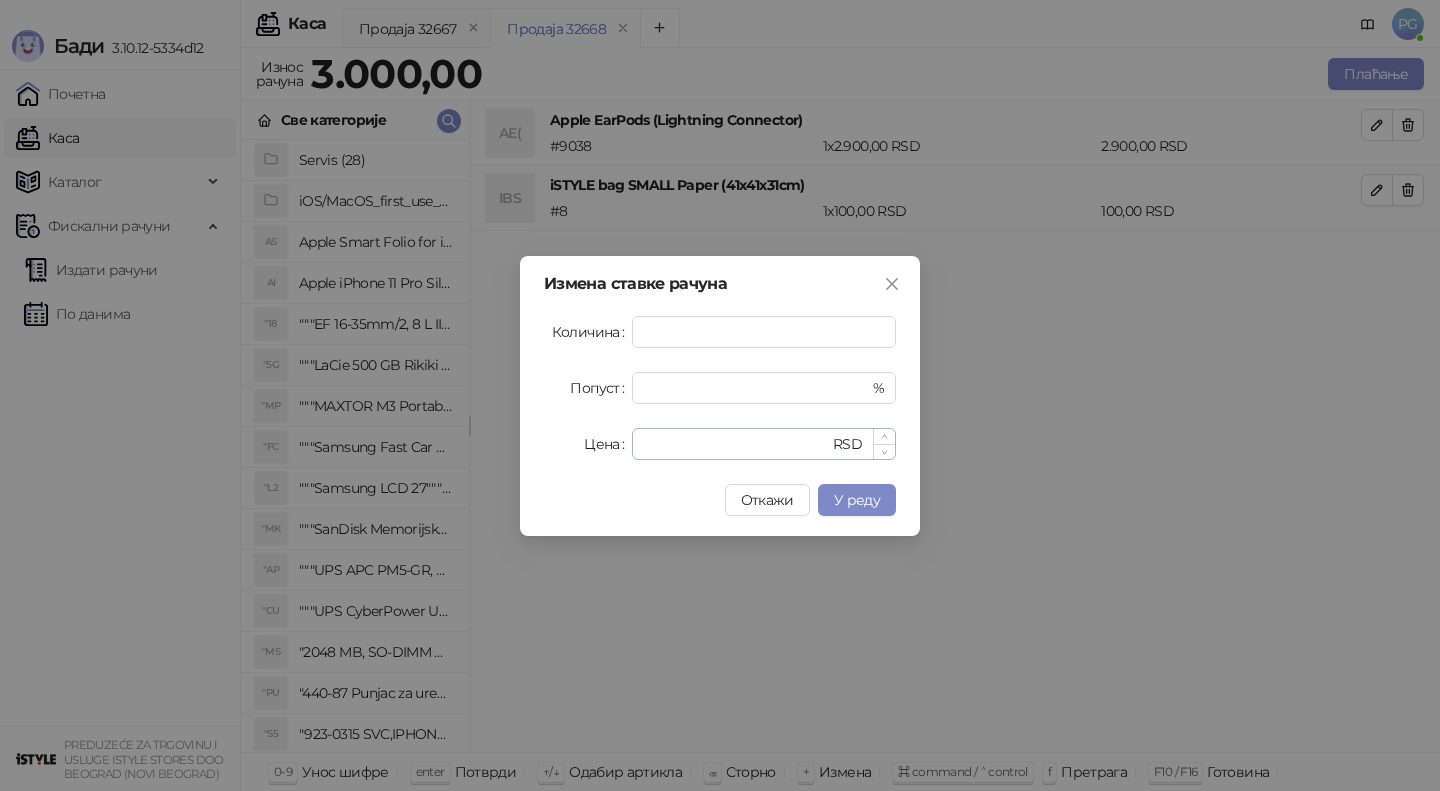 click on "****" at bounding box center [736, 444] 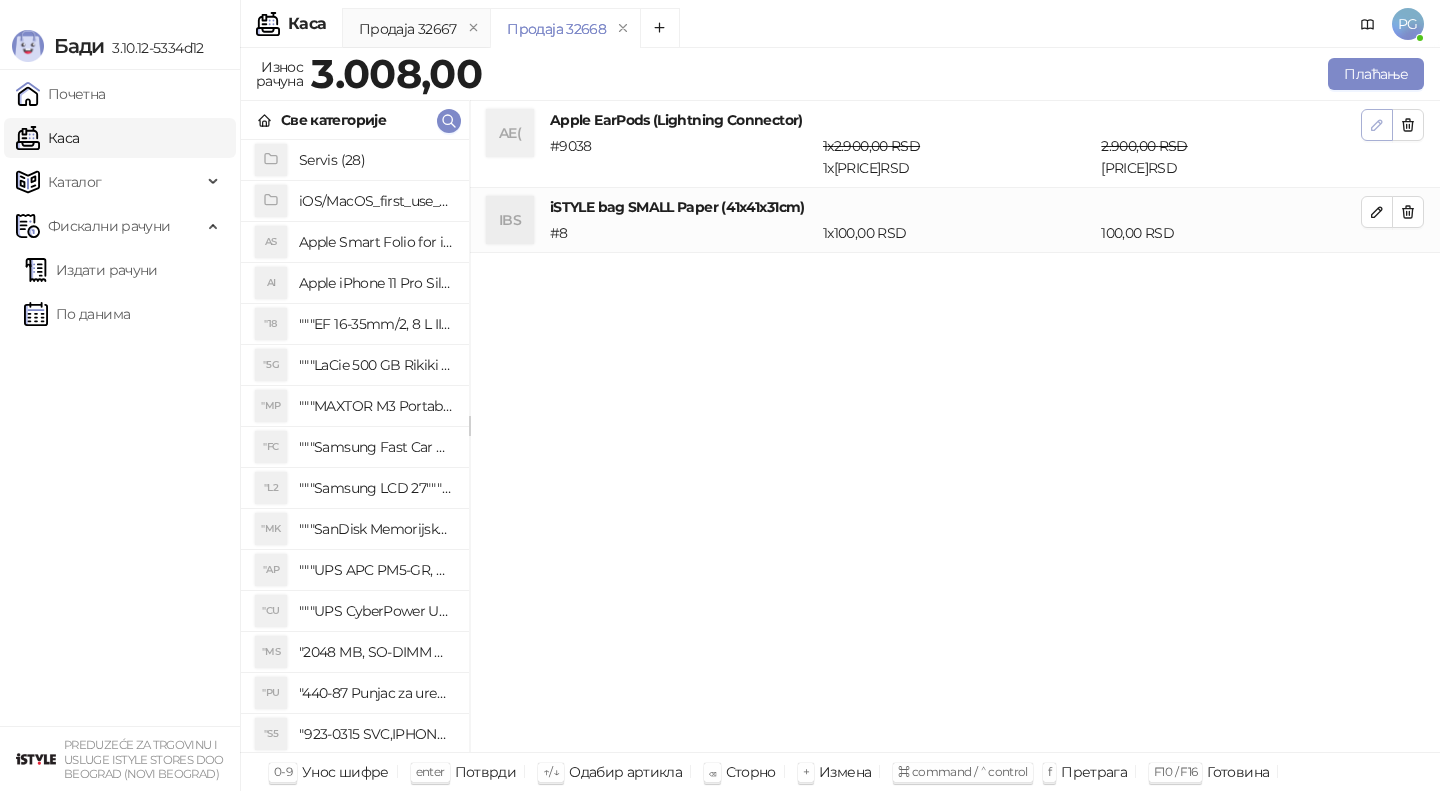 click 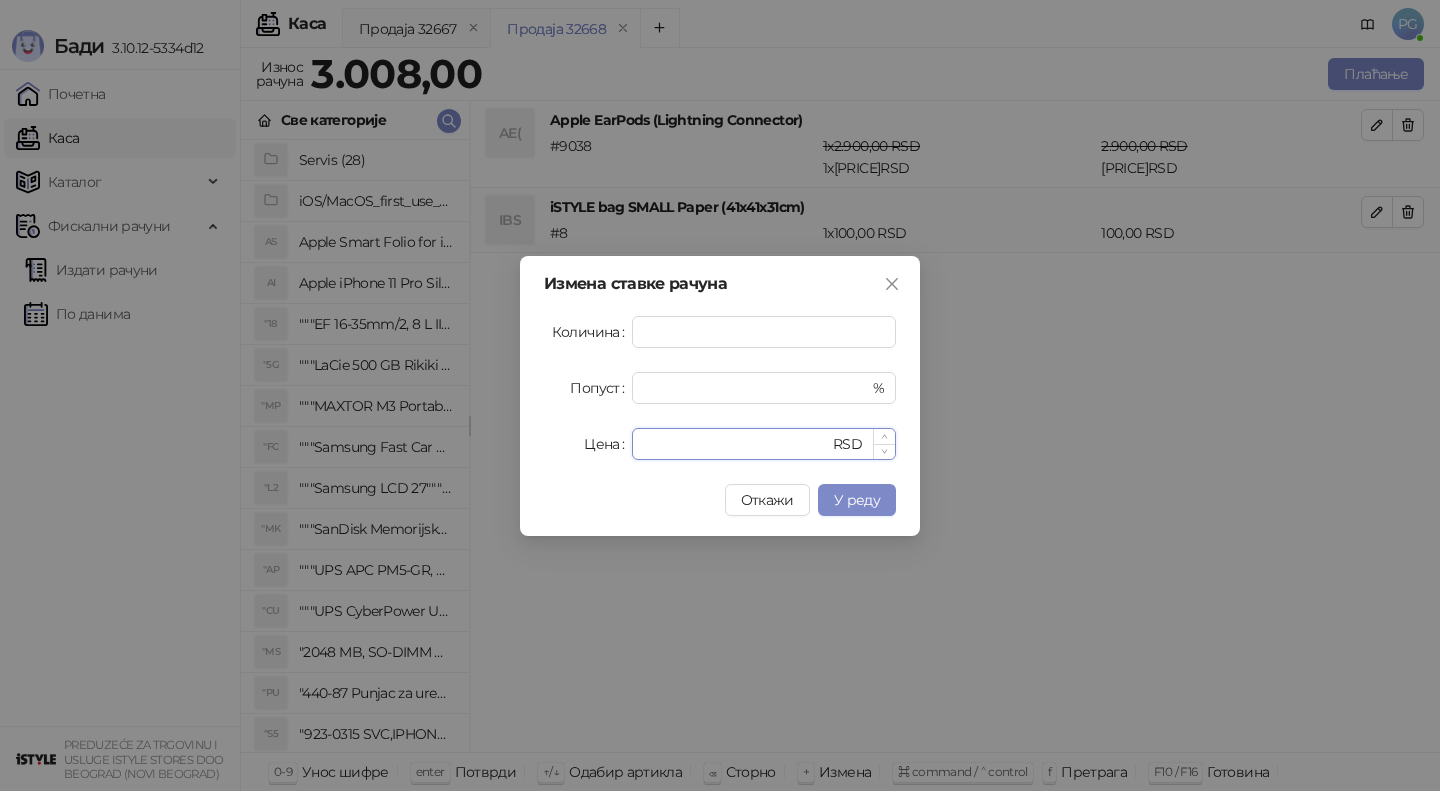 click on "****" at bounding box center (736, 444) 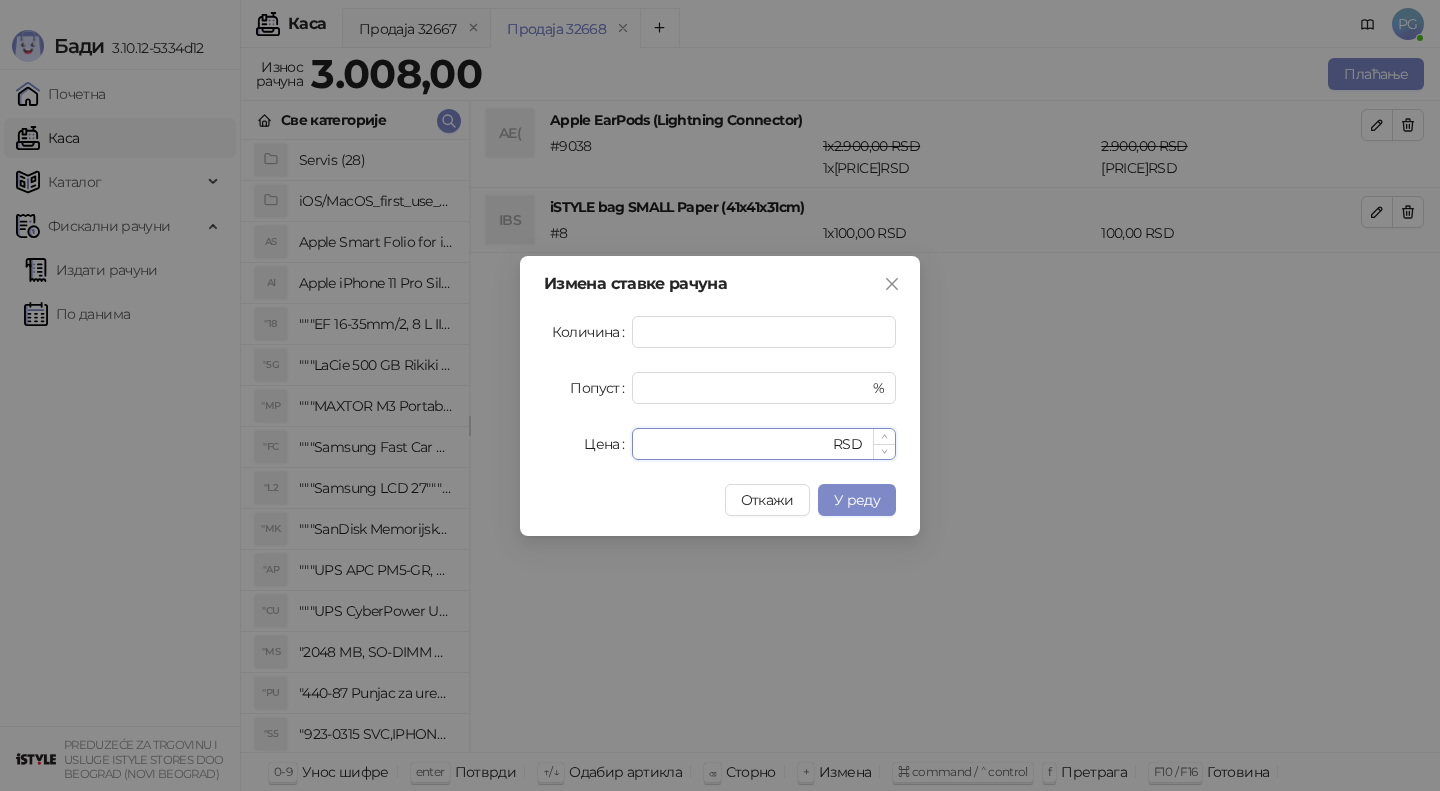 type on "****" 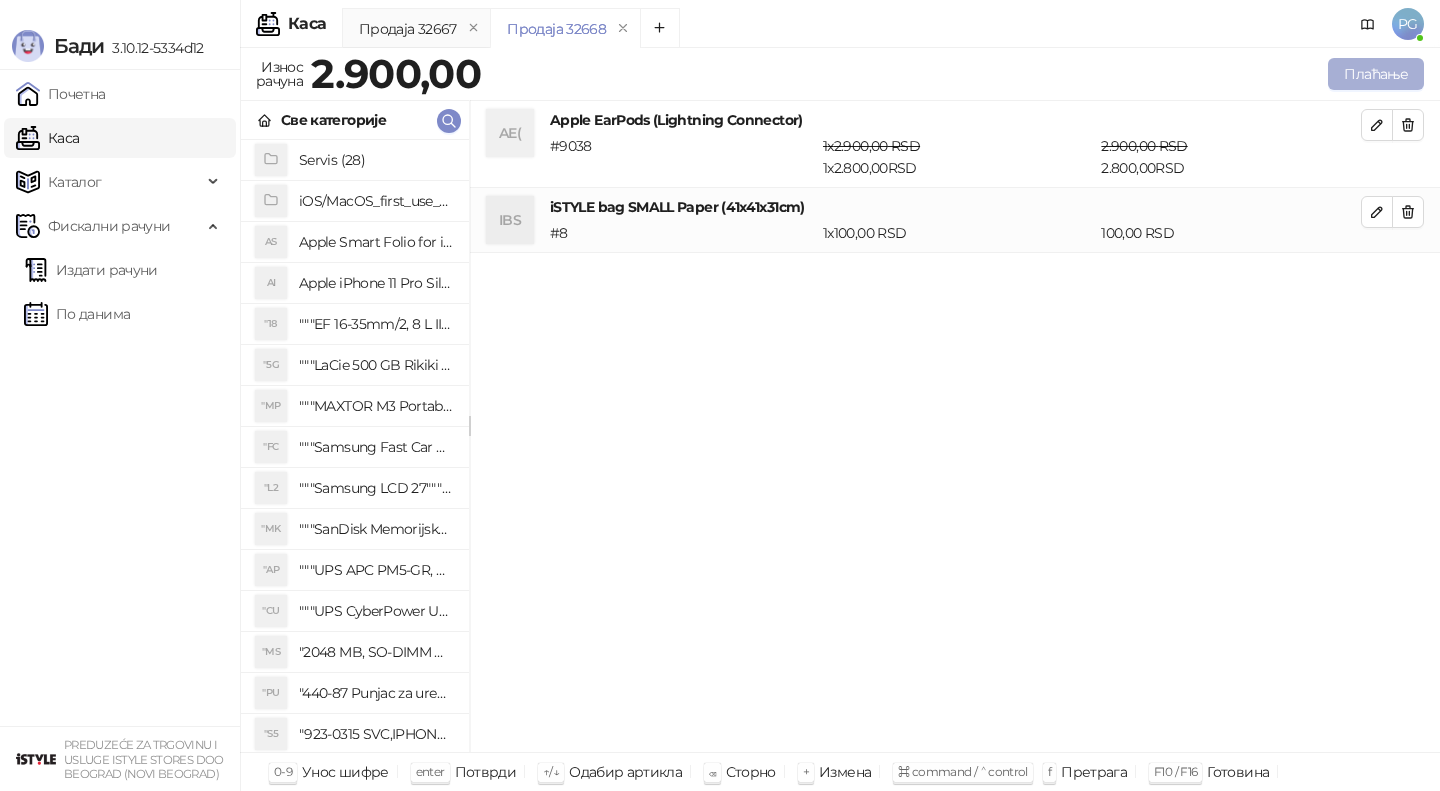 click on "Плаћање" at bounding box center [1376, 74] 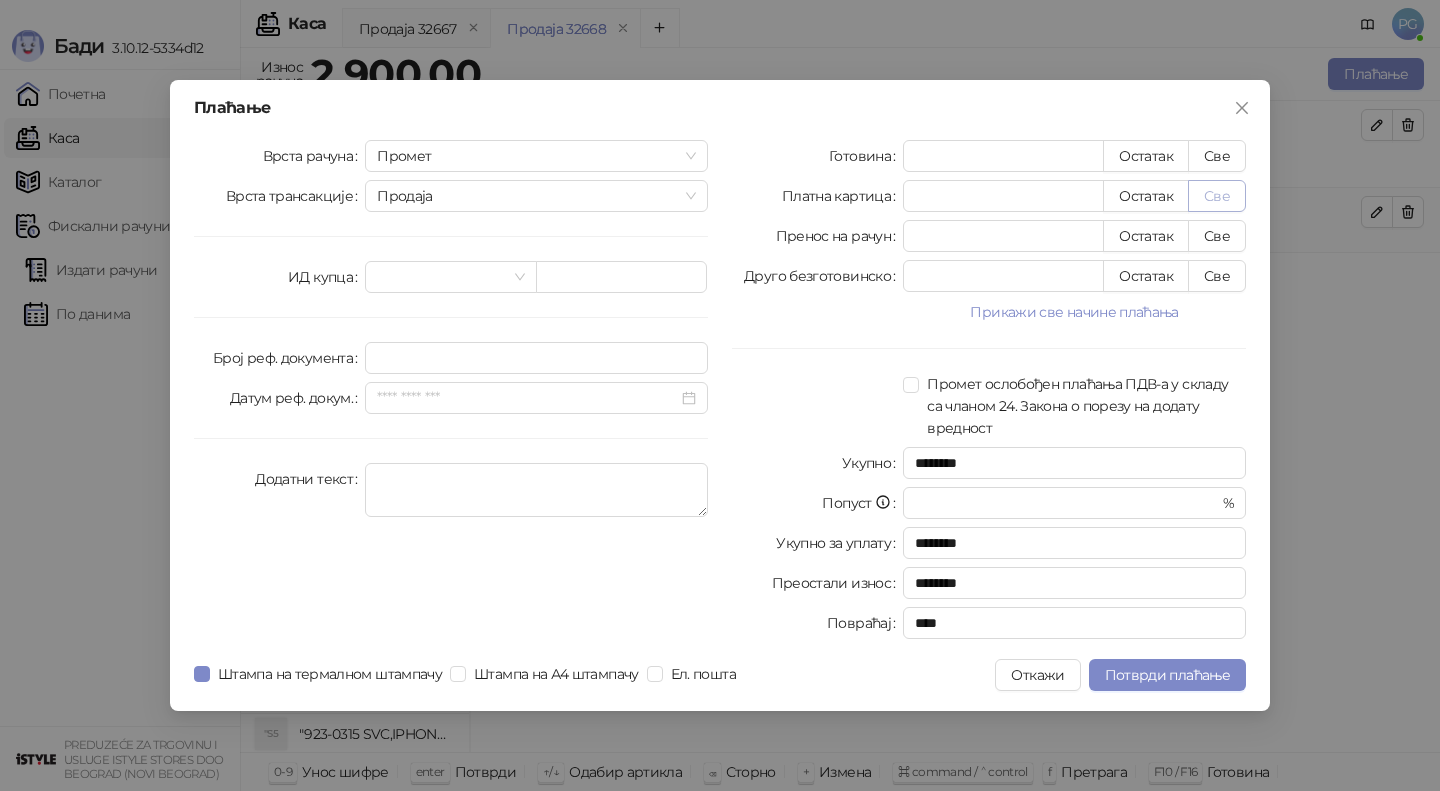 click on "Све" at bounding box center [1217, 196] 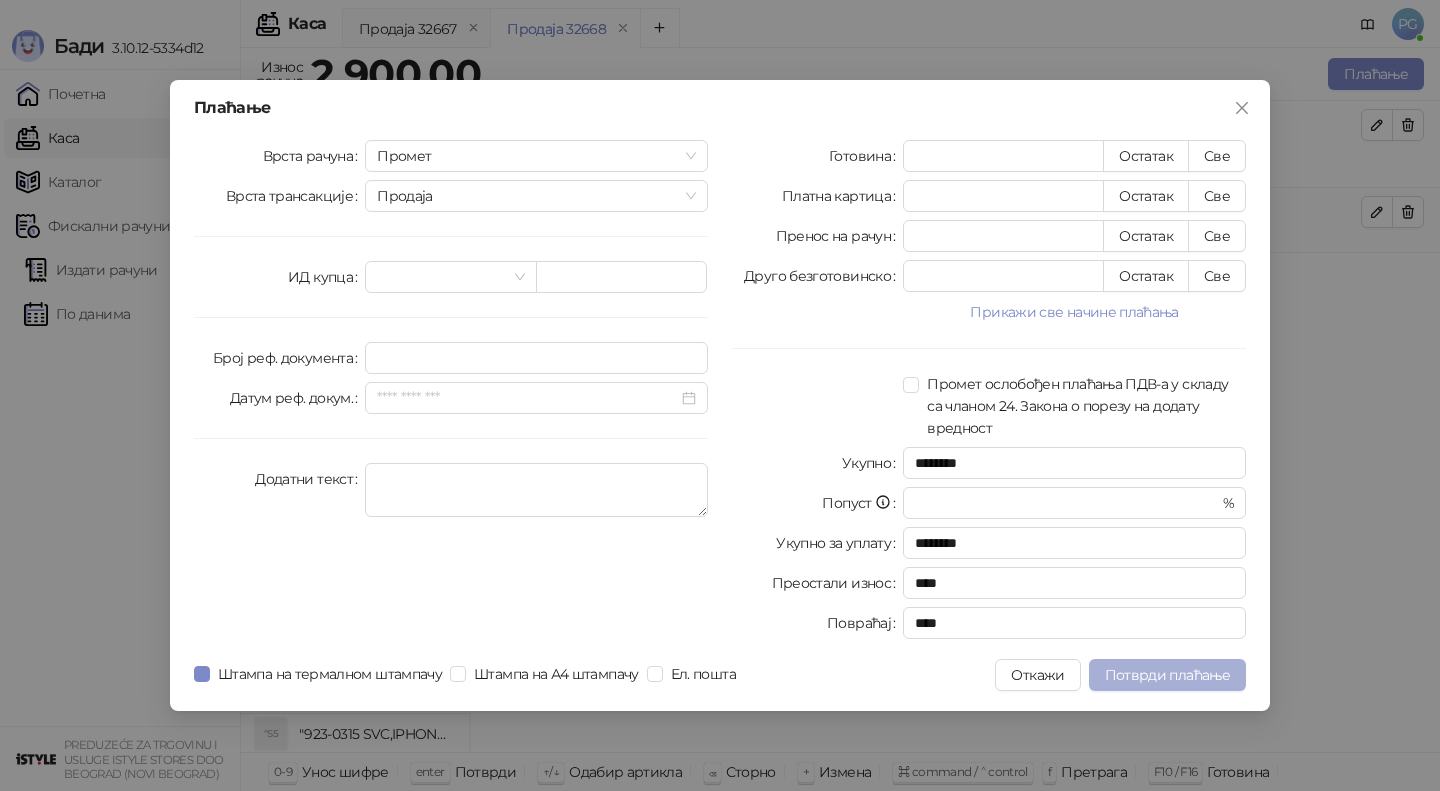click on "Потврди плаћање" at bounding box center (1167, 675) 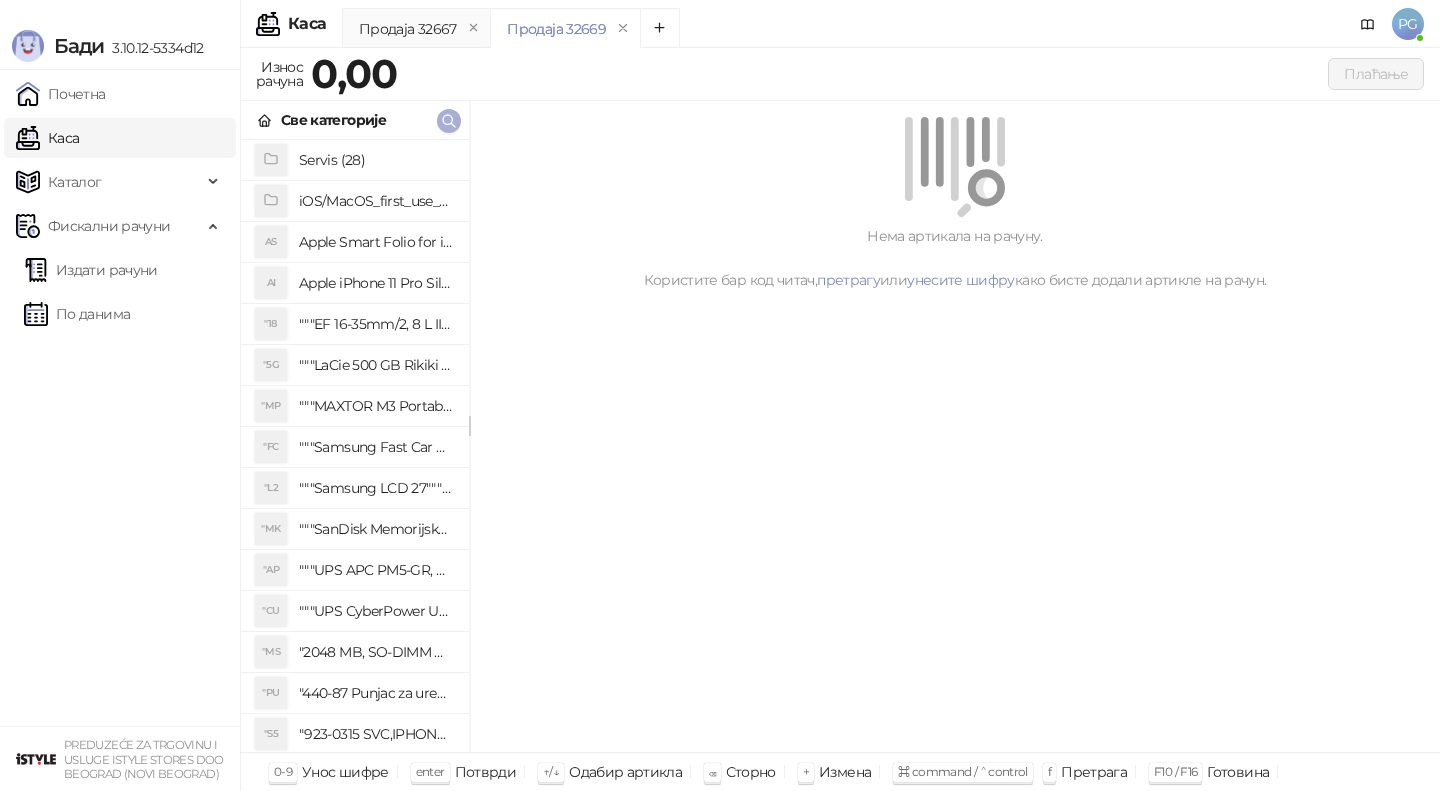 click at bounding box center [449, 121] 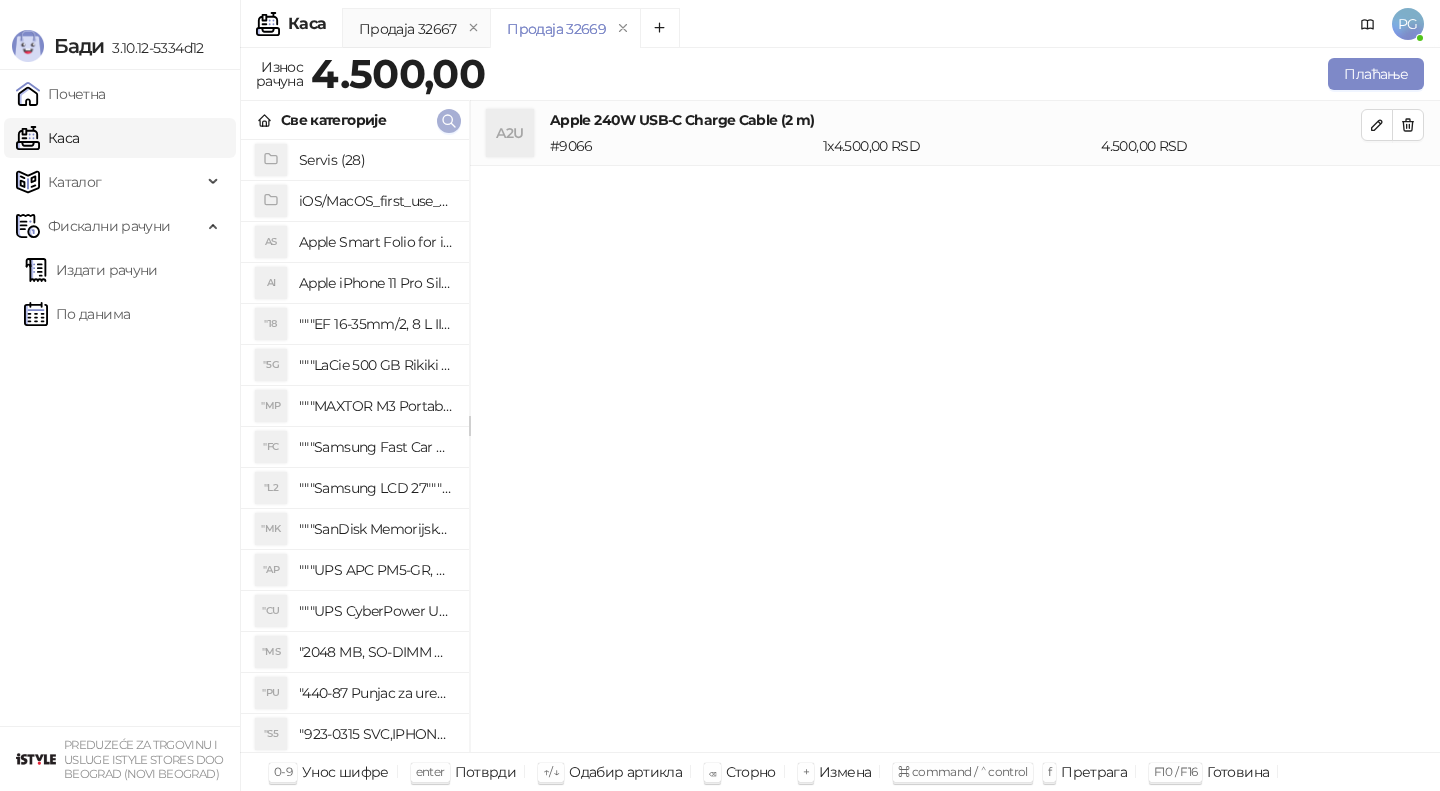 click at bounding box center [449, 121] 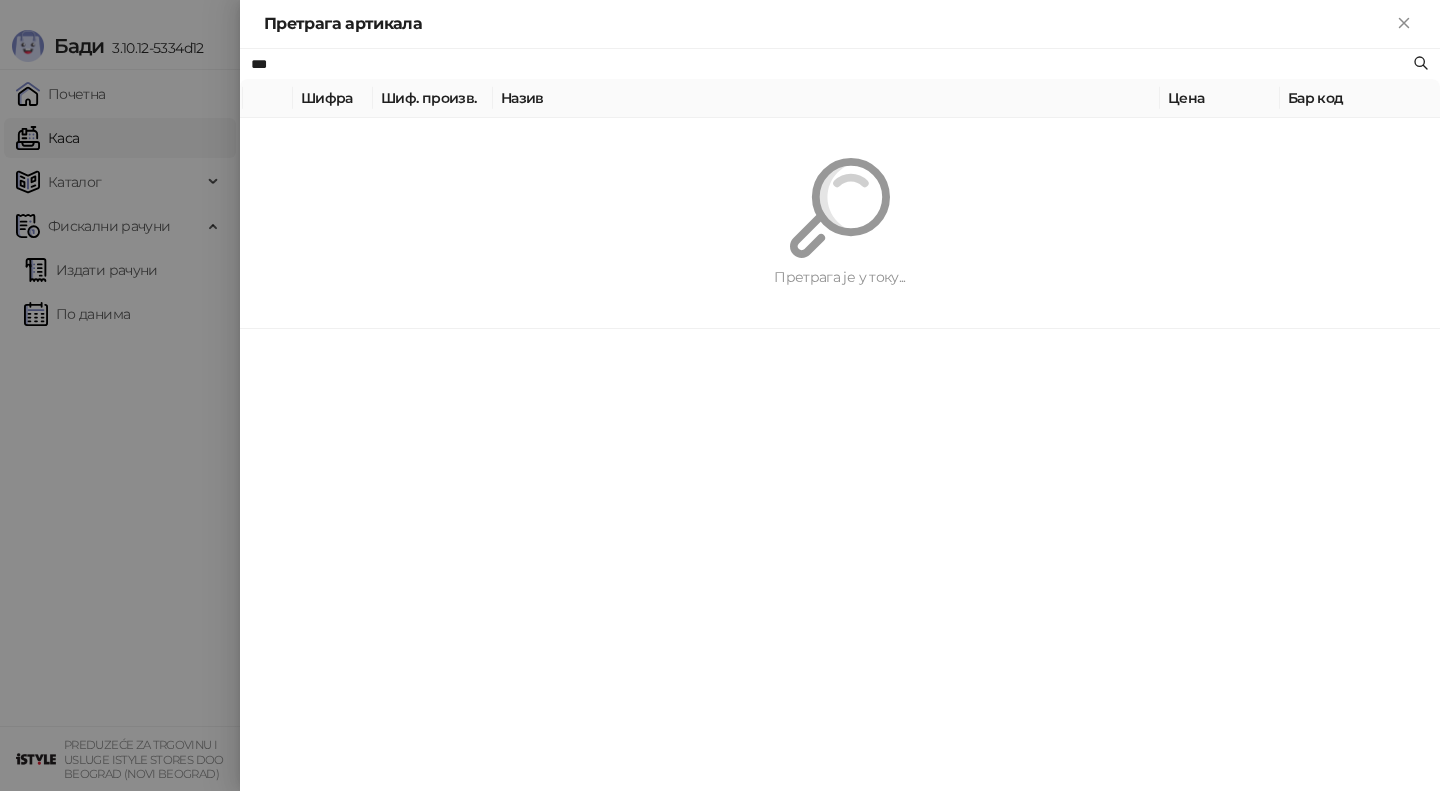 type on "***" 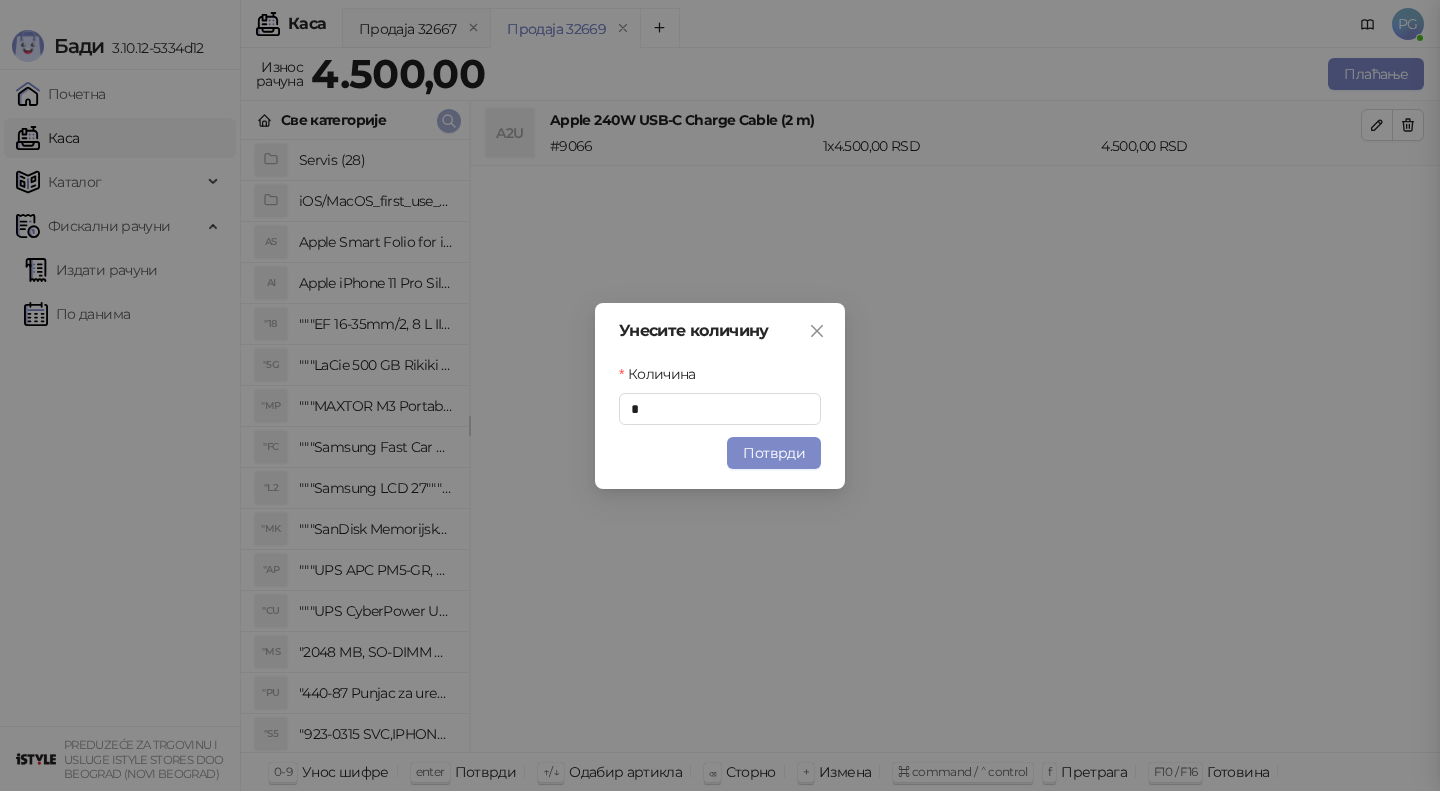 type 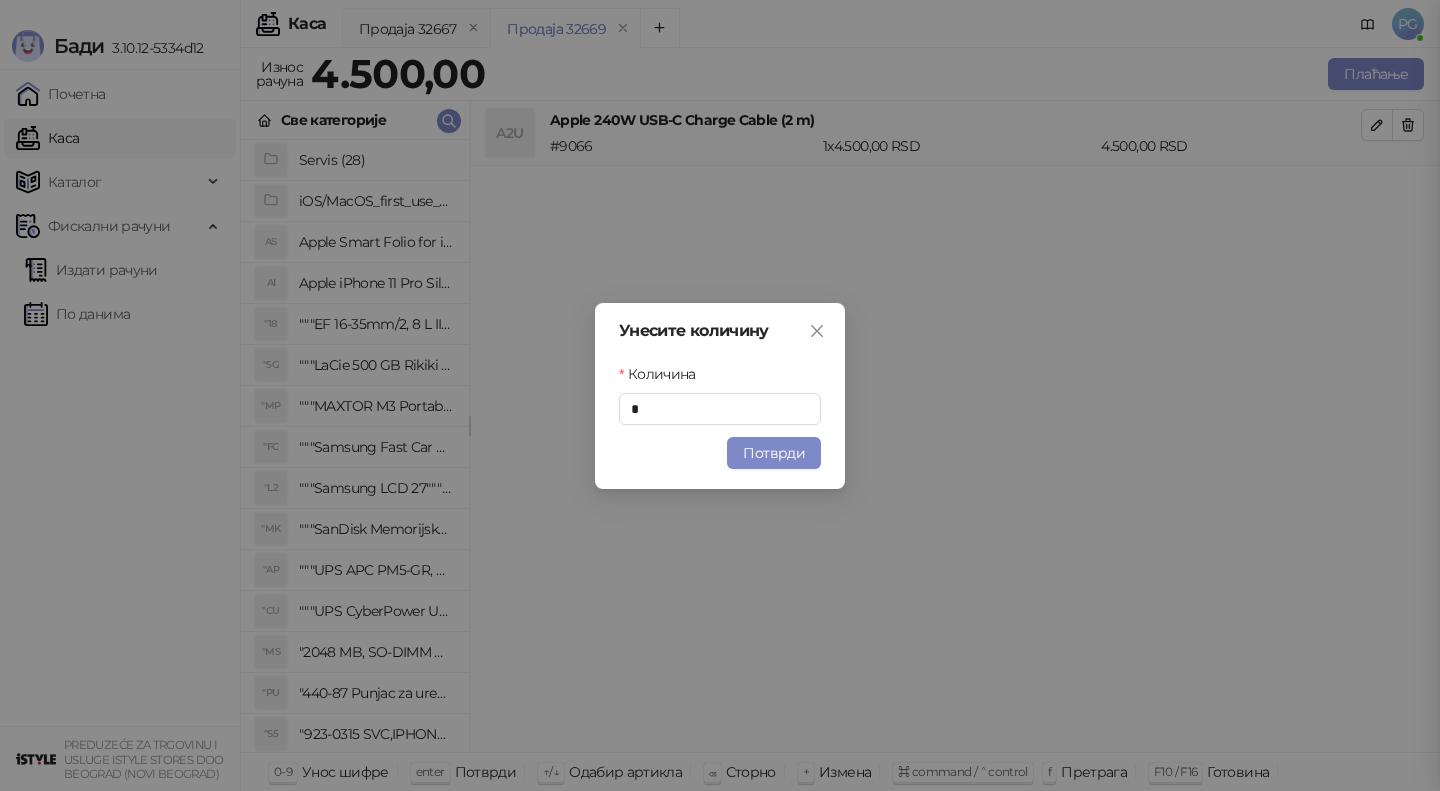 click at bounding box center (449, 121) 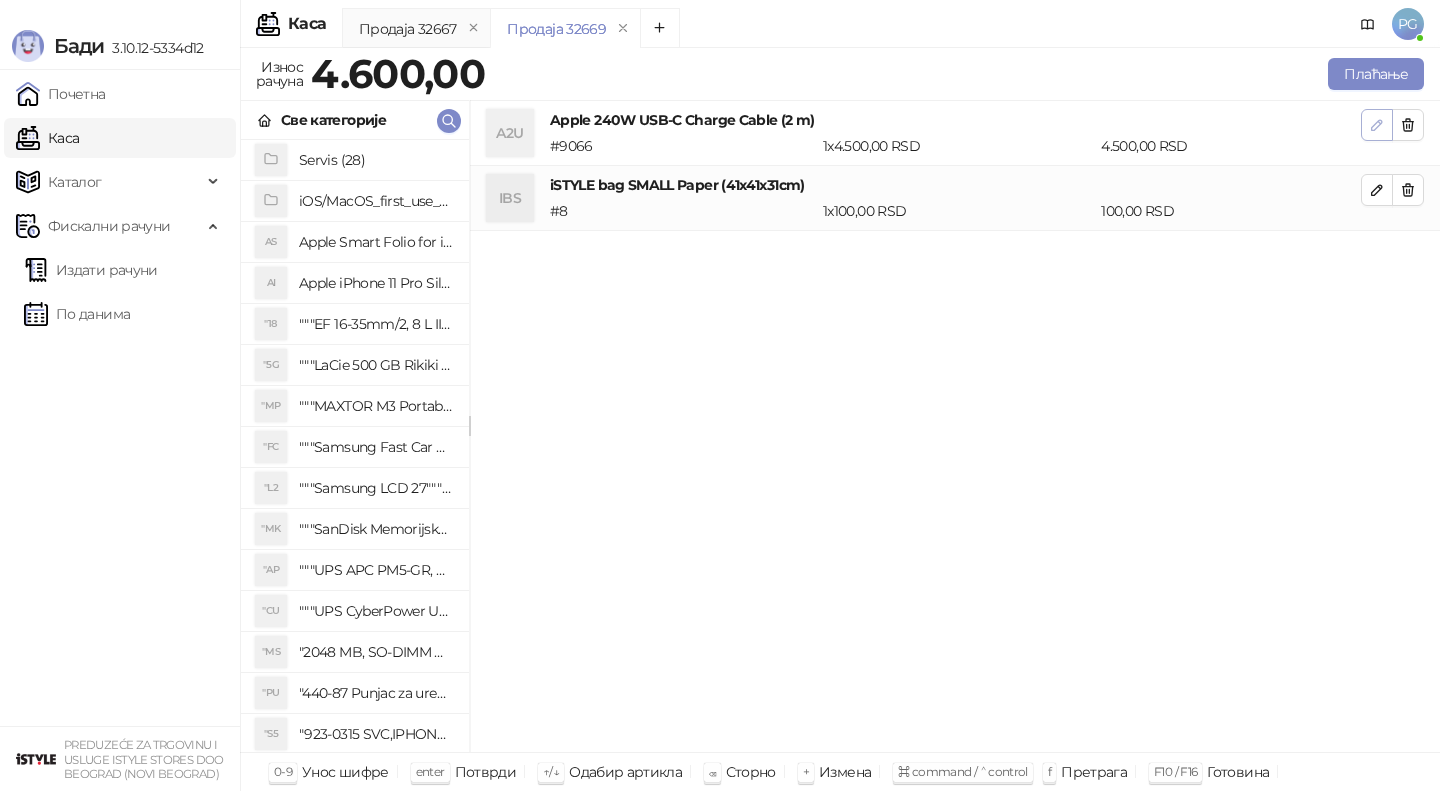 click at bounding box center (1377, 125) 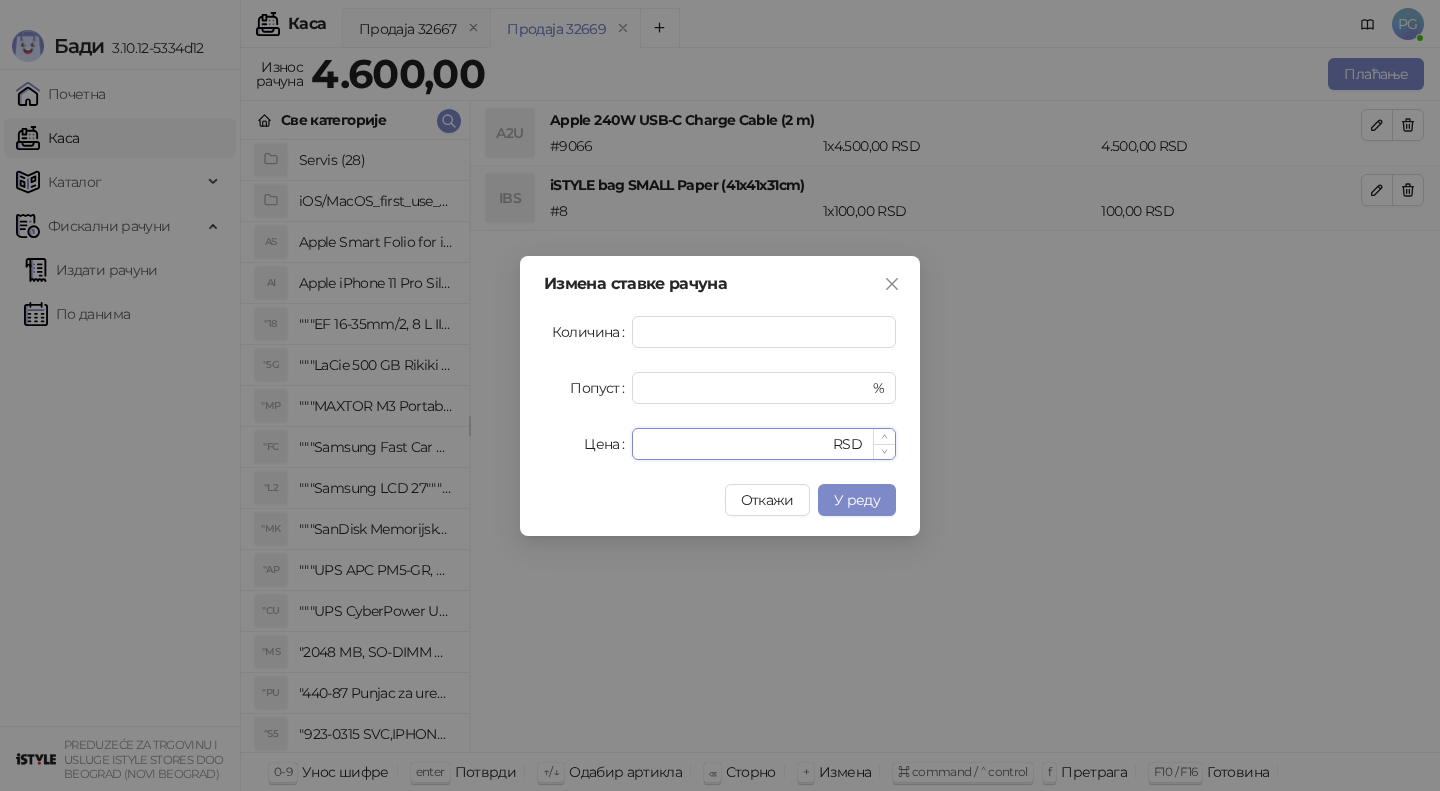 click on "****" at bounding box center (736, 444) 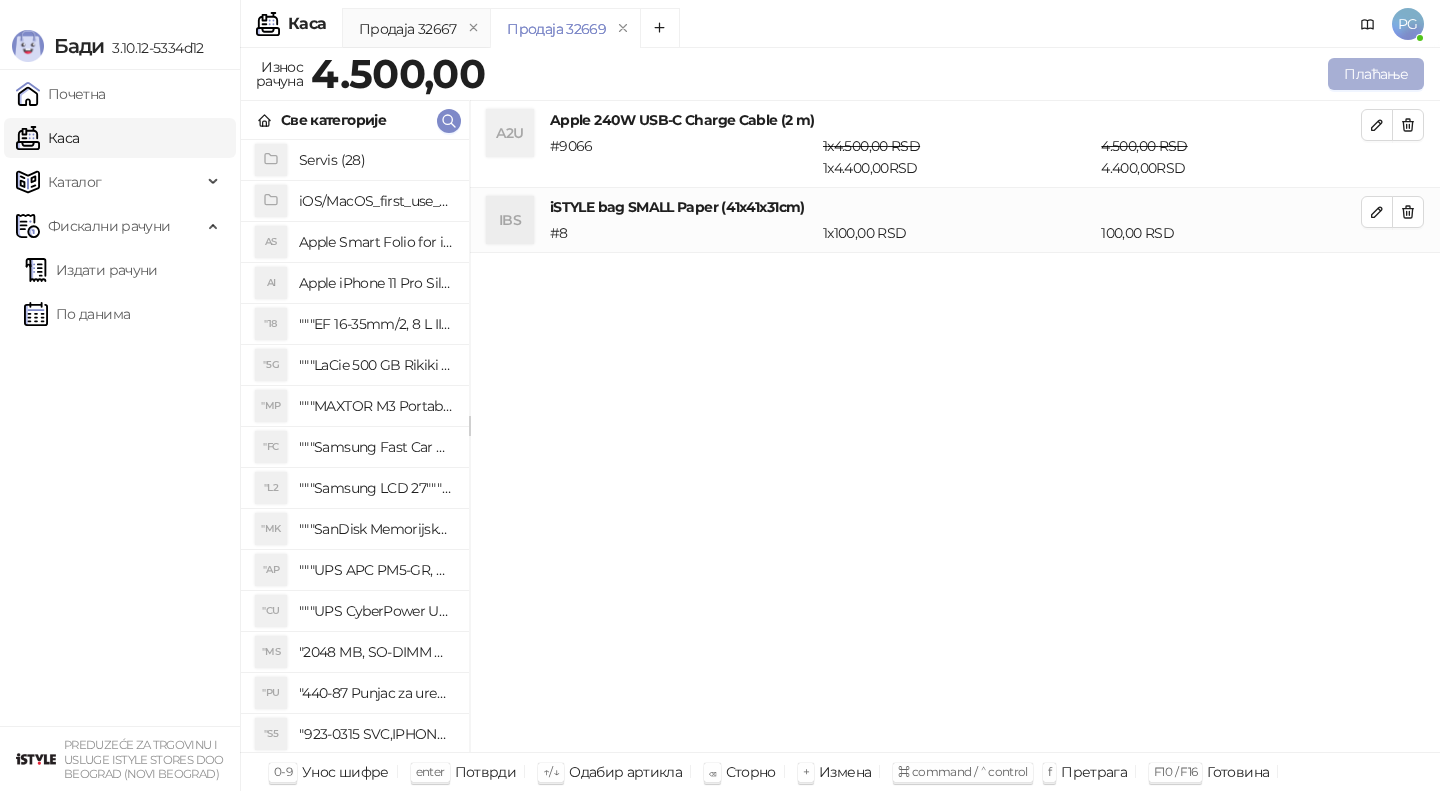 click on "Плаћање" at bounding box center (1376, 74) 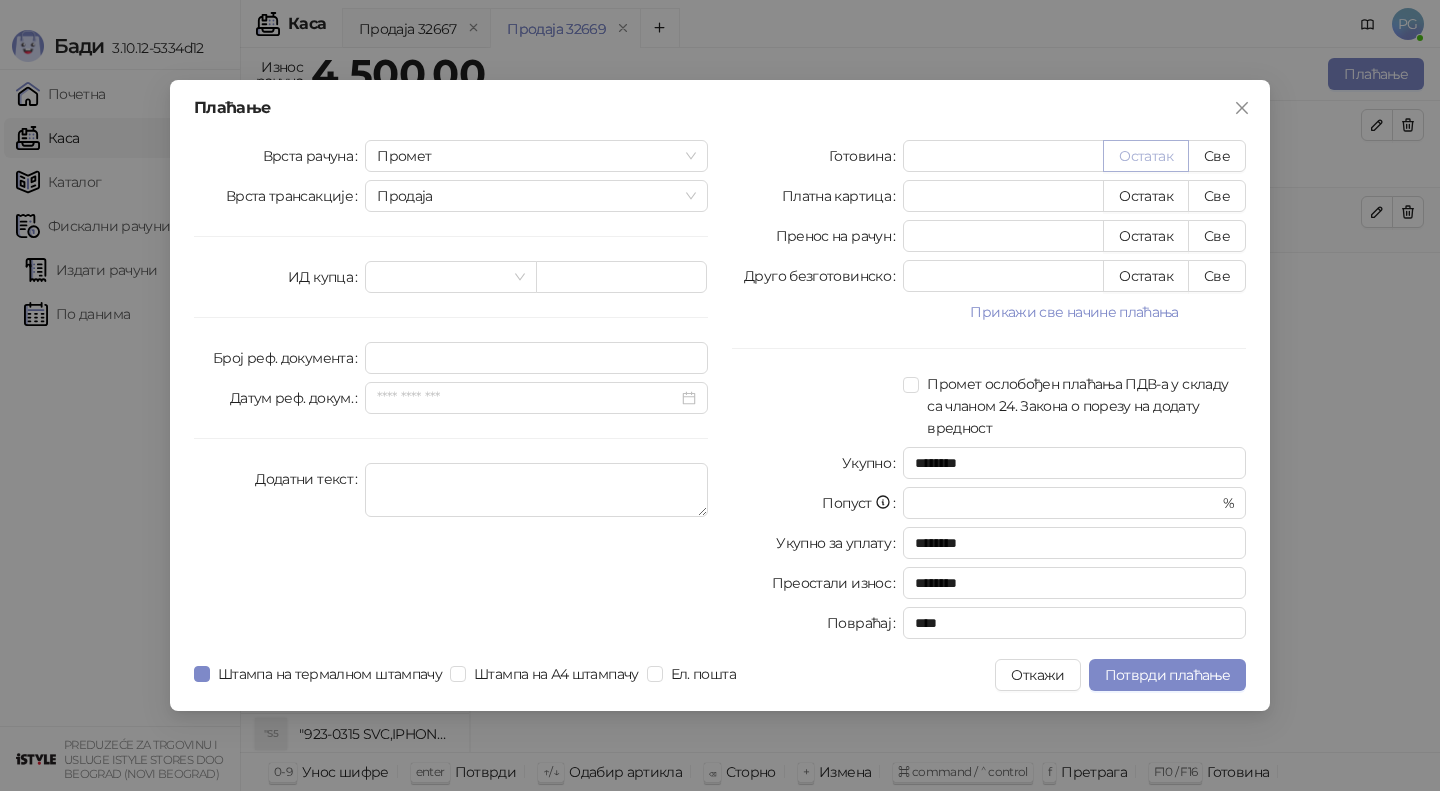 click on "Остатак" at bounding box center [1146, 156] 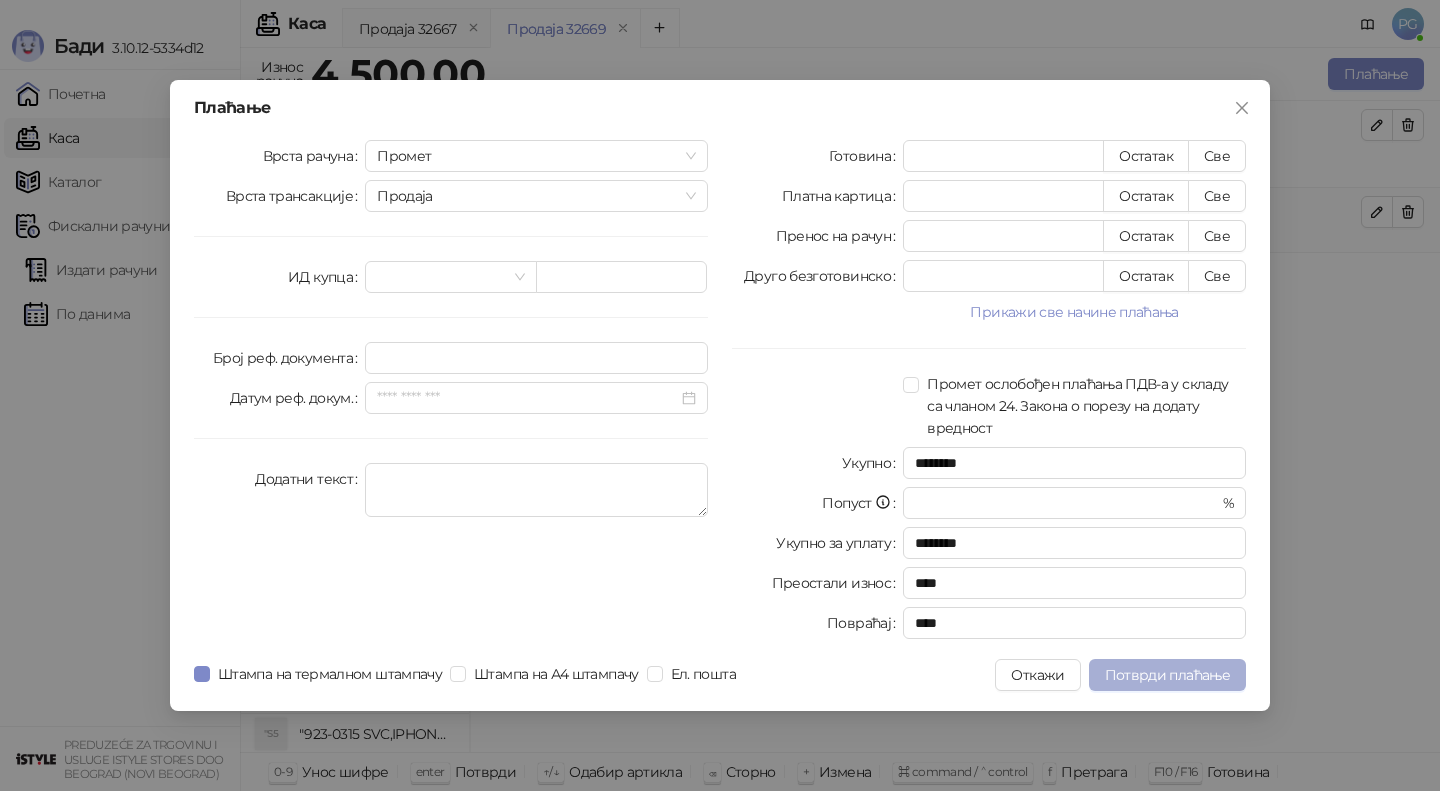 click on "Потврди плаћање" at bounding box center [1167, 675] 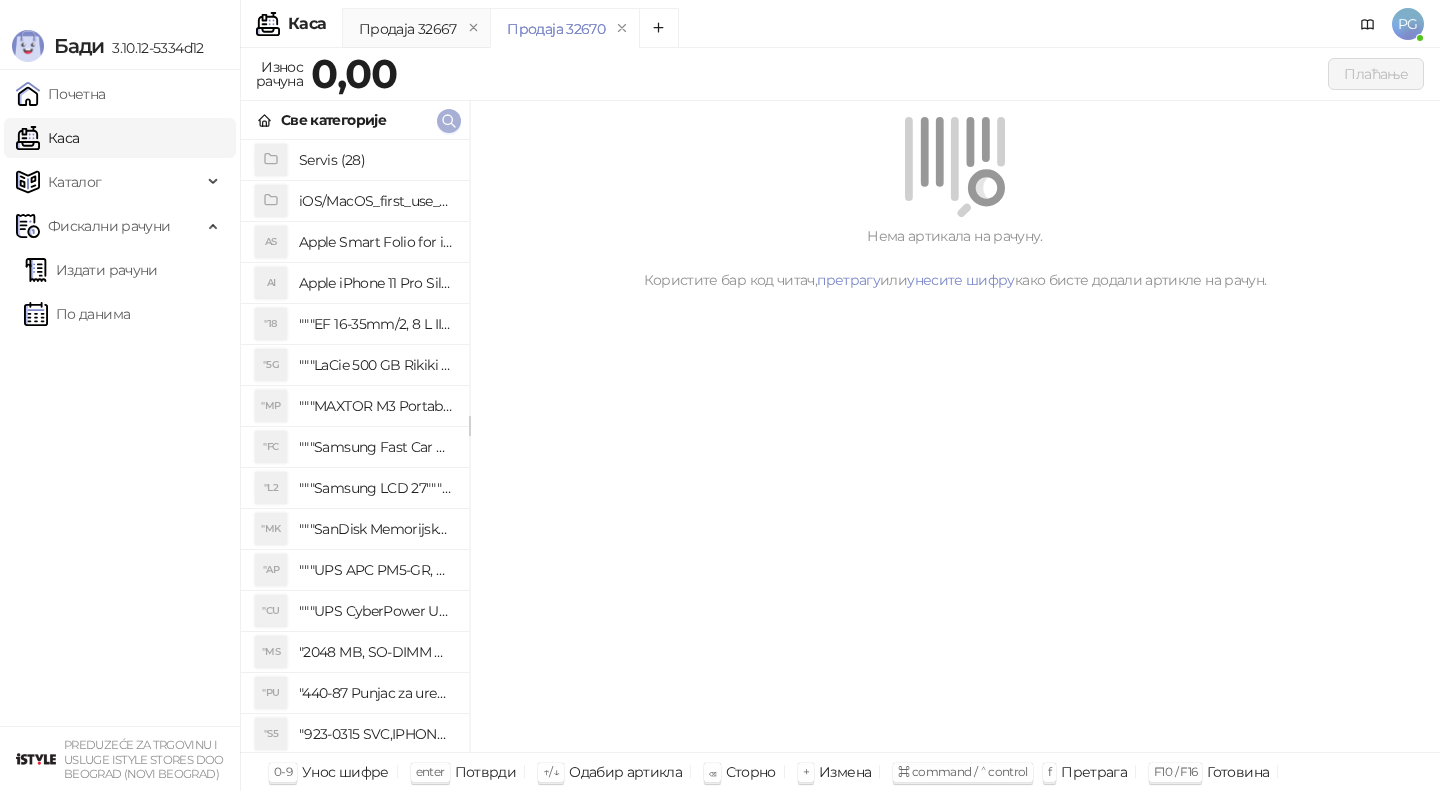 click 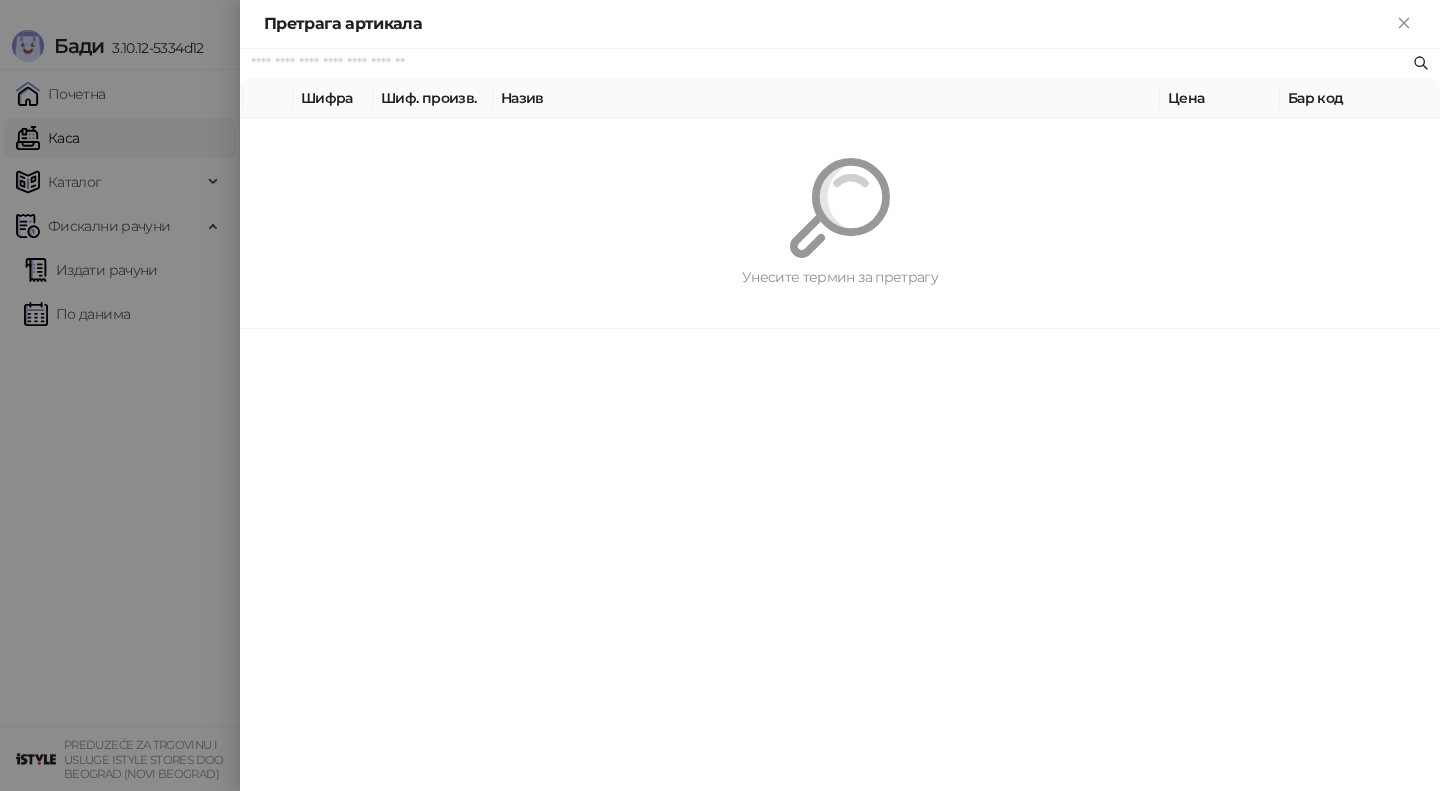 paste on "*********" 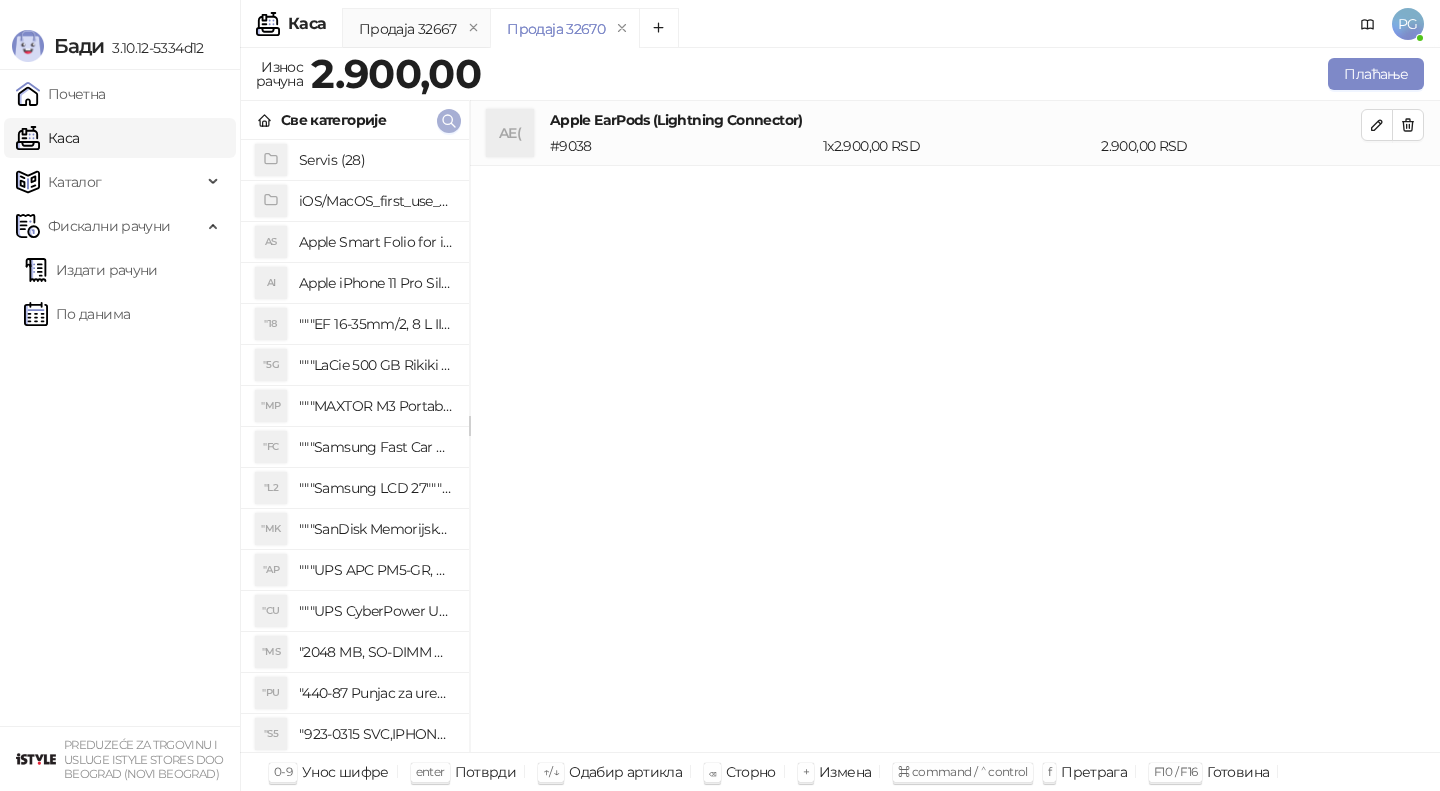 click 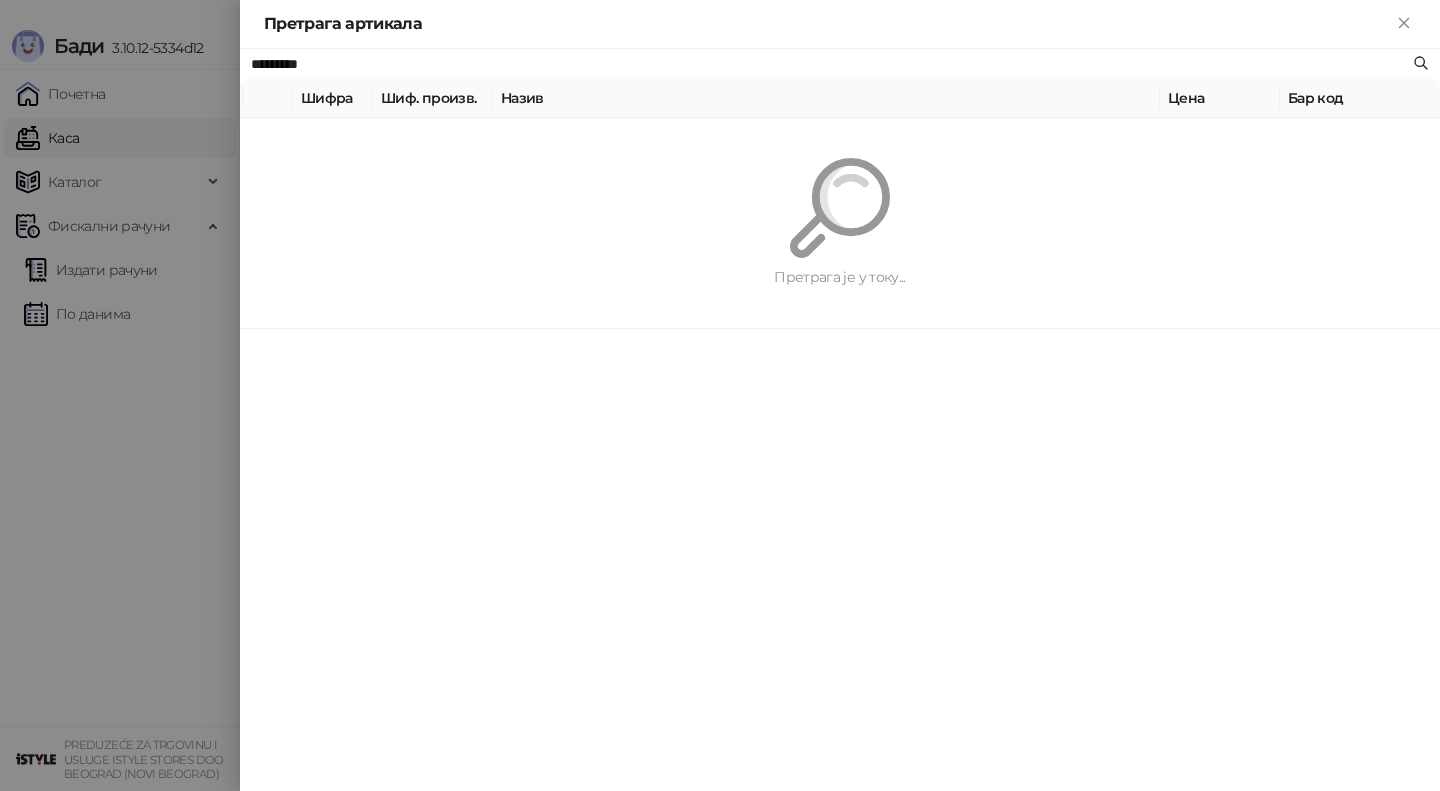paste on "**********" 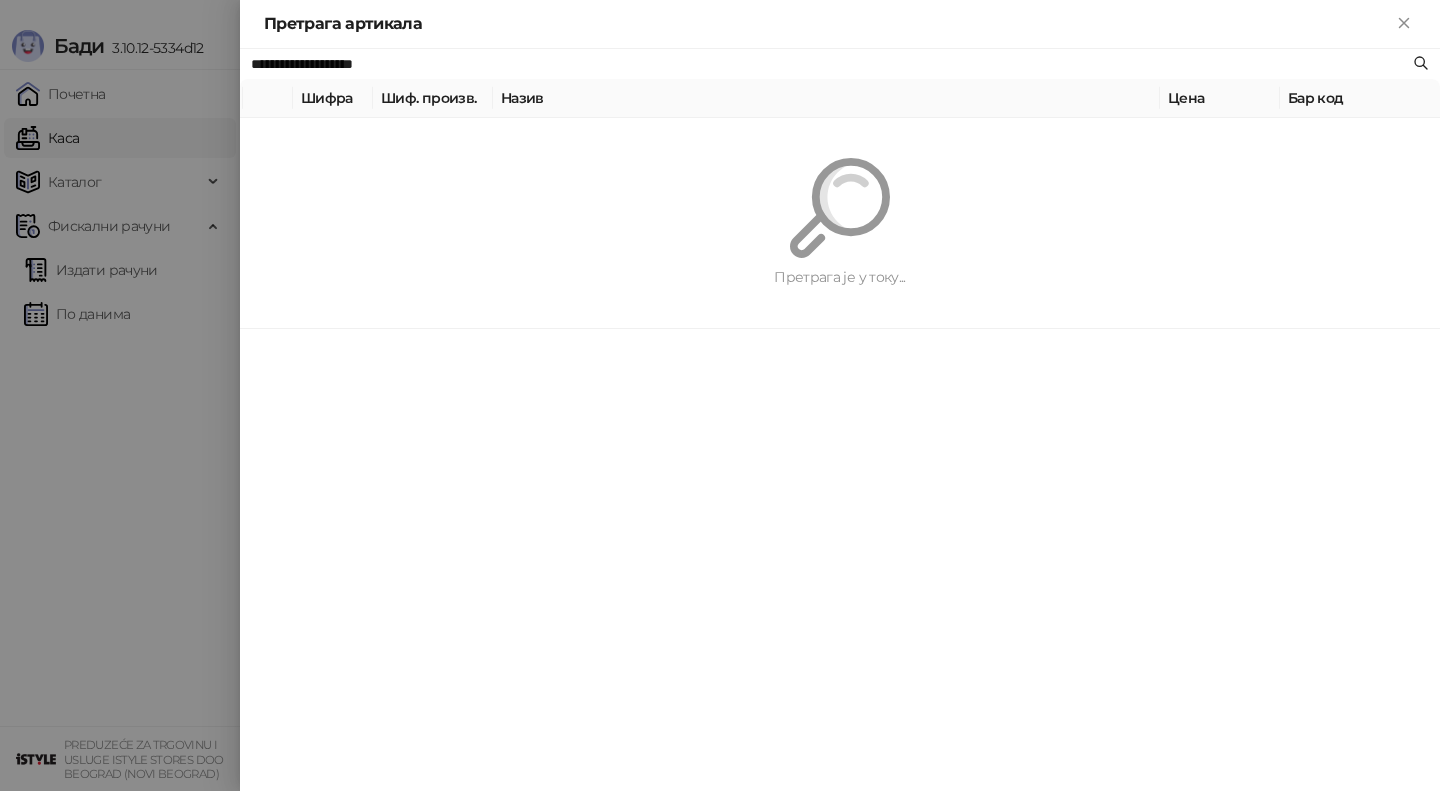 type on "**********" 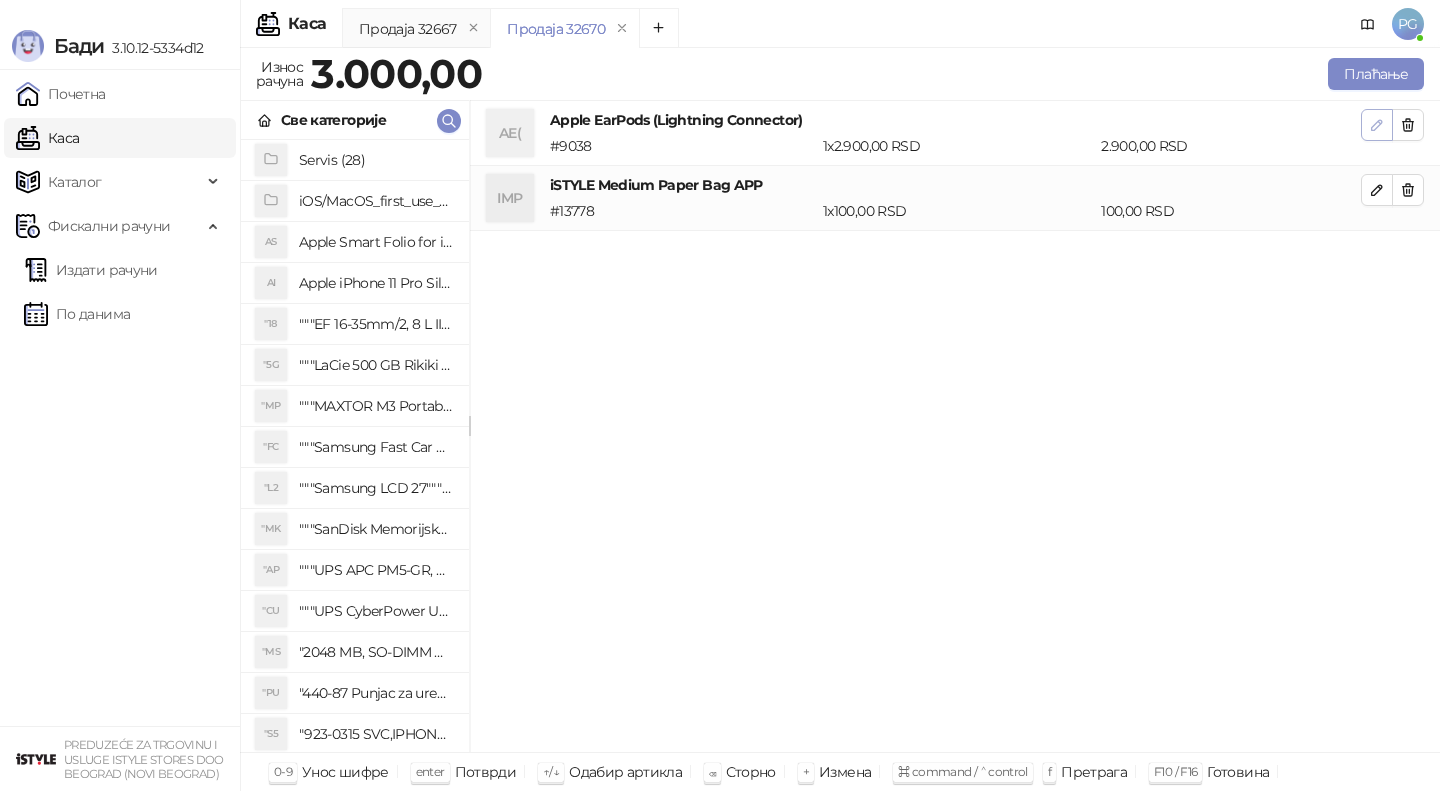 click at bounding box center [1377, 125] 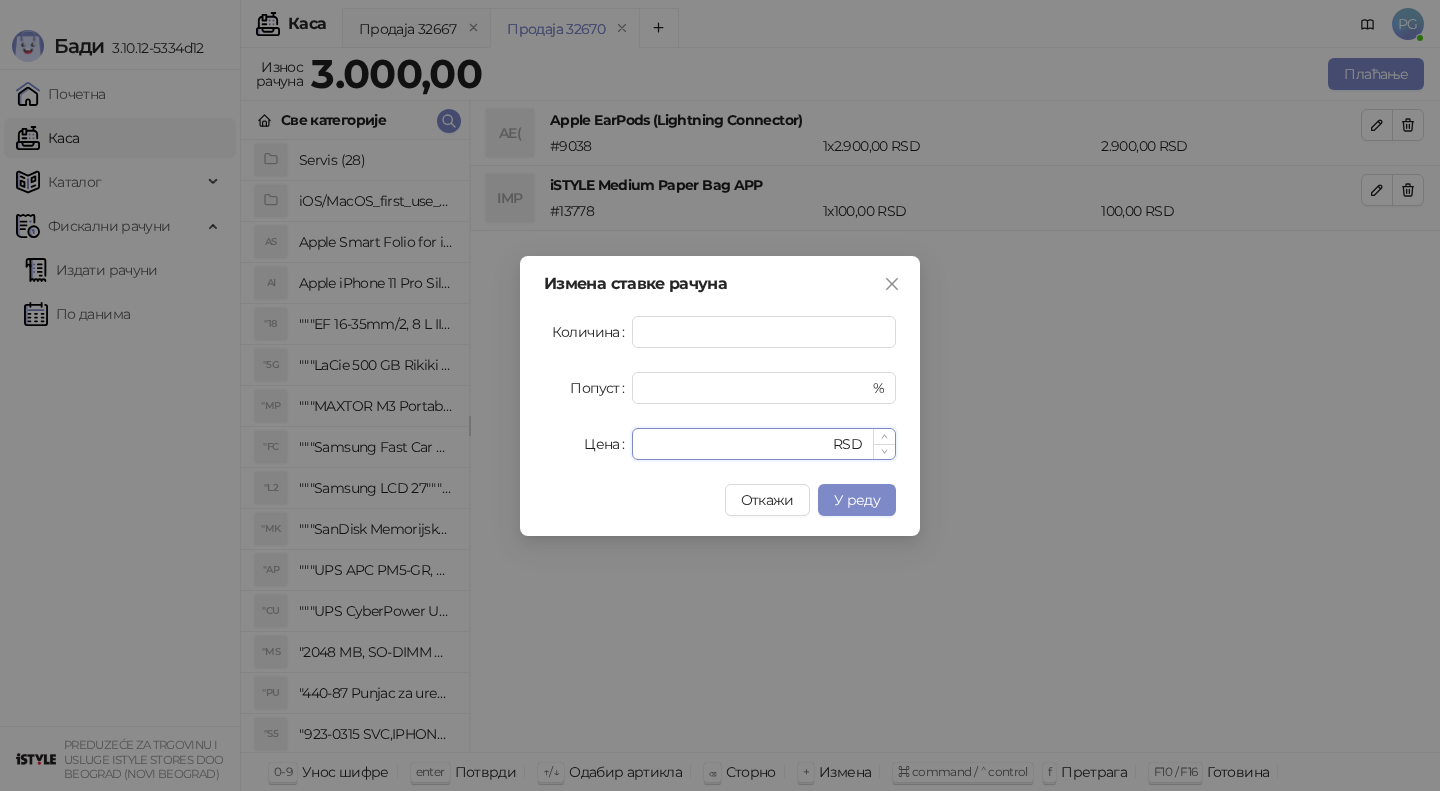 click on "****" at bounding box center (736, 444) 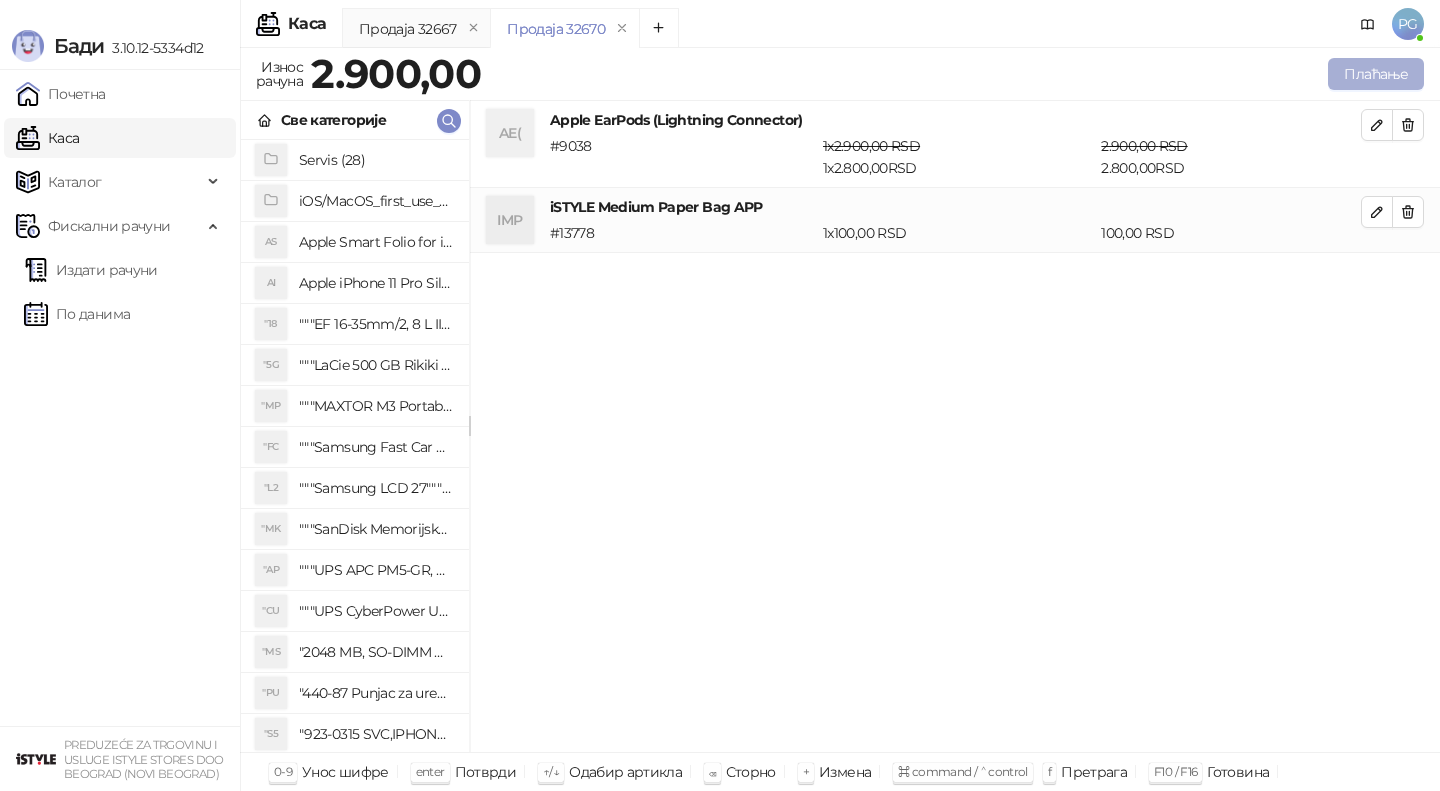 click on "Плаћање" at bounding box center [1376, 74] 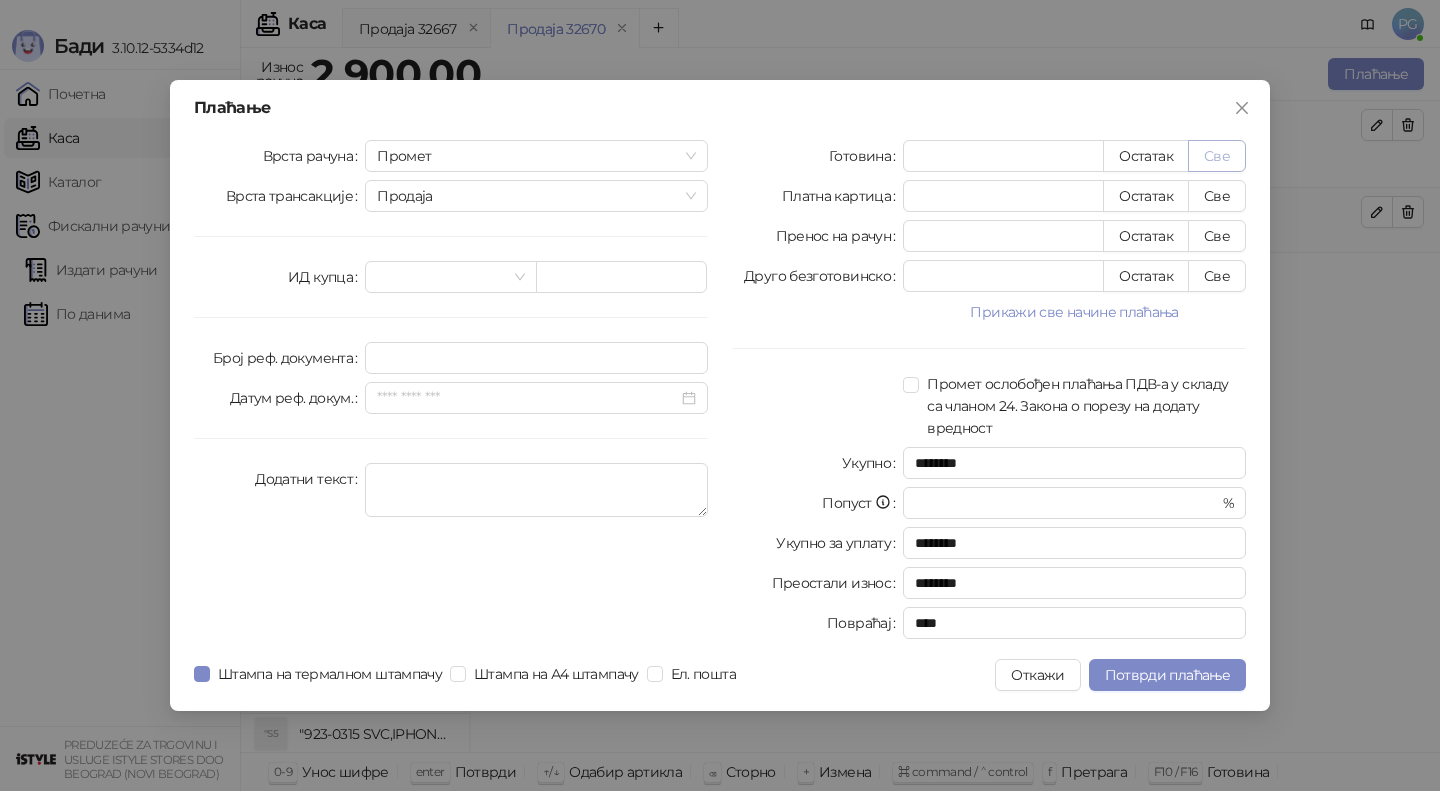 click on "Све" at bounding box center (1217, 156) 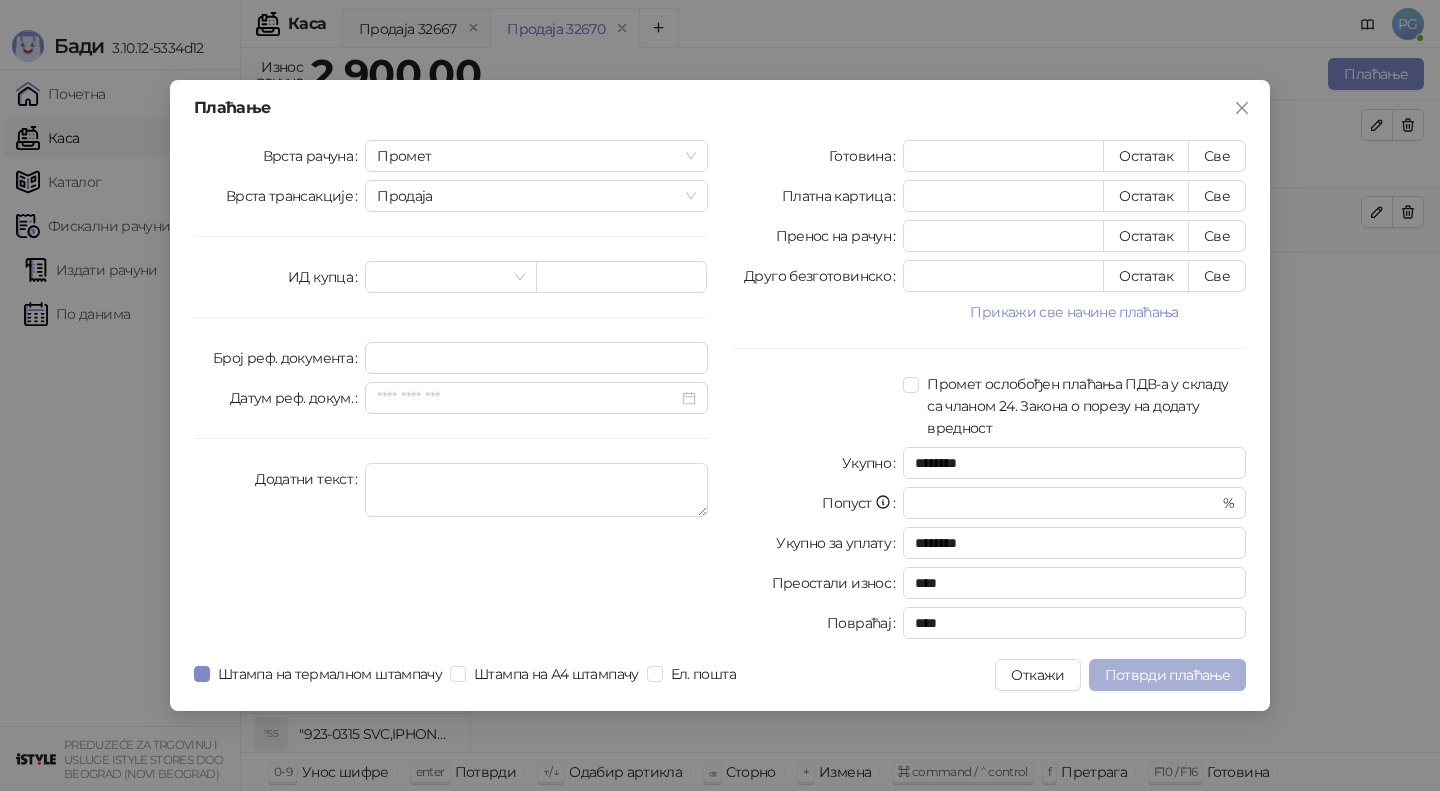 click on "Потврди плаћање" at bounding box center (1167, 675) 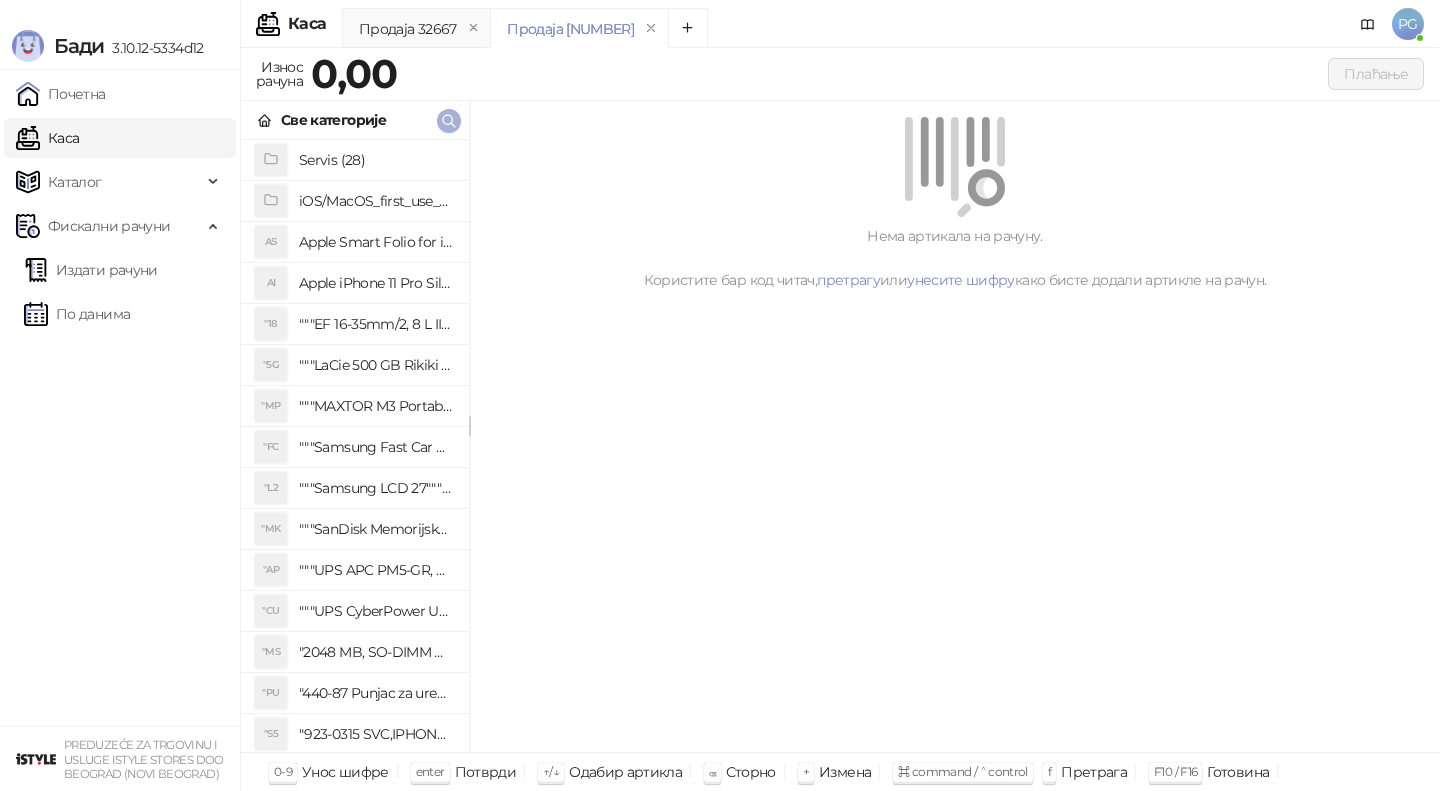click 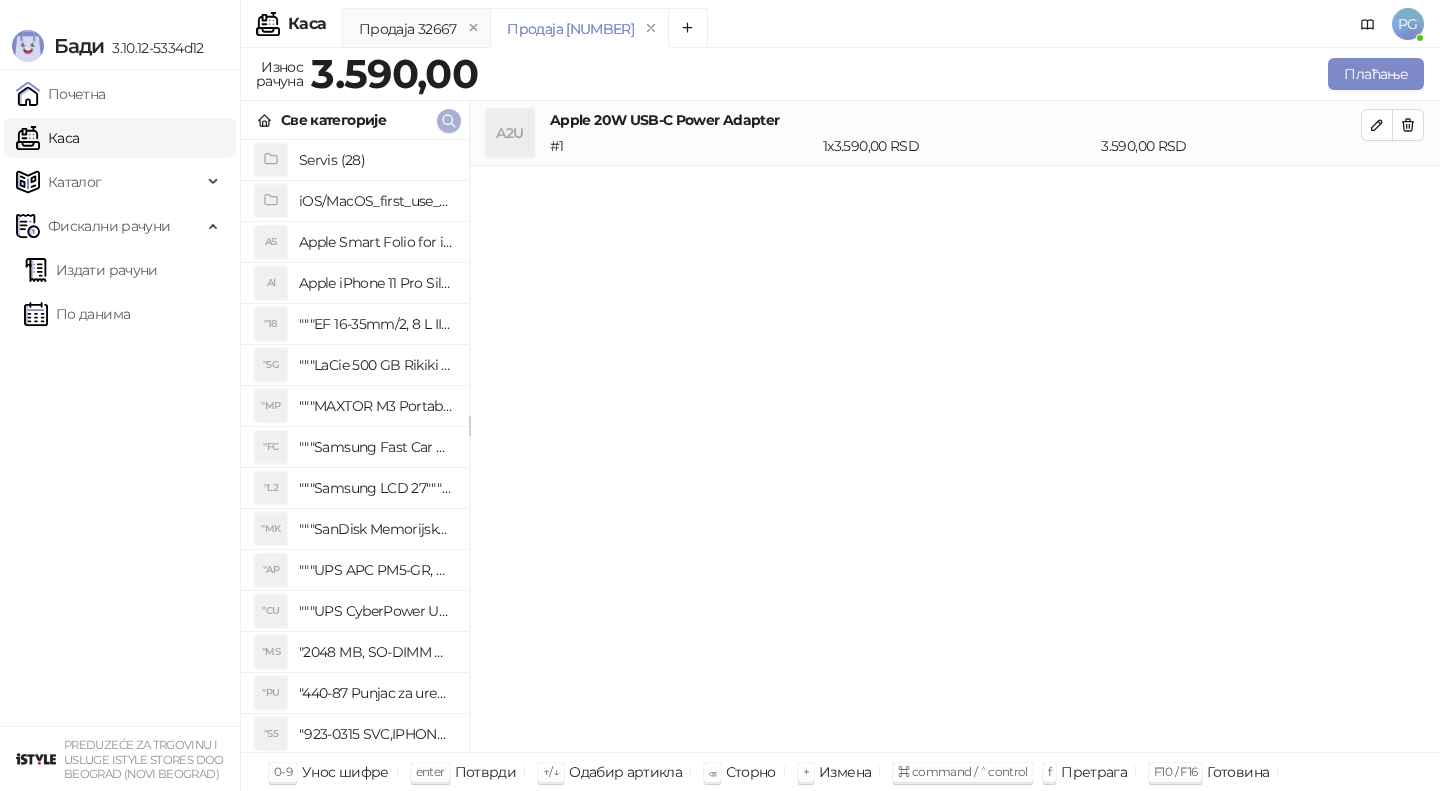 click 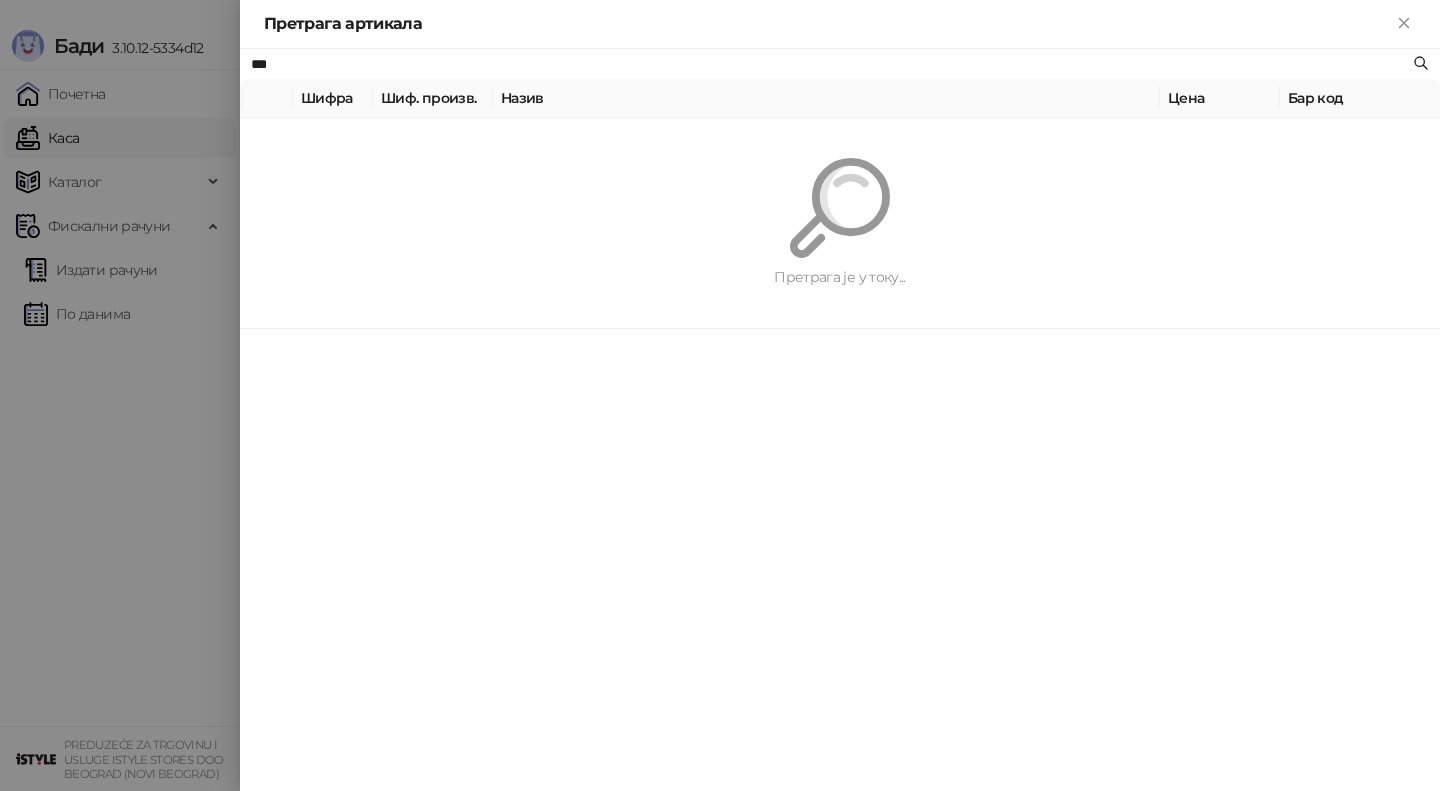 type on "***" 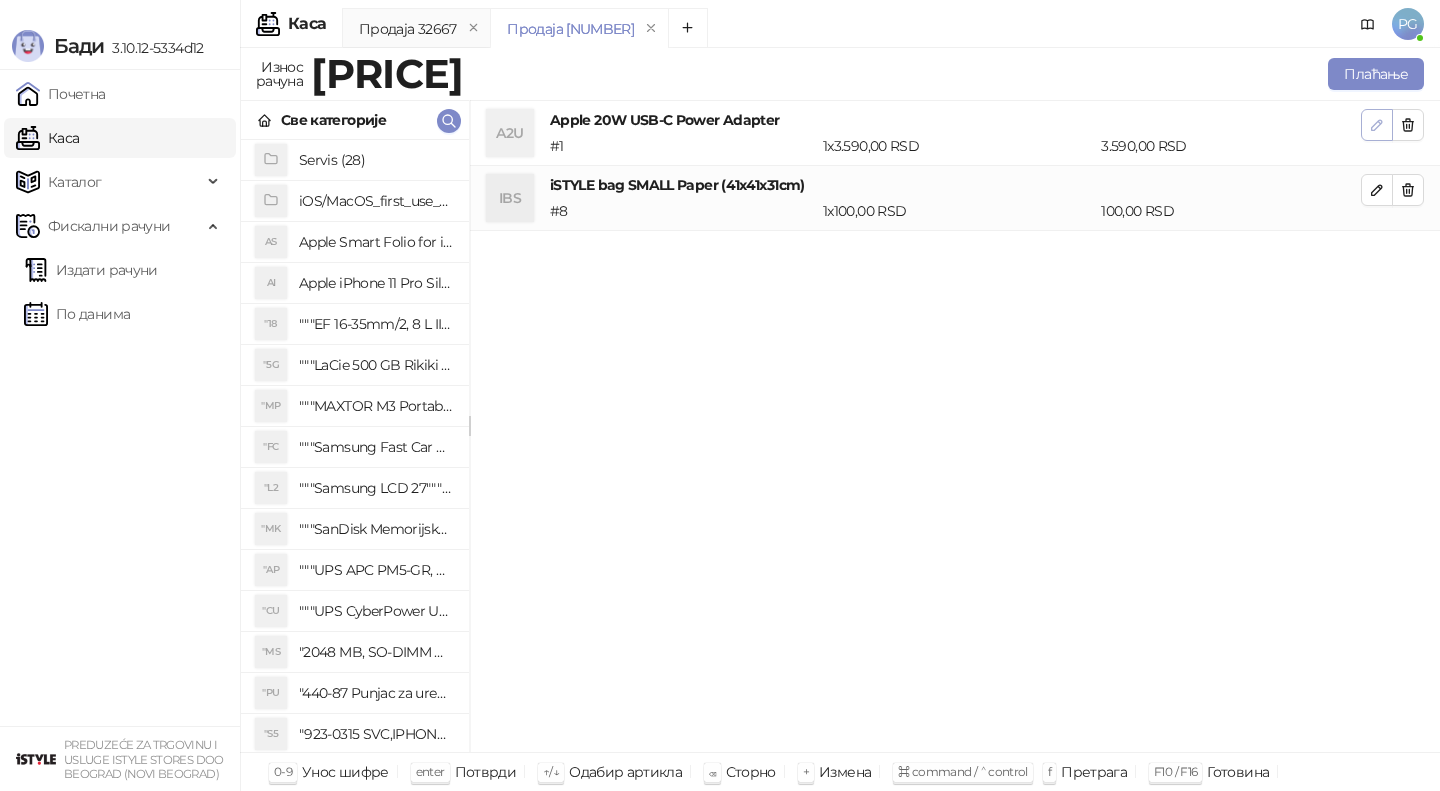 click at bounding box center (1377, 125) 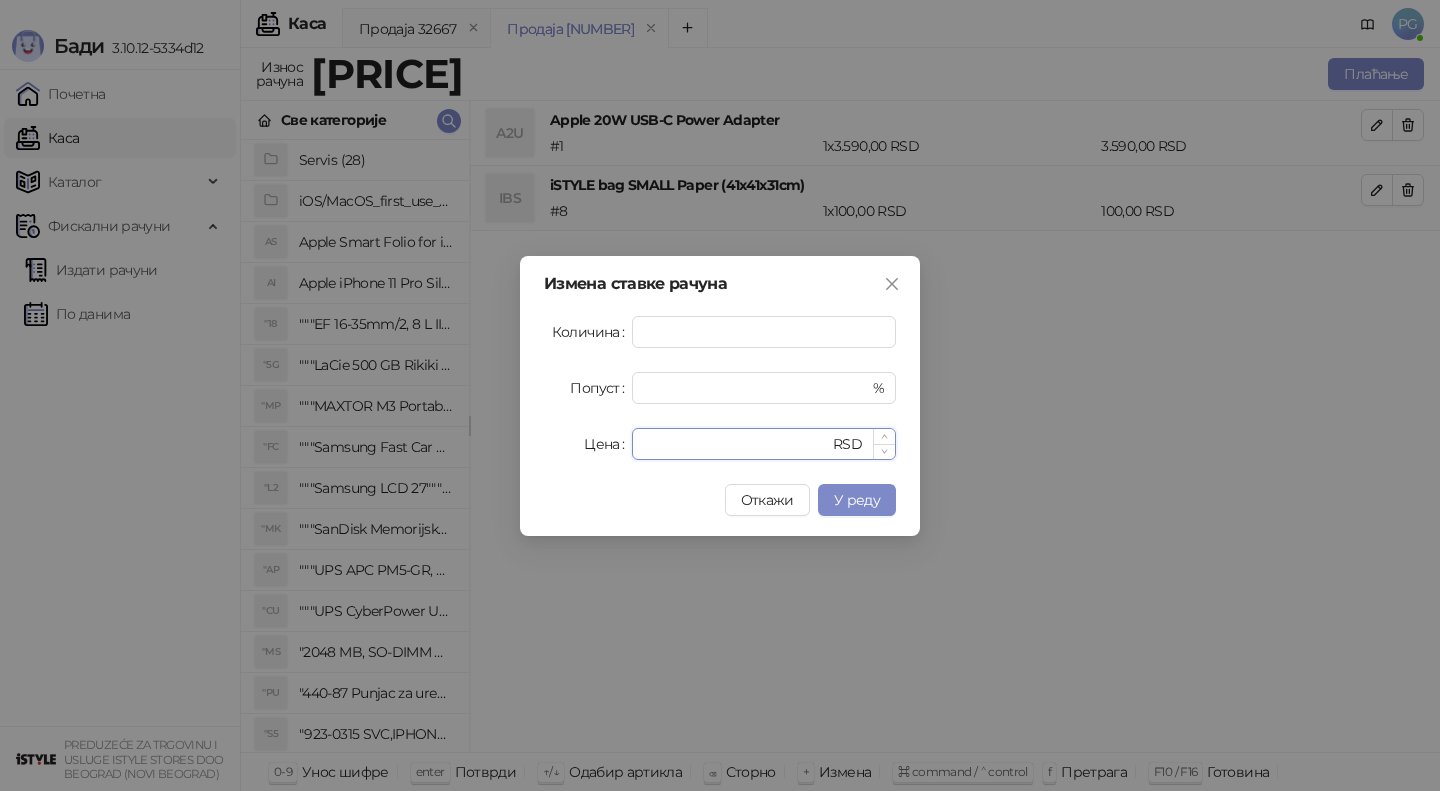 click on "****" at bounding box center (736, 444) 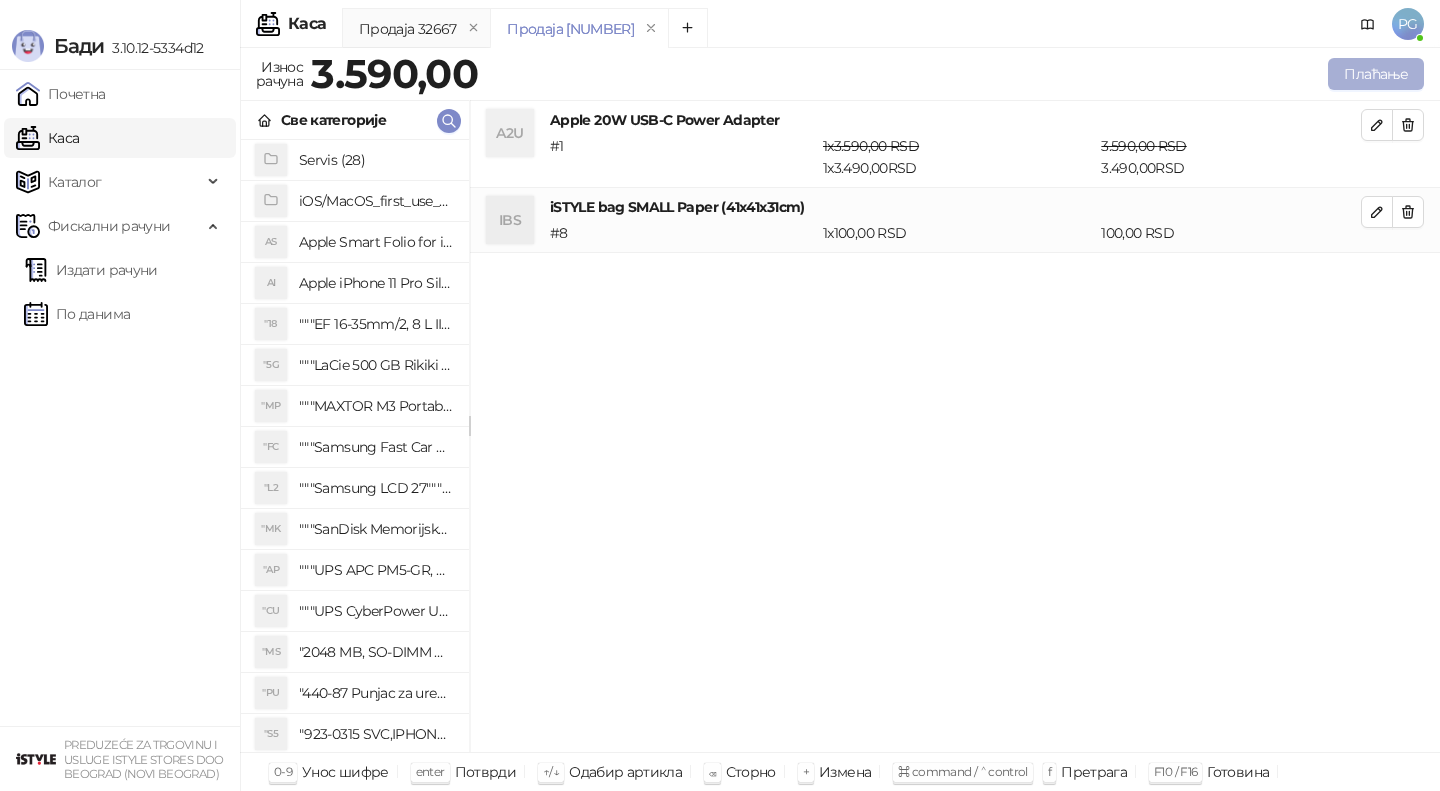 click on "Плаћање" at bounding box center [1376, 74] 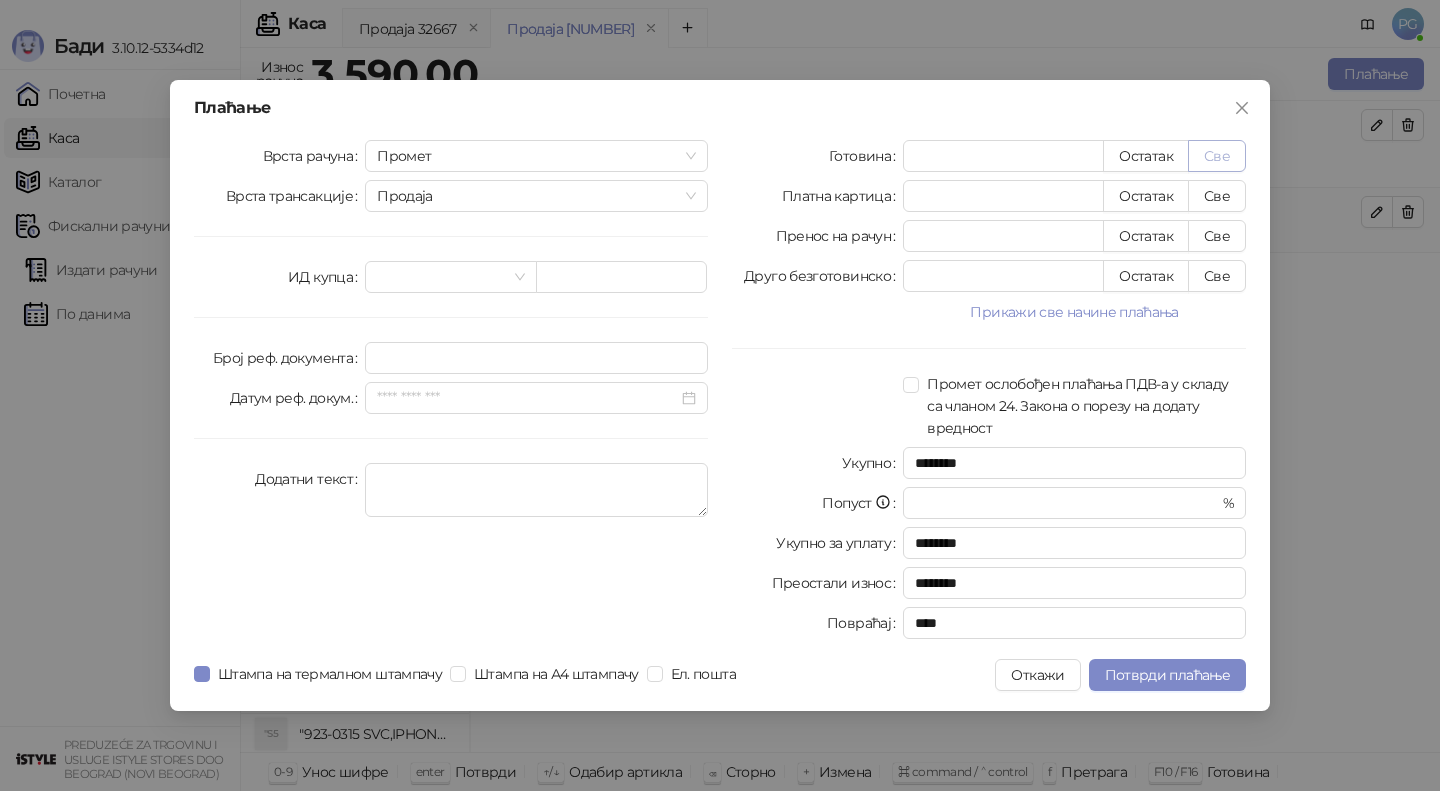 click on "Све" at bounding box center [1217, 156] 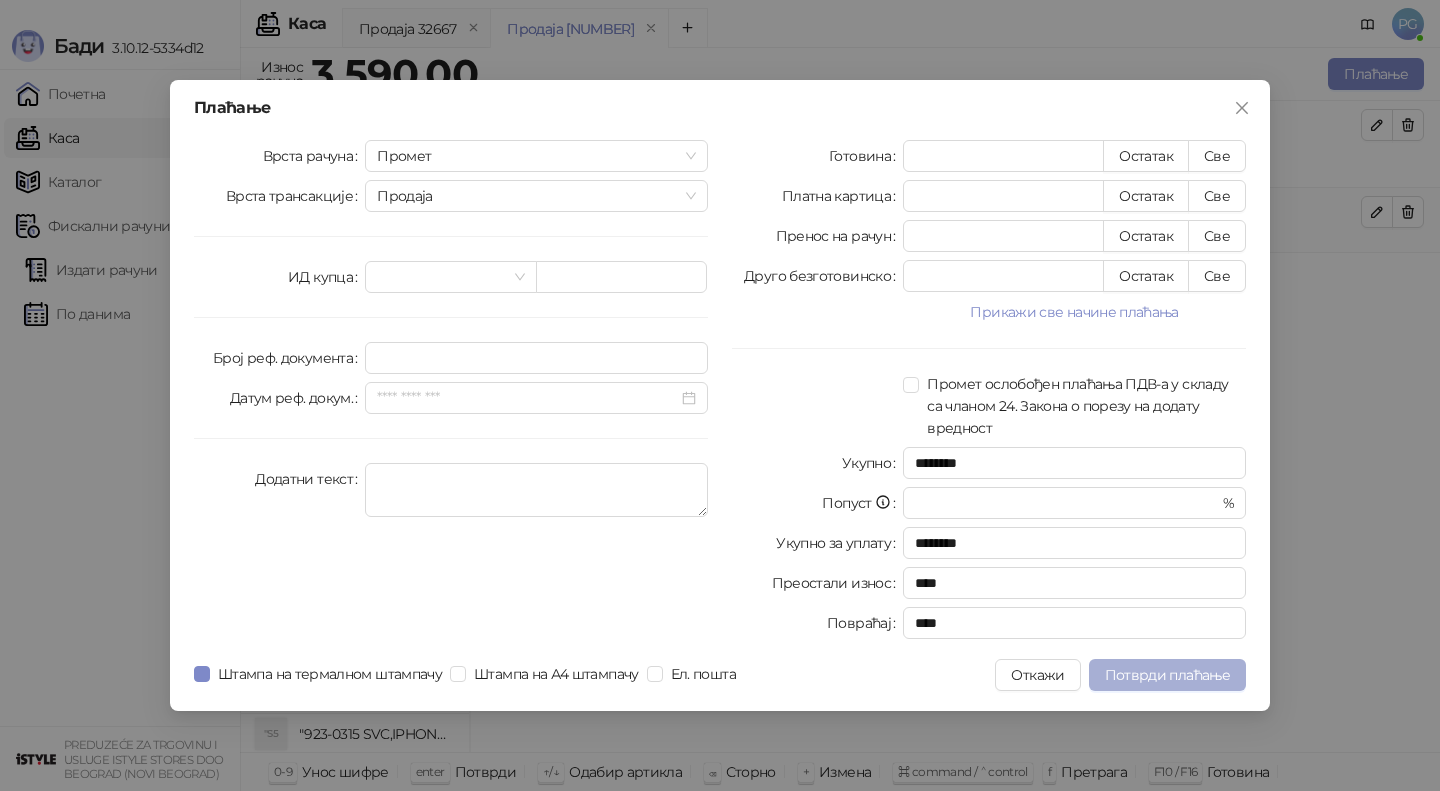click on "Потврди плаћање" at bounding box center (1167, 675) 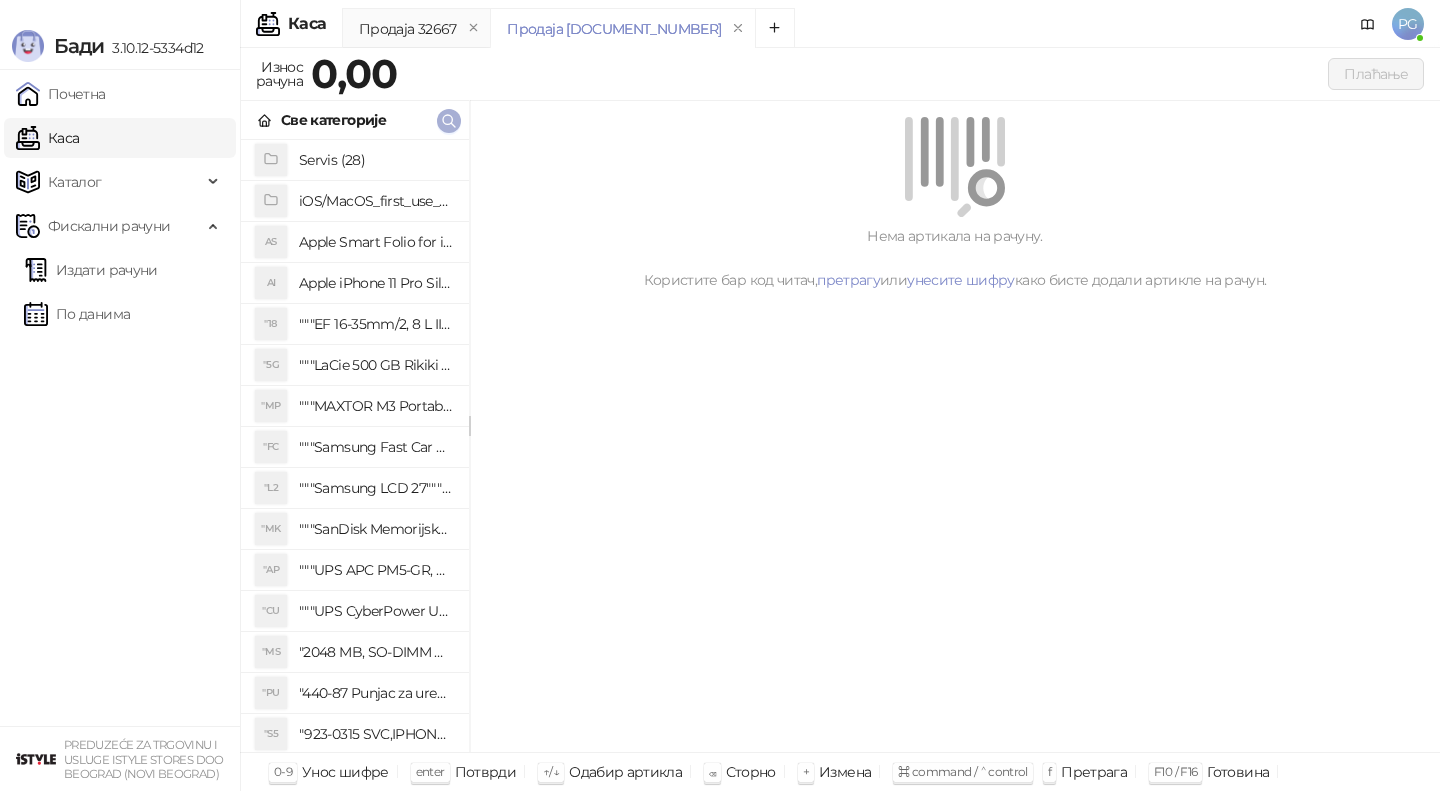click 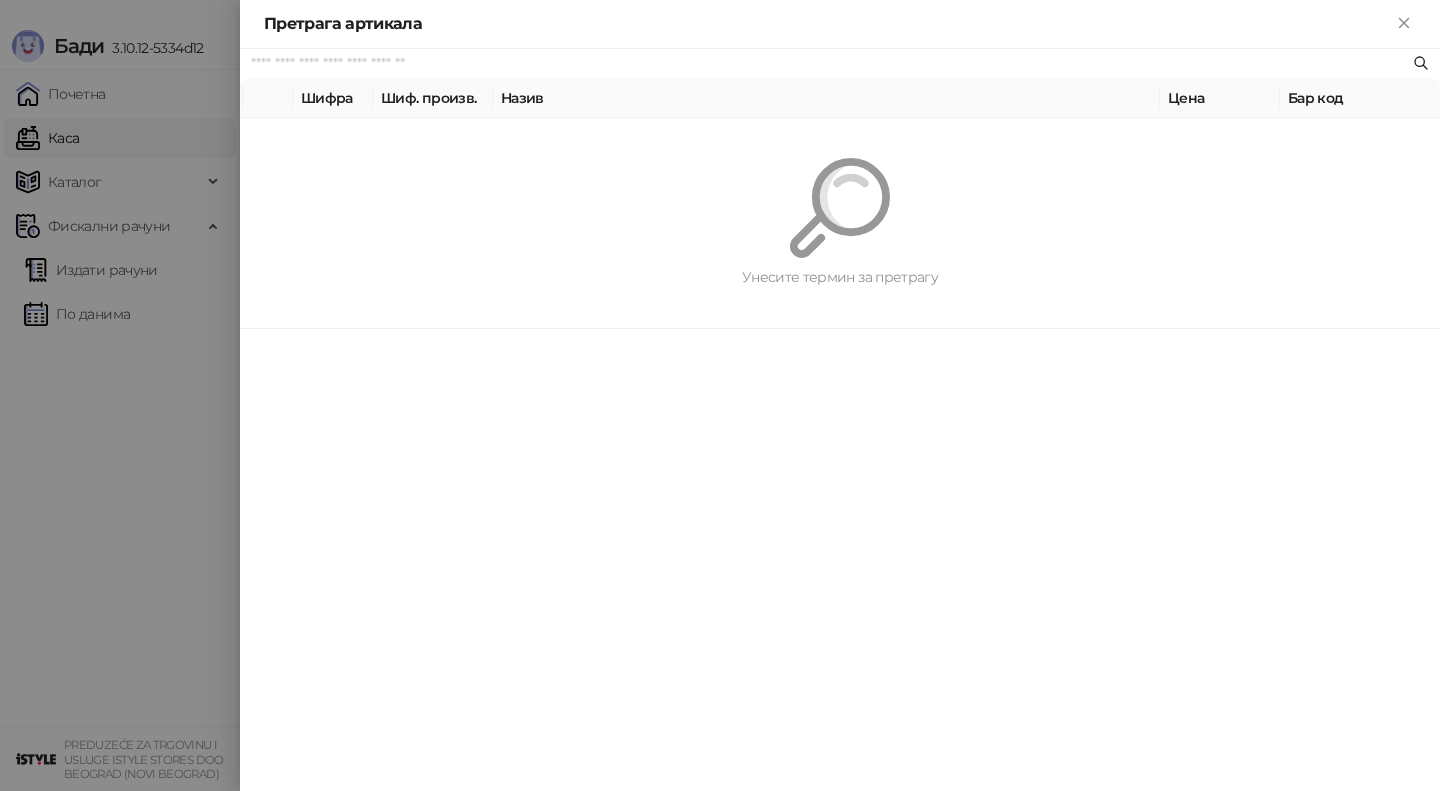 paste on "*********" 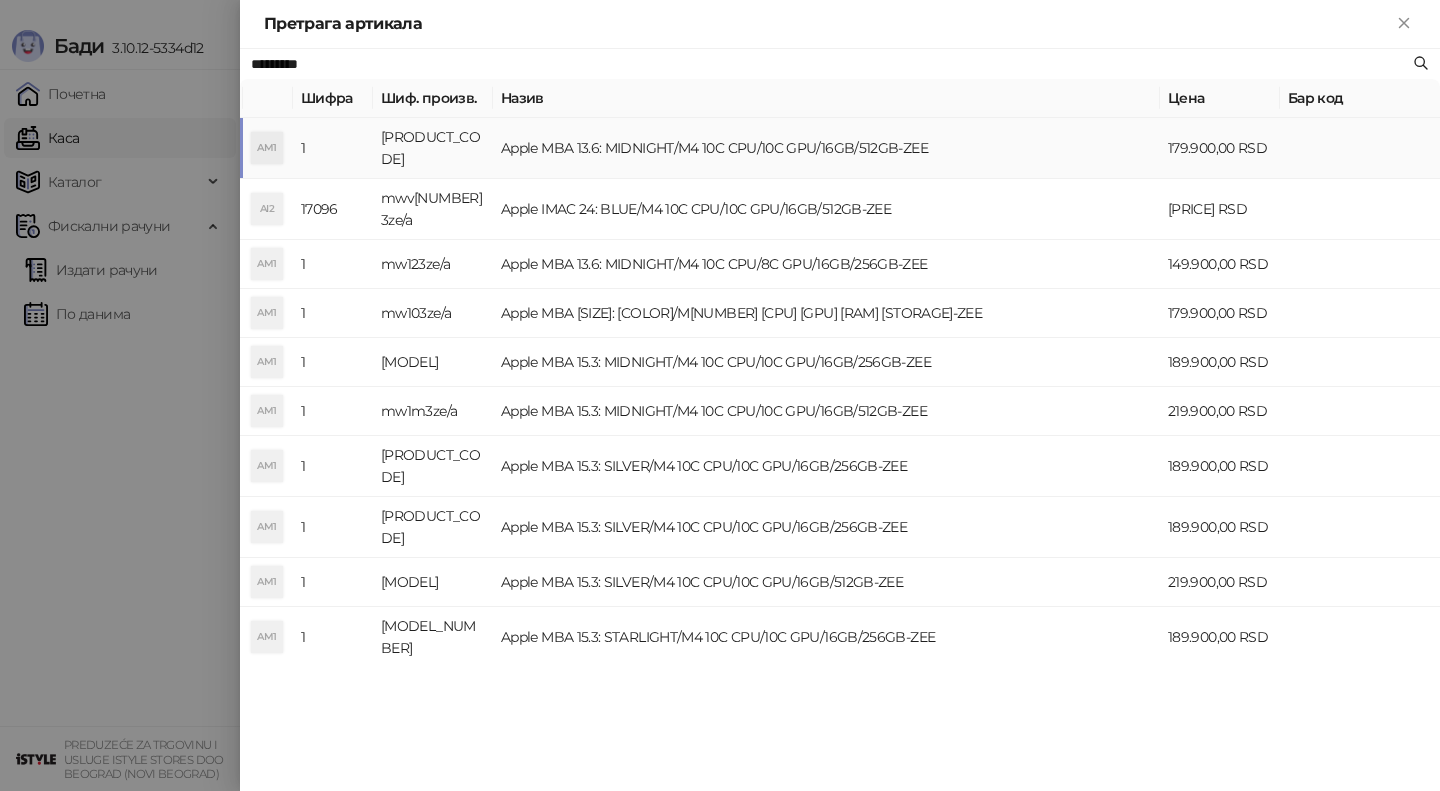 type on "*********" 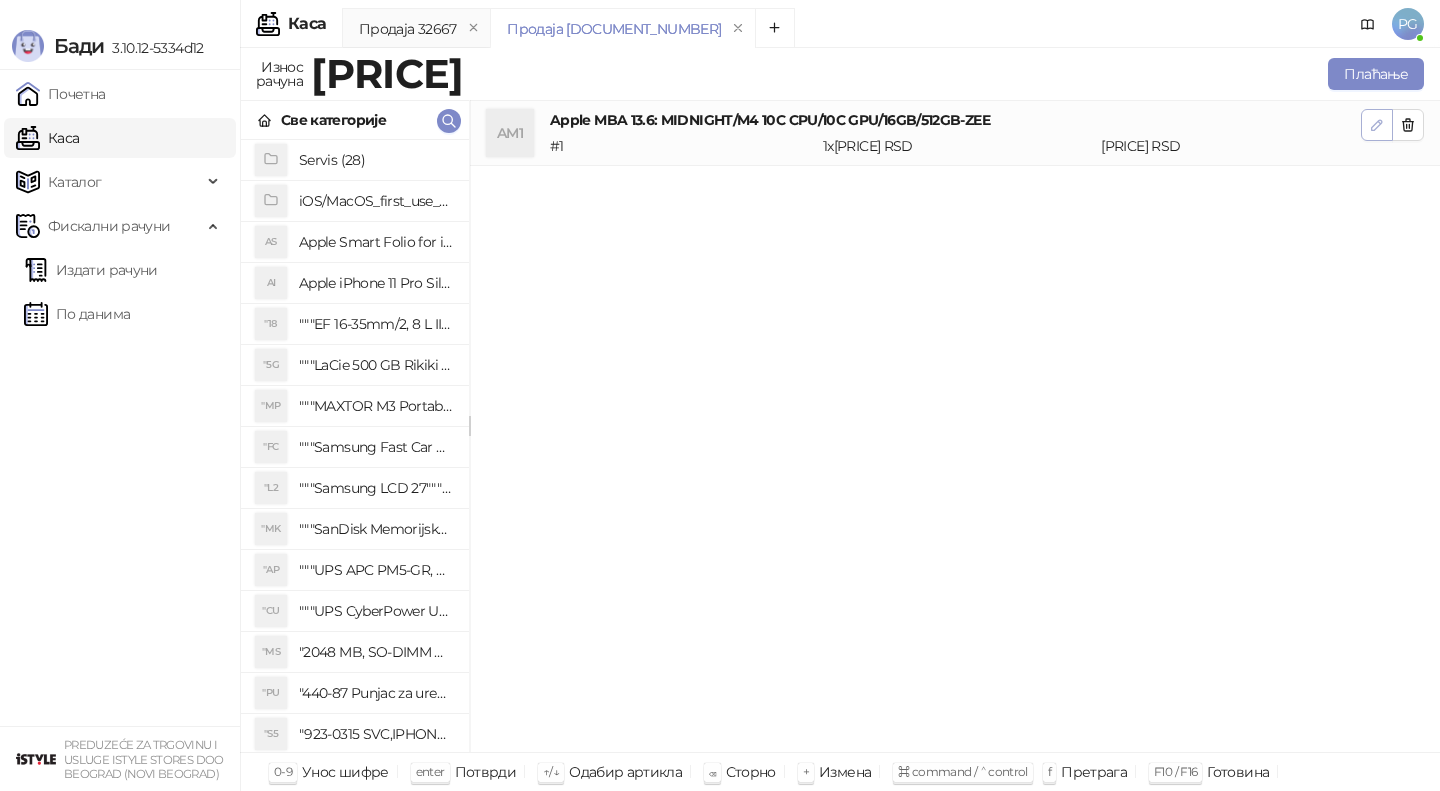 click 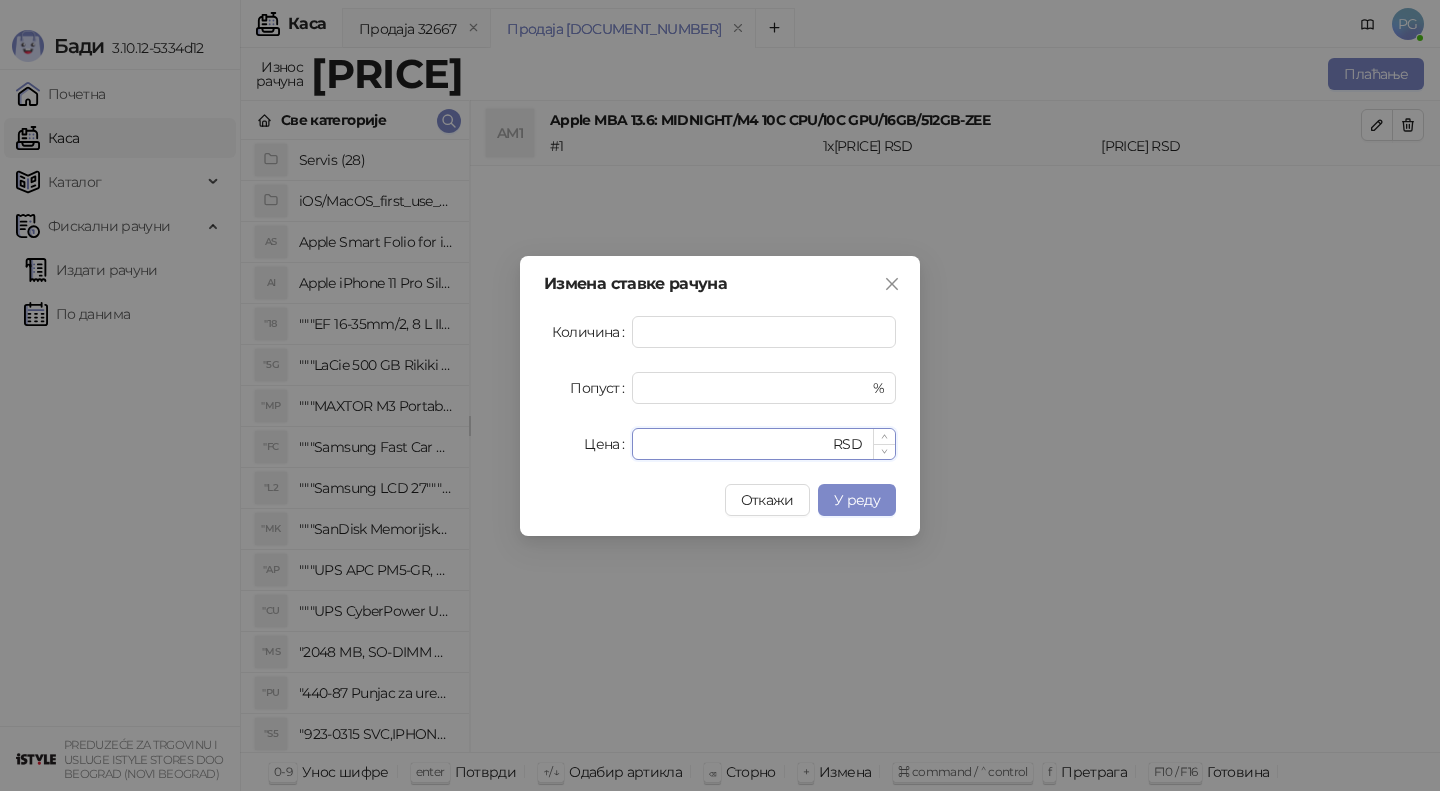 click on "******" at bounding box center [736, 444] 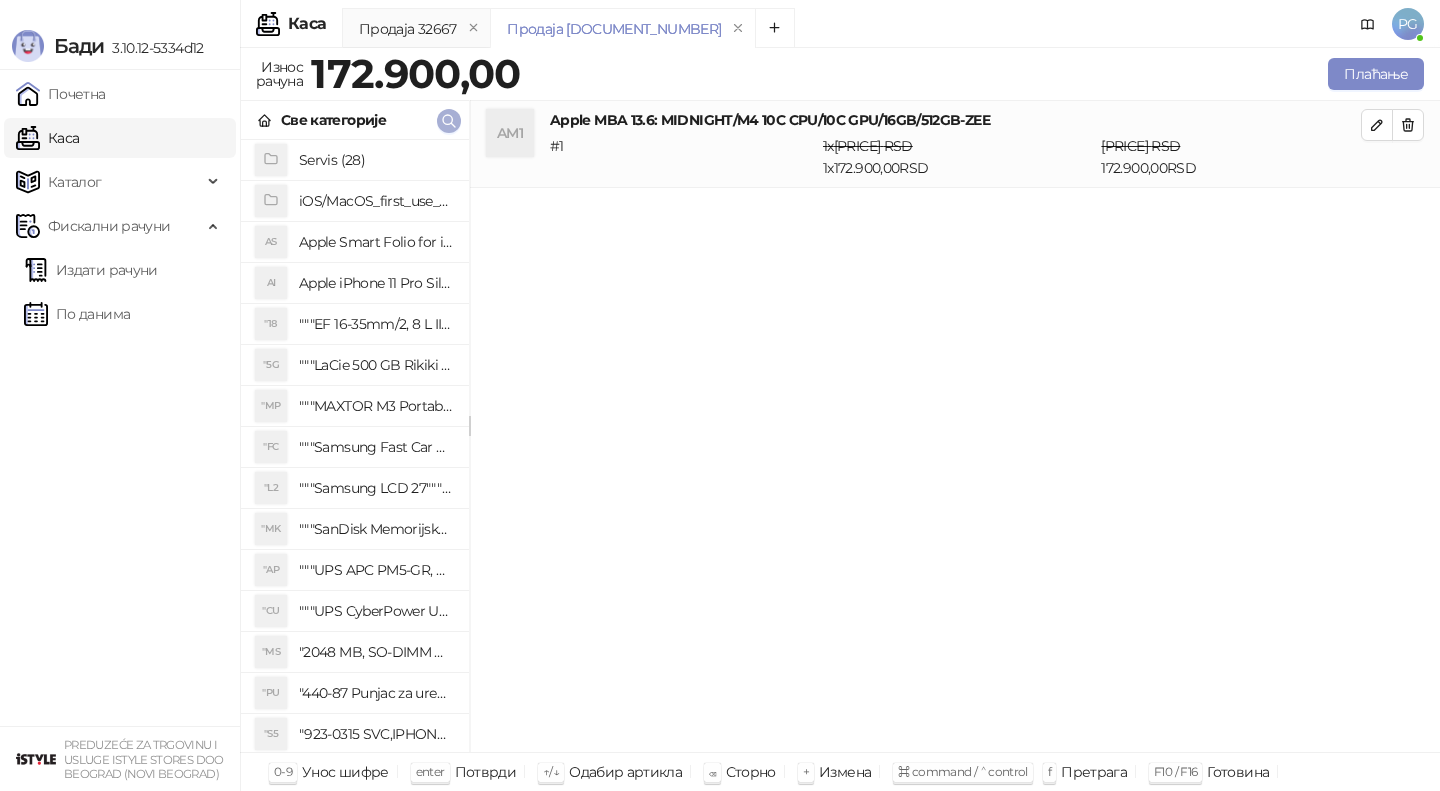 click 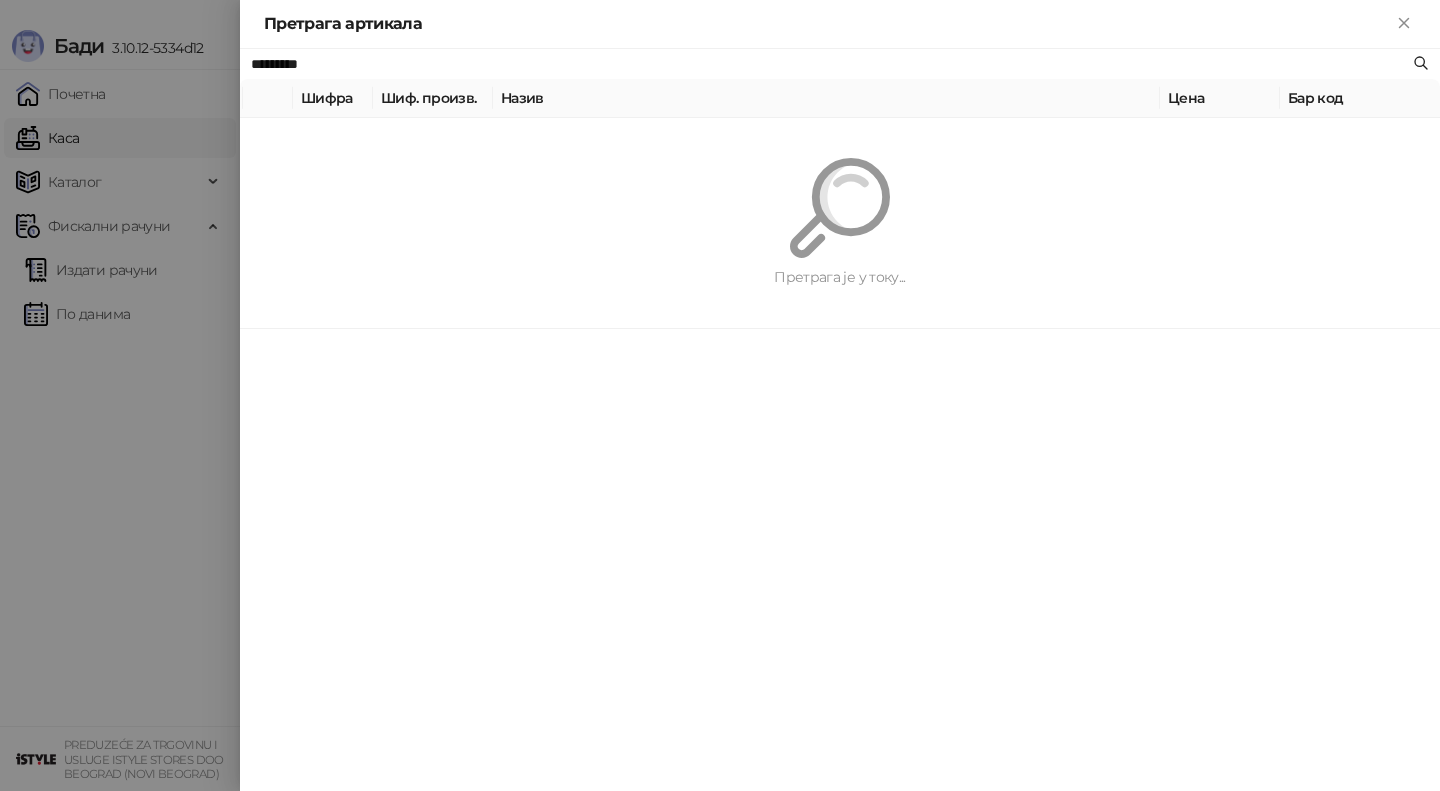 paste on "*" 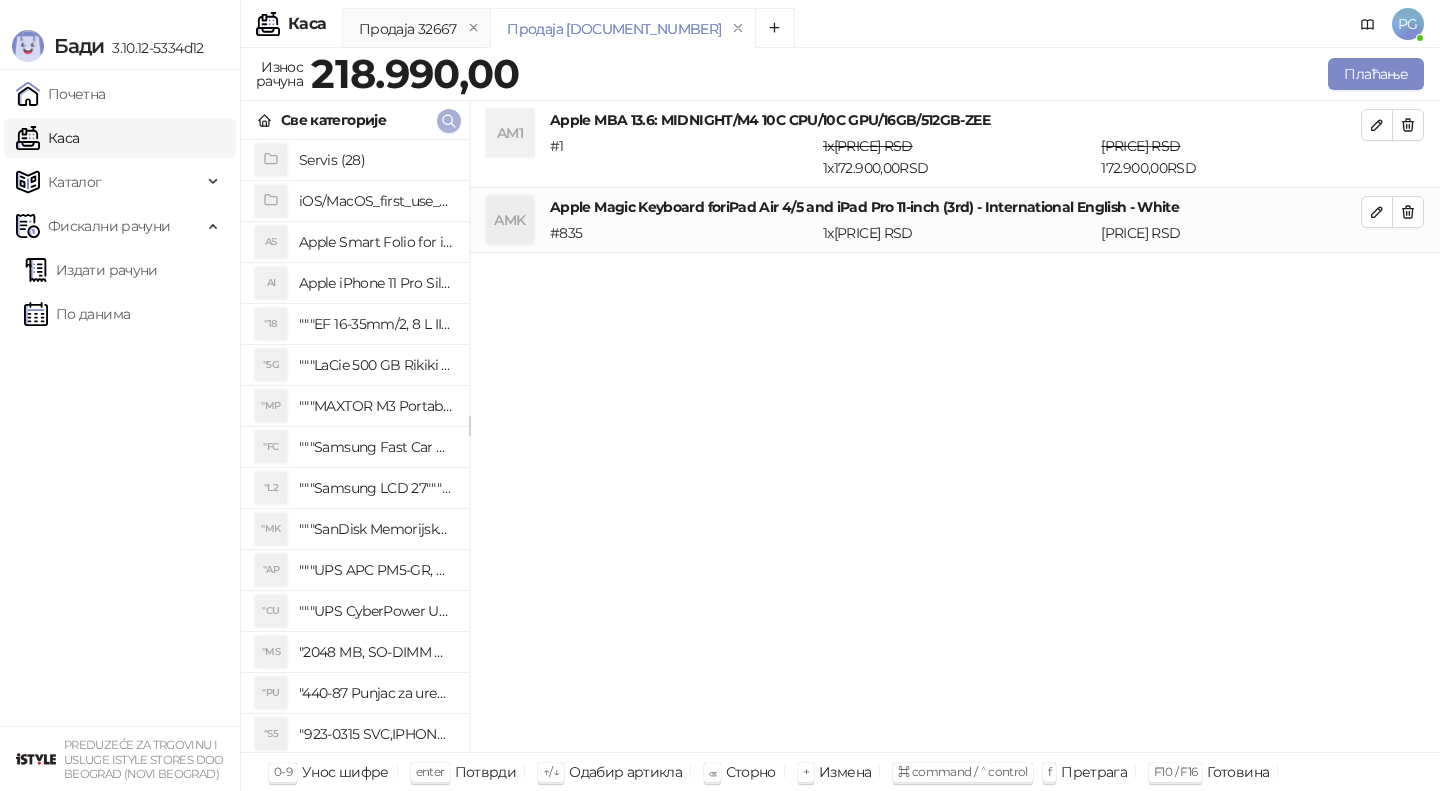 click 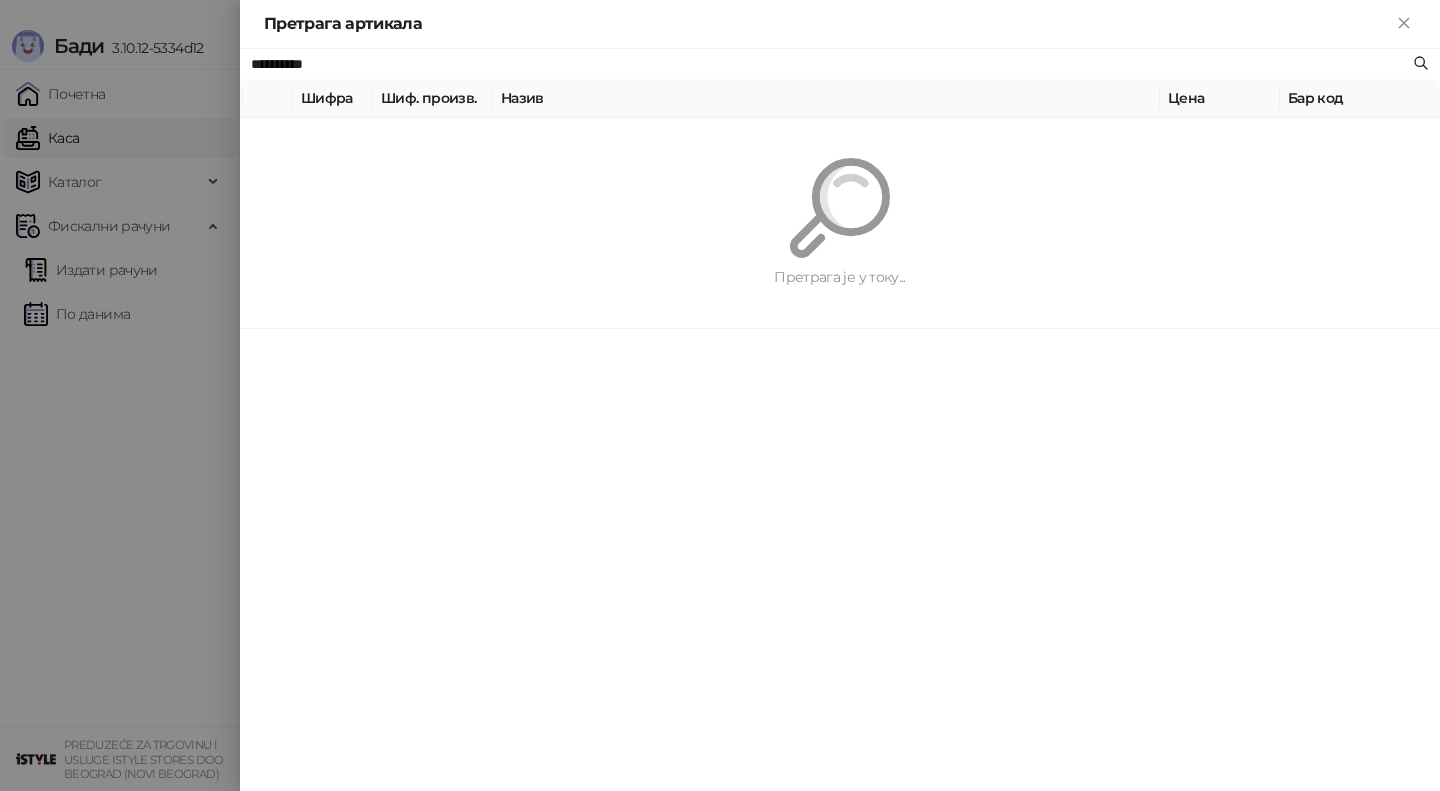 paste 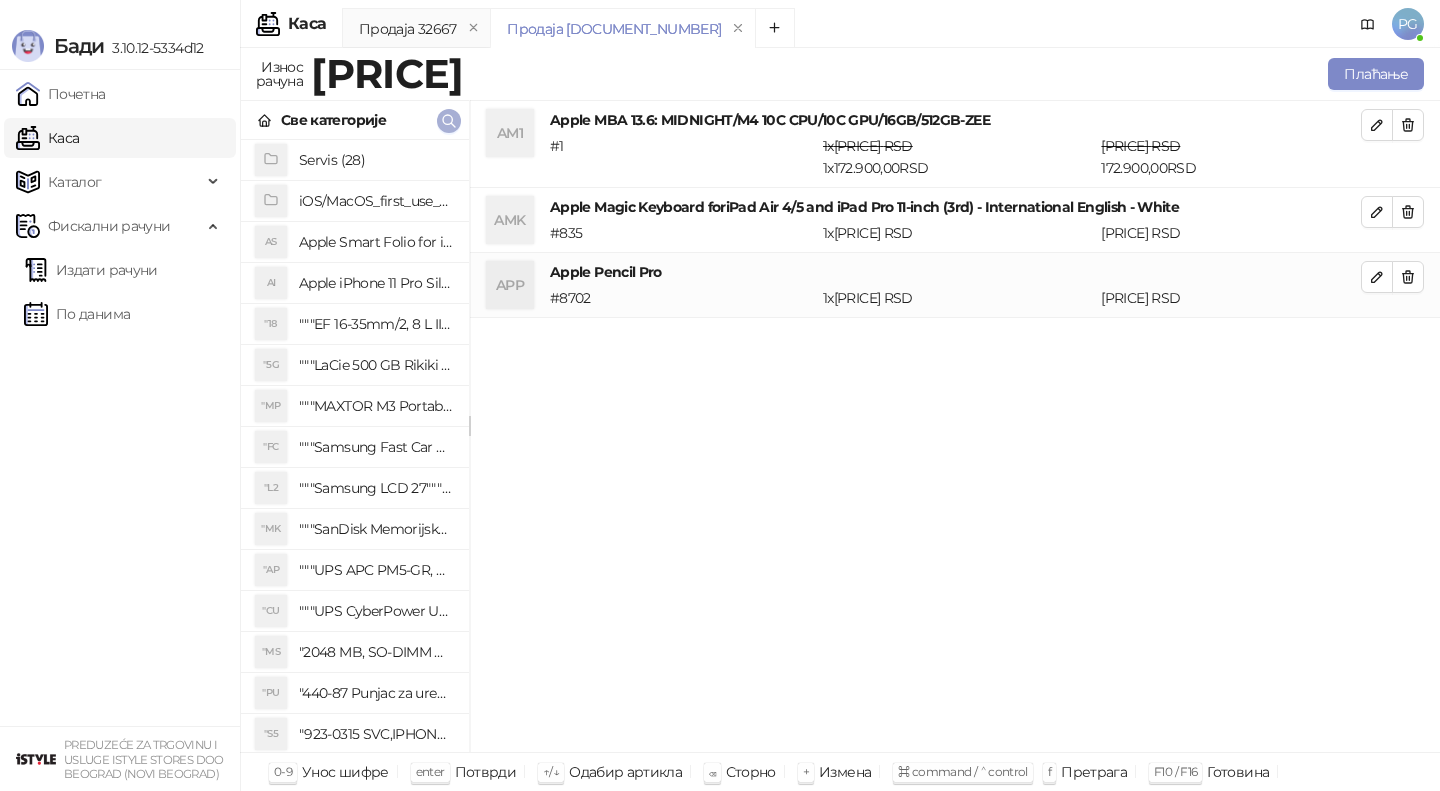 click 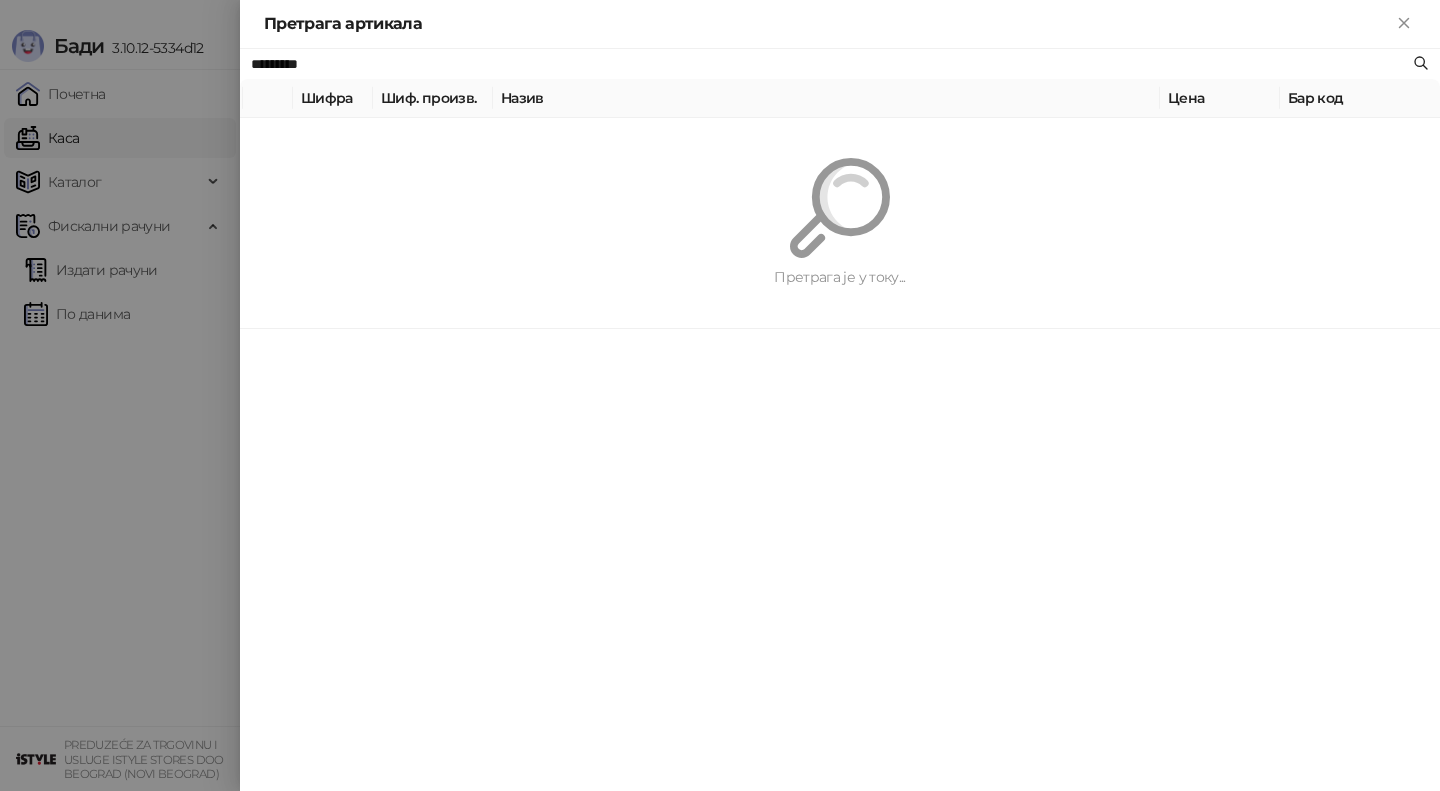 paste 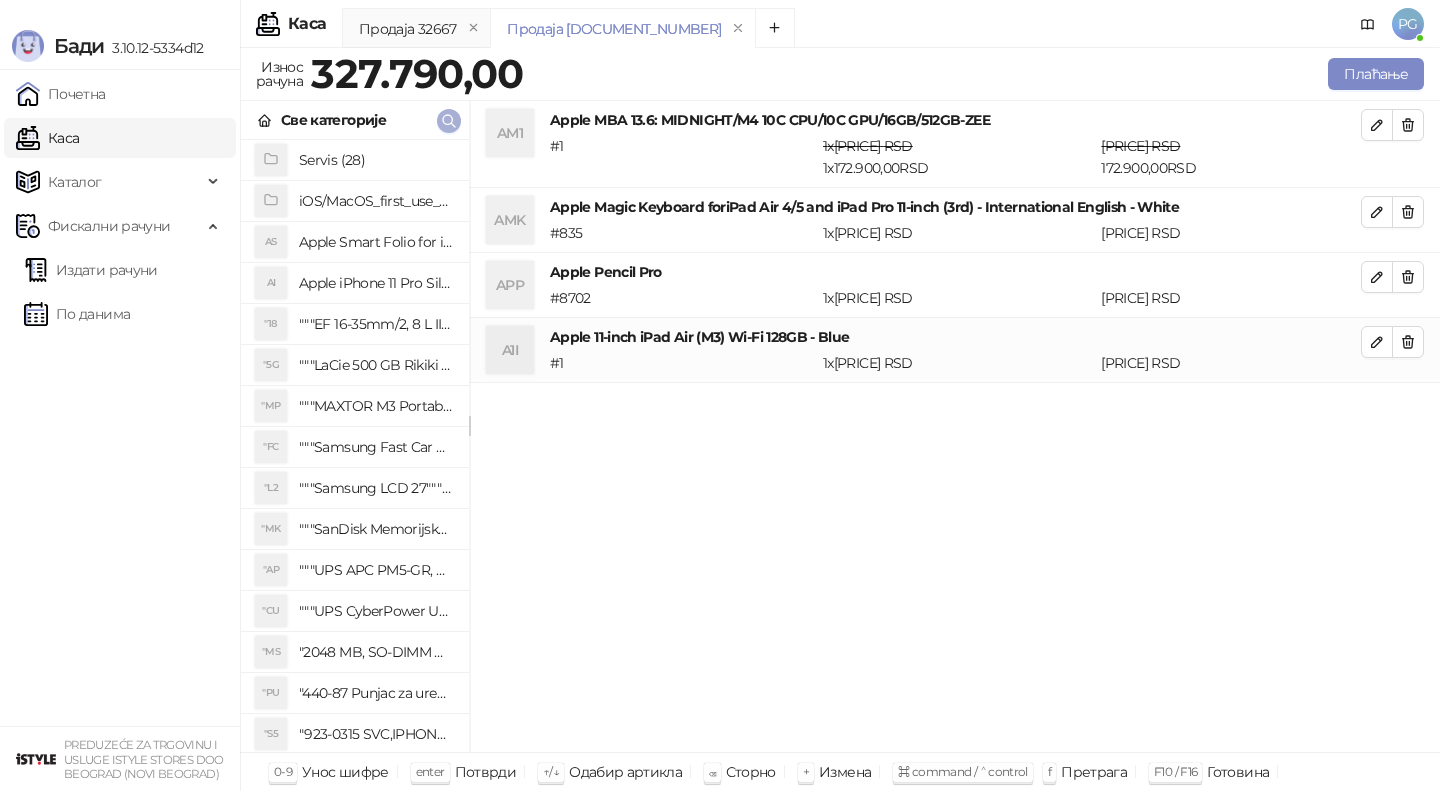 click 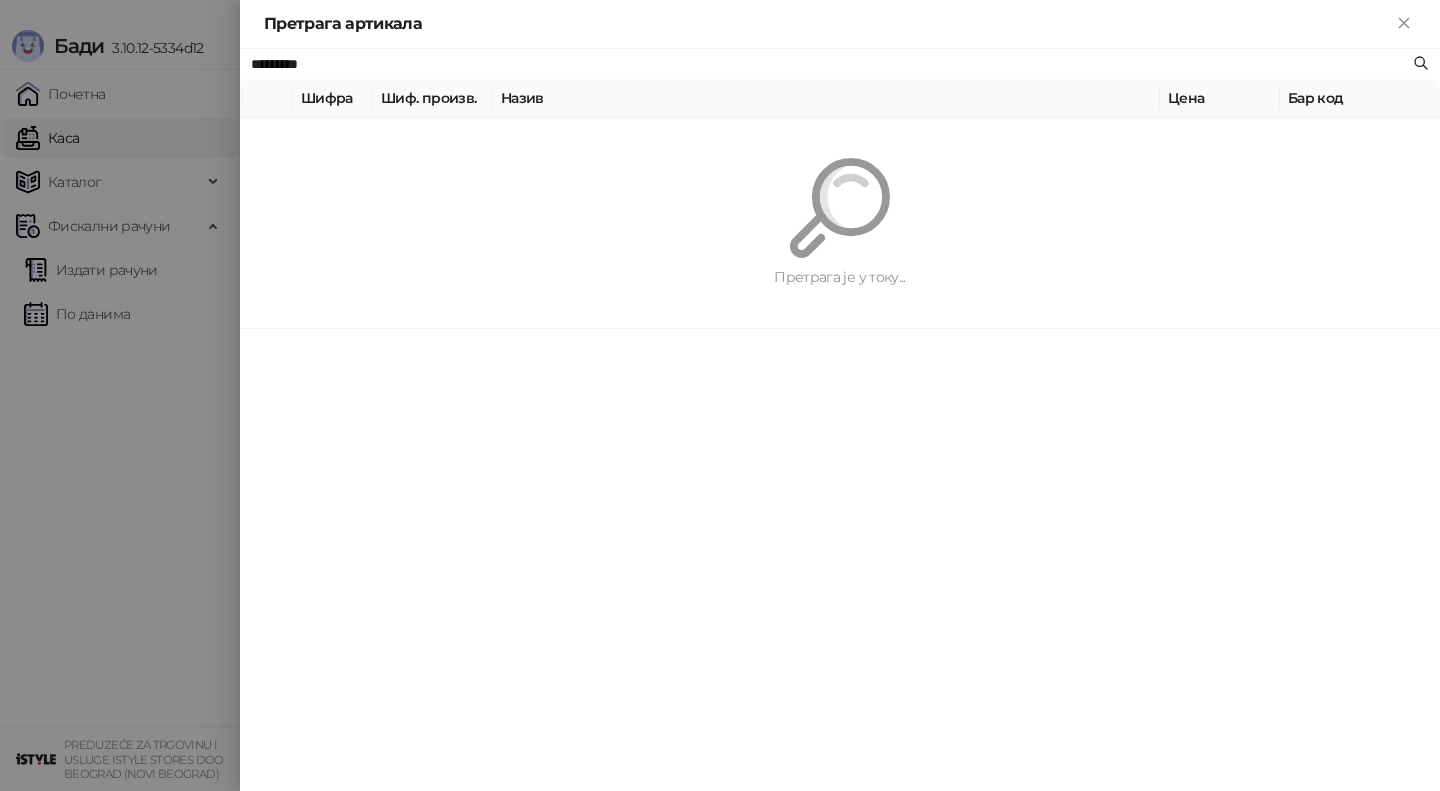 paste 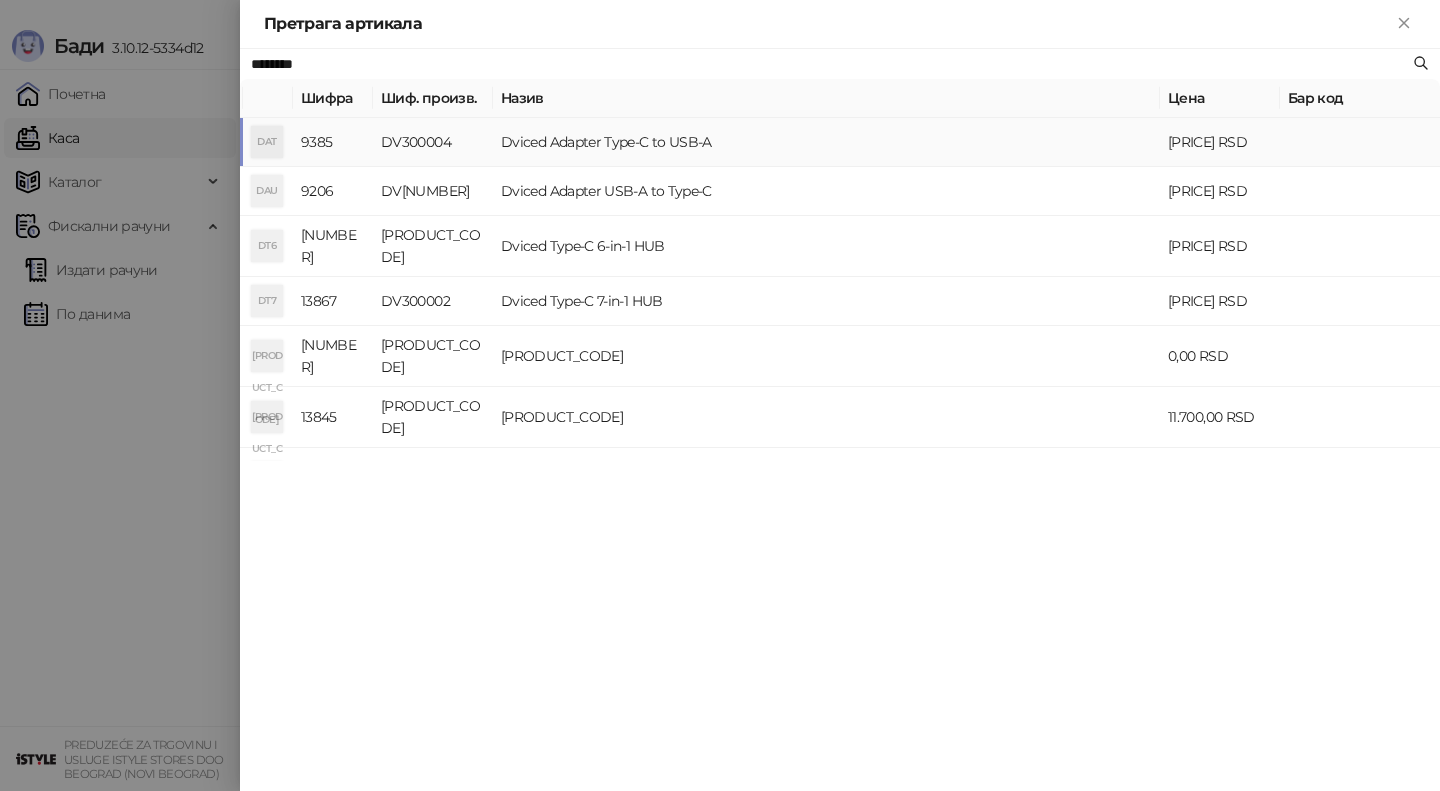type on "********" 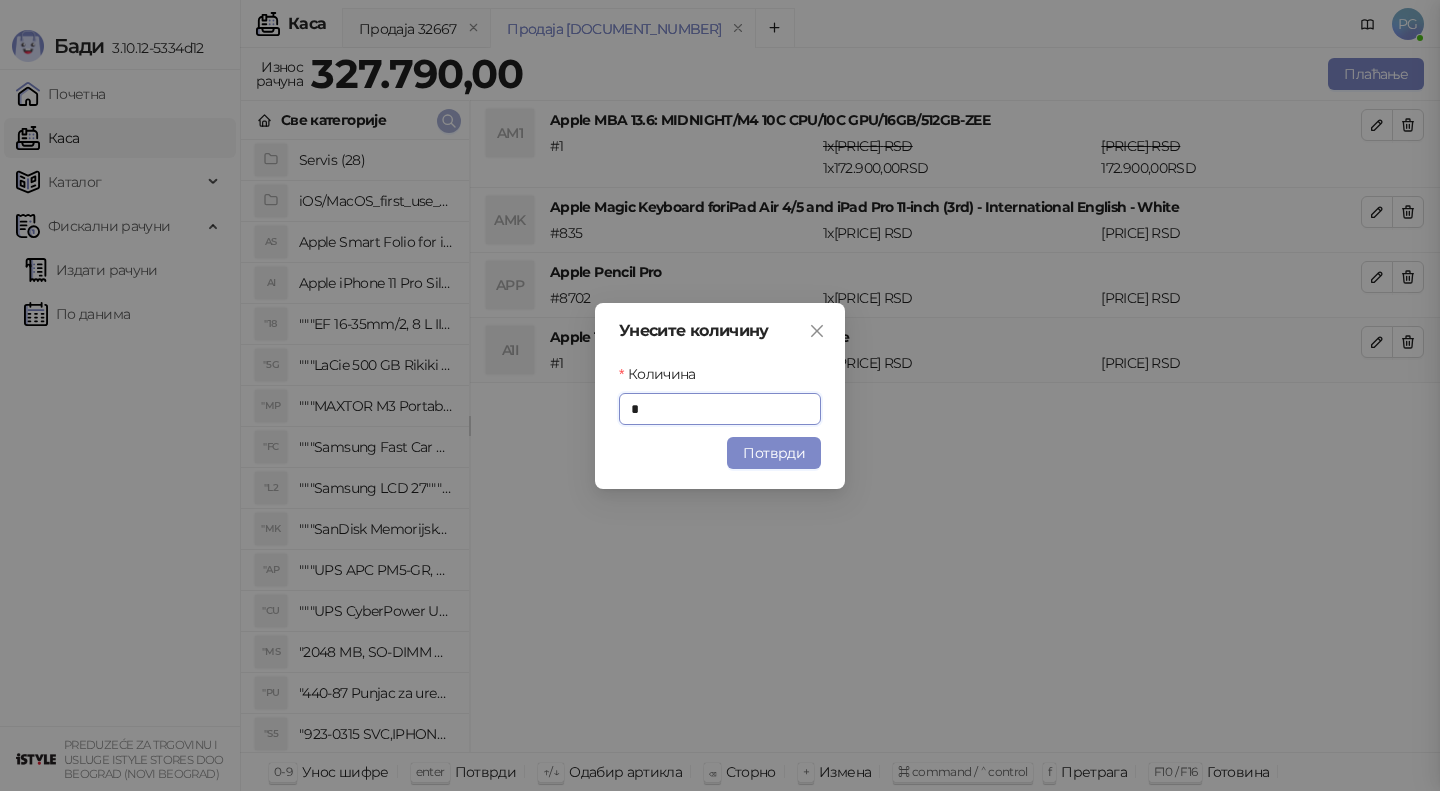 type on "*" 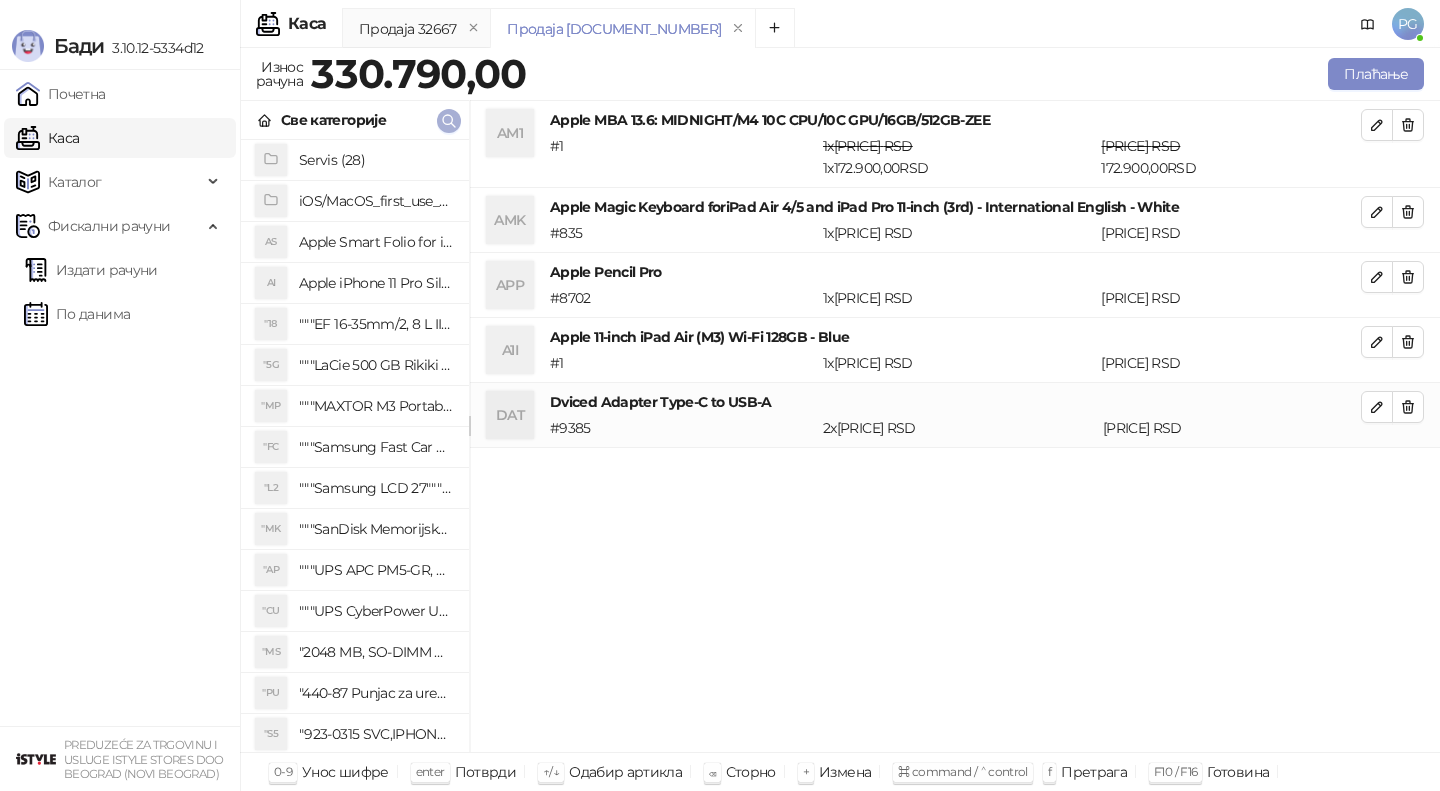 click 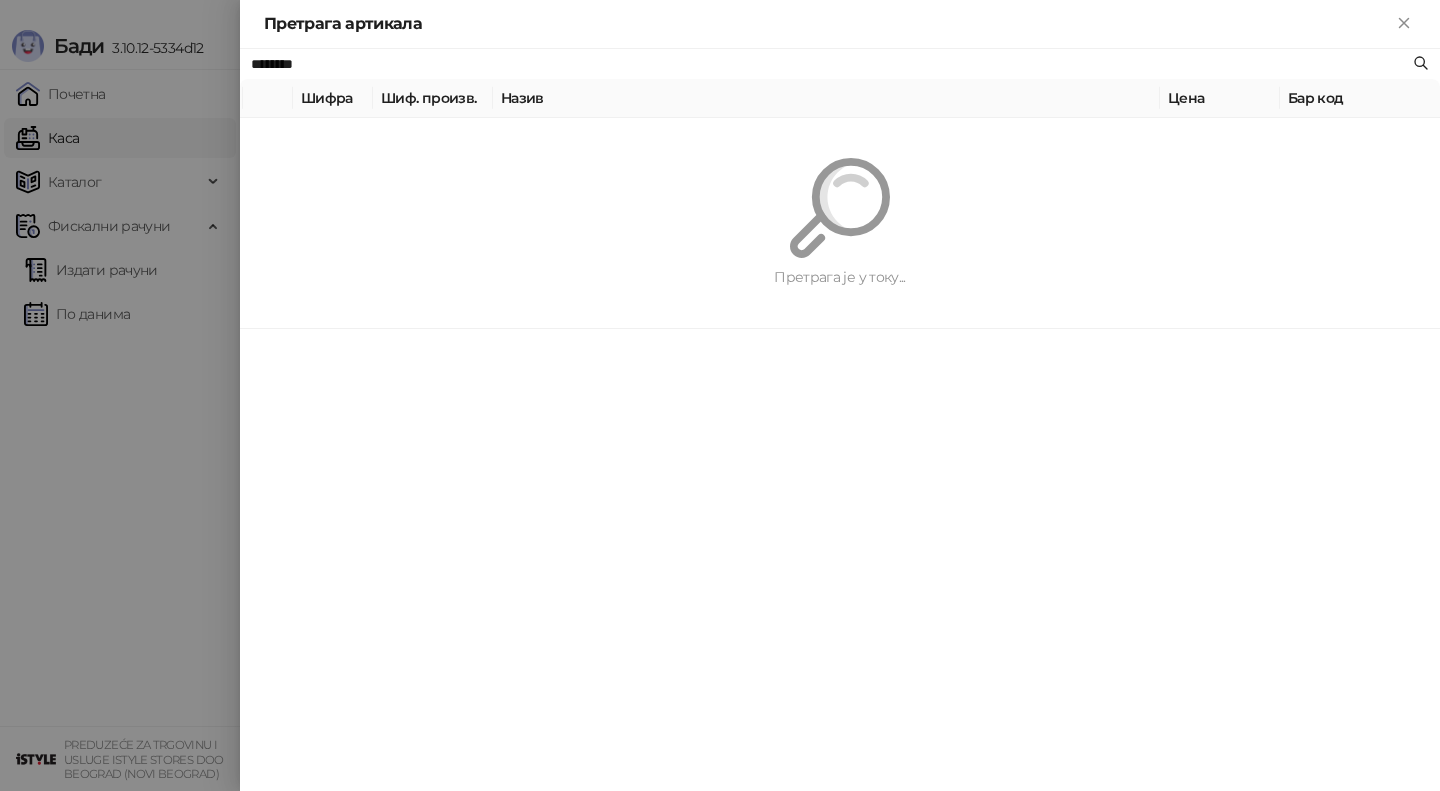 paste on "**" 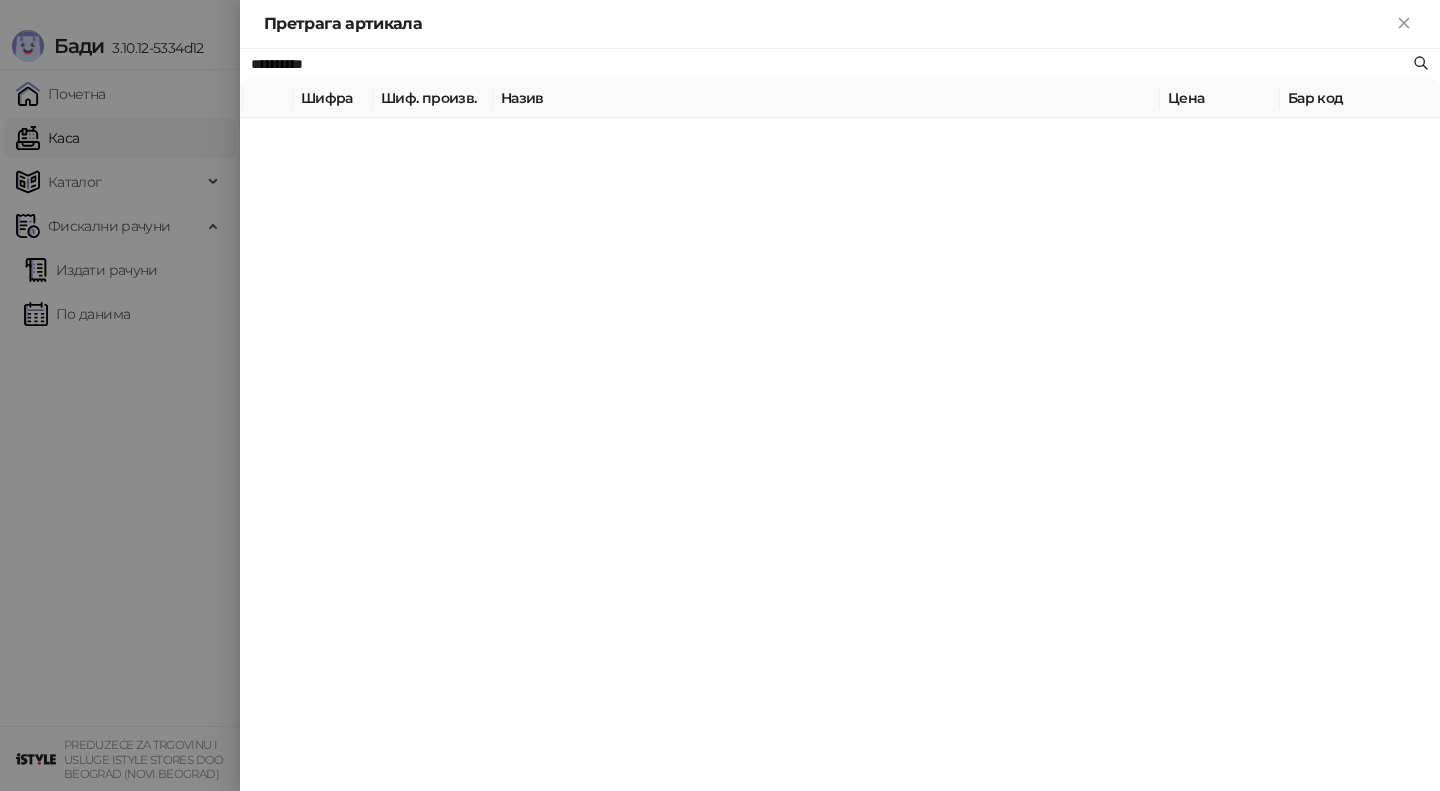type on "**********" 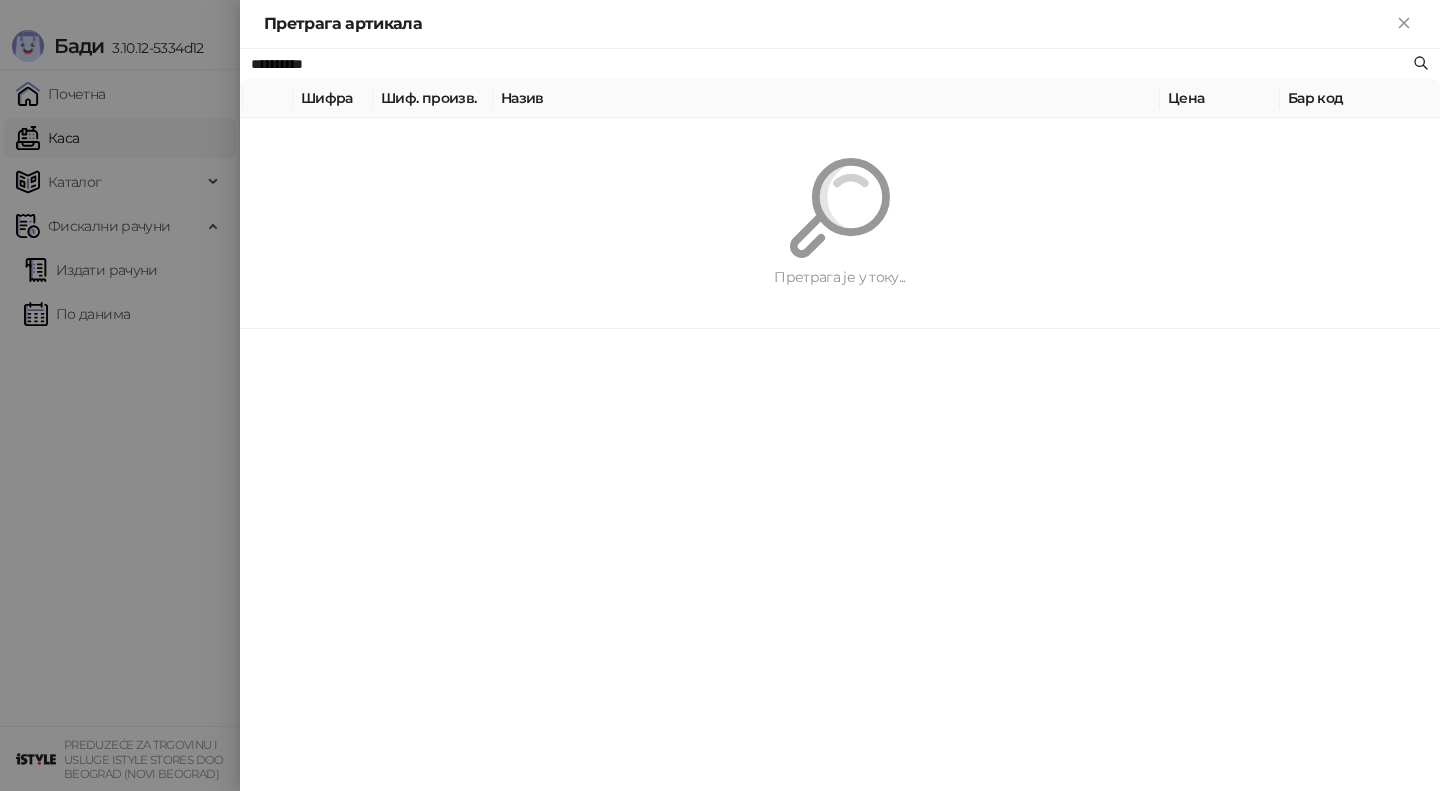 type 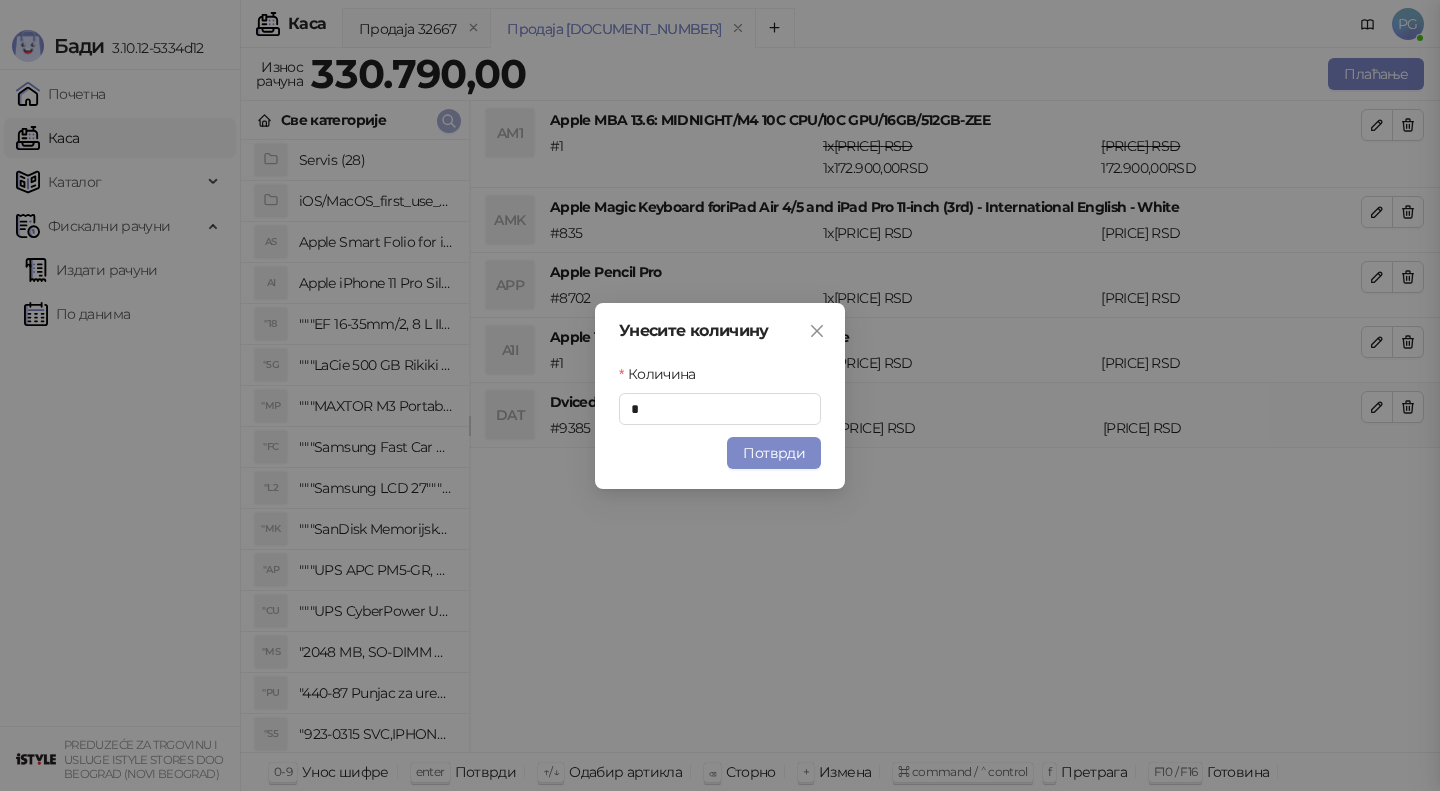 click on "Унесите количину Количина * Потврди" at bounding box center (720, 395) 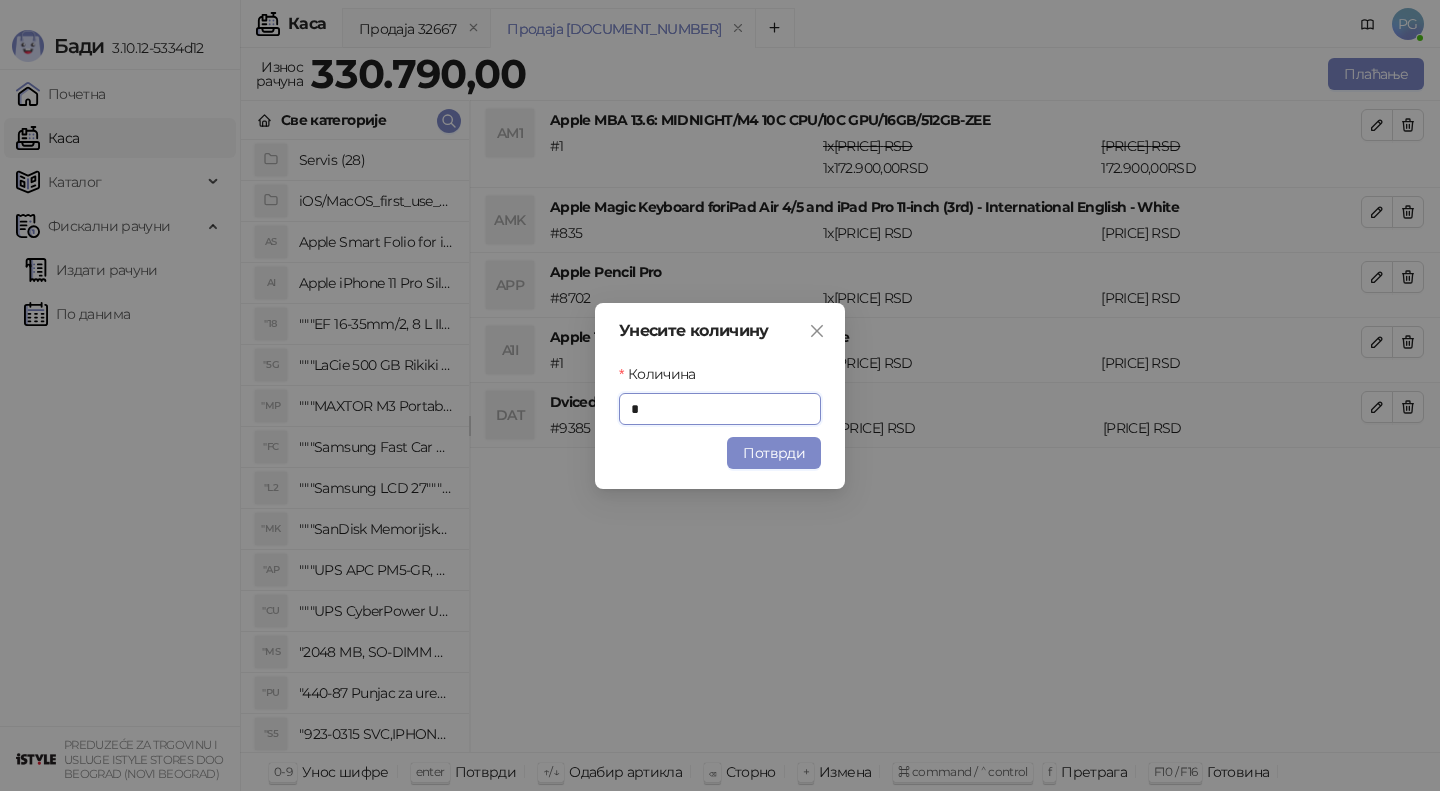 click on "Потврди" at bounding box center [774, 453] 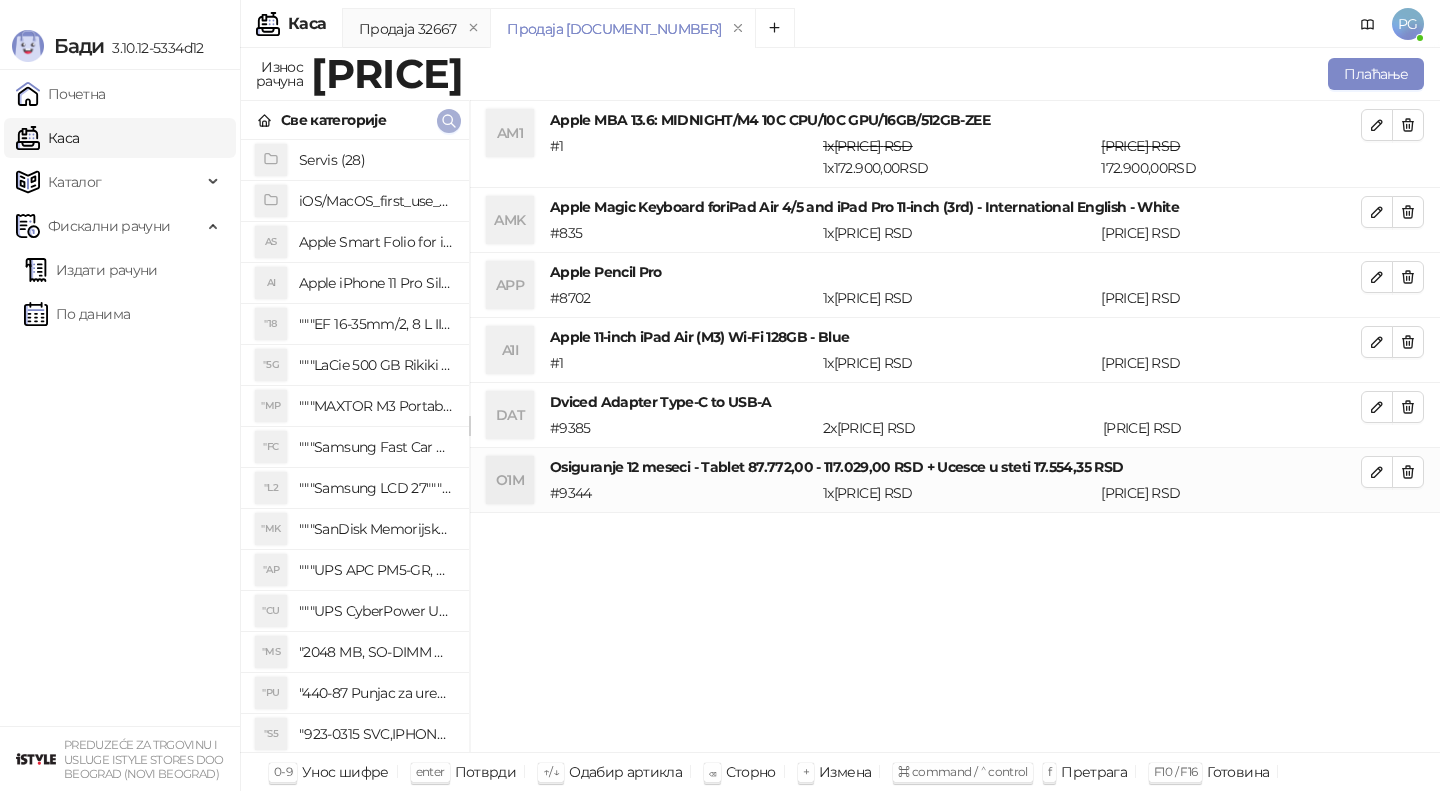 click 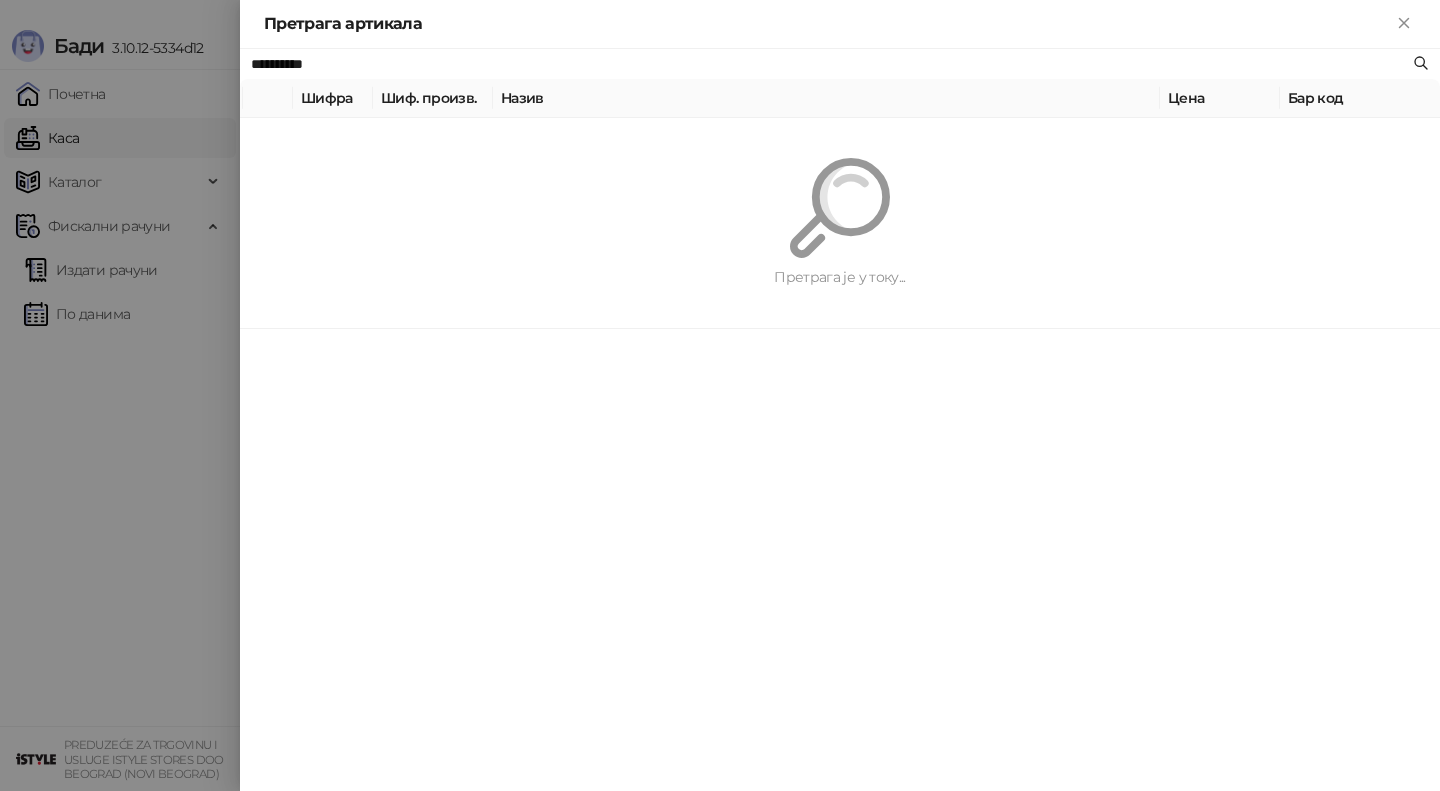 paste 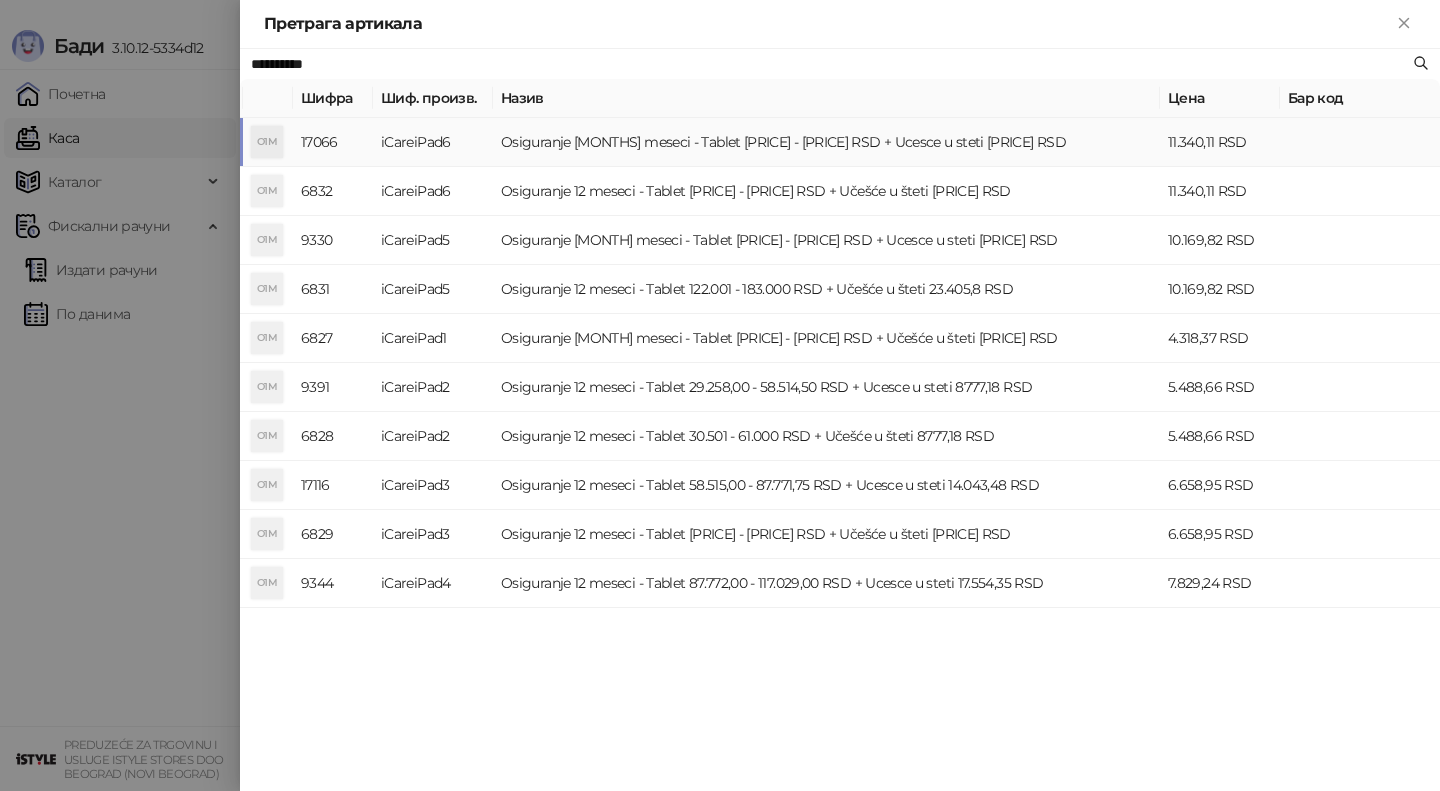 type on "**********" 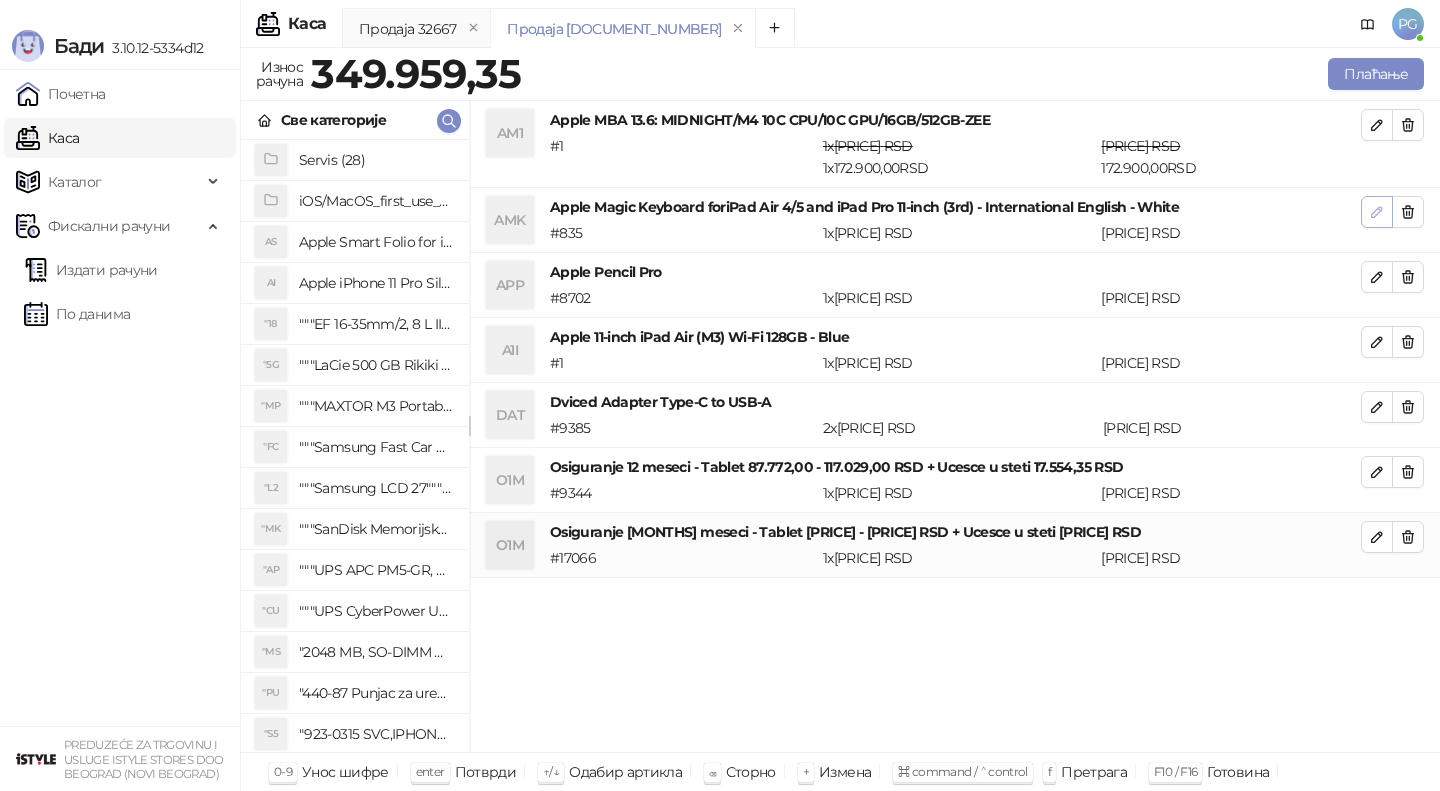 click 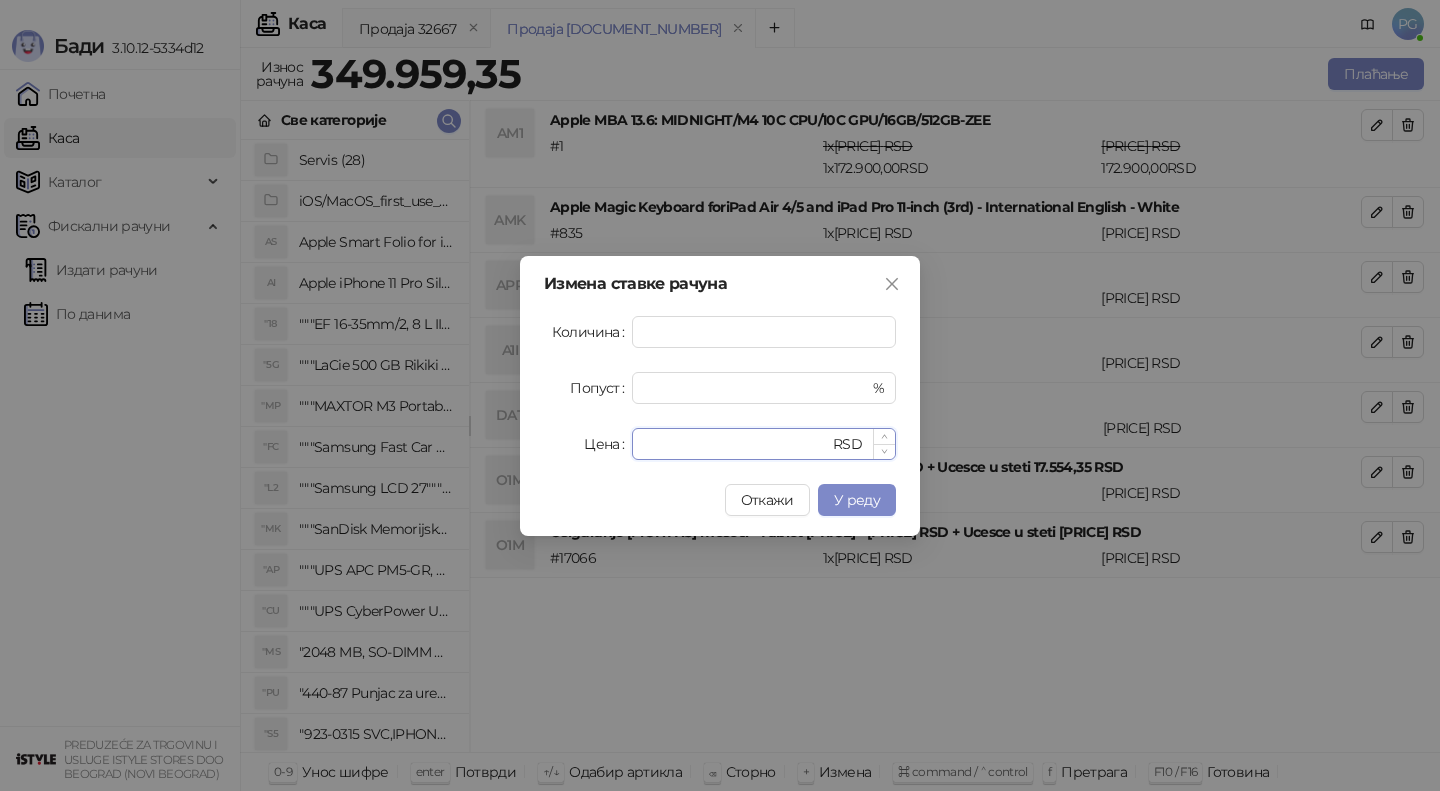 click on "*****" at bounding box center [736, 444] 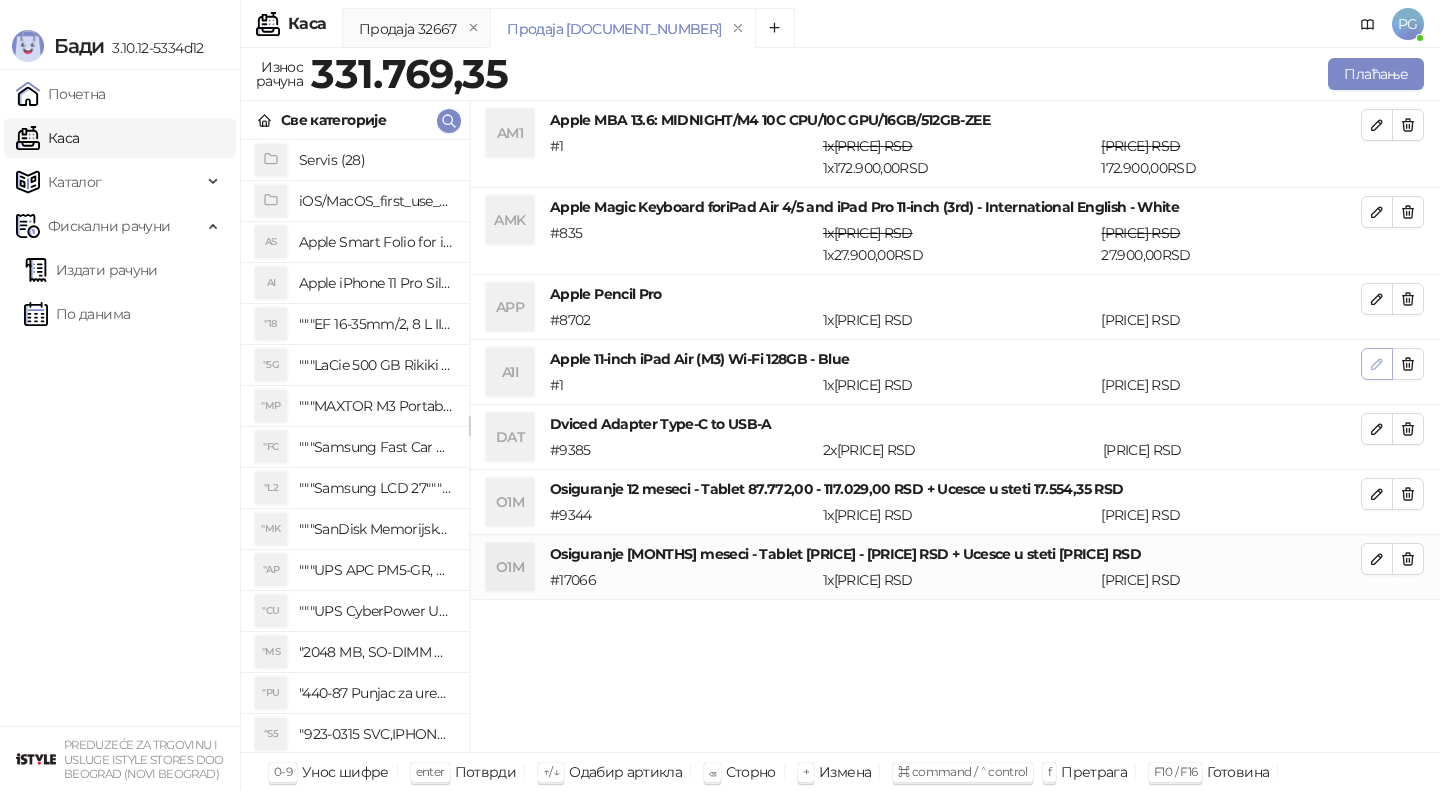 click 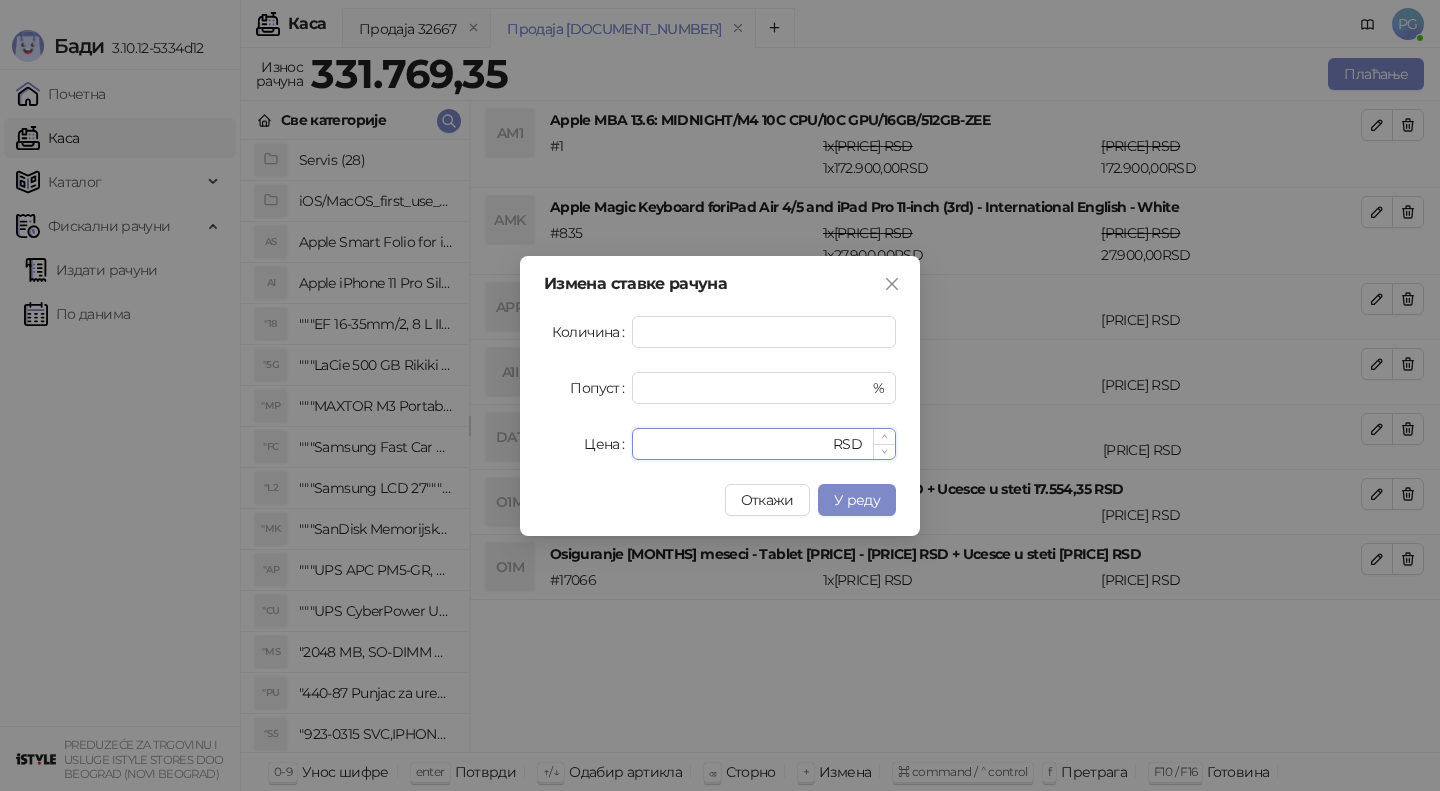 click on "*****" at bounding box center (736, 444) 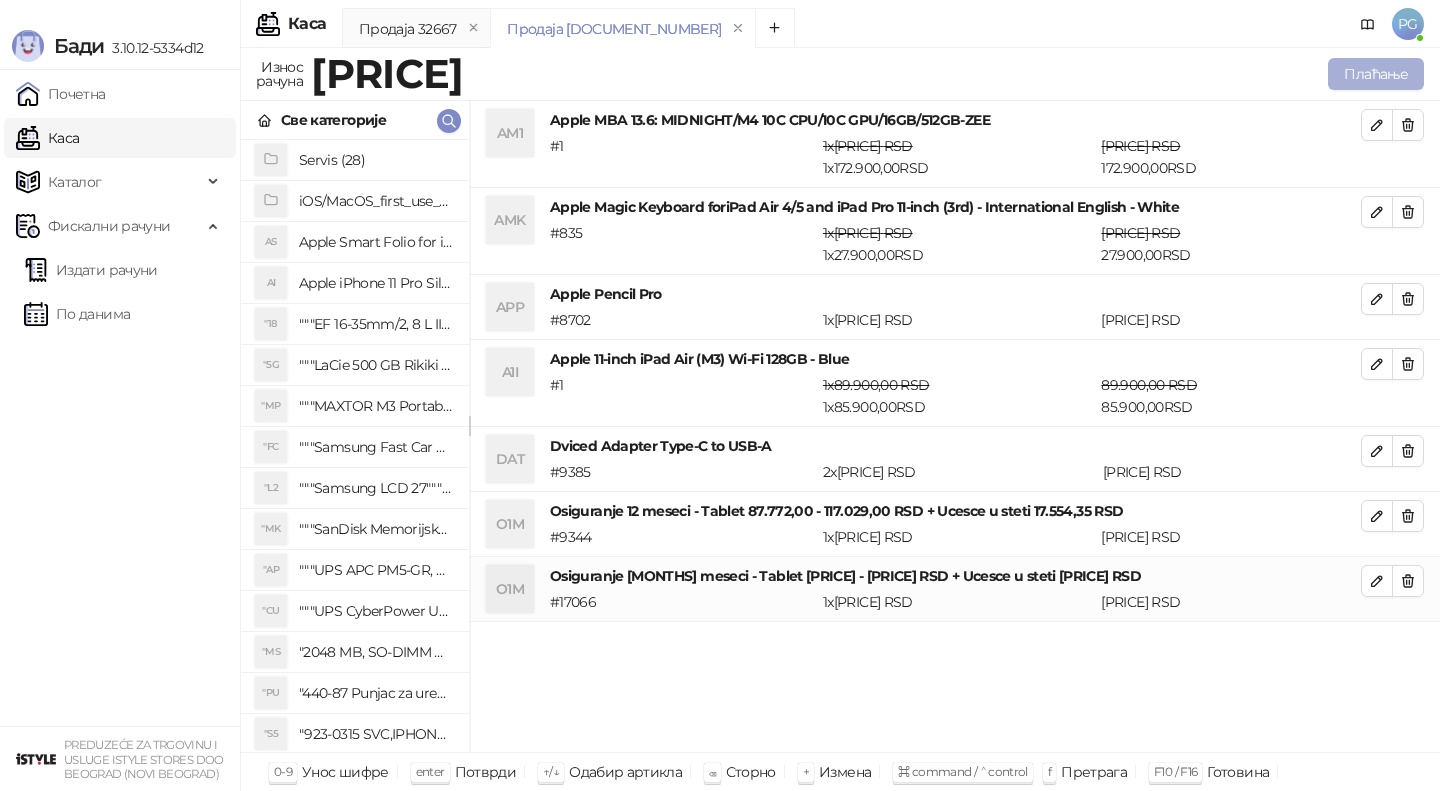 click on "Плаћање" at bounding box center [1376, 74] 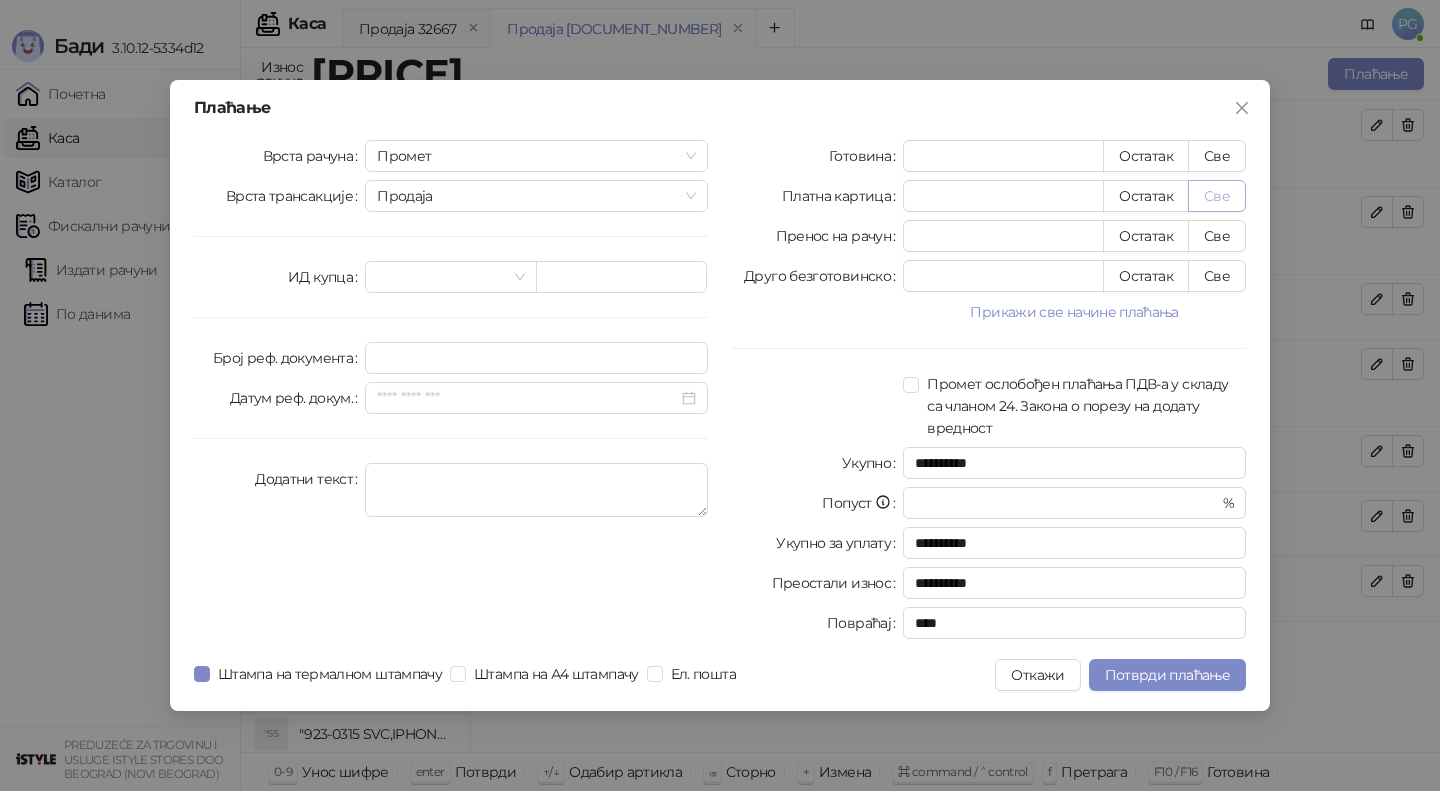 click on "Све" at bounding box center [1217, 196] 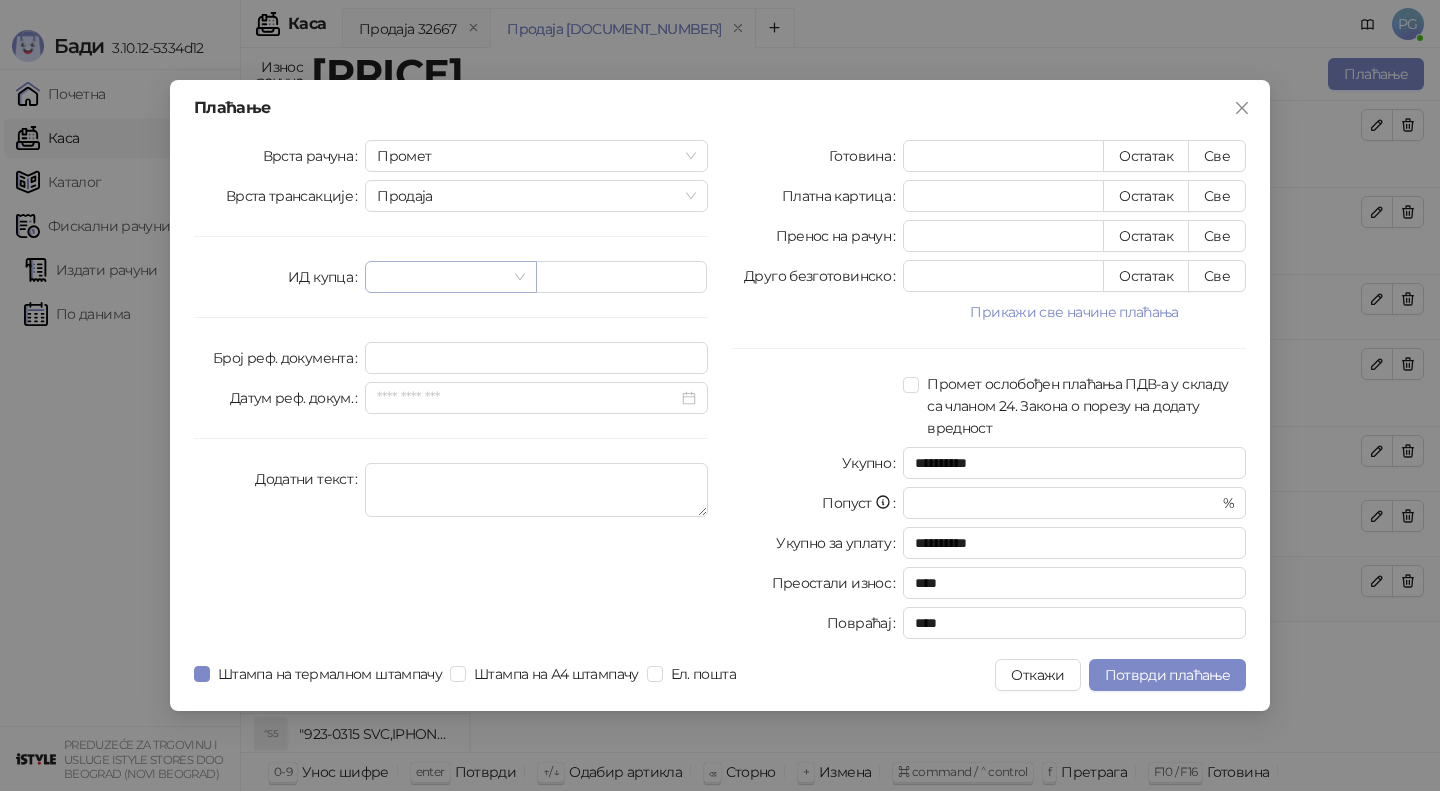 click at bounding box center (441, 277) 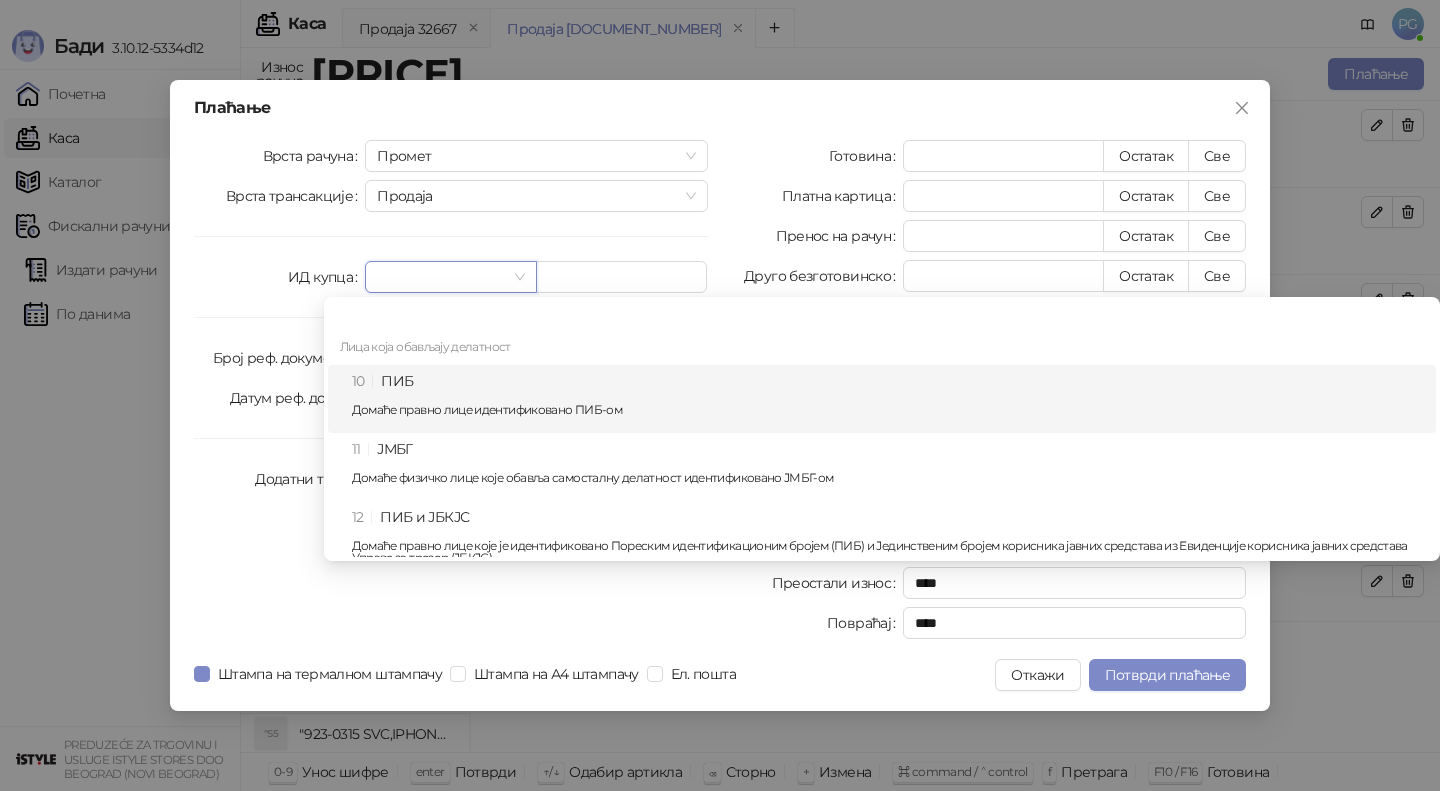 click on "10 ПИБ Домаће правно лице идентификовано ПИБ-ом" at bounding box center (888, 399) 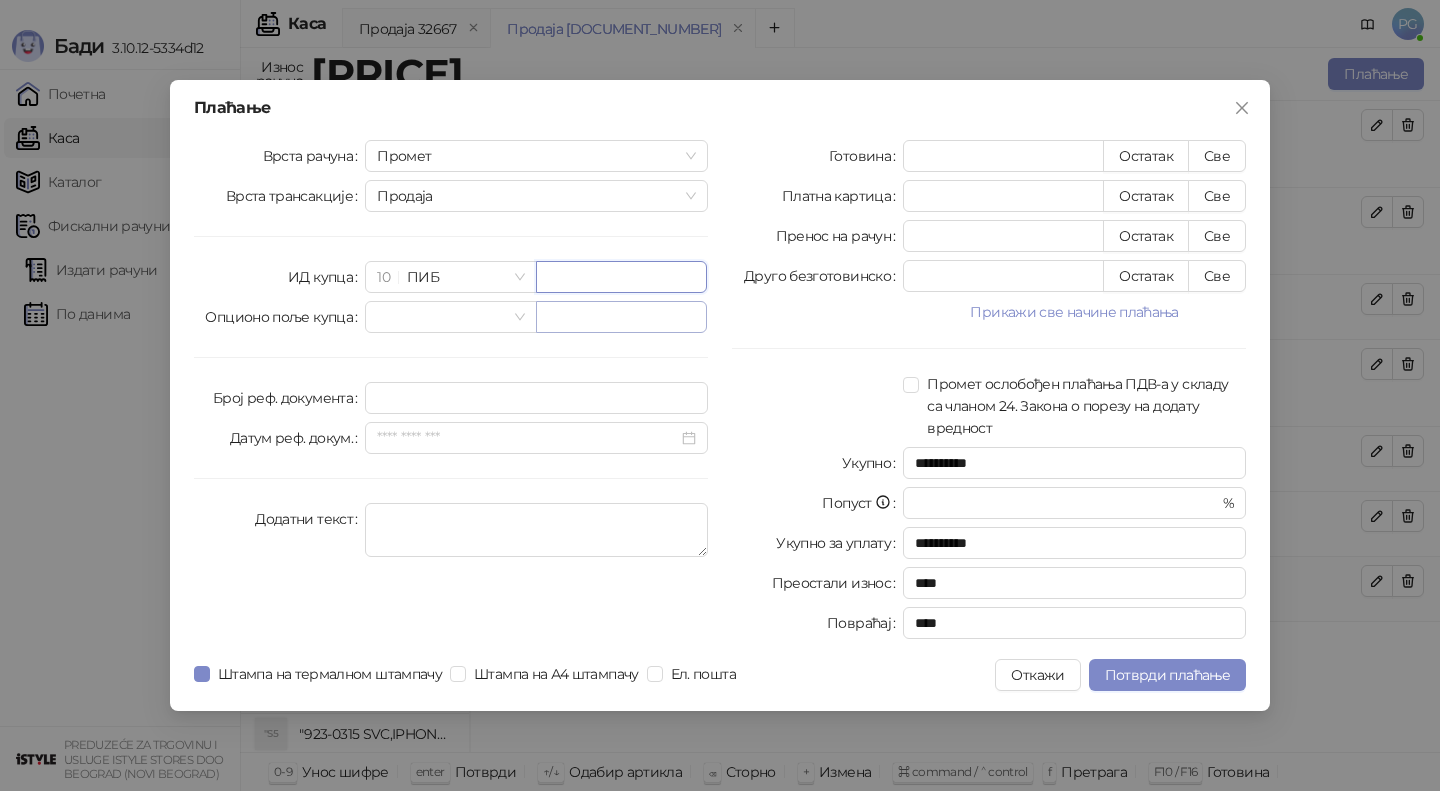 paste on "*********" 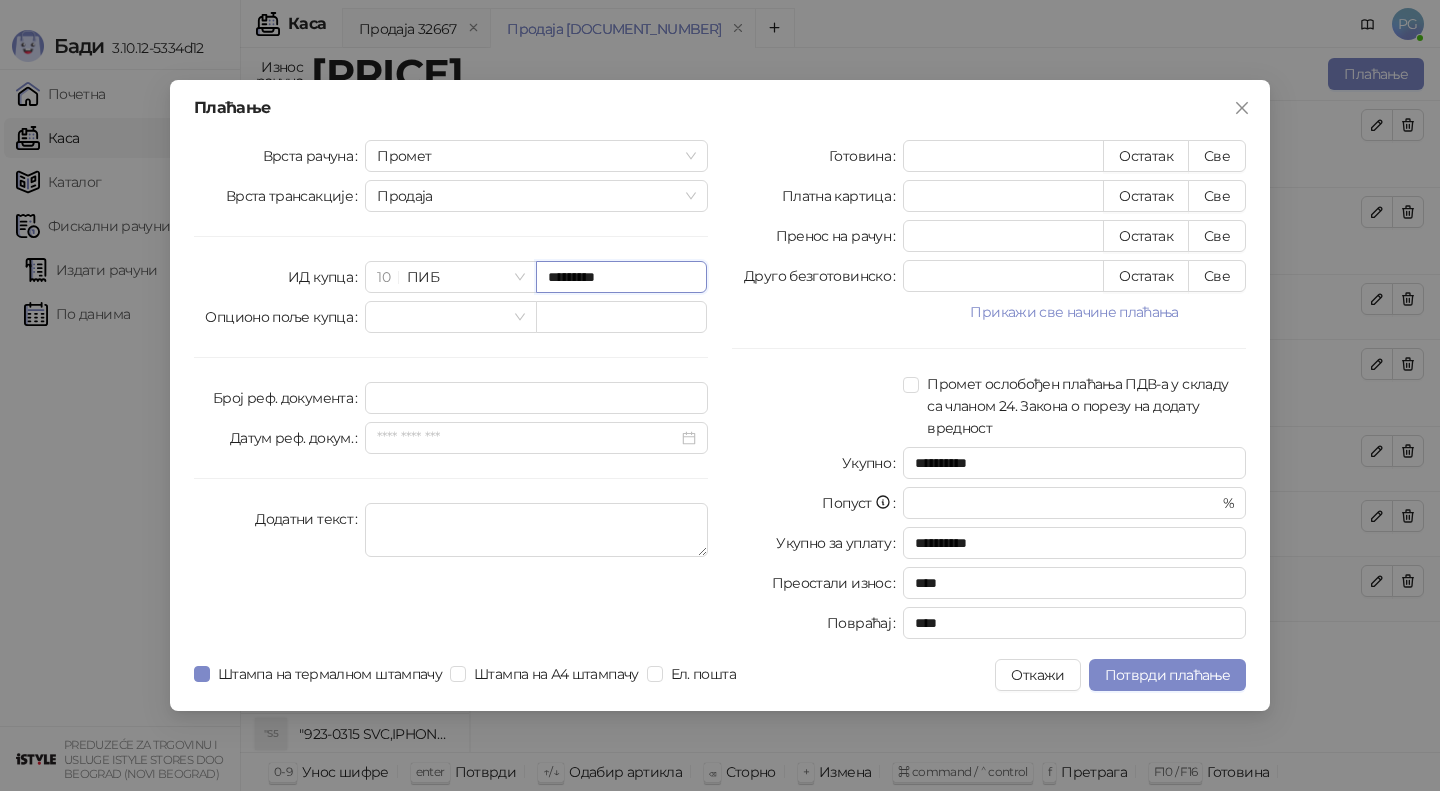 type on "*********" 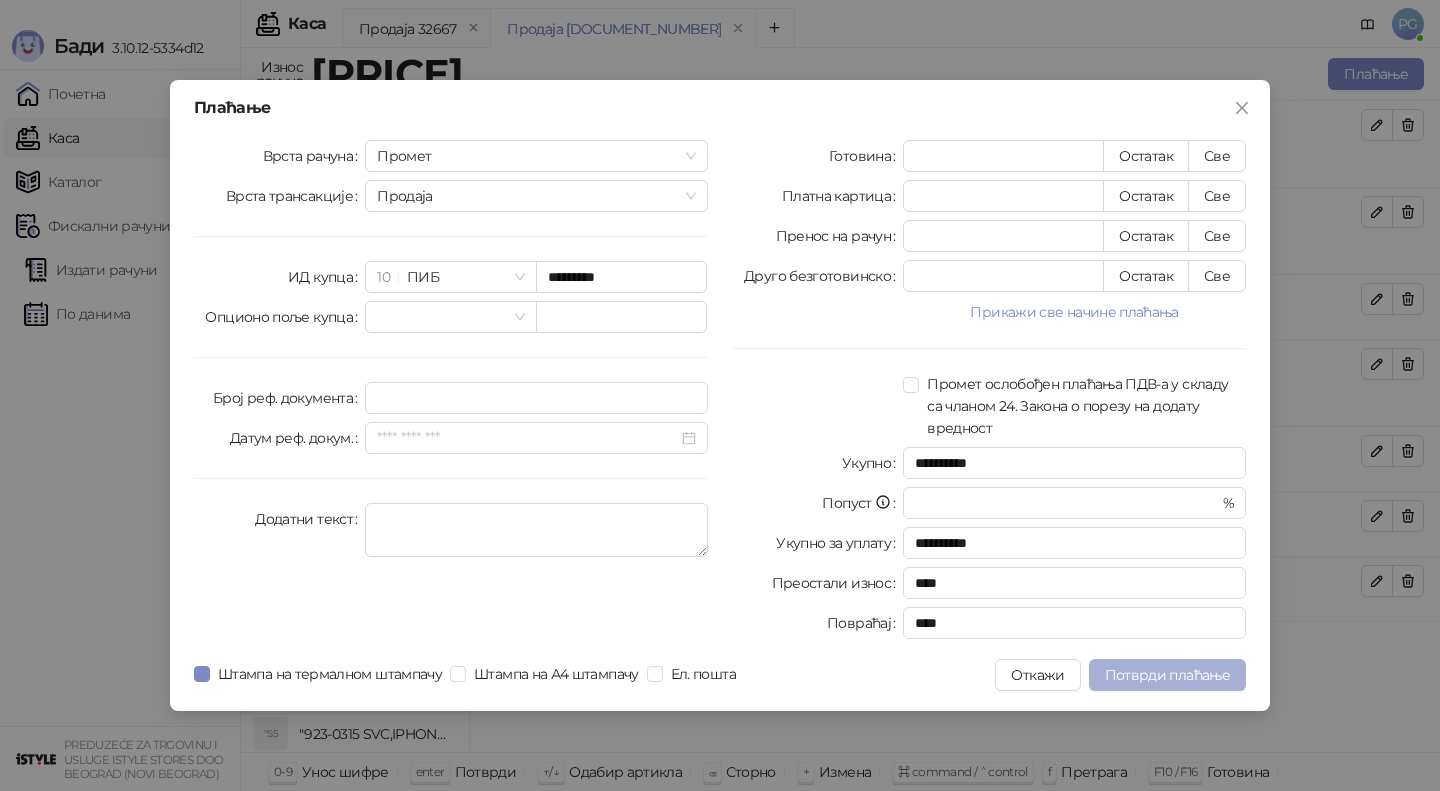 click on "Потврди плаћање" at bounding box center [1167, 675] 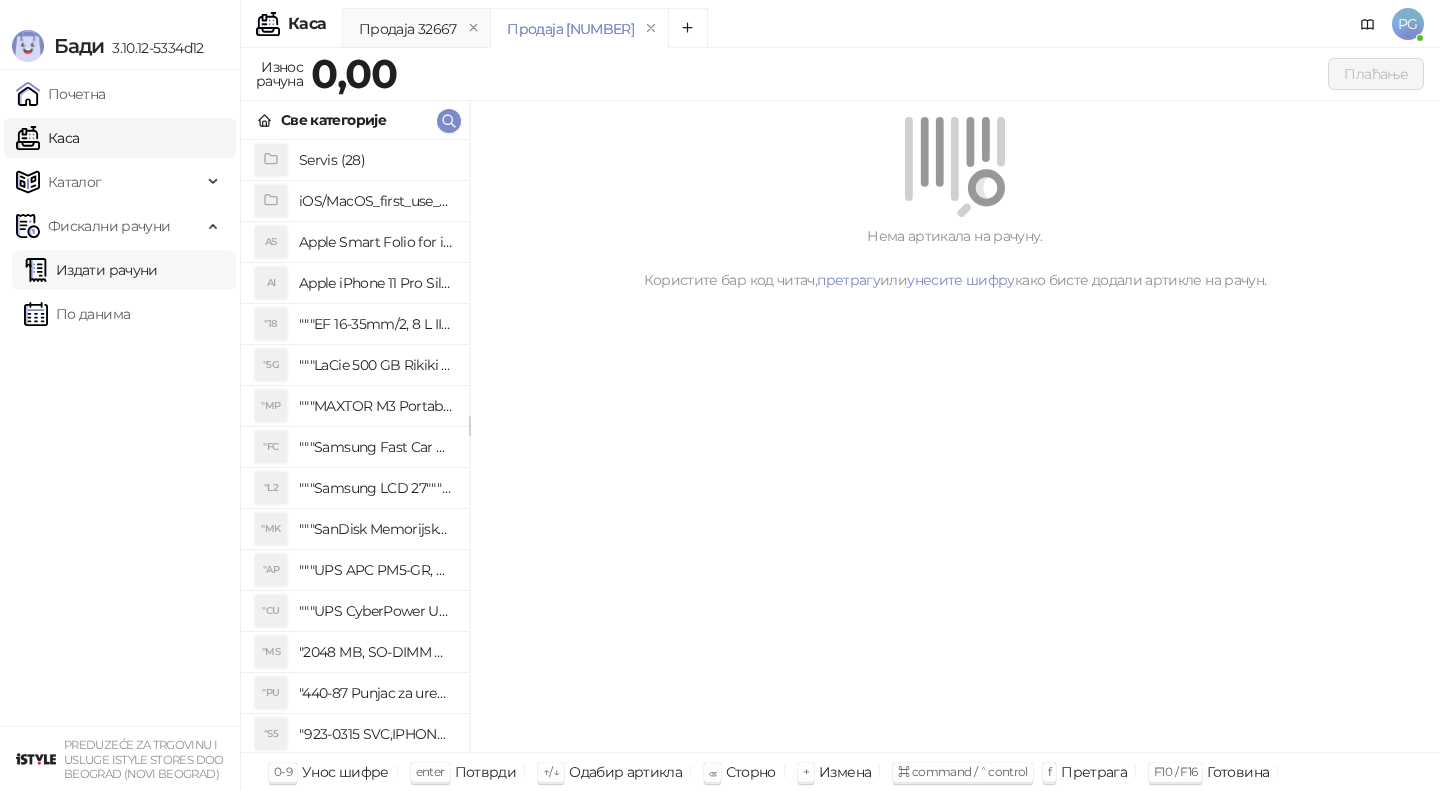click on "Издати рачуни" at bounding box center [91, 270] 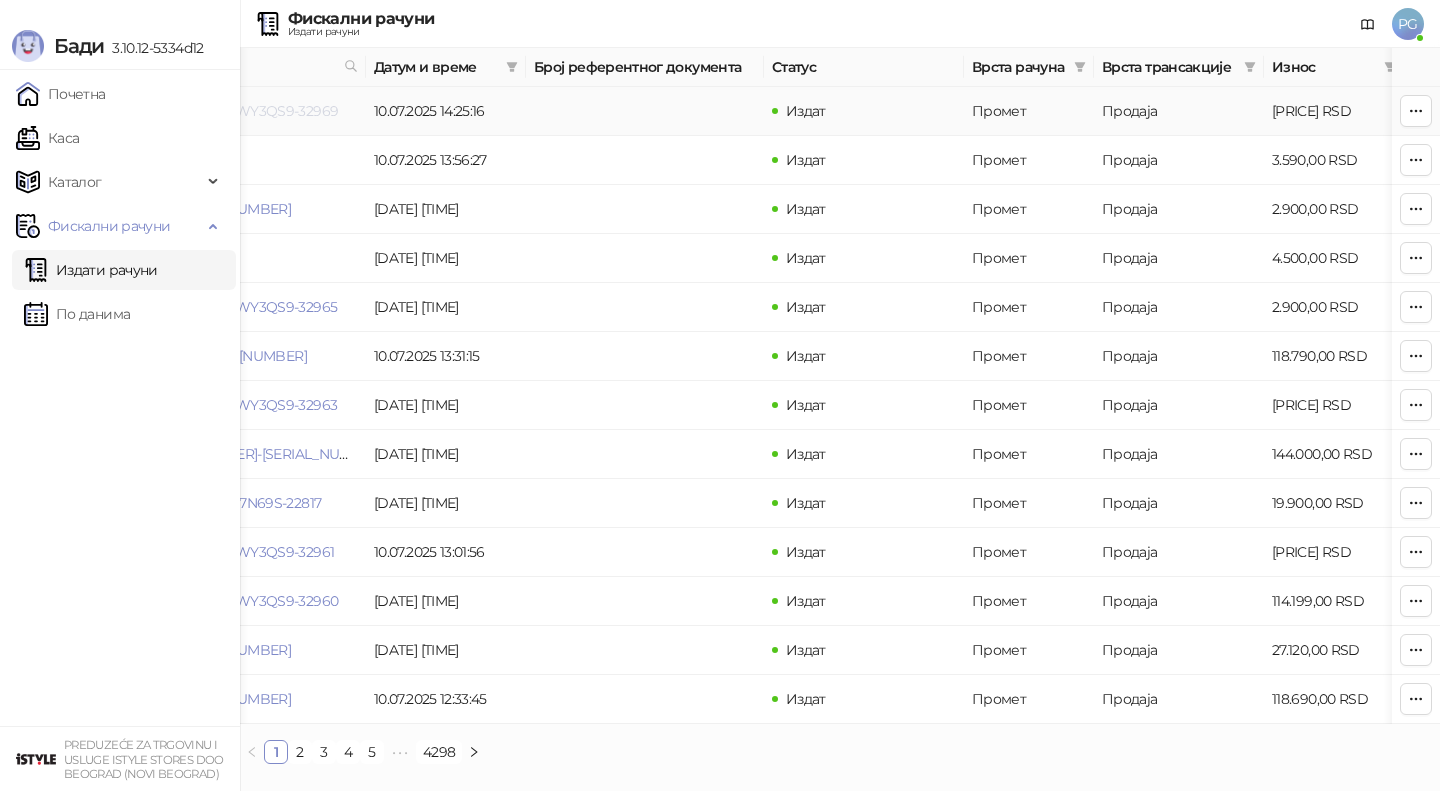 scroll, scrollTop: 0, scrollLeft: 22, axis: horizontal 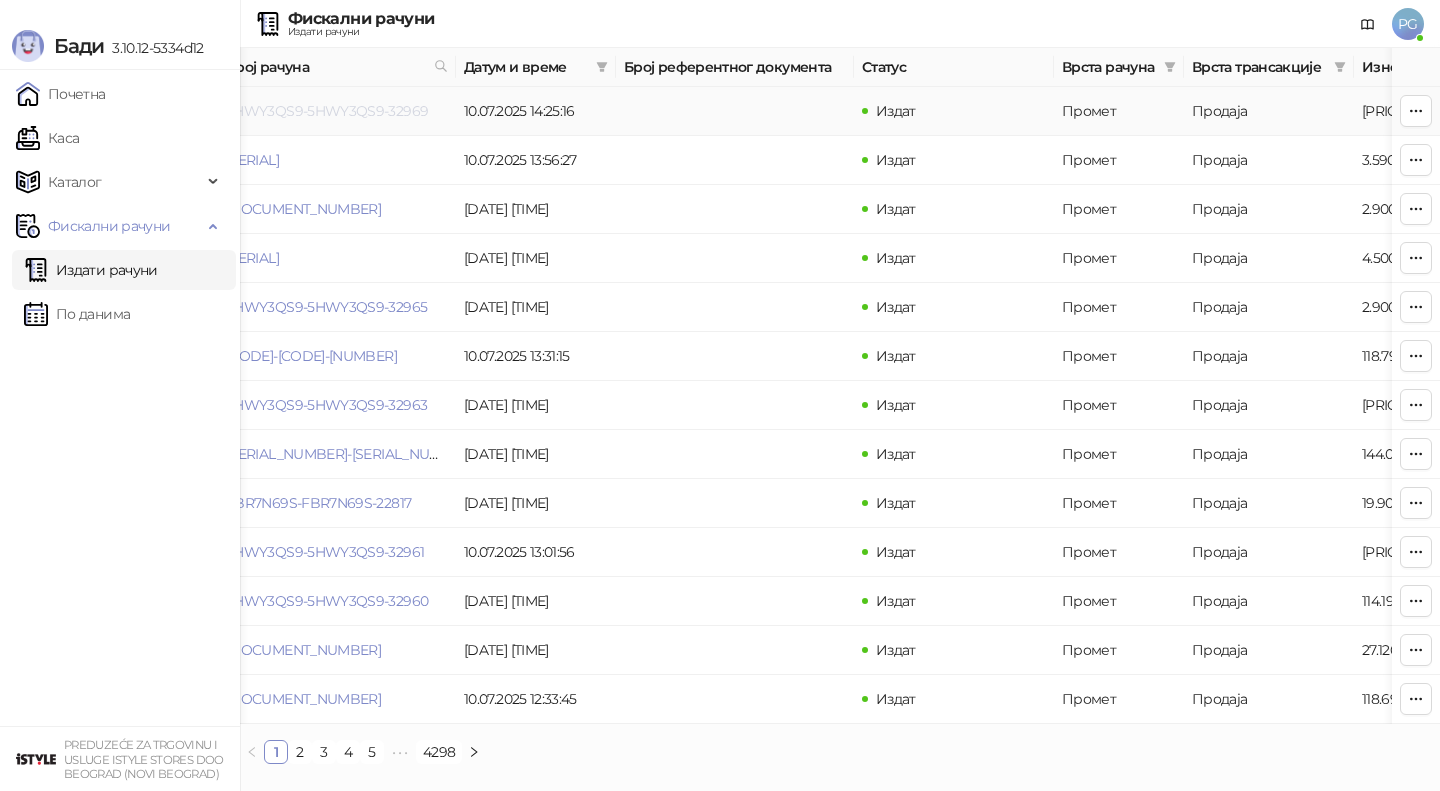 click on "5HWY3QS9-5HWY3QS9-32969" at bounding box center [327, 111] 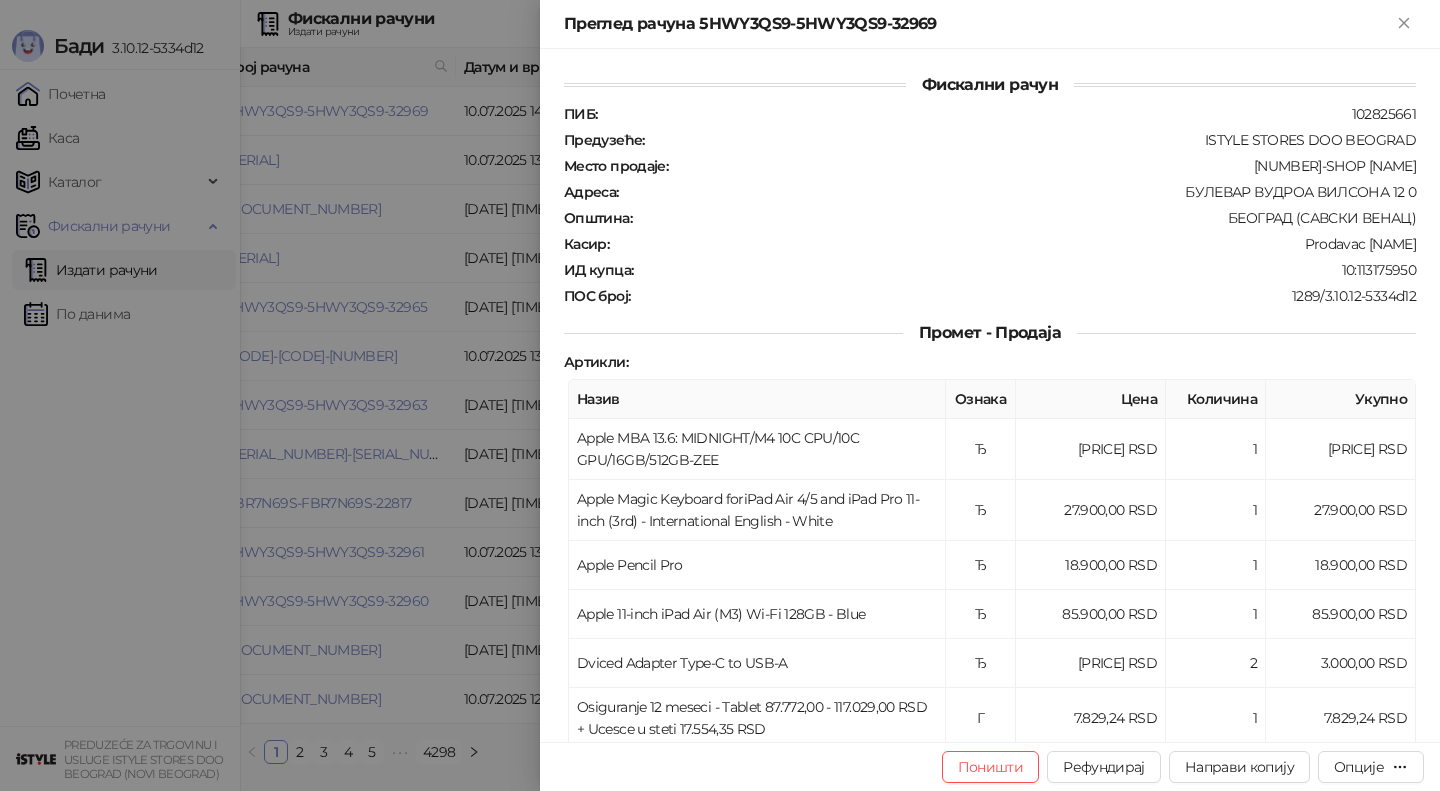 click on "Преглед рачуна 5HWY3QS9-5HWY3QS9-32969" at bounding box center [978, 24] 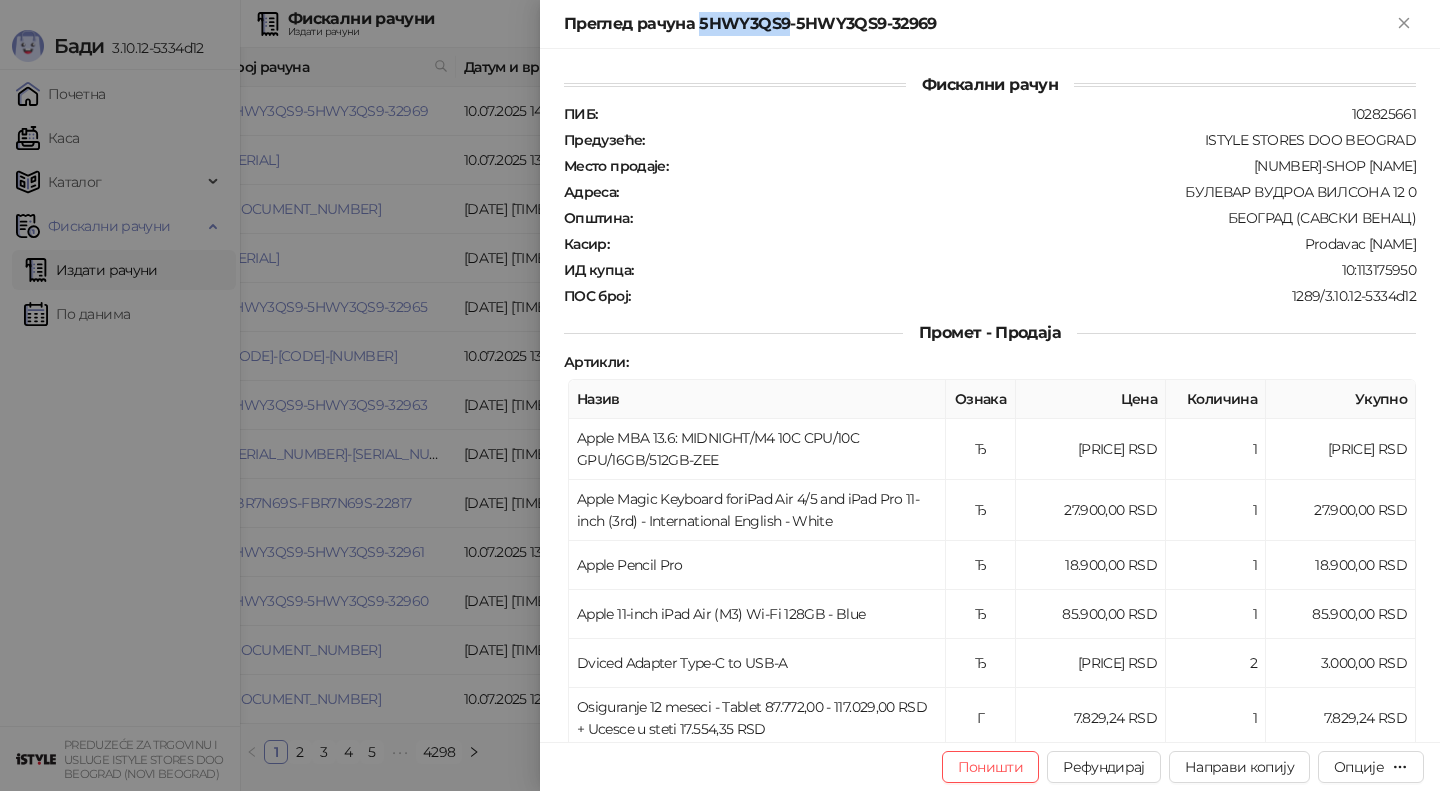 click on "Преглед рачуна 5HWY3QS9-5HWY3QS9-32969" at bounding box center (978, 24) 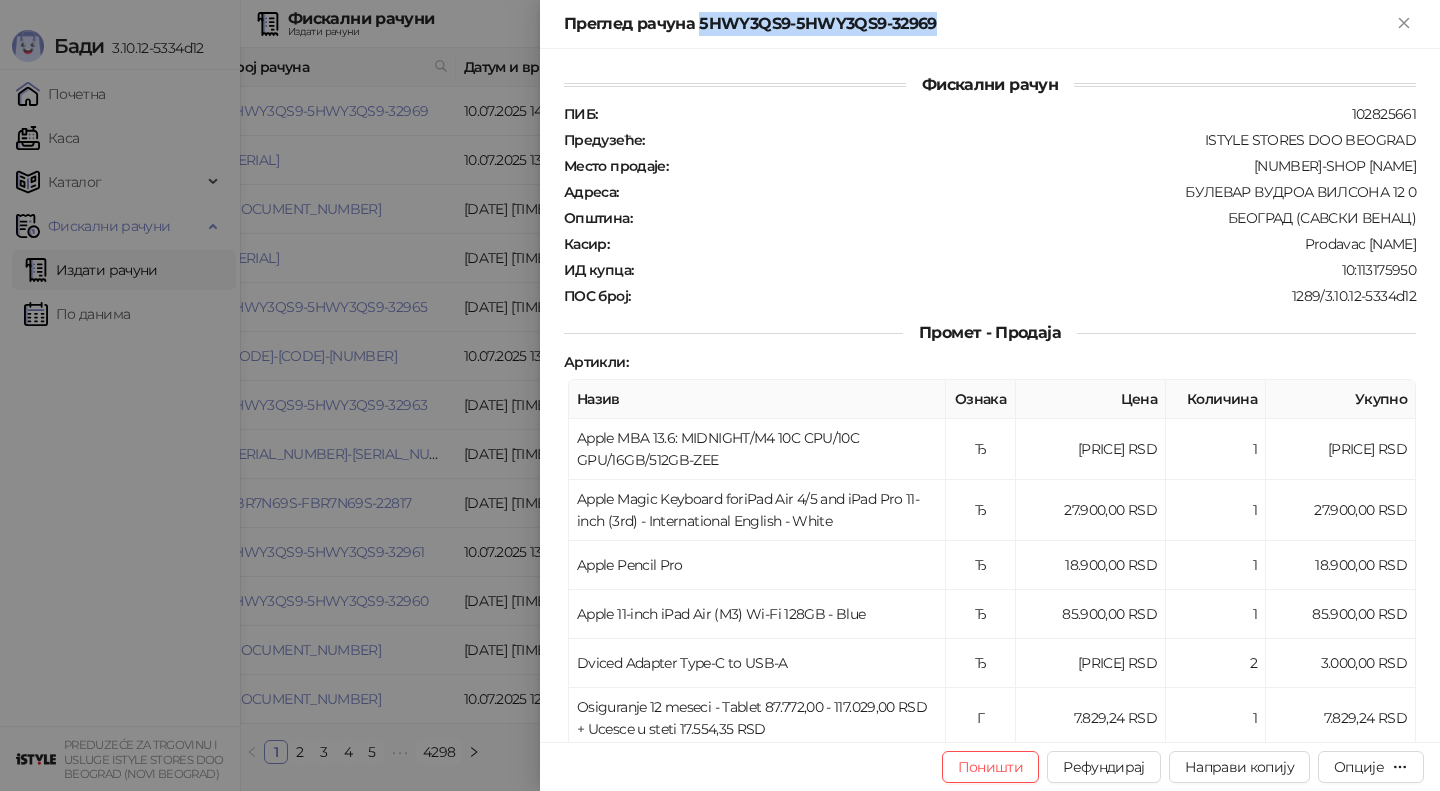 copy on "5HWY3QS9-5HWY3QS9-32969" 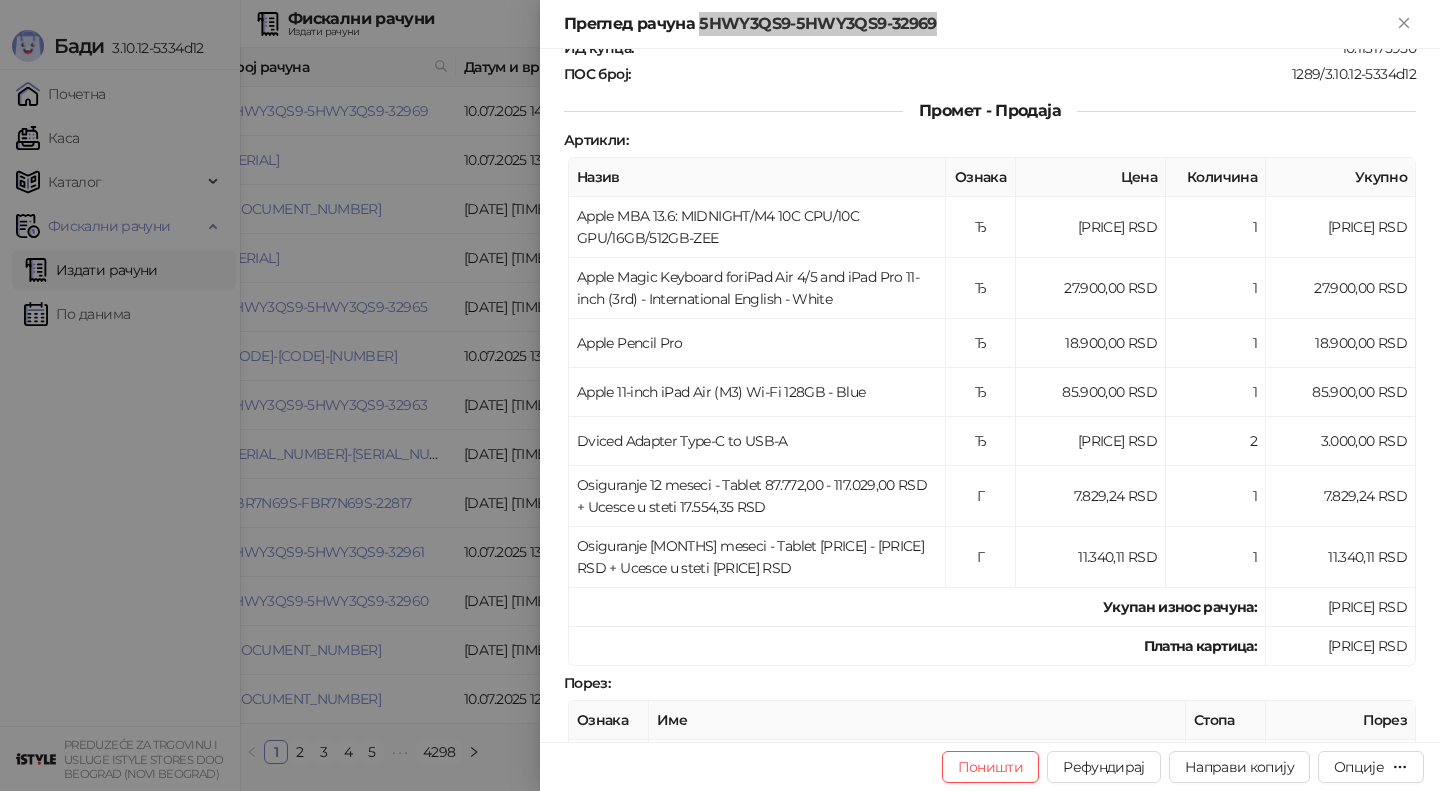 scroll, scrollTop: 225, scrollLeft: 0, axis: vertical 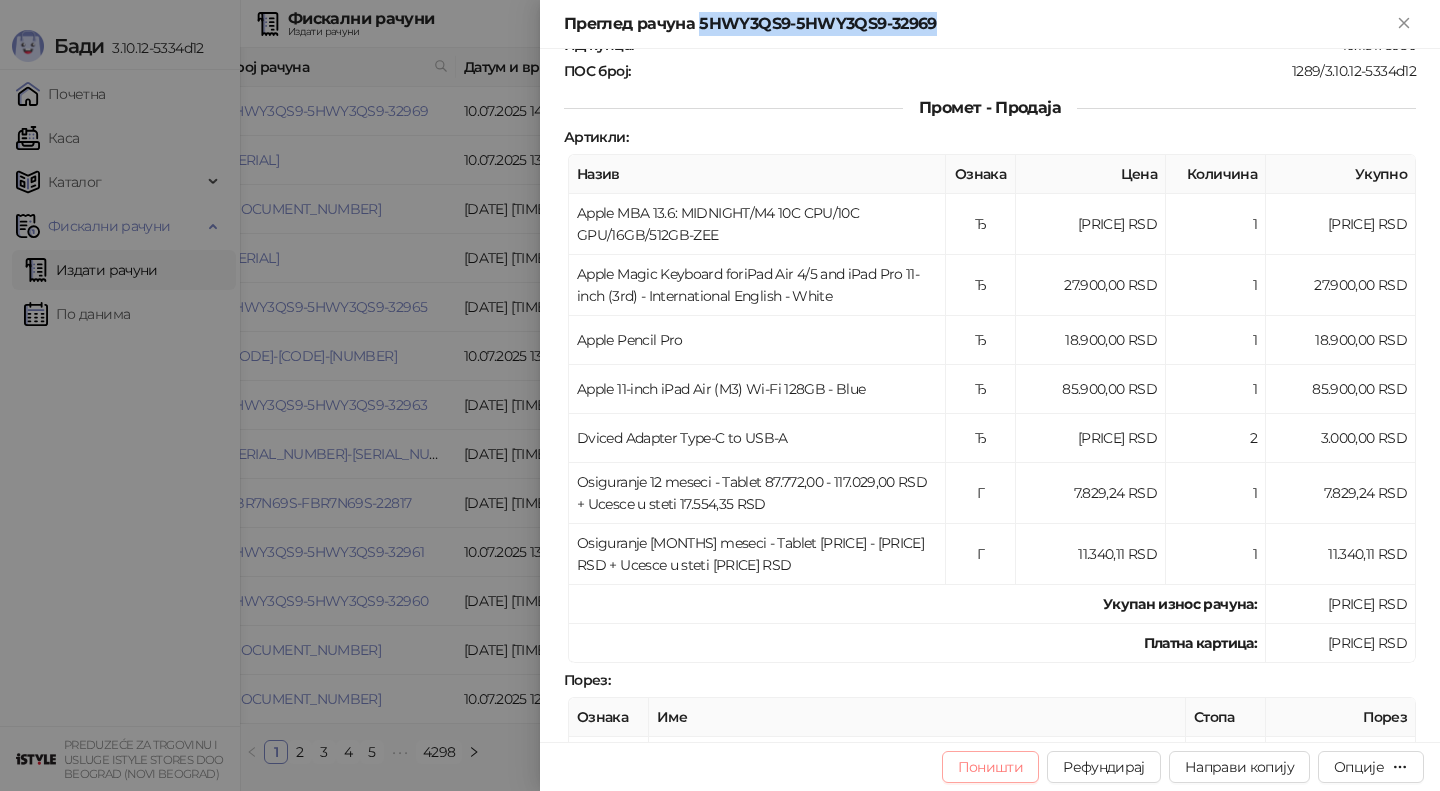 click on "Поништи" at bounding box center [991, 767] 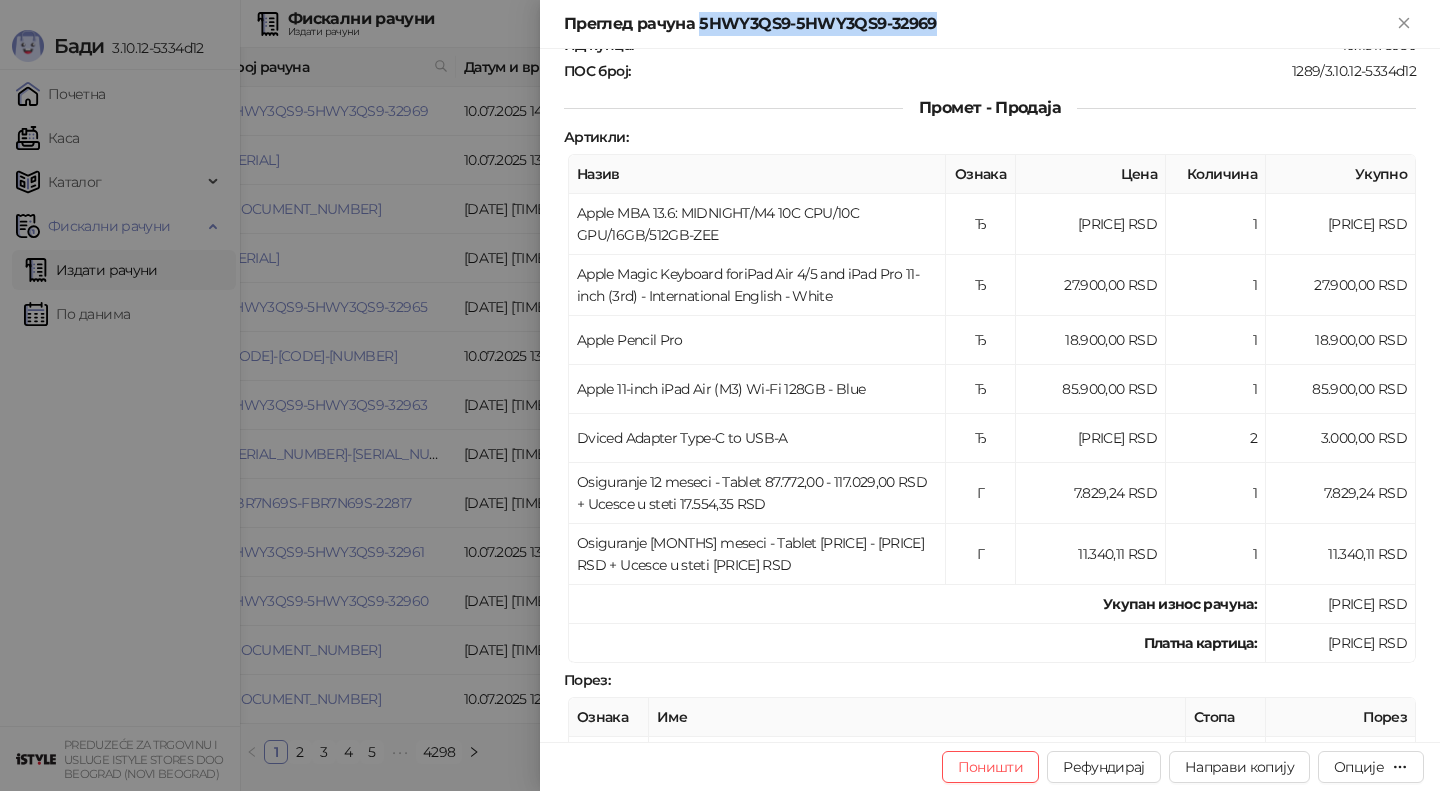type on "**********" 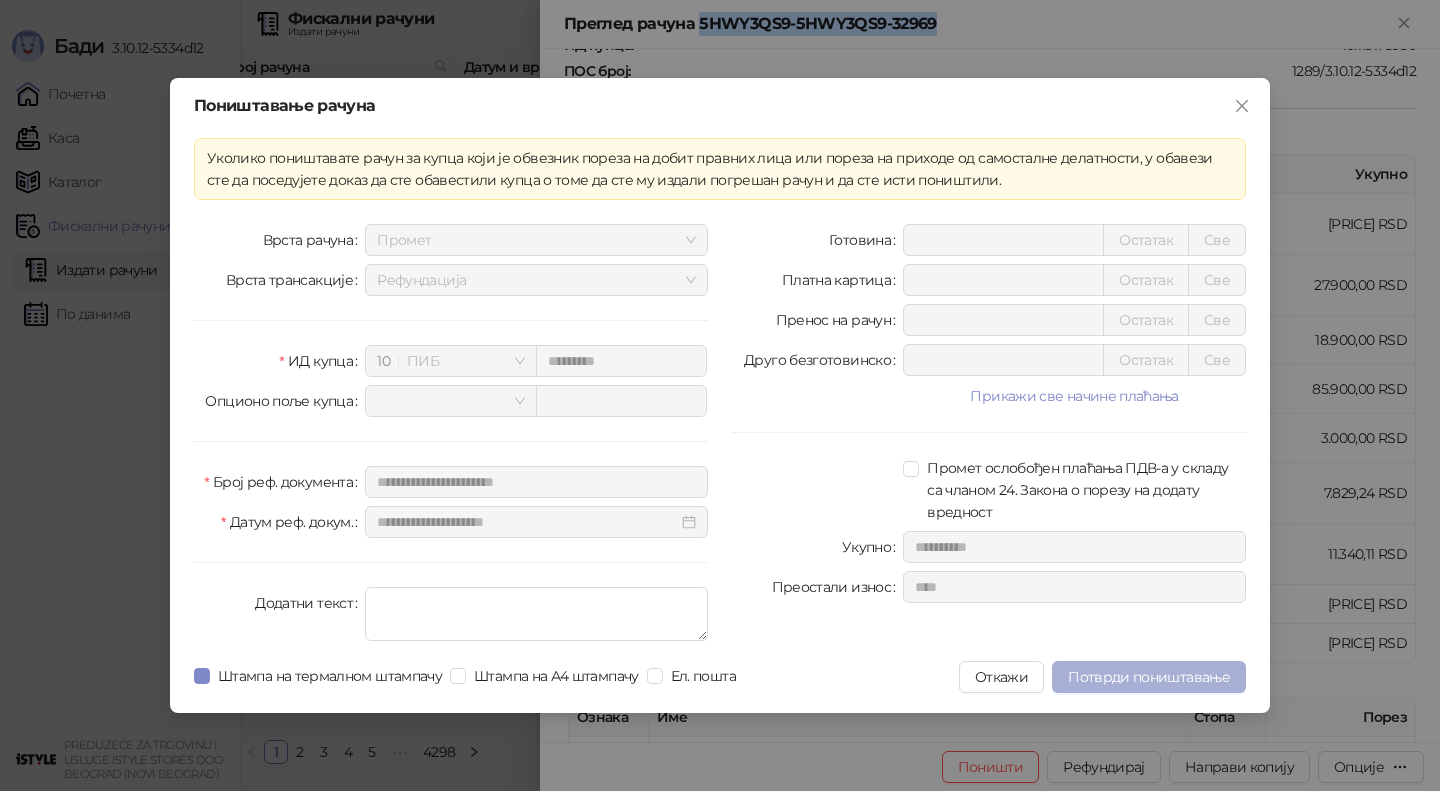 click on "Потврди поништавање" at bounding box center (1149, 677) 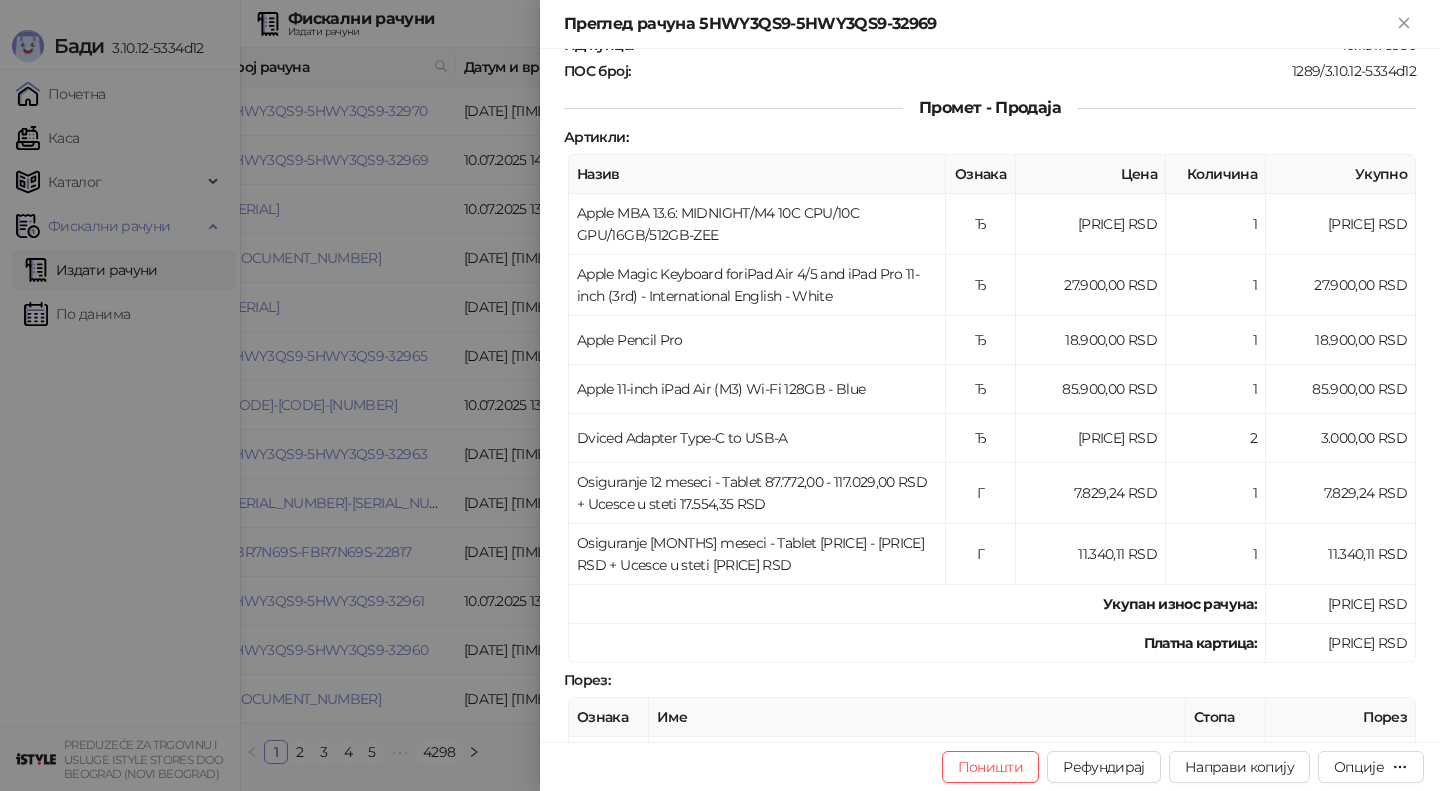click at bounding box center (720, 395) 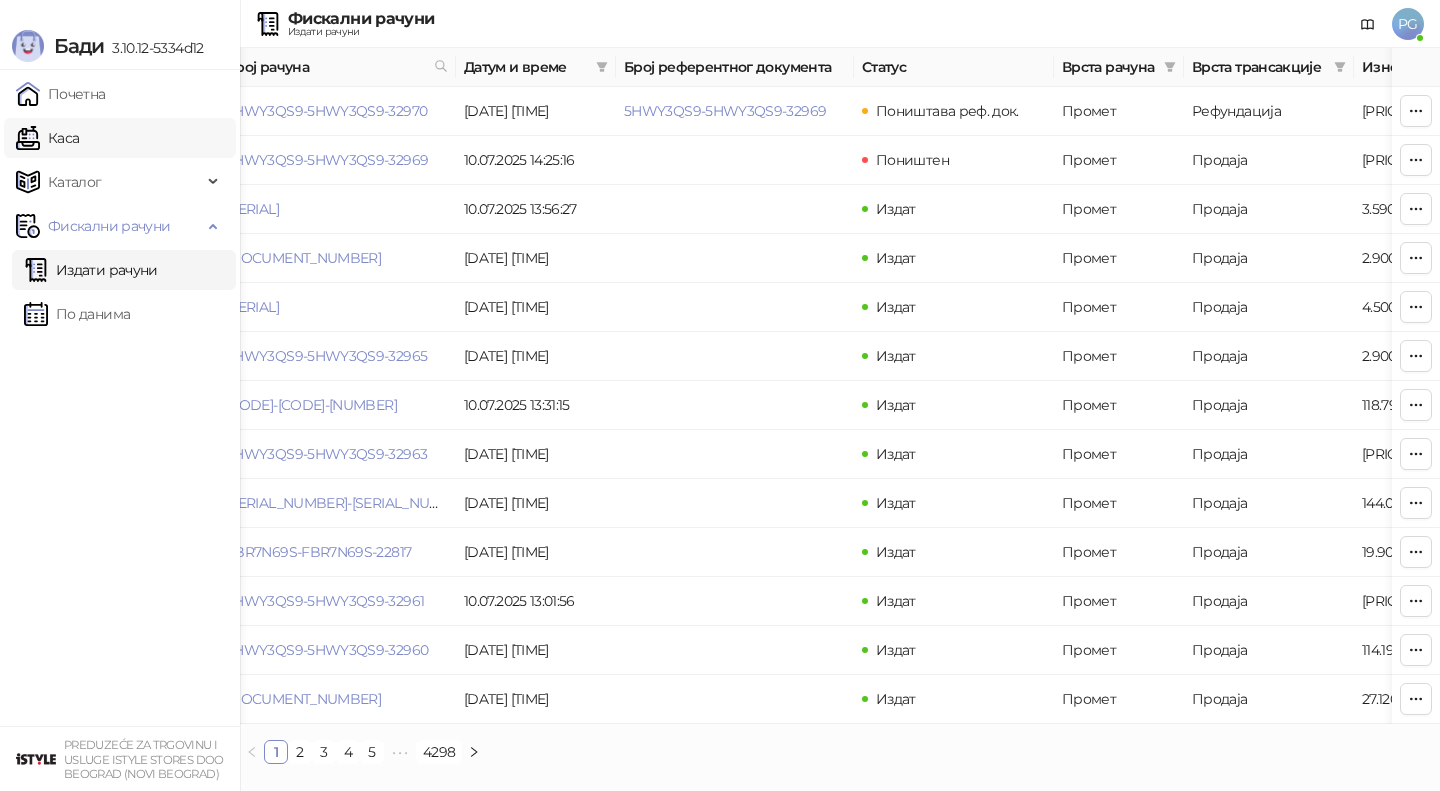 click on "Каса" at bounding box center [47, 138] 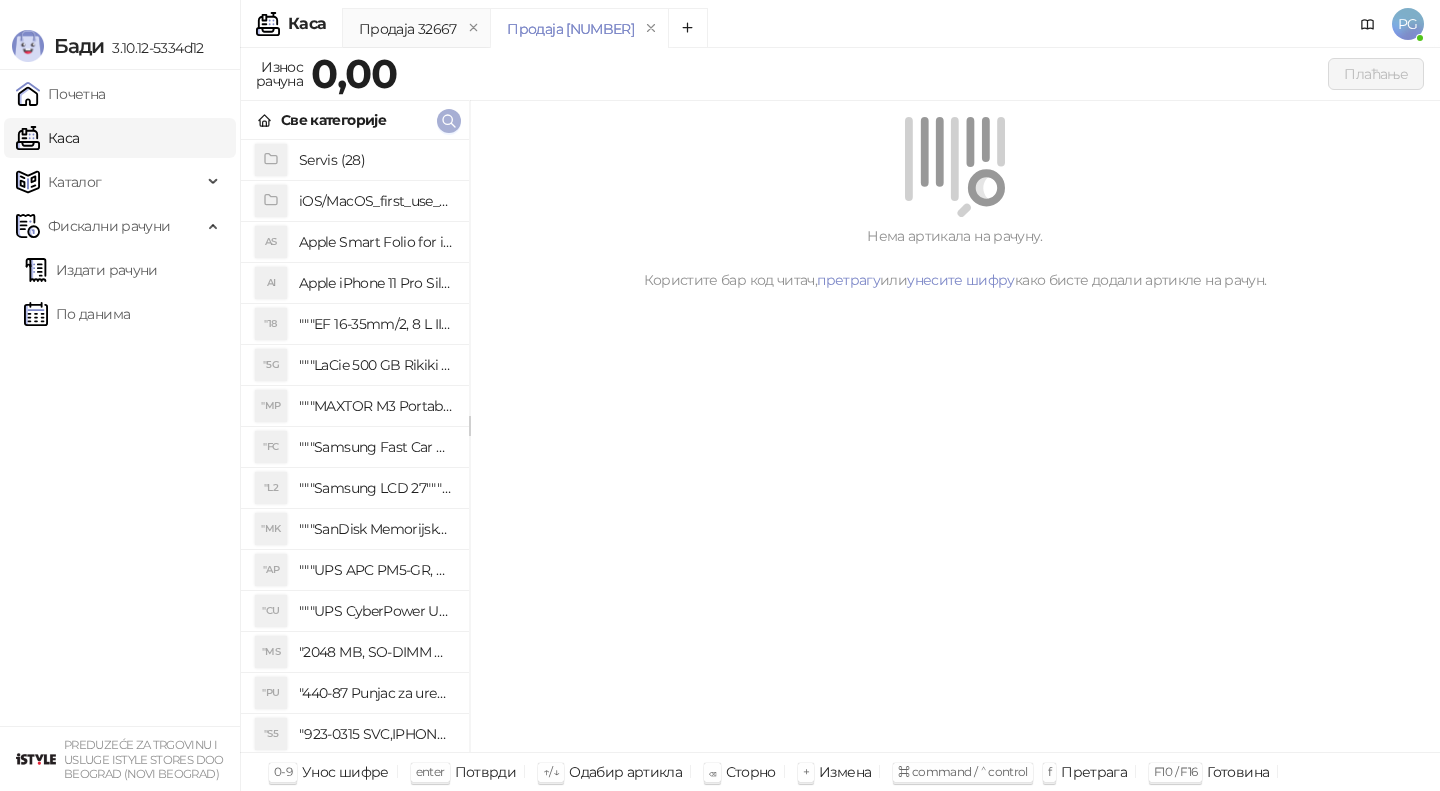 click 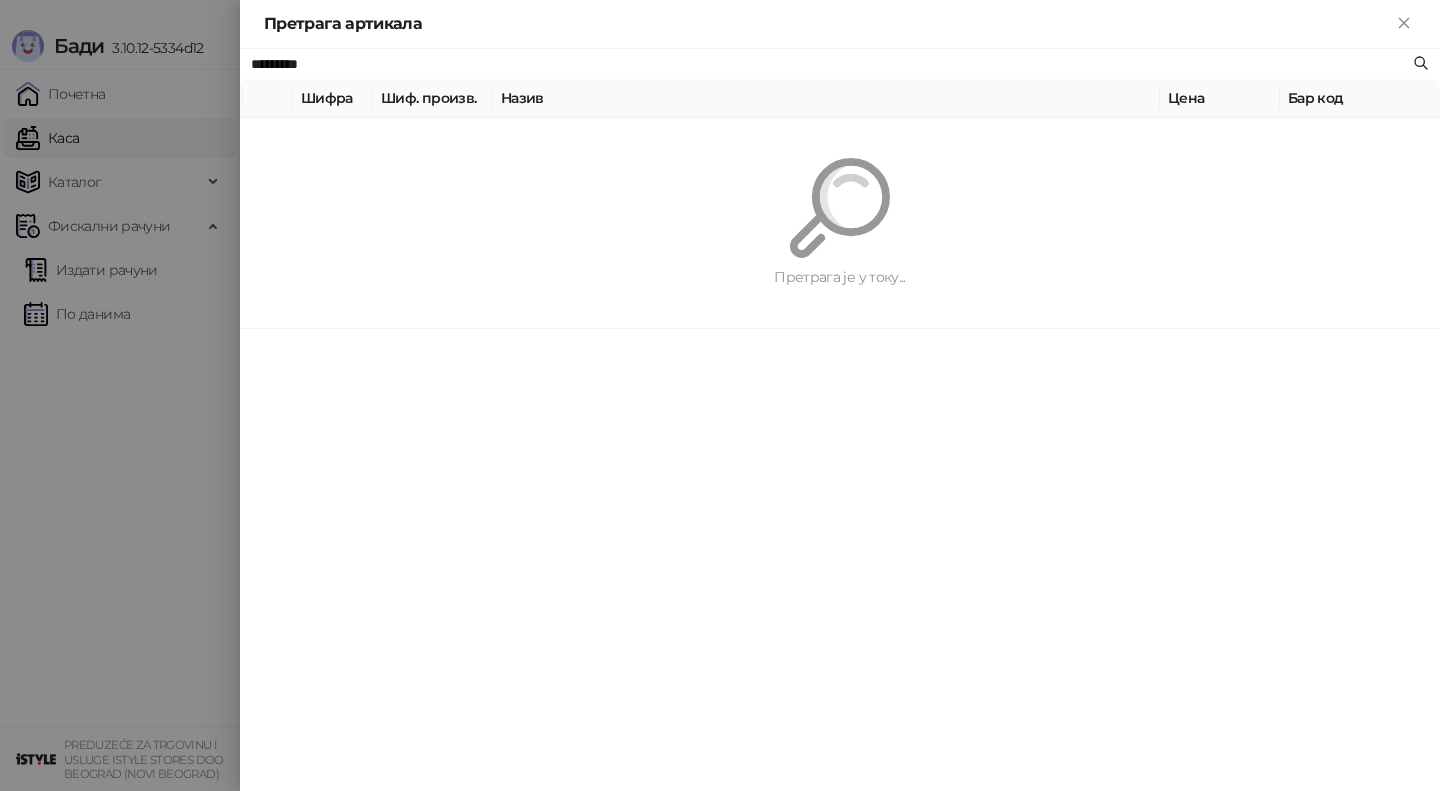 type on "*********" 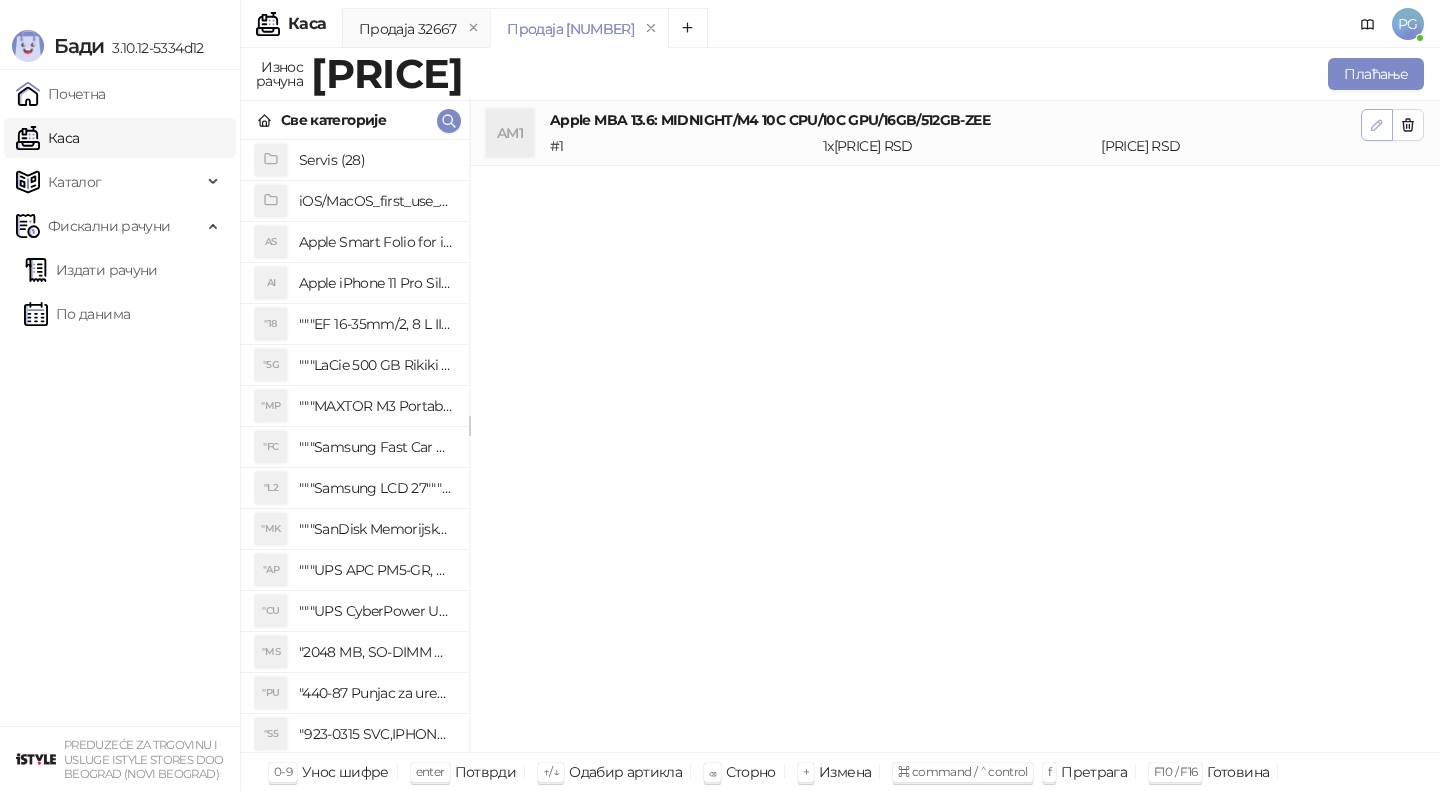click at bounding box center [1377, 125] 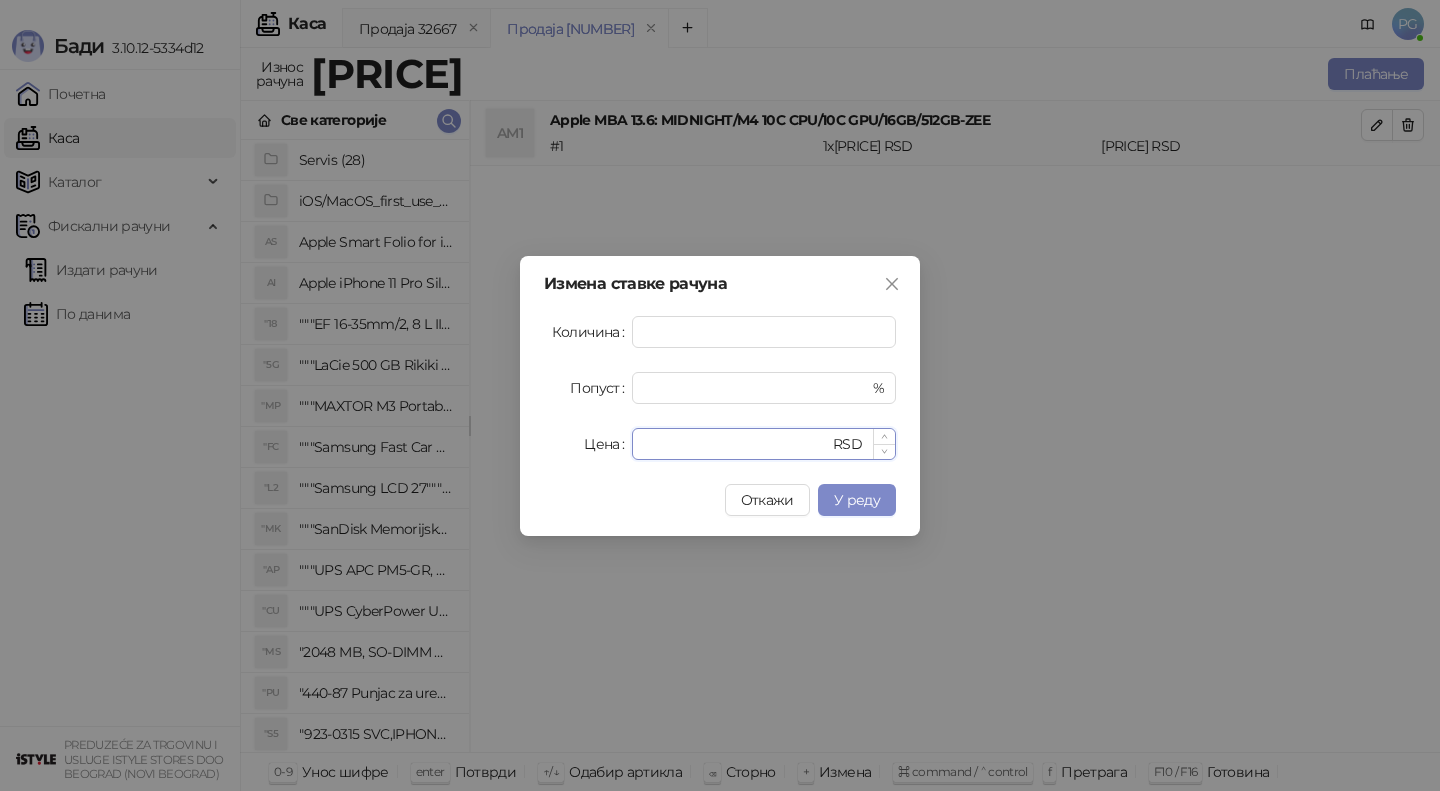click on "******" 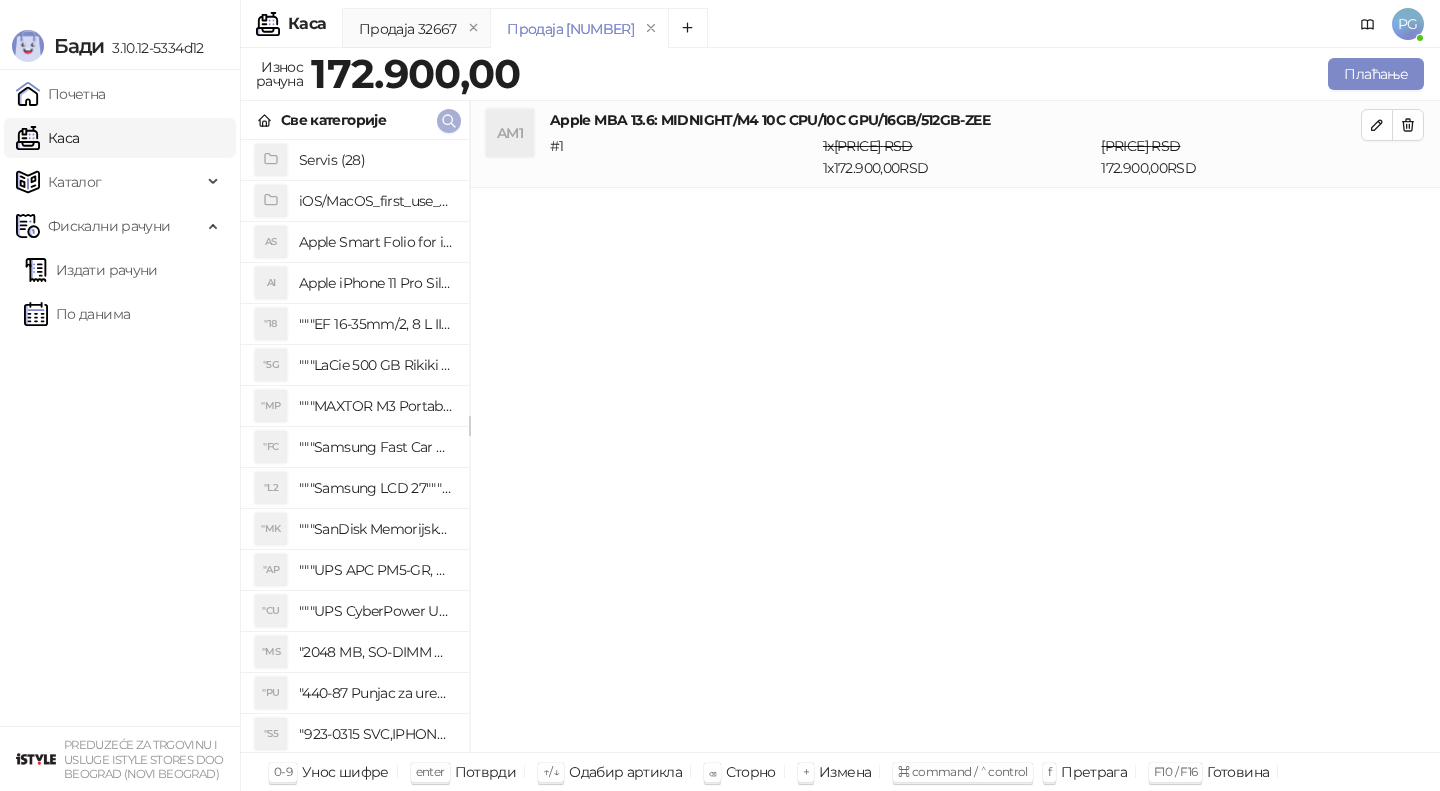 click 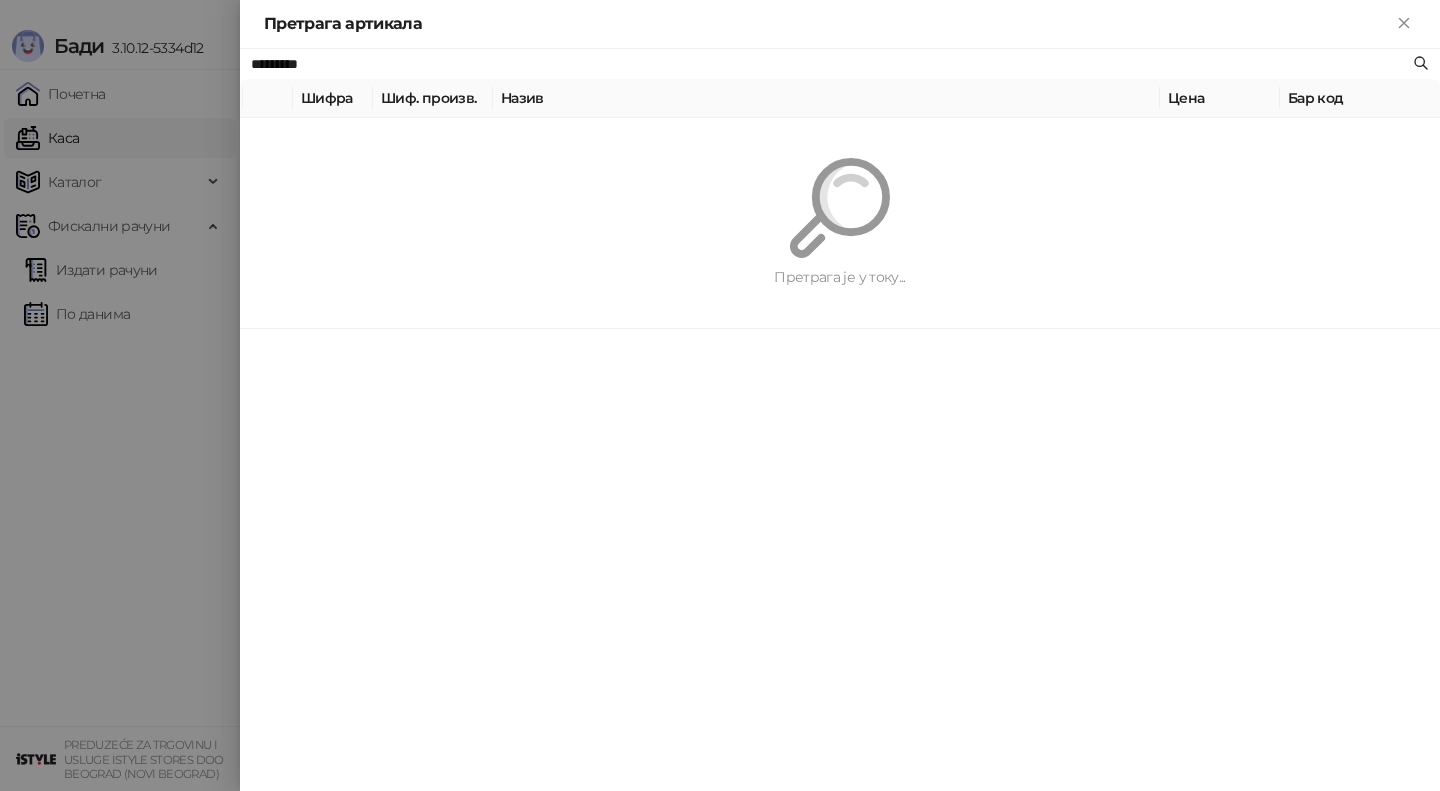 paste on "*" 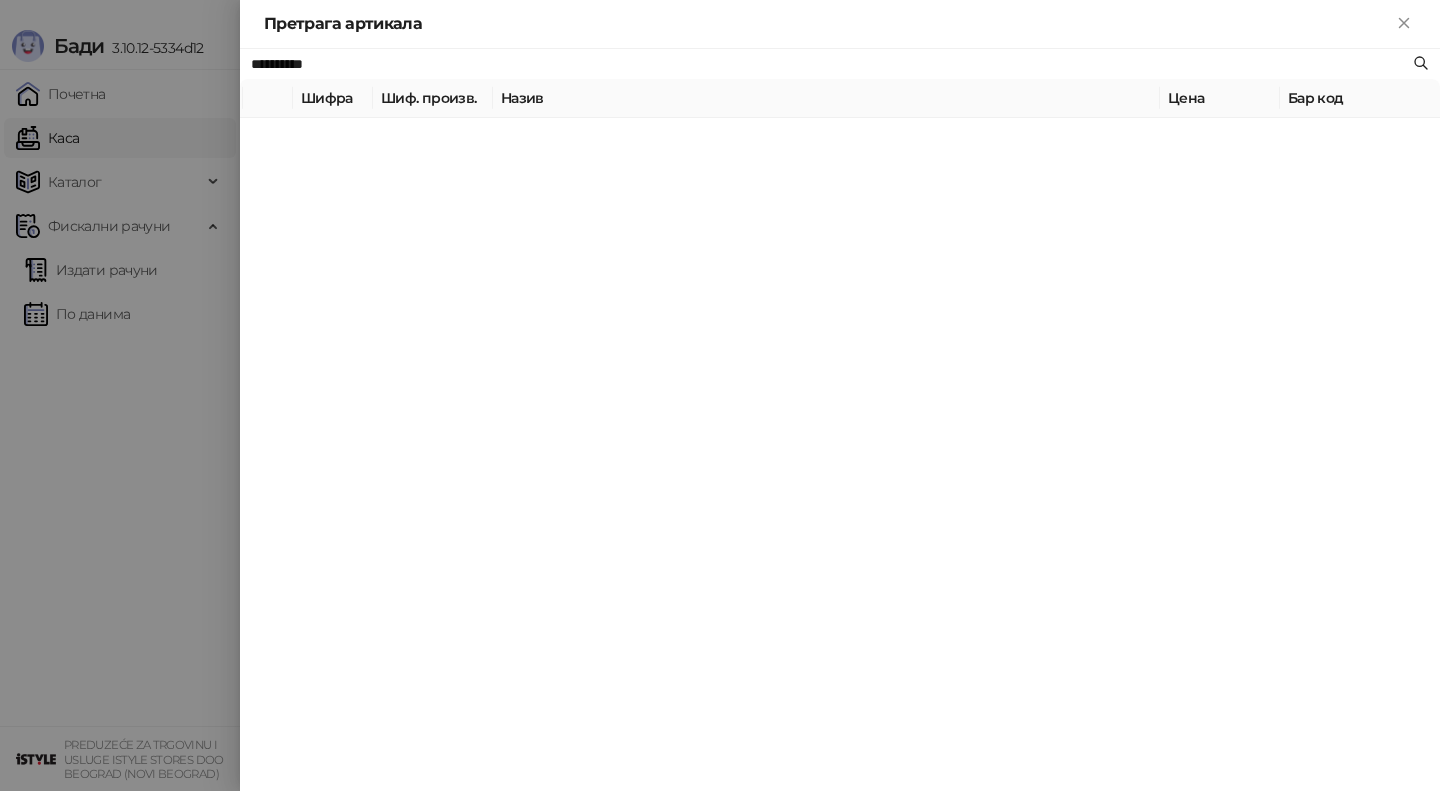 type on "**********" 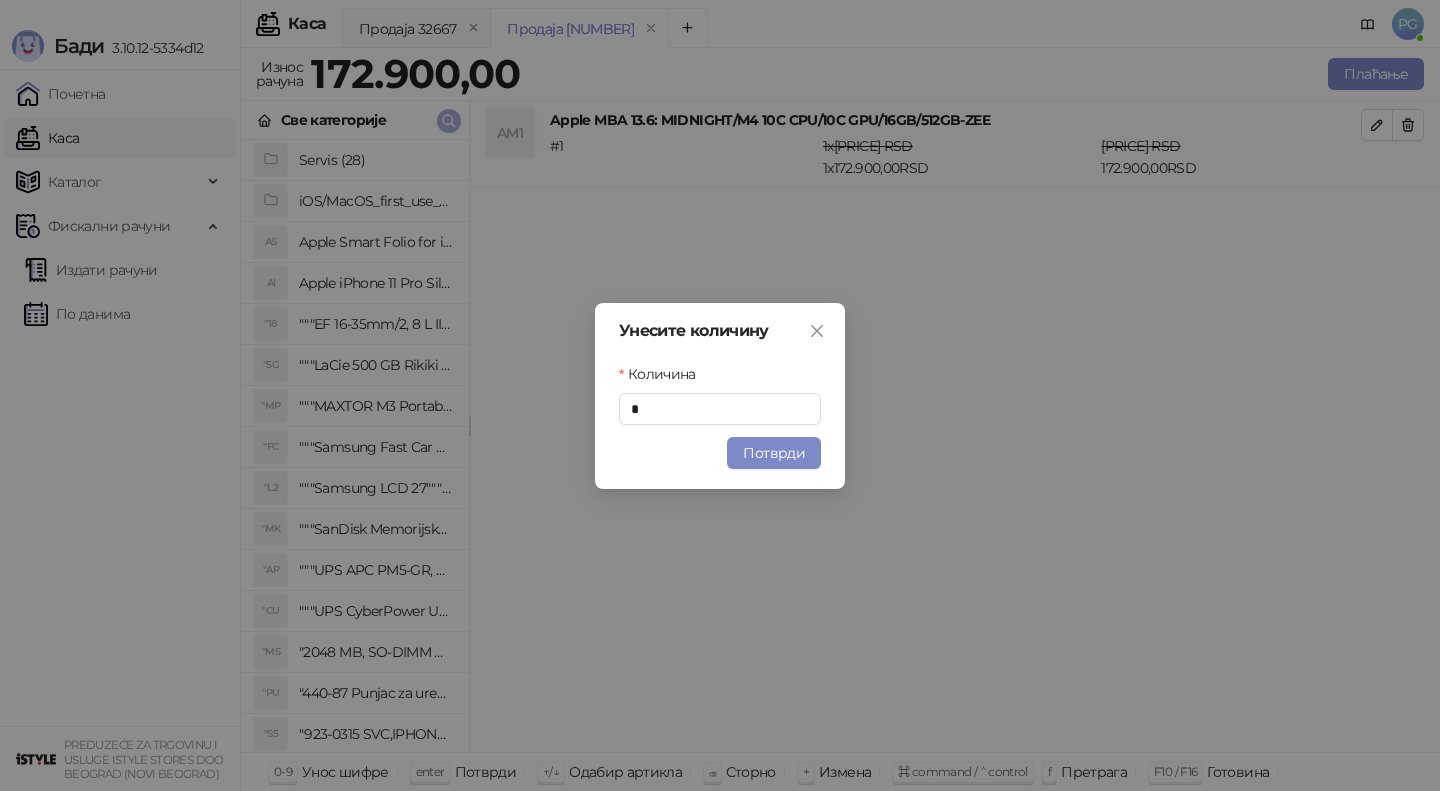 type 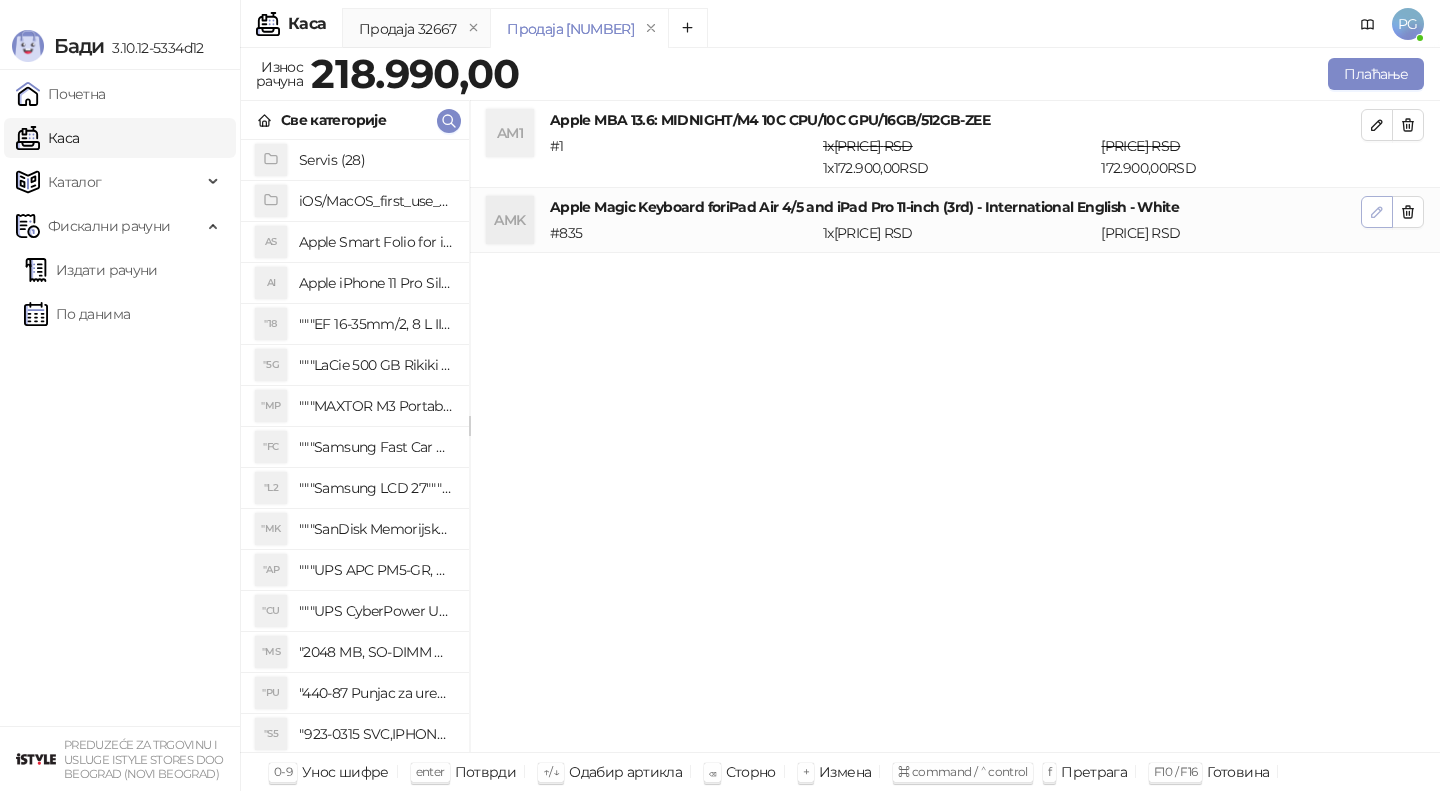 click 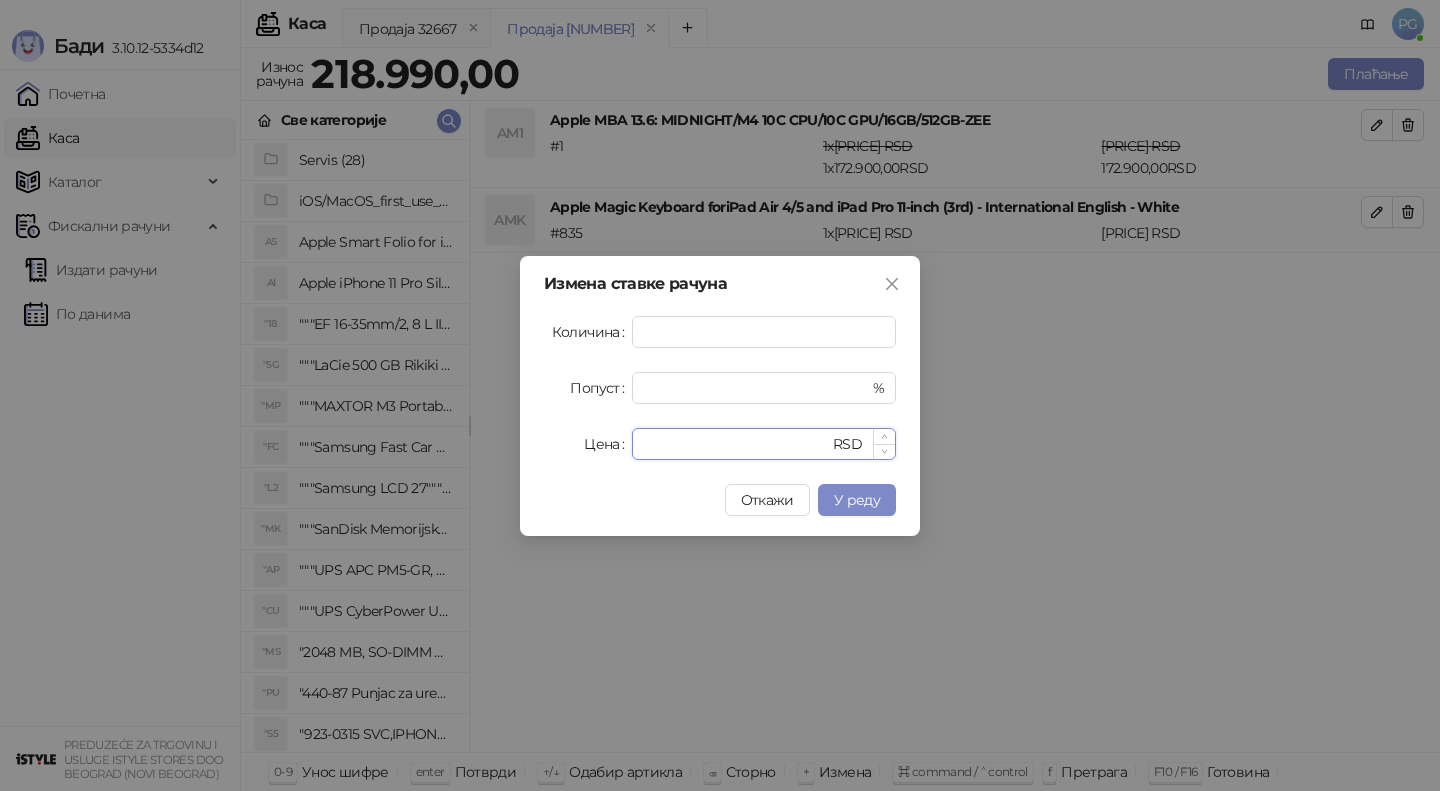 click on "*****" at bounding box center [736, 444] 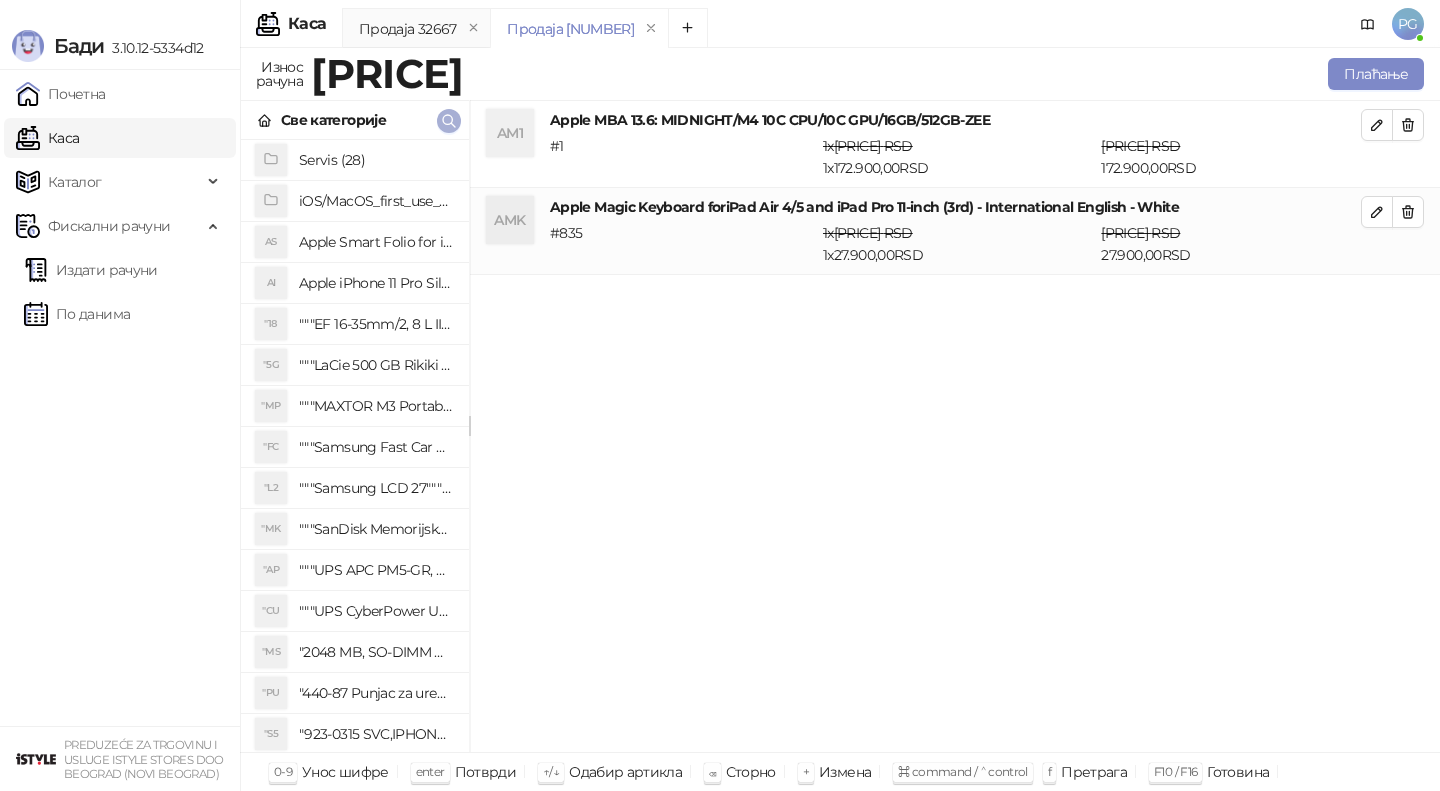 click 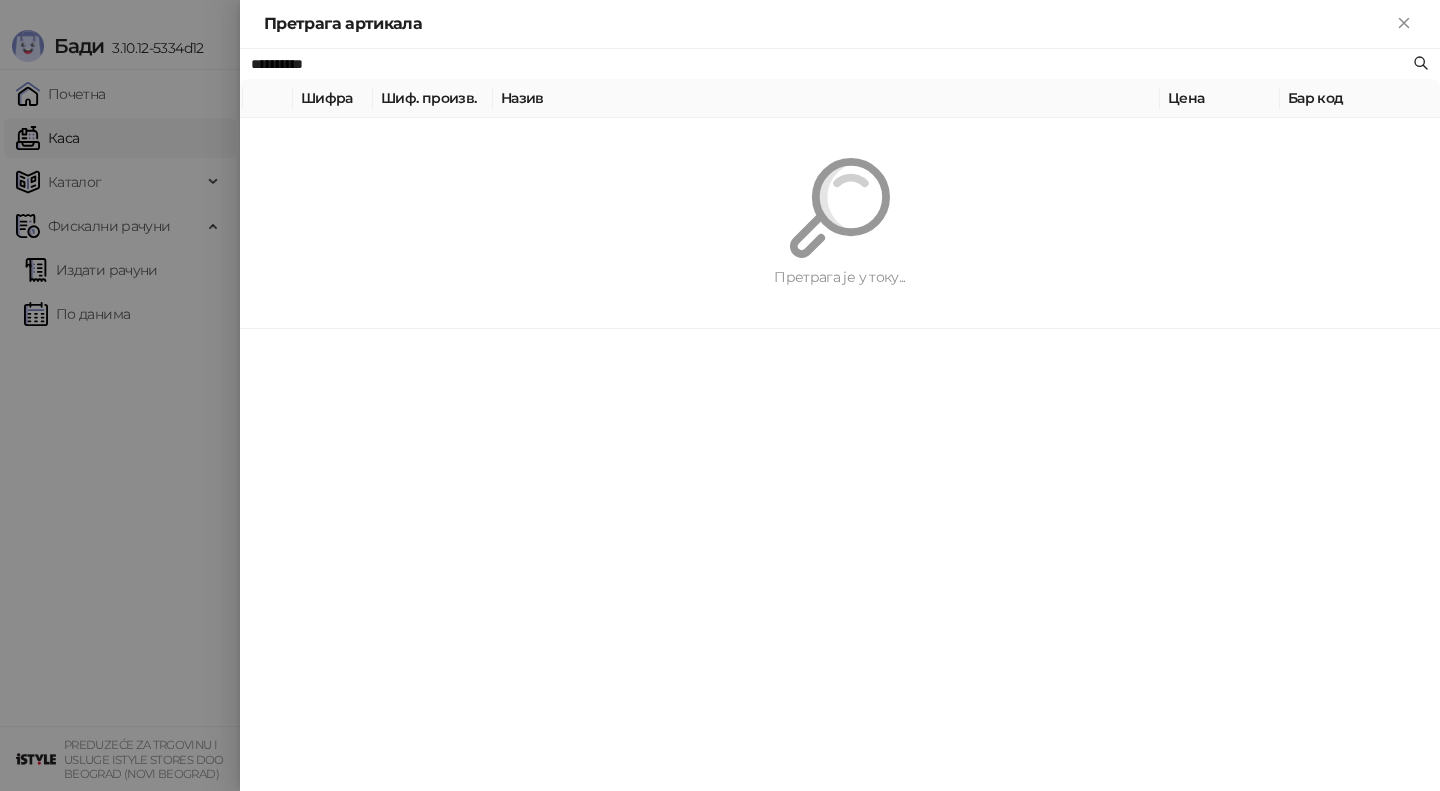 paste 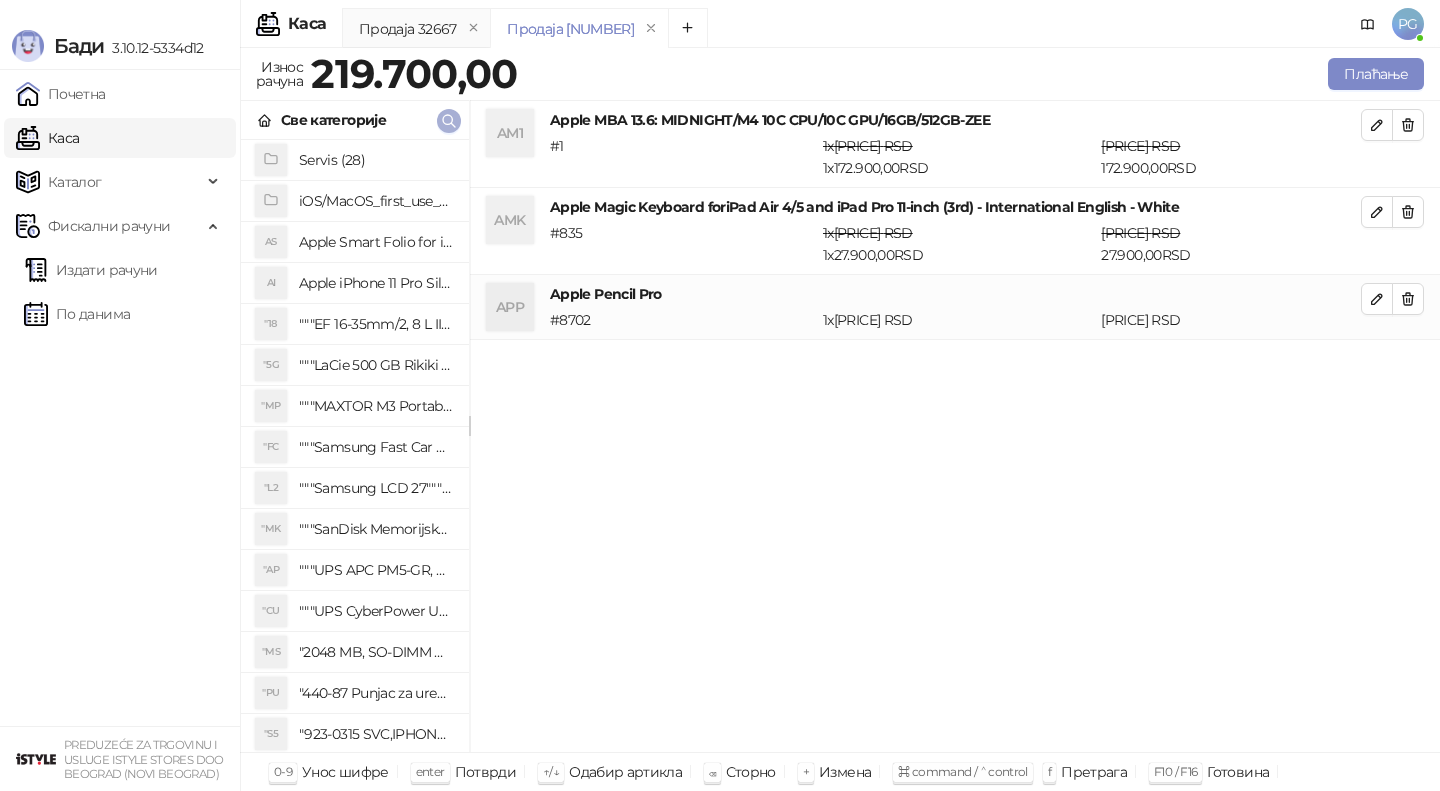 click 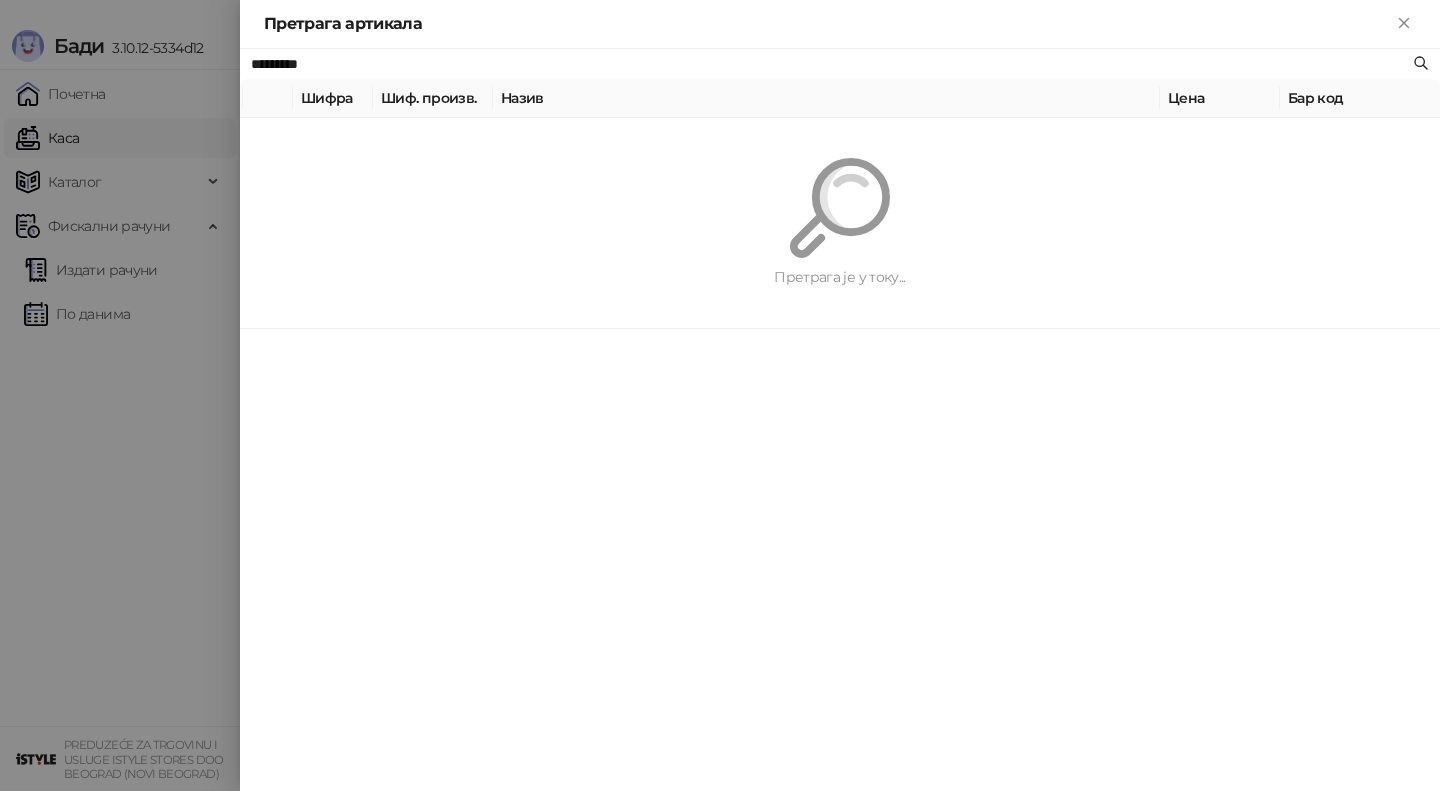 paste 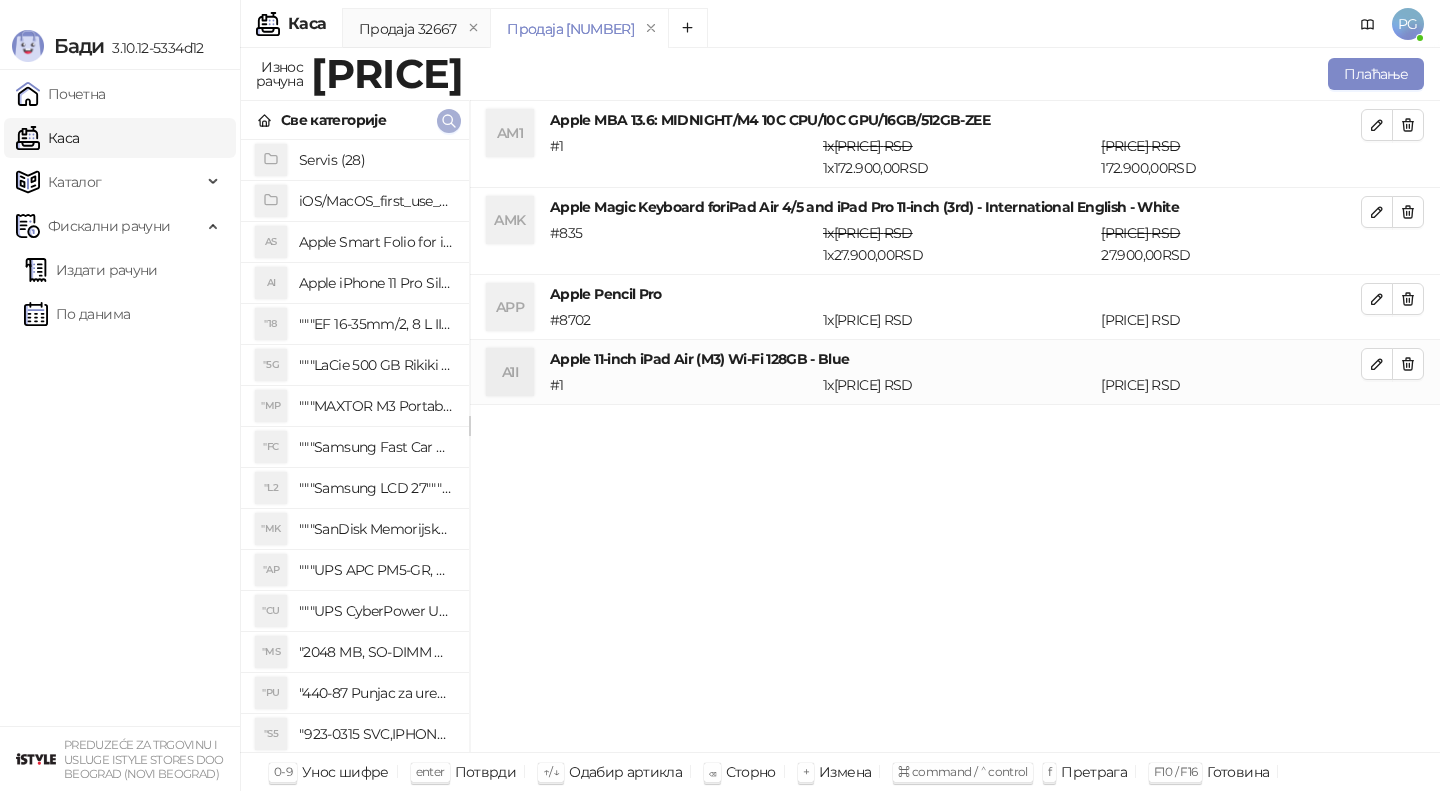 click 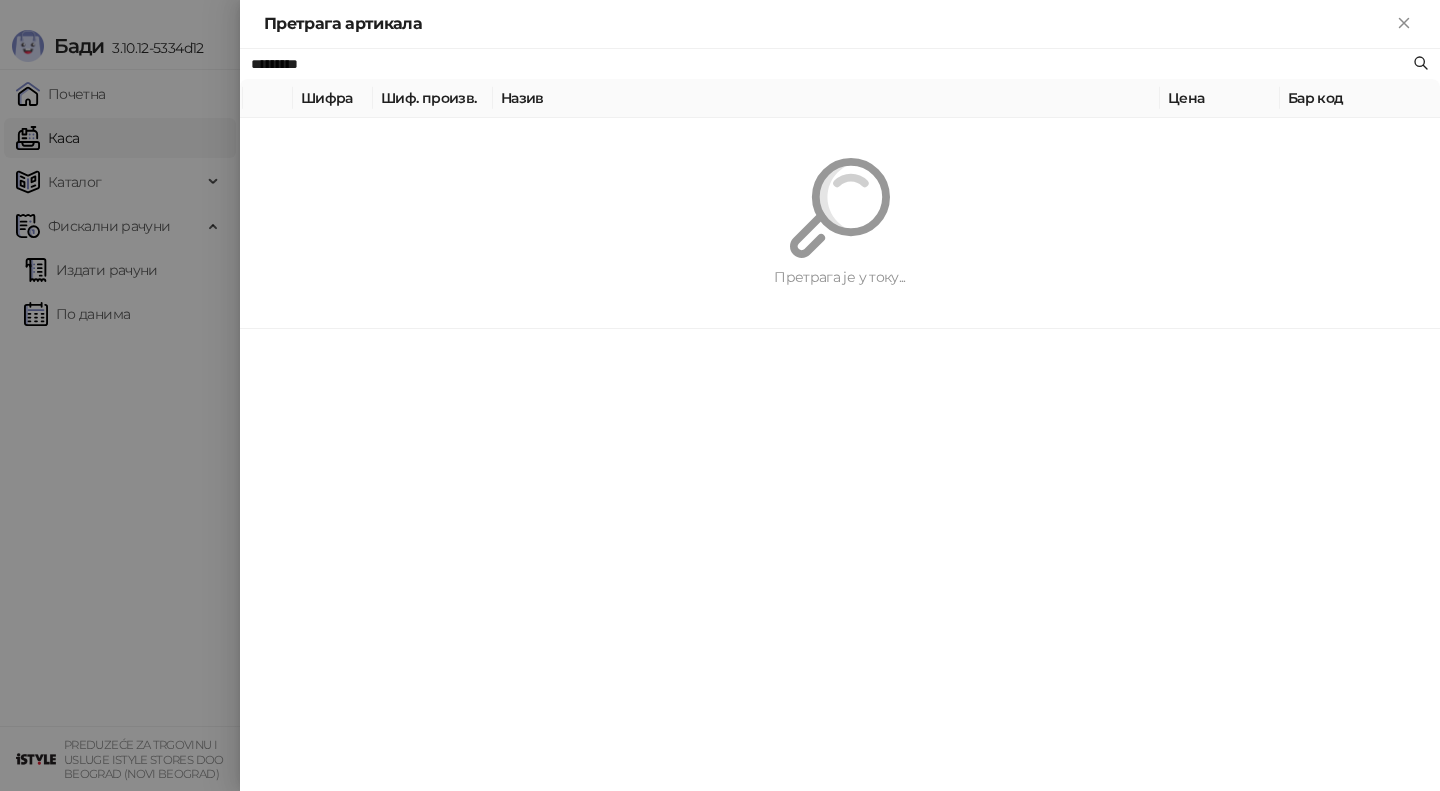 paste 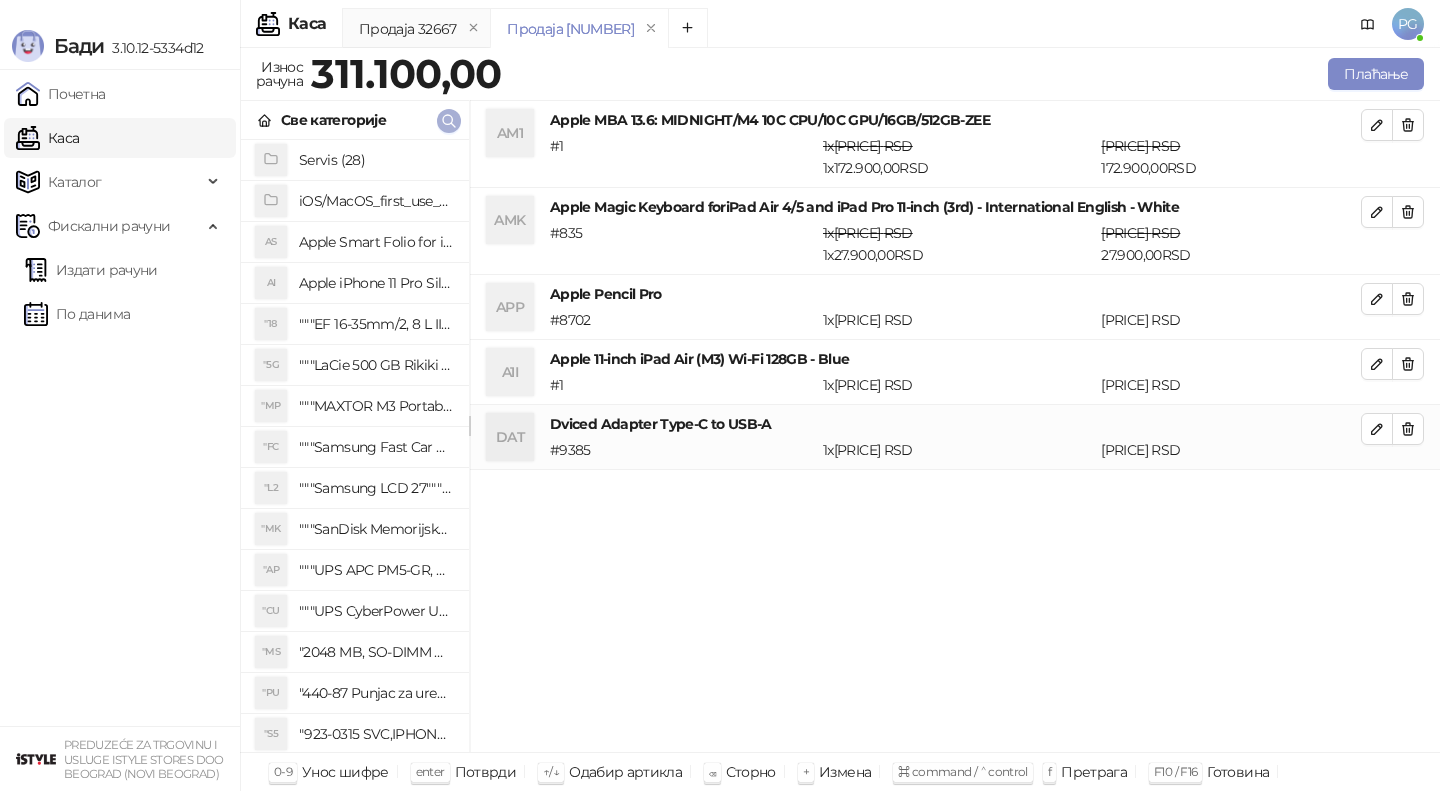 click 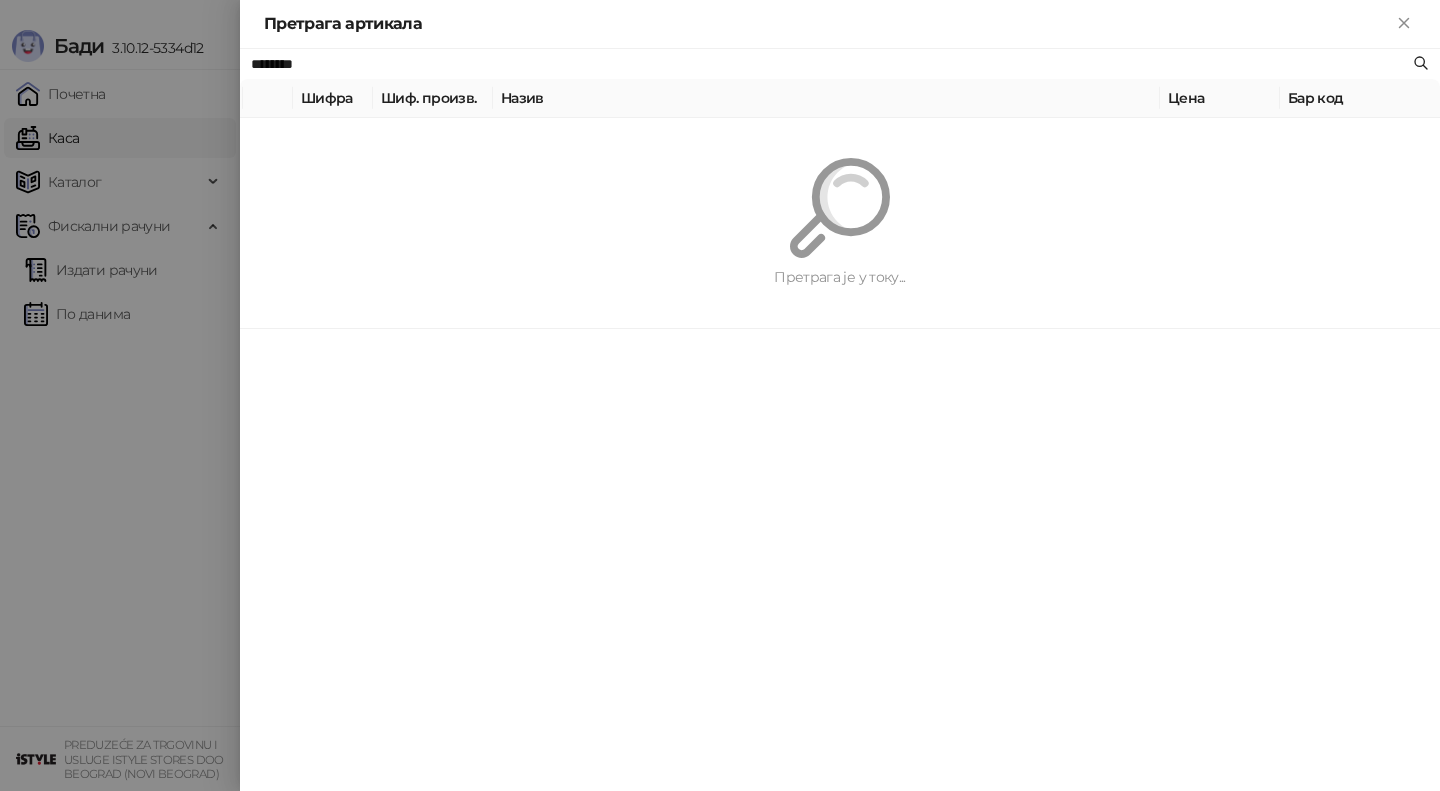 paste on "**" 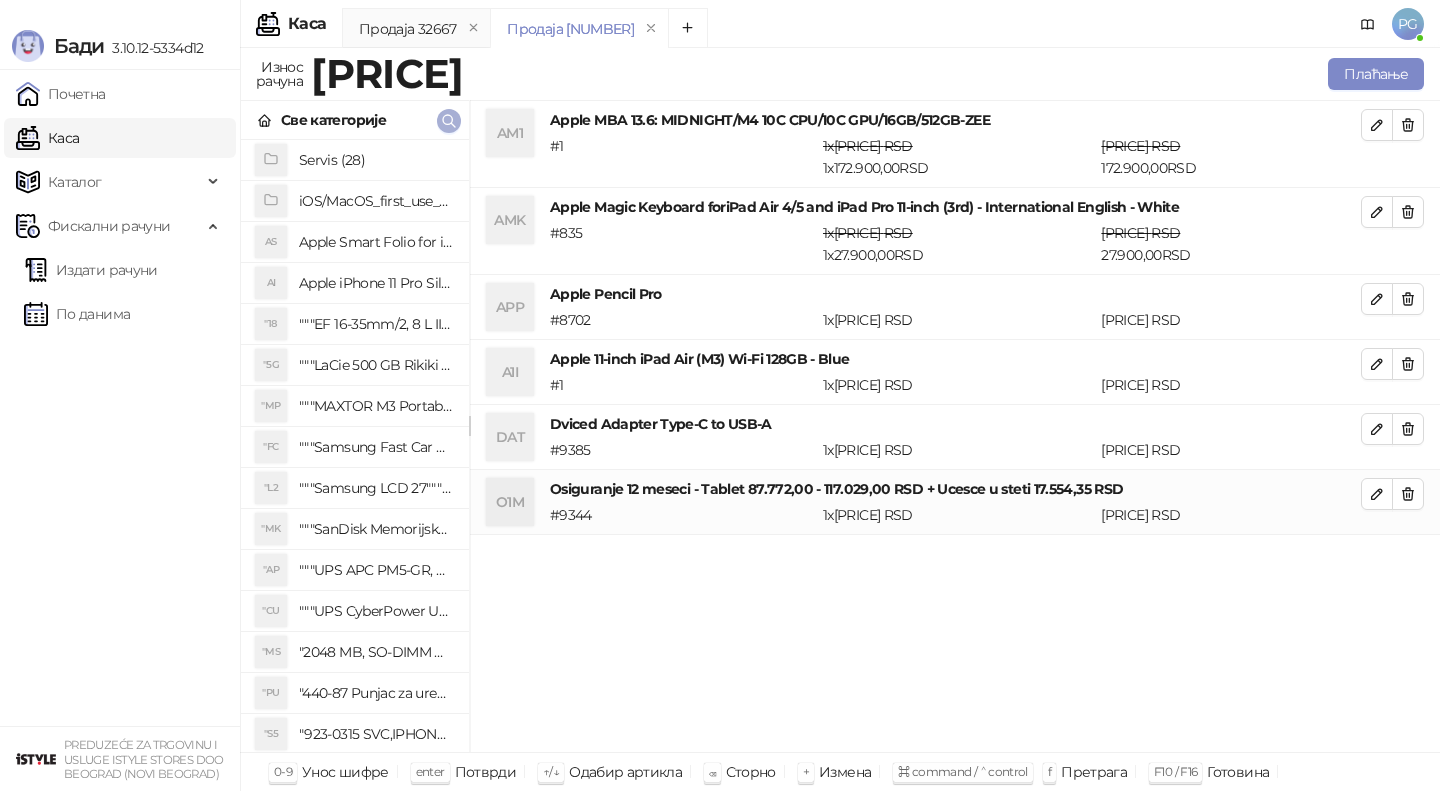 click 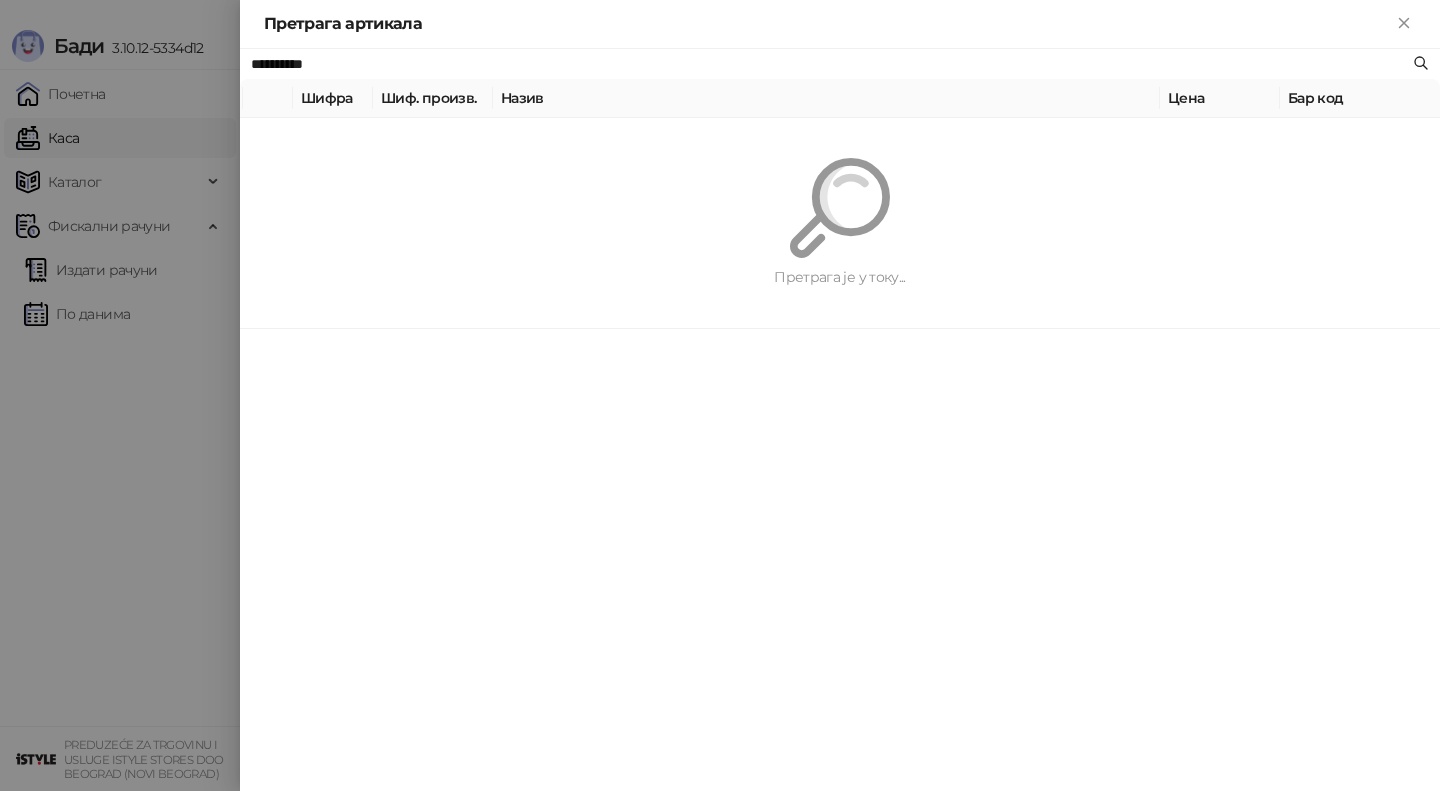 paste 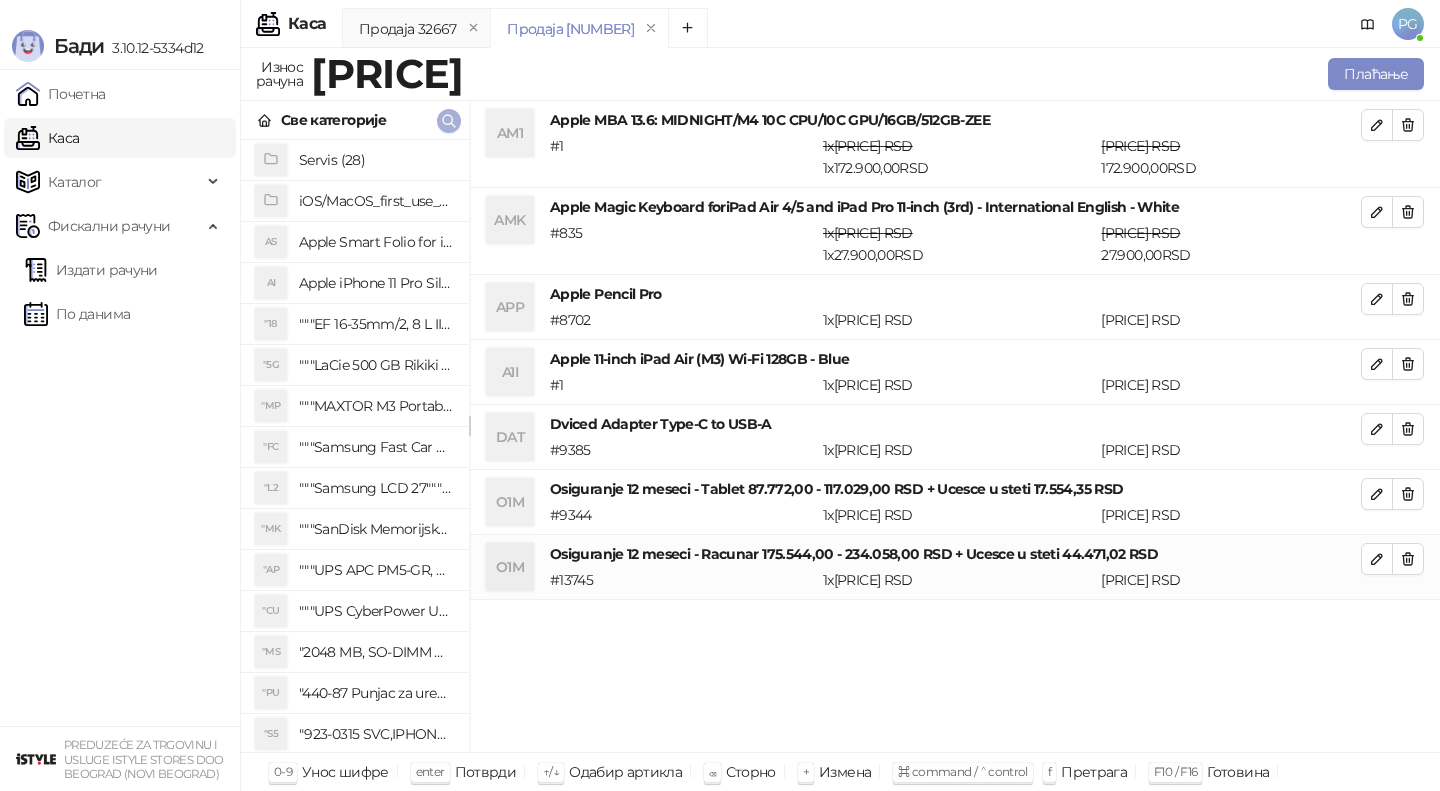 click 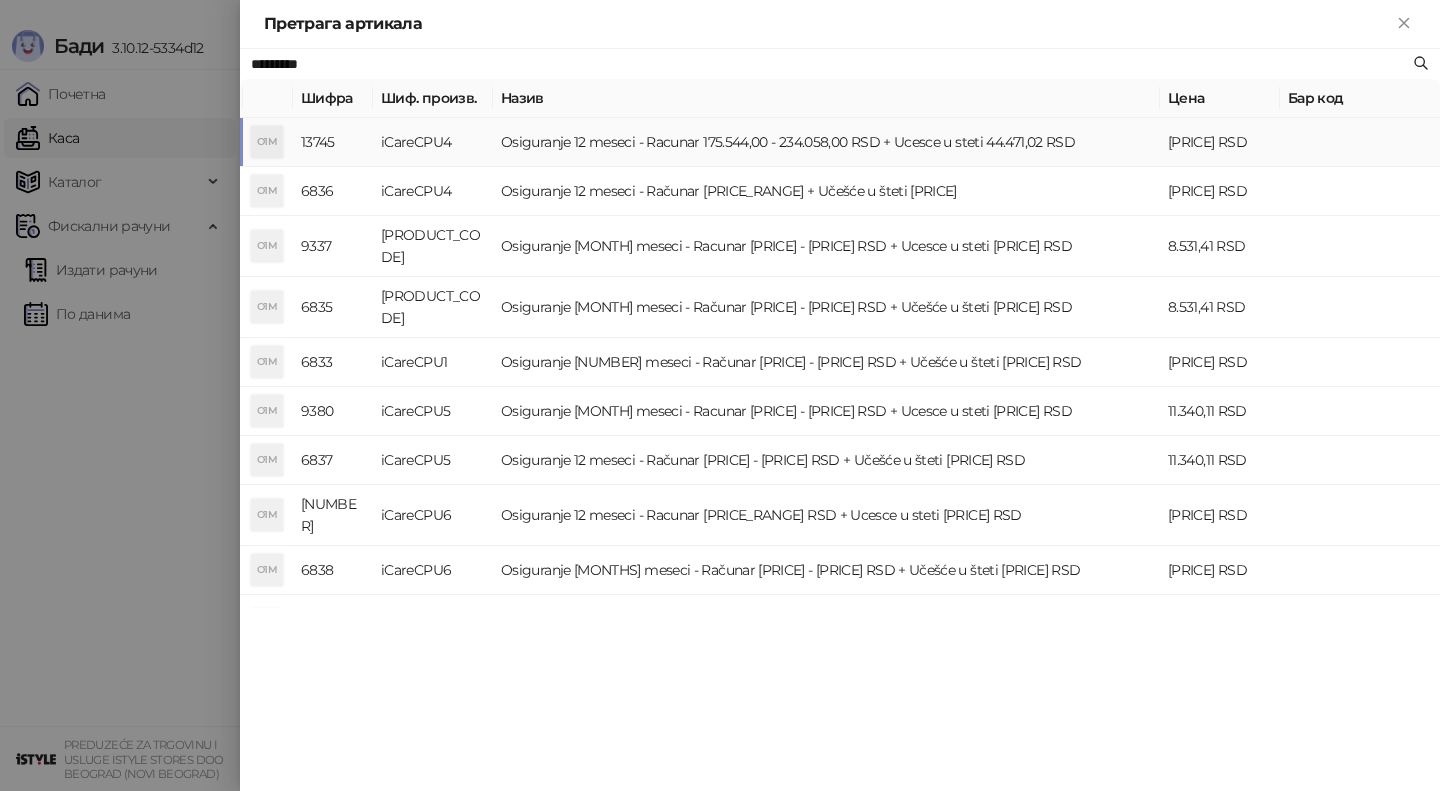 paste on "******" 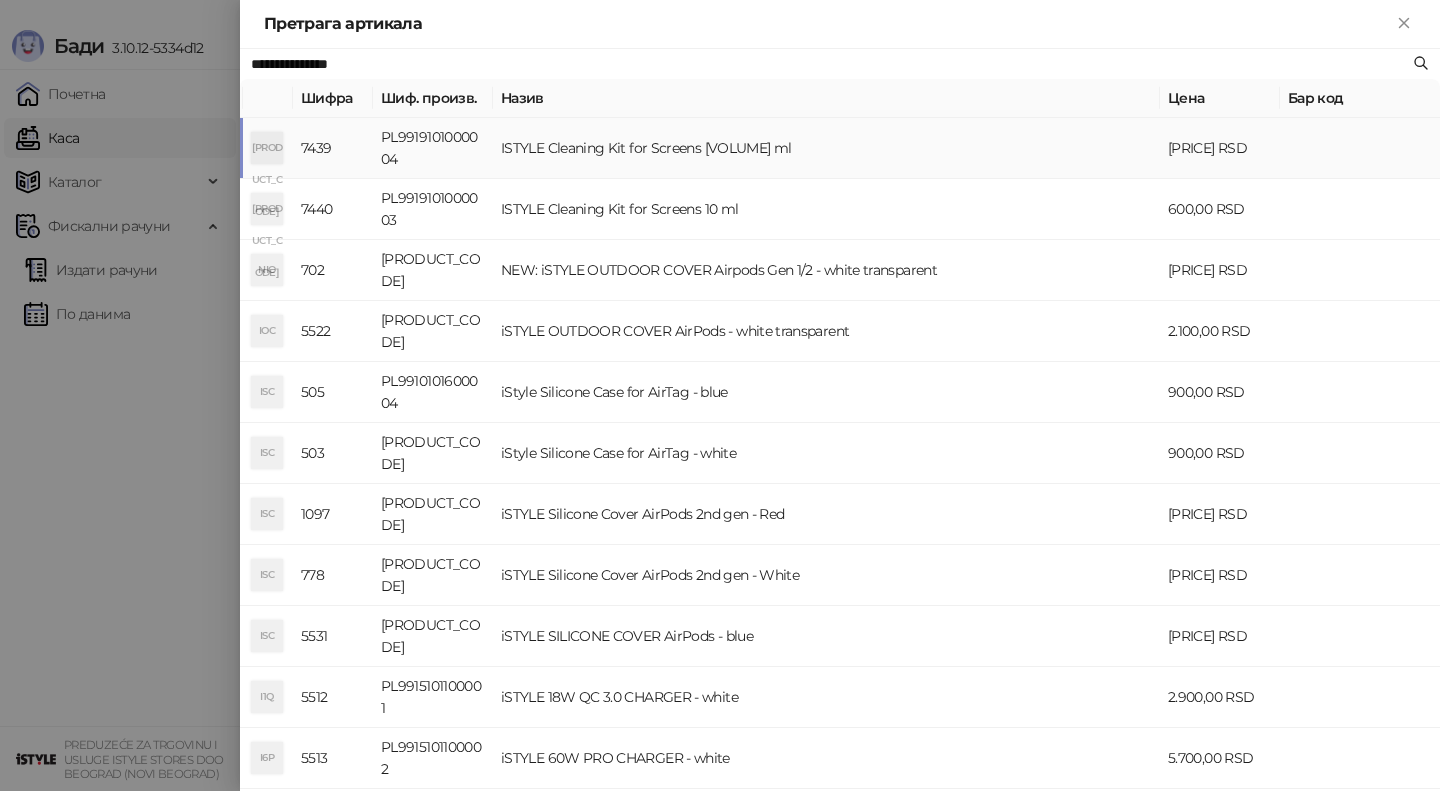 type on "**********" 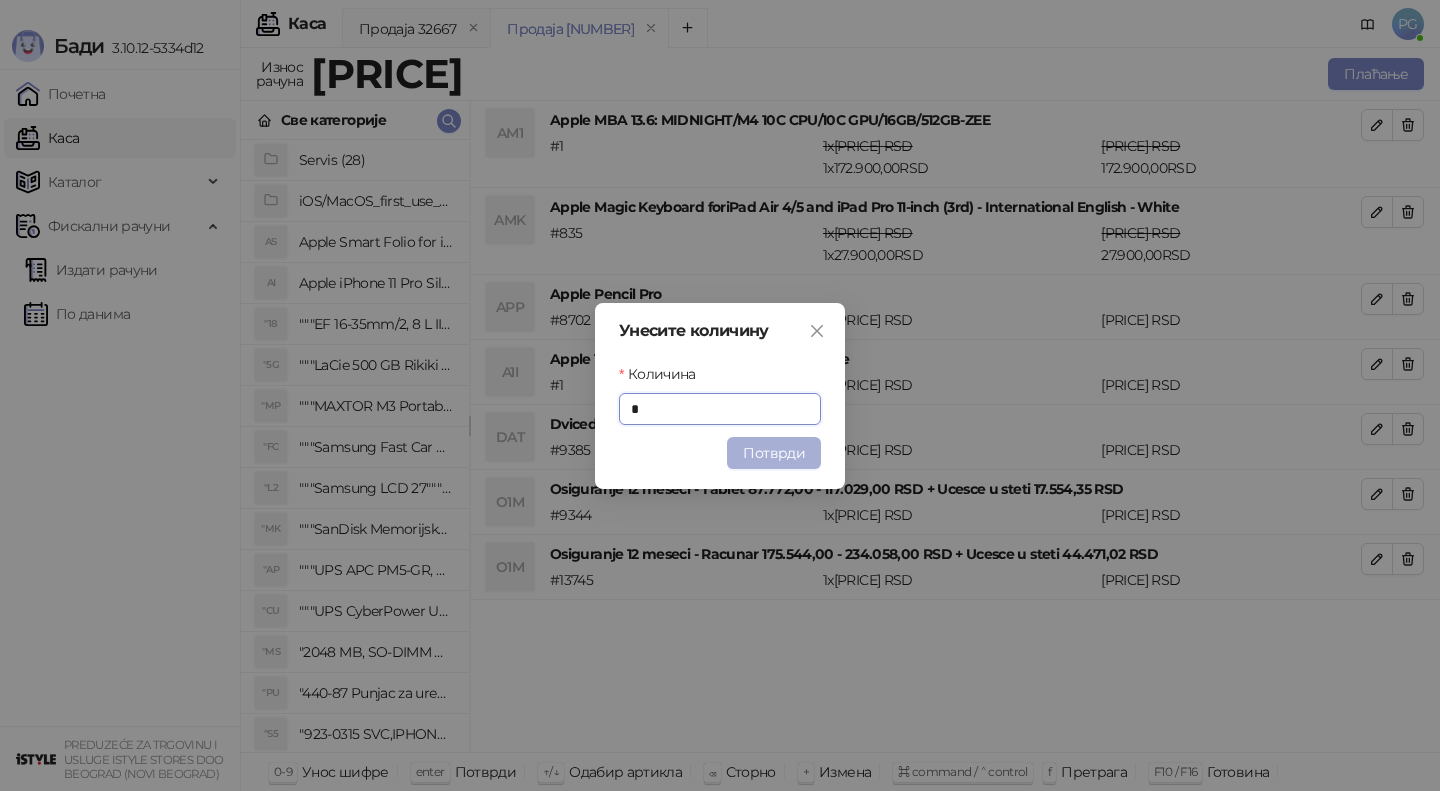 click on "Потврди" at bounding box center [774, 453] 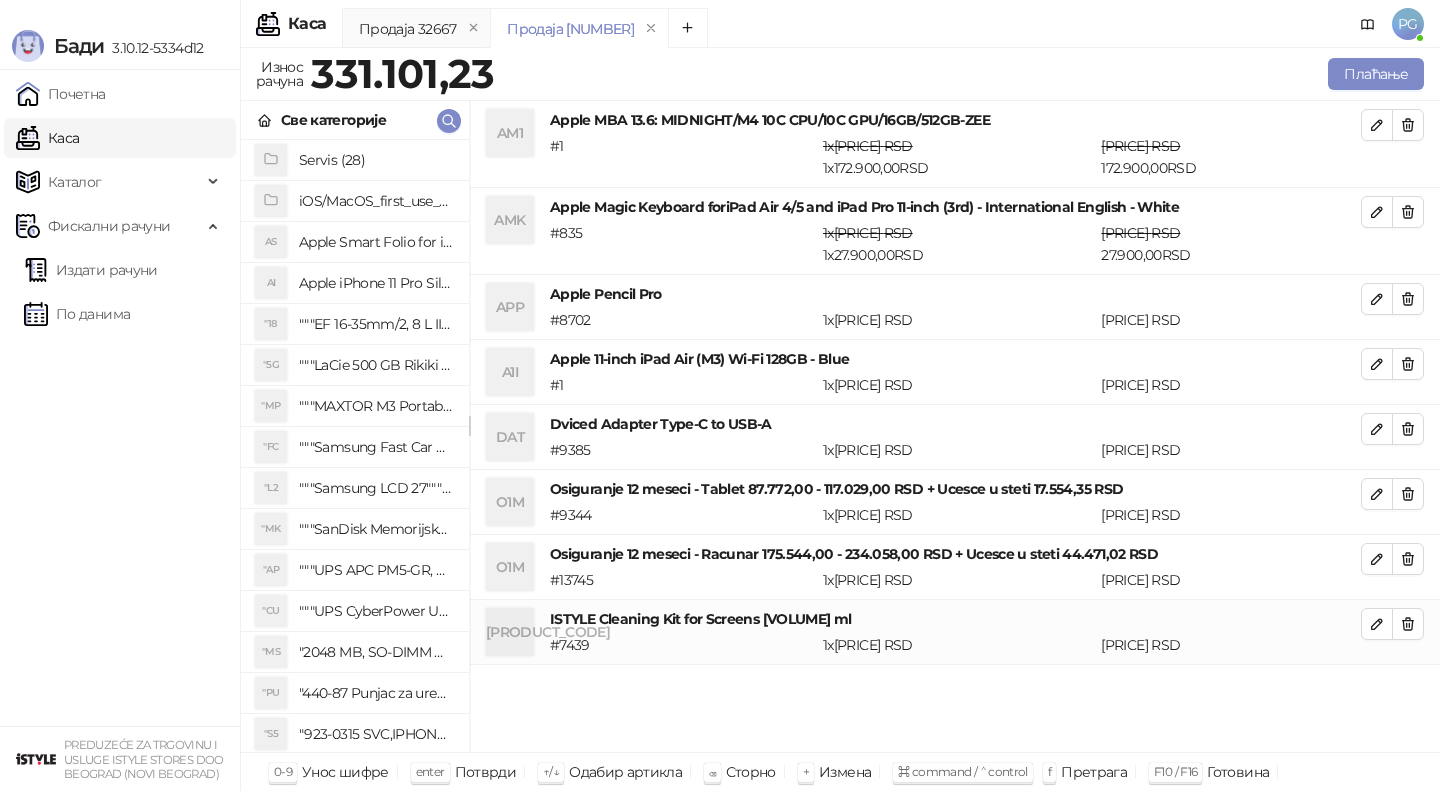 click on "Унесите количину Количина * Потврди" at bounding box center [720, 395] 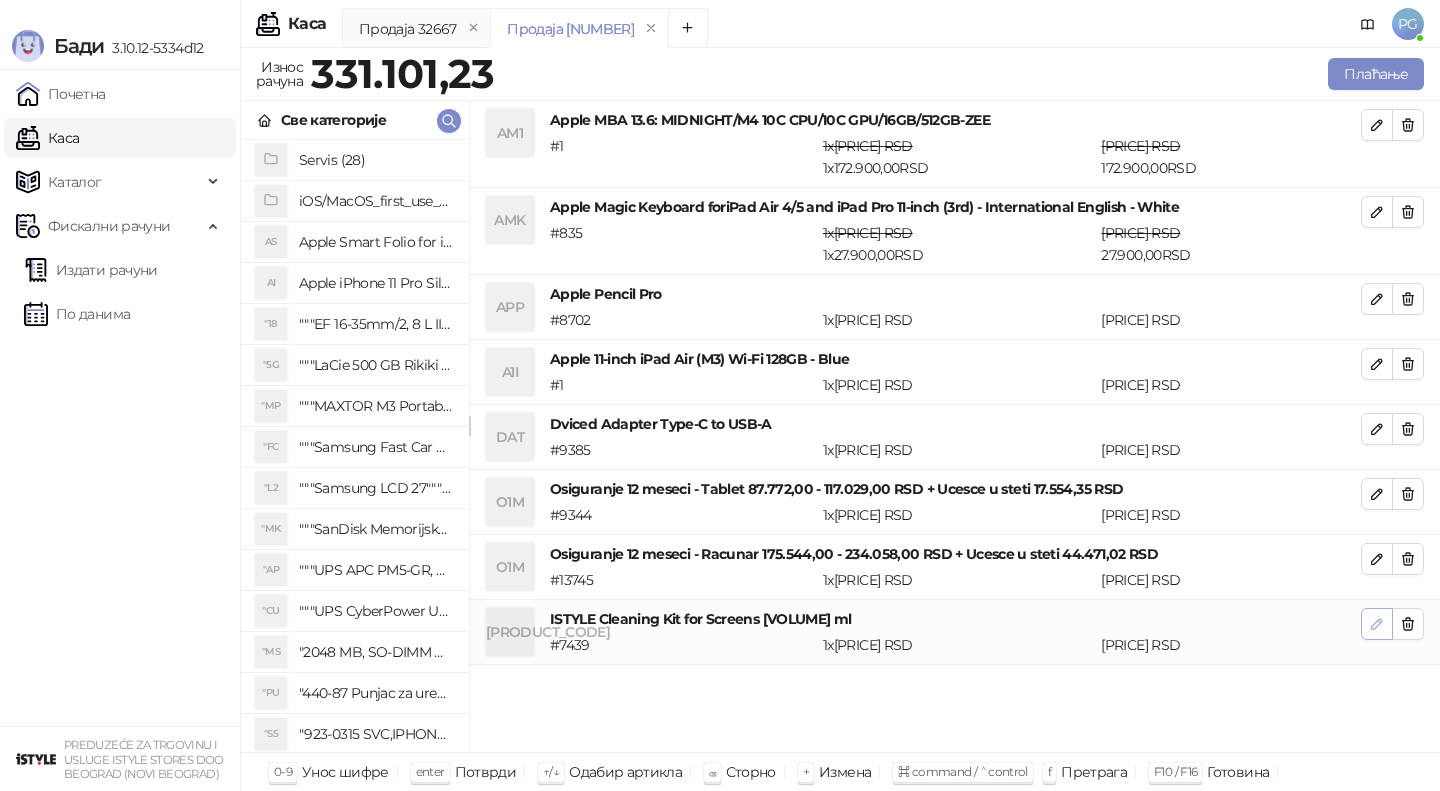 click 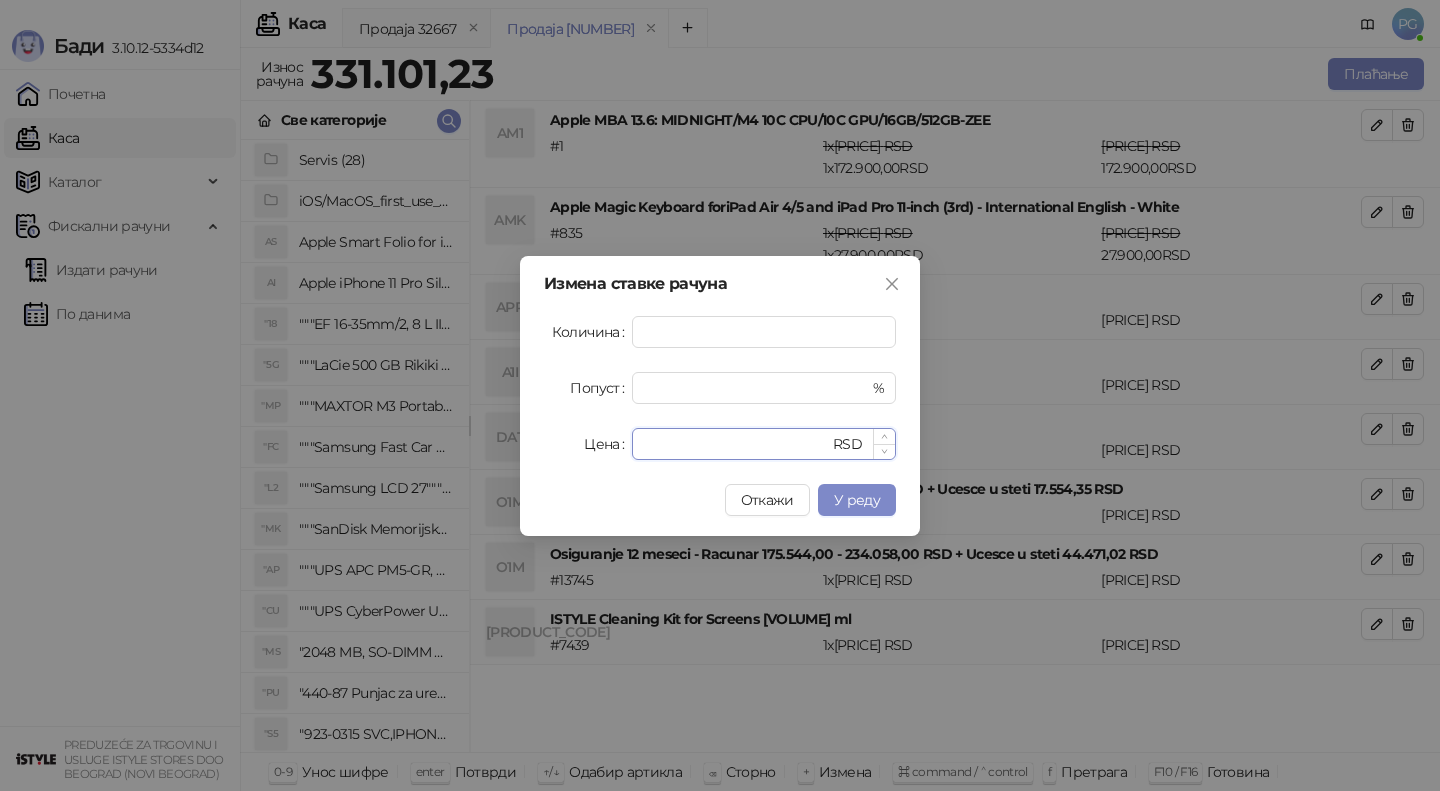 click on "****" at bounding box center (736, 444) 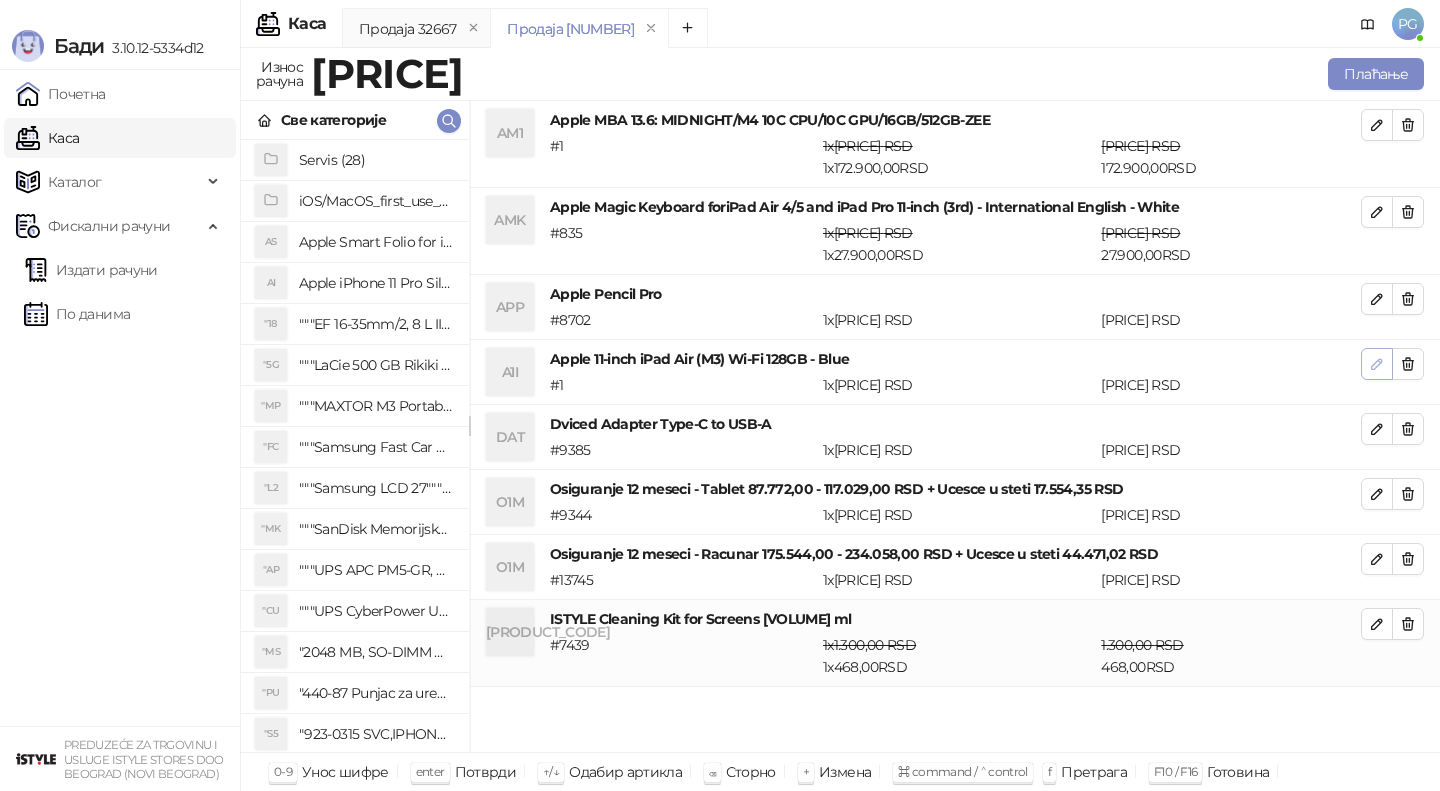 click 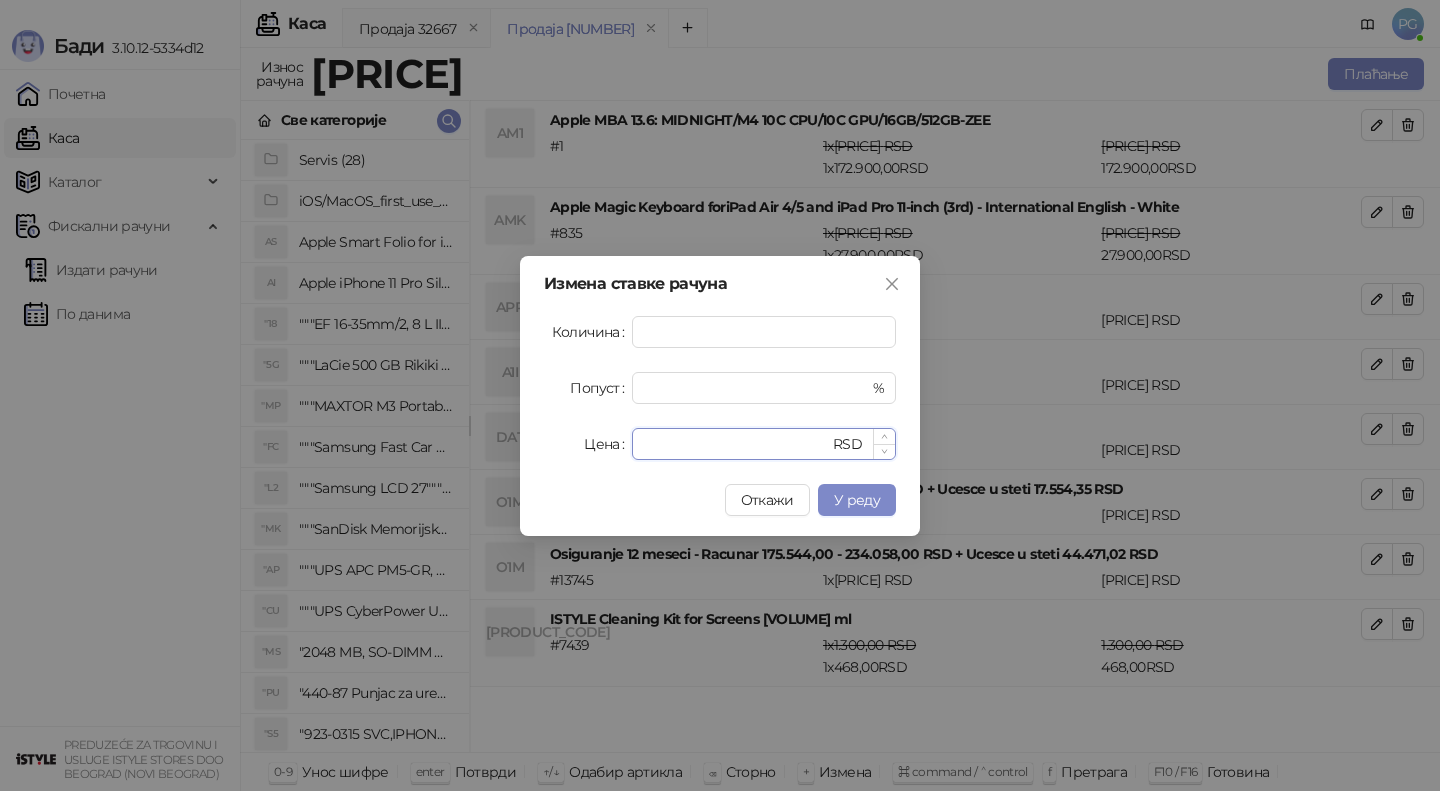 click on "*****" at bounding box center [736, 444] 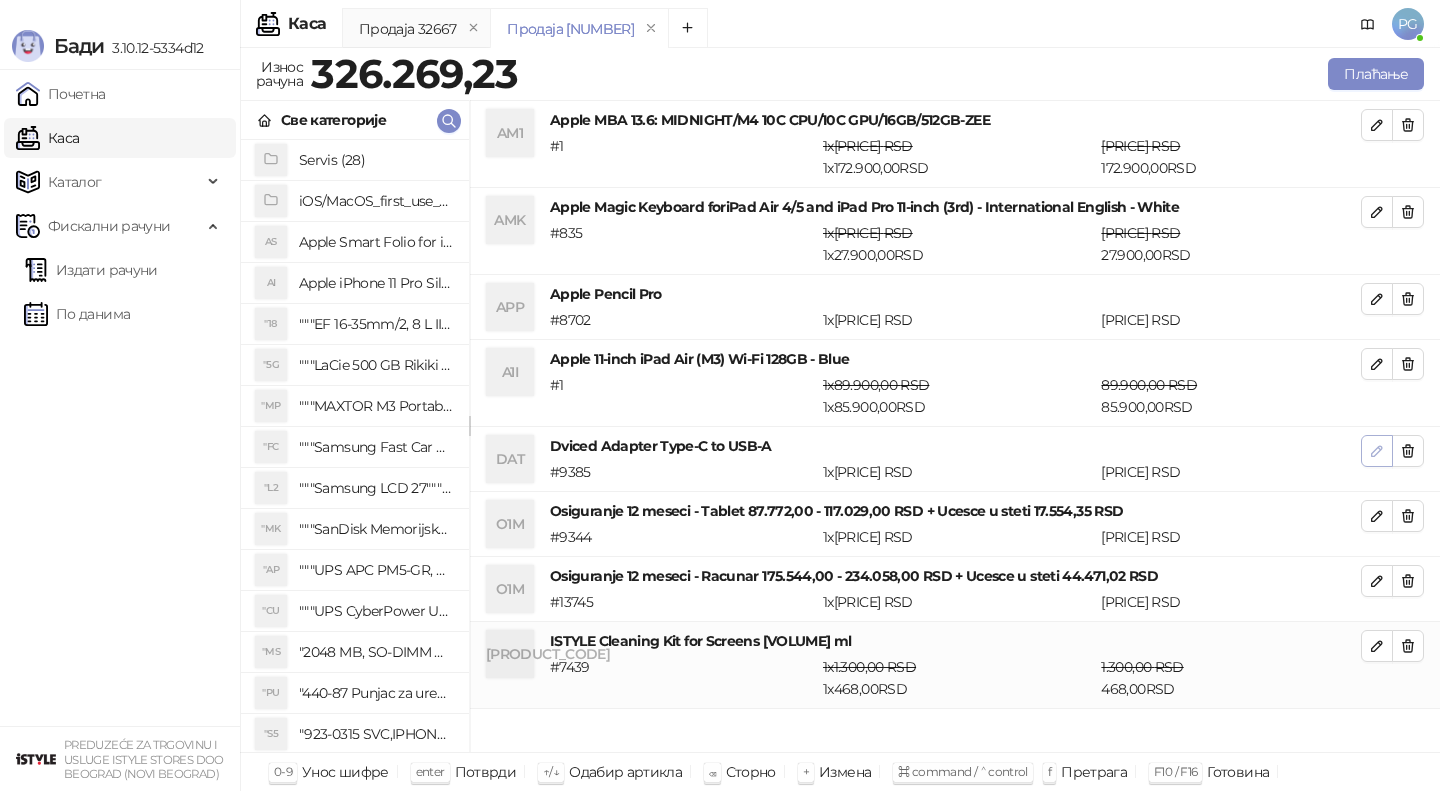 click 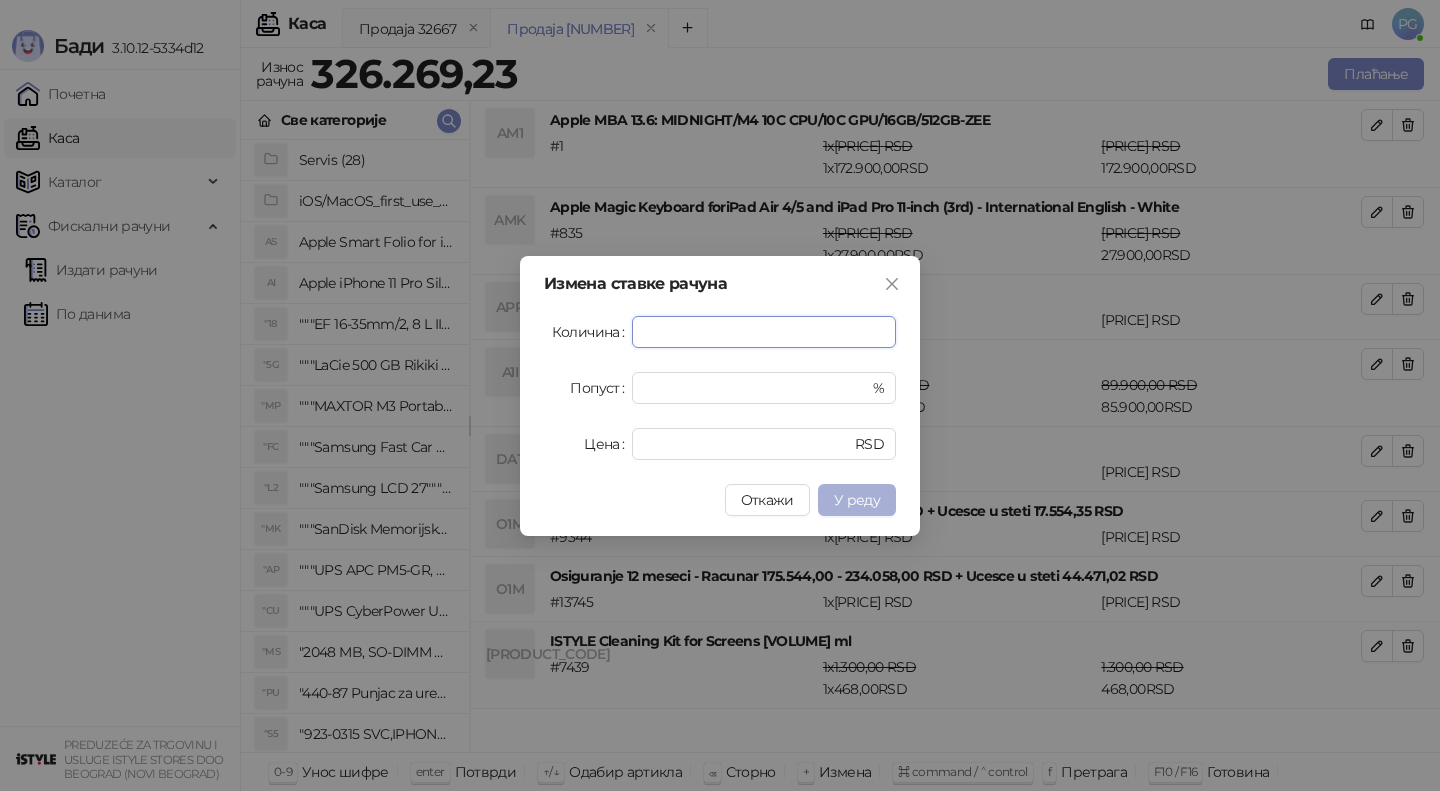 type on "*" 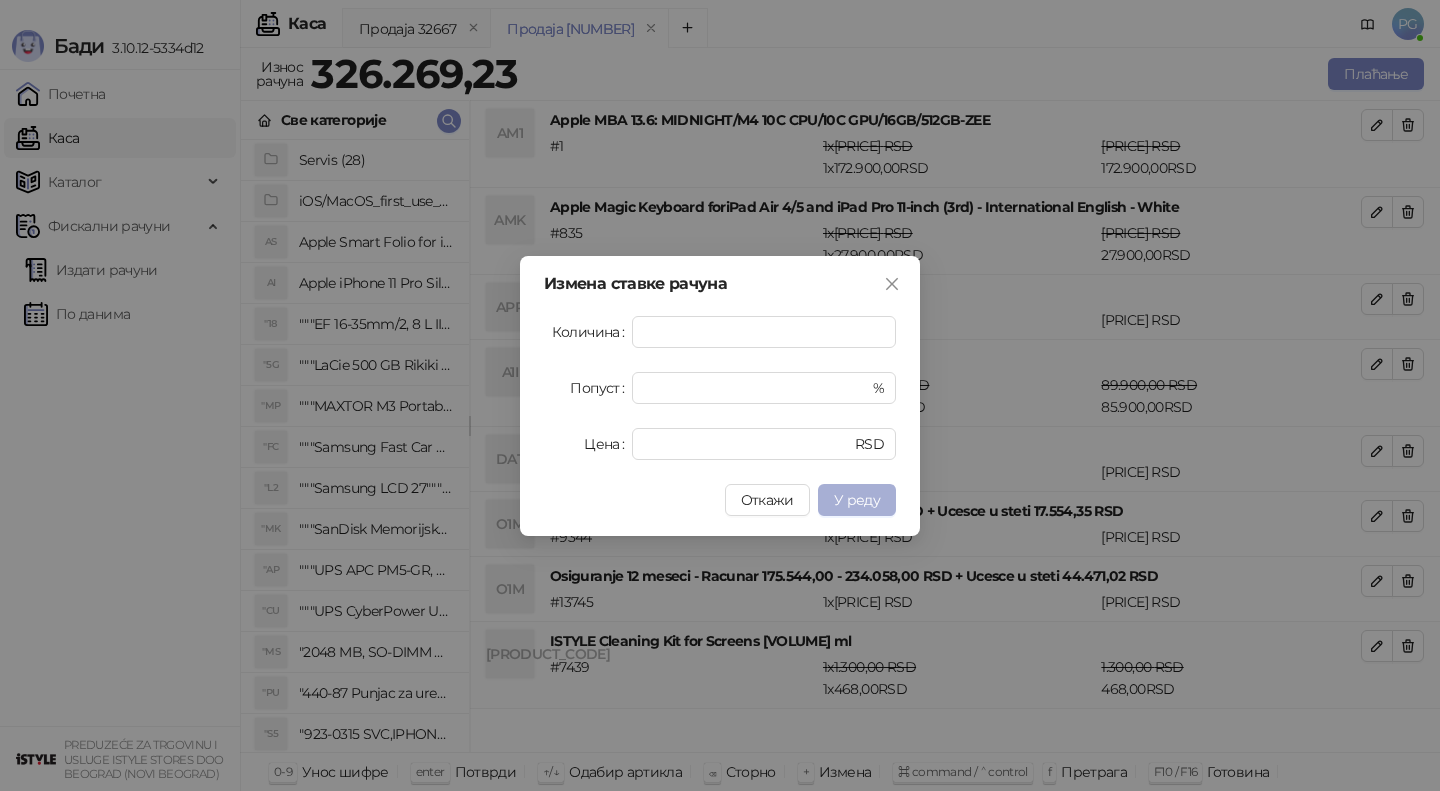 click on "У реду" at bounding box center [857, 500] 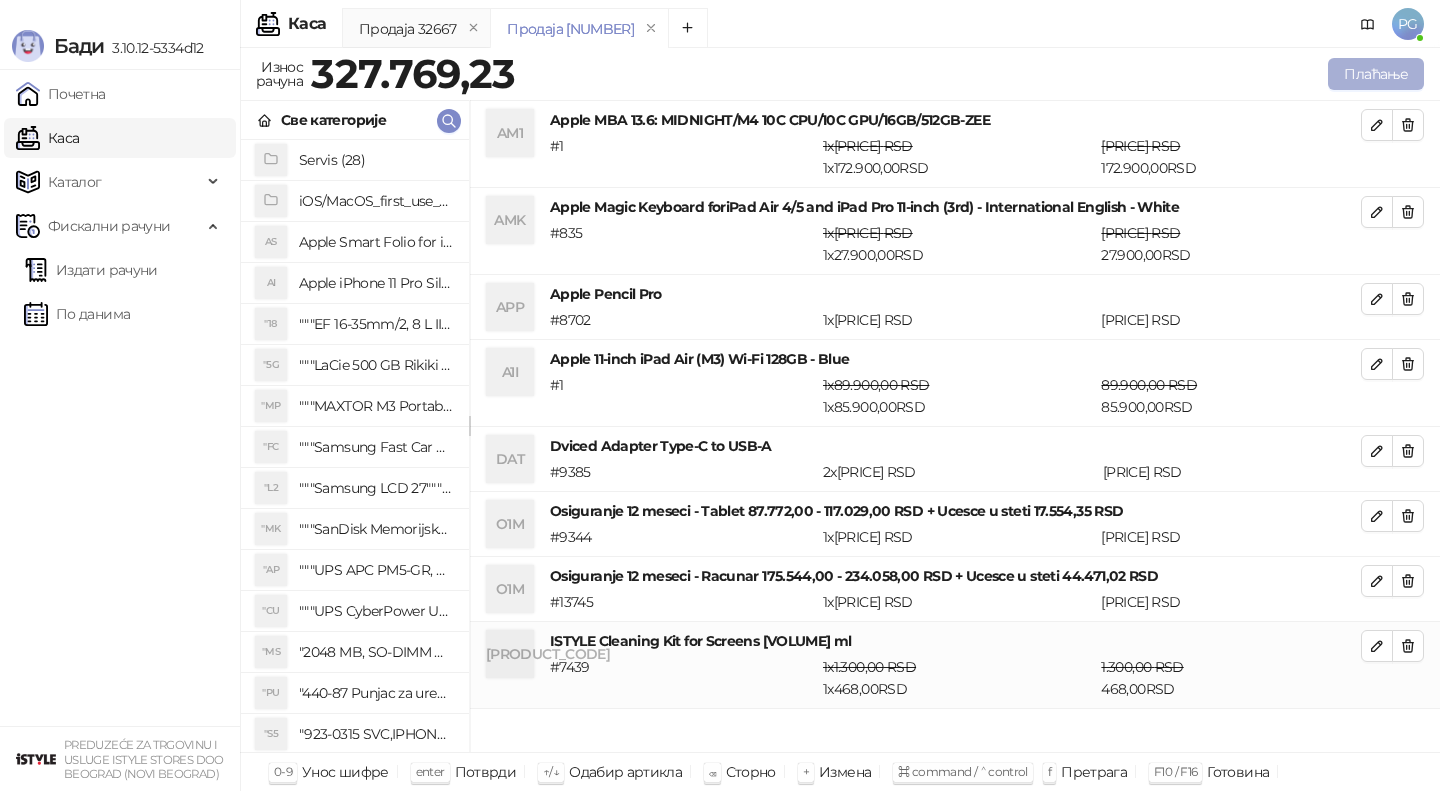 click on "Плаћање" at bounding box center (1376, 74) 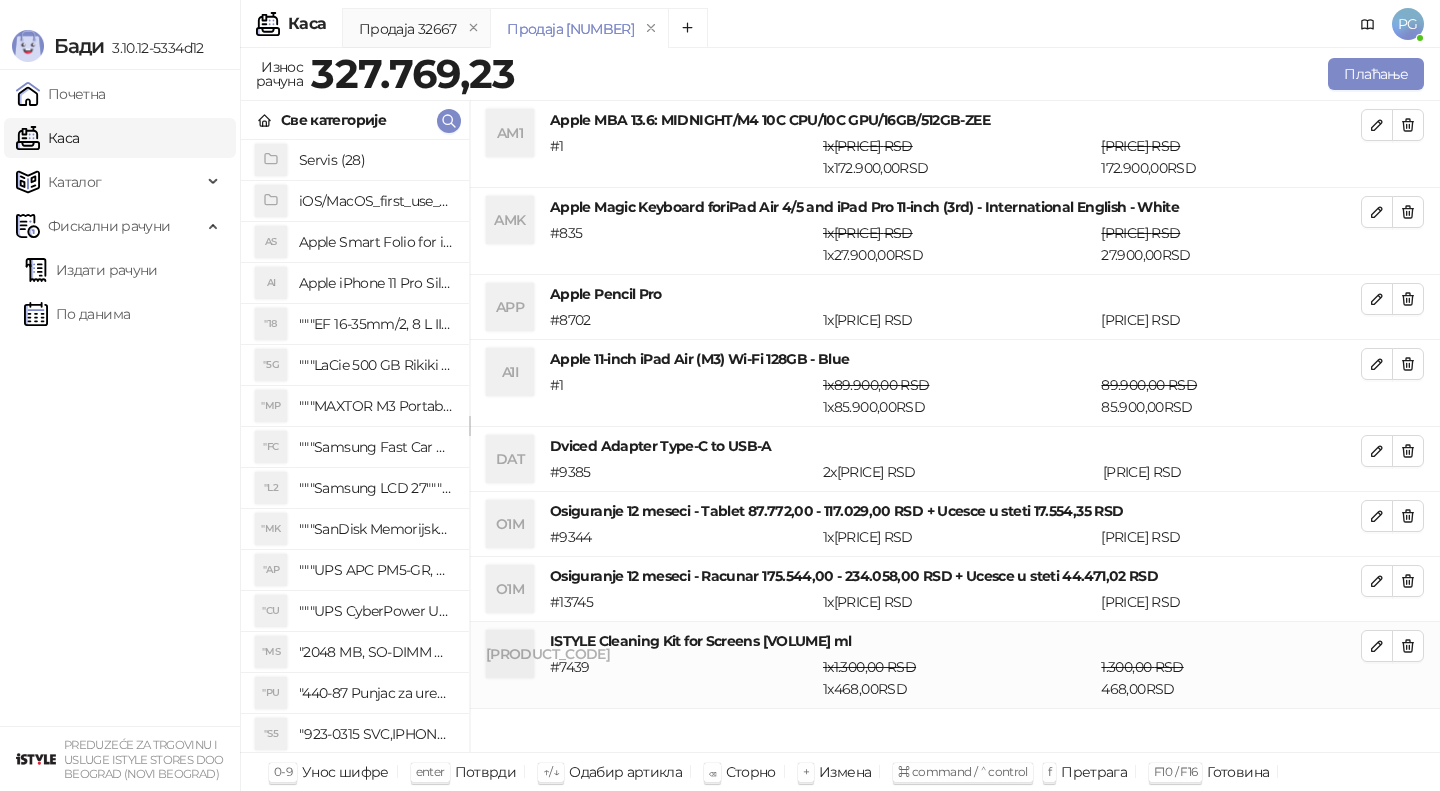 drag, startPoint x: 1368, startPoint y: 72, endPoint x: 1355, endPoint y: 79, distance: 14.764823 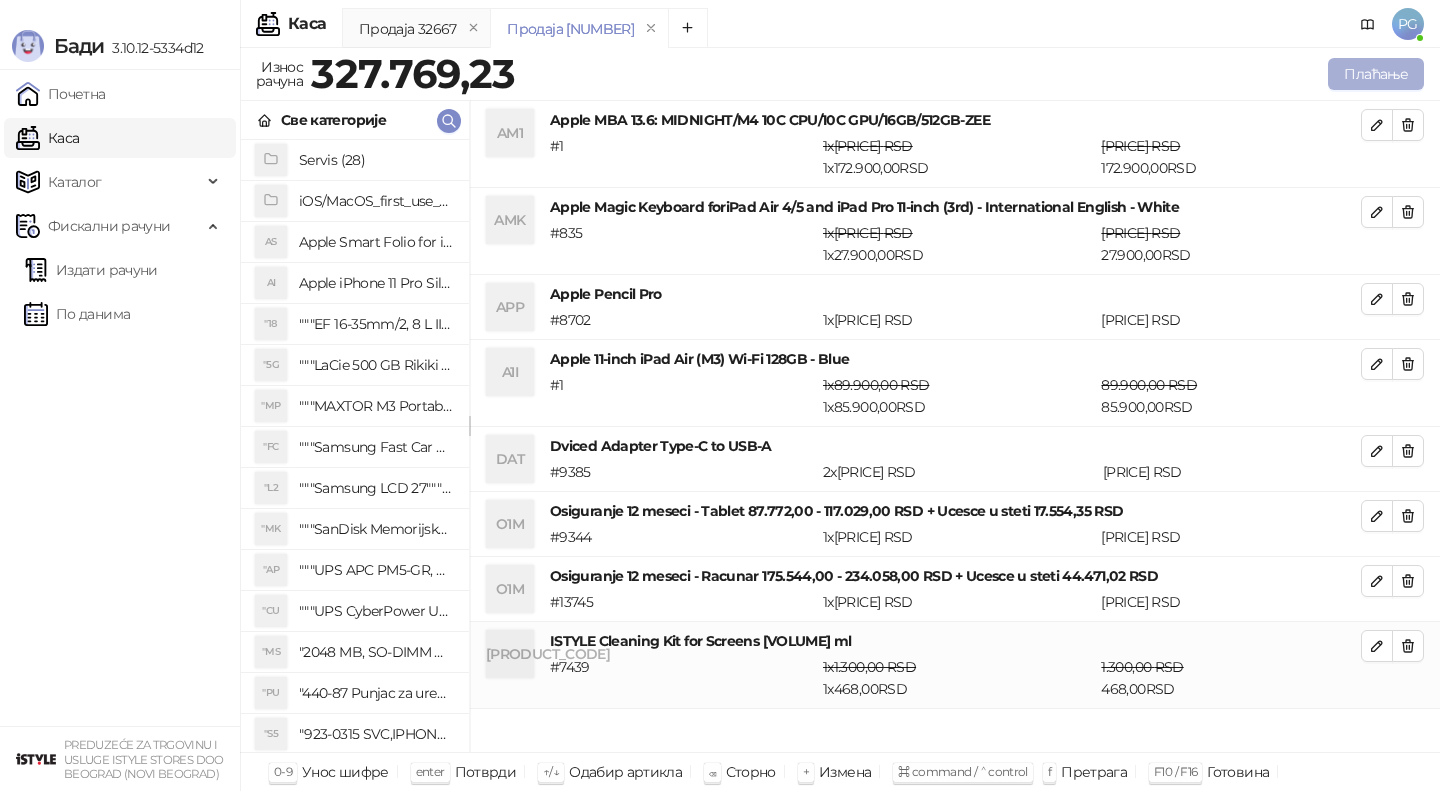 click on "Плаћање" at bounding box center (1376, 74) 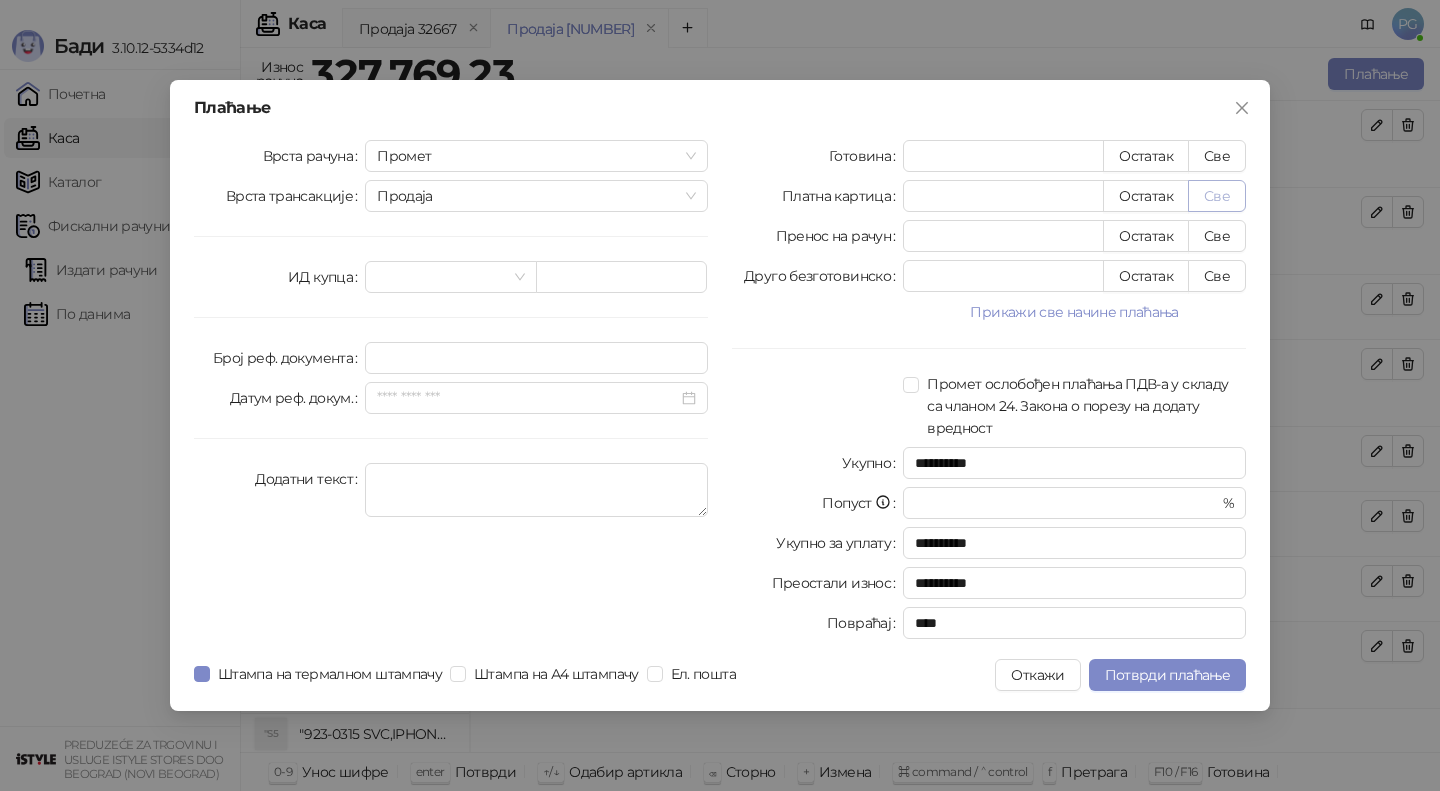 click on "Све" at bounding box center [1217, 196] 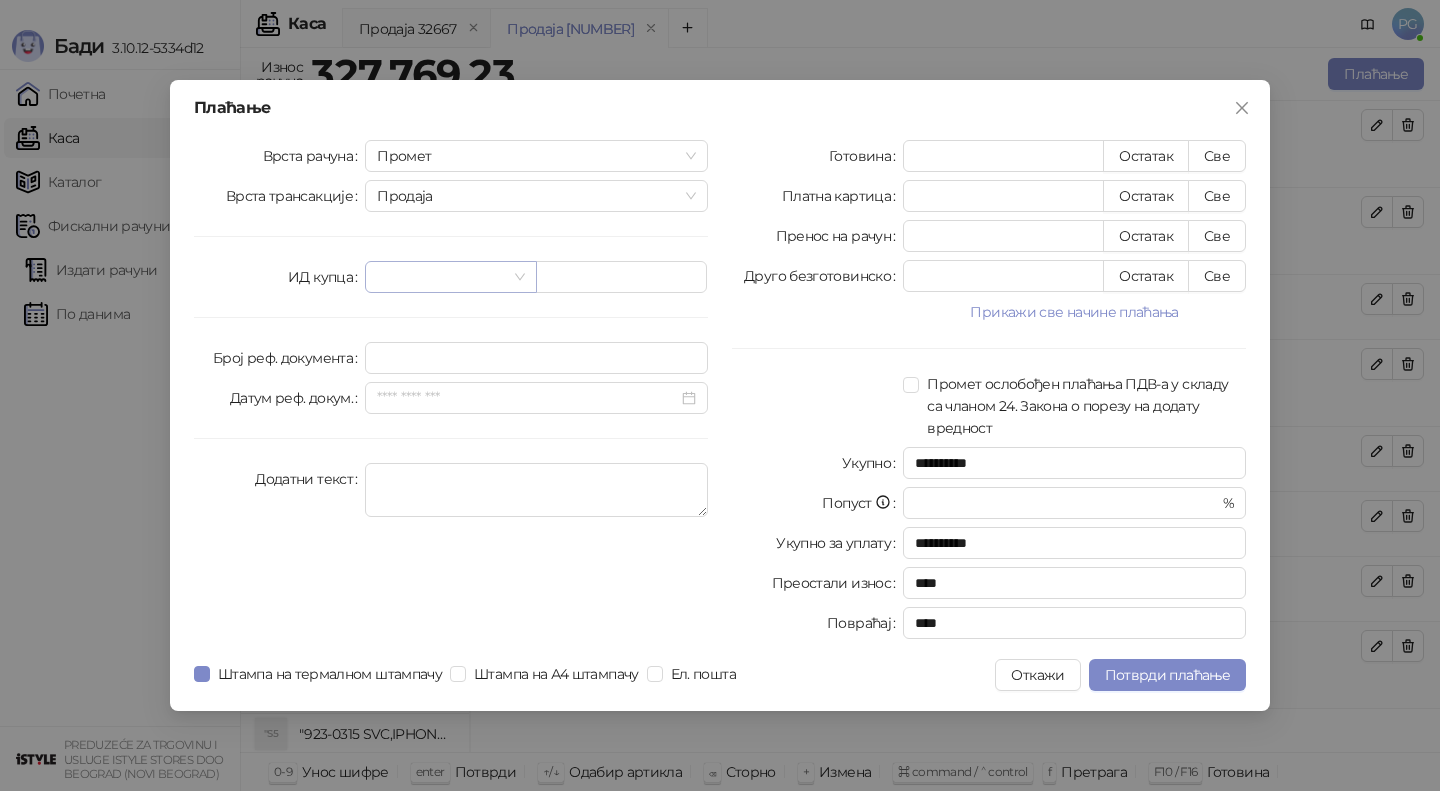 click at bounding box center (441, 277) 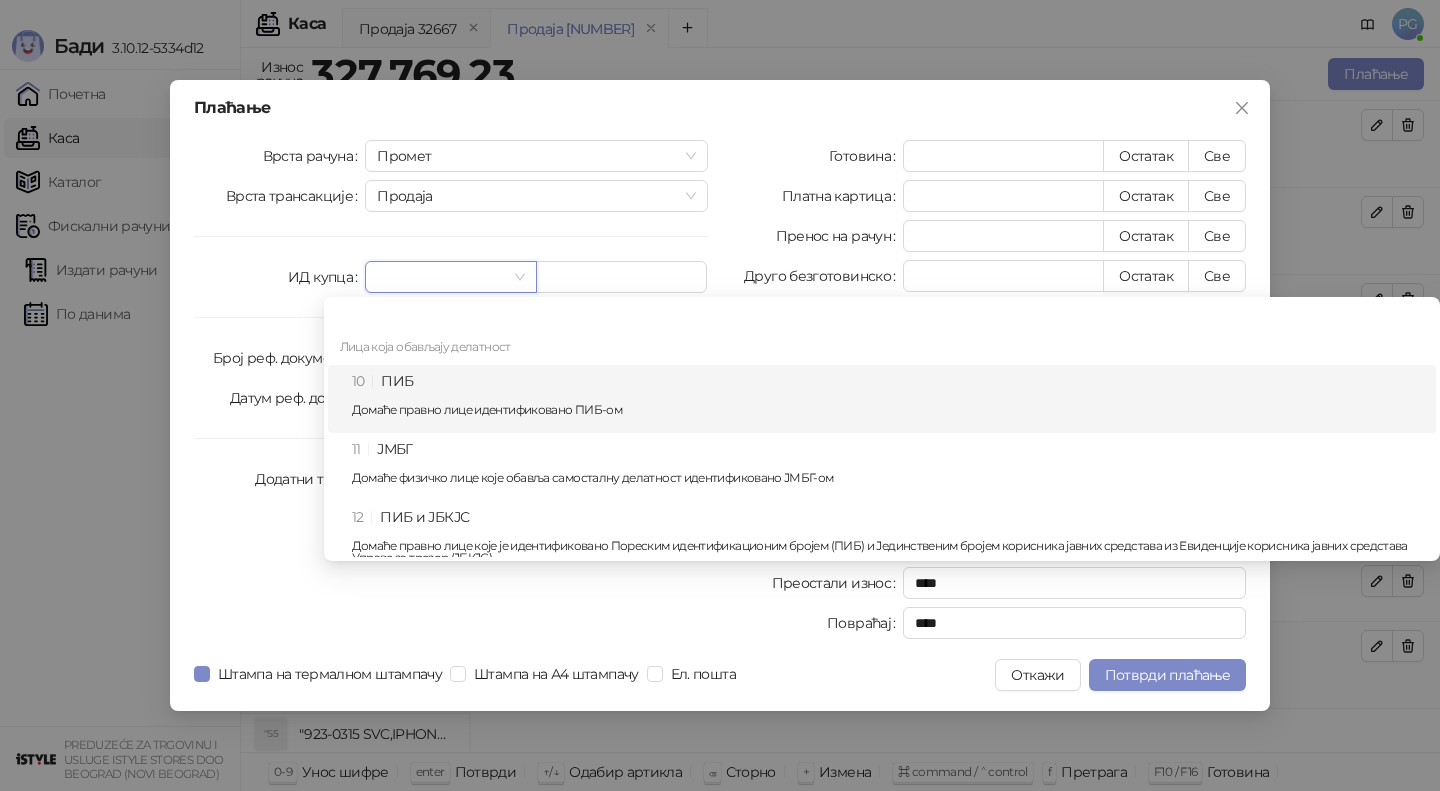 click on "10 ПИБ Домаће правно лице идентификовано ПИБ-ом" at bounding box center [888, 399] 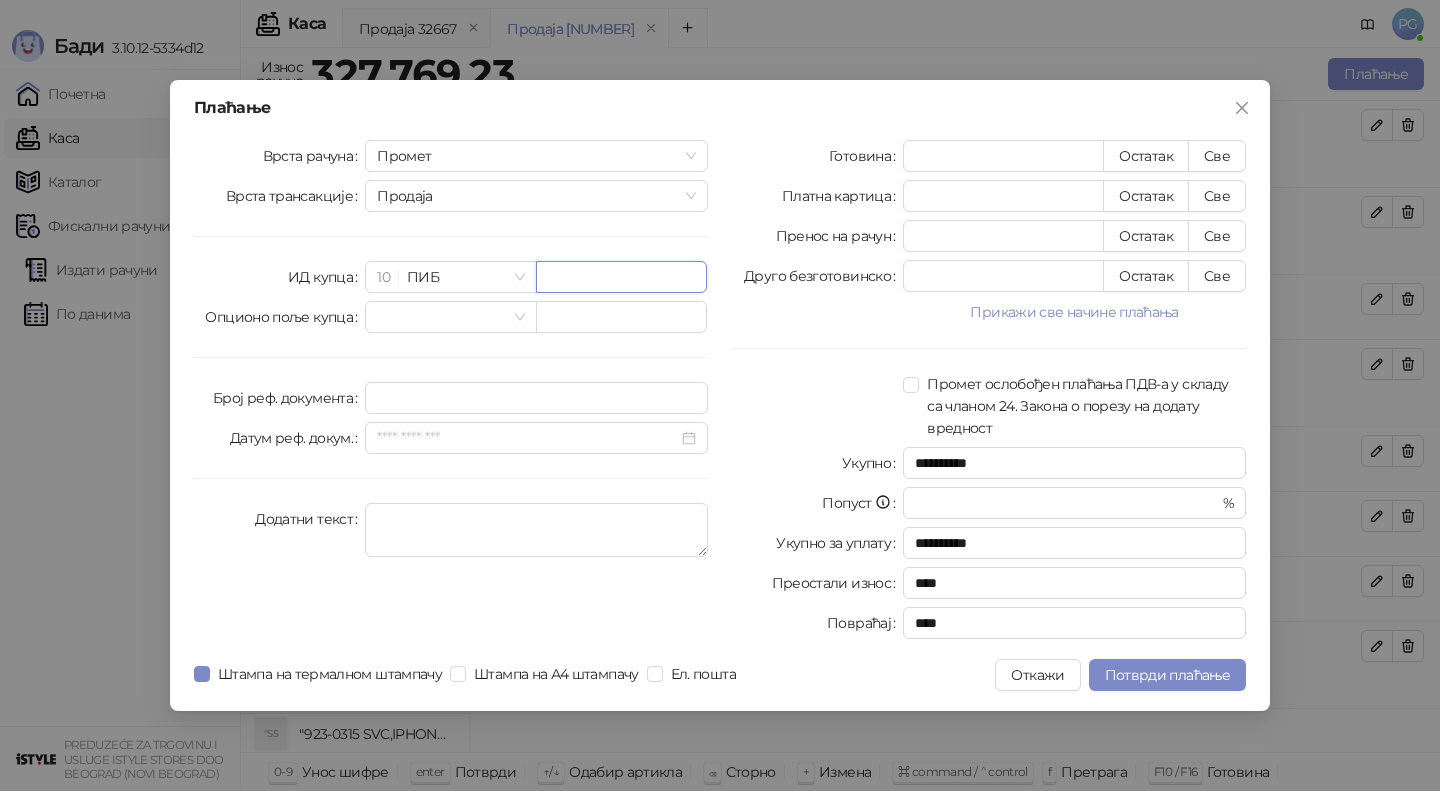 paste on "*********" 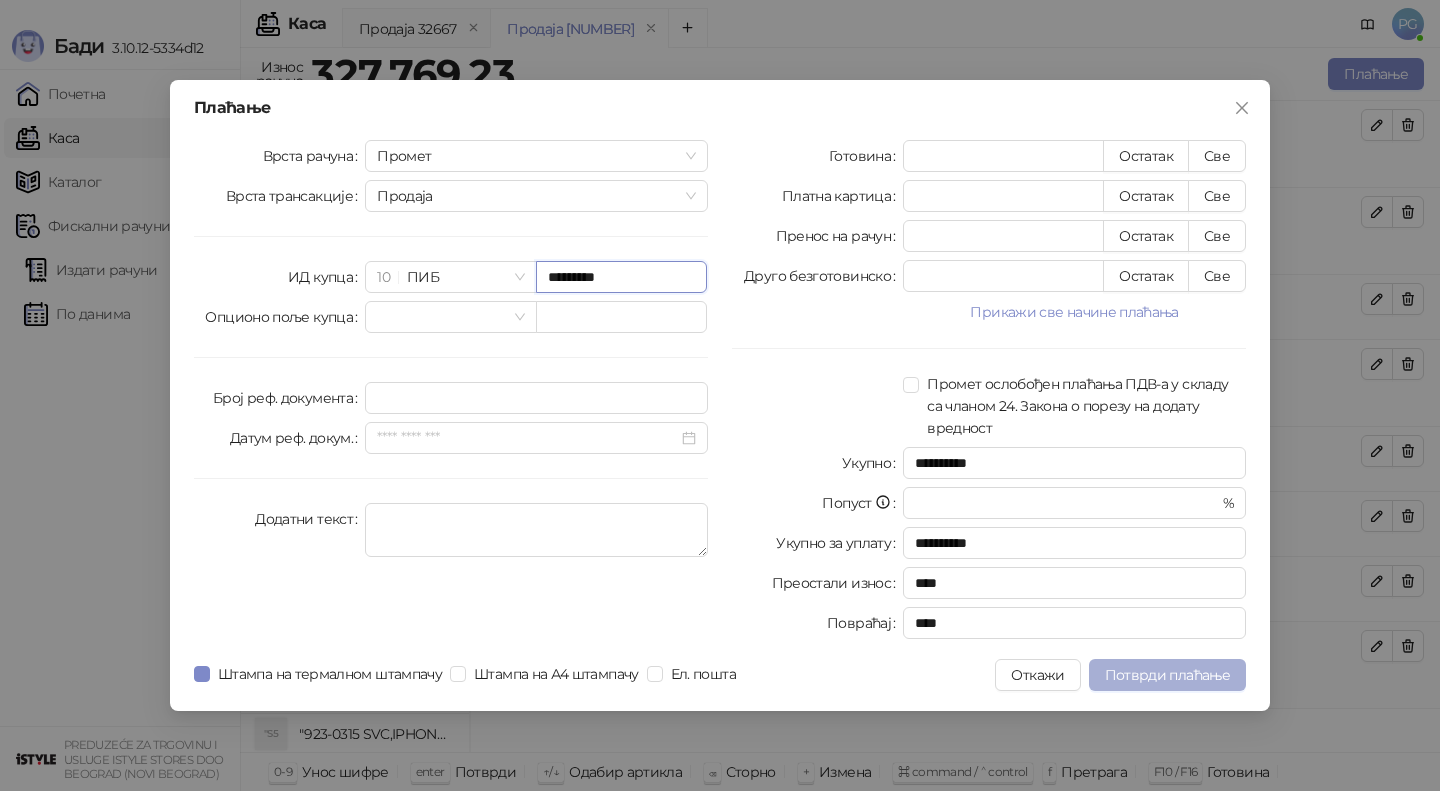 type on "*********" 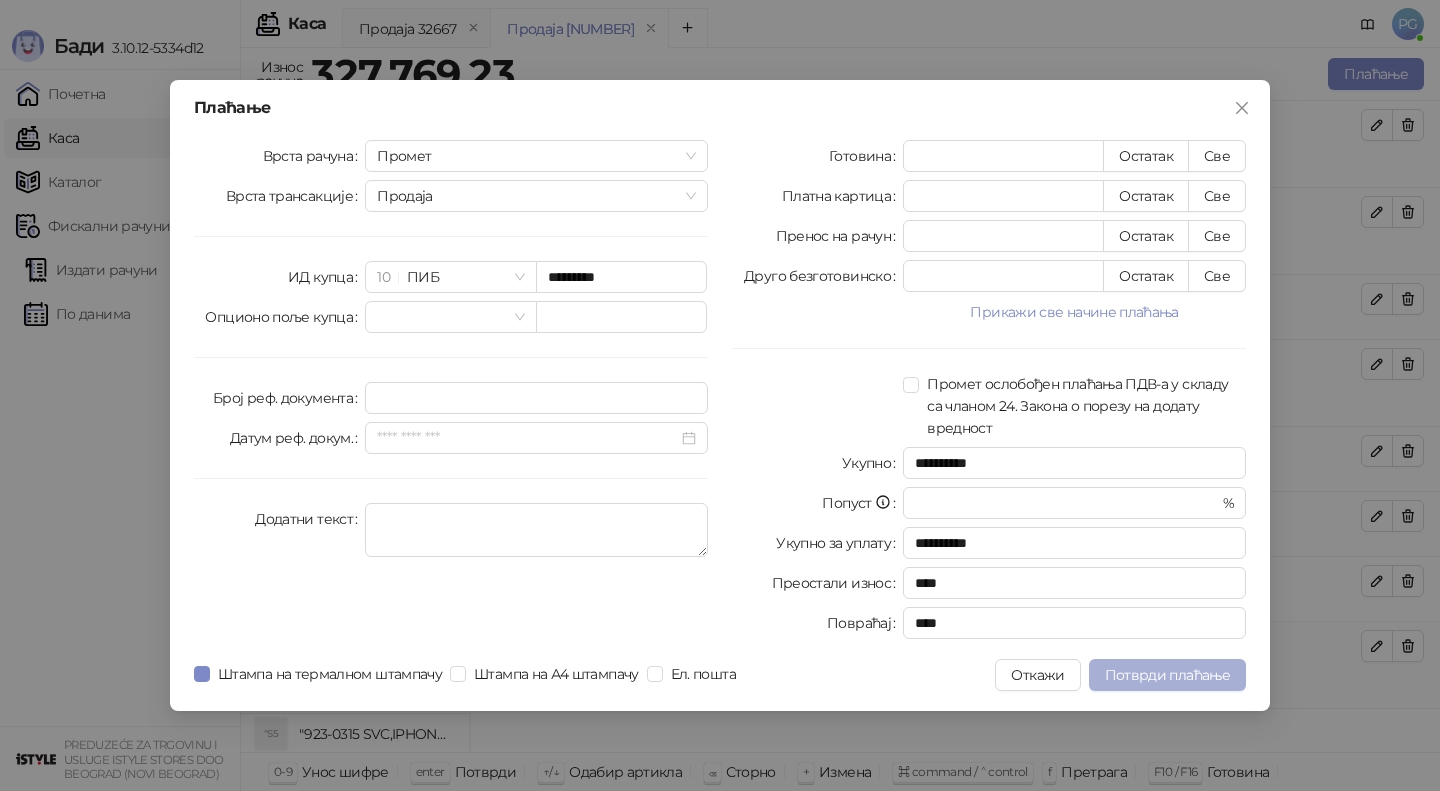 click on "Потврди плаћање" at bounding box center (1167, 675) 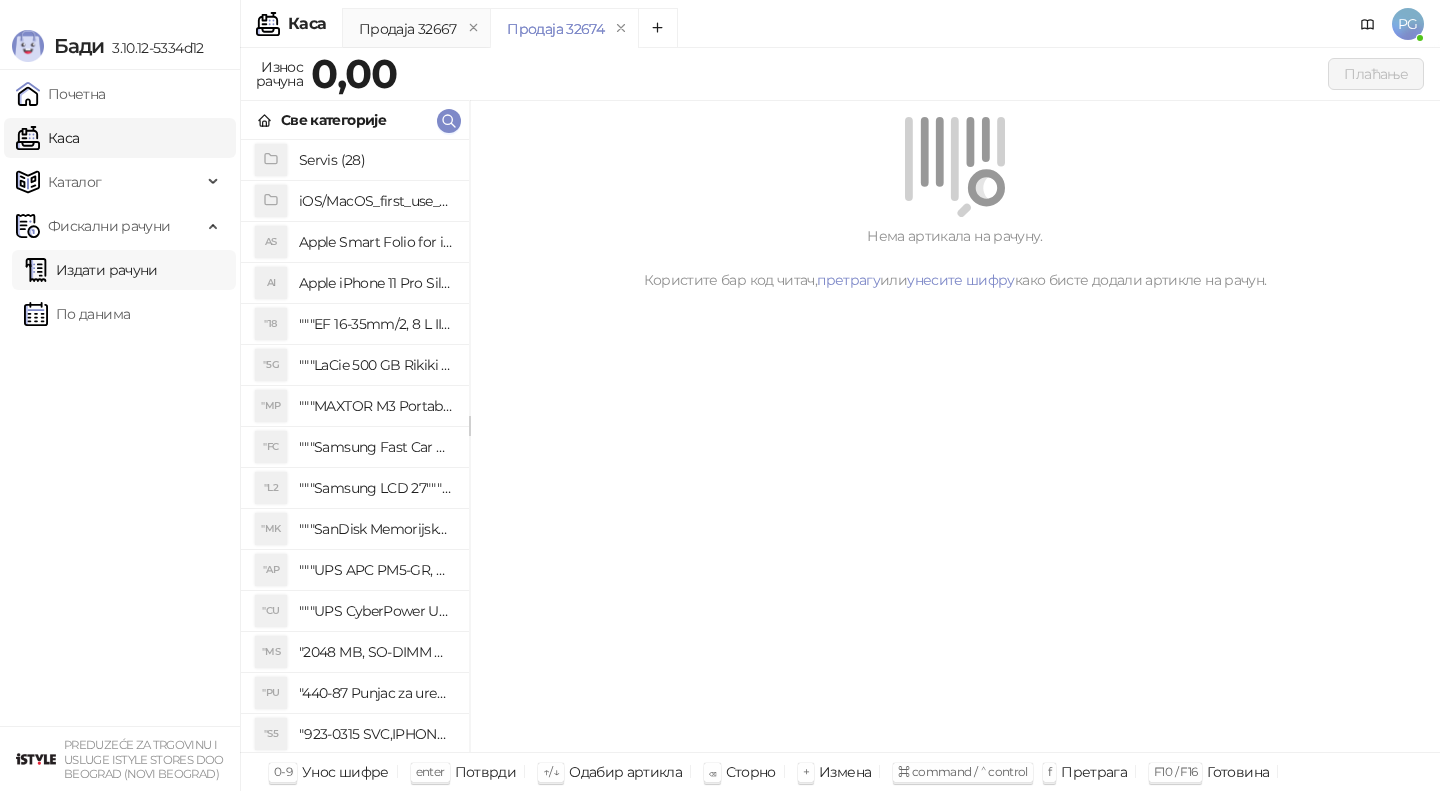 click on "Издати рачуни" at bounding box center (91, 270) 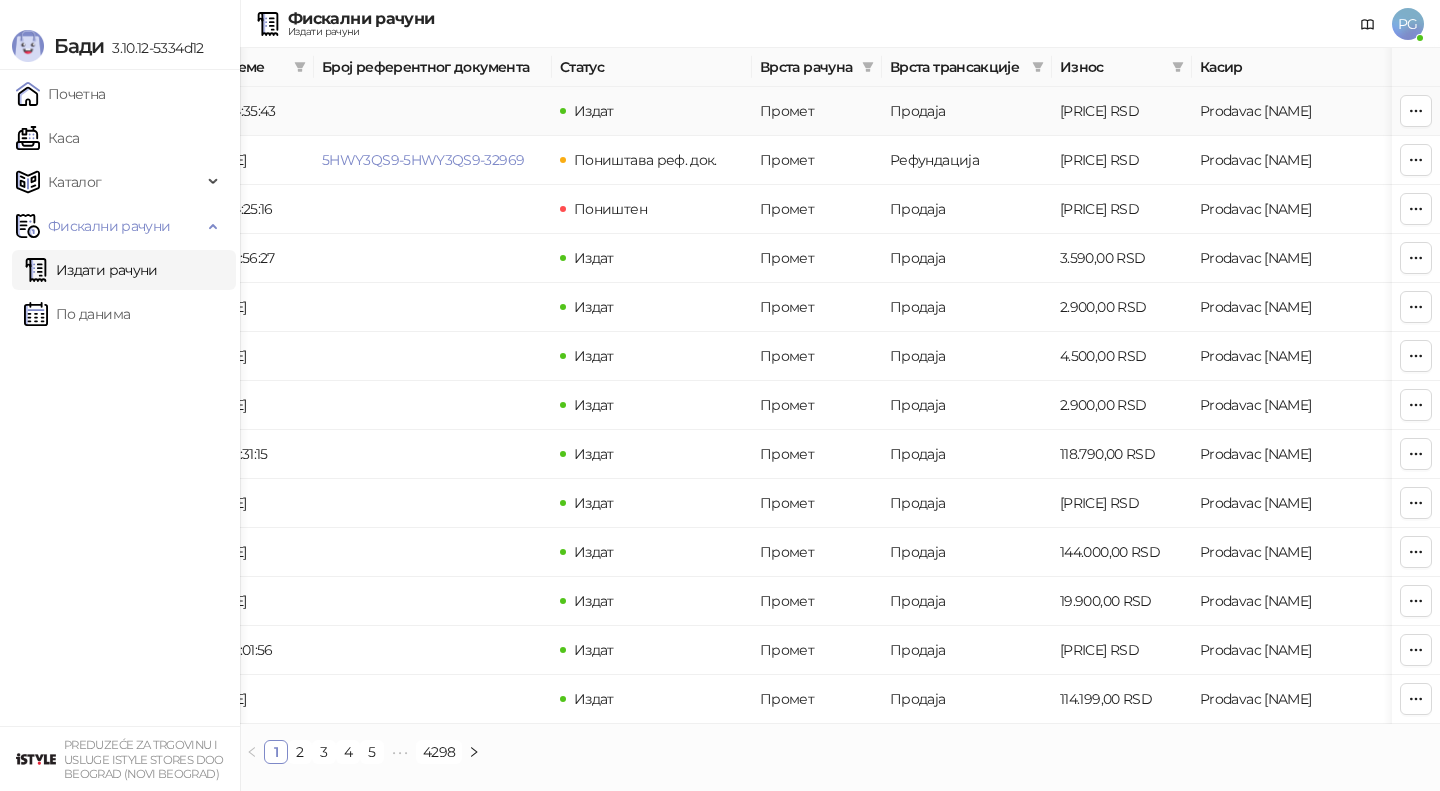 scroll, scrollTop: 0, scrollLeft: 0, axis: both 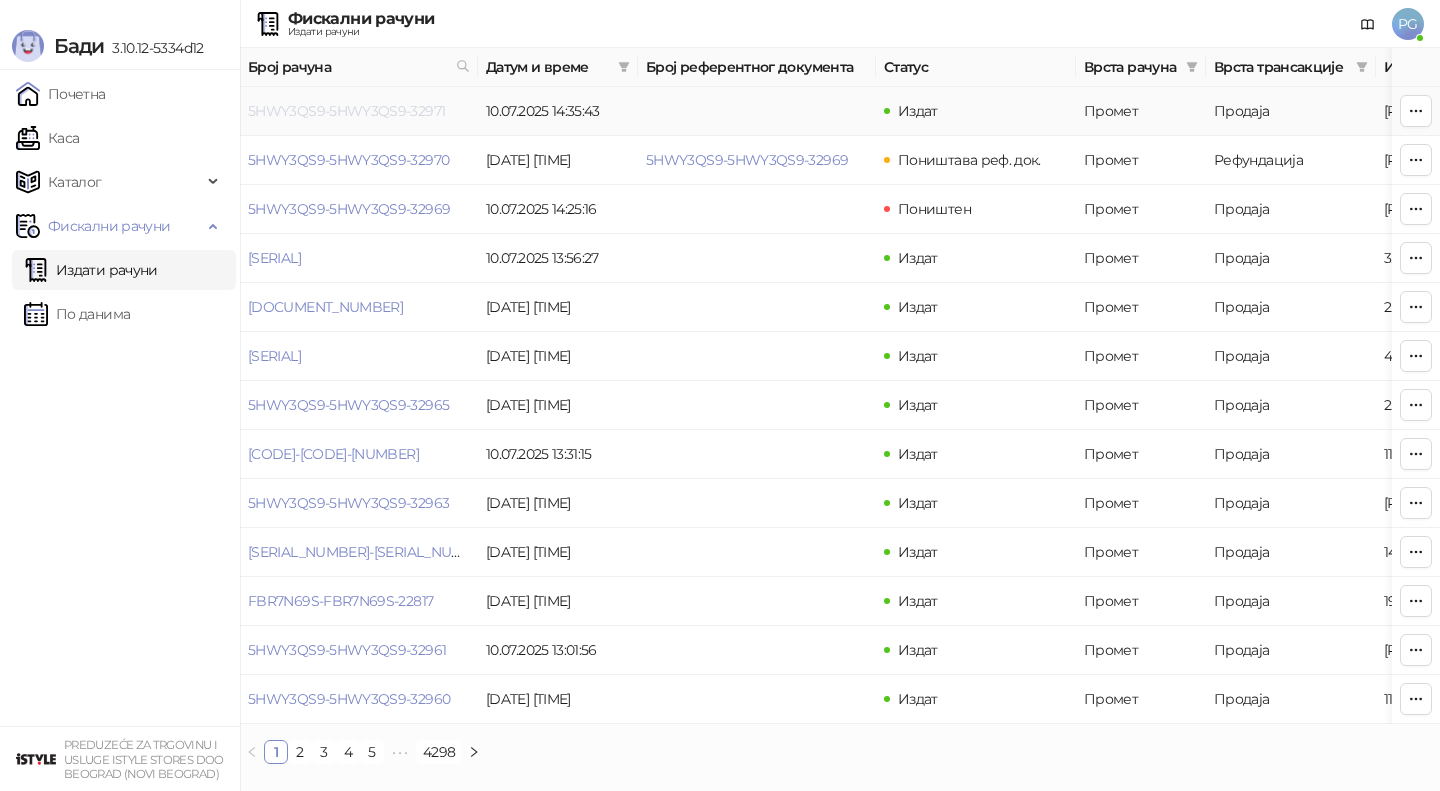 click on "5HWY3QS9-5HWY3QS9-32971" at bounding box center (346, 111) 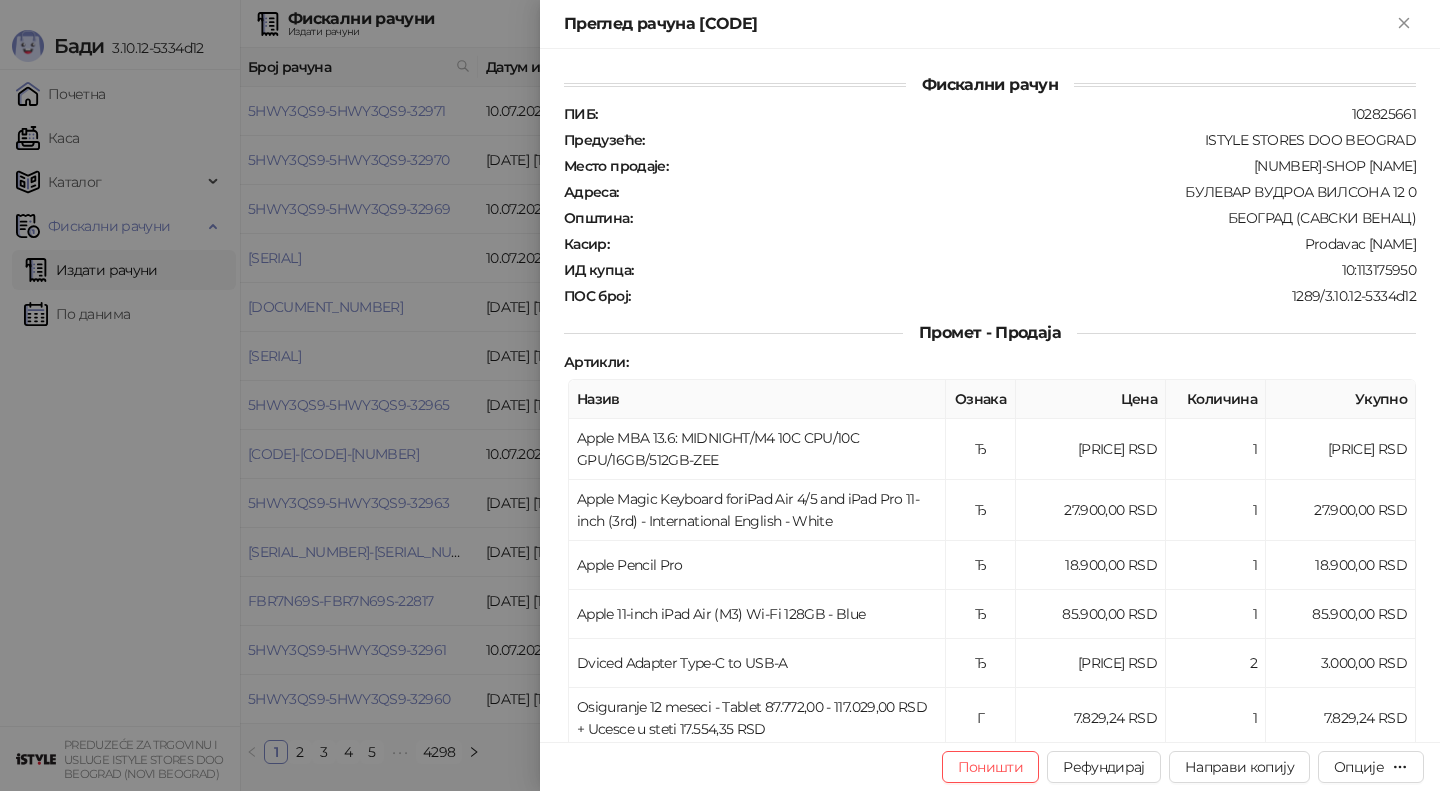click on "Преглед рачуна [CODE]" at bounding box center [978, 24] 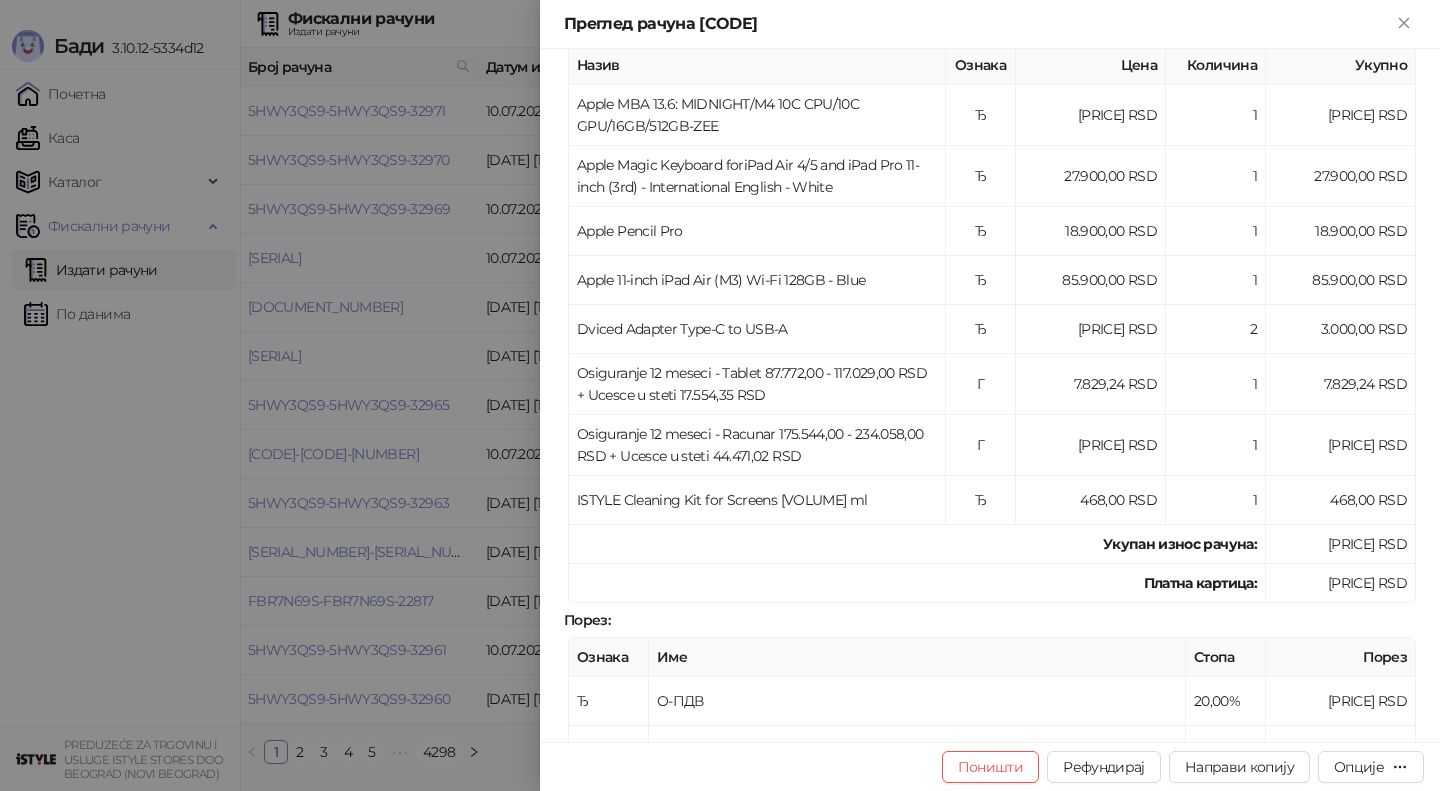 scroll, scrollTop: 396, scrollLeft: 0, axis: vertical 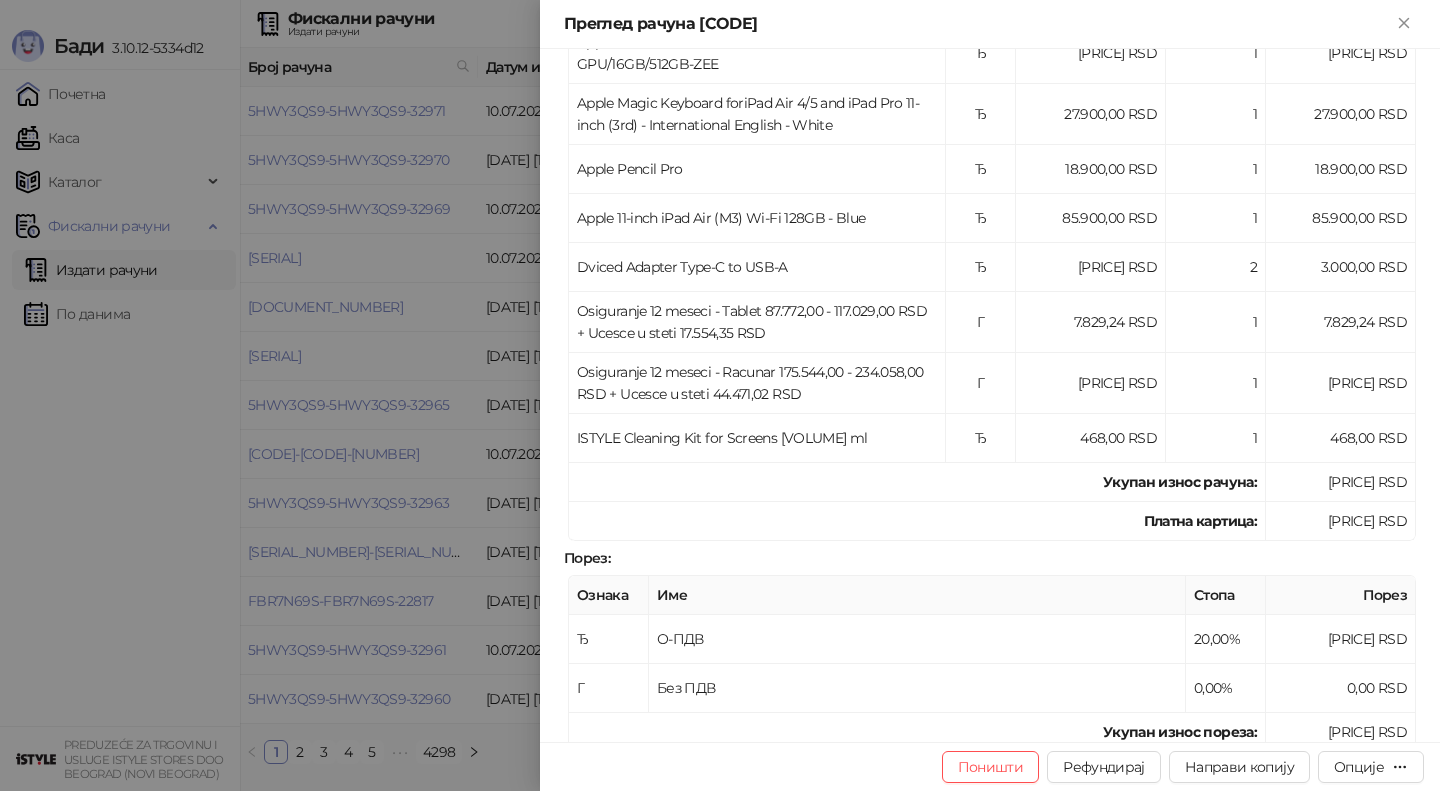 click at bounding box center (720, 395) 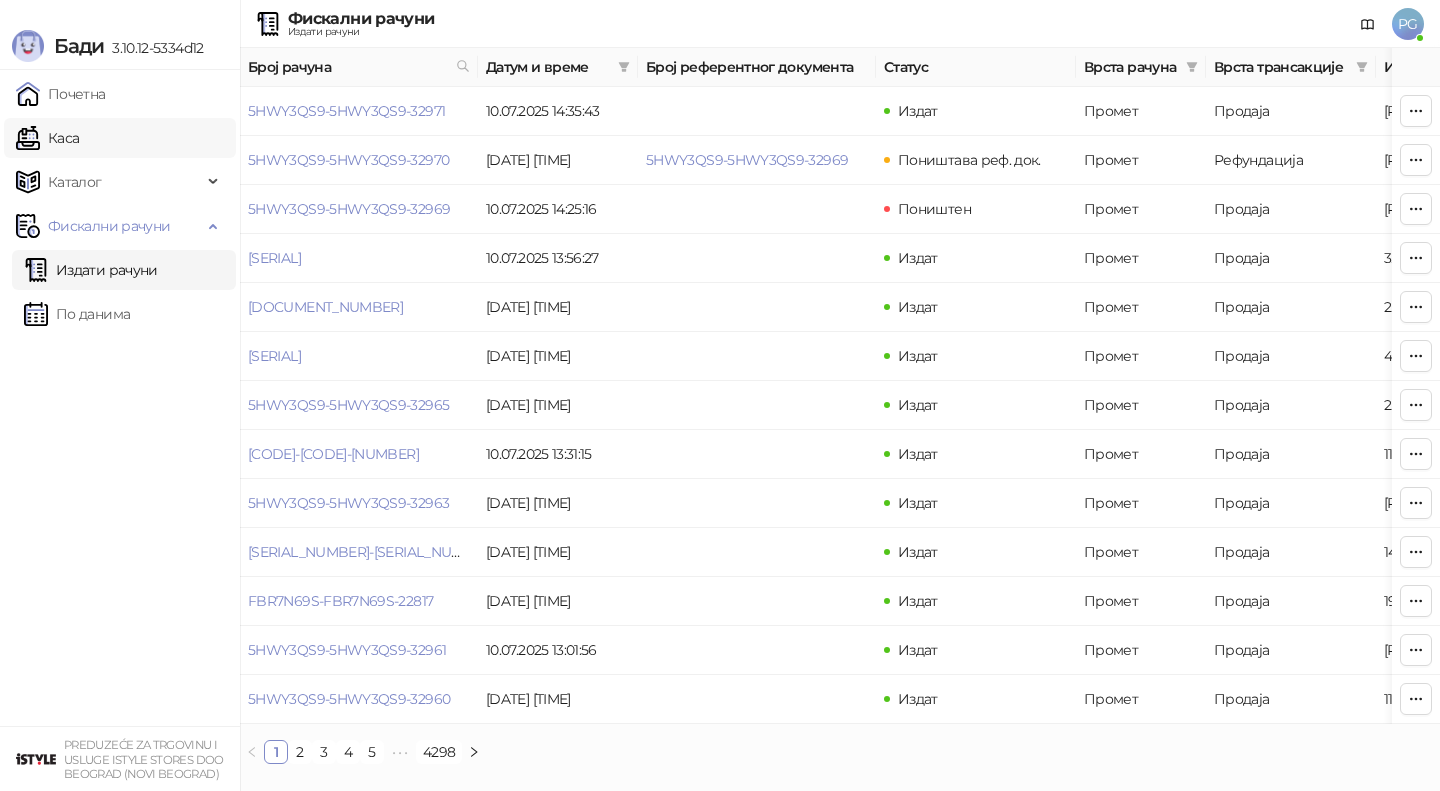 click on "Каса" at bounding box center [47, 138] 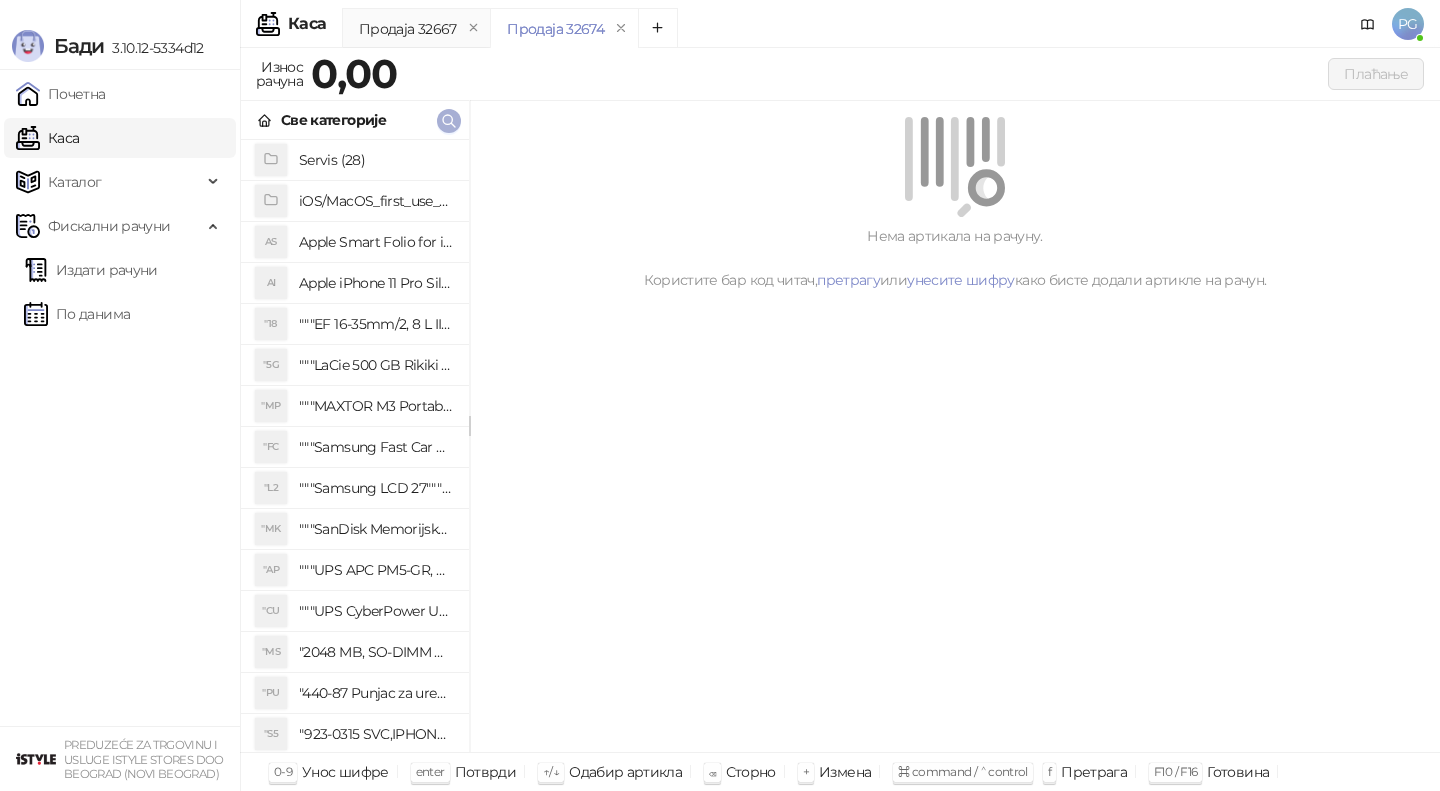click 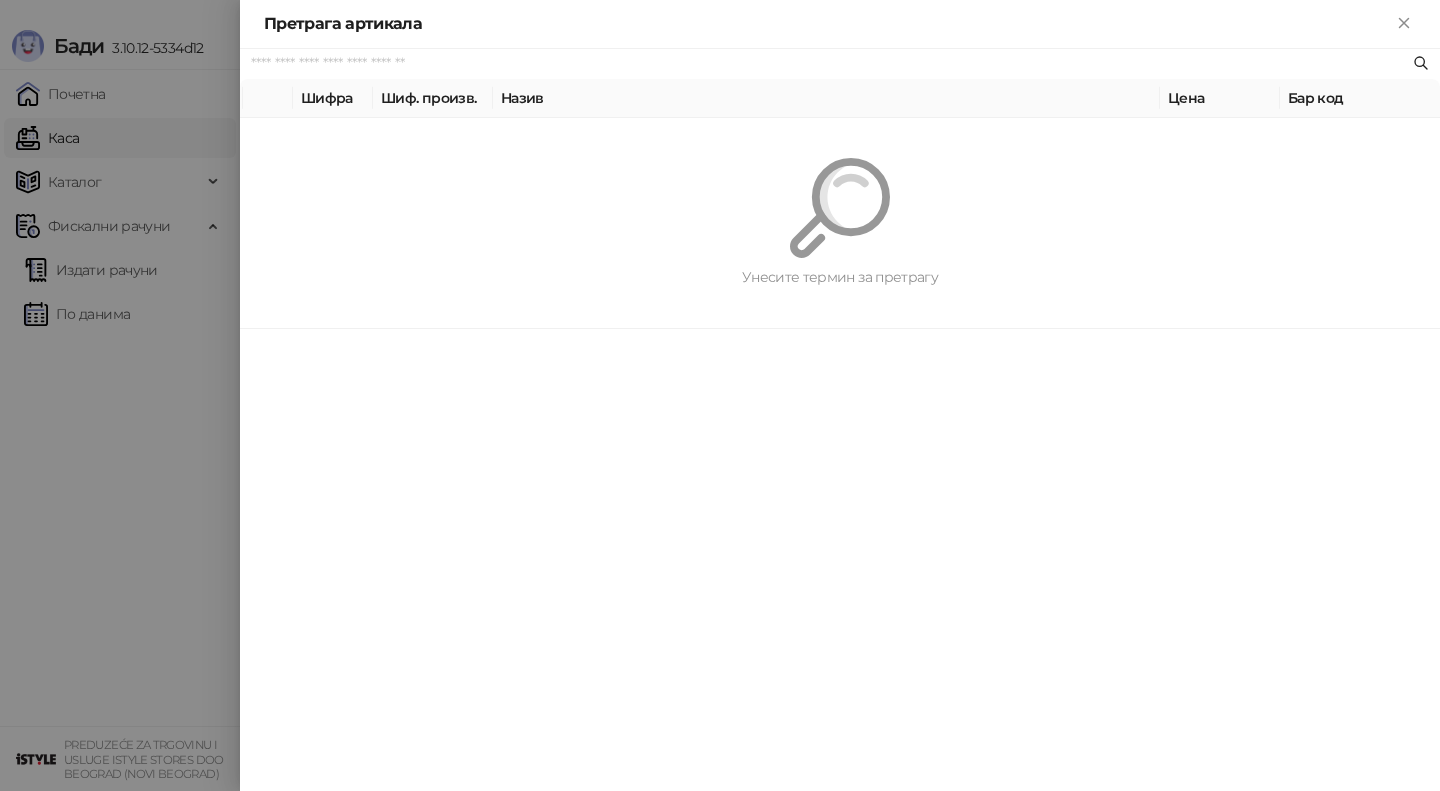 paste on "*********" 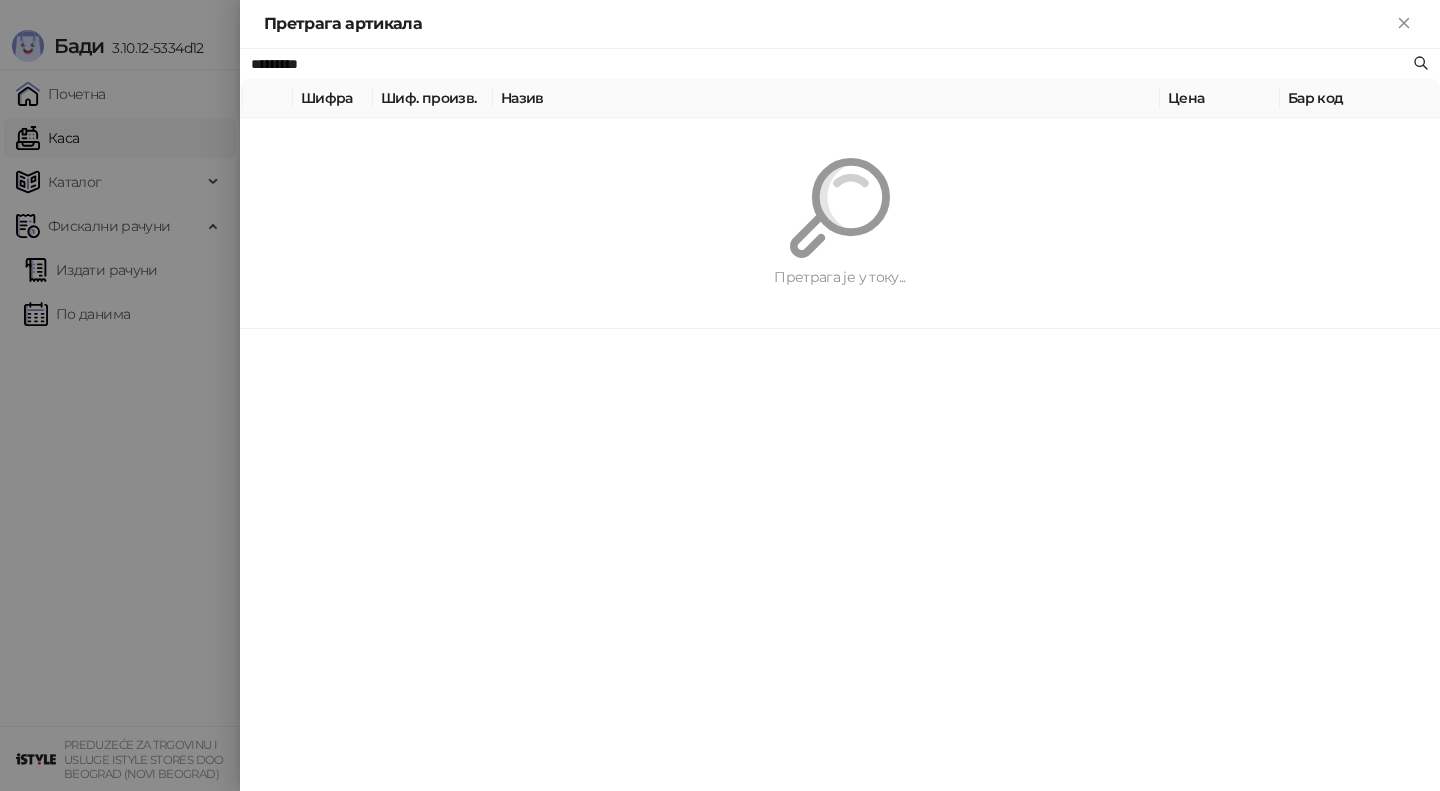 type on "*********" 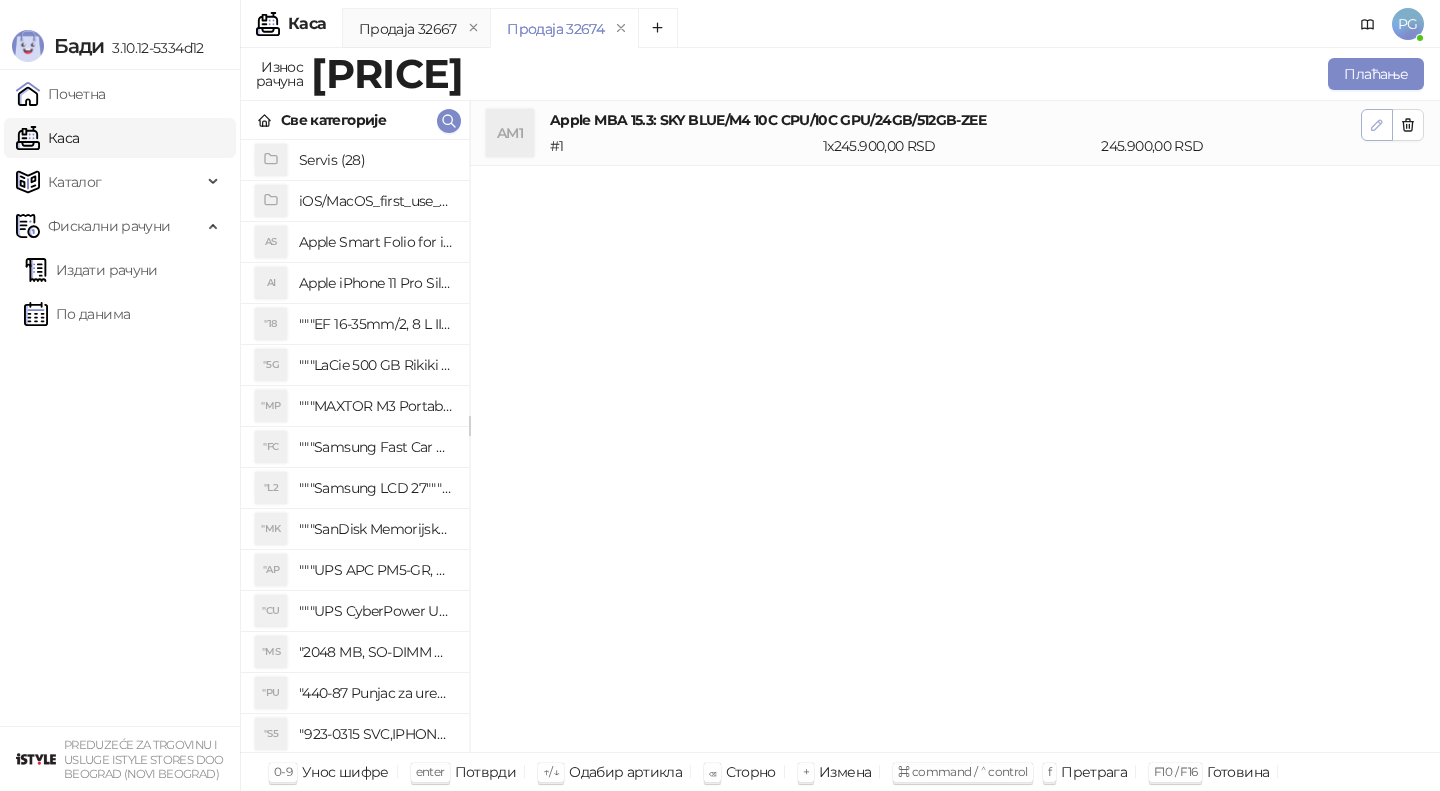 click at bounding box center [1377, 125] 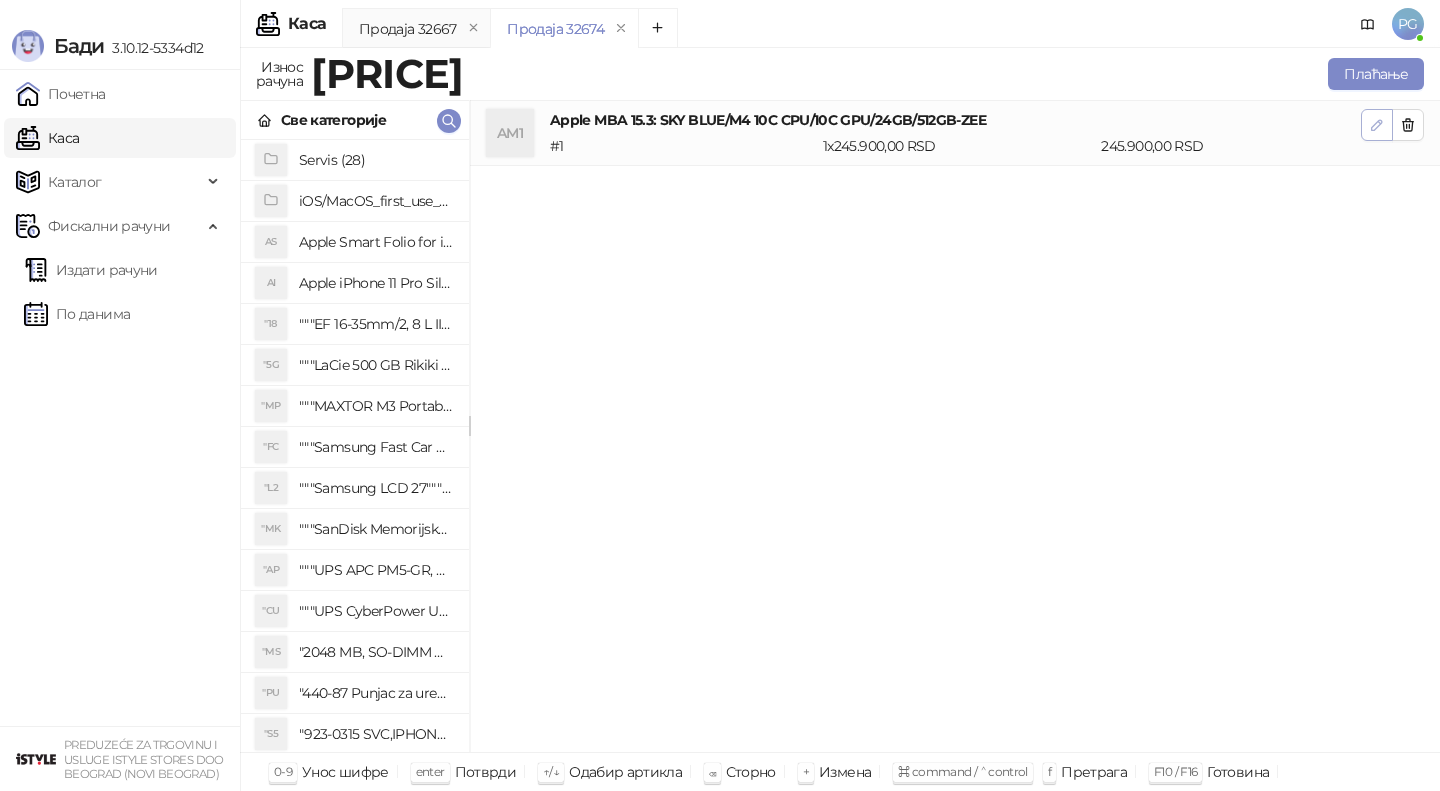 click 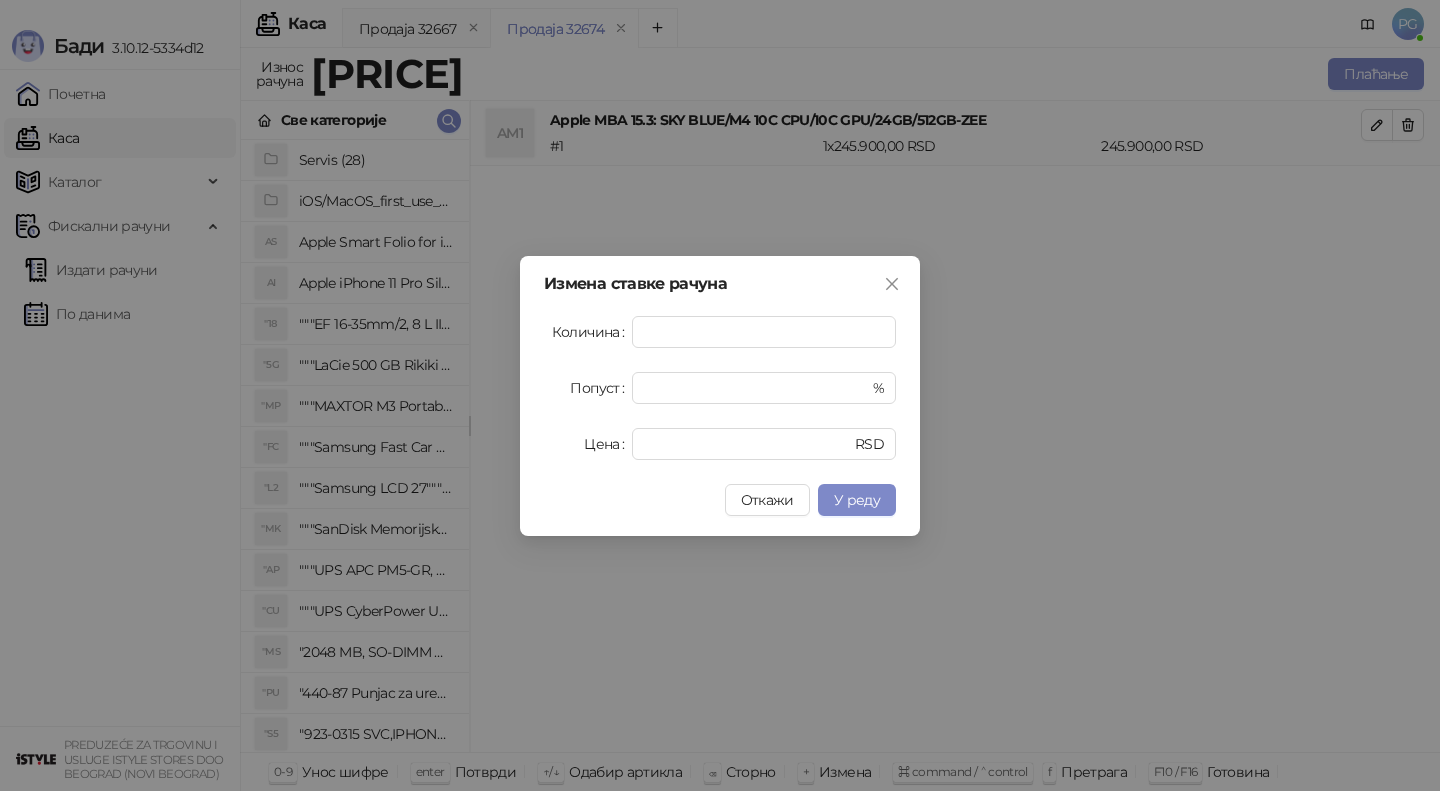 click on "Количина * Попуст * % Цена ****** RSD" at bounding box center (720, 388) 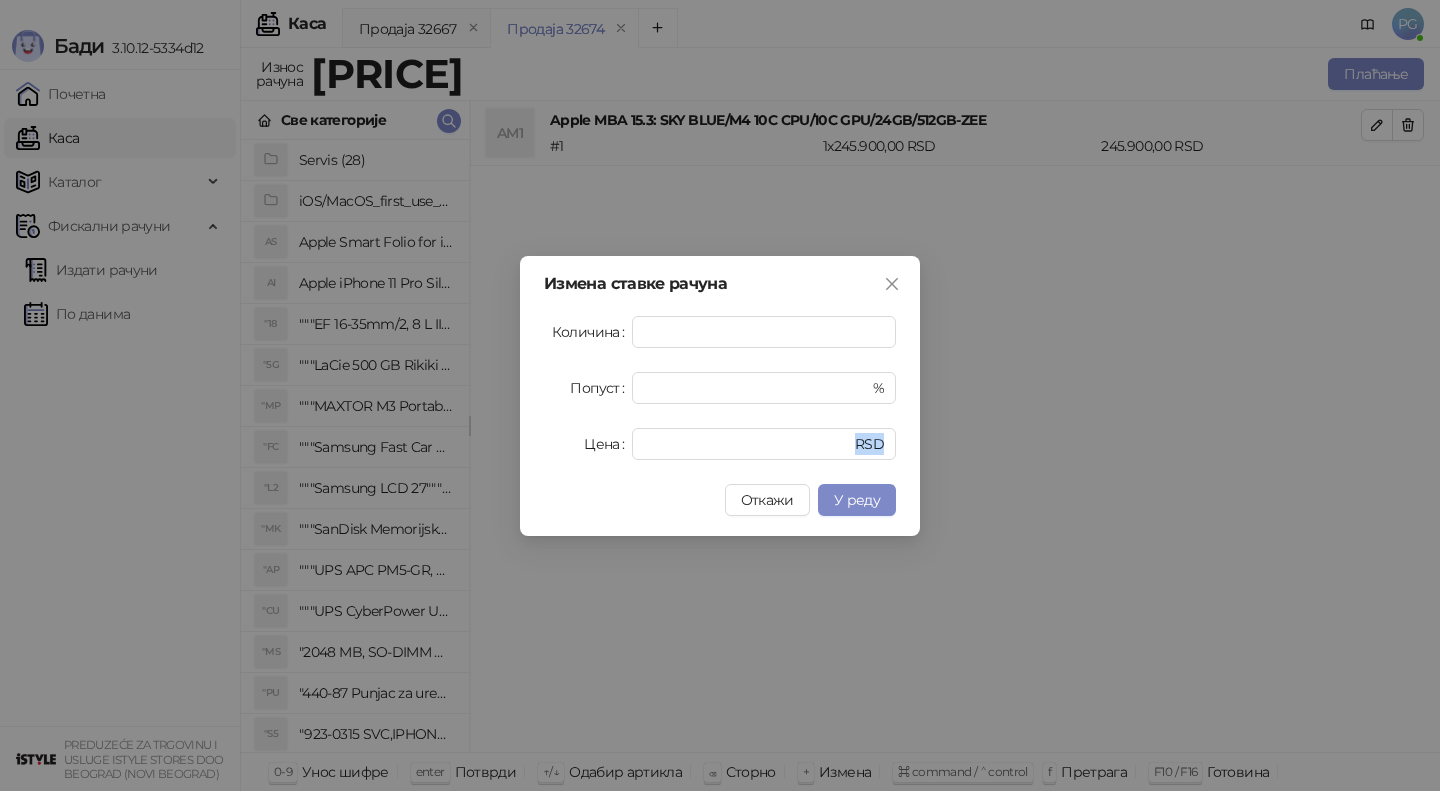 click on "Количина * Попуст * % Цена ****** RSD" at bounding box center (720, 388) 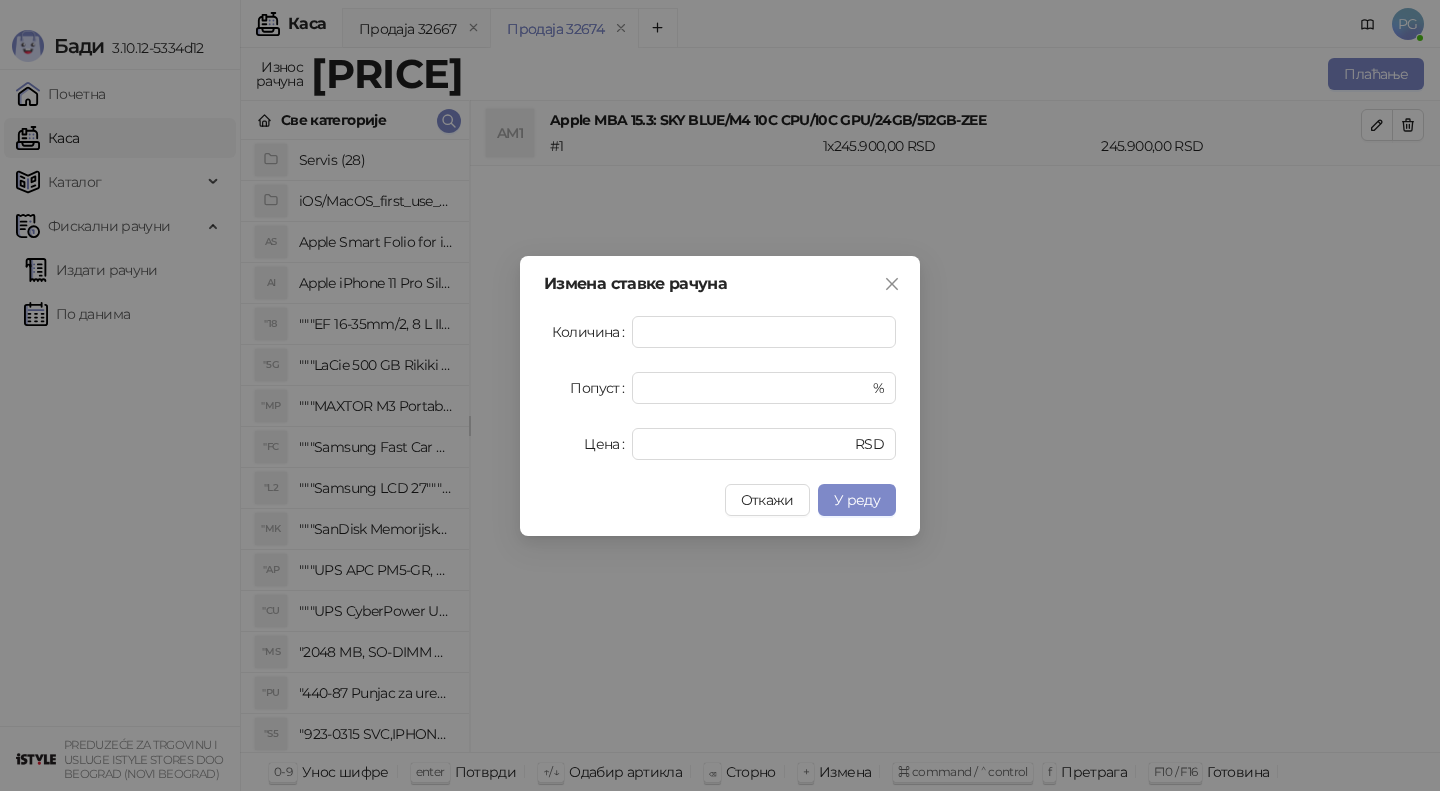 click on "Количина * Попуст * % Цена ****** RSD" at bounding box center [720, 388] 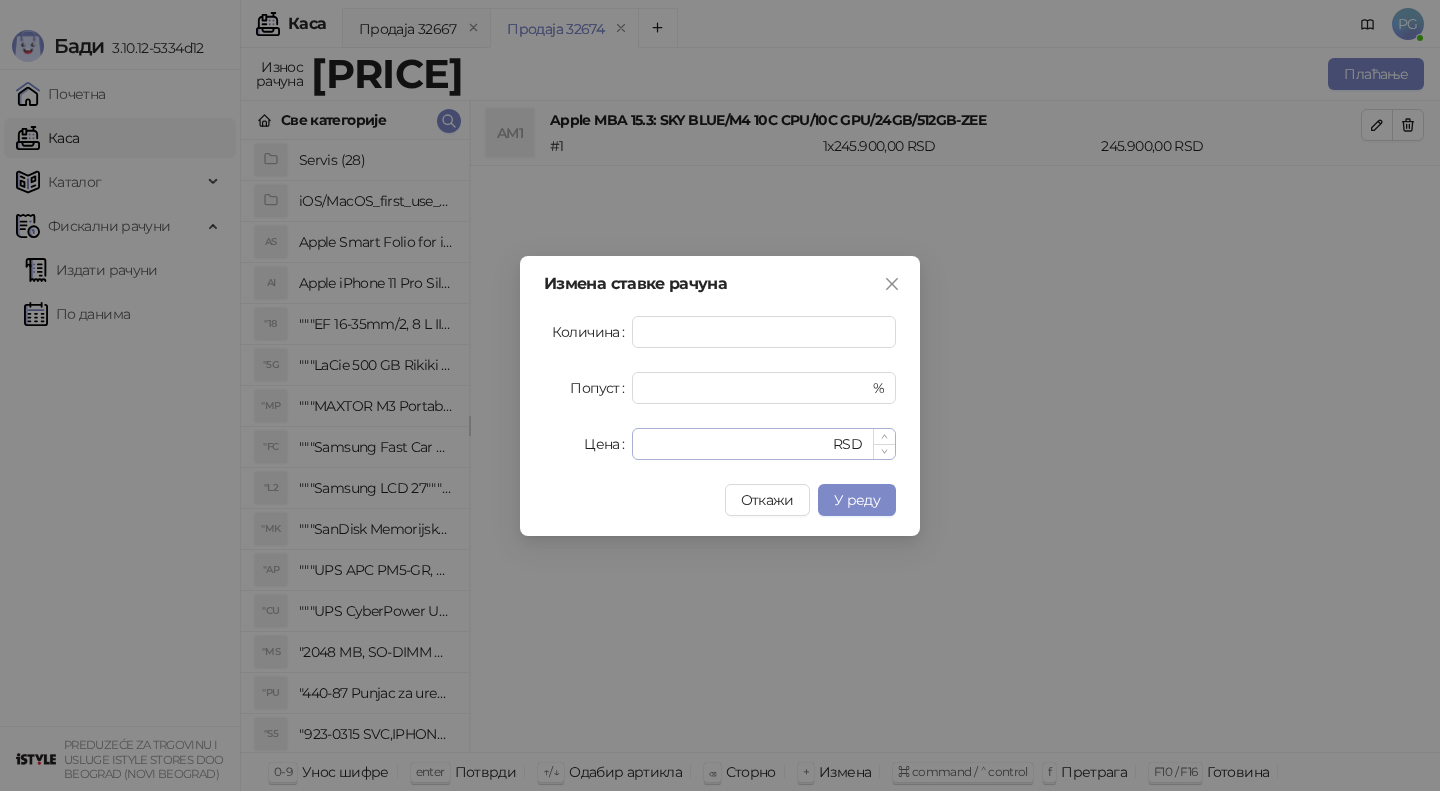 click on "******" at bounding box center [736, 444] 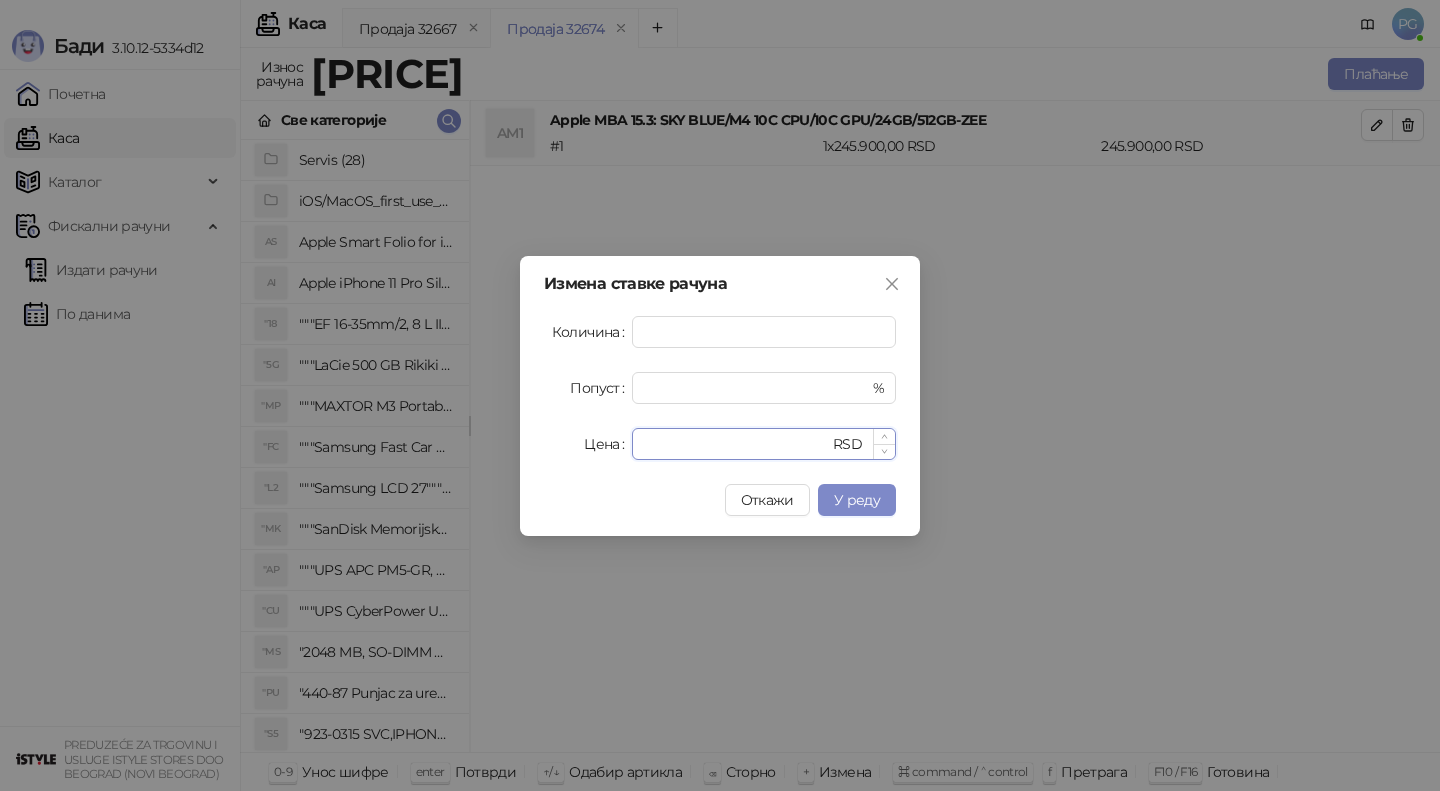 click on "******" at bounding box center (736, 444) 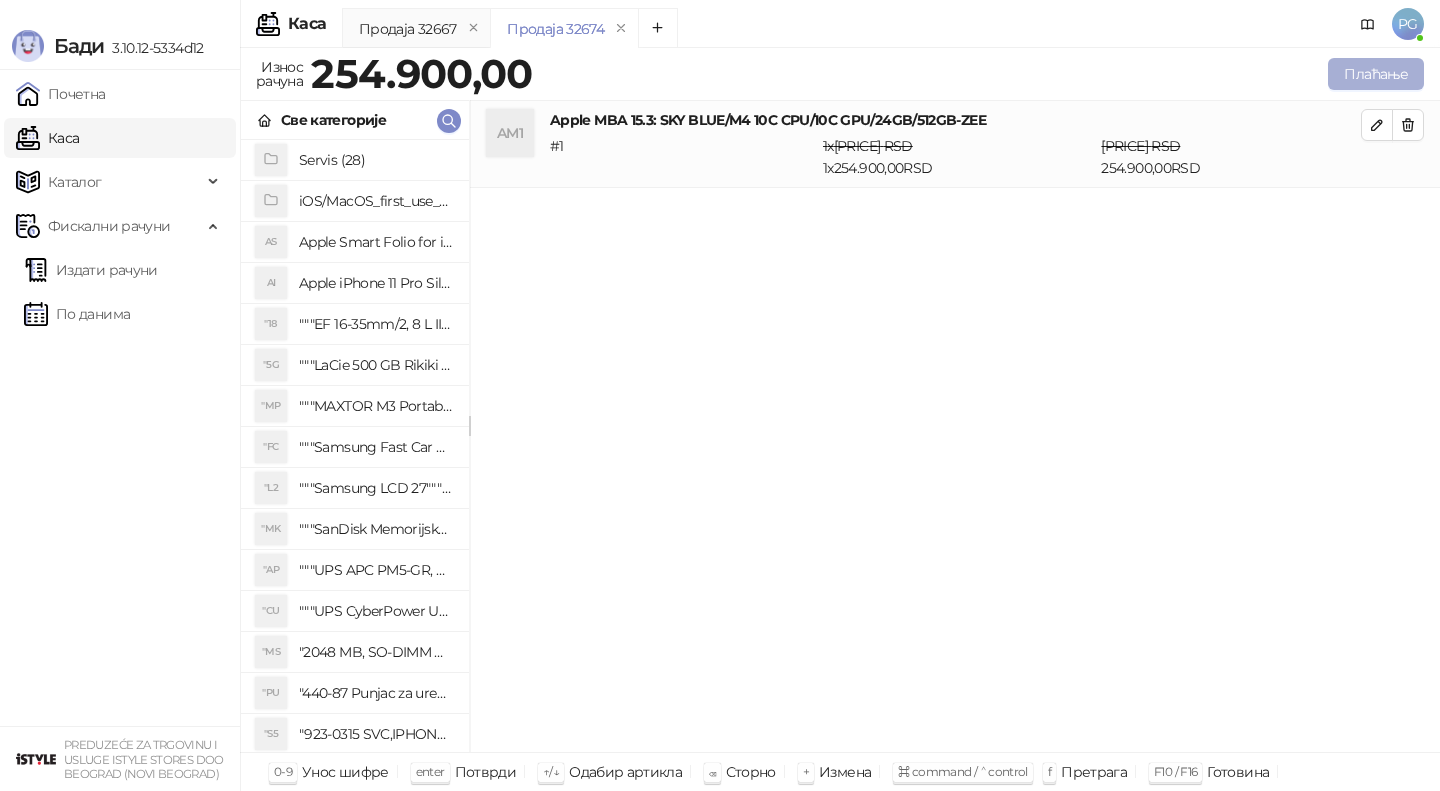 click on "Плаћање" at bounding box center (1376, 74) 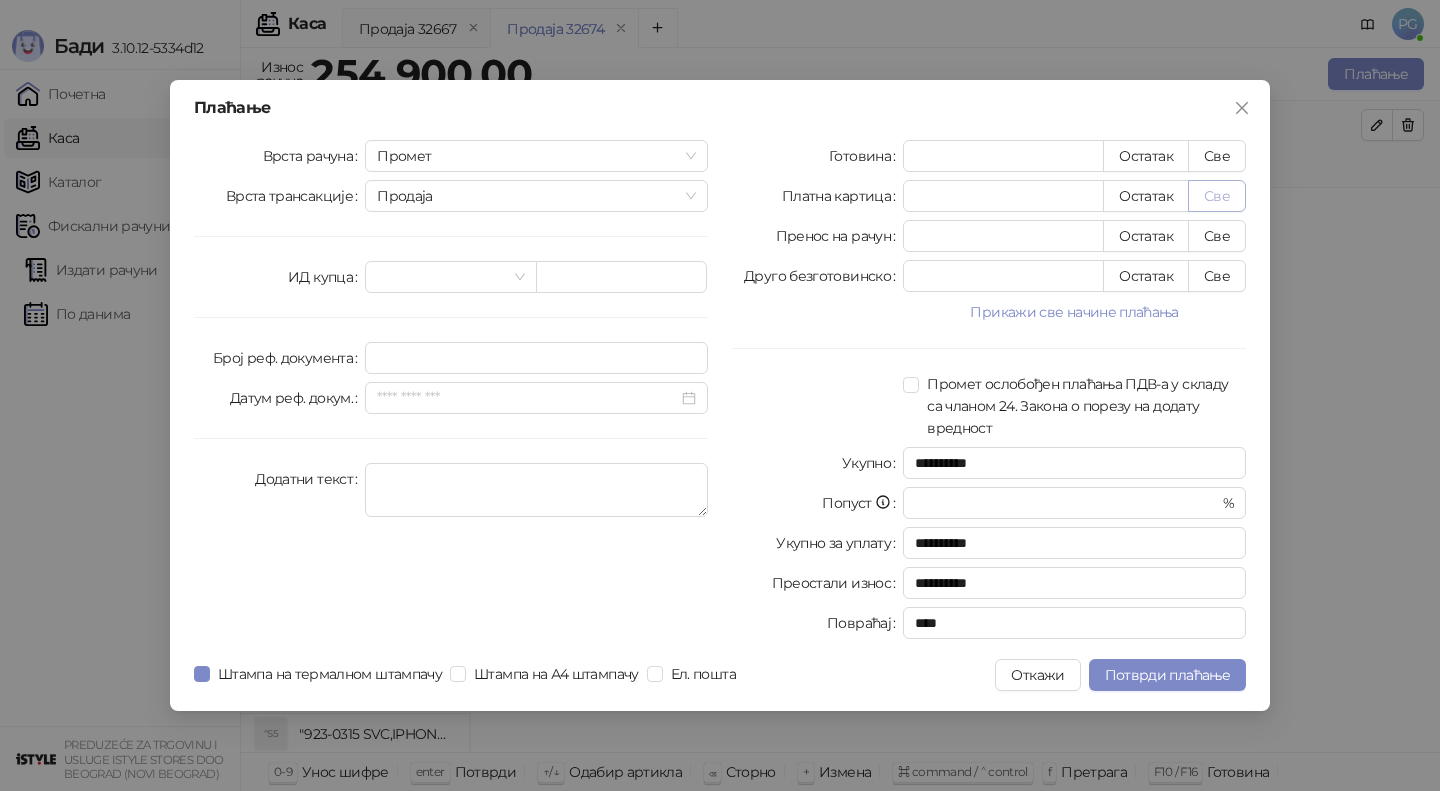 click on "Све" at bounding box center (1217, 196) 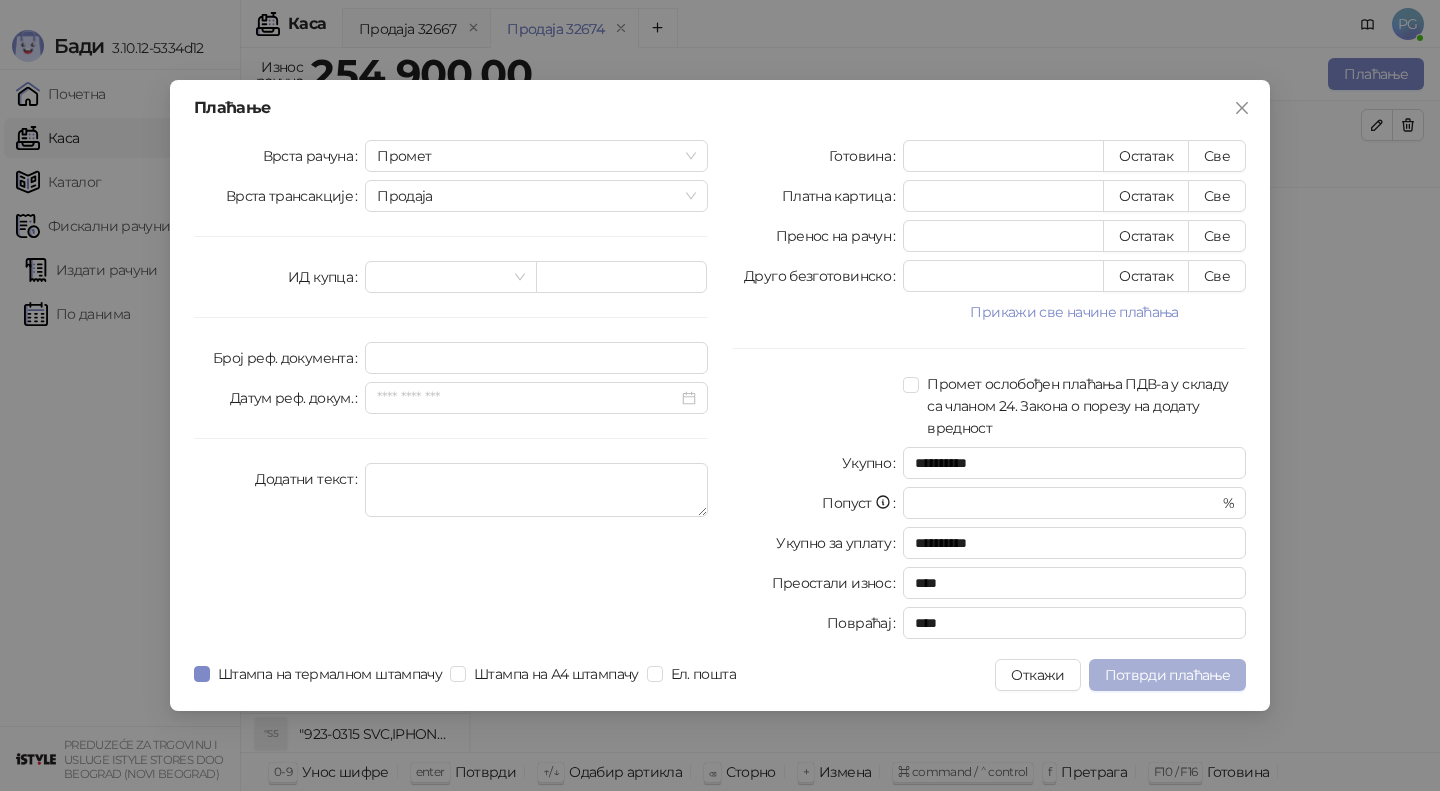 click on "Потврди плаћање" at bounding box center [1167, 675] 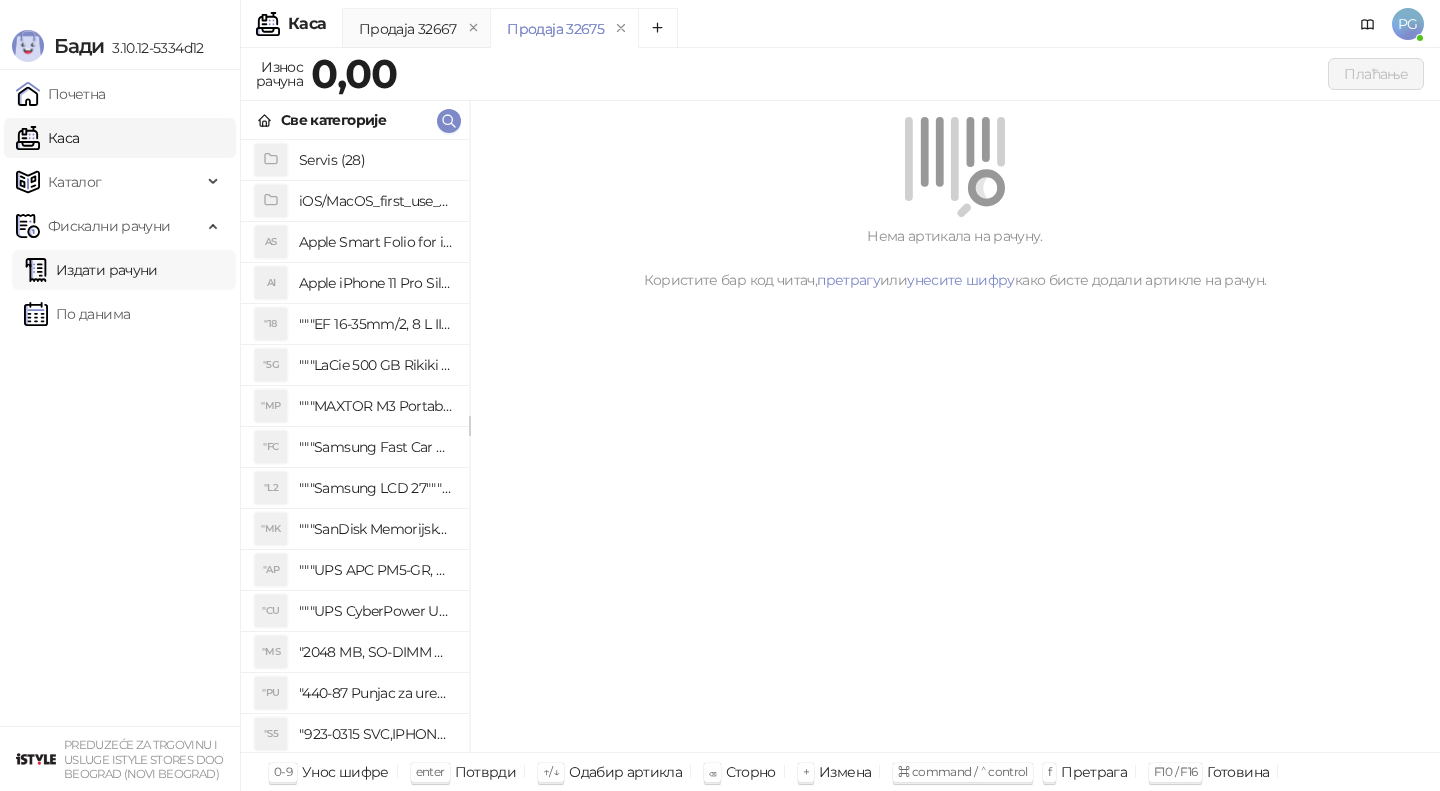 click on "Издати рачуни" at bounding box center (91, 270) 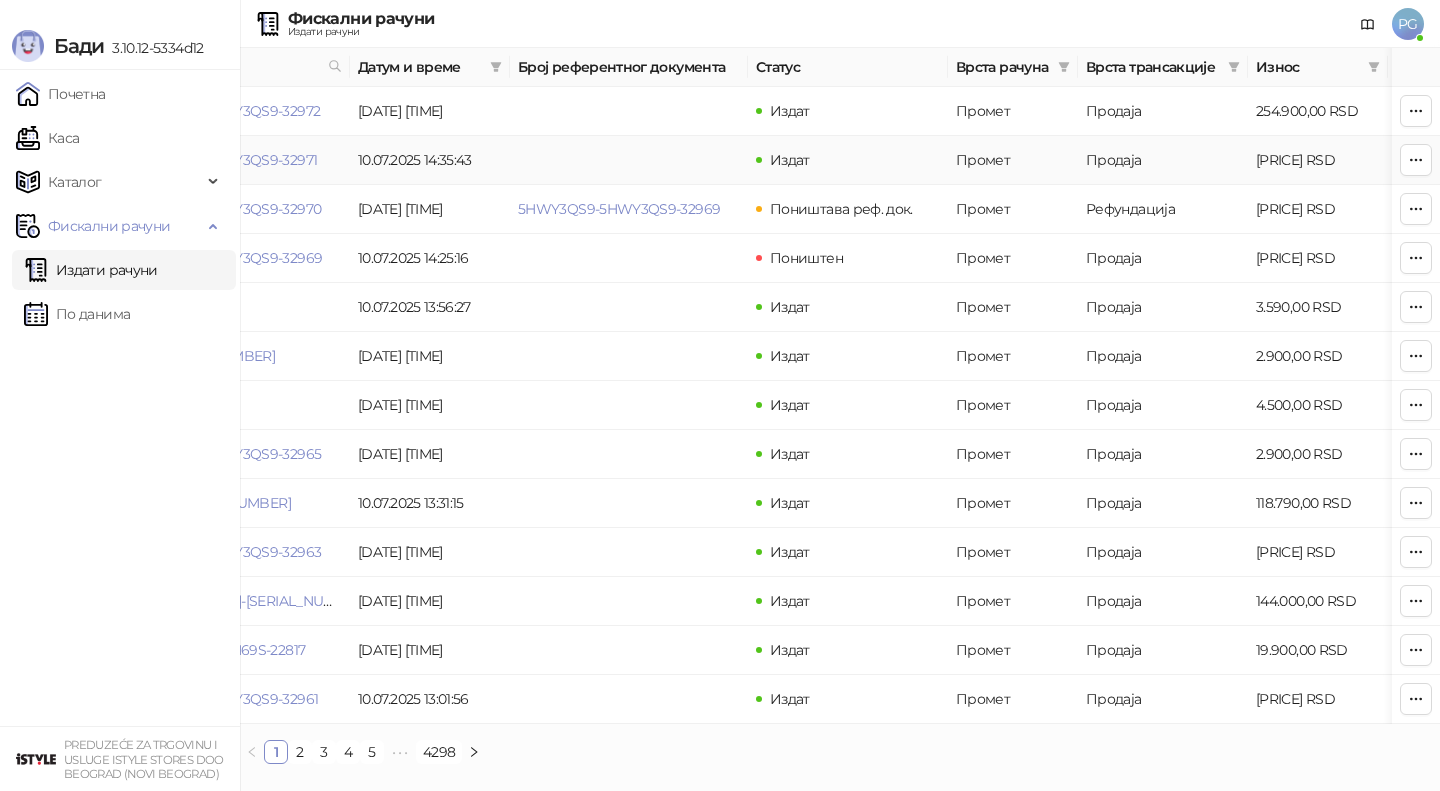 scroll, scrollTop: 0, scrollLeft: 0, axis: both 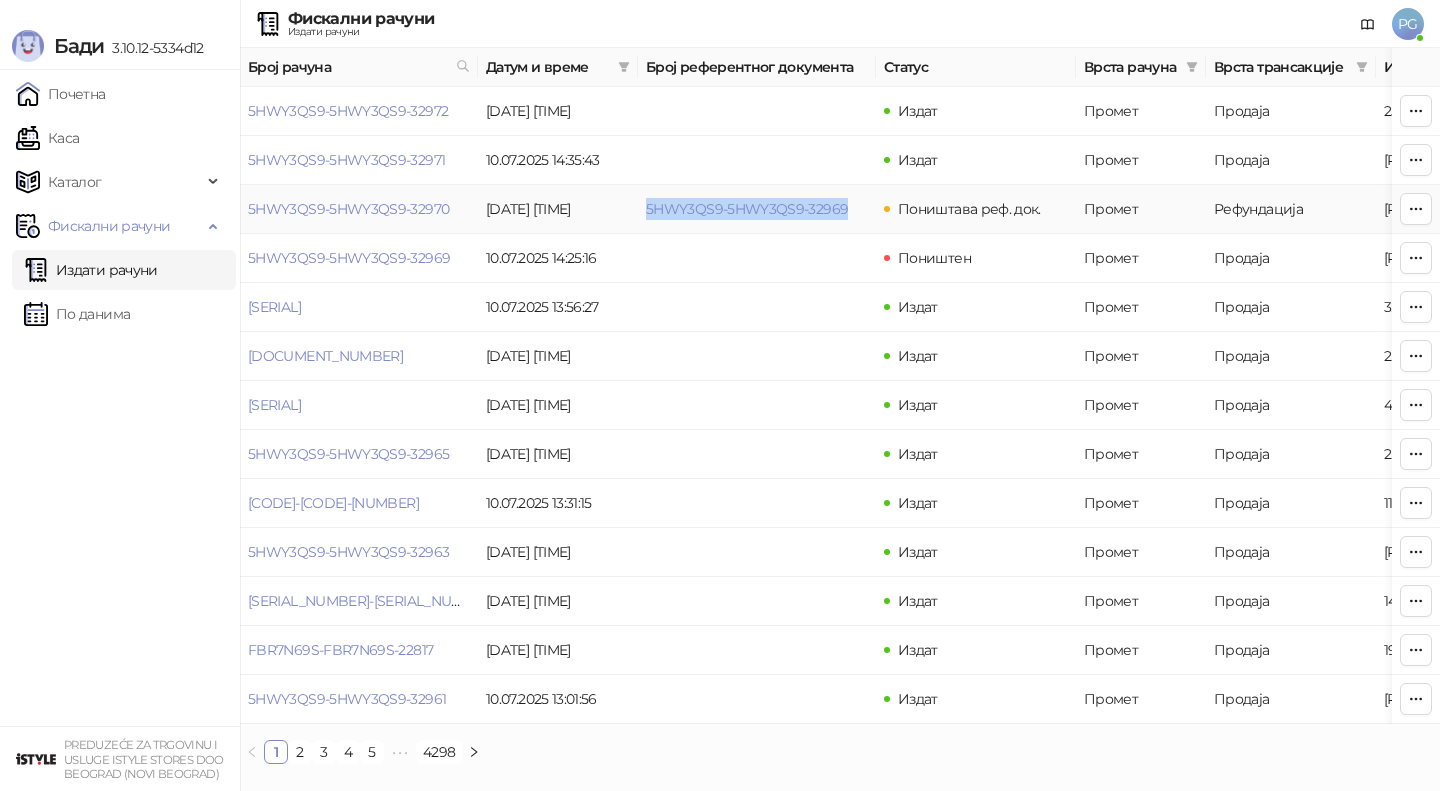 drag, startPoint x: 852, startPoint y: 206, endPoint x: 641, endPoint y: 217, distance: 211.28653 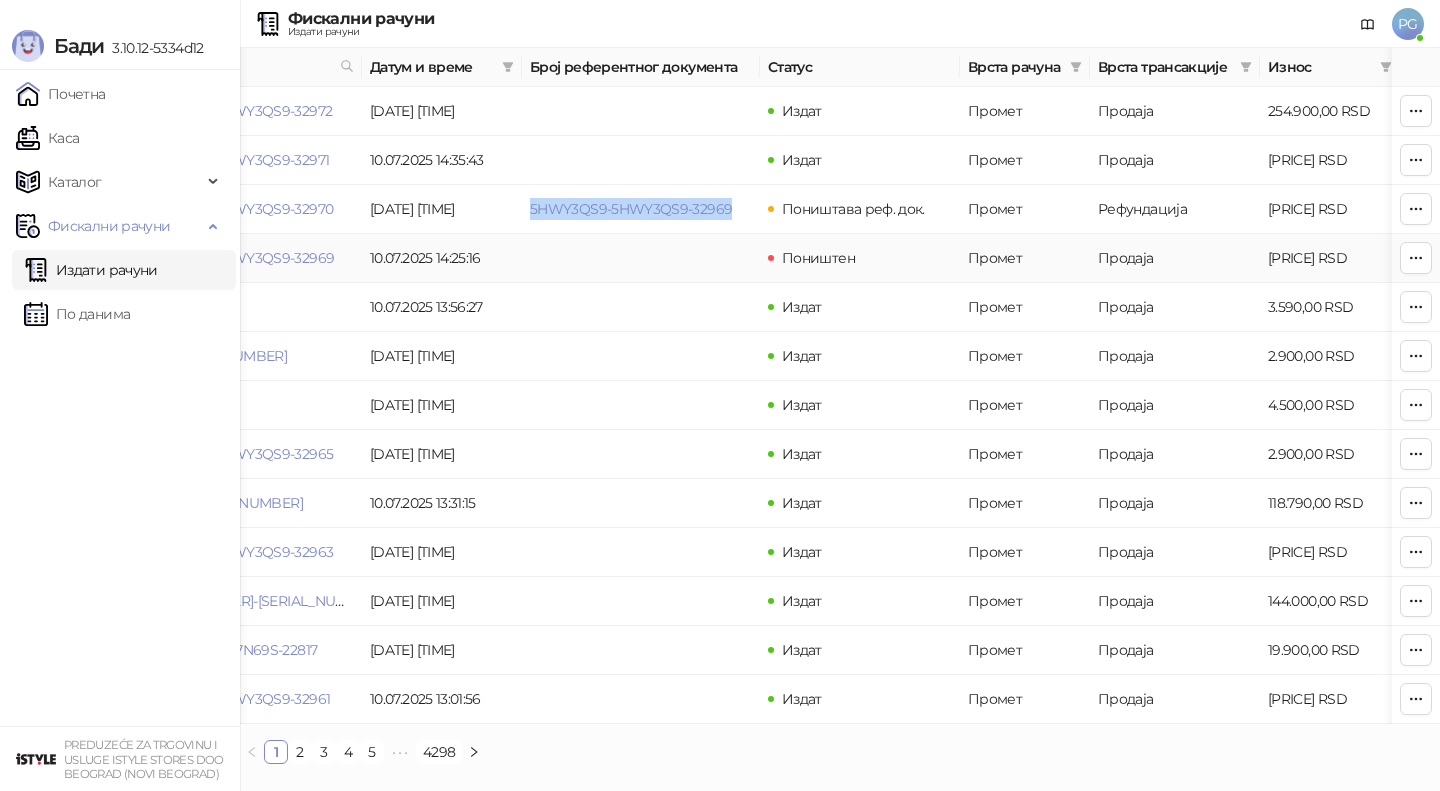 scroll, scrollTop: 0, scrollLeft: 123, axis: horizontal 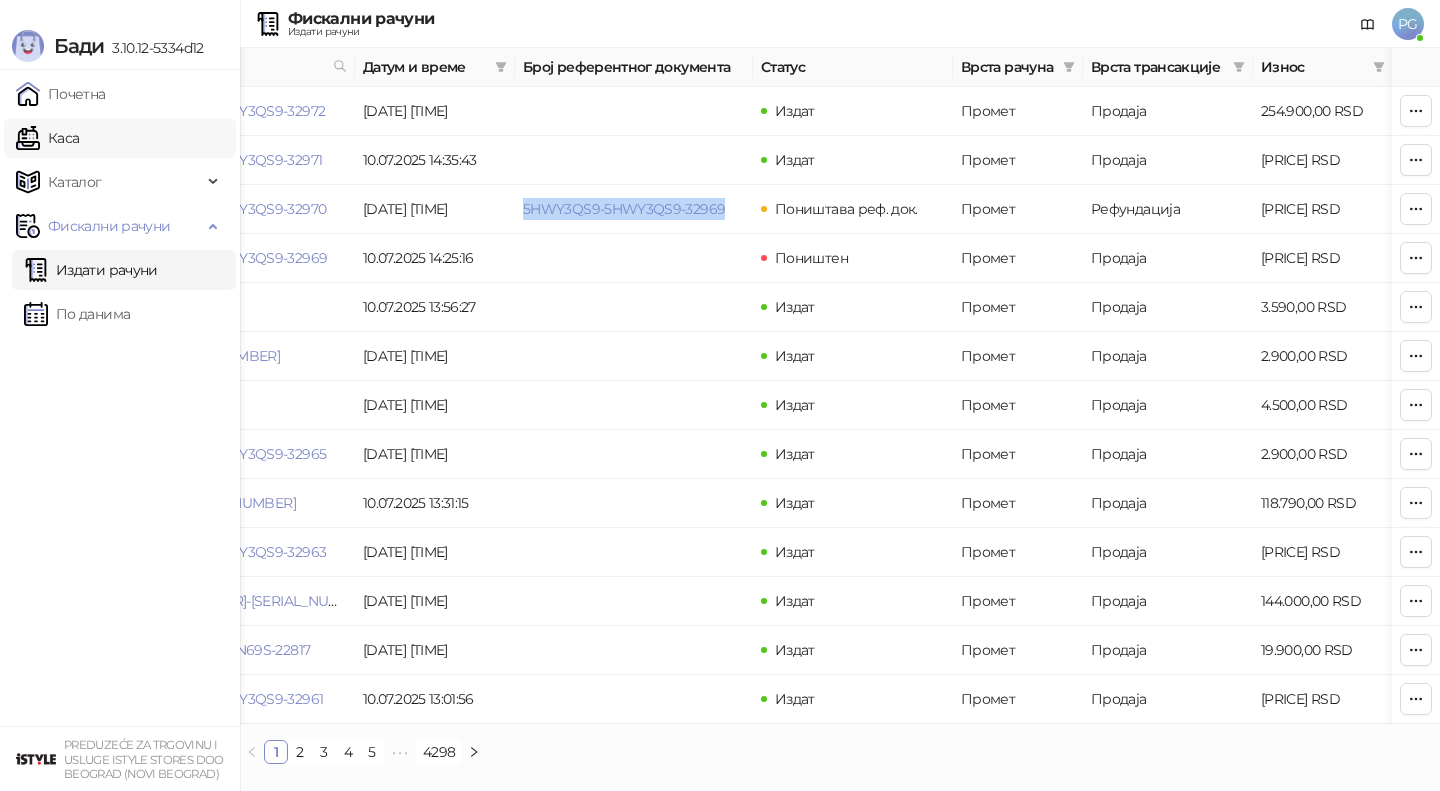 click on "Каса" at bounding box center (47, 138) 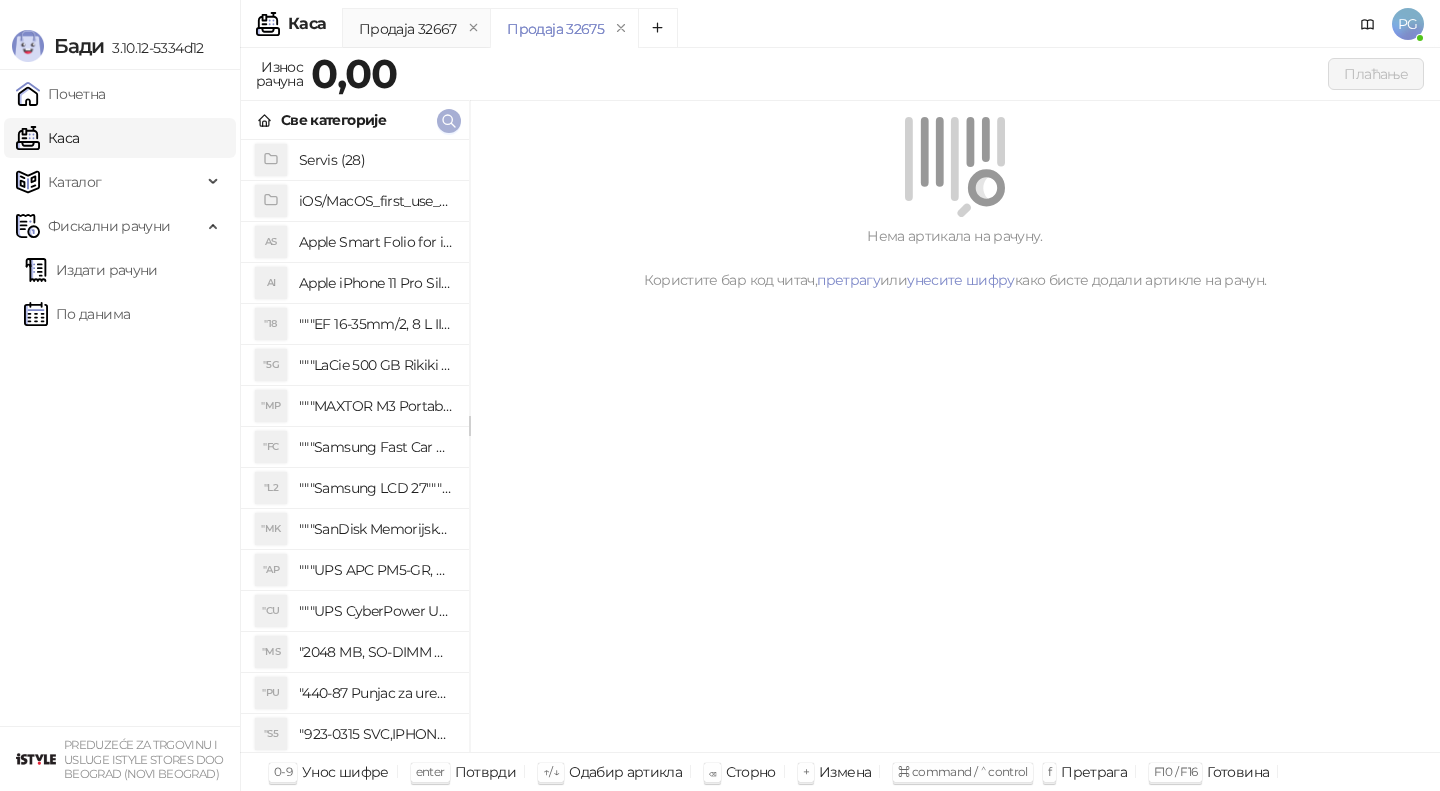 click at bounding box center [449, 121] 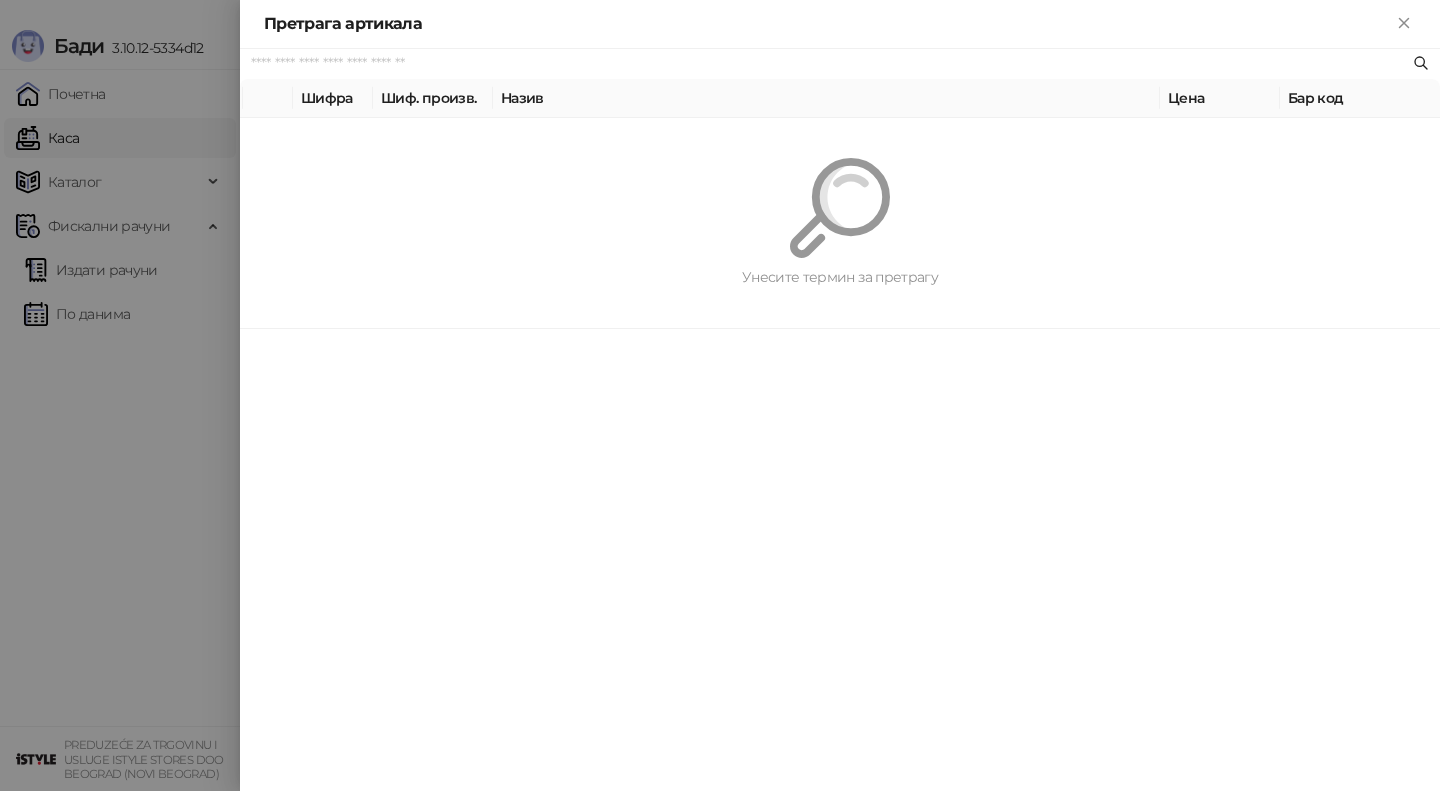paste on "*********" 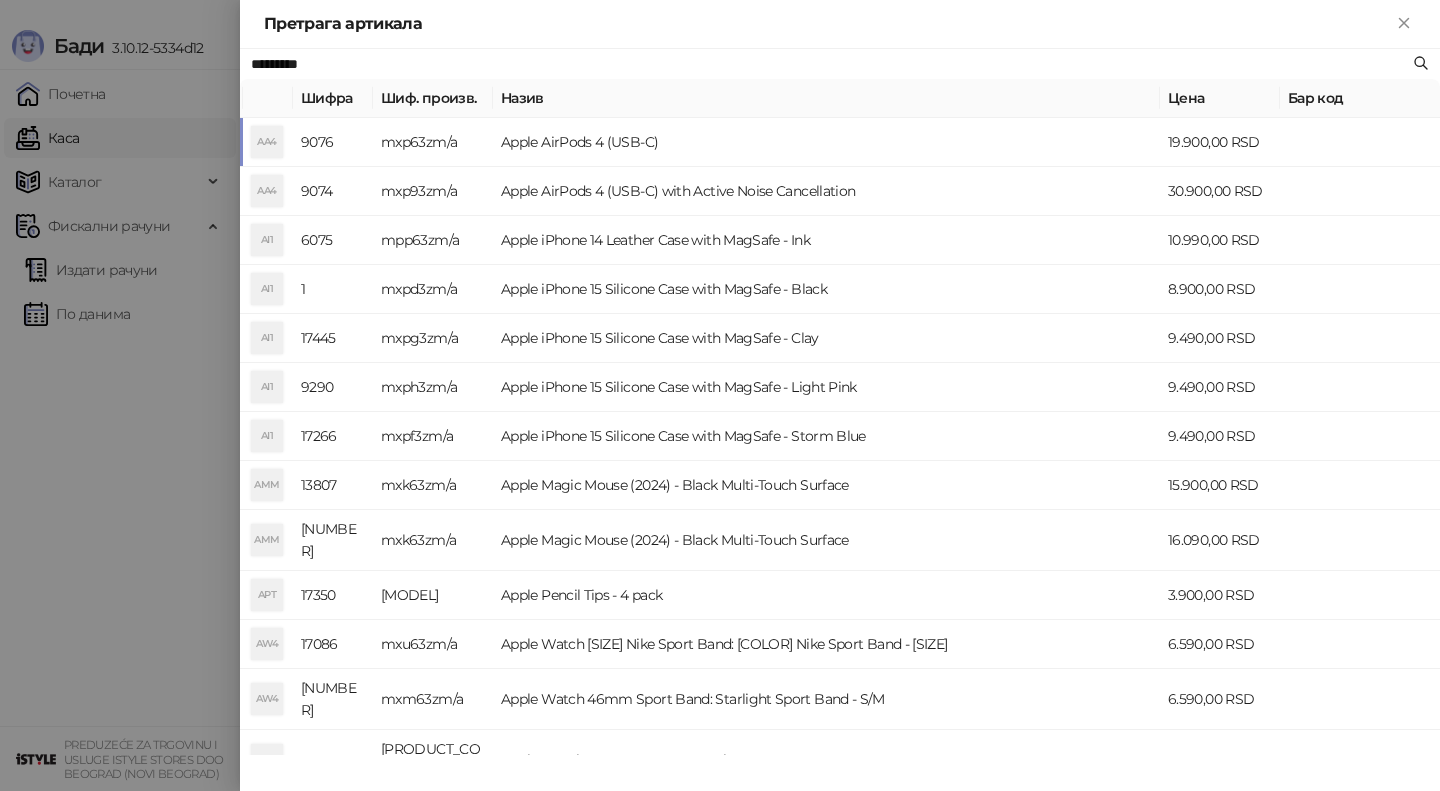 type on "*********" 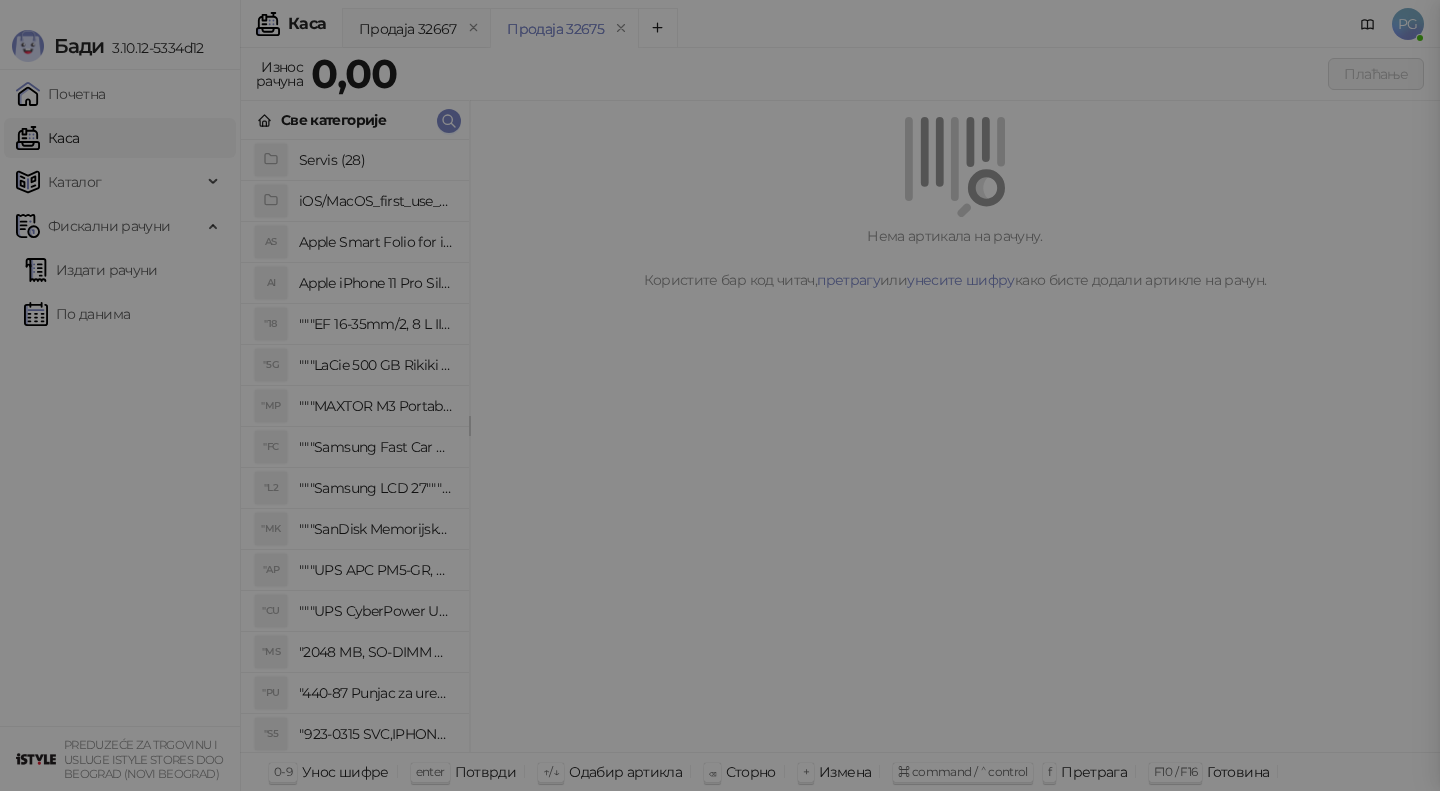 type 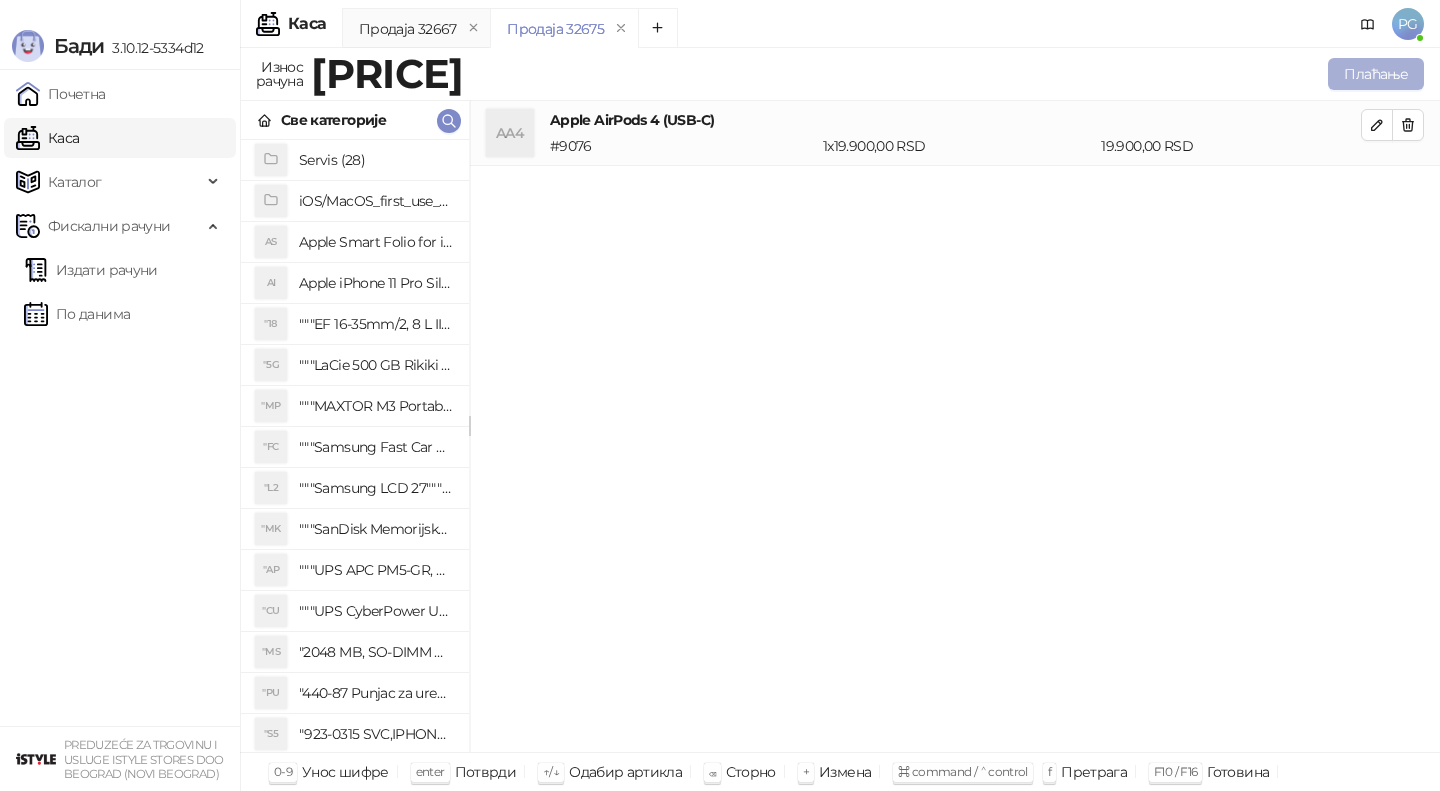 click on "Плаћање" at bounding box center (1376, 74) 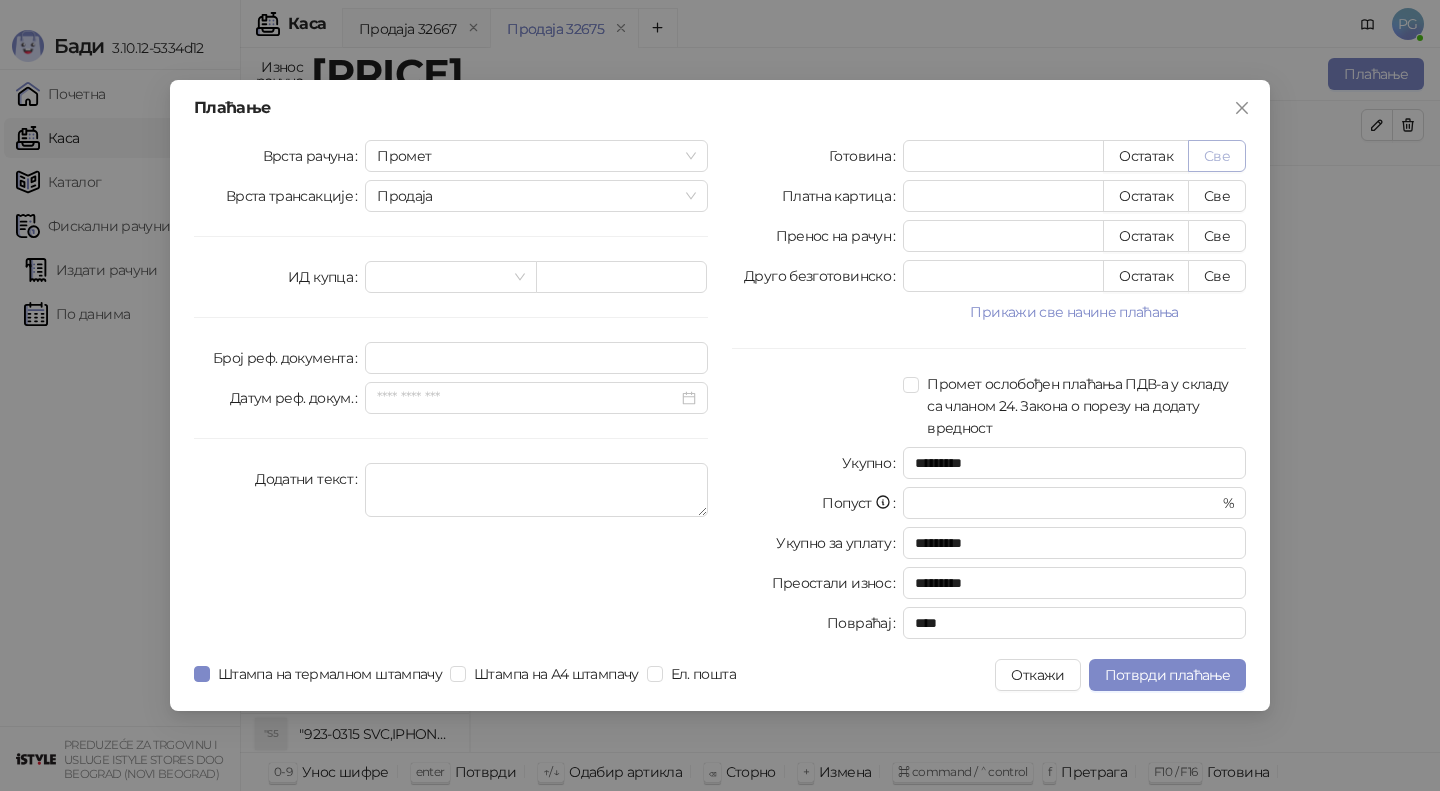 click on "Све" at bounding box center (1217, 156) 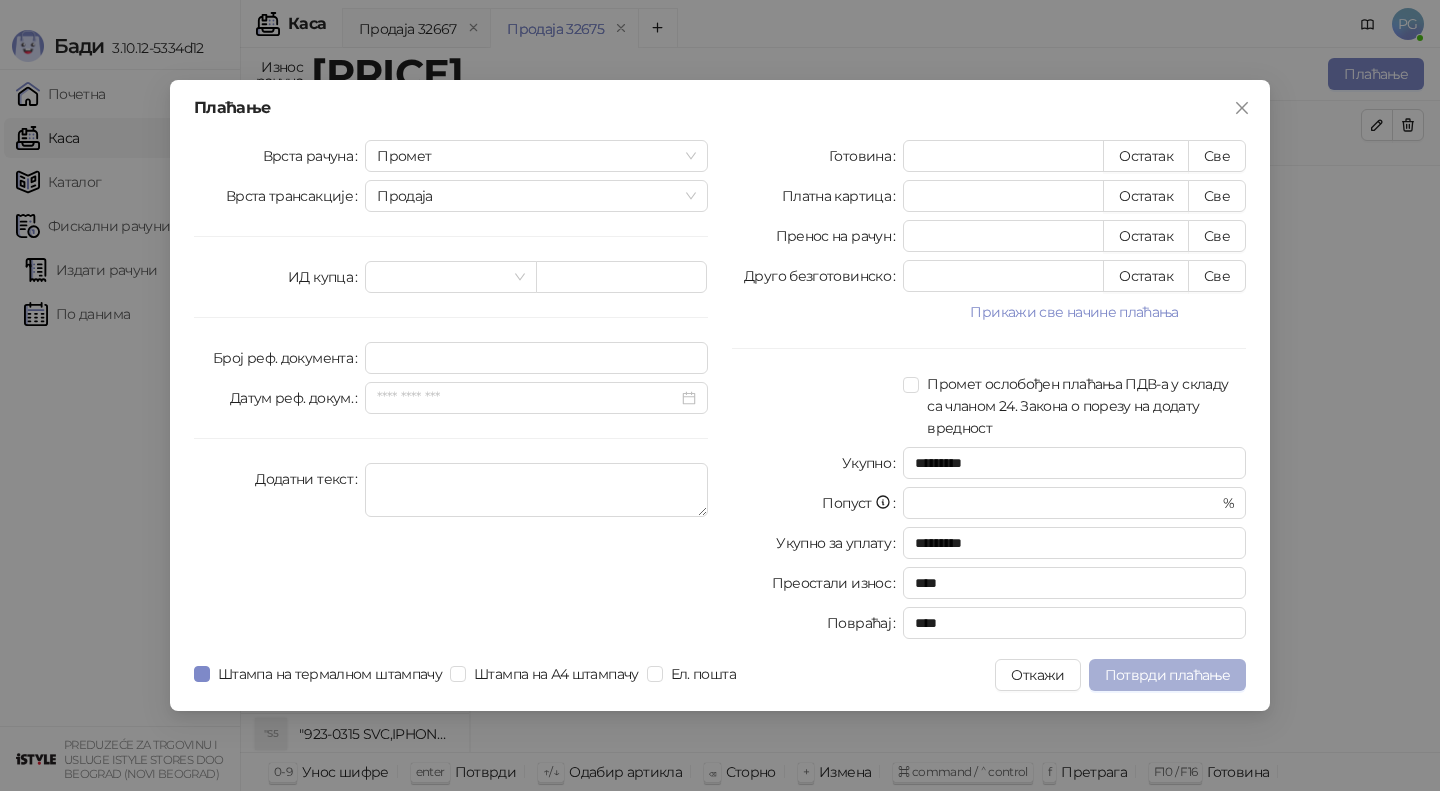 click on "Потврди плаћање" at bounding box center [1167, 675] 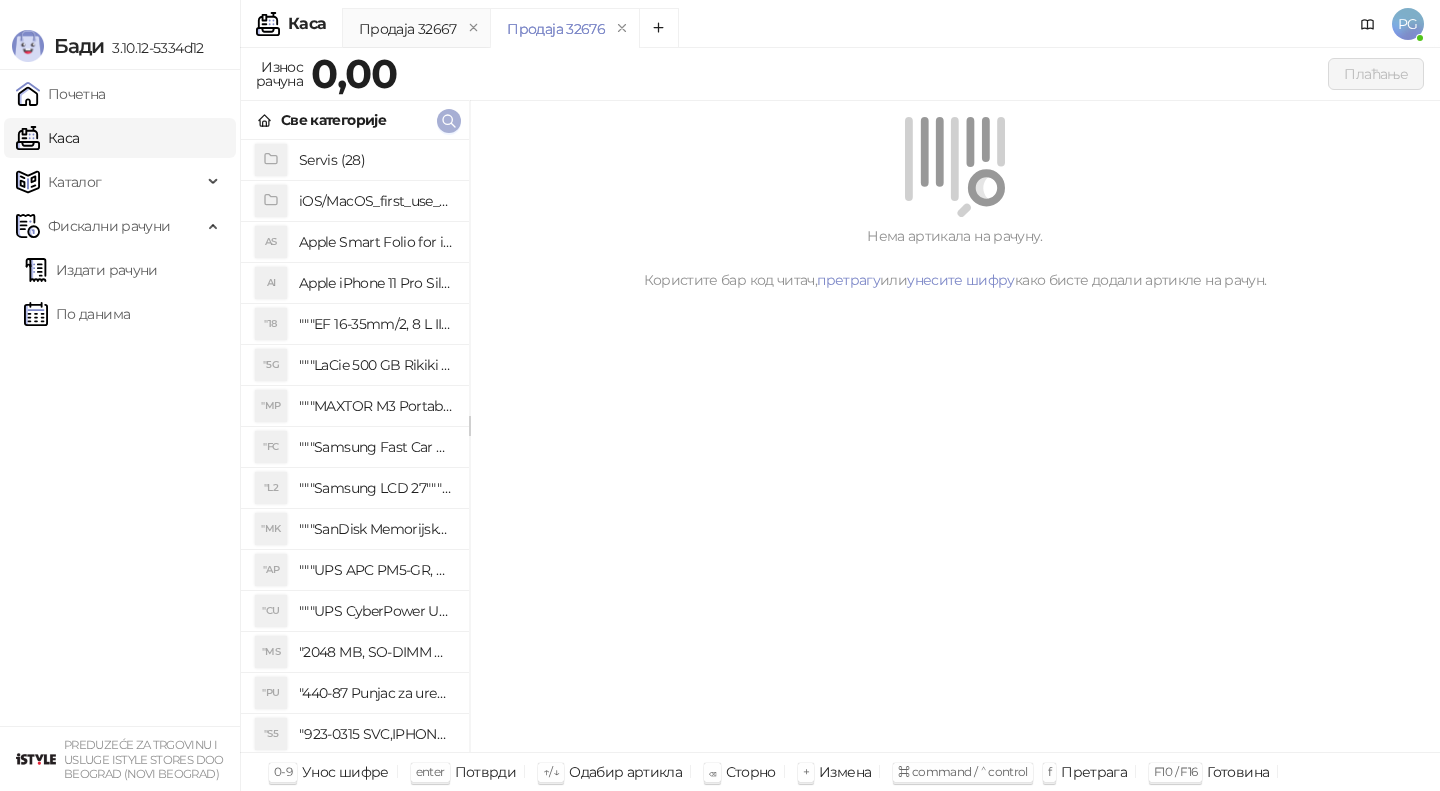 click 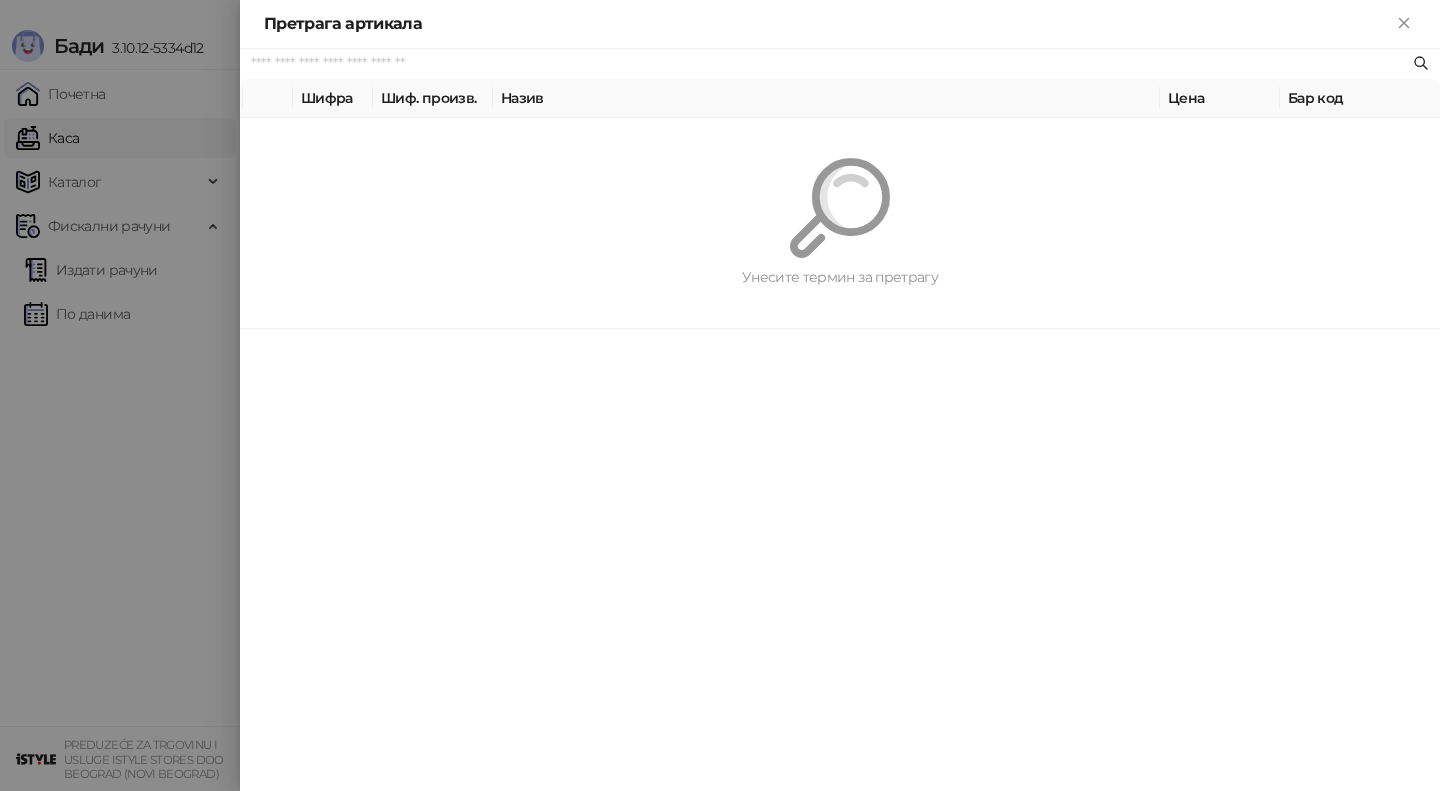 paste on "**********" 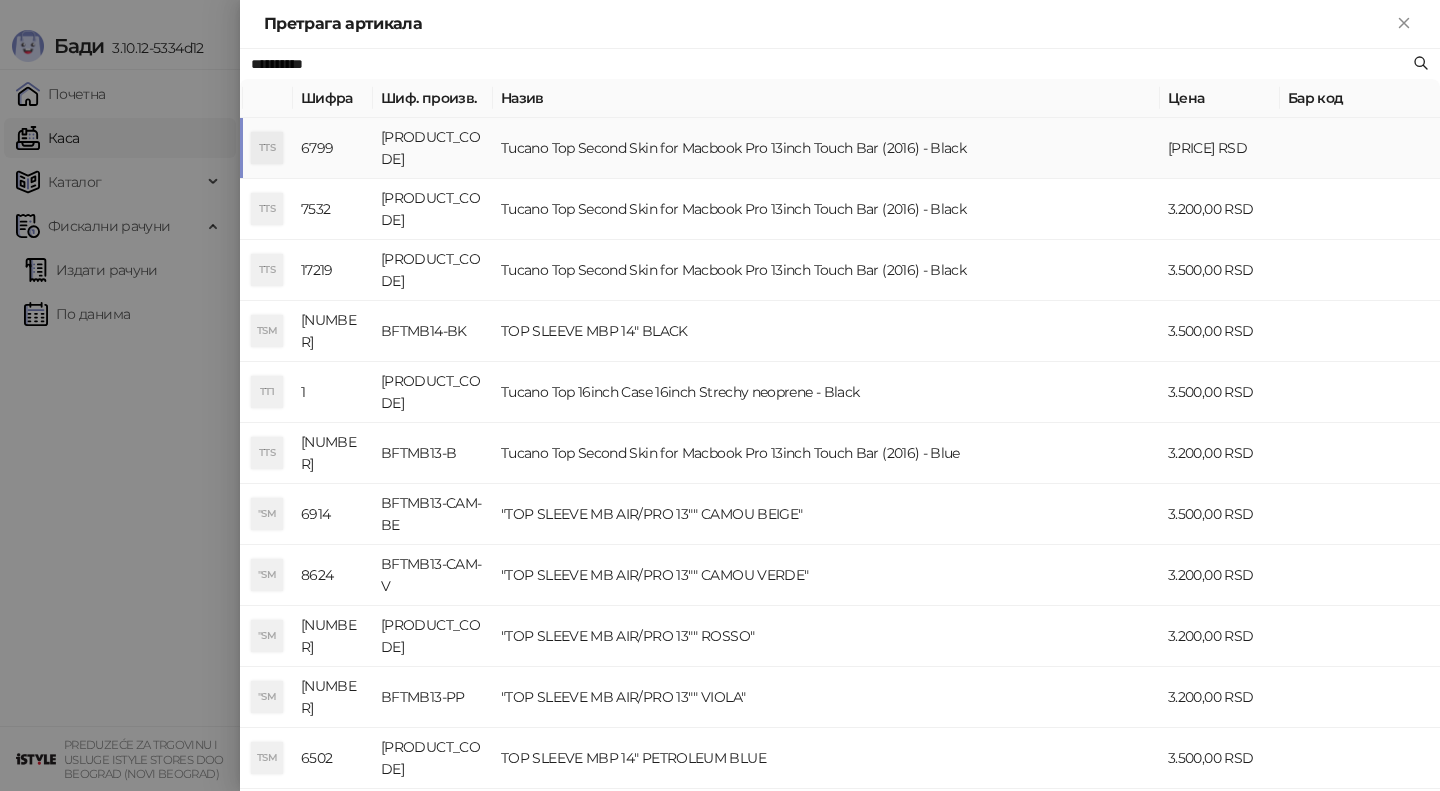 type on "**********" 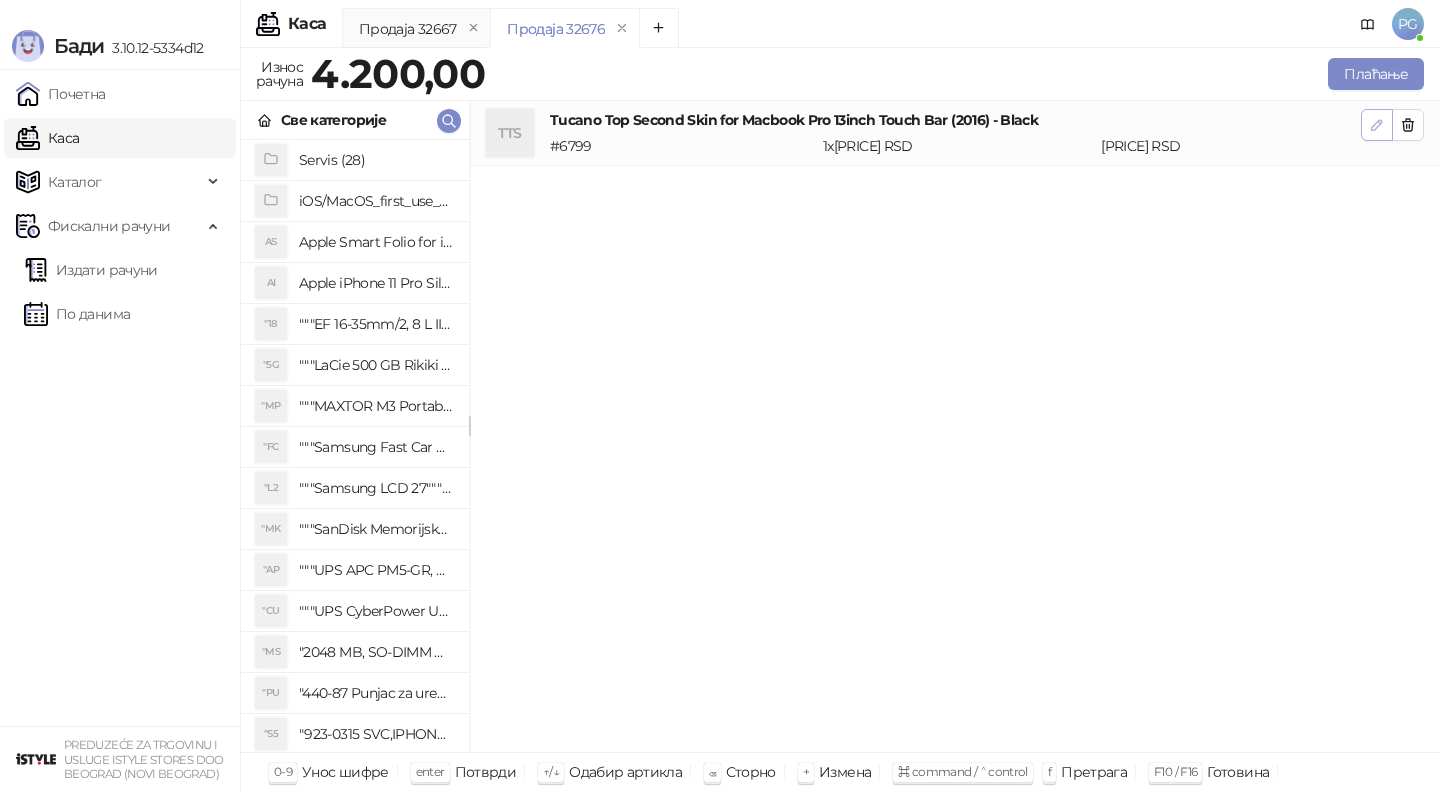 click 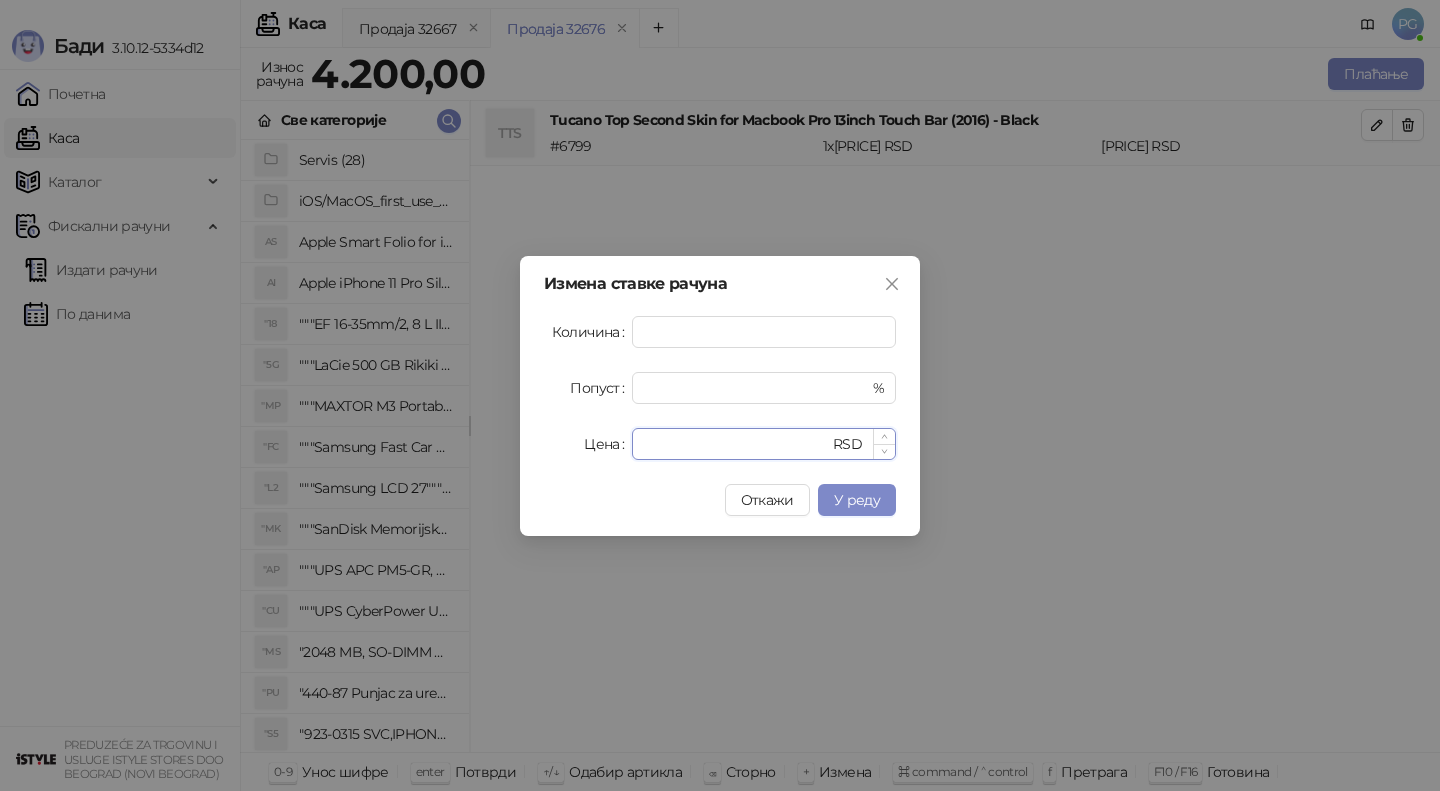 click on "****" at bounding box center [736, 444] 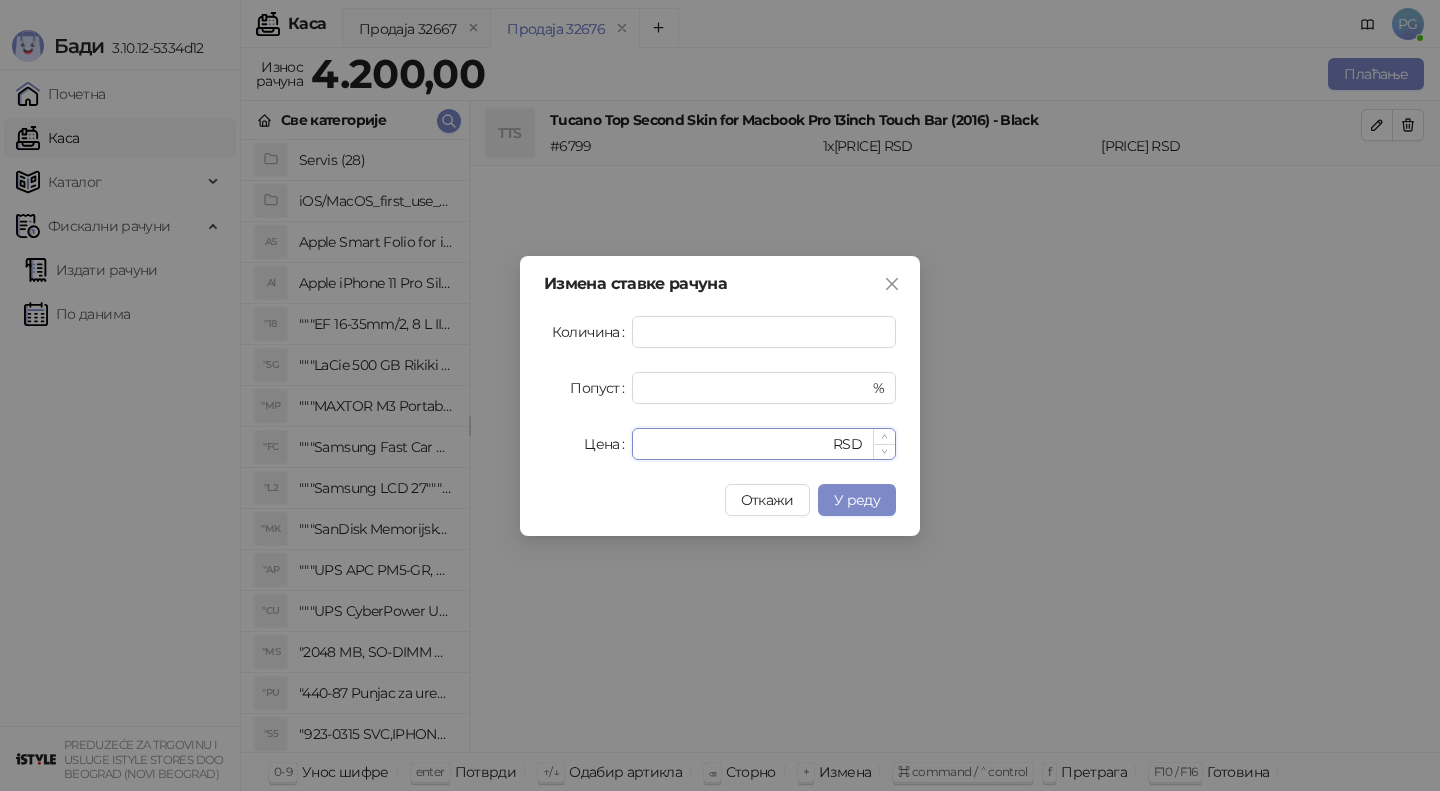 type on "****" 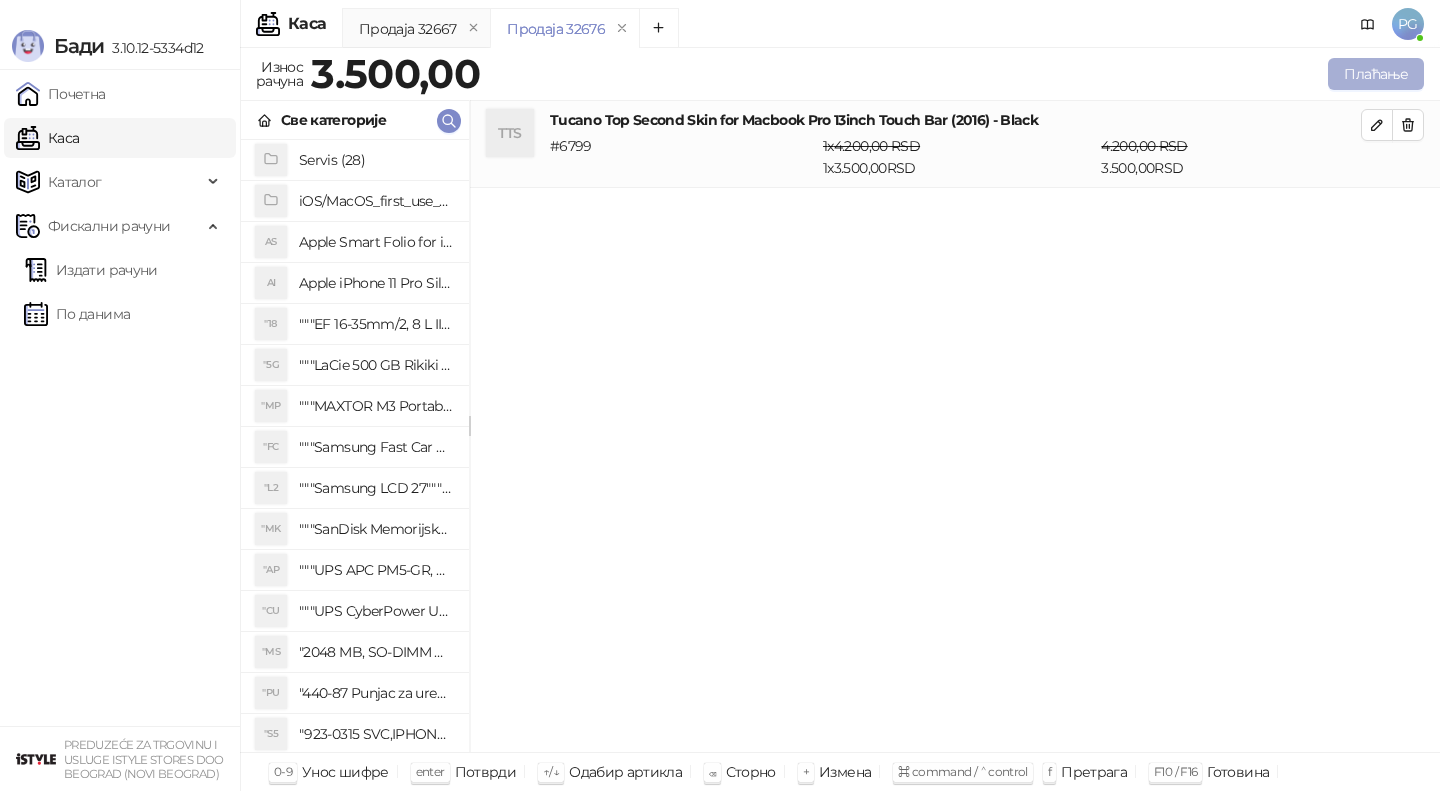 click on "Плаћање" at bounding box center [1376, 74] 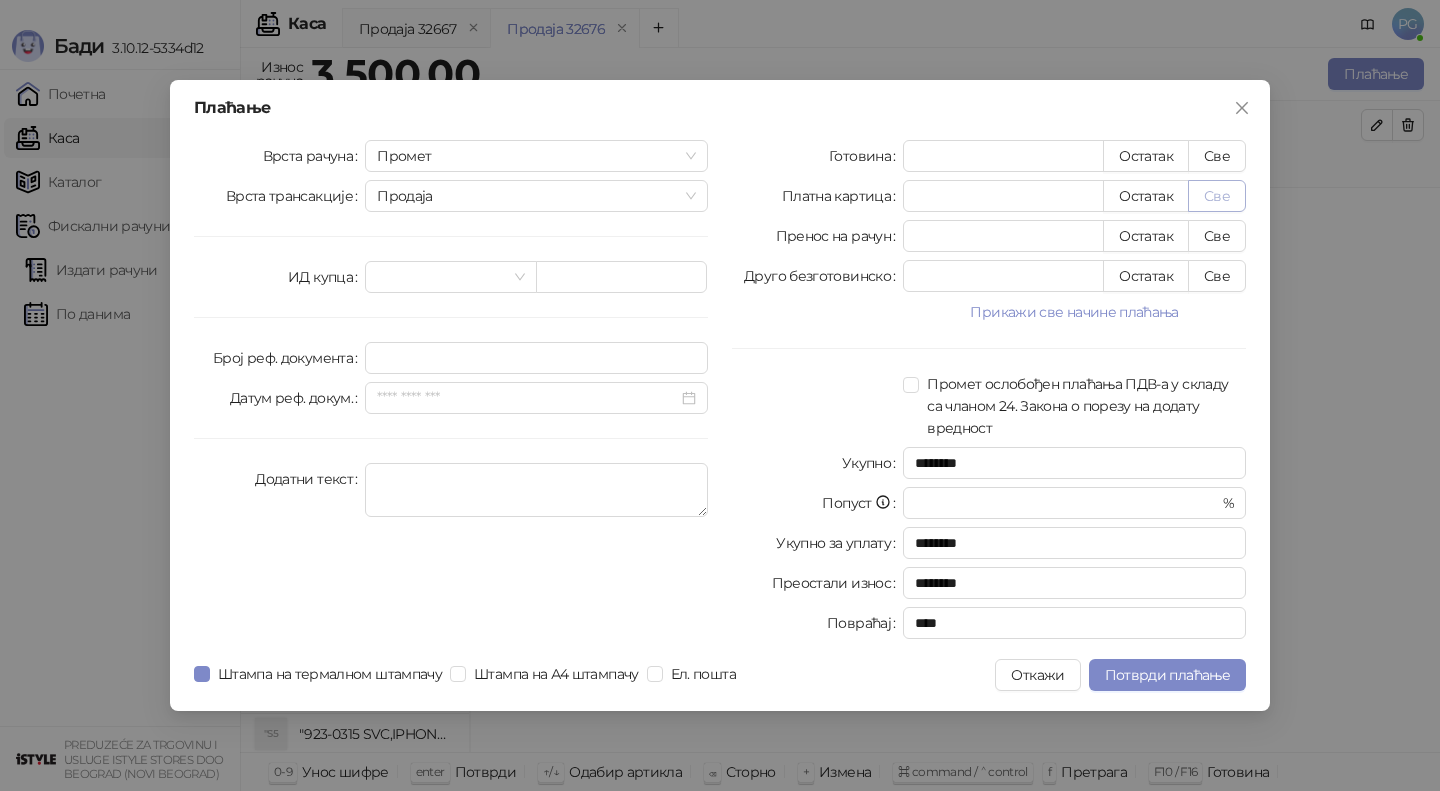 click on "Све" at bounding box center (1217, 196) 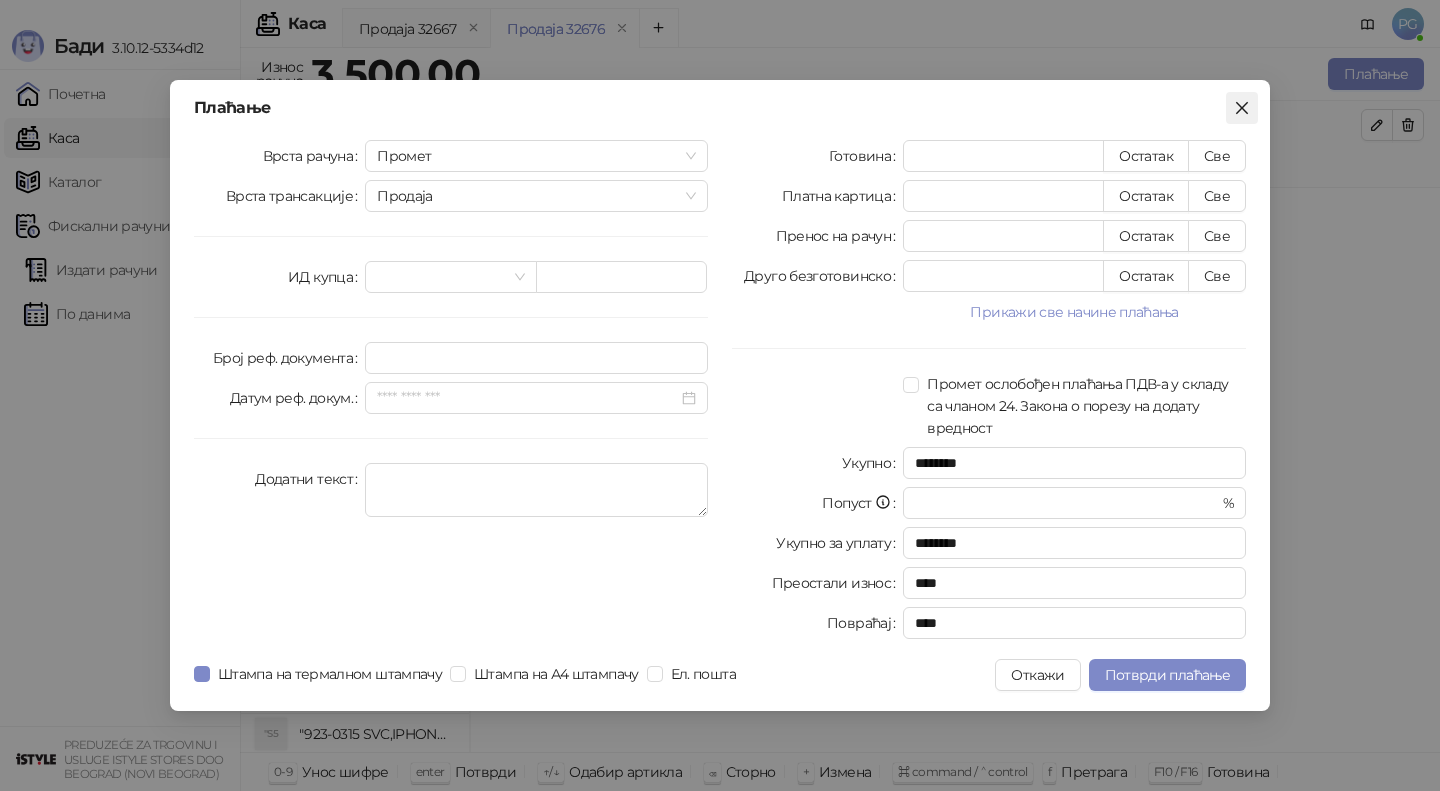 click at bounding box center (1242, 108) 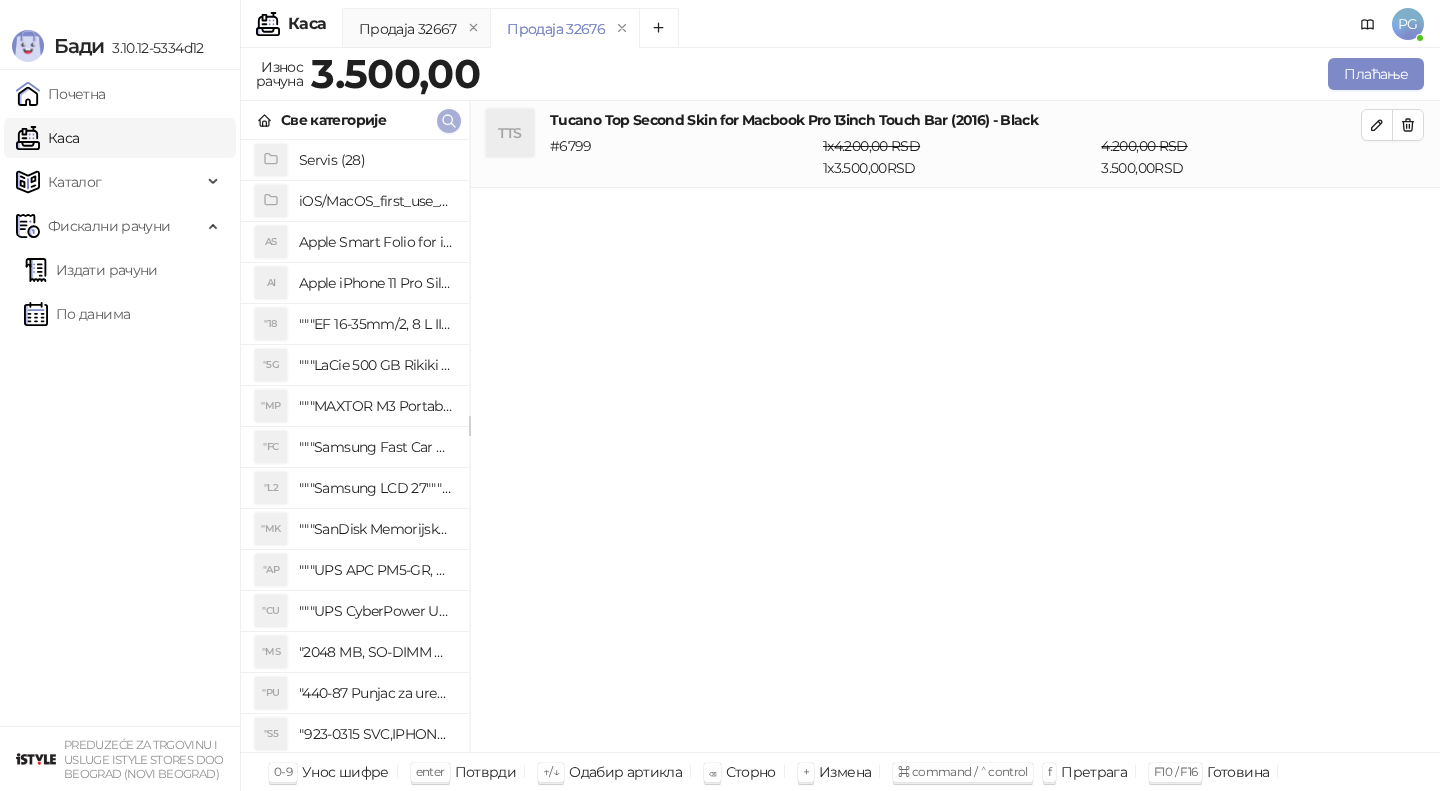 click 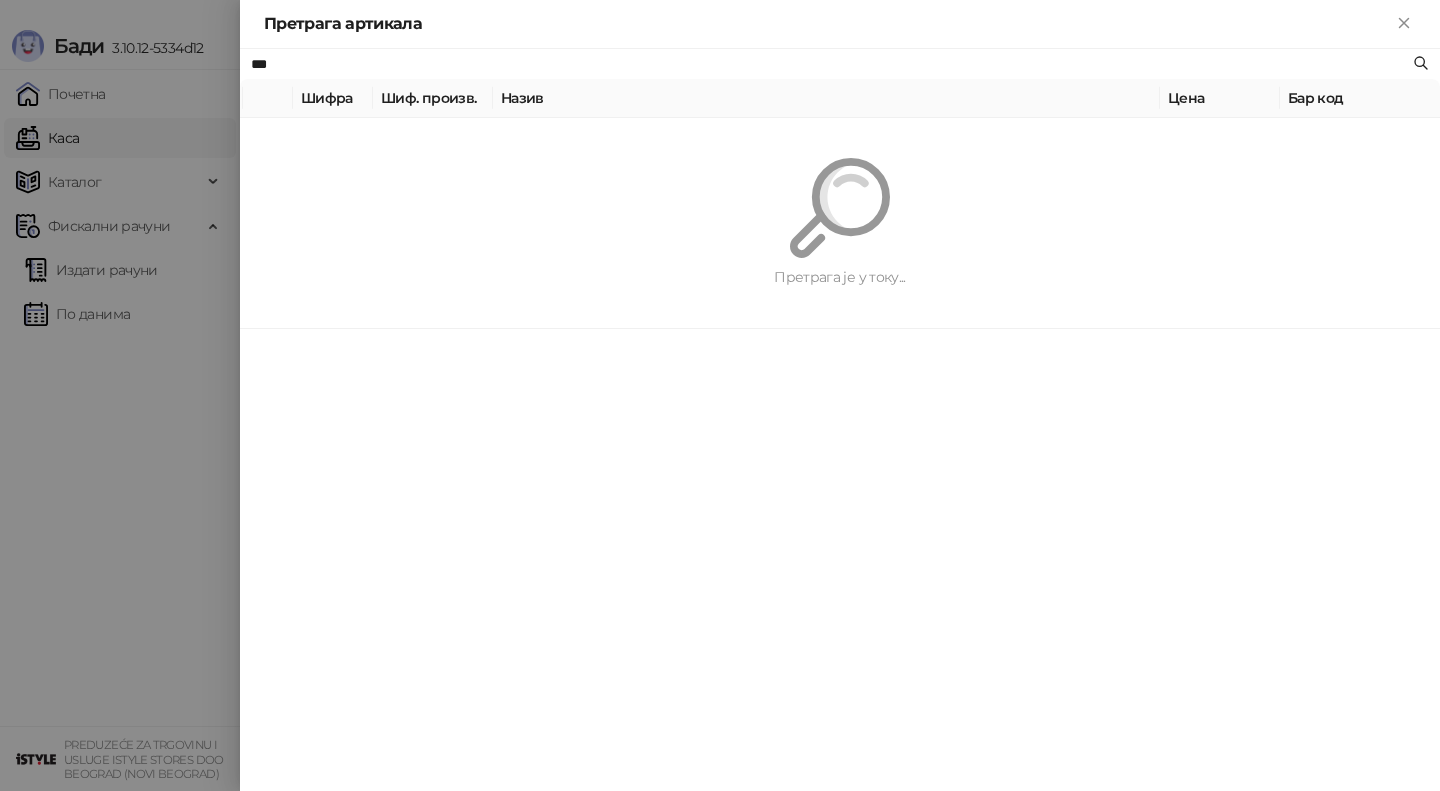 type on "***" 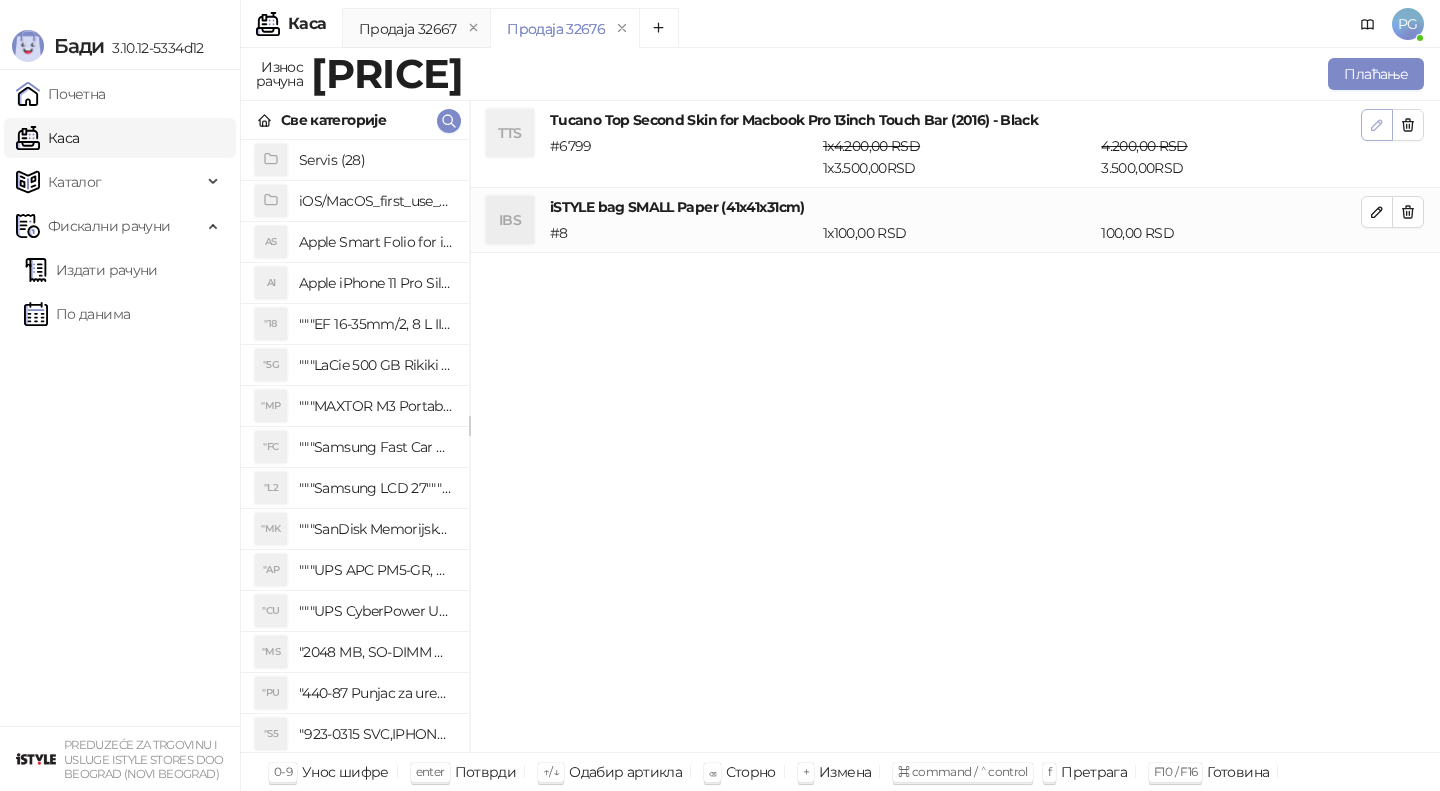 click 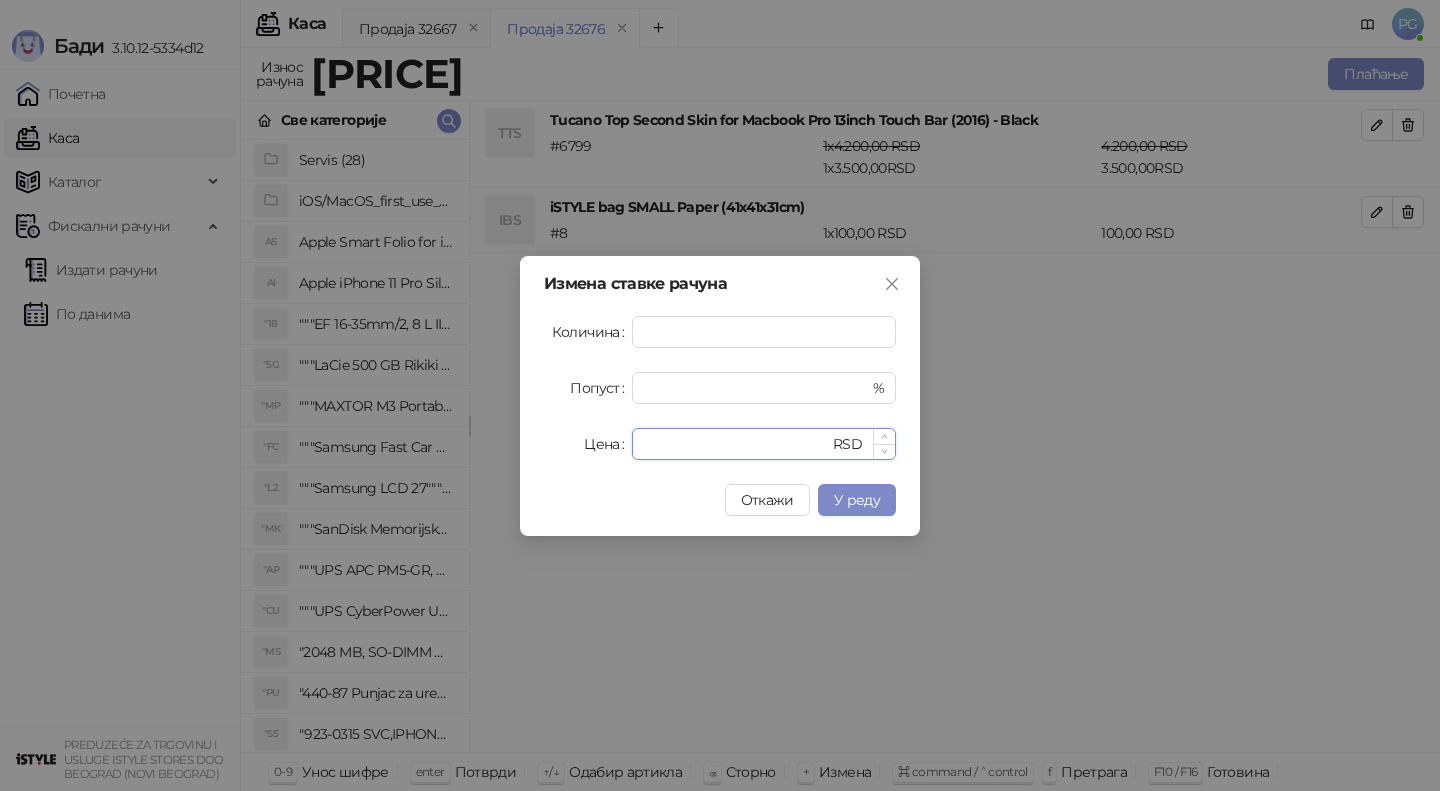 click on "****" at bounding box center [736, 444] 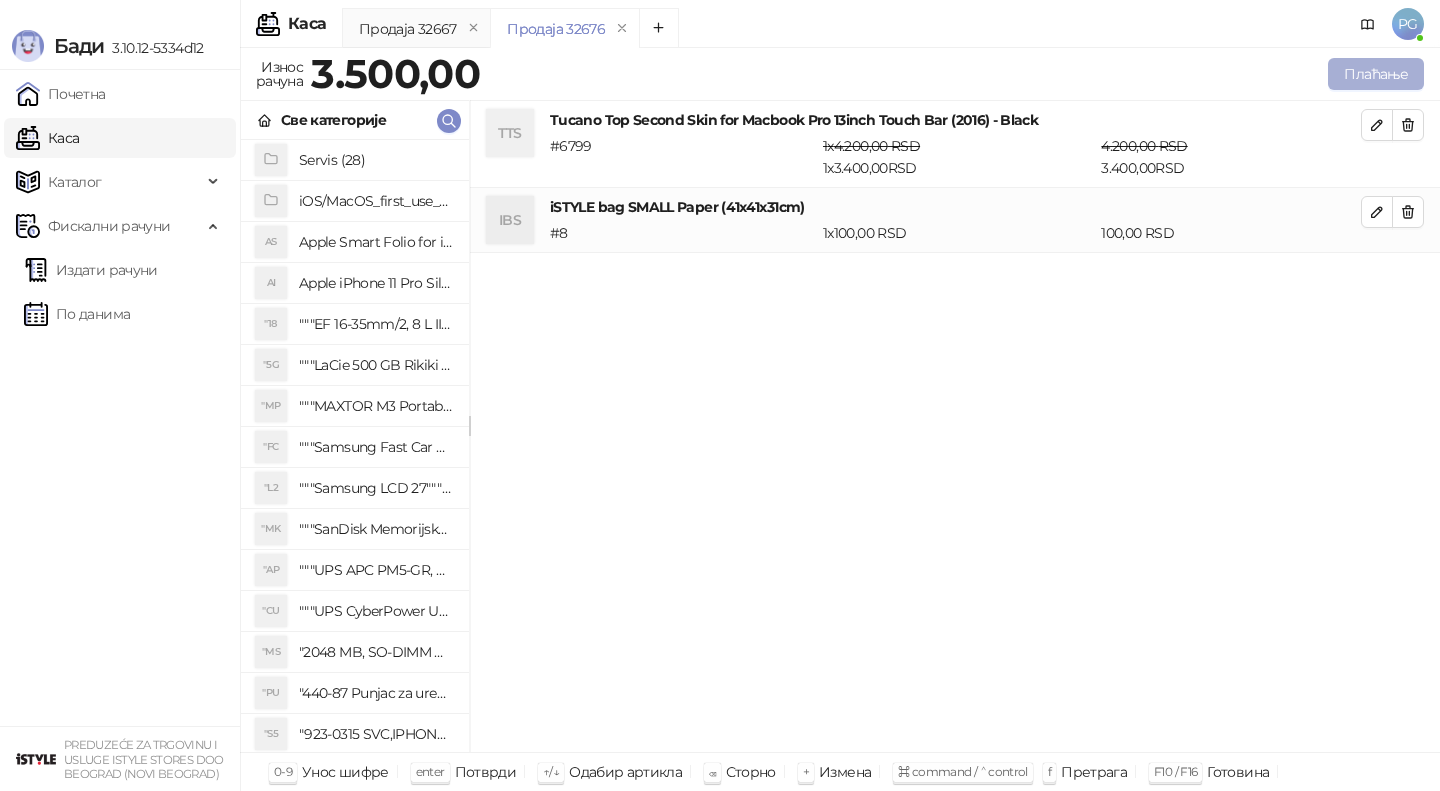 click on "Плаћање" at bounding box center (1376, 74) 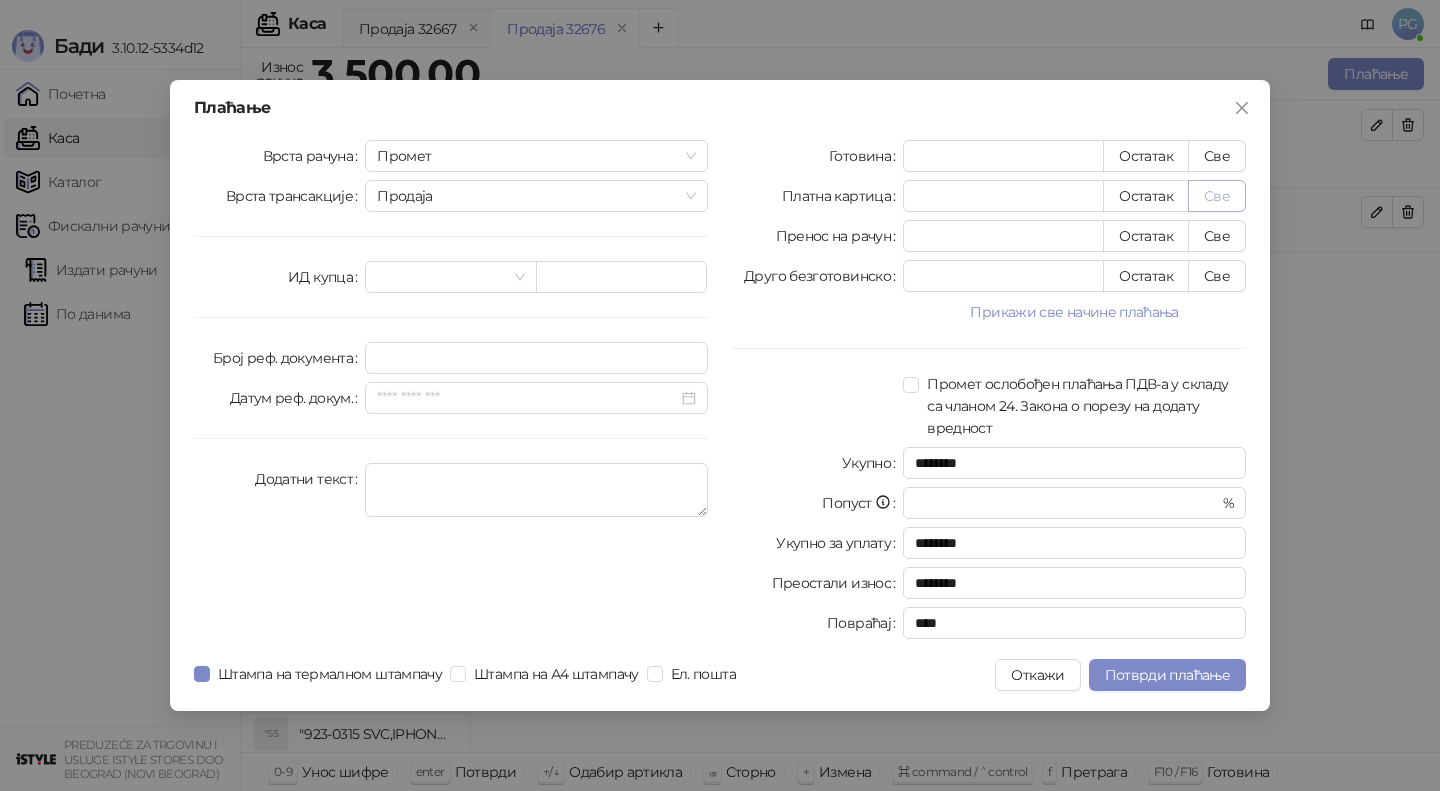click on "Све" at bounding box center [1217, 196] 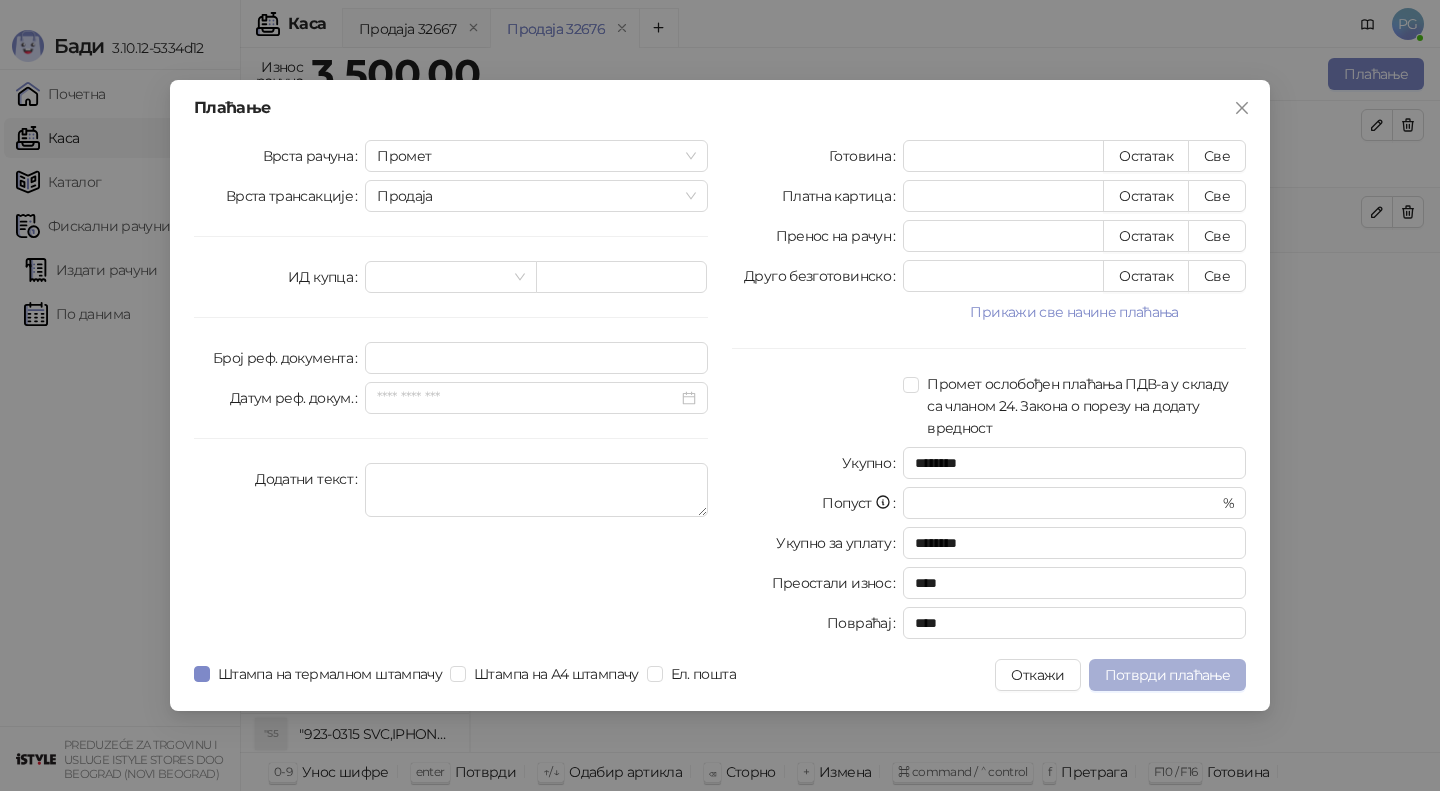 click on "Потврди плаћање" at bounding box center [1167, 675] 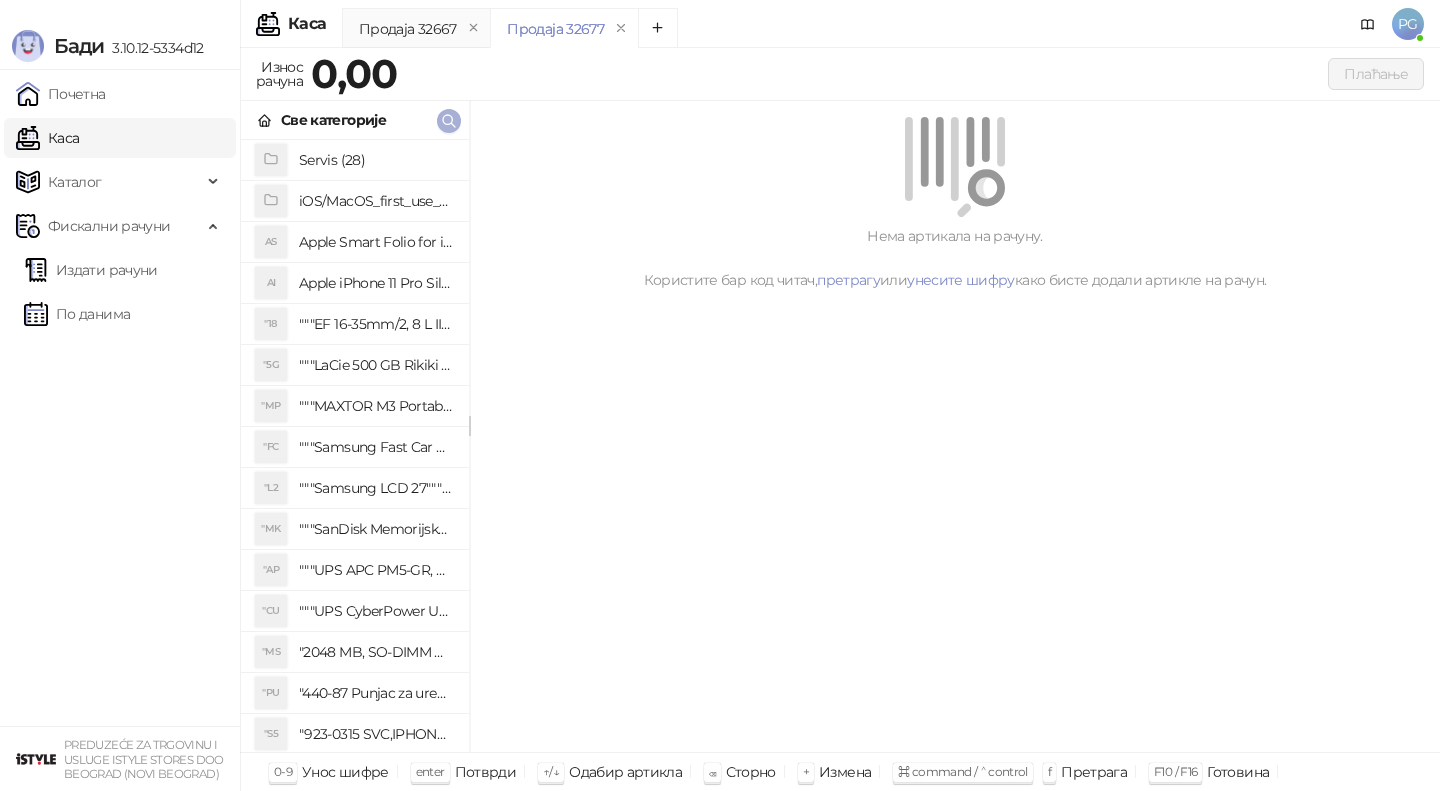 click 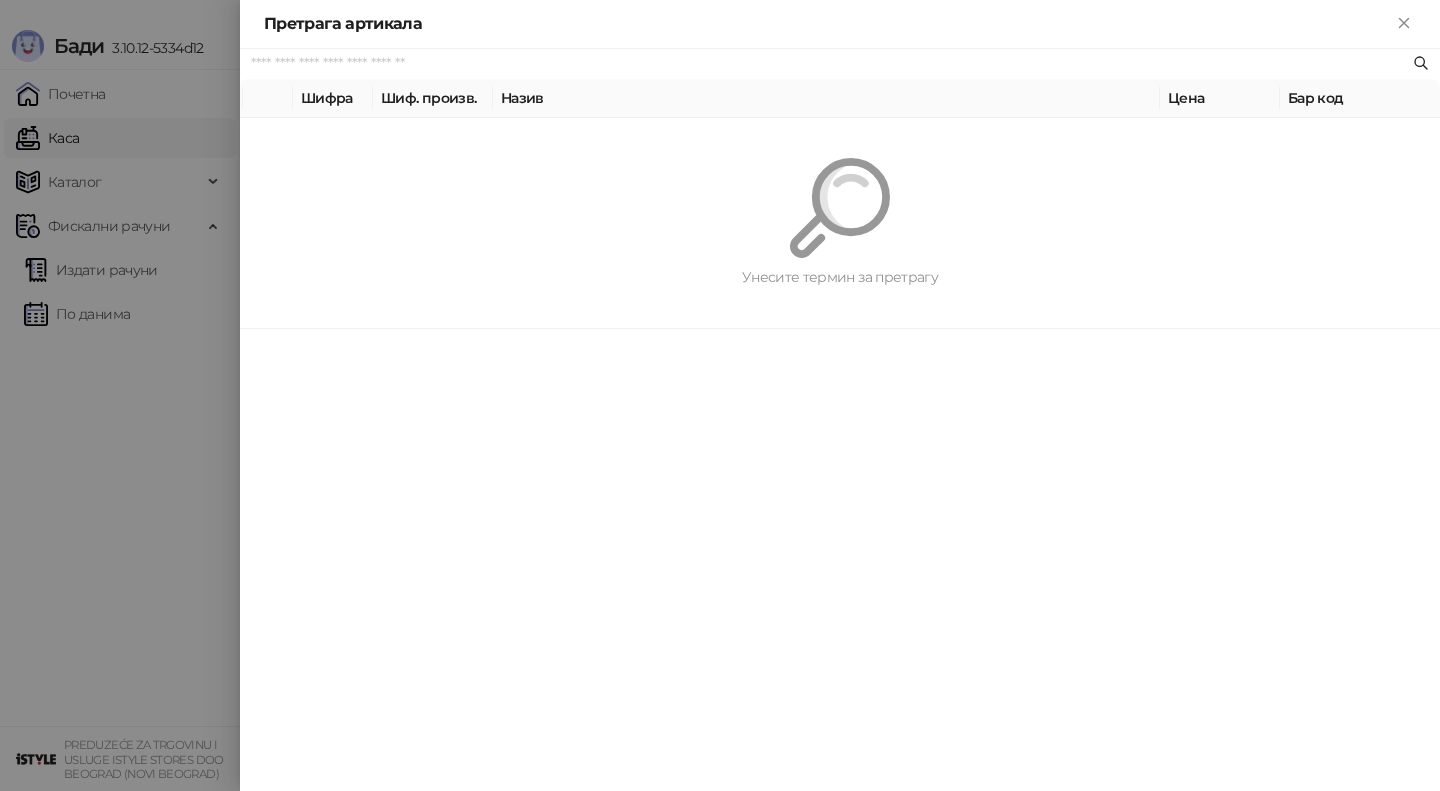 paste on "*********" 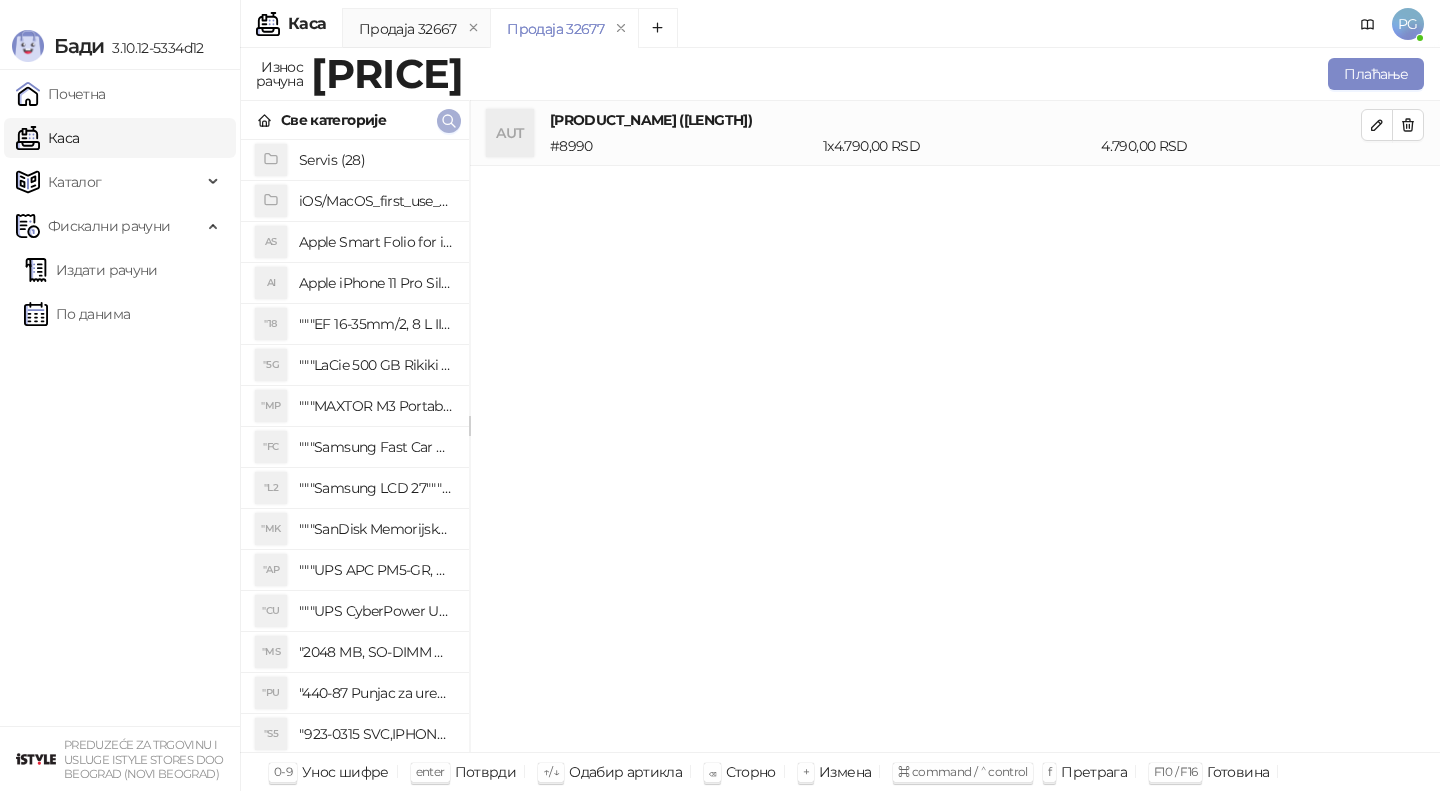 click 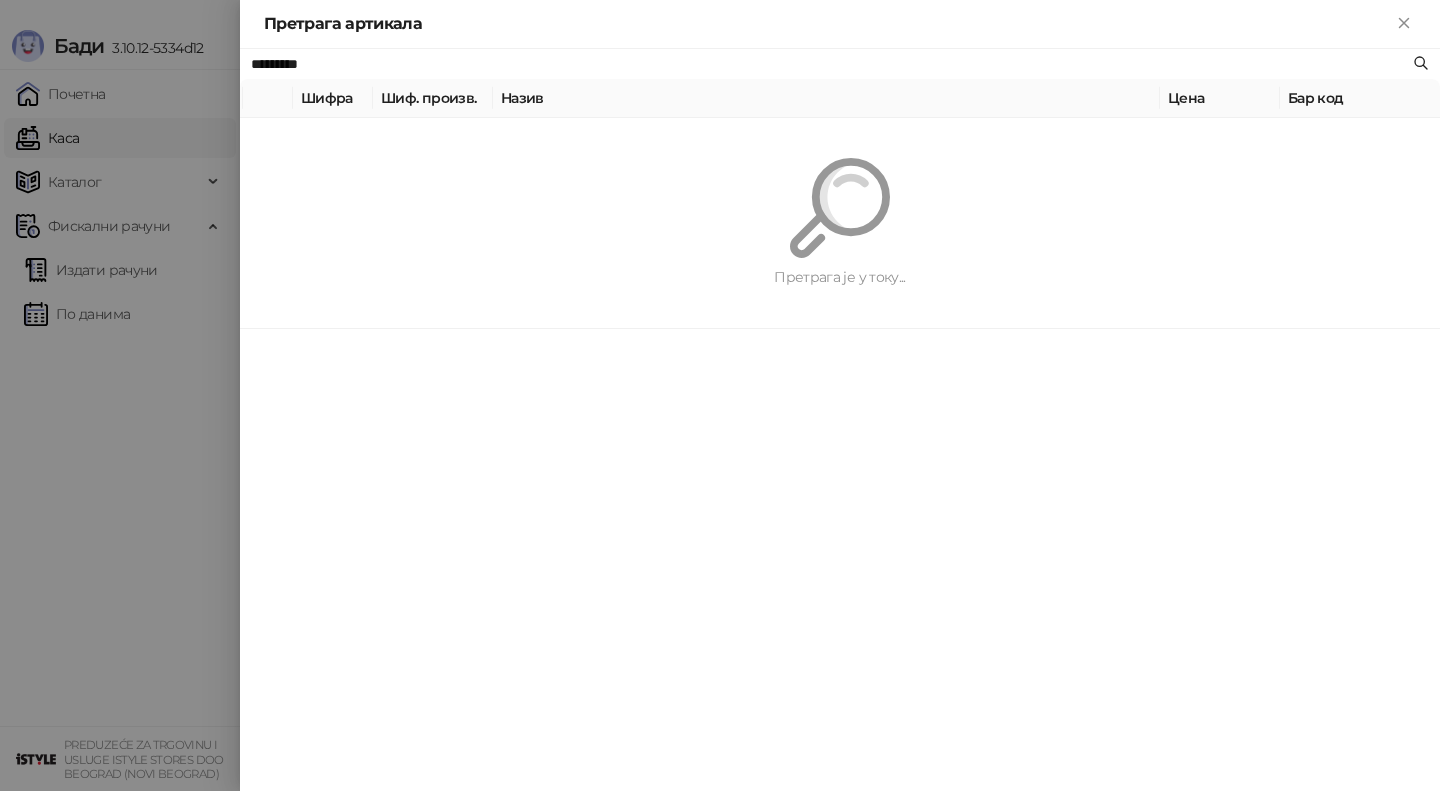 paste 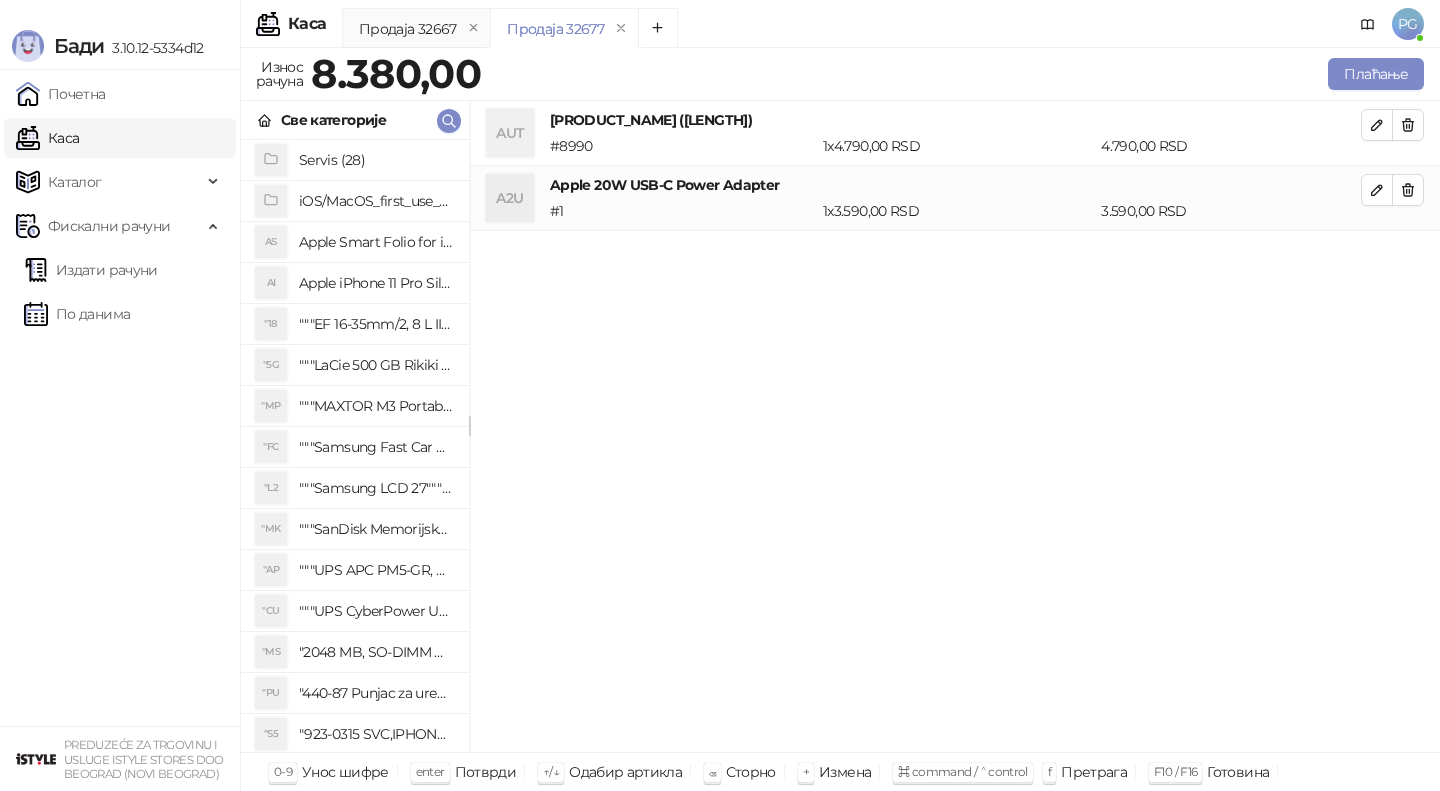 click on "Плаћање" at bounding box center (956, 74) 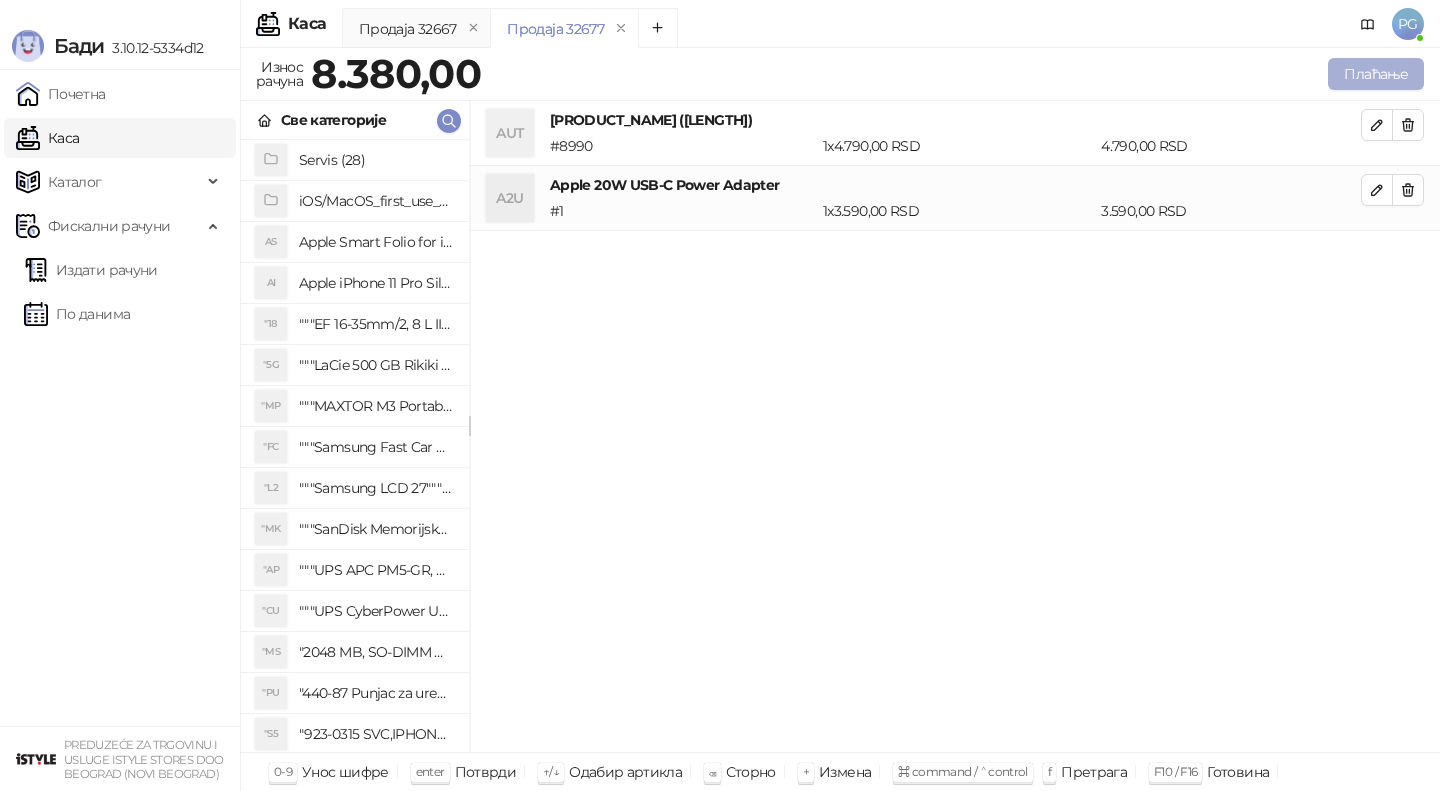 click on "Плаћање" at bounding box center [1376, 74] 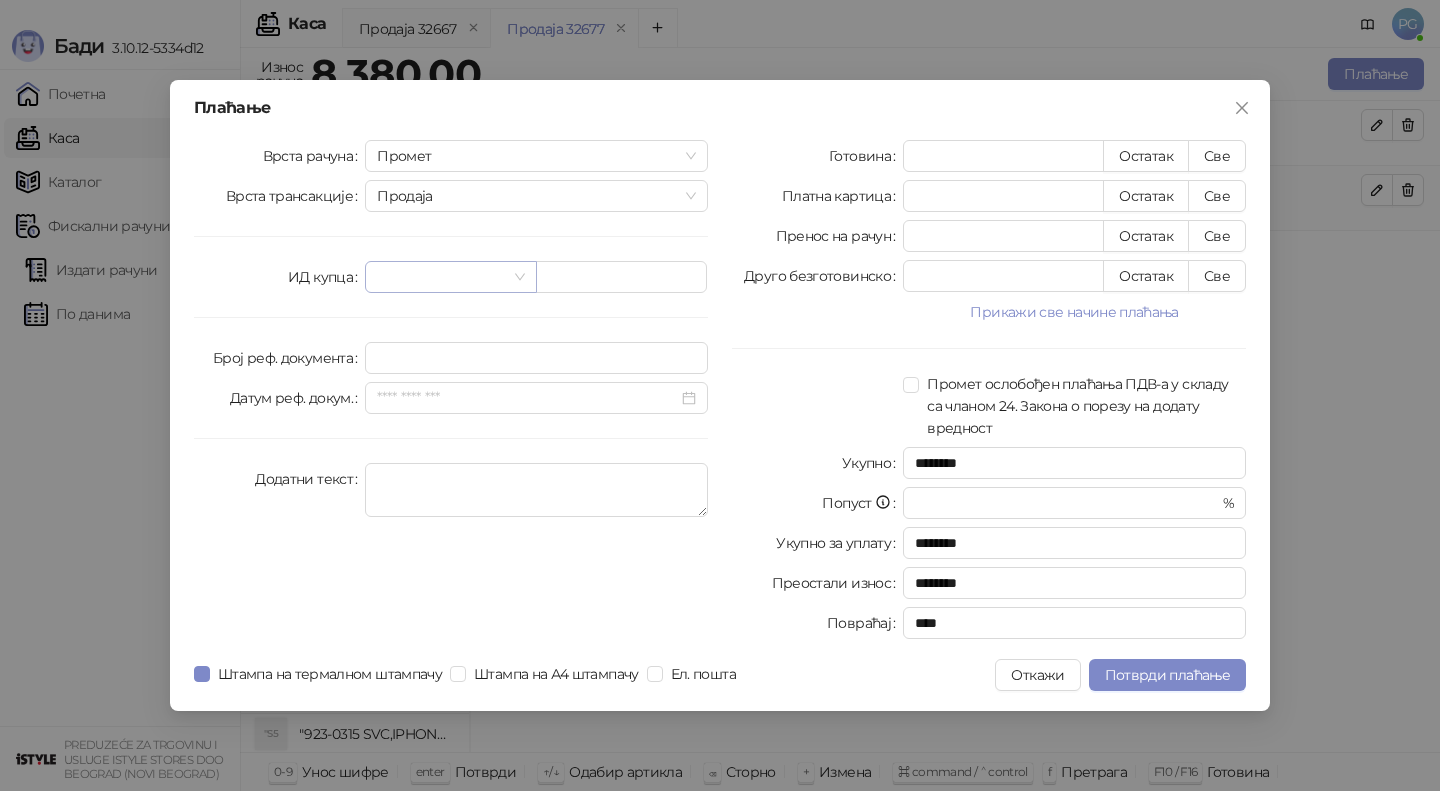 click at bounding box center [441, 277] 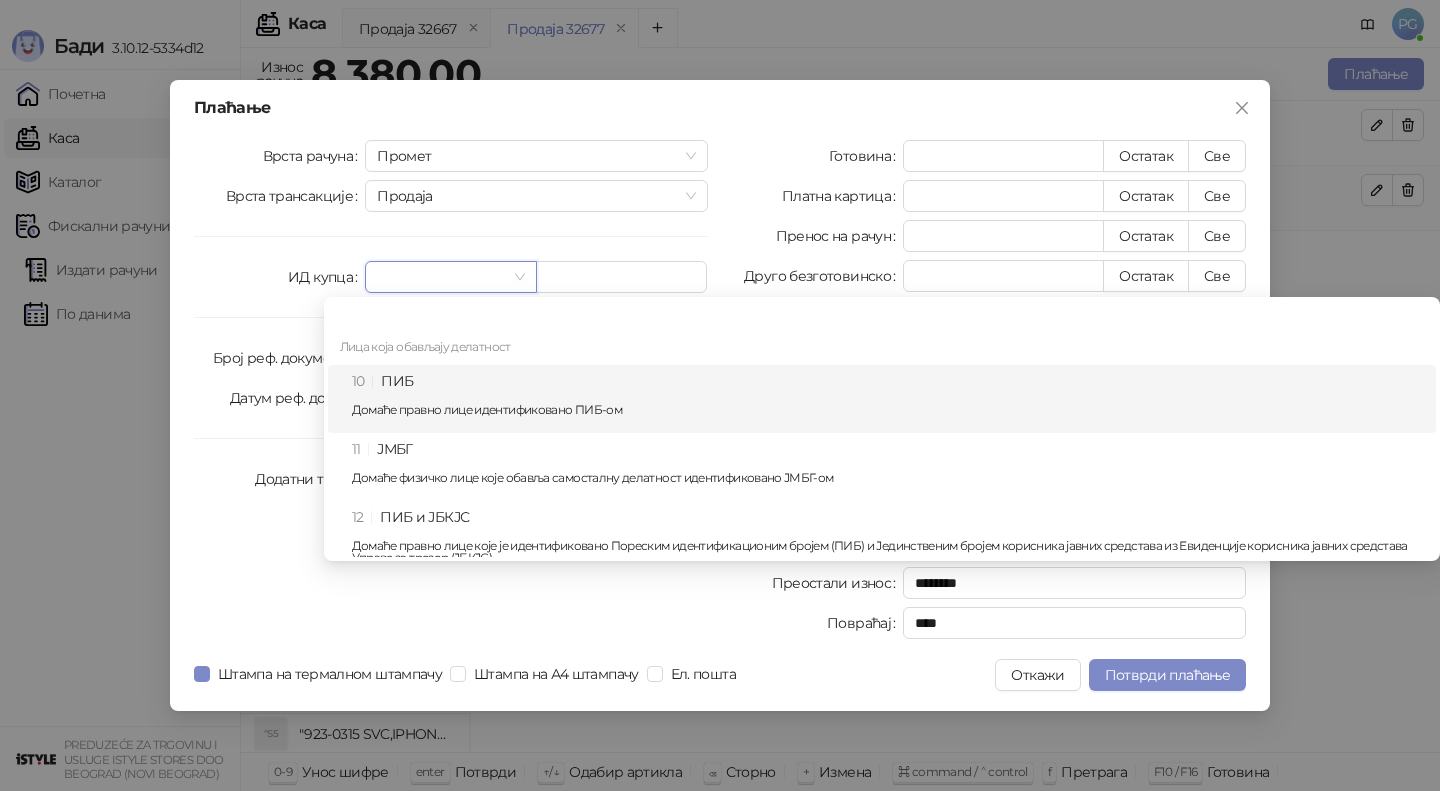 click on "10 ПИБ Домаће правно лице идентификовано ПИБ-ом" at bounding box center (888, 399) 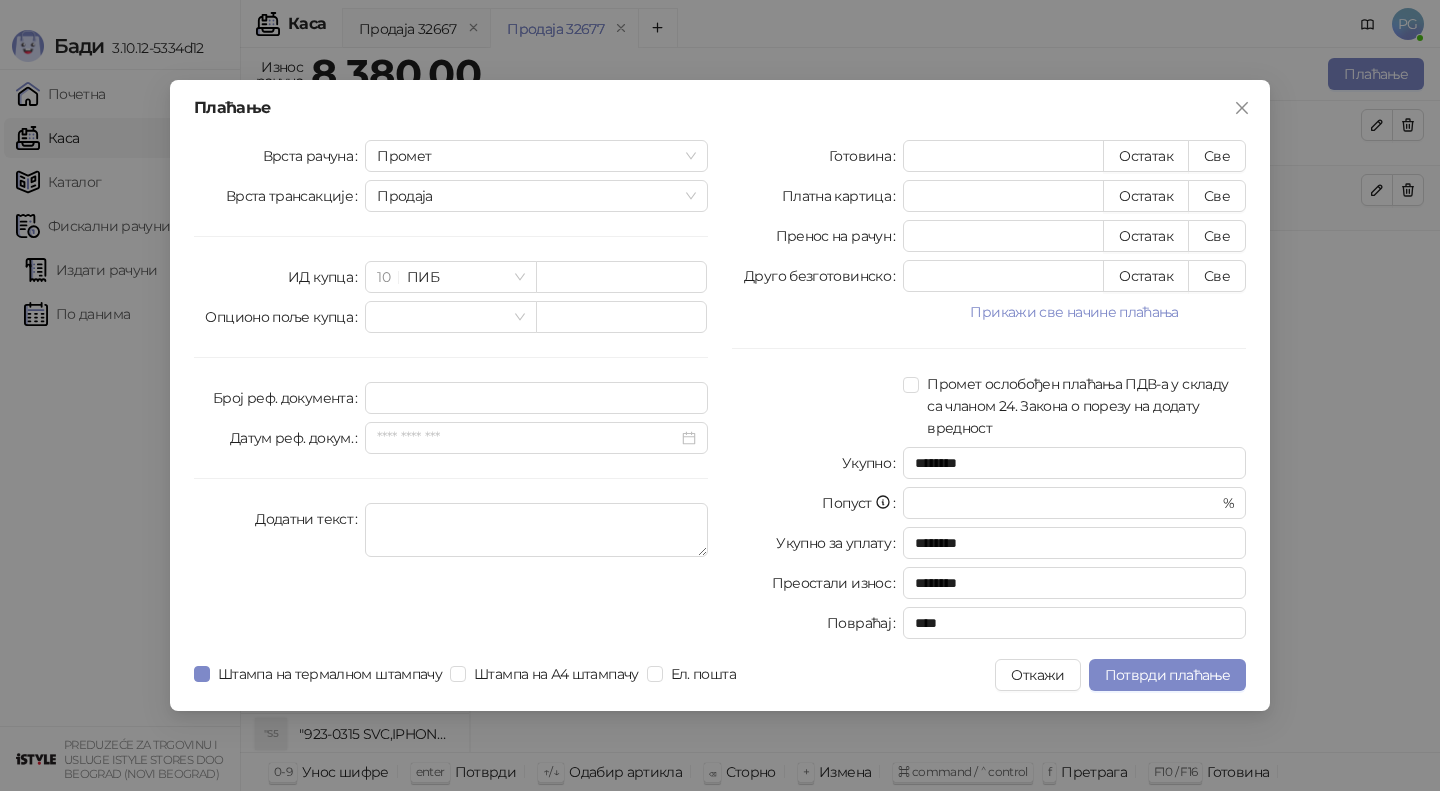 click on "Врста рачуна Промет Врста трансакције Продаја ИД купца 10 ПИБ Опционо поље купца Број реф. документа Датум реф. докум. Додатни текст" at bounding box center [451, 393] 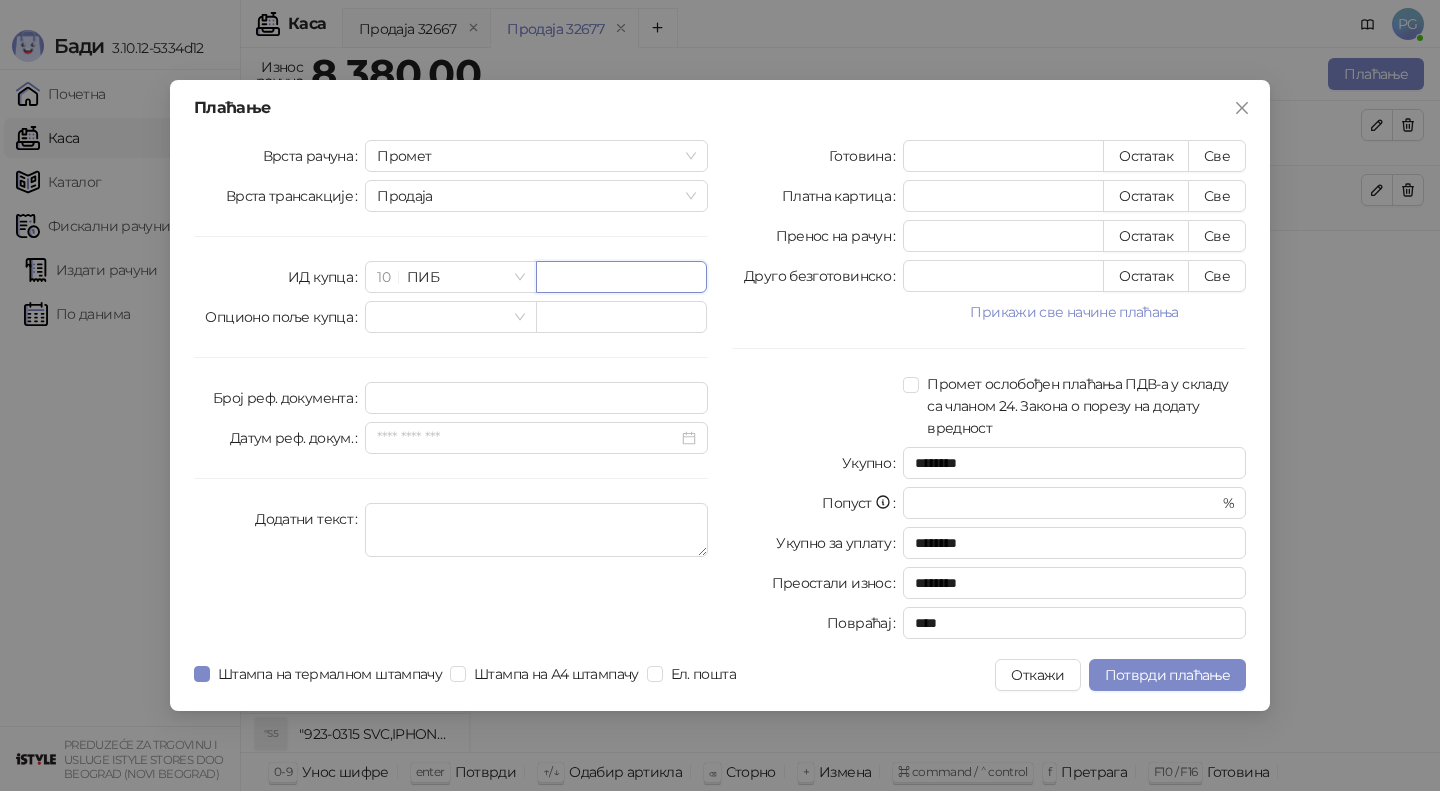 click at bounding box center (621, 277) 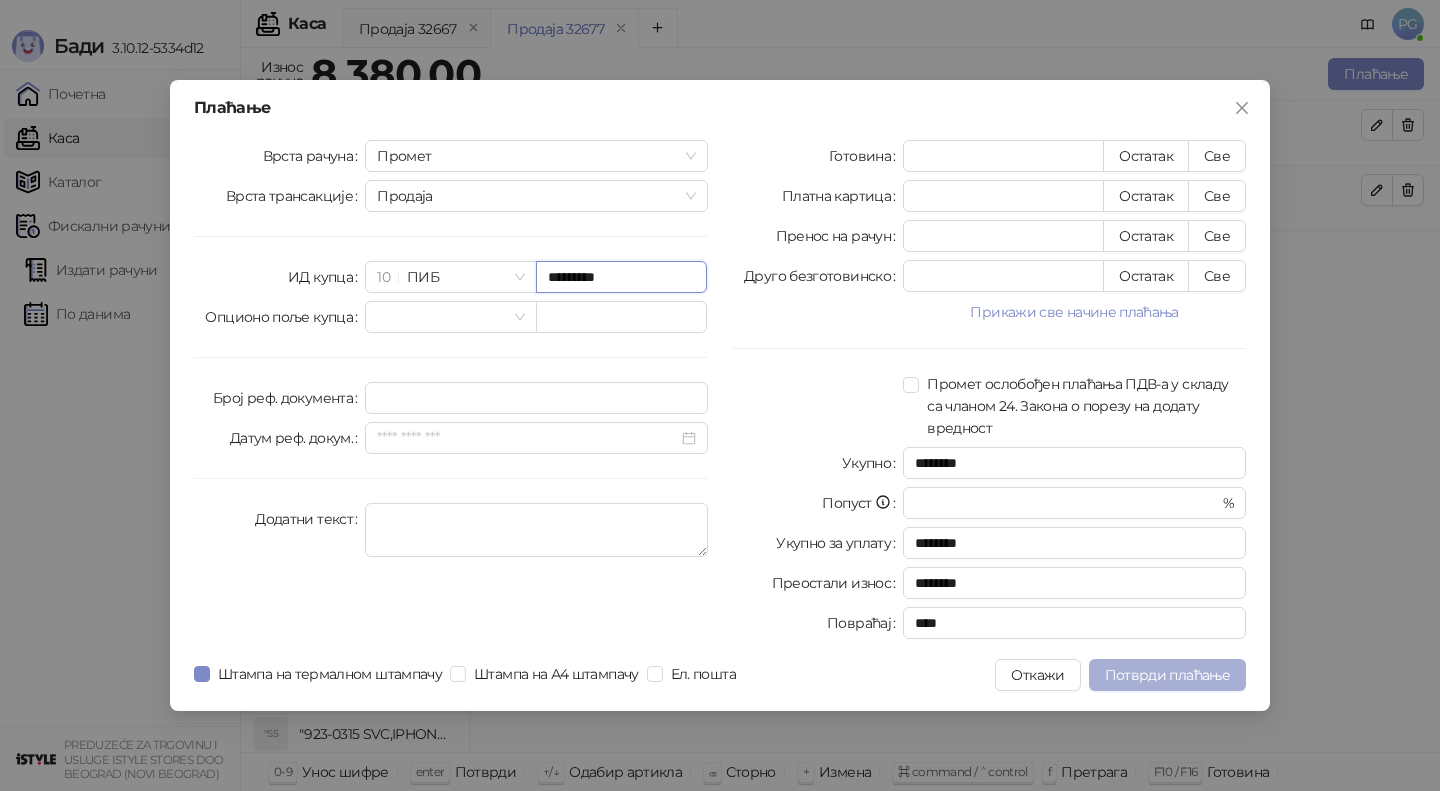 type on "*********" 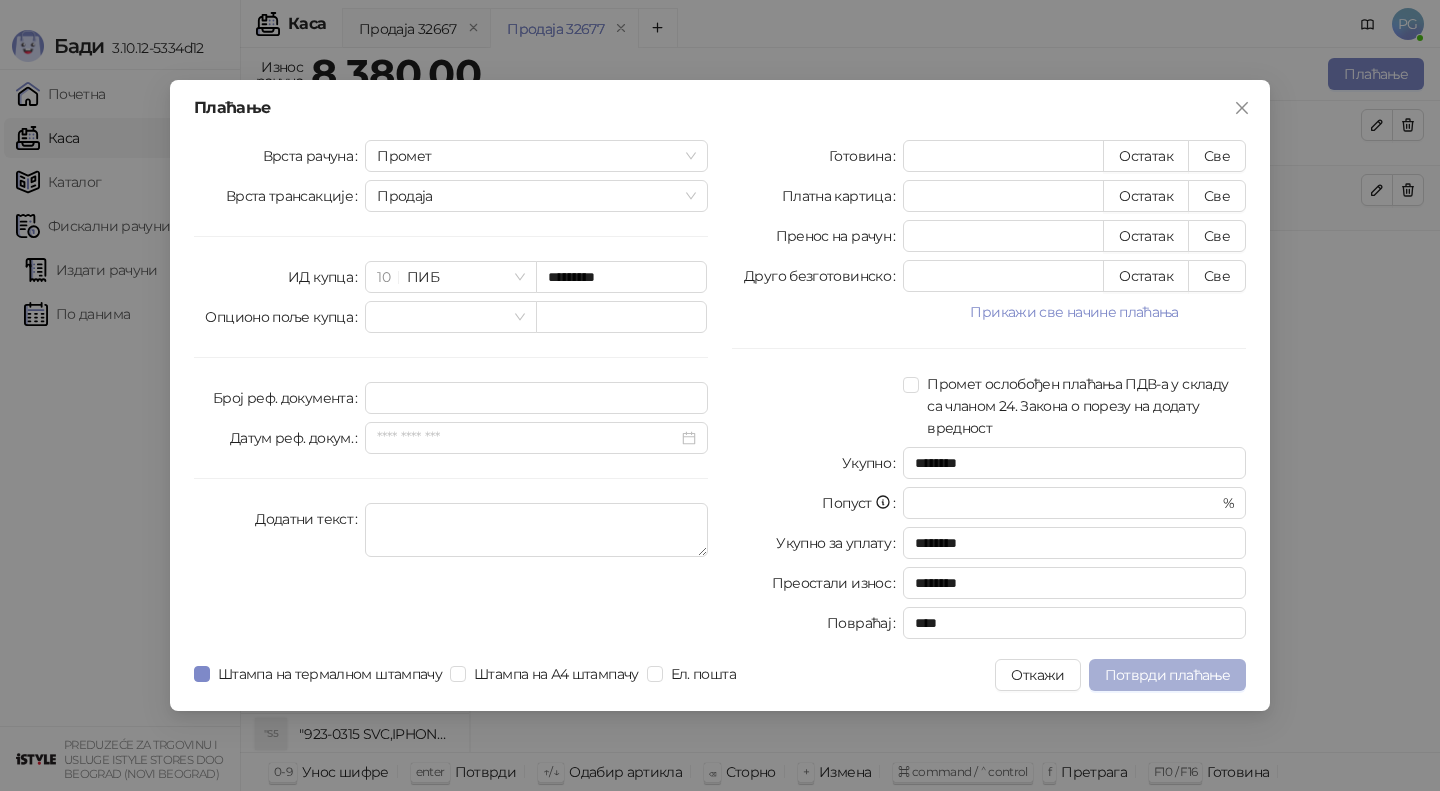 click on "Потврди плаћање" at bounding box center [1167, 675] 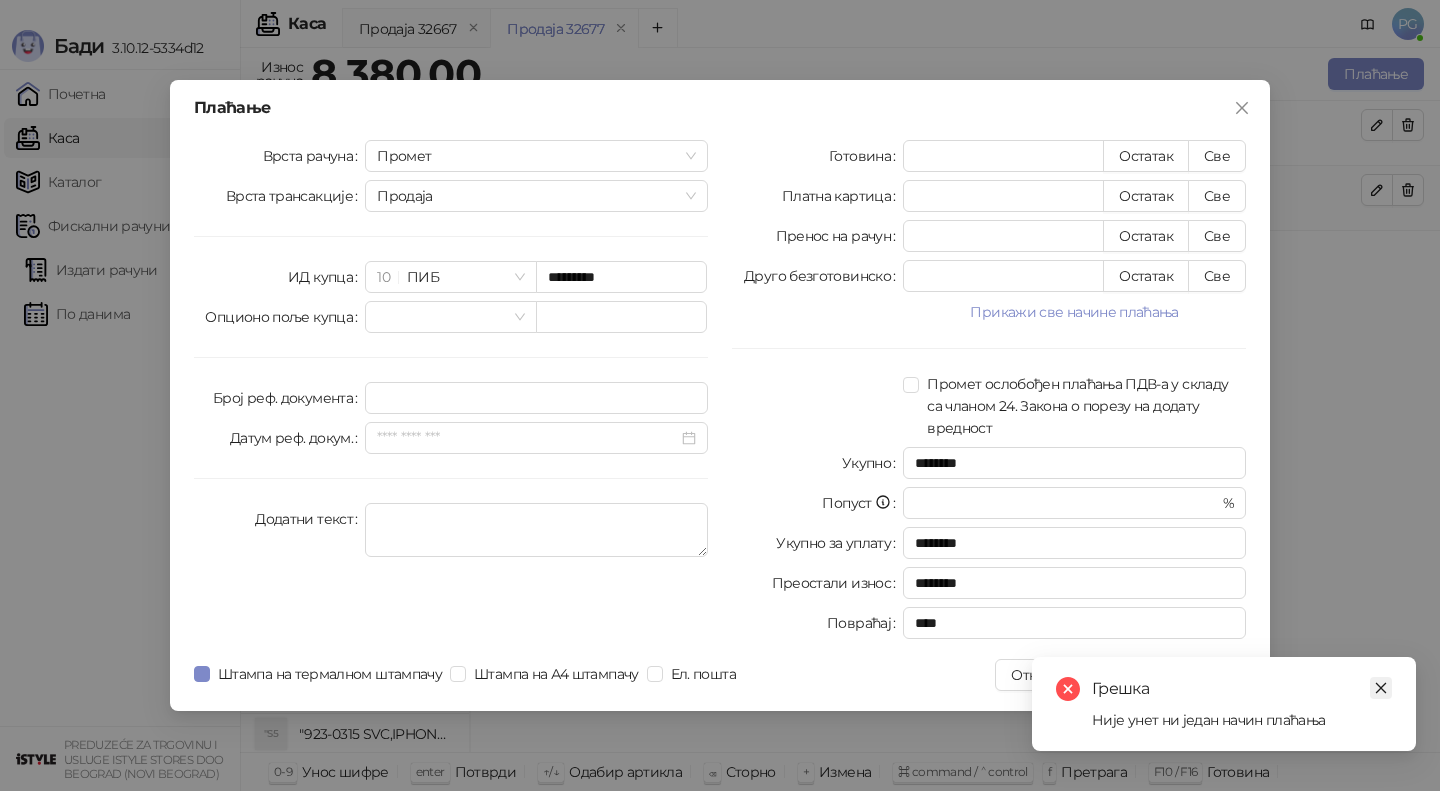 click 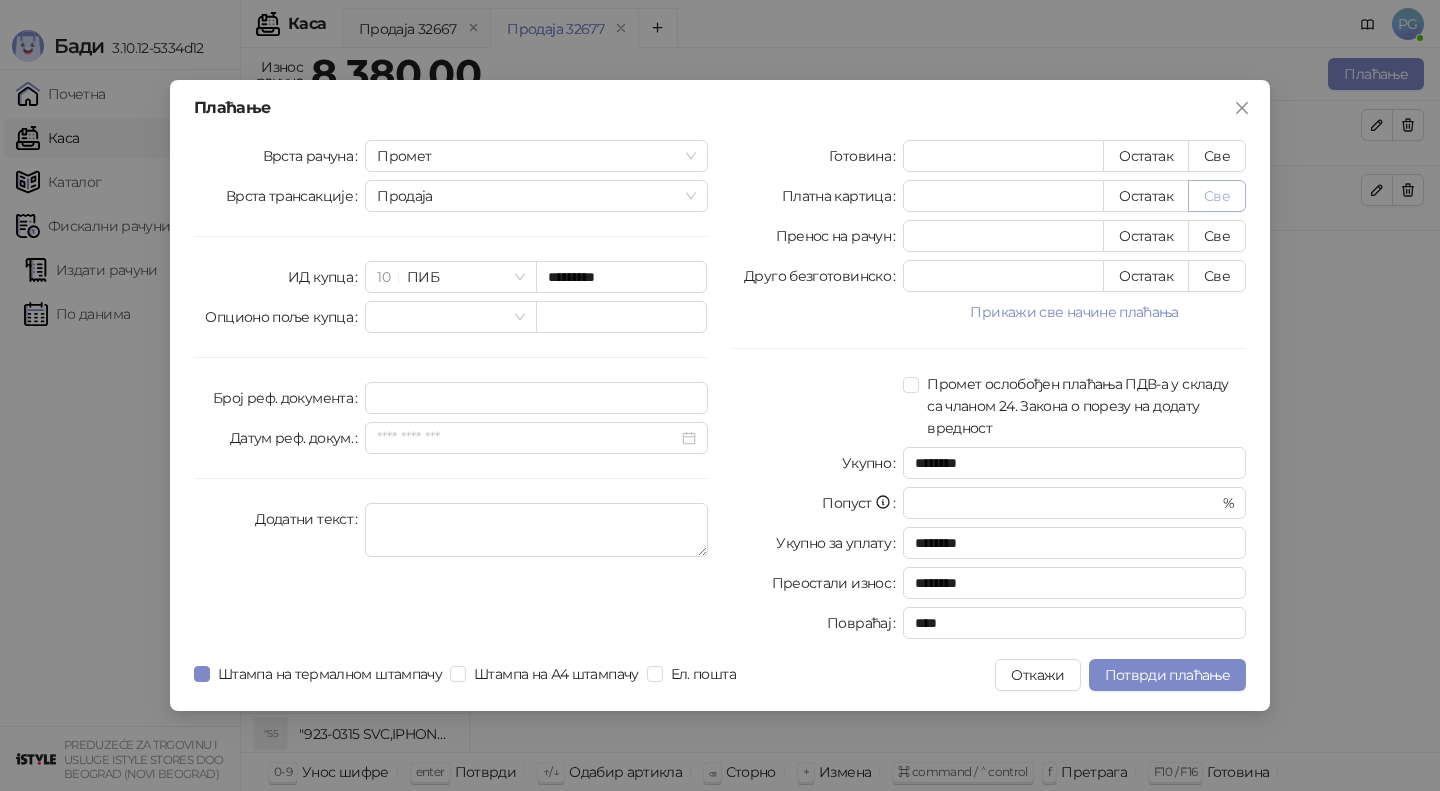 click on "Све" at bounding box center (1217, 196) 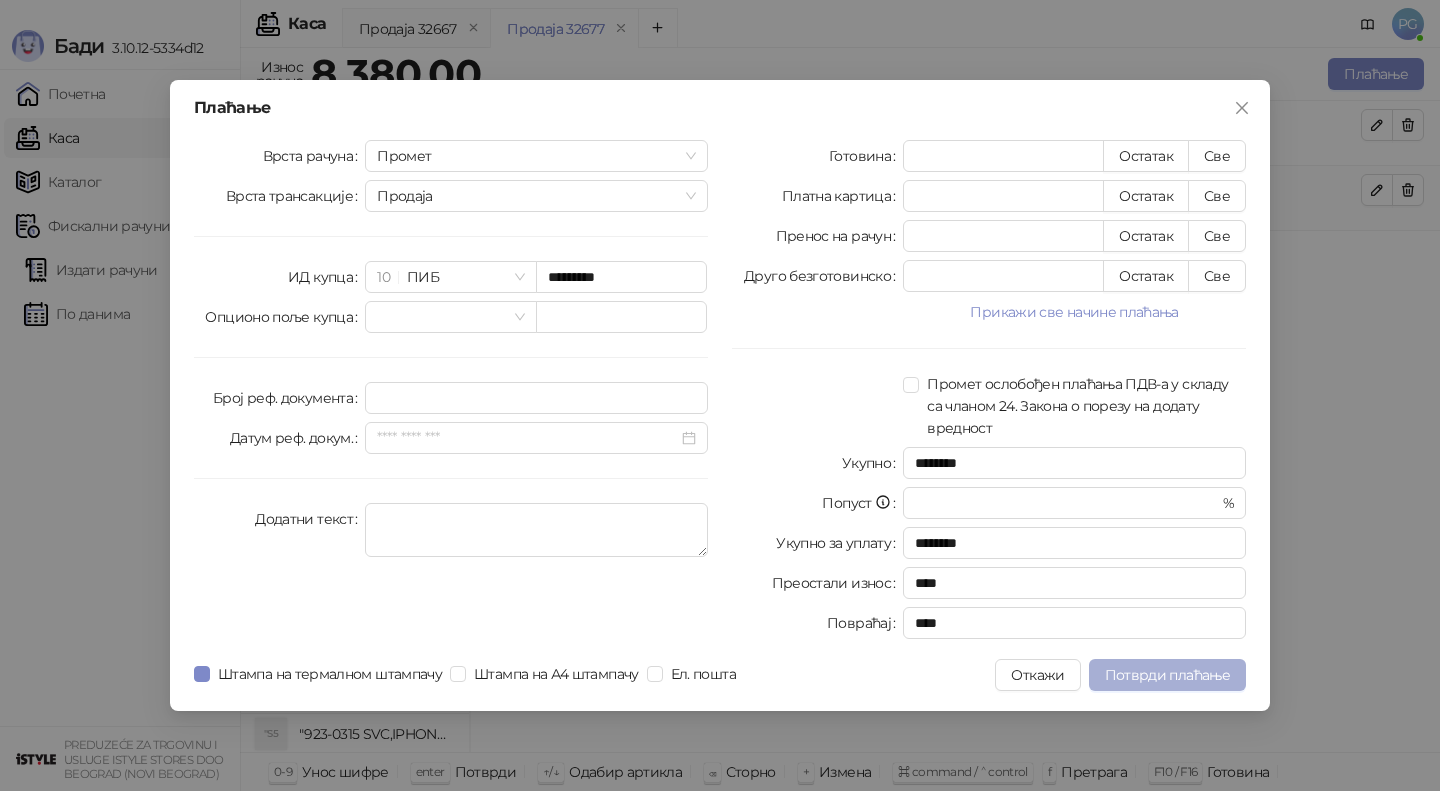 click on "Потврди плаћање" at bounding box center [1167, 675] 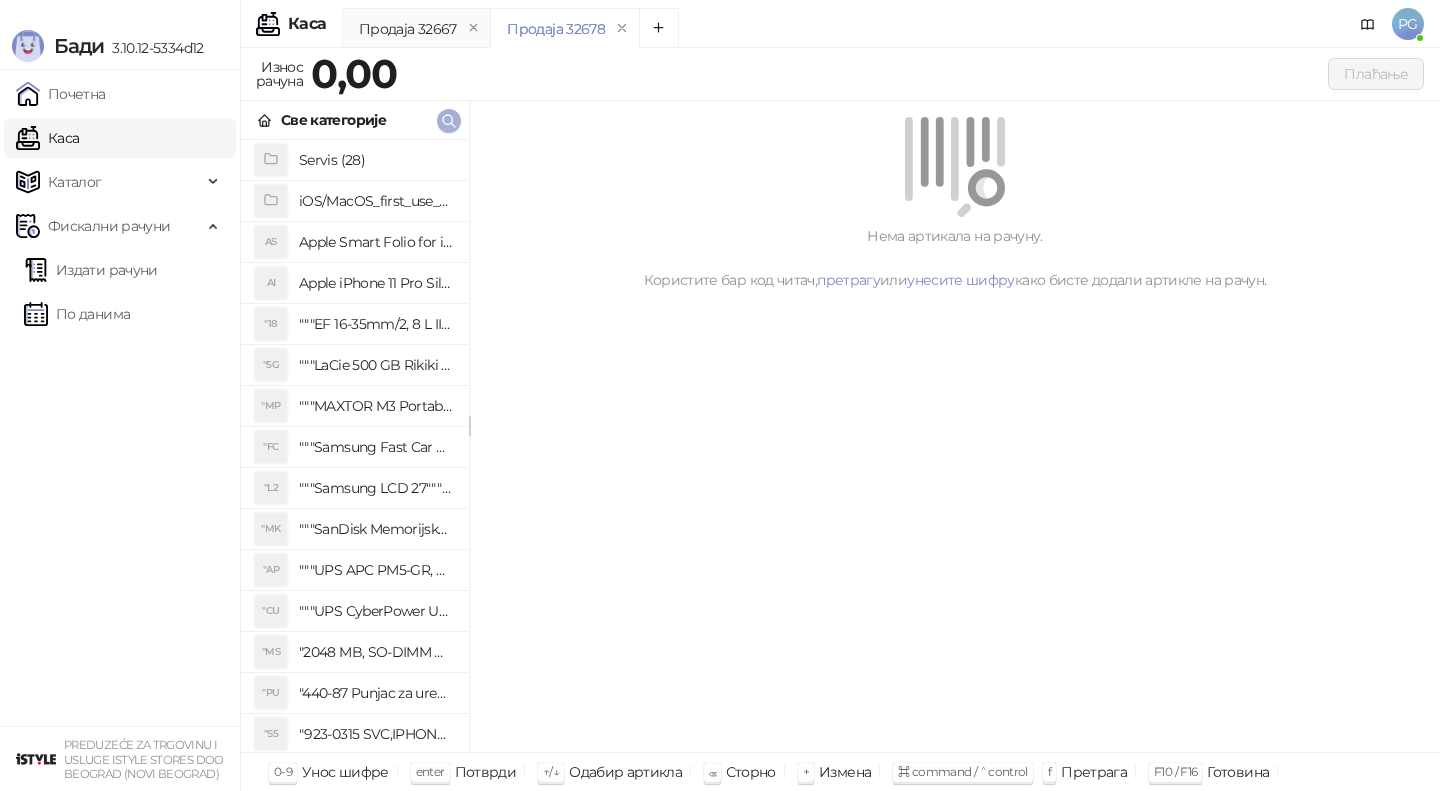 click 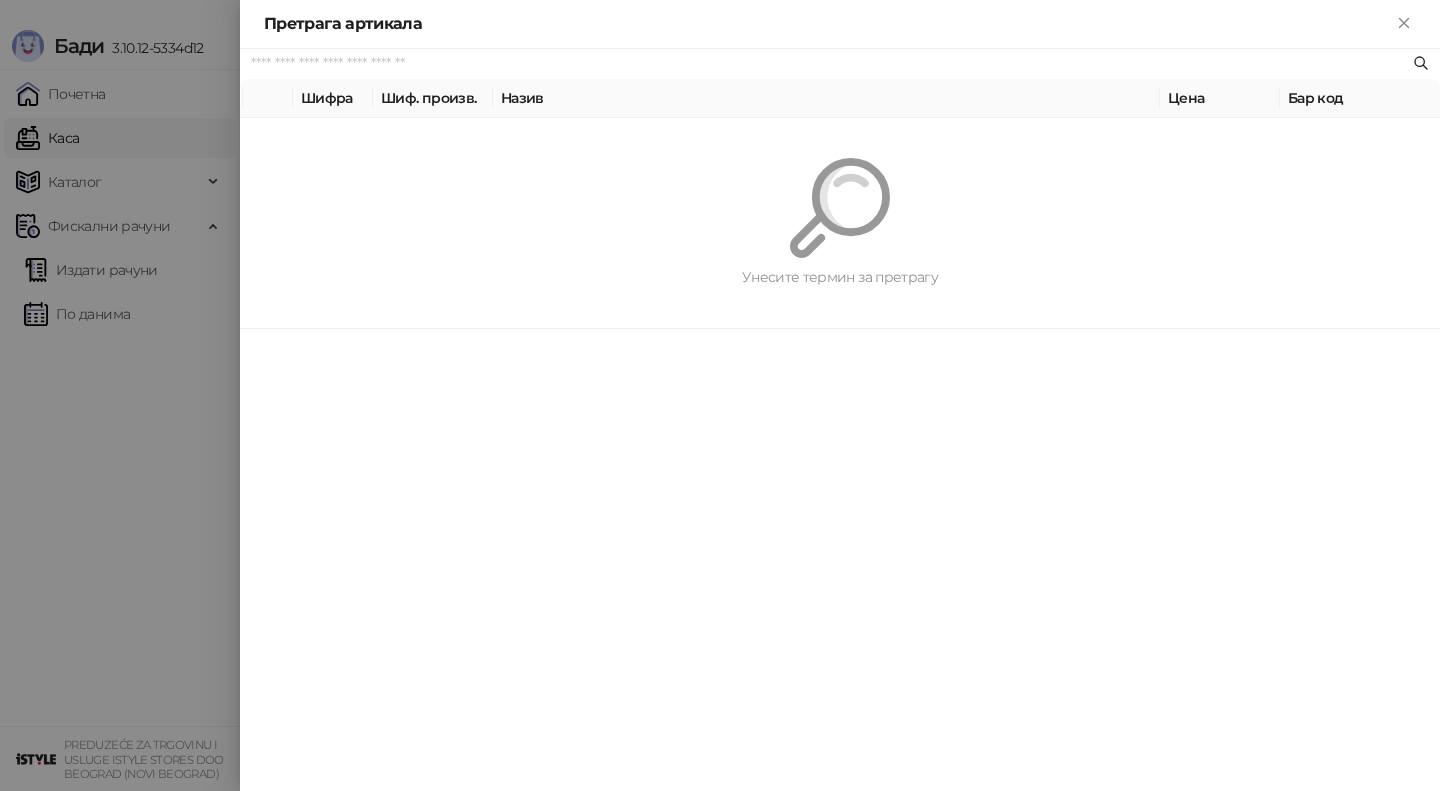 paste on "*********" 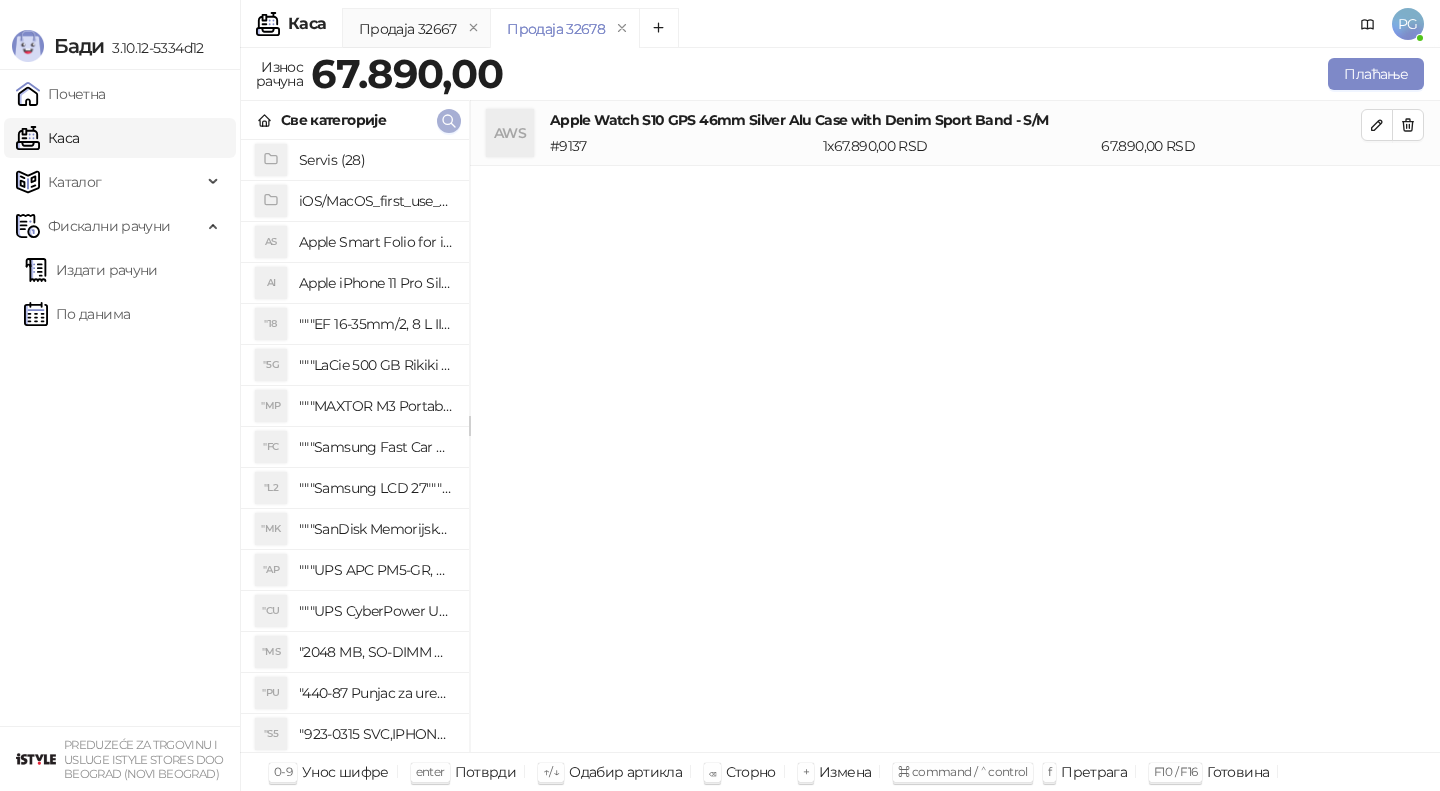 click 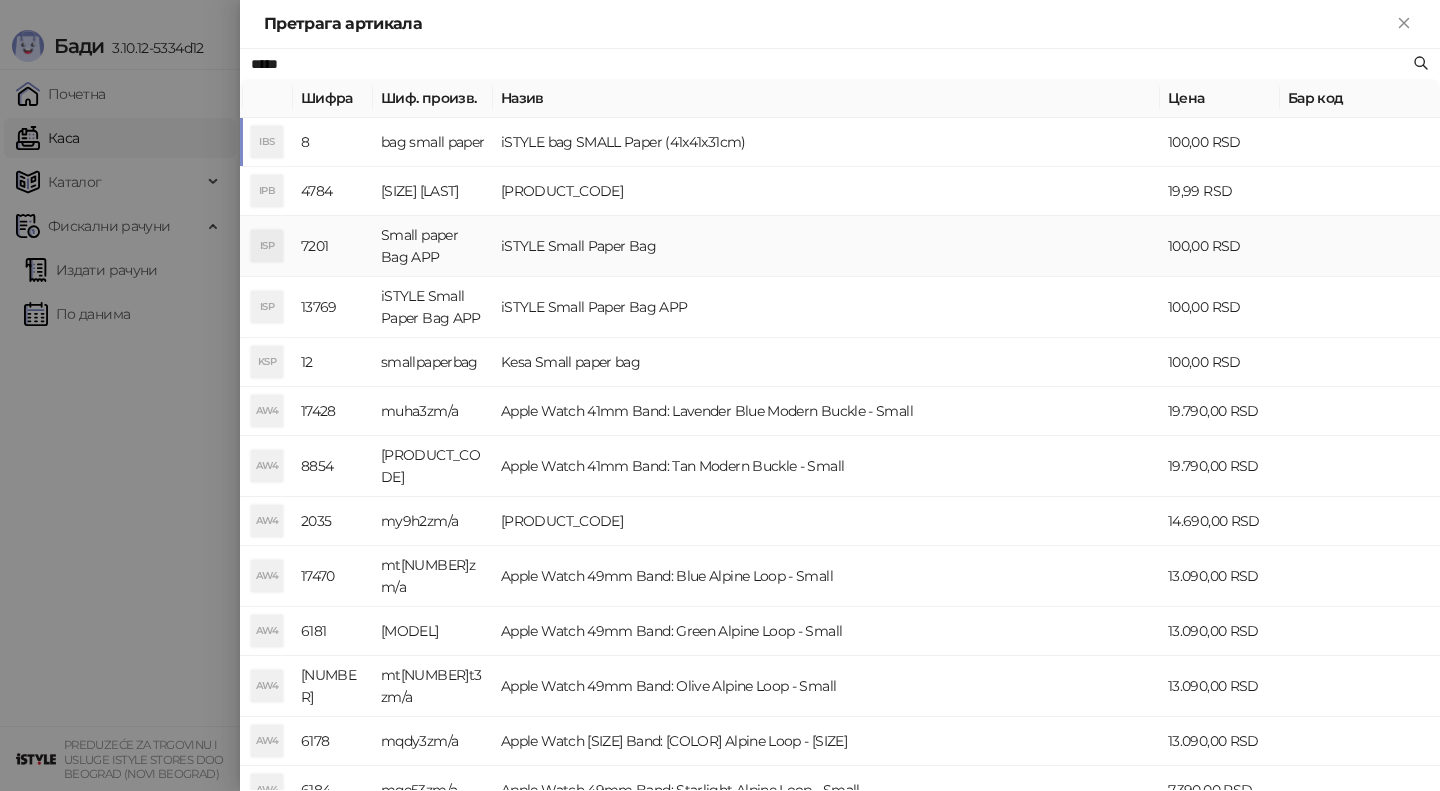 type on "*****" 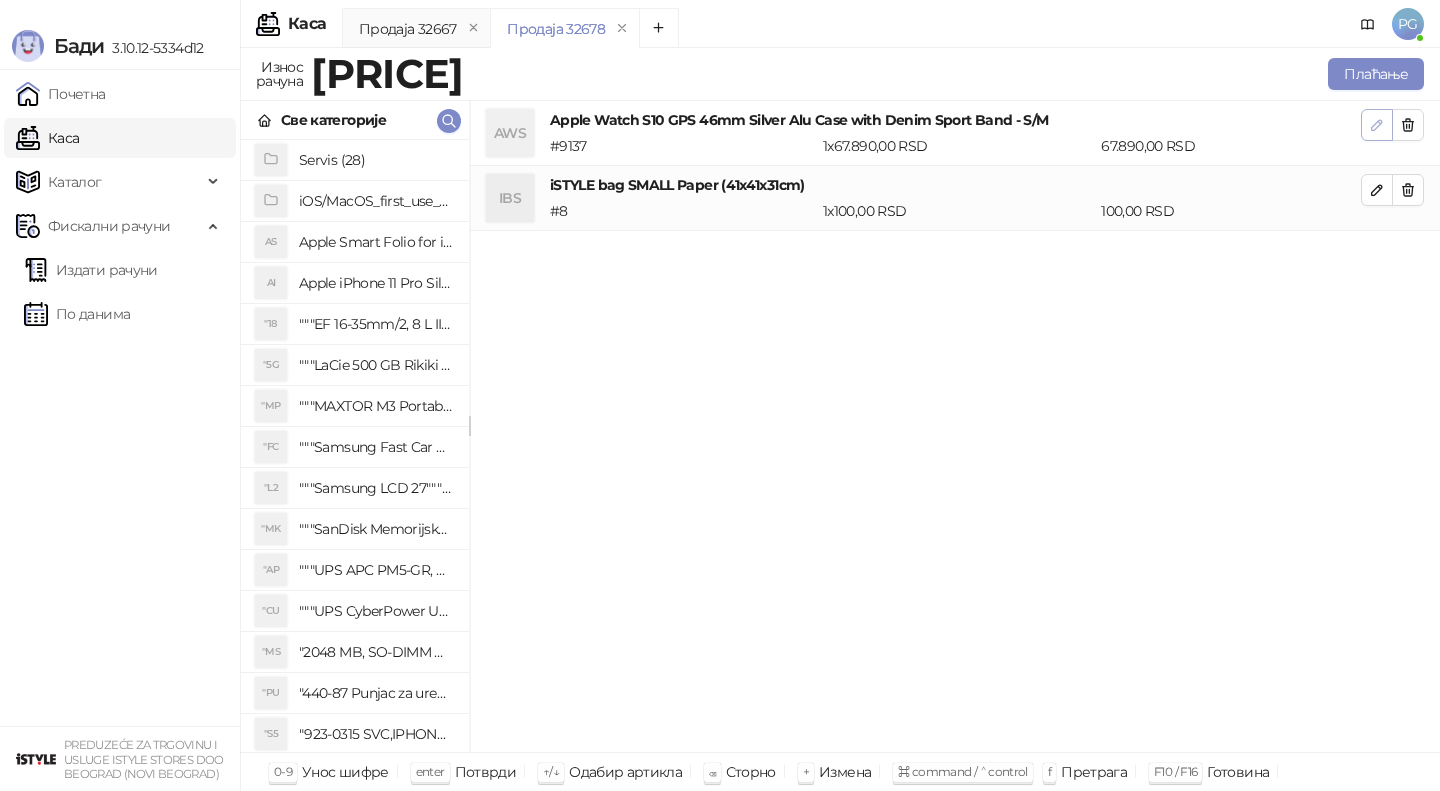 click 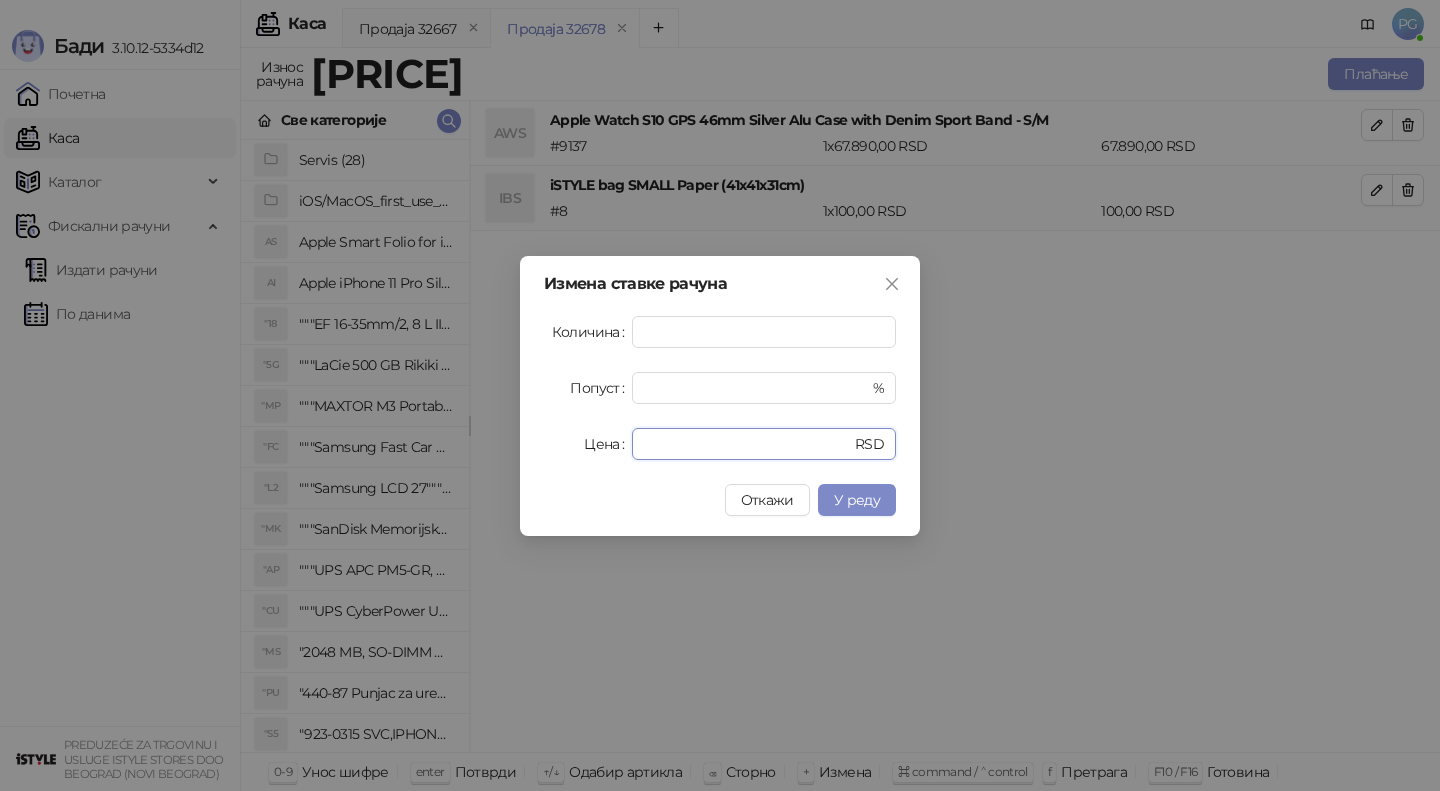 drag, startPoint x: 726, startPoint y: 443, endPoint x: 450, endPoint y: 443, distance: 276 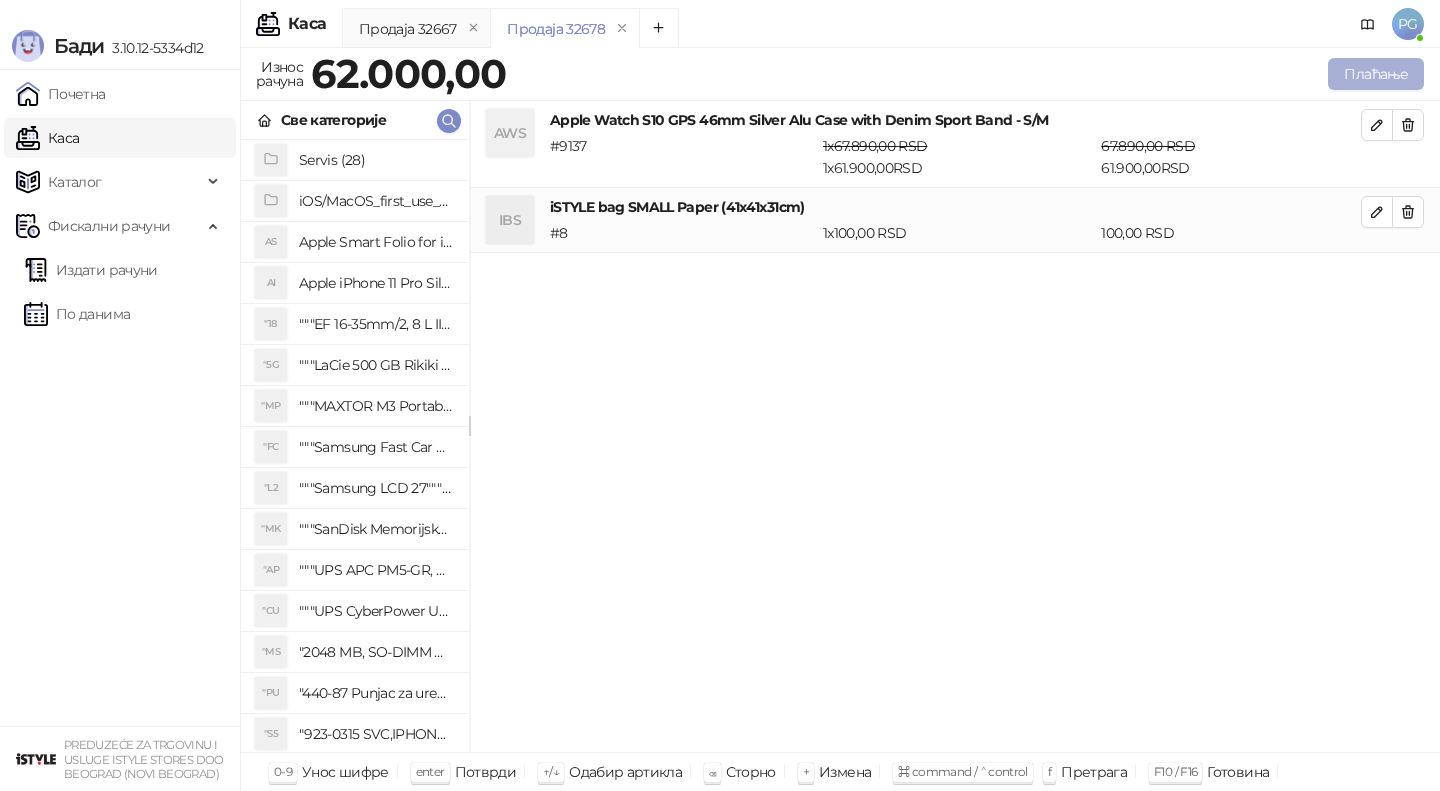 click on "Плаћање" at bounding box center [1376, 74] 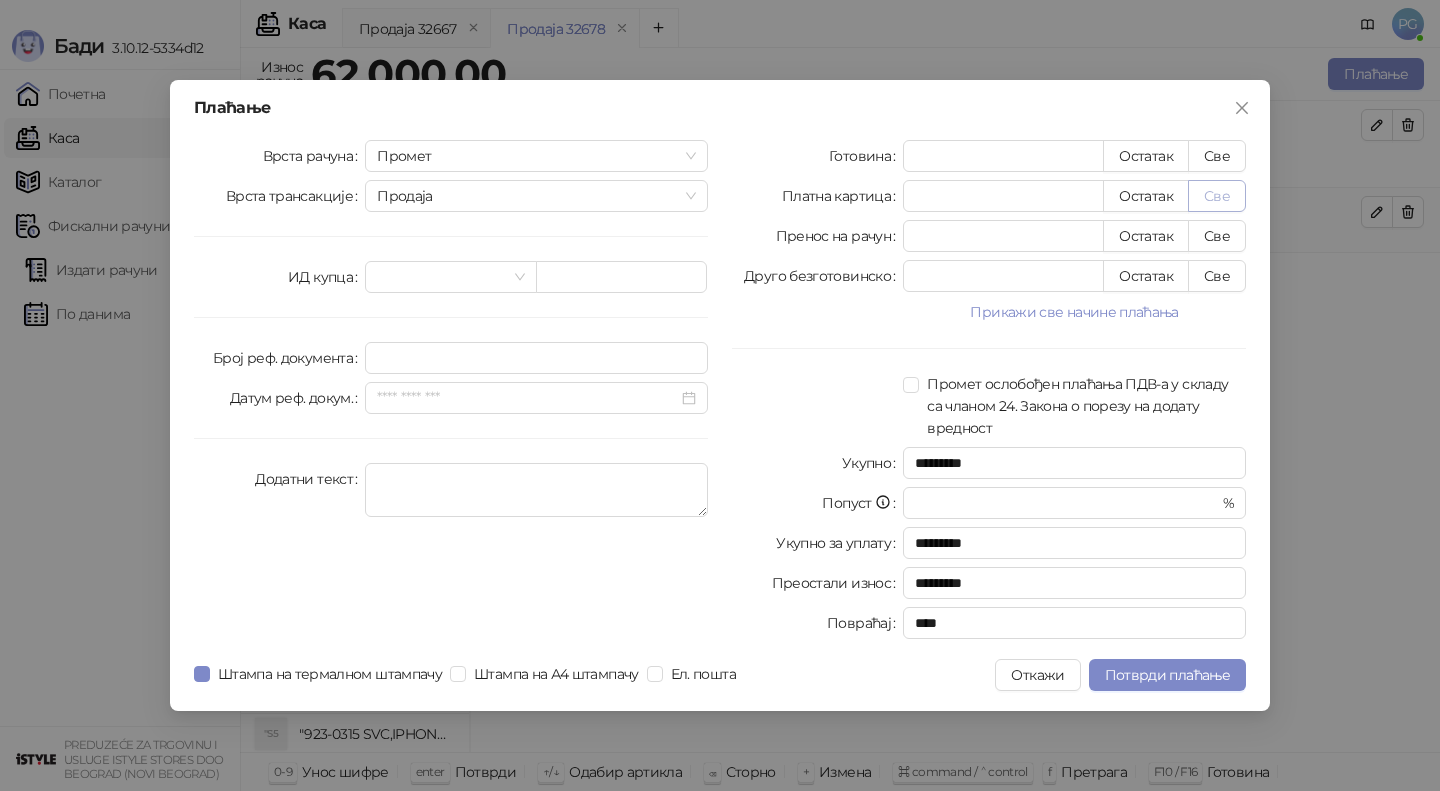 click on "Све" at bounding box center [1217, 196] 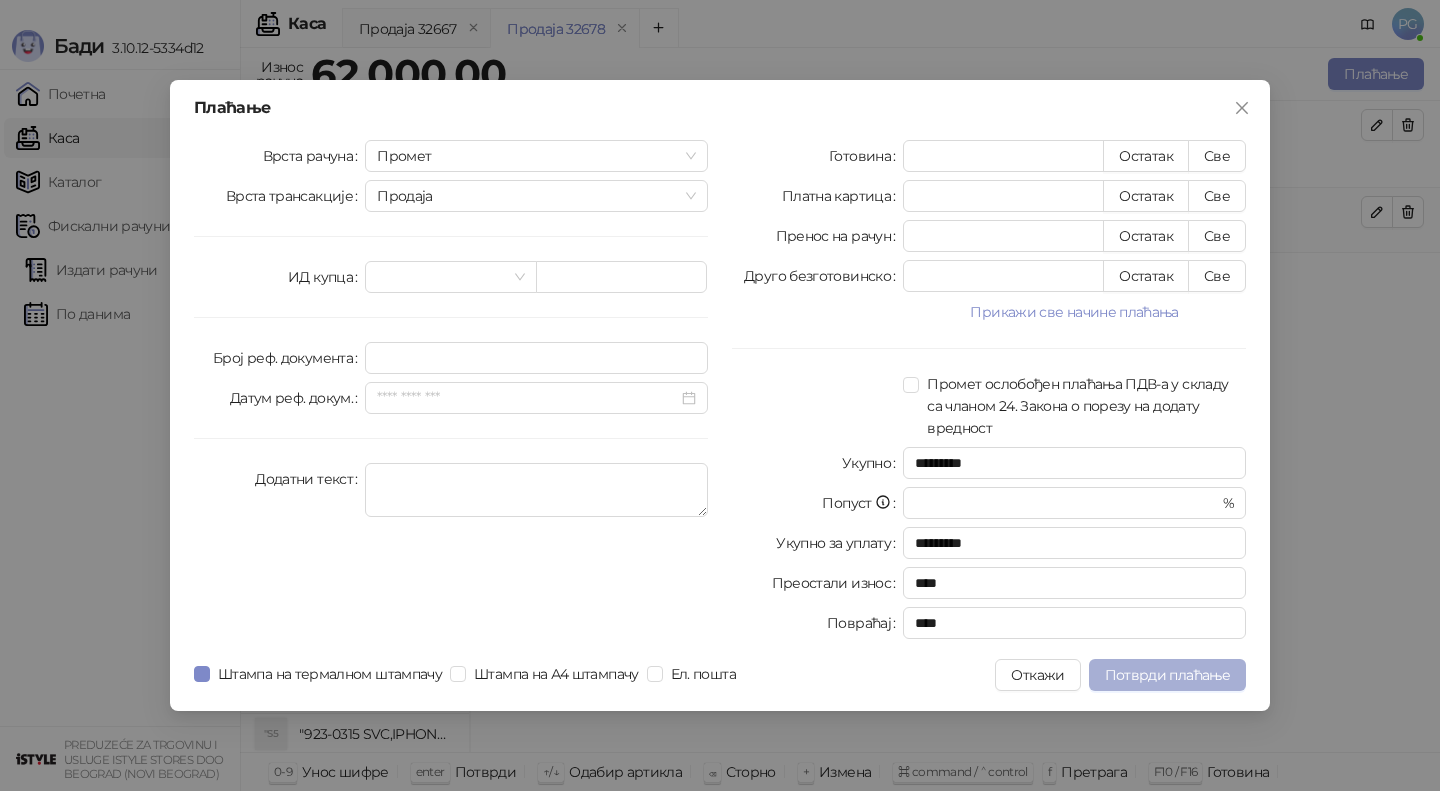 click on "Потврди плаћање" at bounding box center [1167, 675] 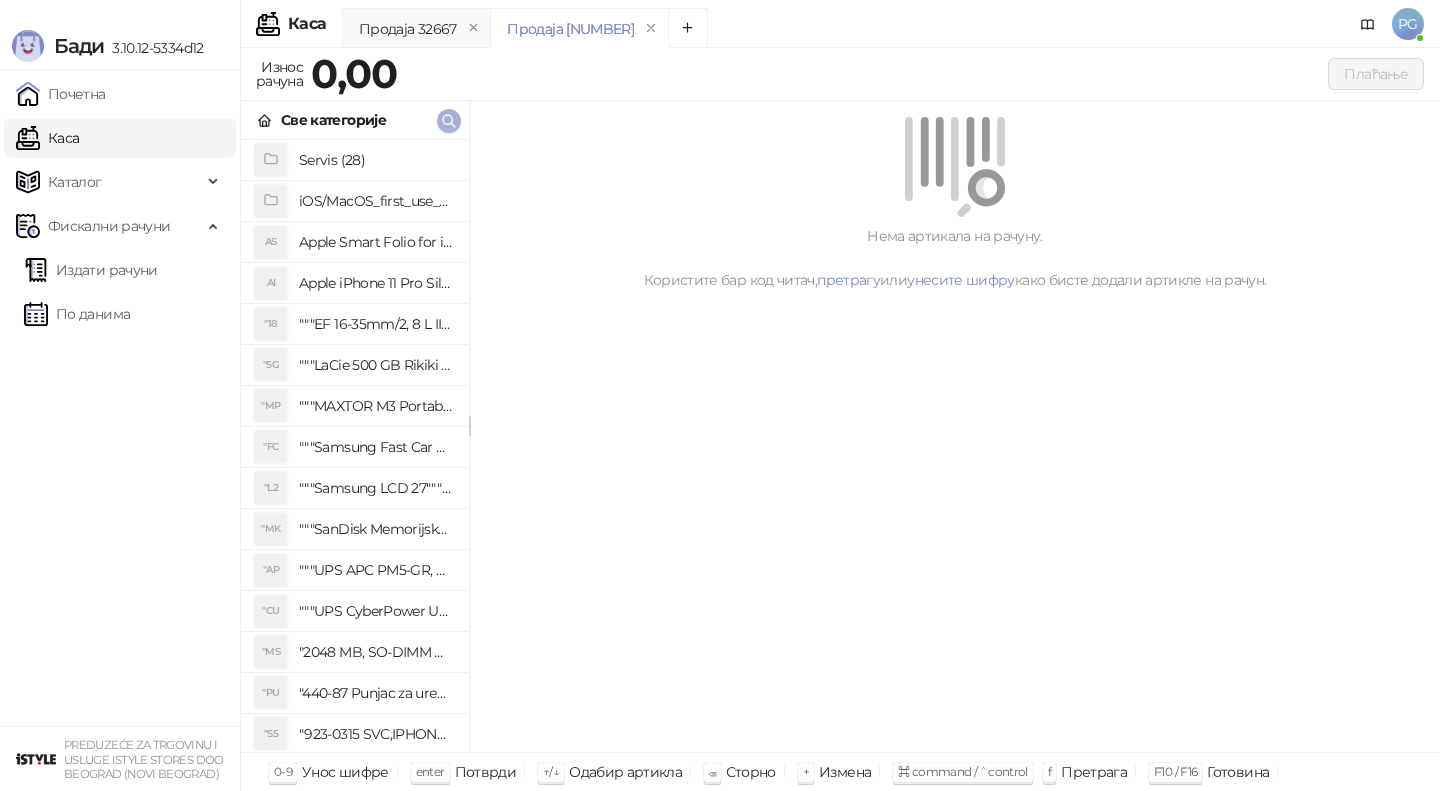 click 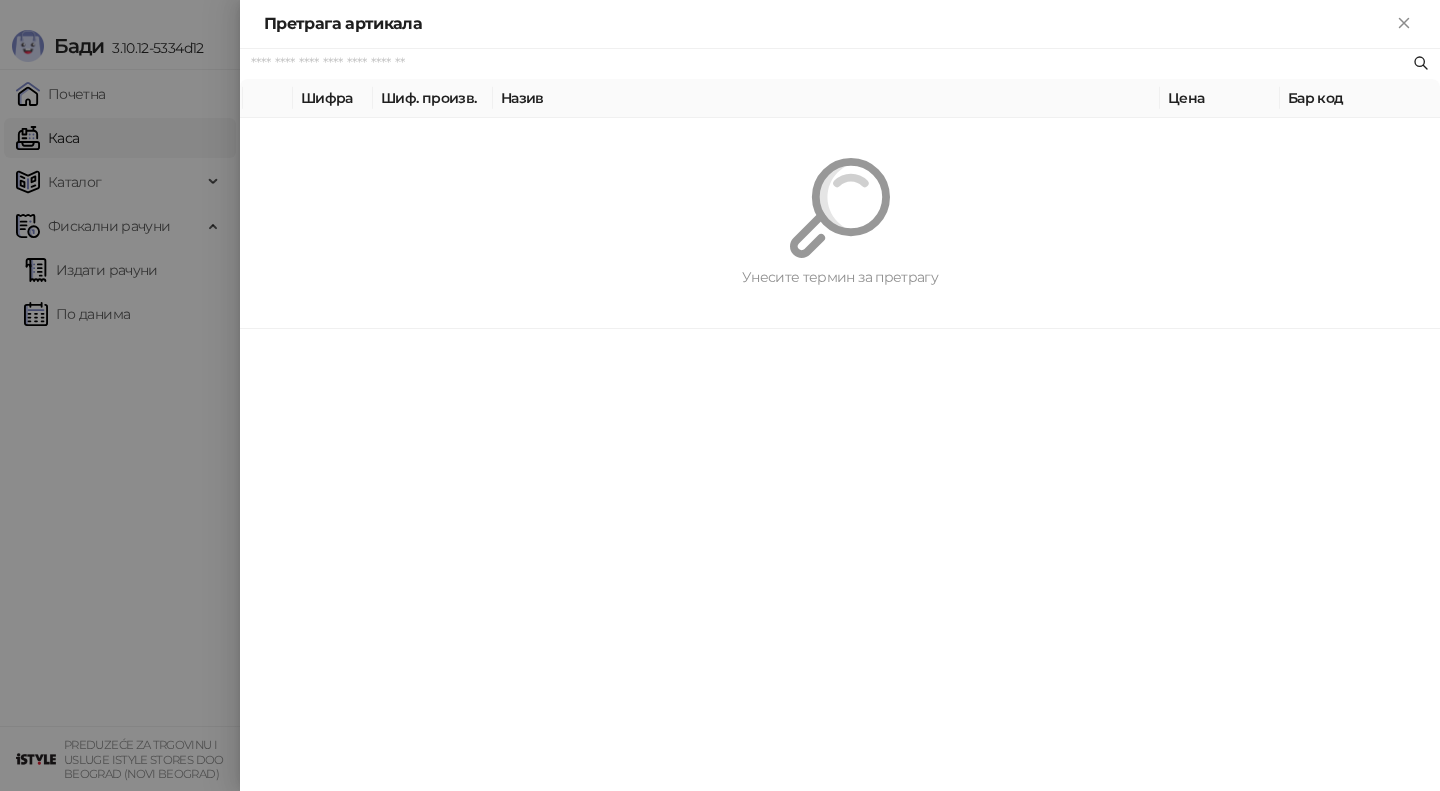 paste on "*********" 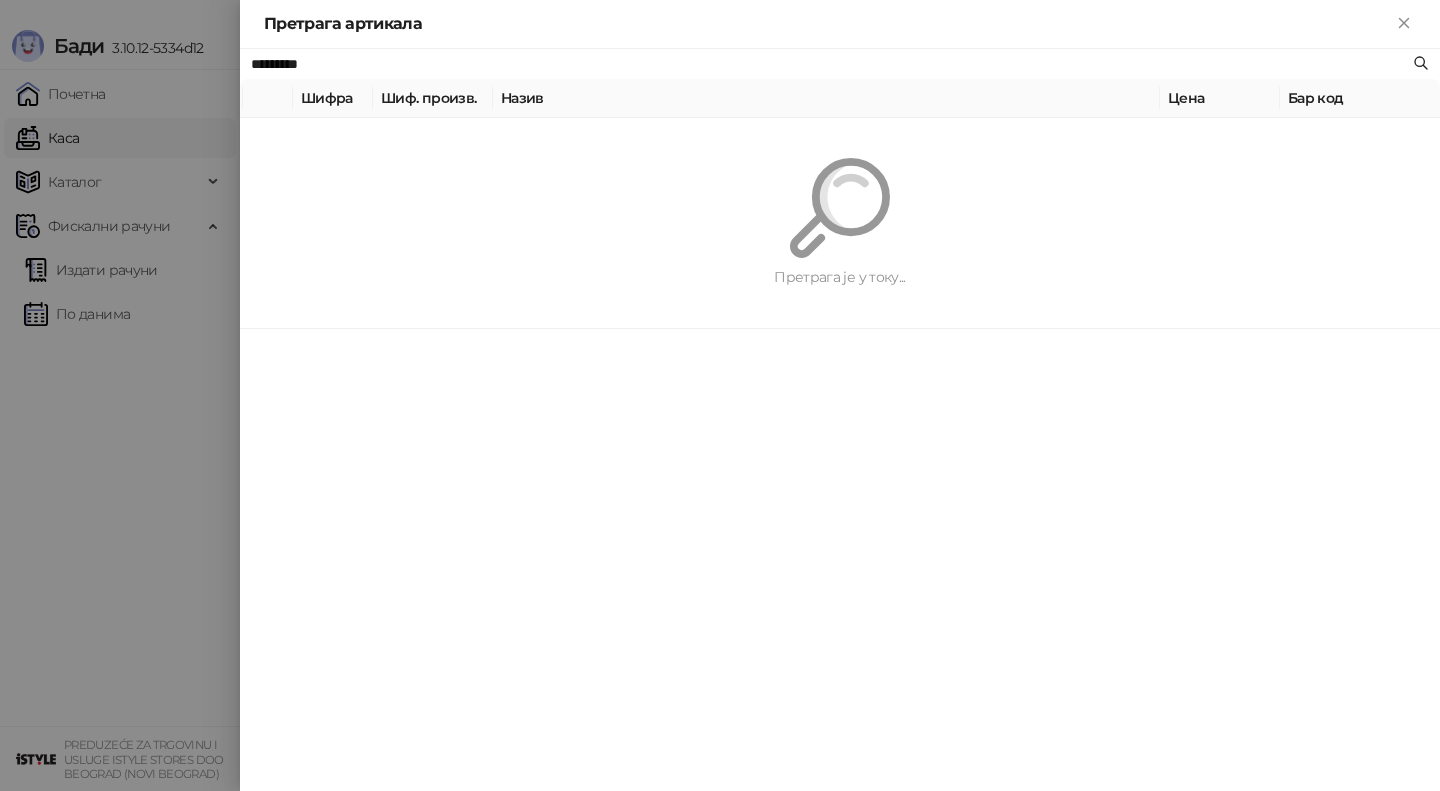 type on "*********" 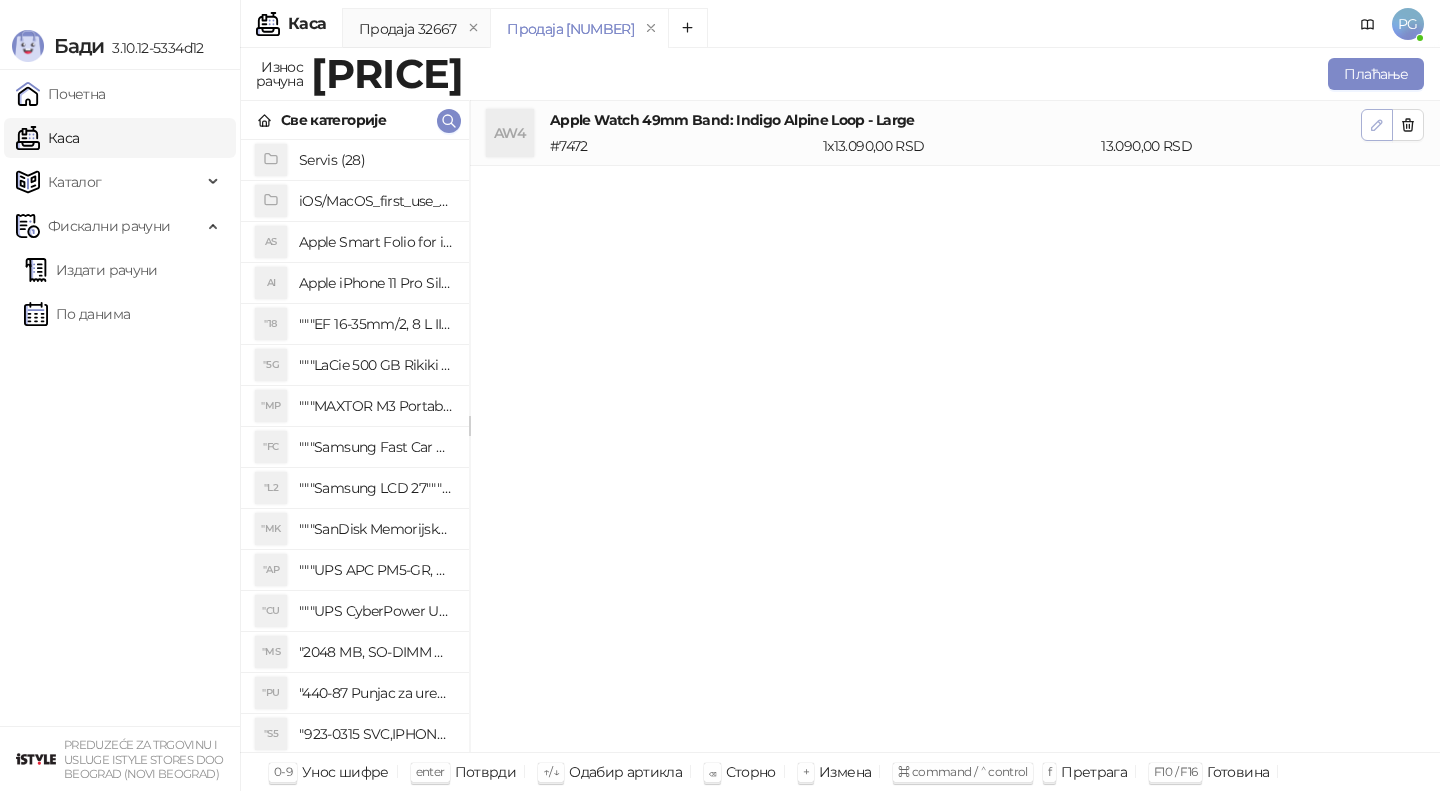 click at bounding box center (1377, 124) 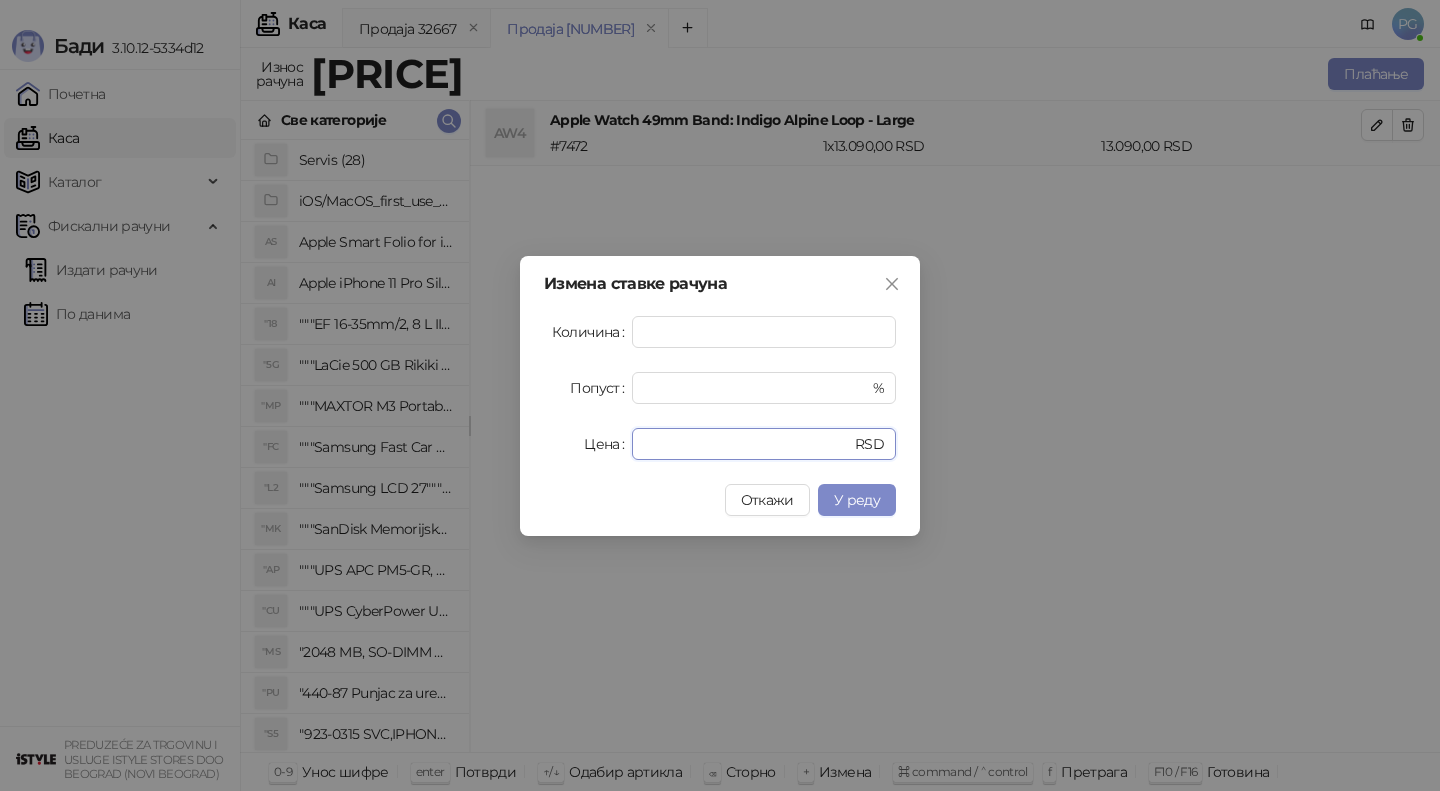 drag, startPoint x: 696, startPoint y: 440, endPoint x: 567, endPoint y: 435, distance: 129.09686 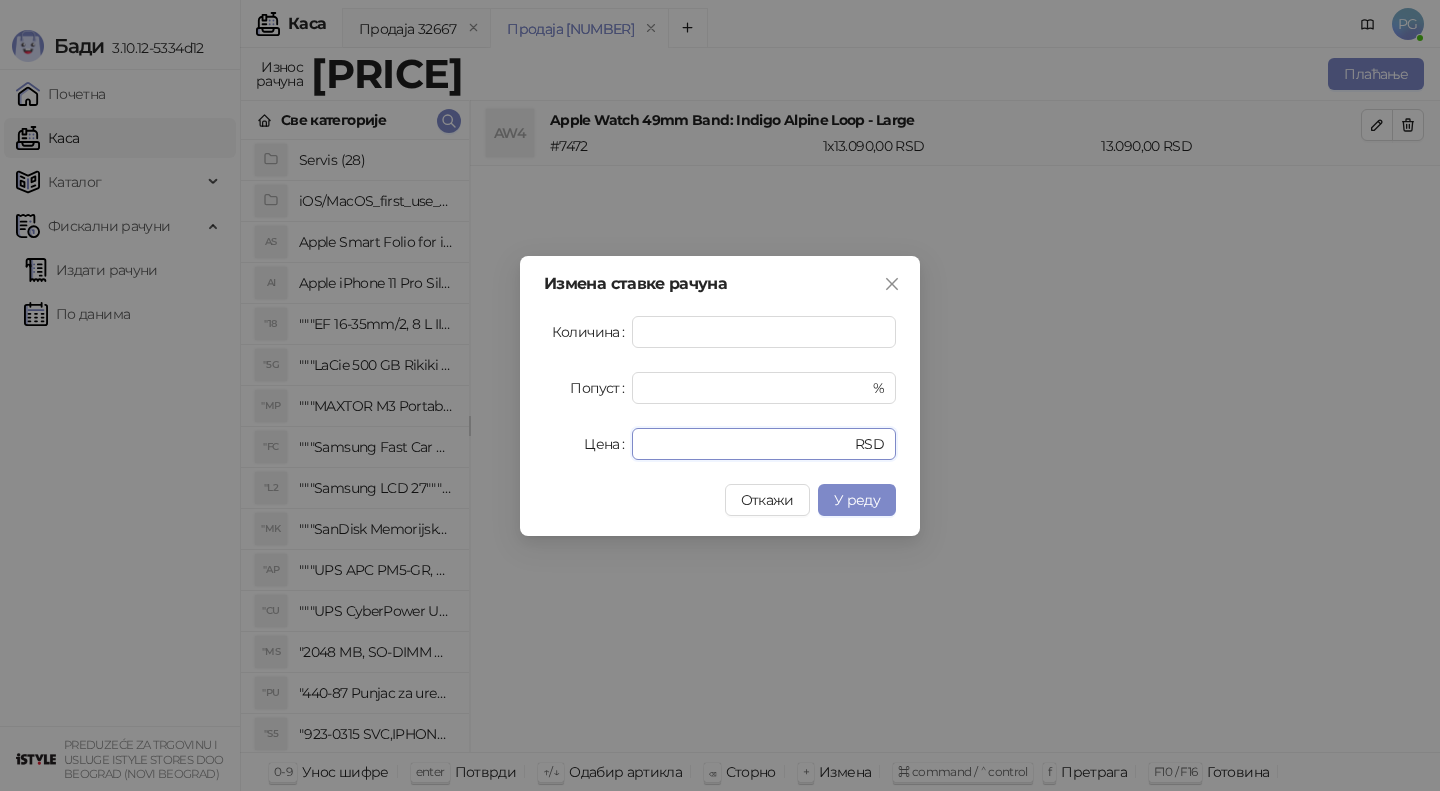 type on "*****" 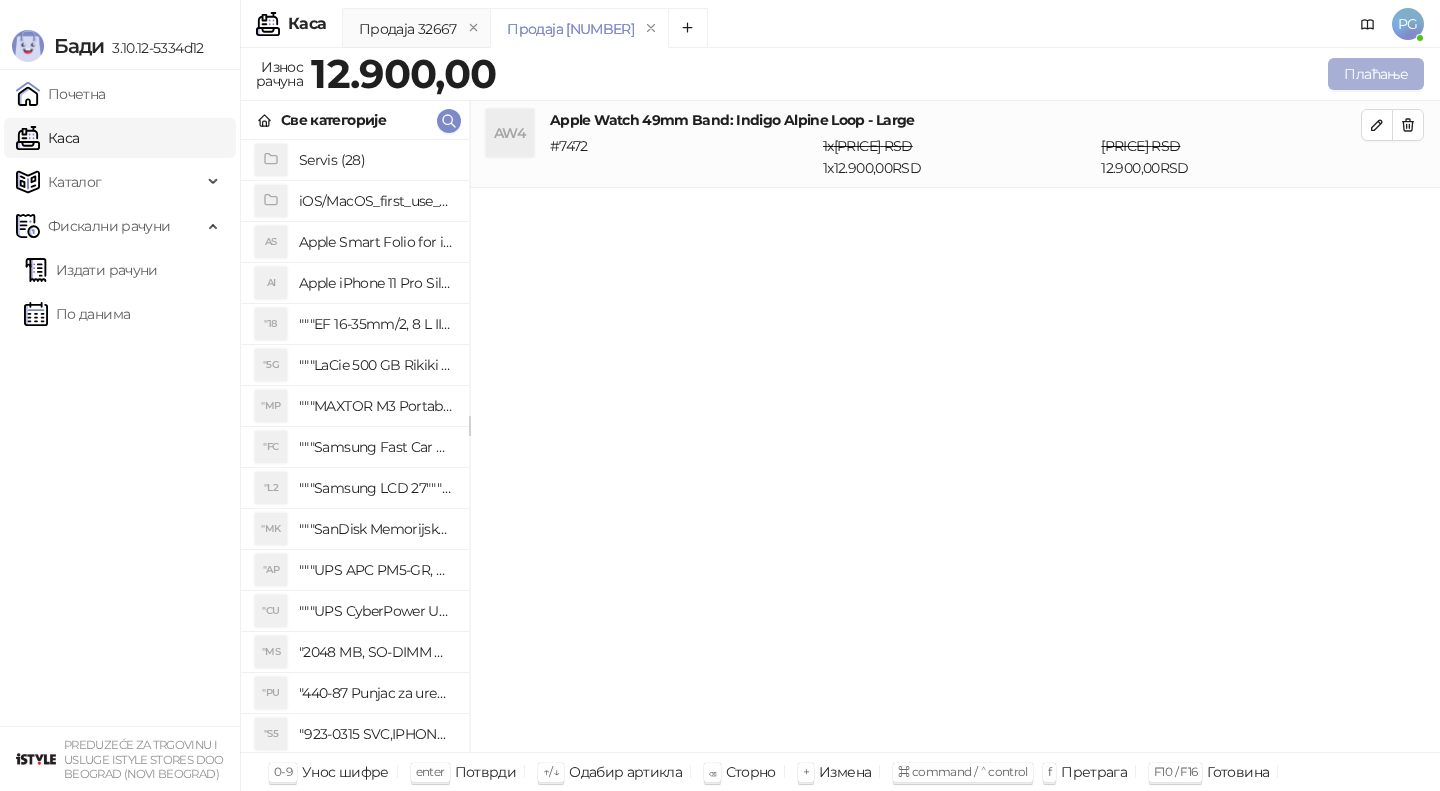 click on "Плаћање" at bounding box center [1376, 74] 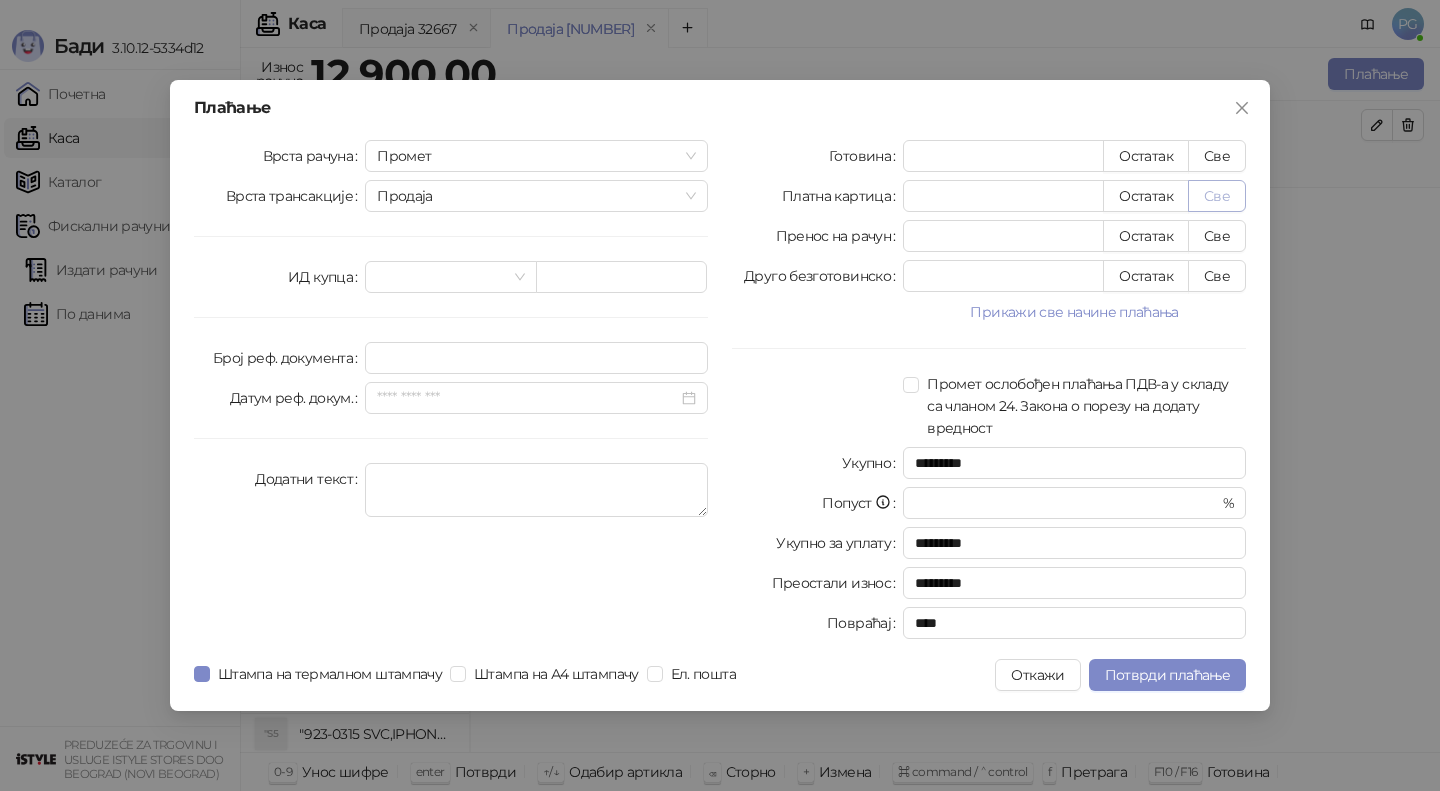 click on "Све" at bounding box center [1217, 196] 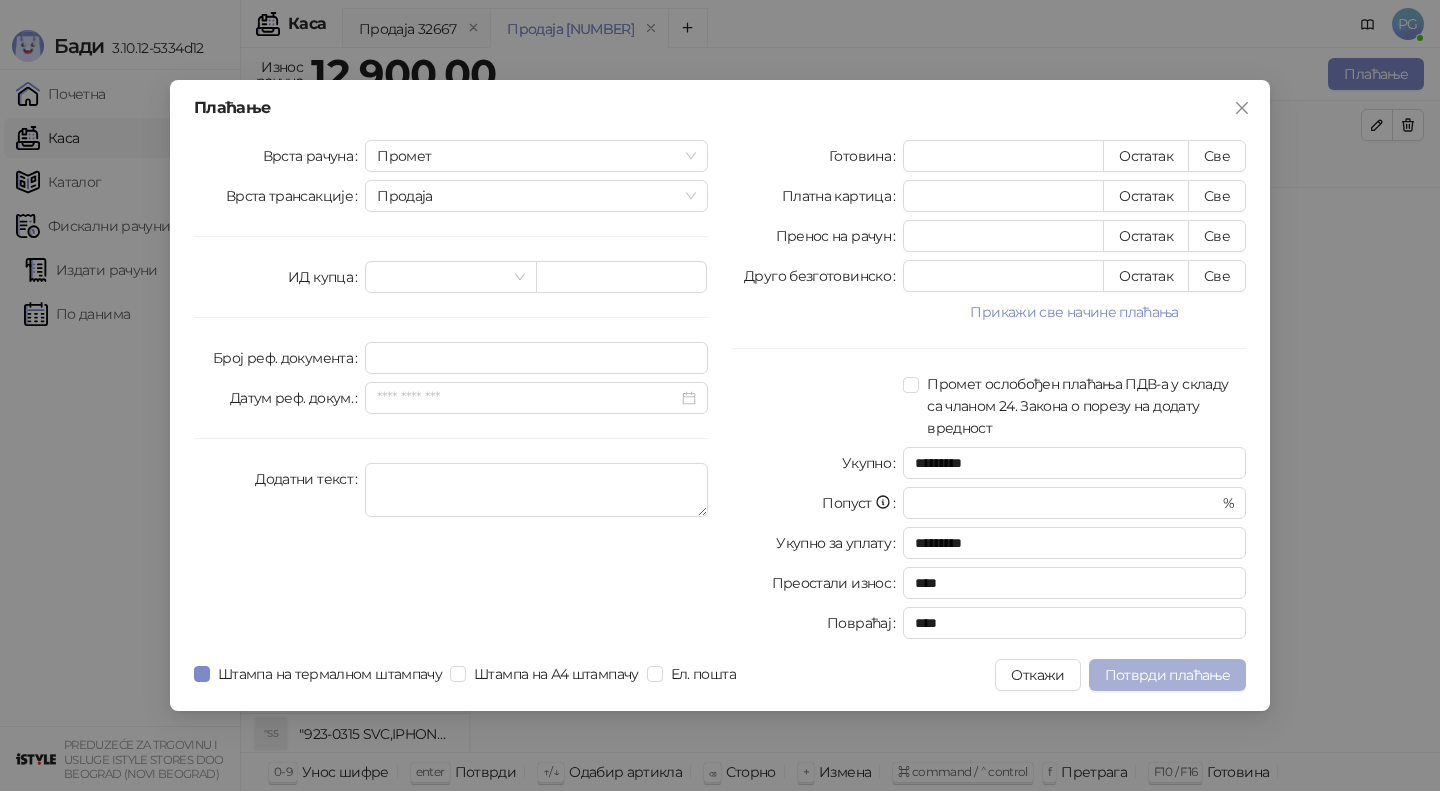 click on "Потврди плаћање" at bounding box center [1167, 675] 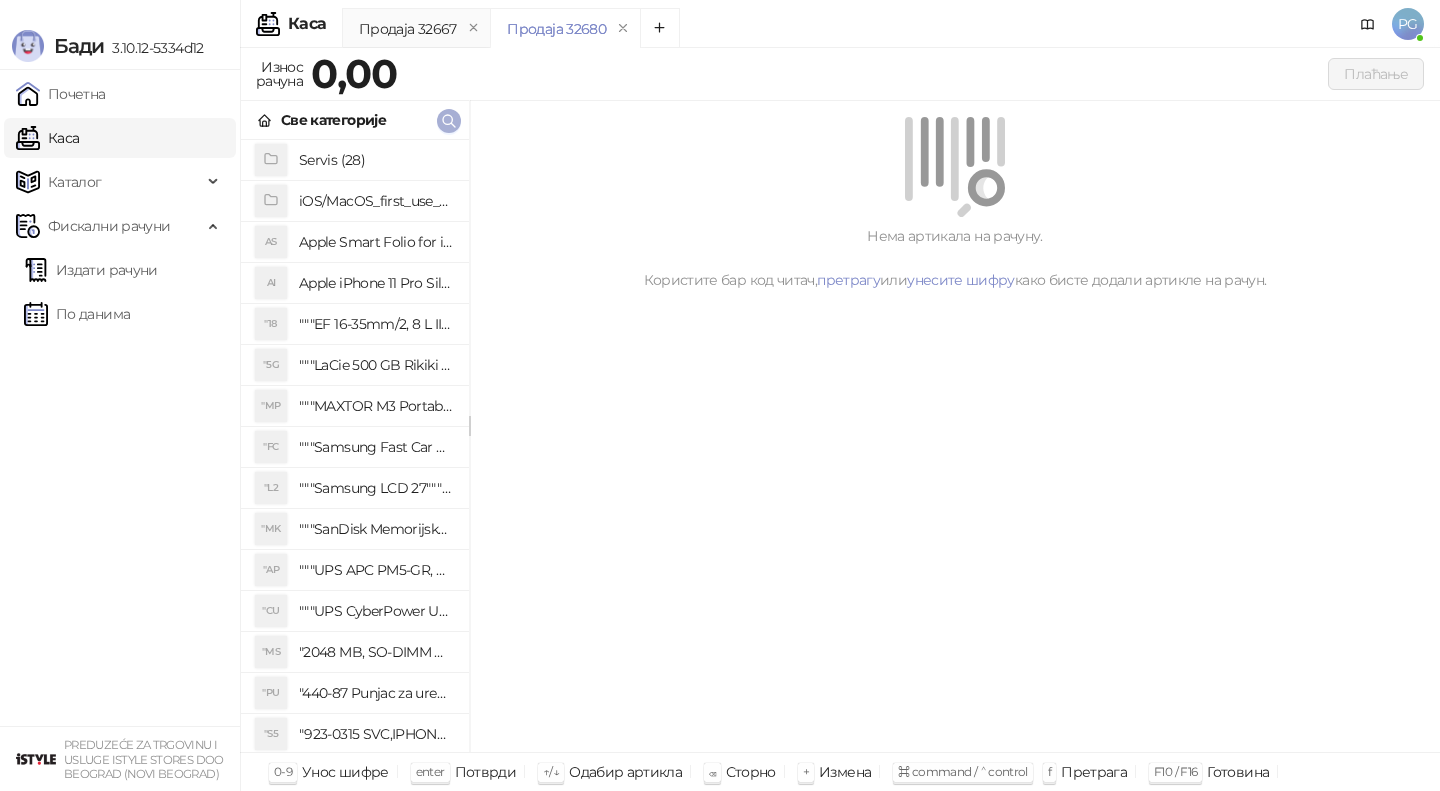 click 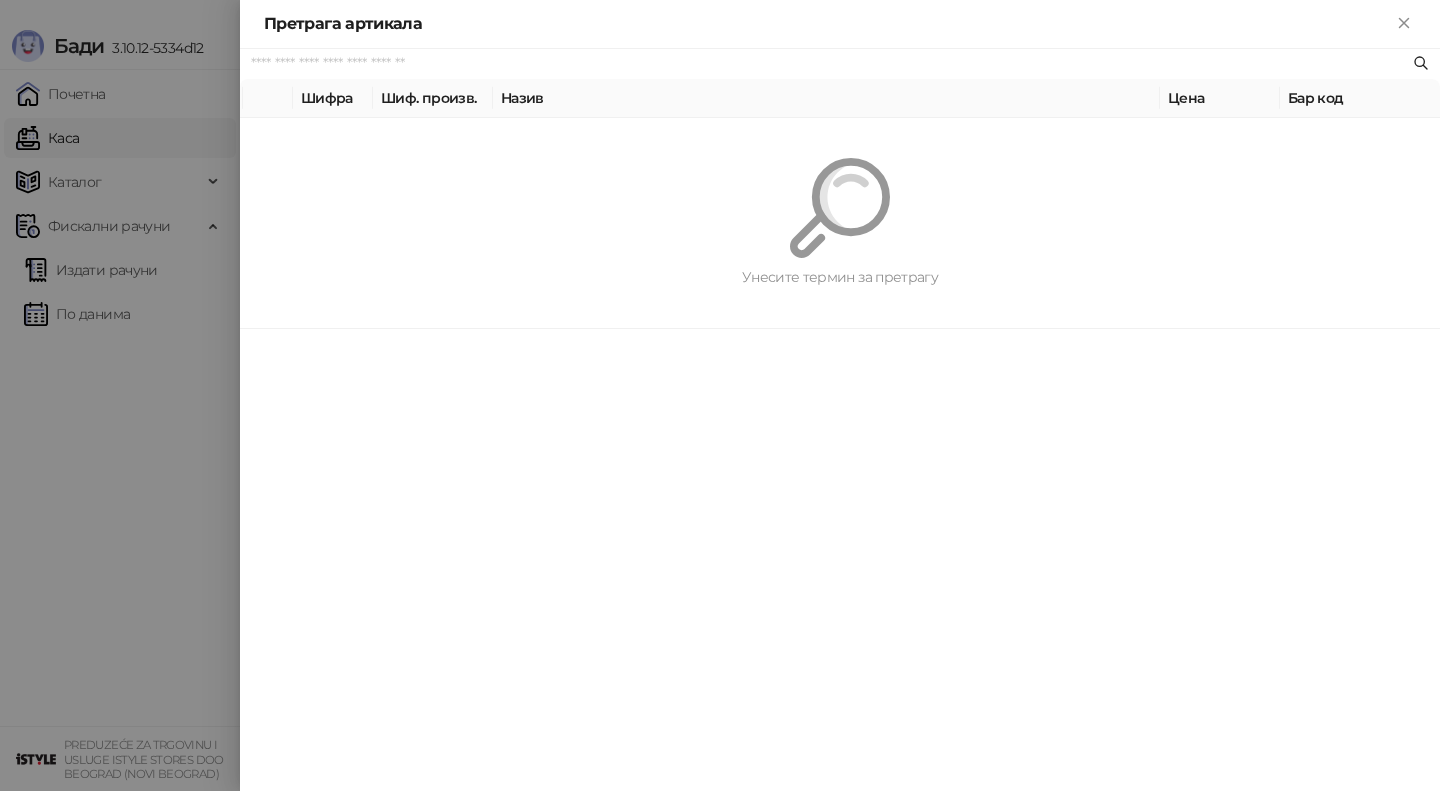 paste on "**********" 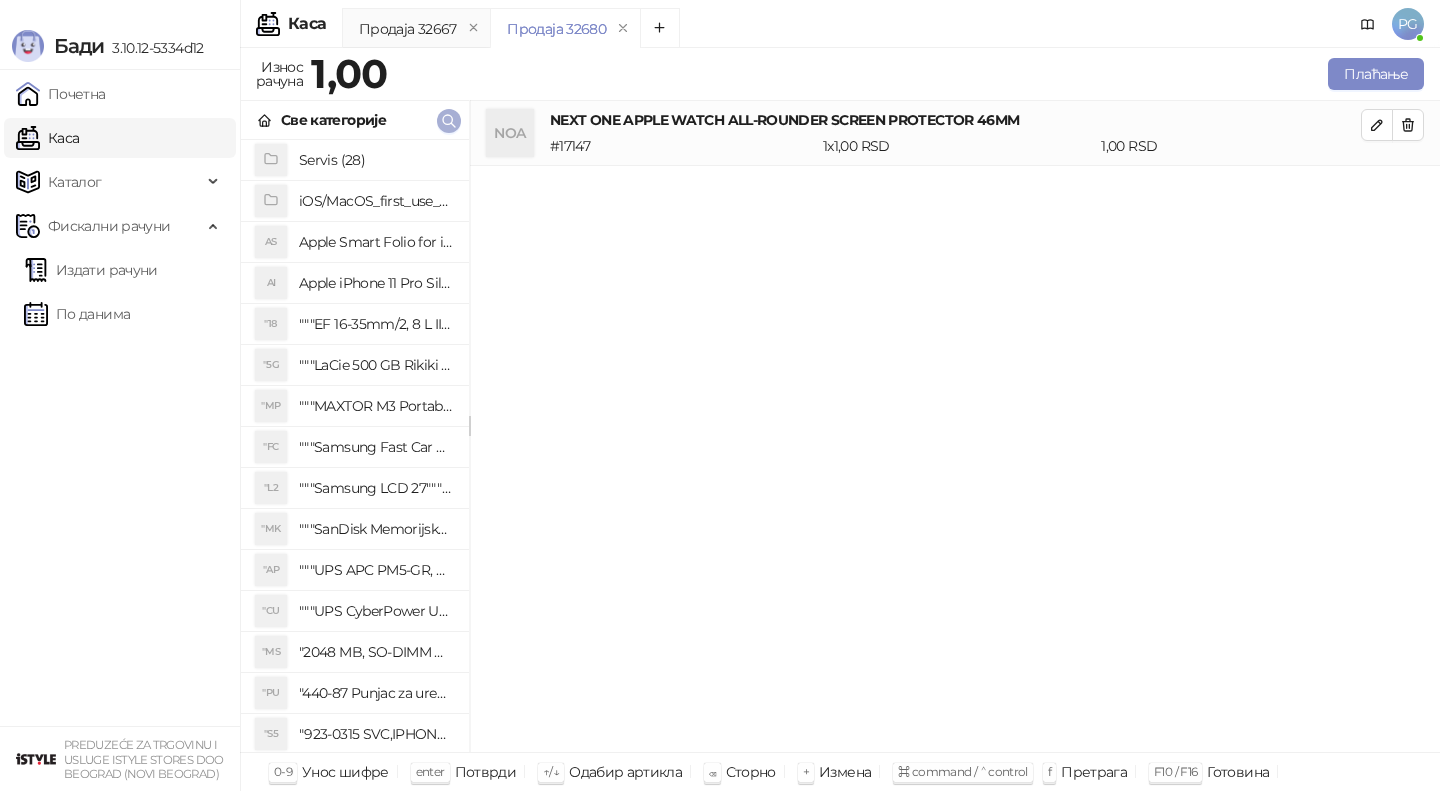click 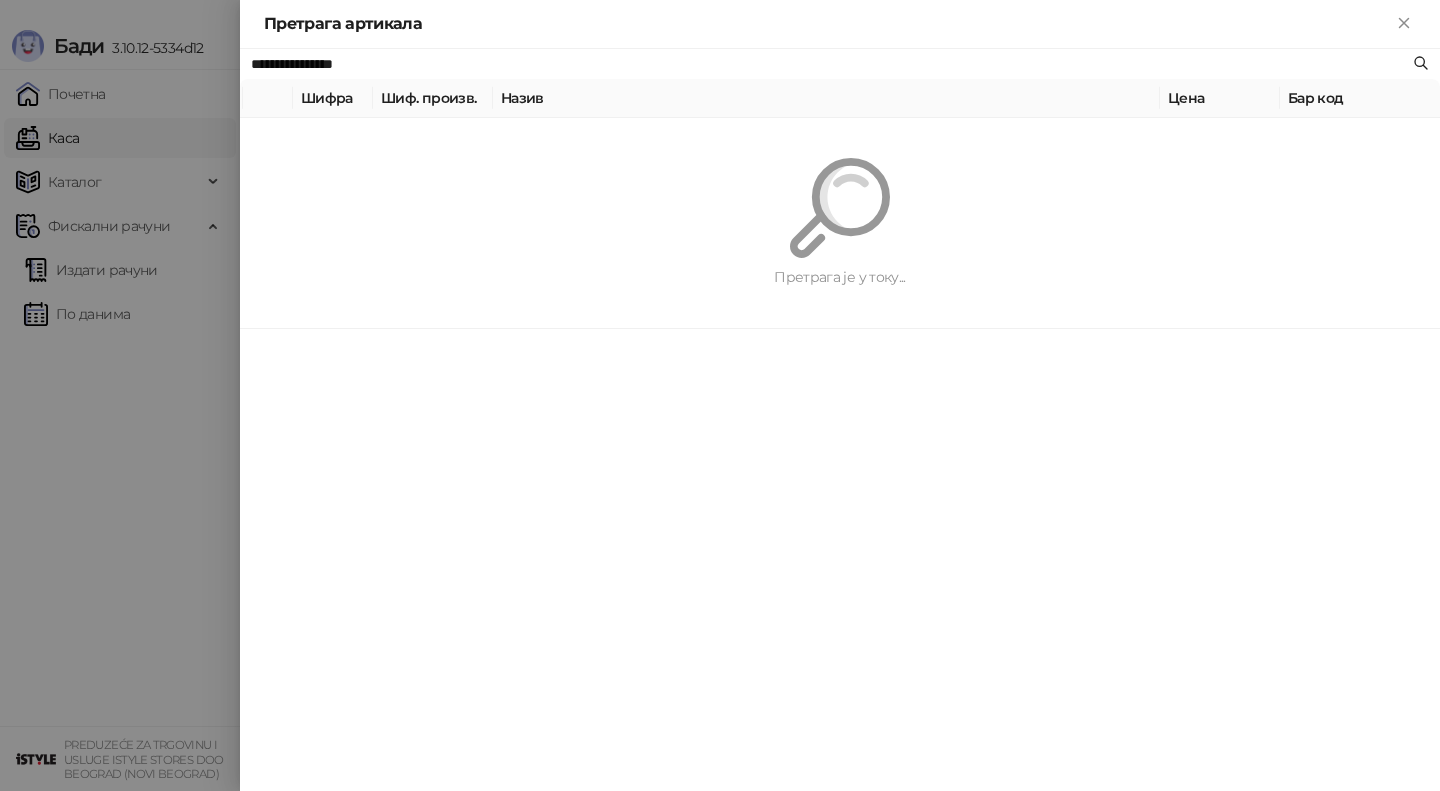 paste on "**********" 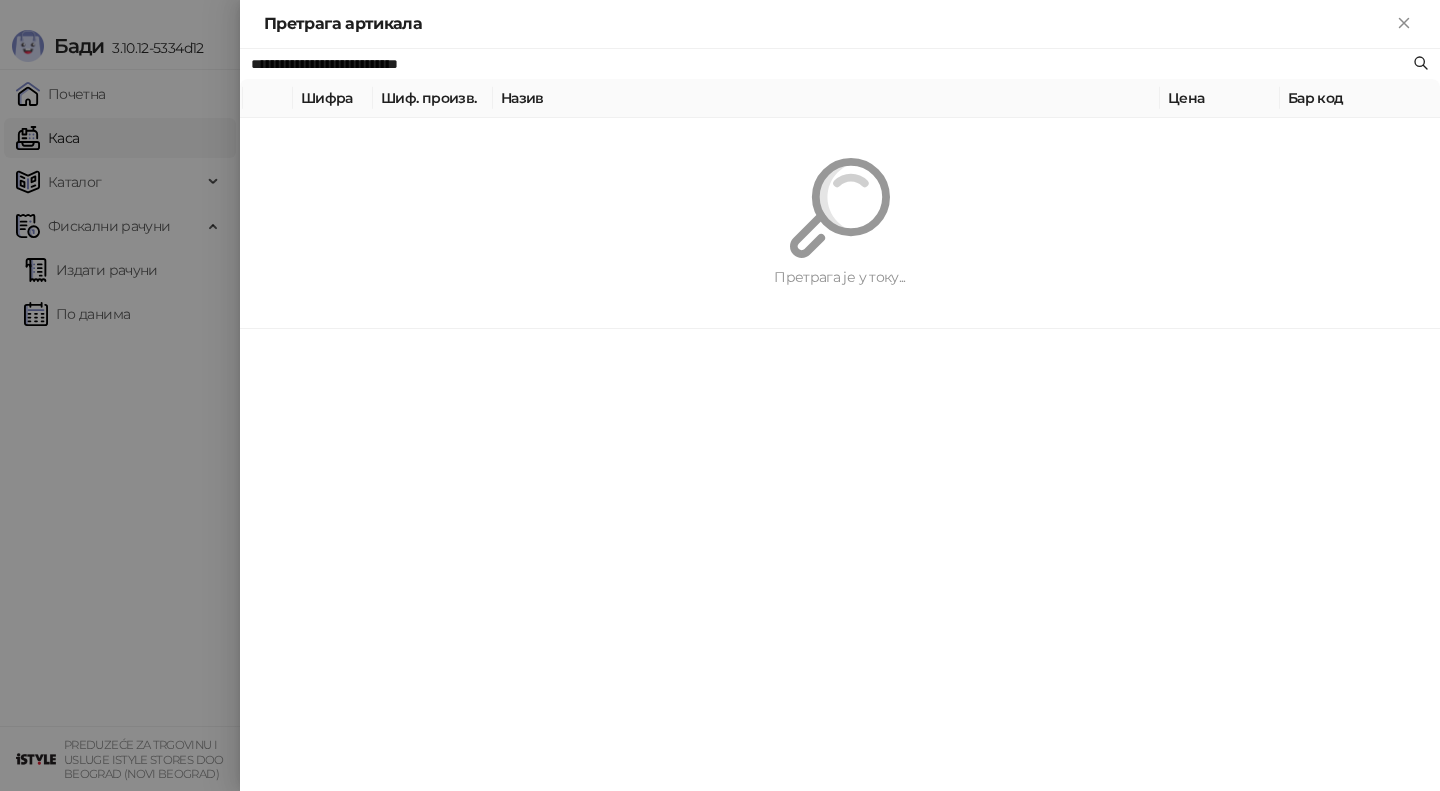 type on "**********" 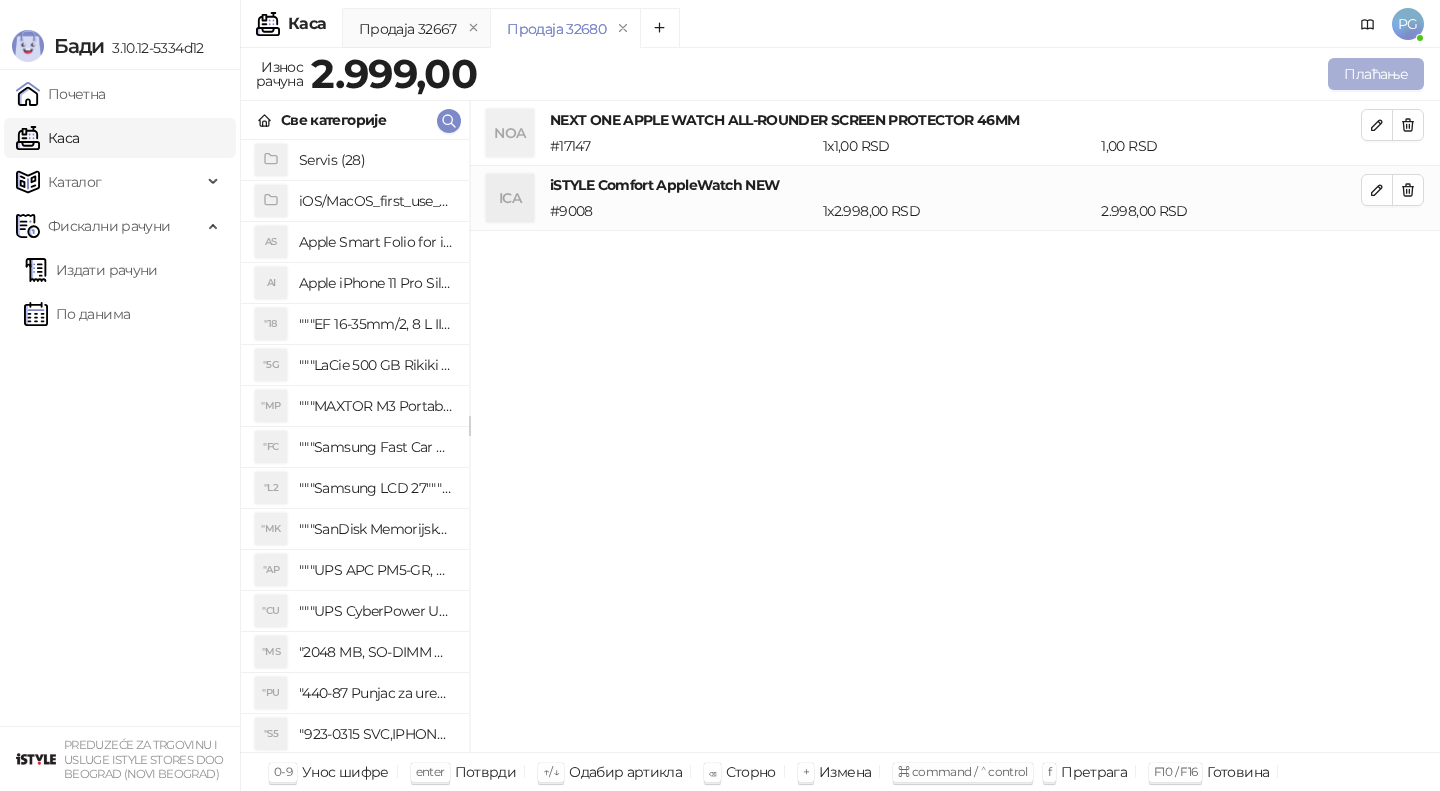 click on "Плаћање" at bounding box center [1376, 74] 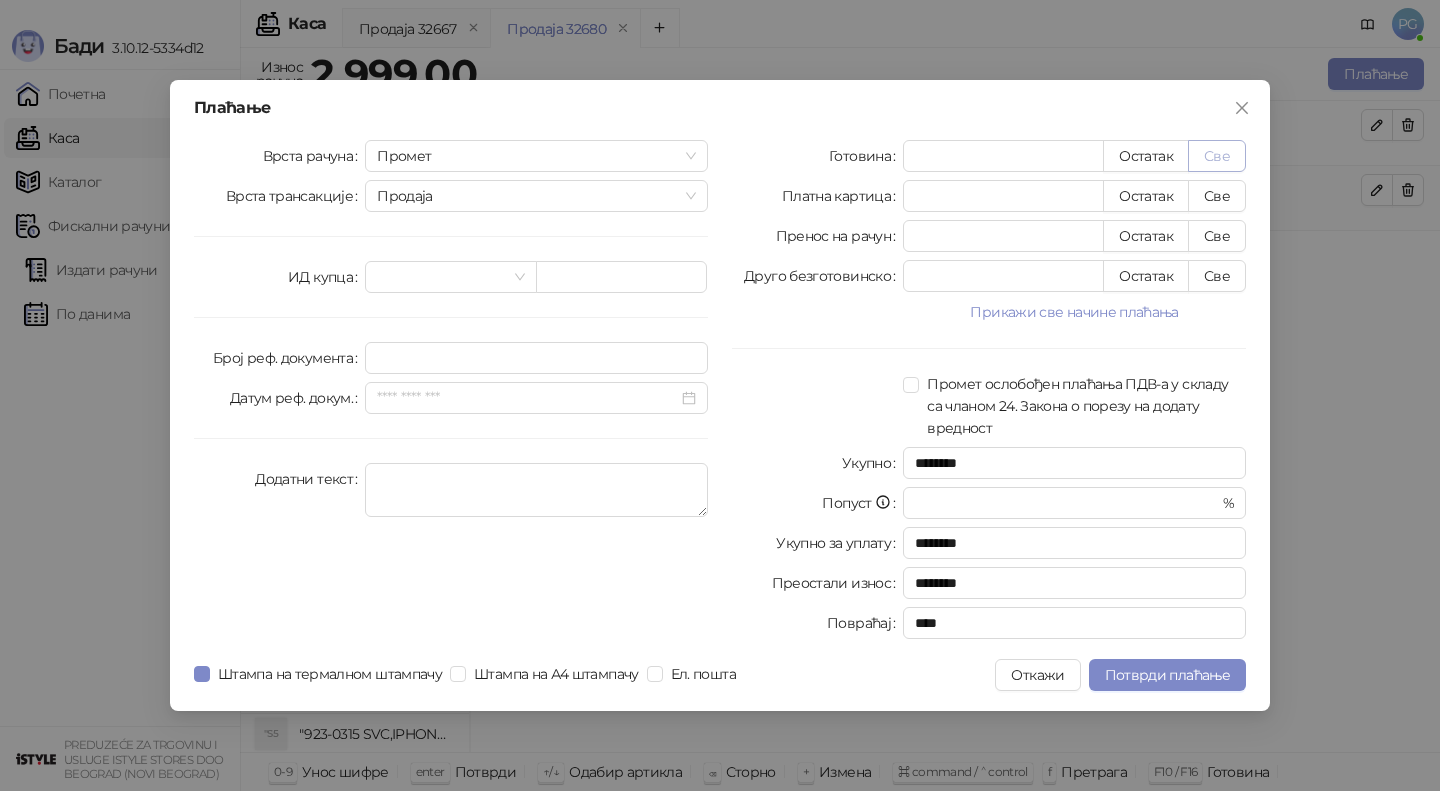 click on "Све" at bounding box center [1217, 156] 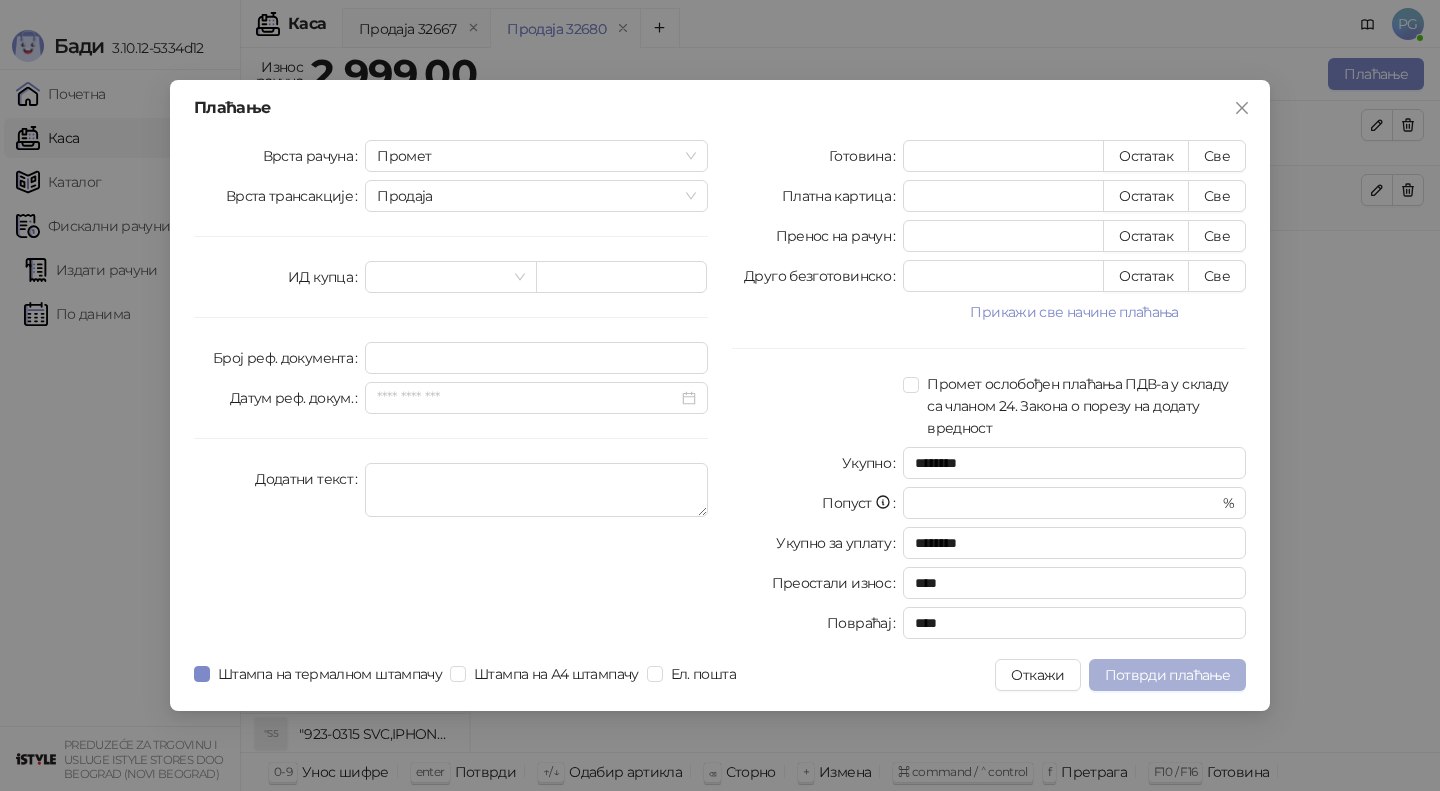 click on "Потврди плаћање" at bounding box center [1167, 675] 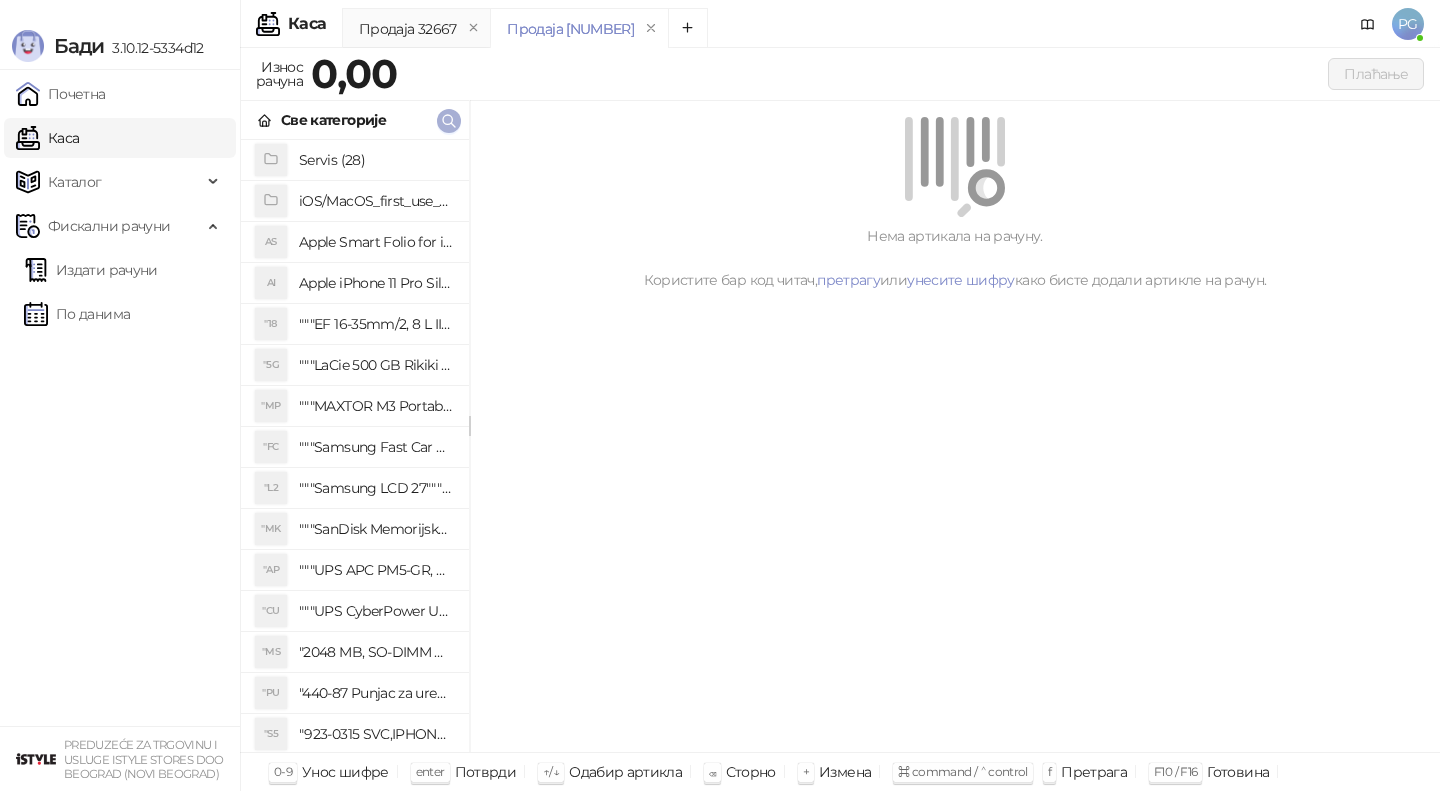 click 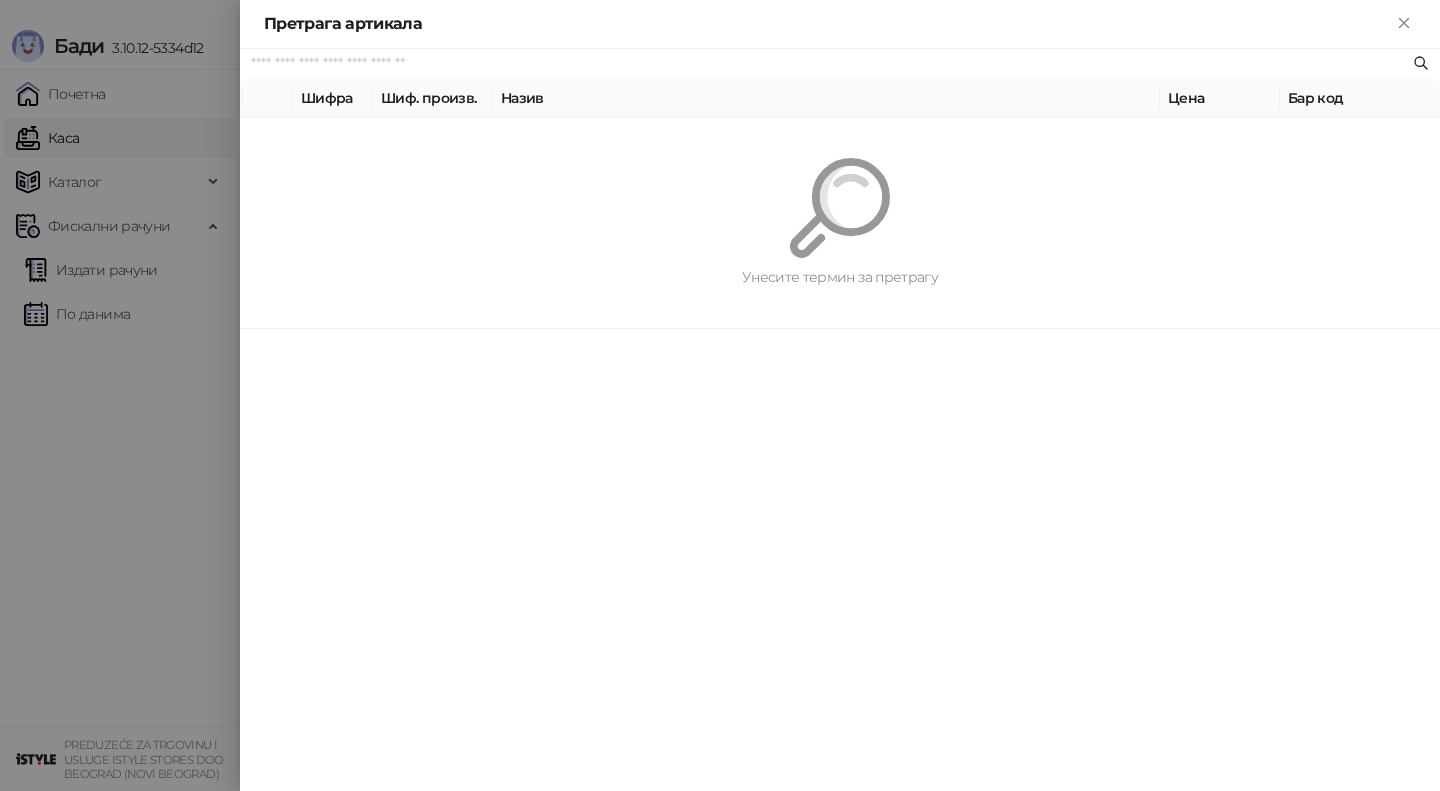 paste on "*********" 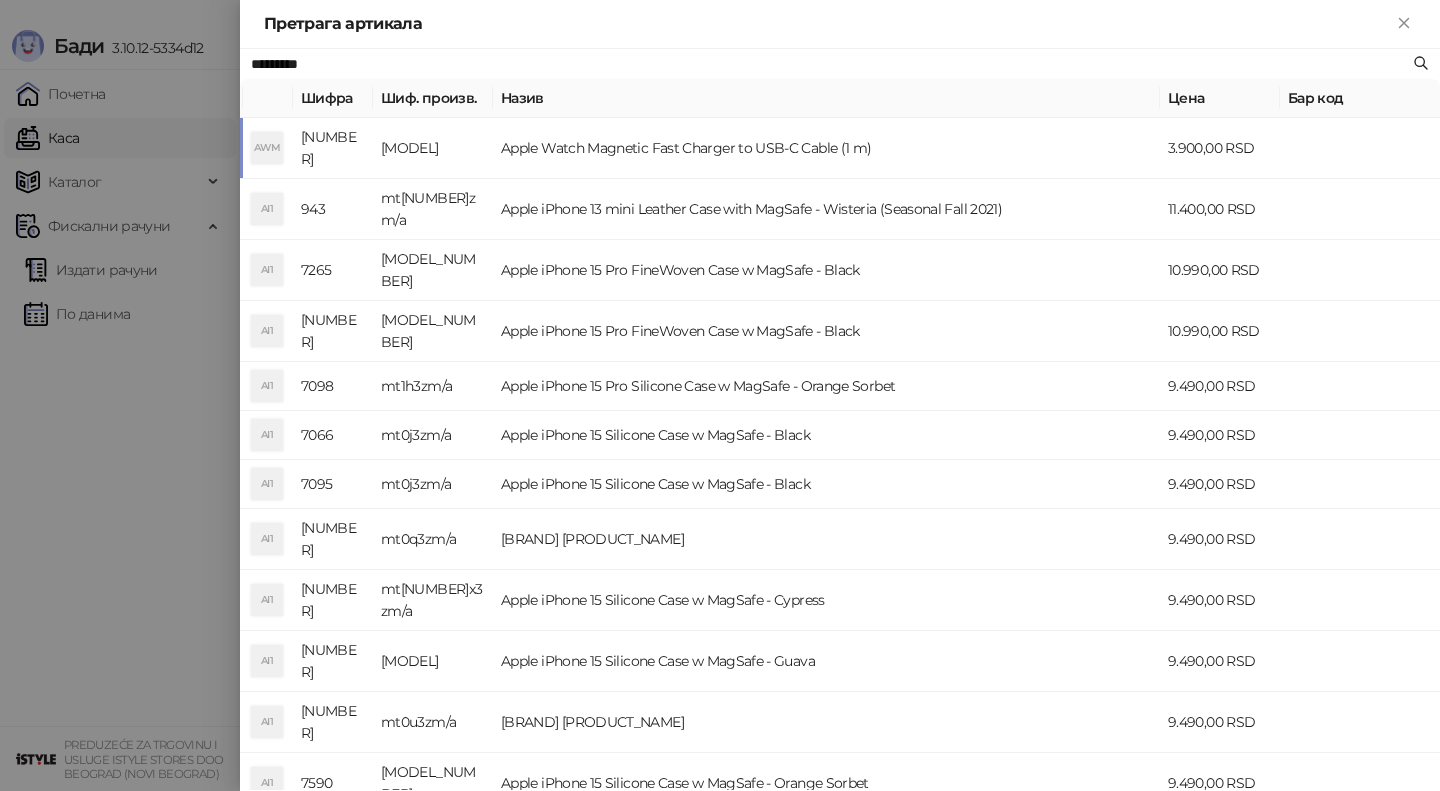 type on "*********" 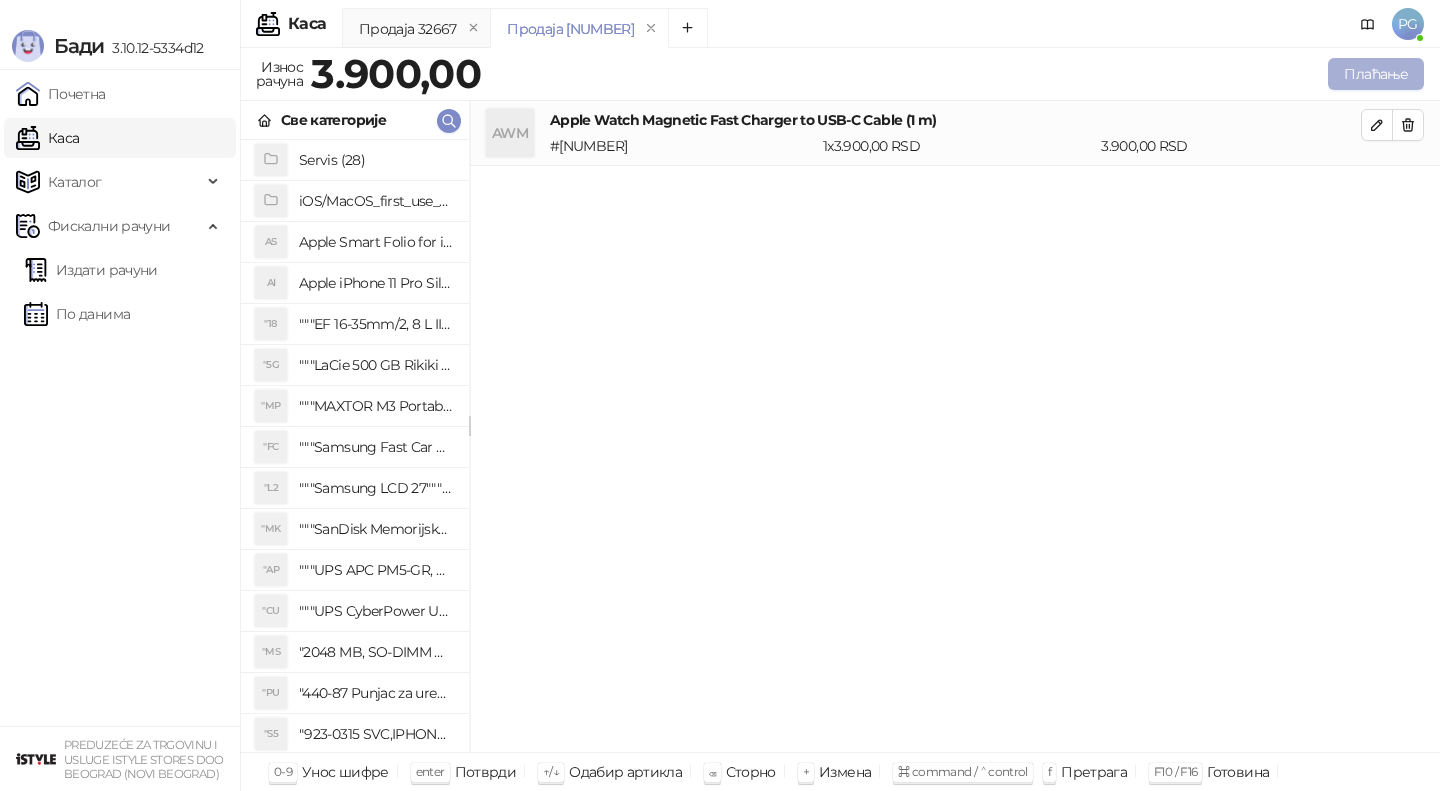 click on "Плаћање" at bounding box center [1376, 74] 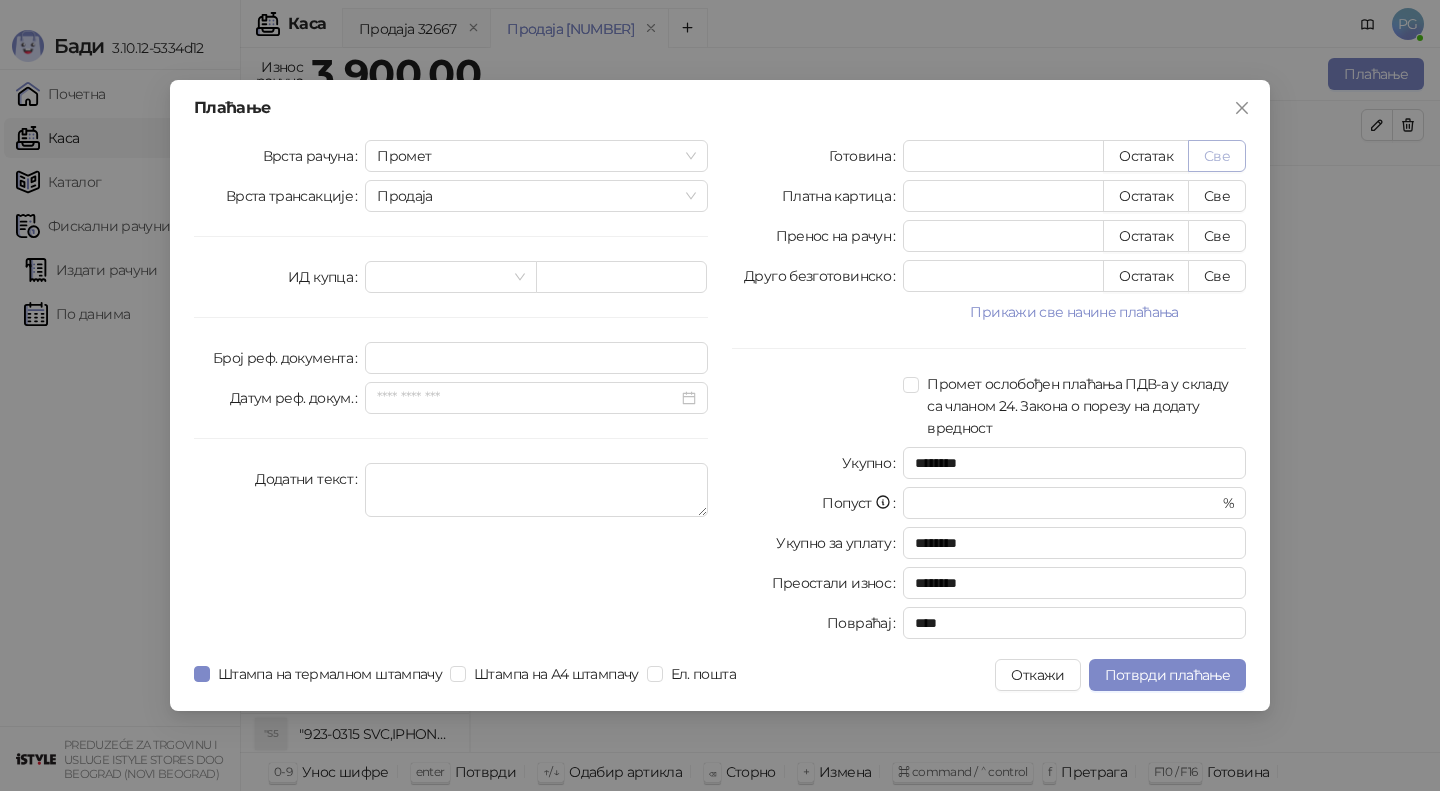 click on "Све" at bounding box center (1217, 156) 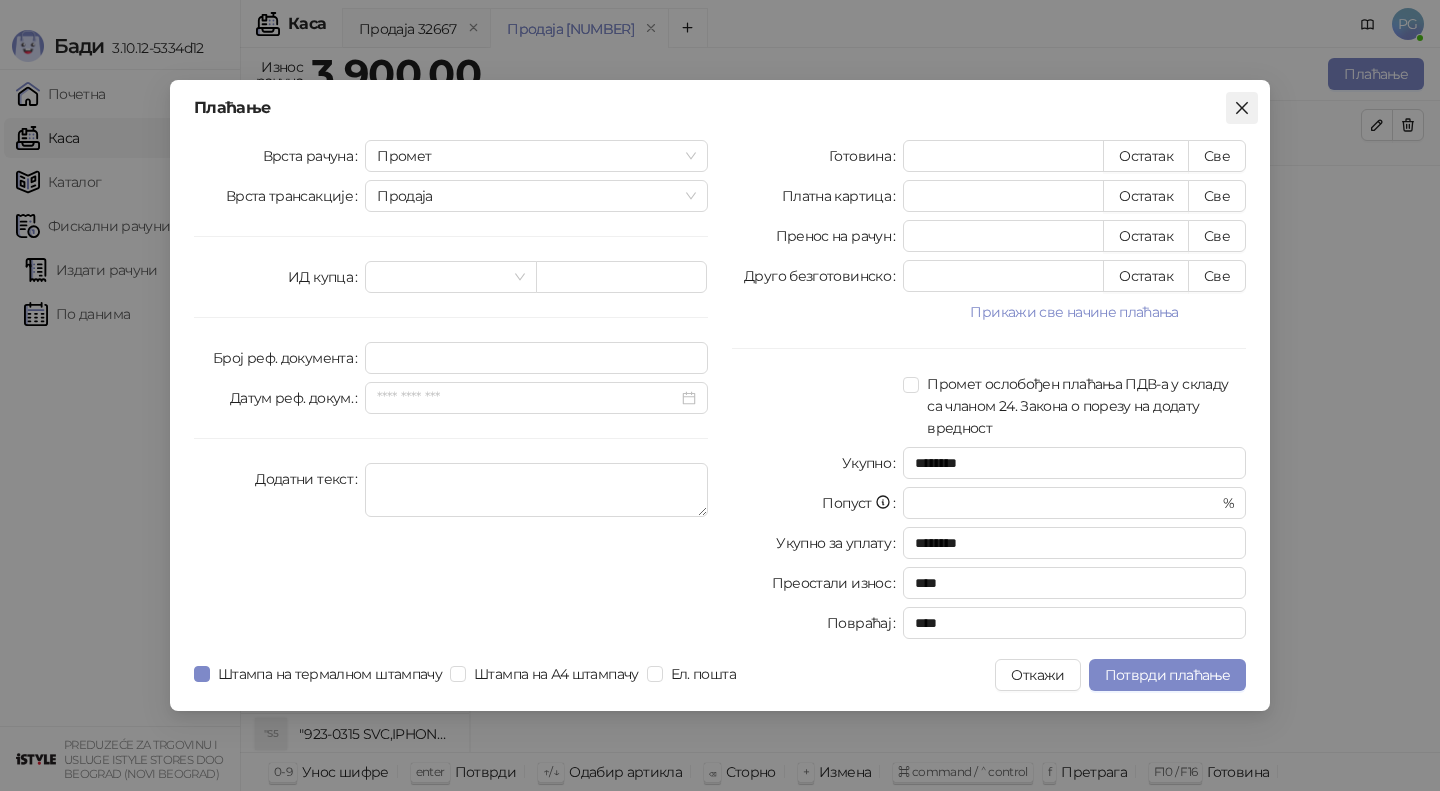click 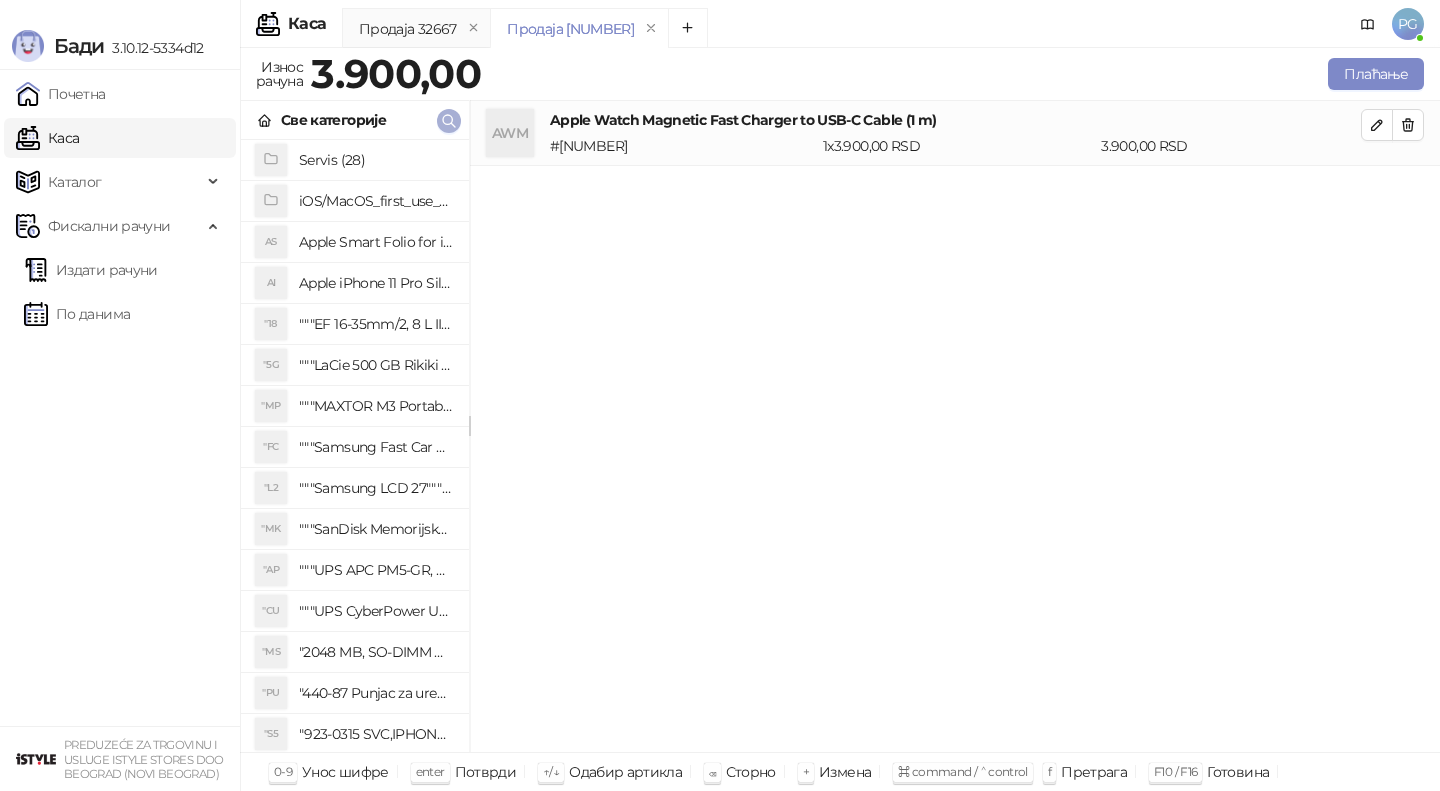 click 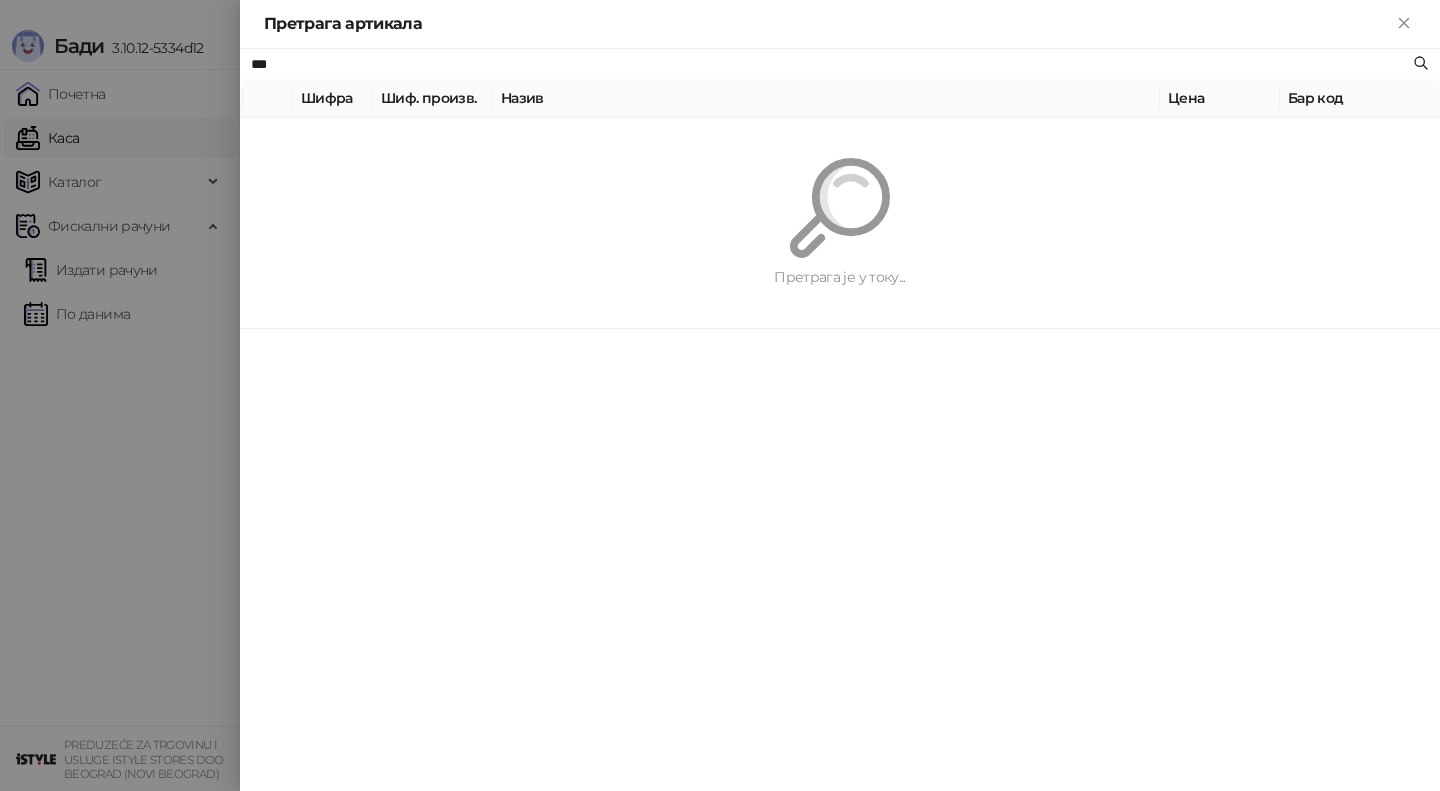 type on "***" 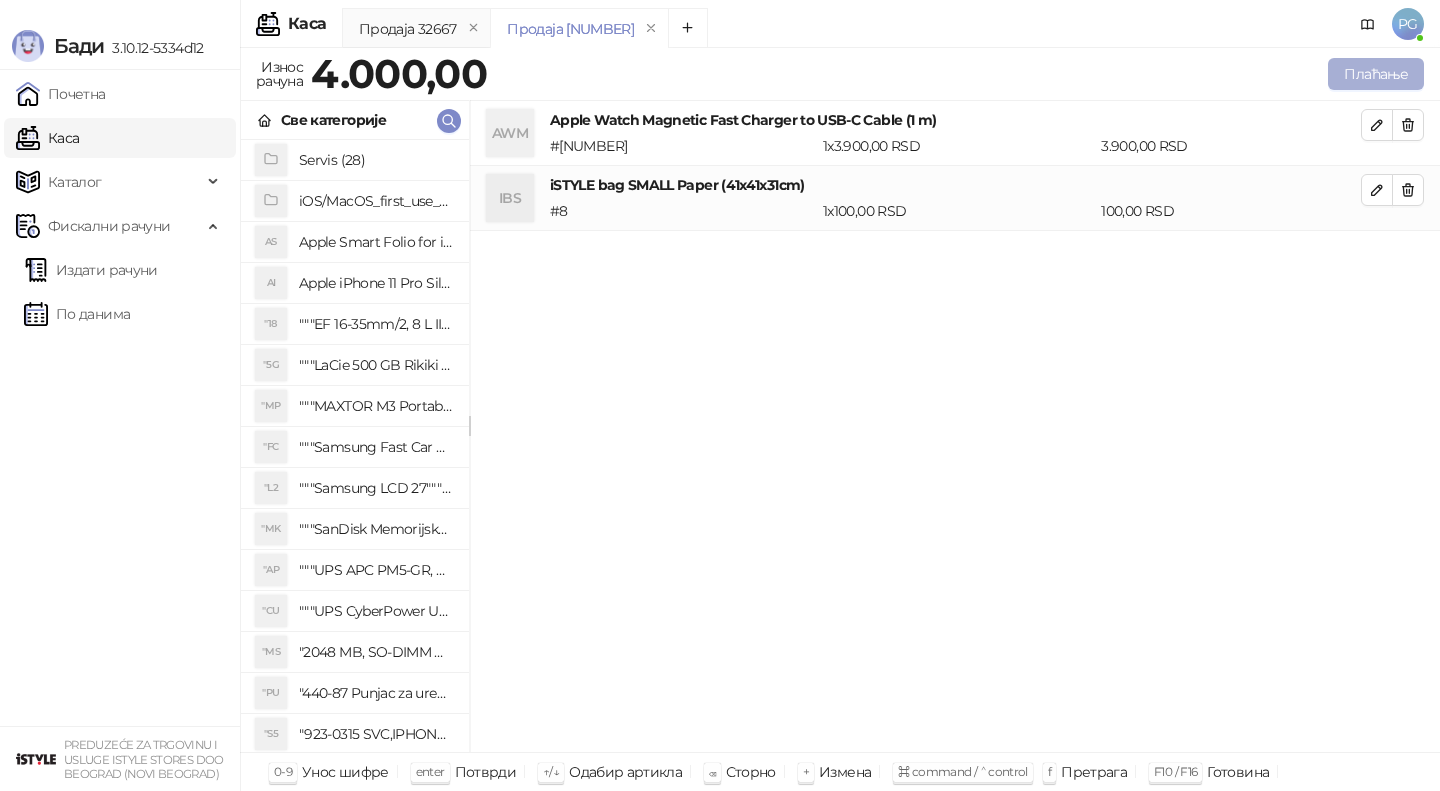 click on "Плаћање" at bounding box center [1376, 74] 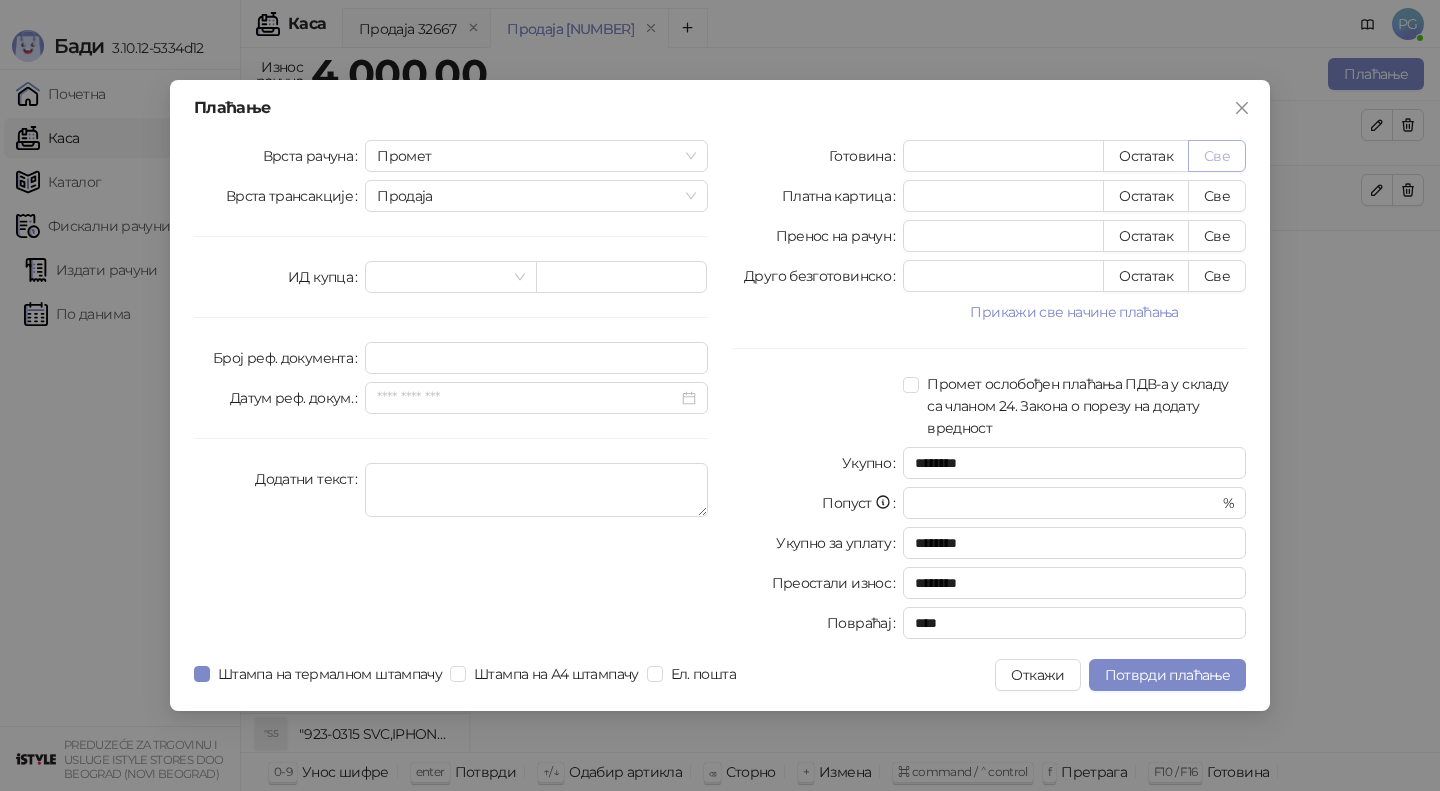 click on "Све" at bounding box center (1217, 156) 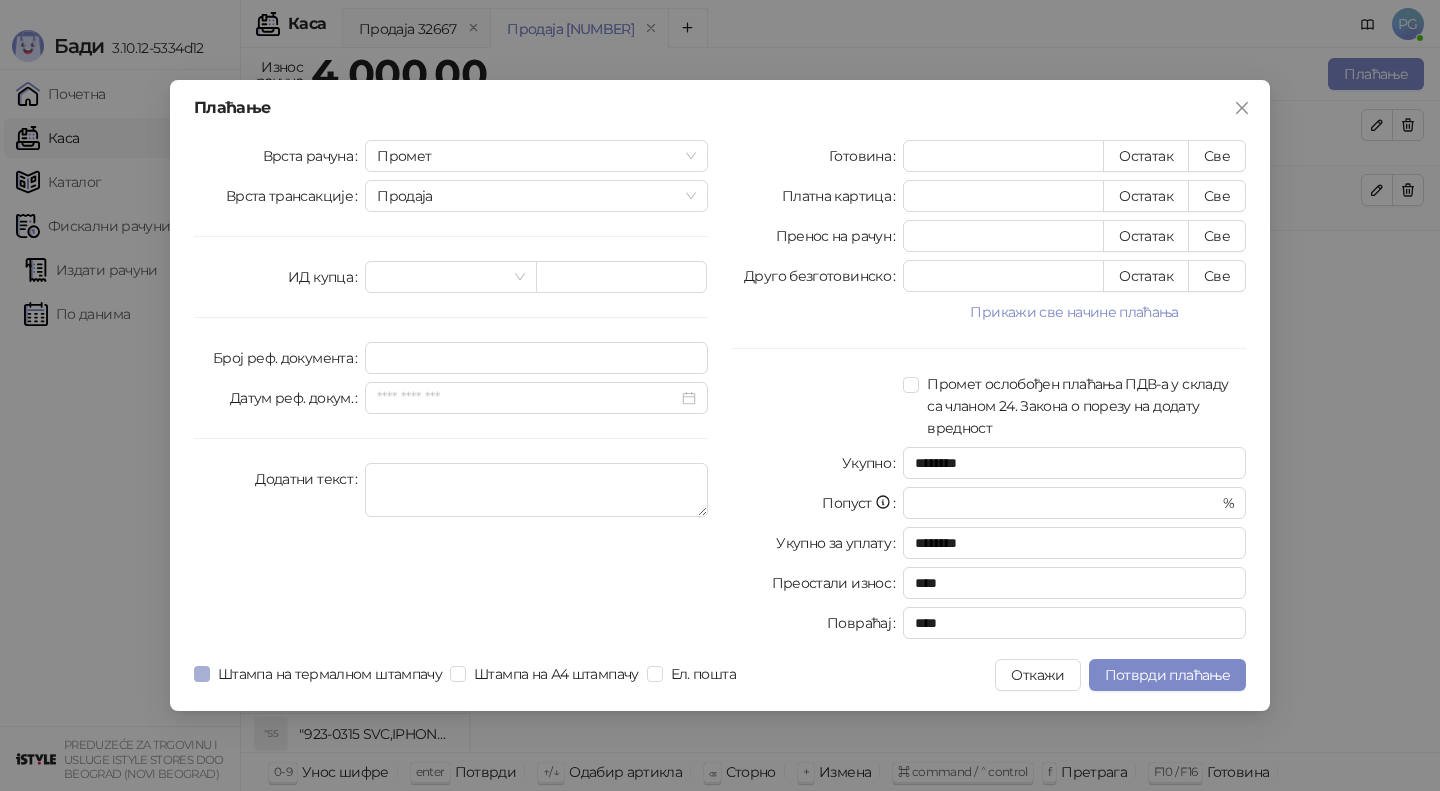click on "Штампа на термалном штампачу" at bounding box center [330, 674] 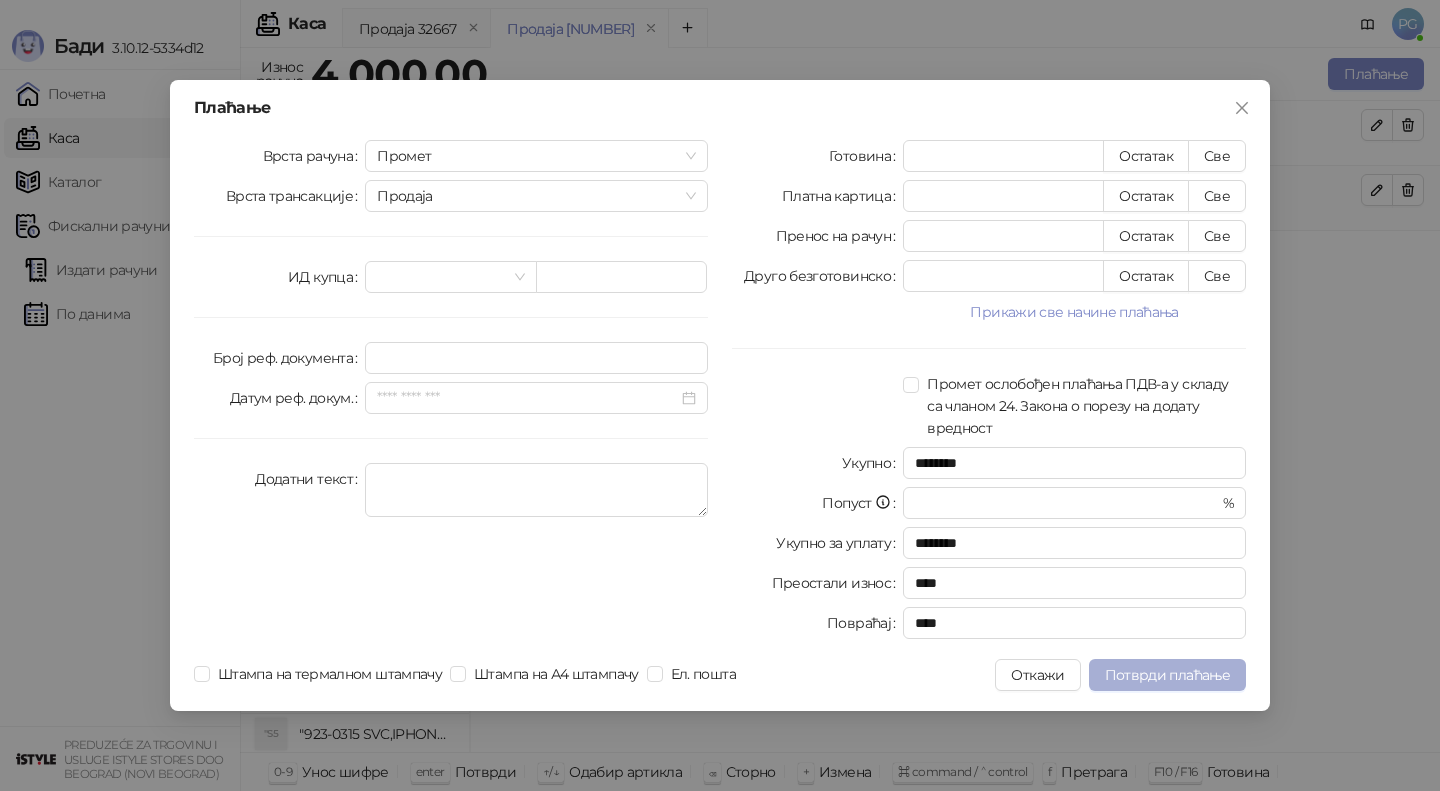 click on "Потврди плаћање" at bounding box center (1167, 675) 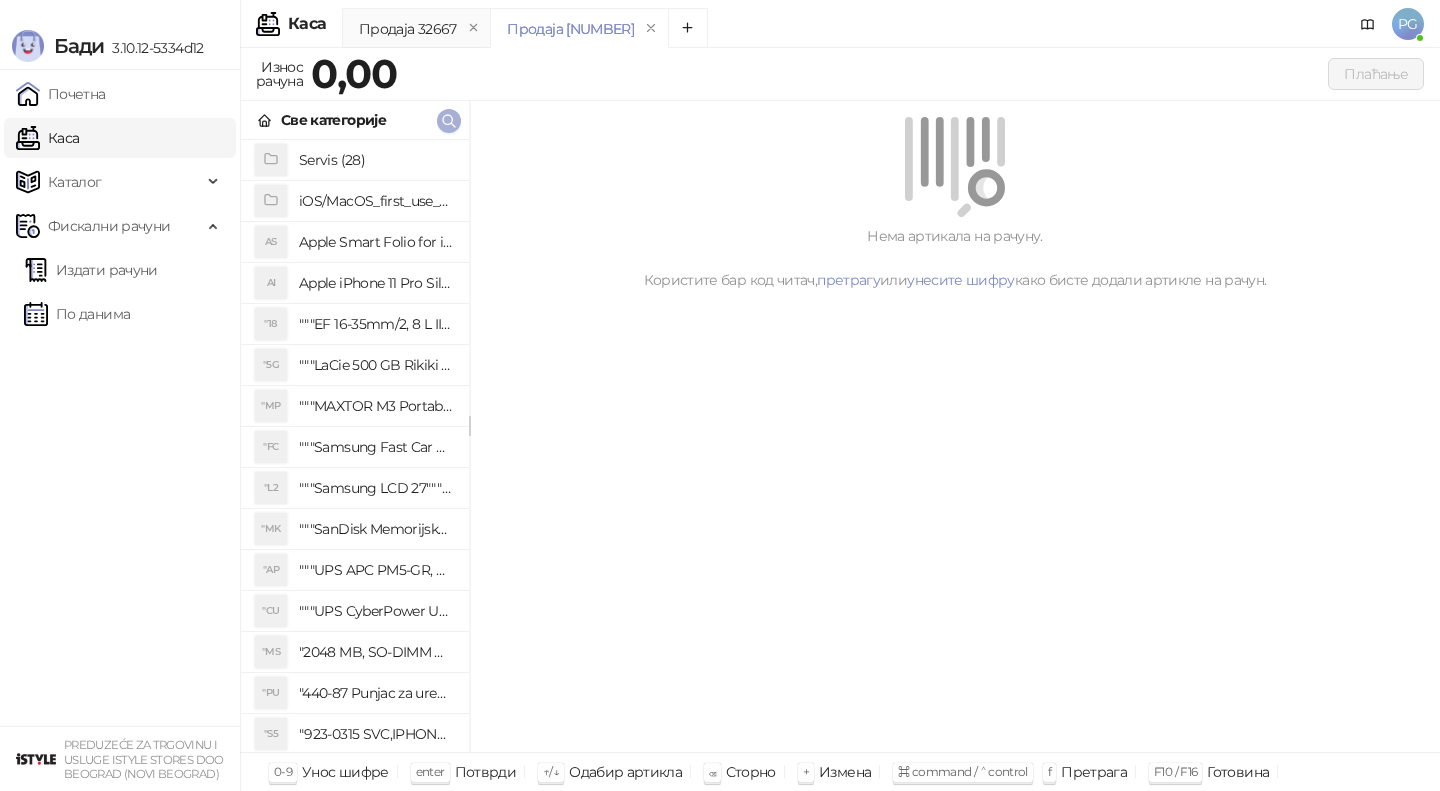 click 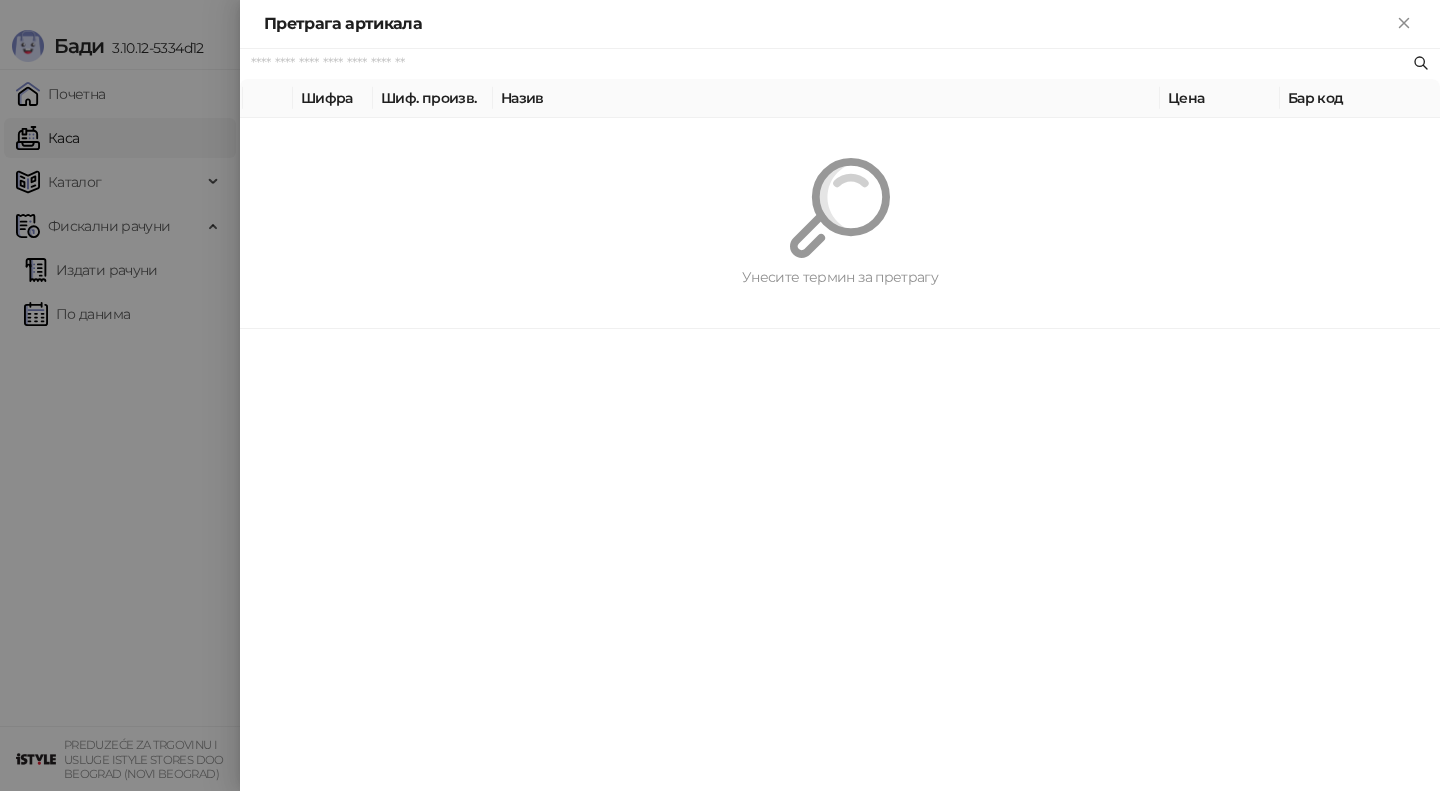 paste on "**********" 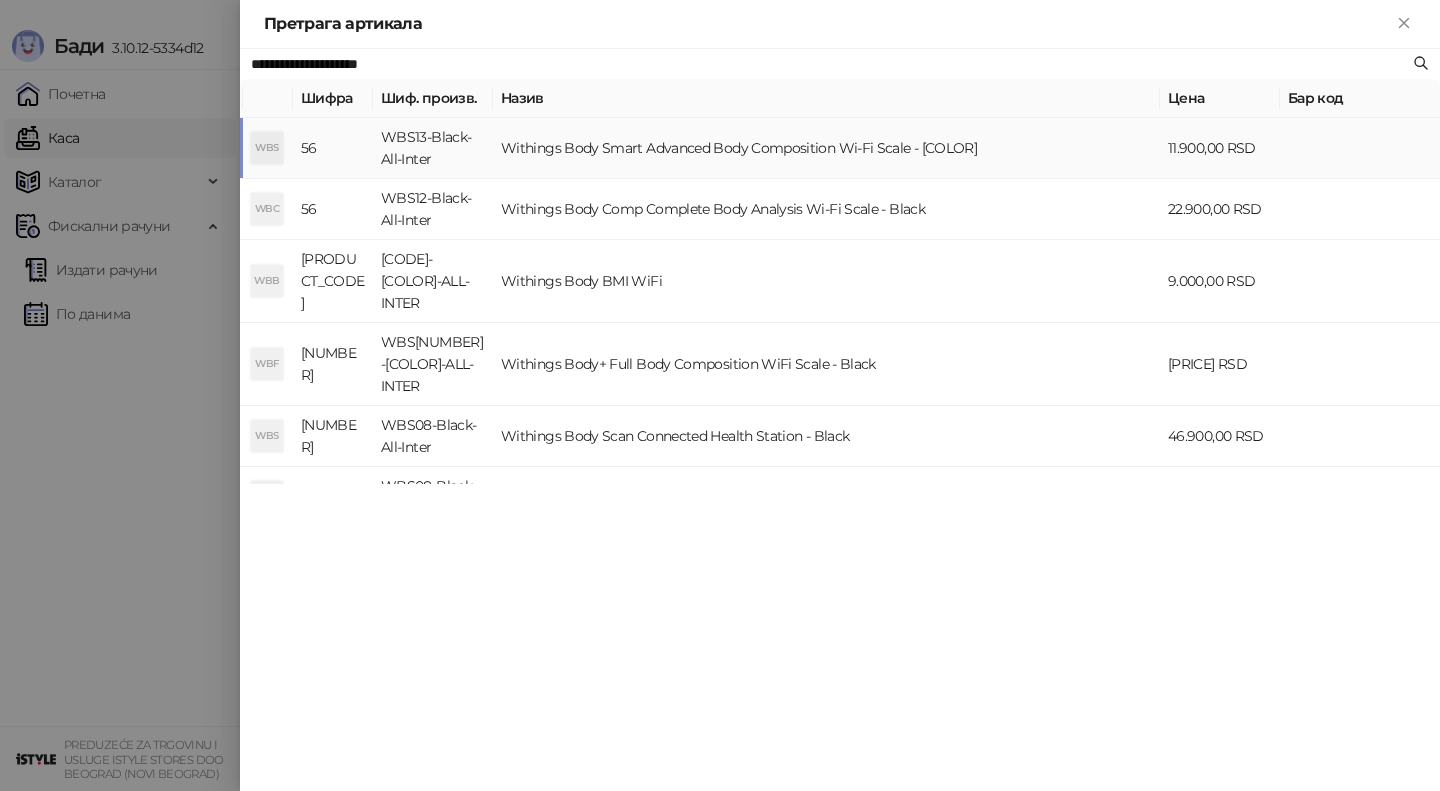 type on "**********" 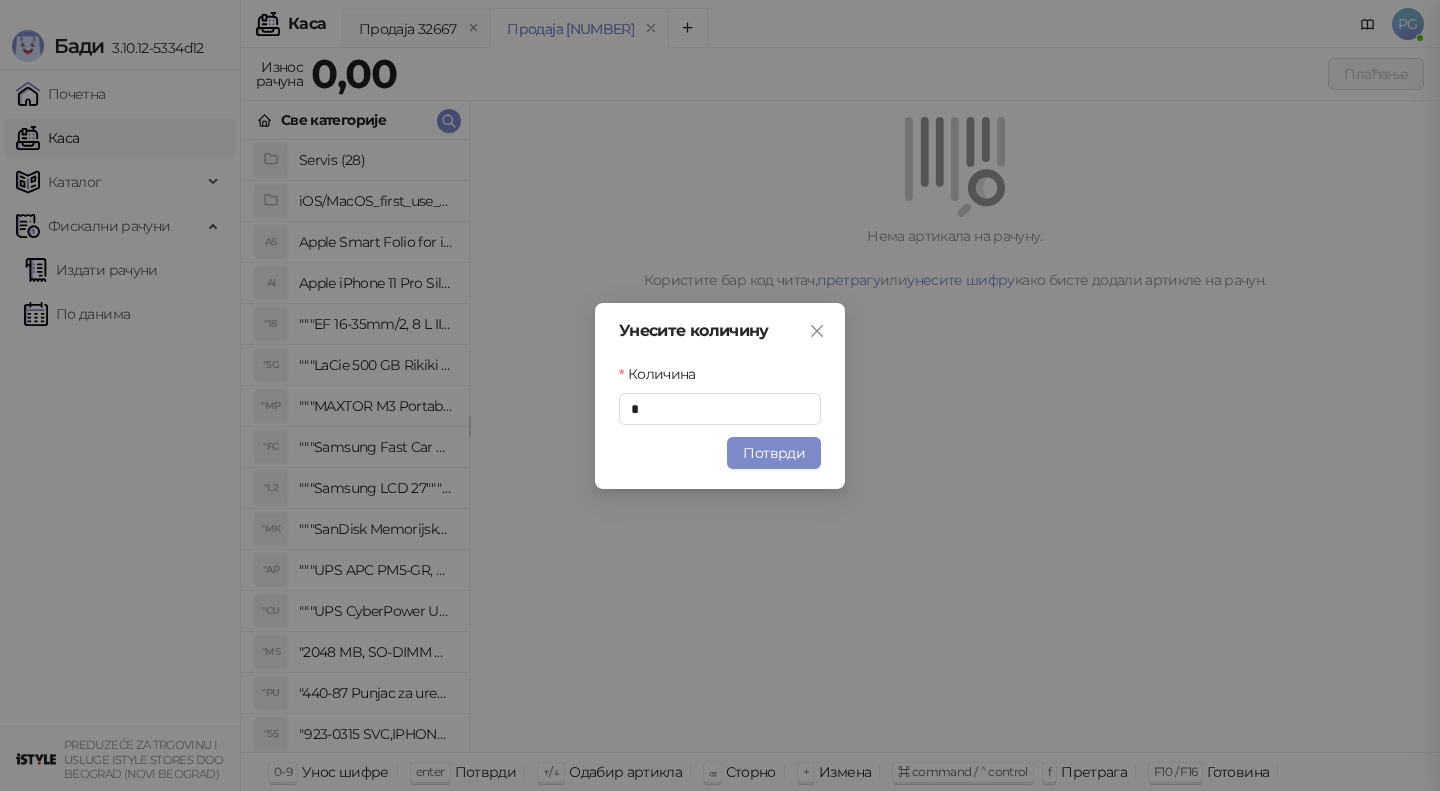 type 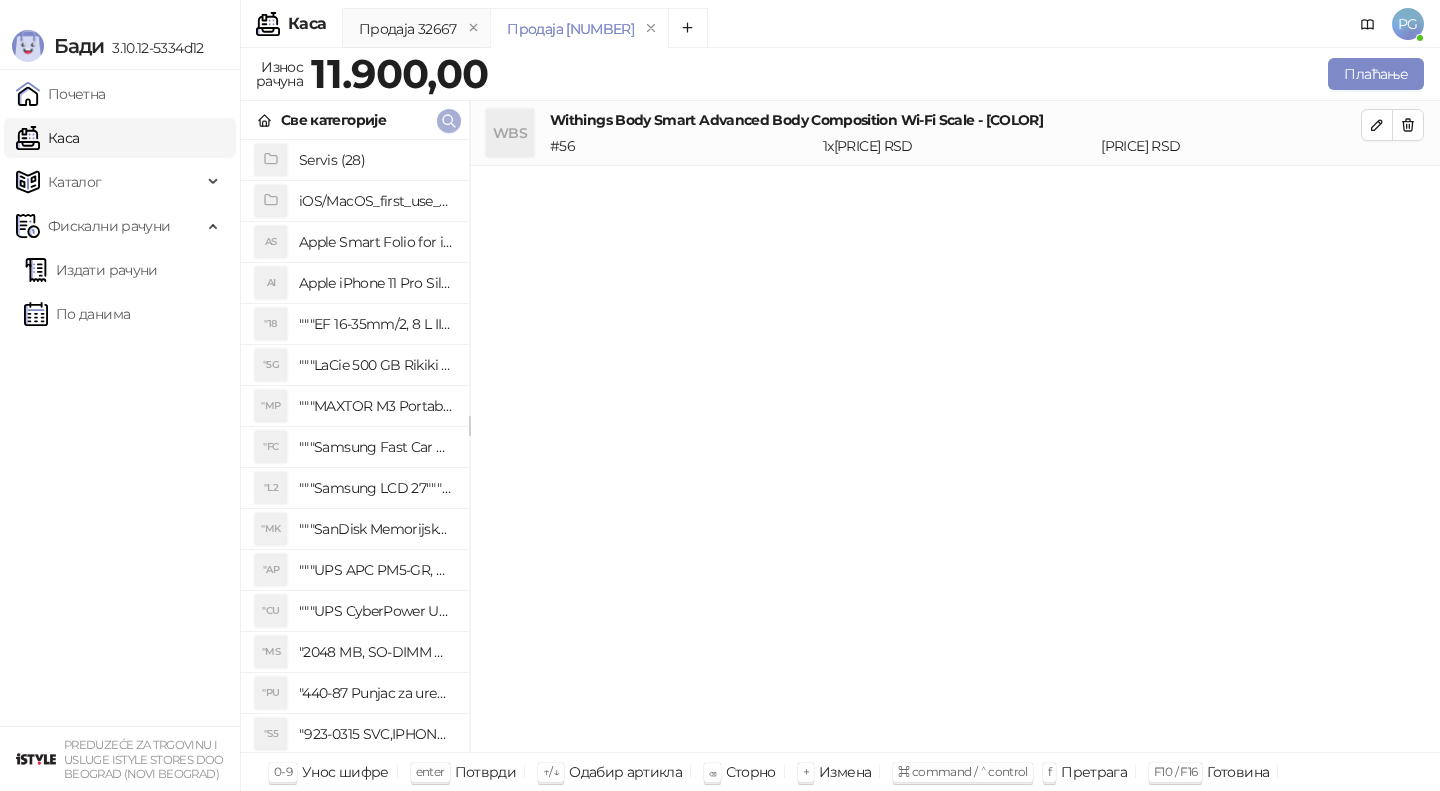 click 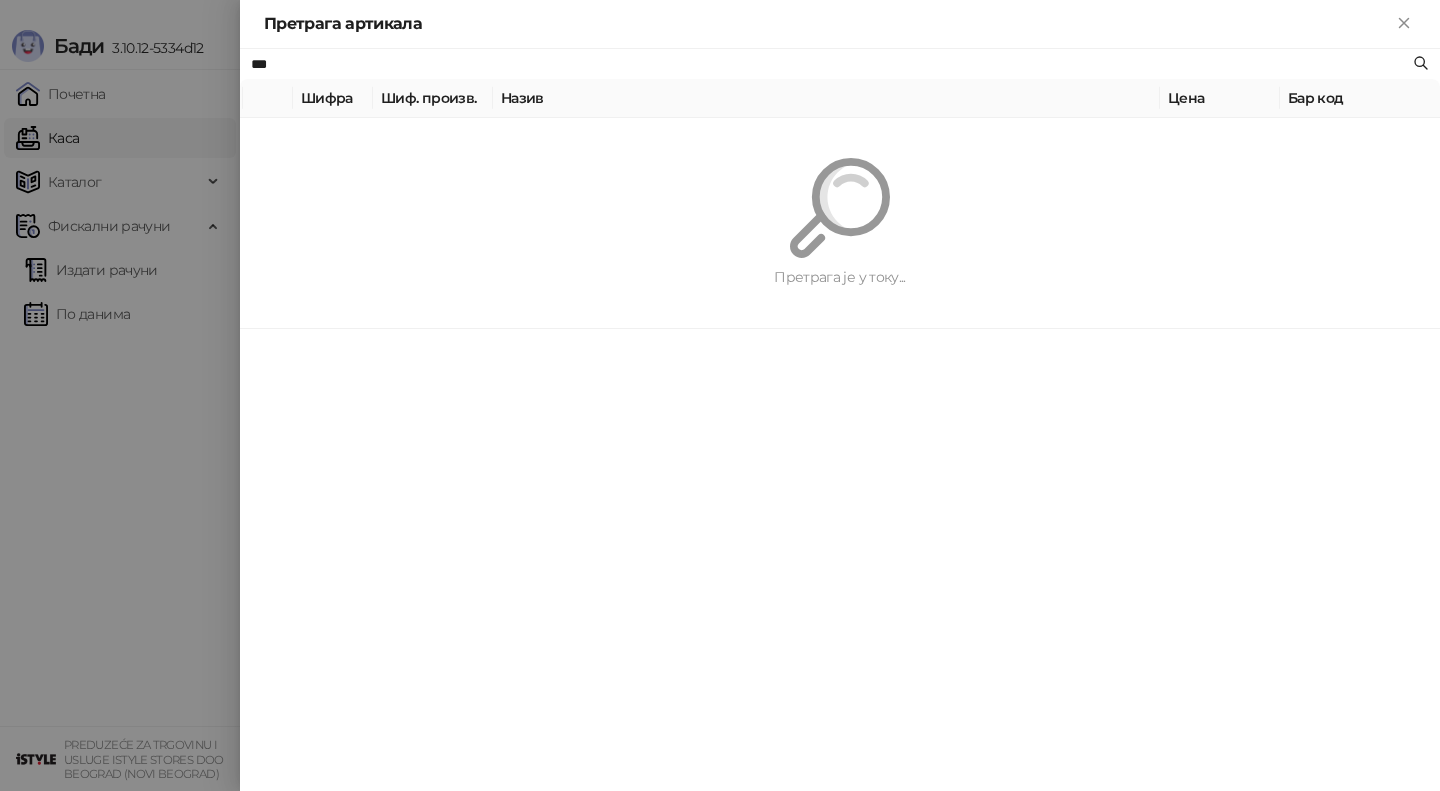type on "***" 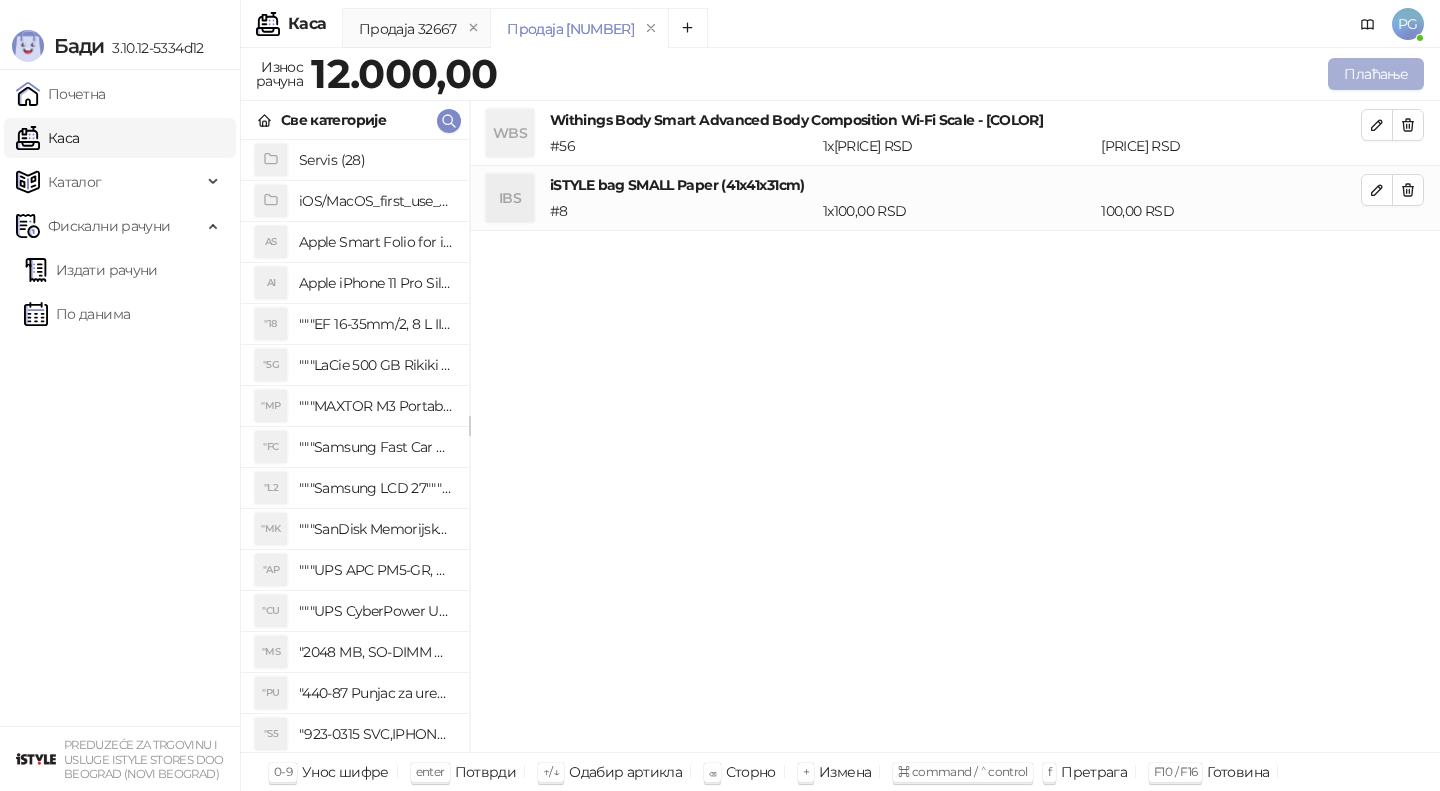 click on "Плаћање" at bounding box center [1376, 74] 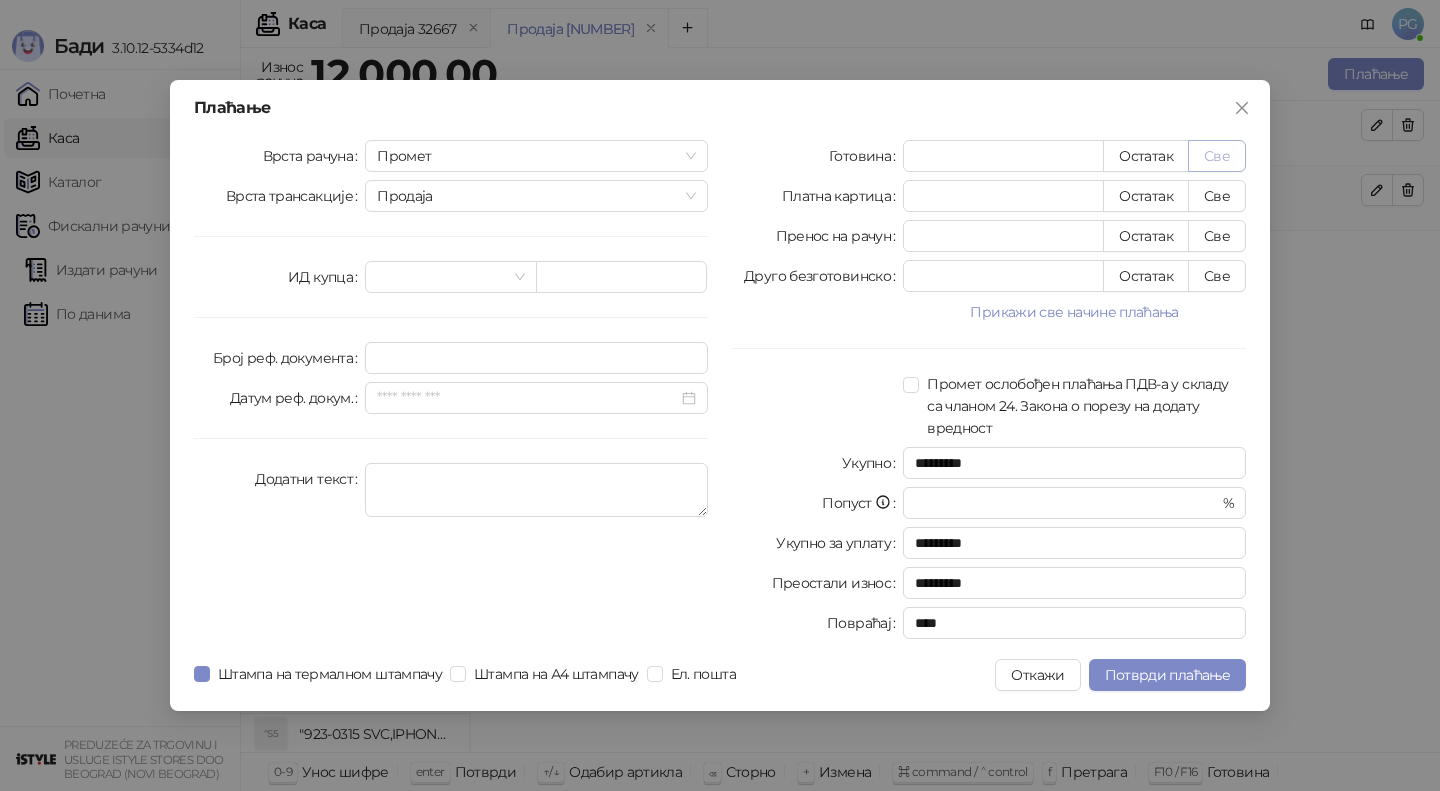 click on "Све" at bounding box center [1217, 156] 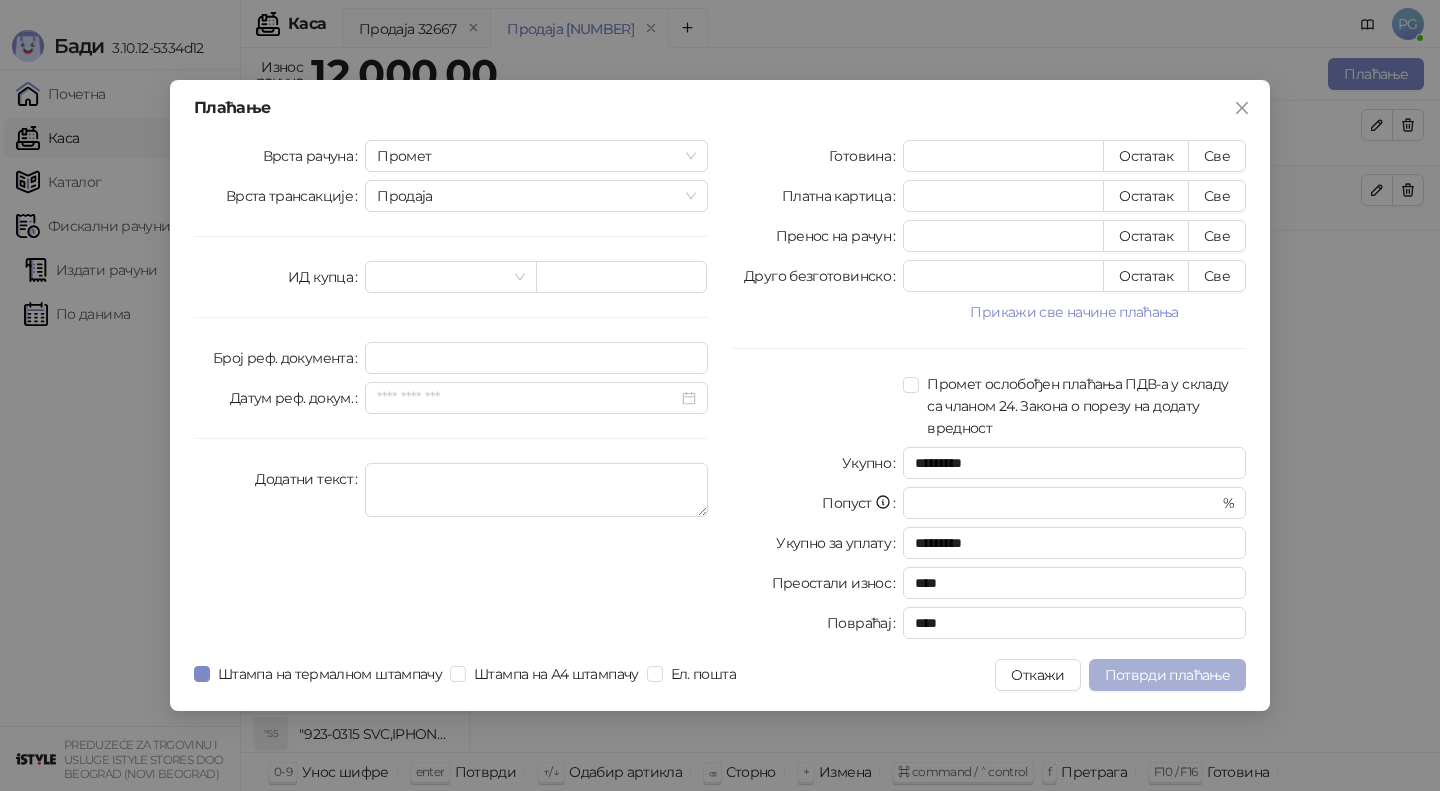 click on "Потврди плаћање" at bounding box center (1167, 675) 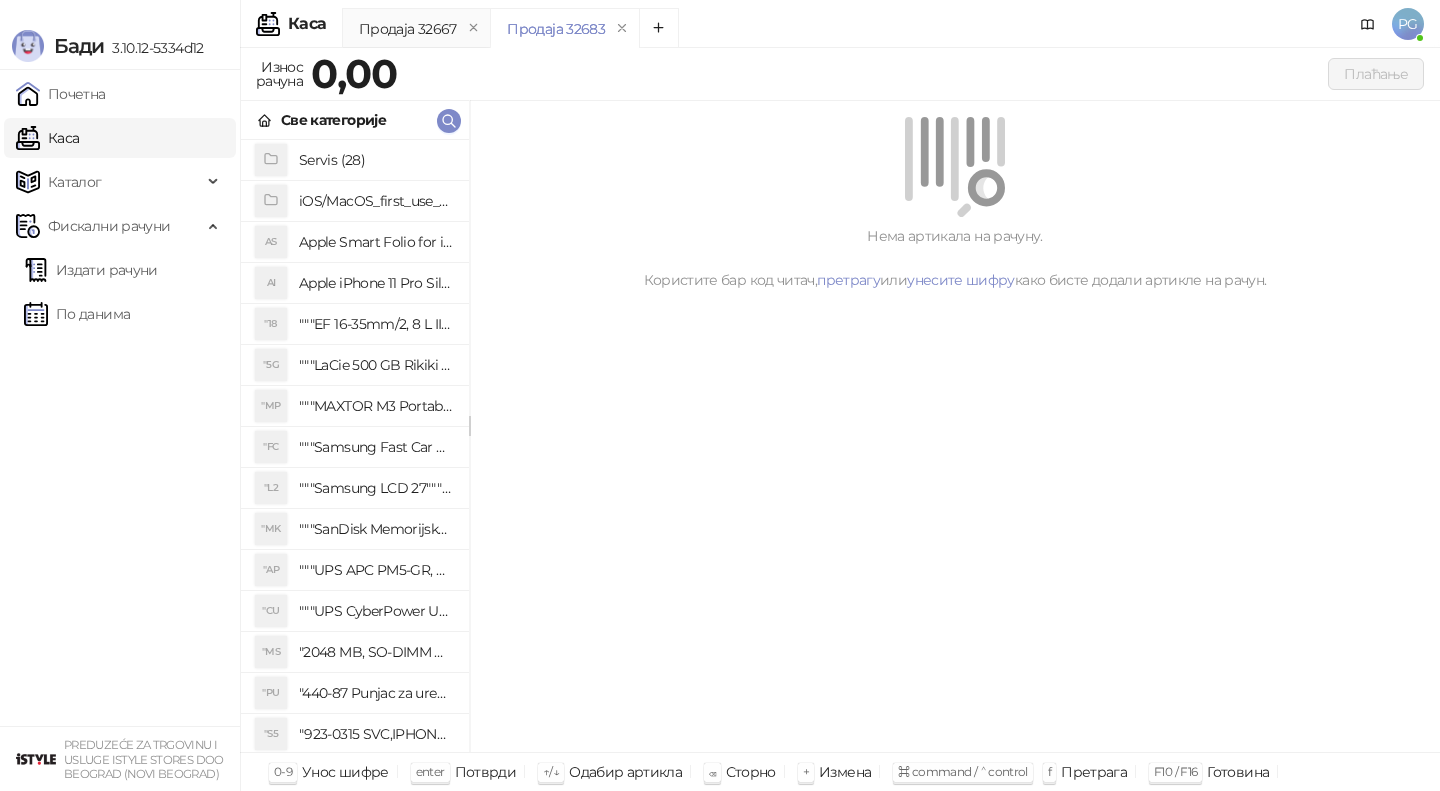 click on "Servis (28)" at bounding box center [355, 160] 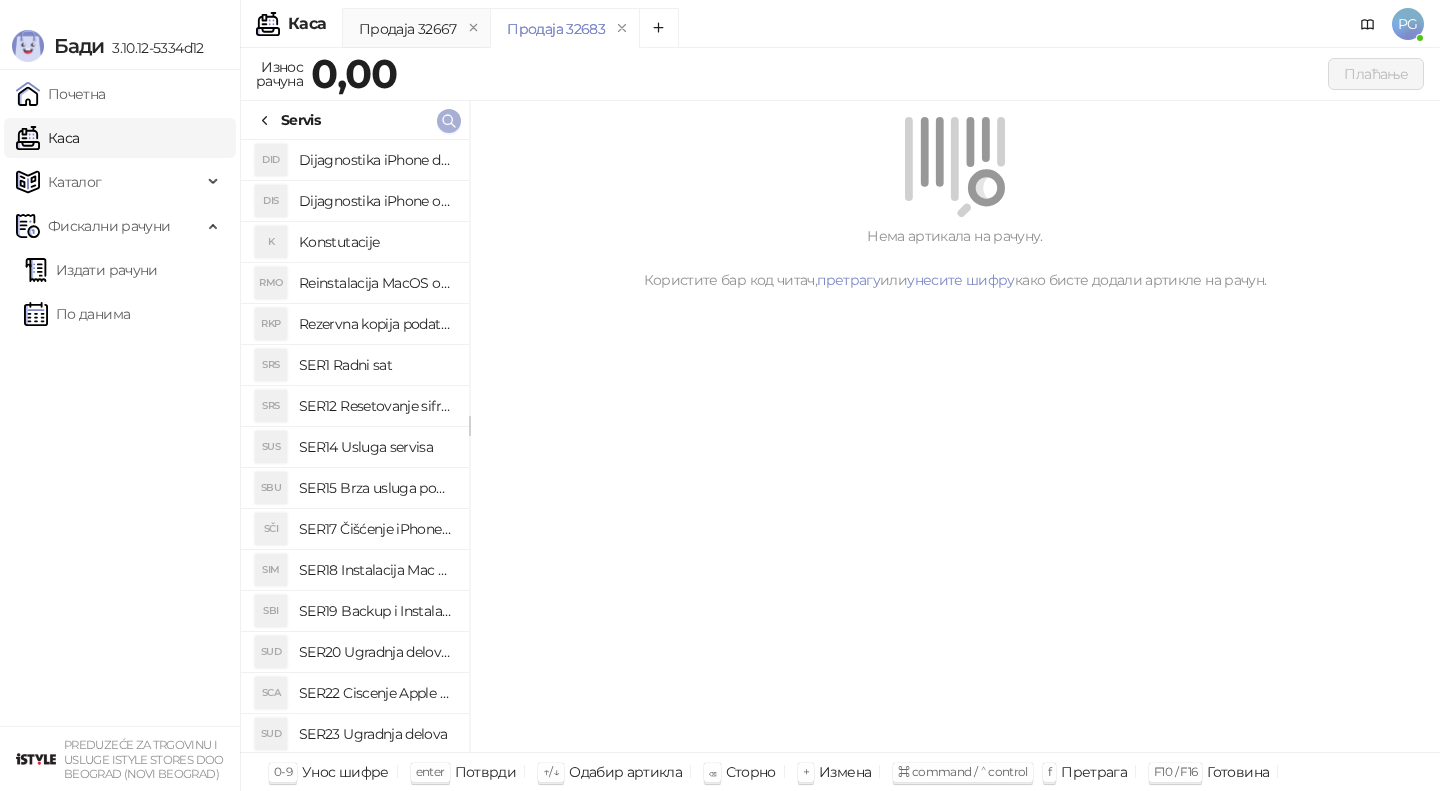 click 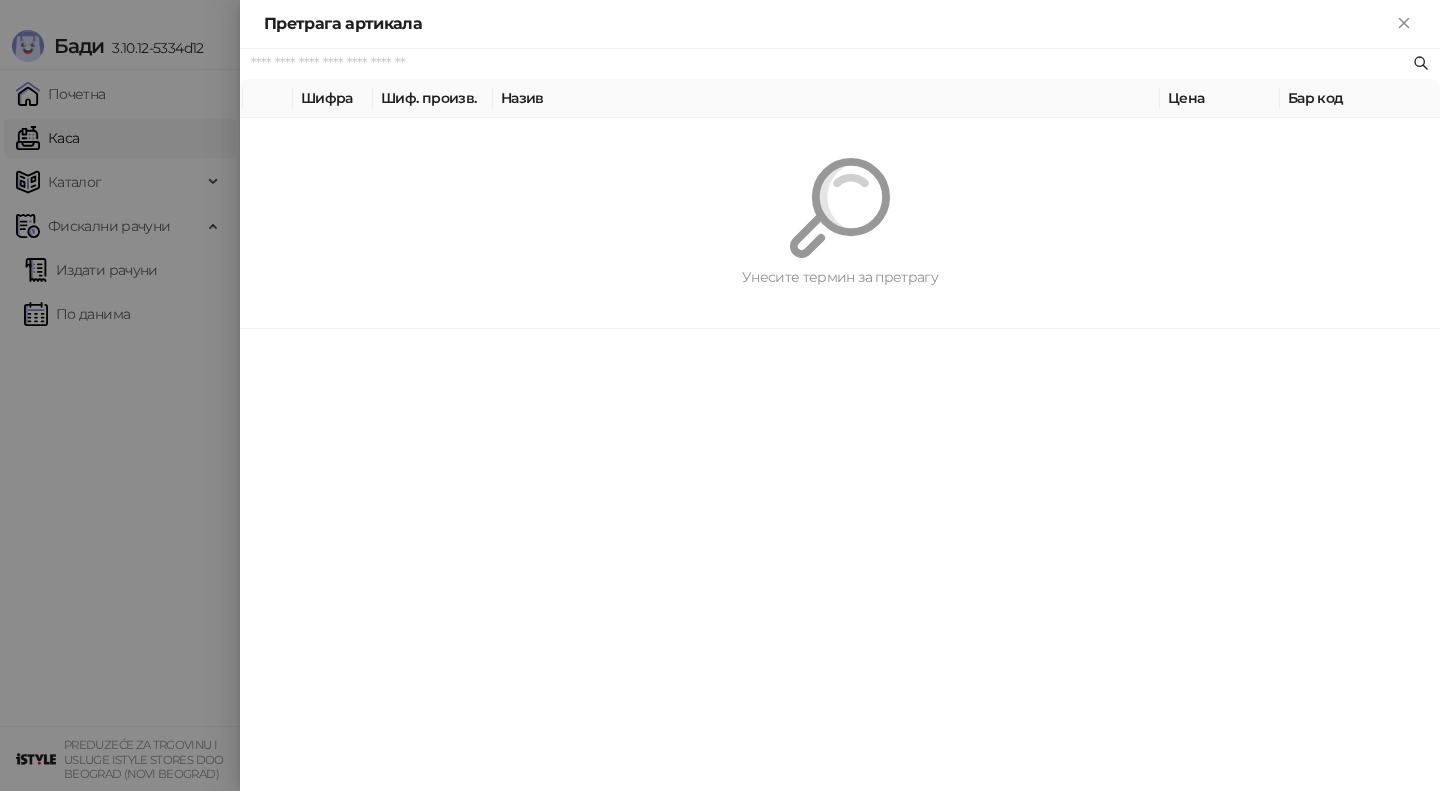 paste on "*********" 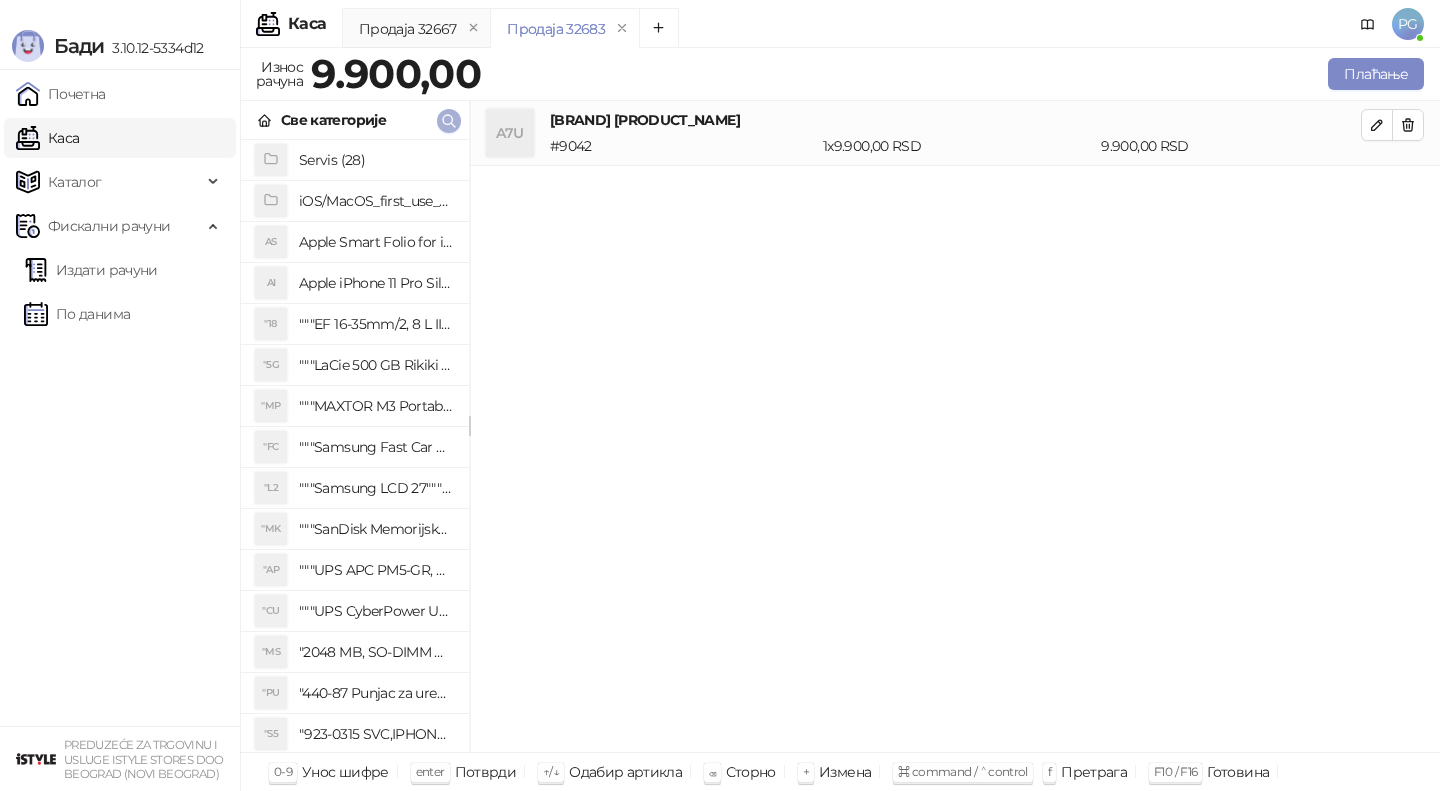 click 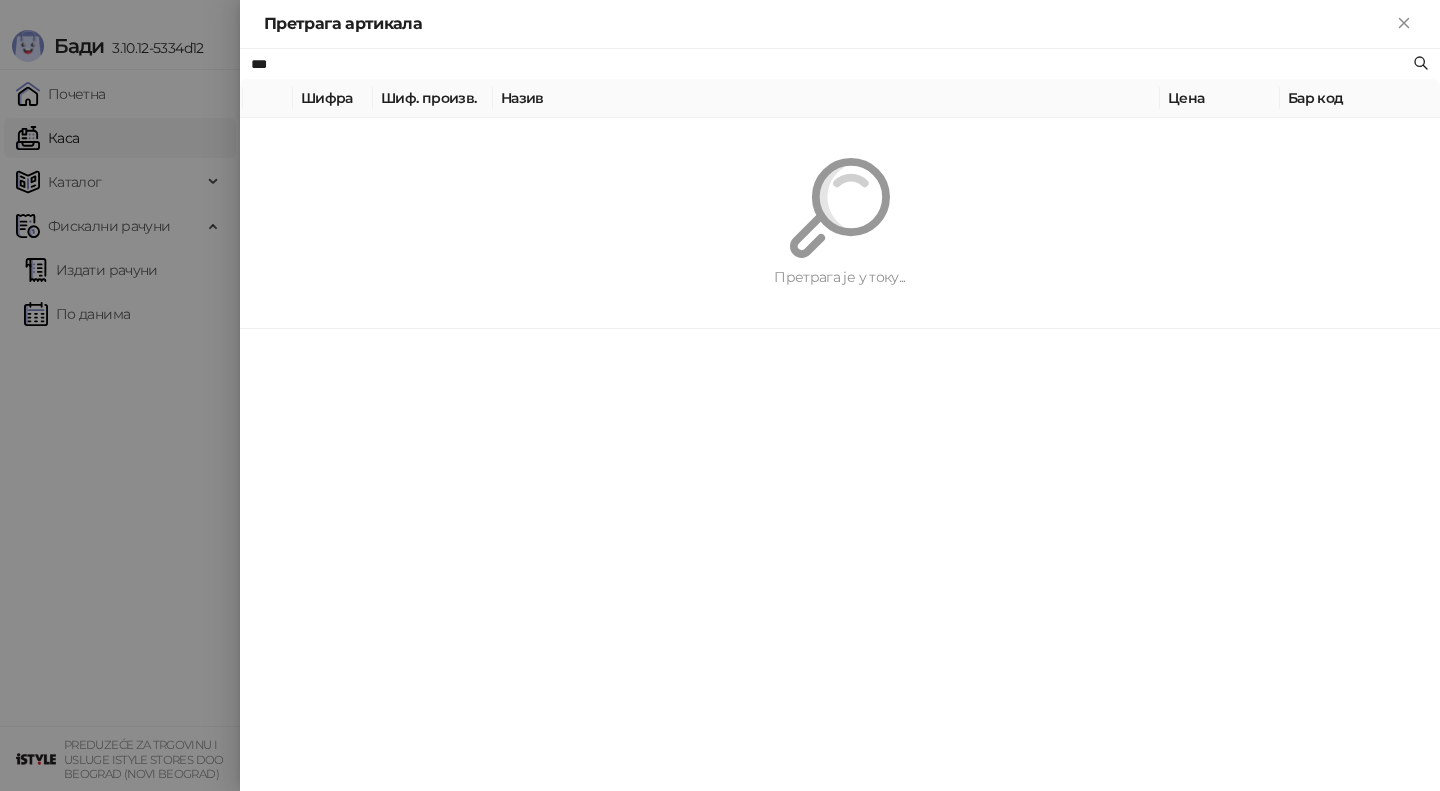 type on "***" 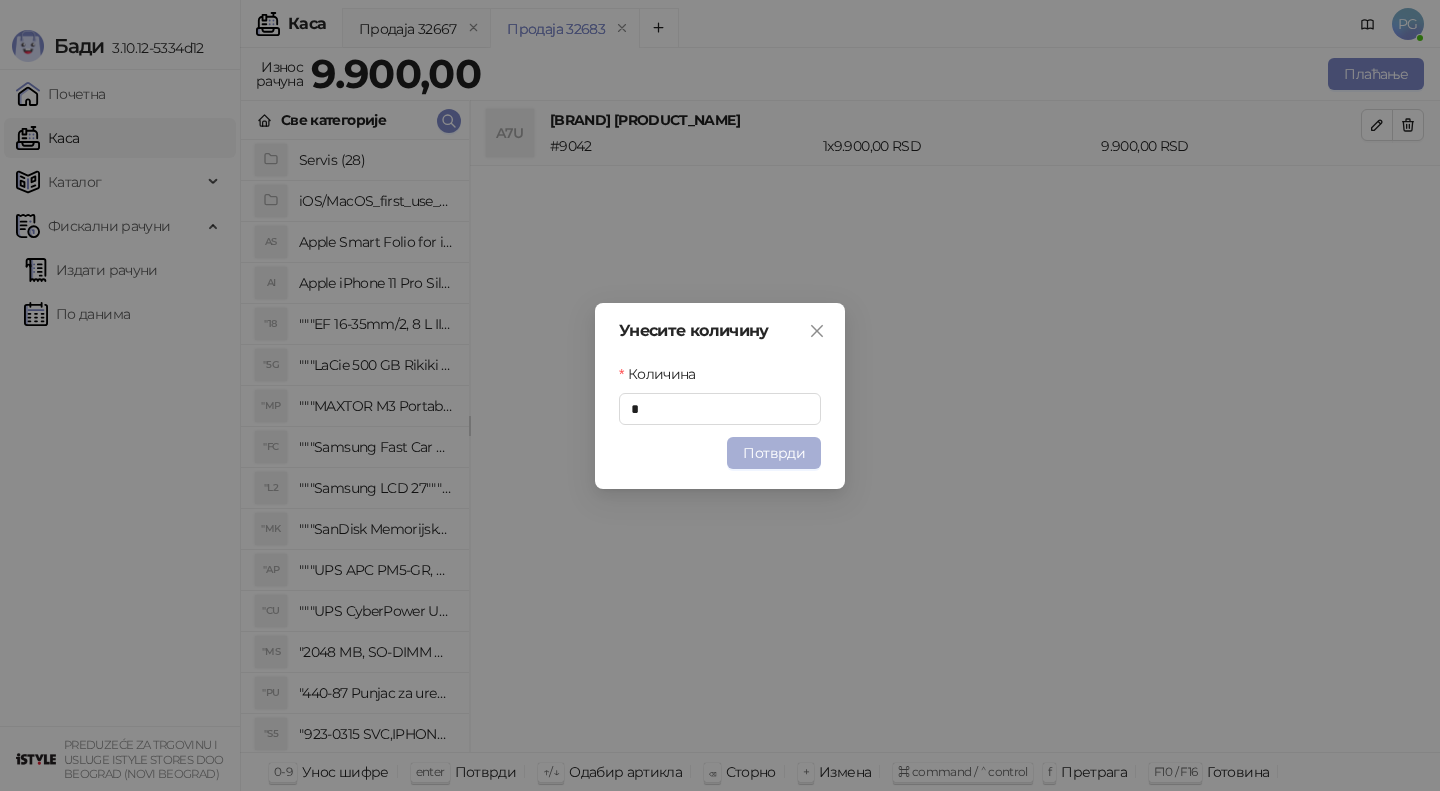 click on "Потврди" at bounding box center [774, 453] 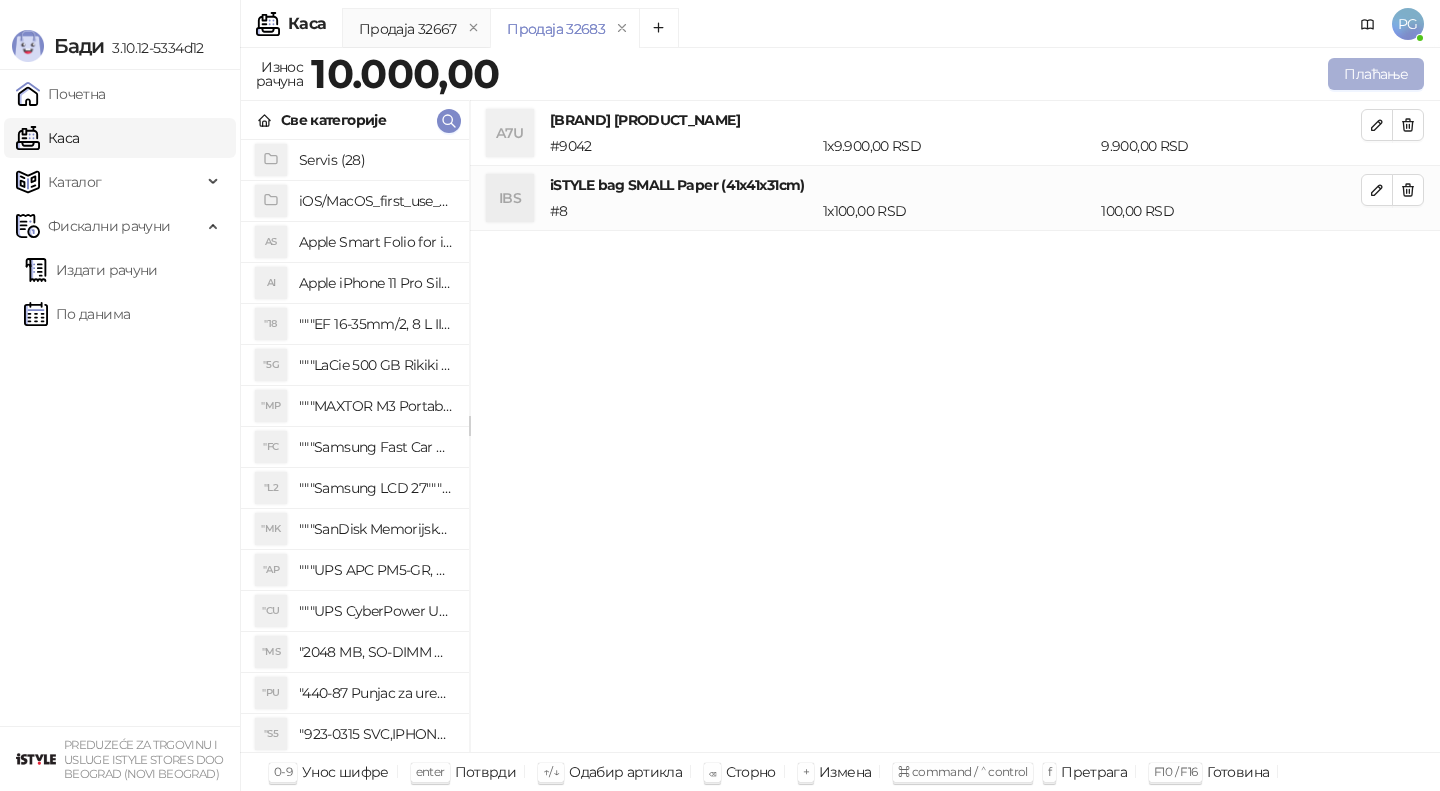 click on "Плаћање" at bounding box center (1376, 74) 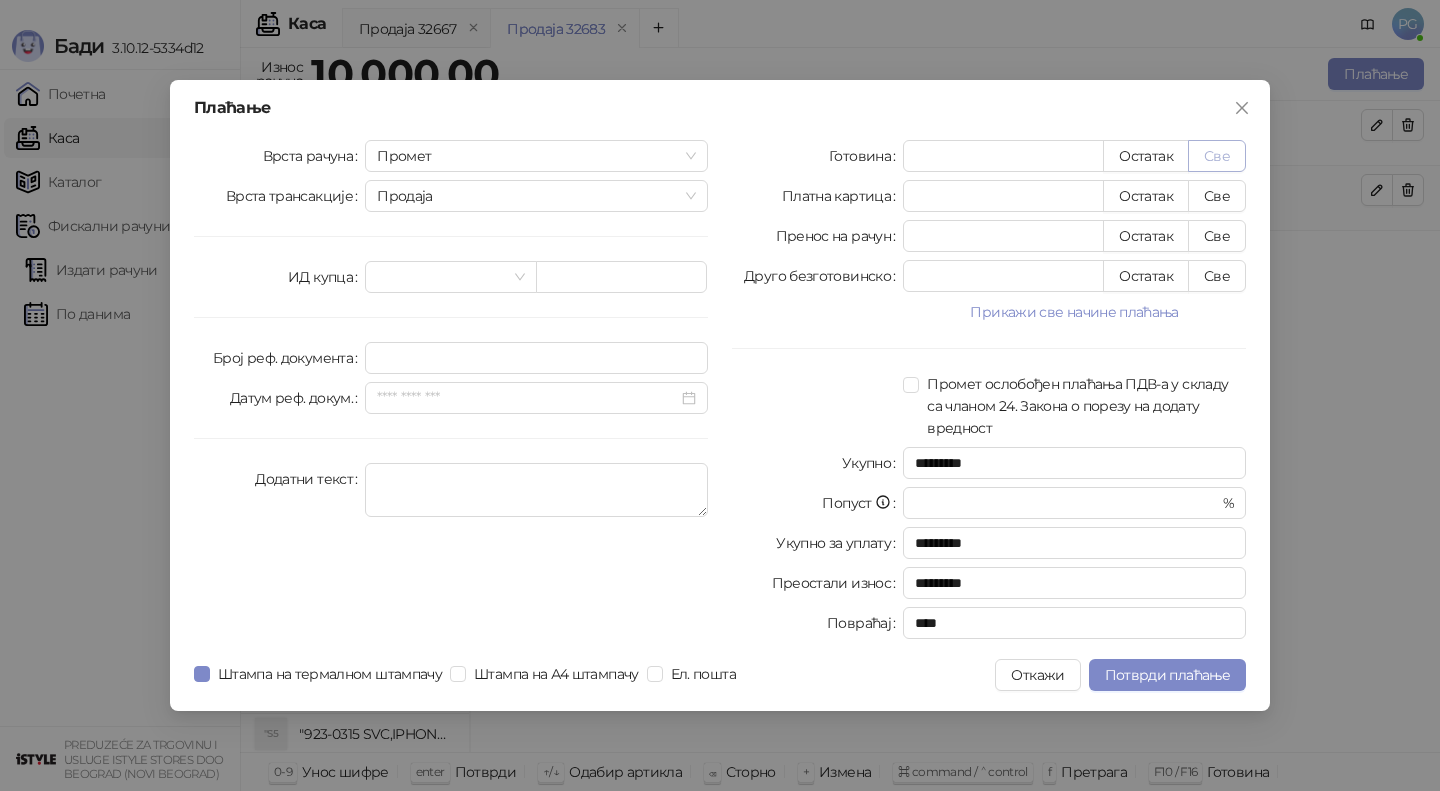 click on "Све" at bounding box center (1217, 156) 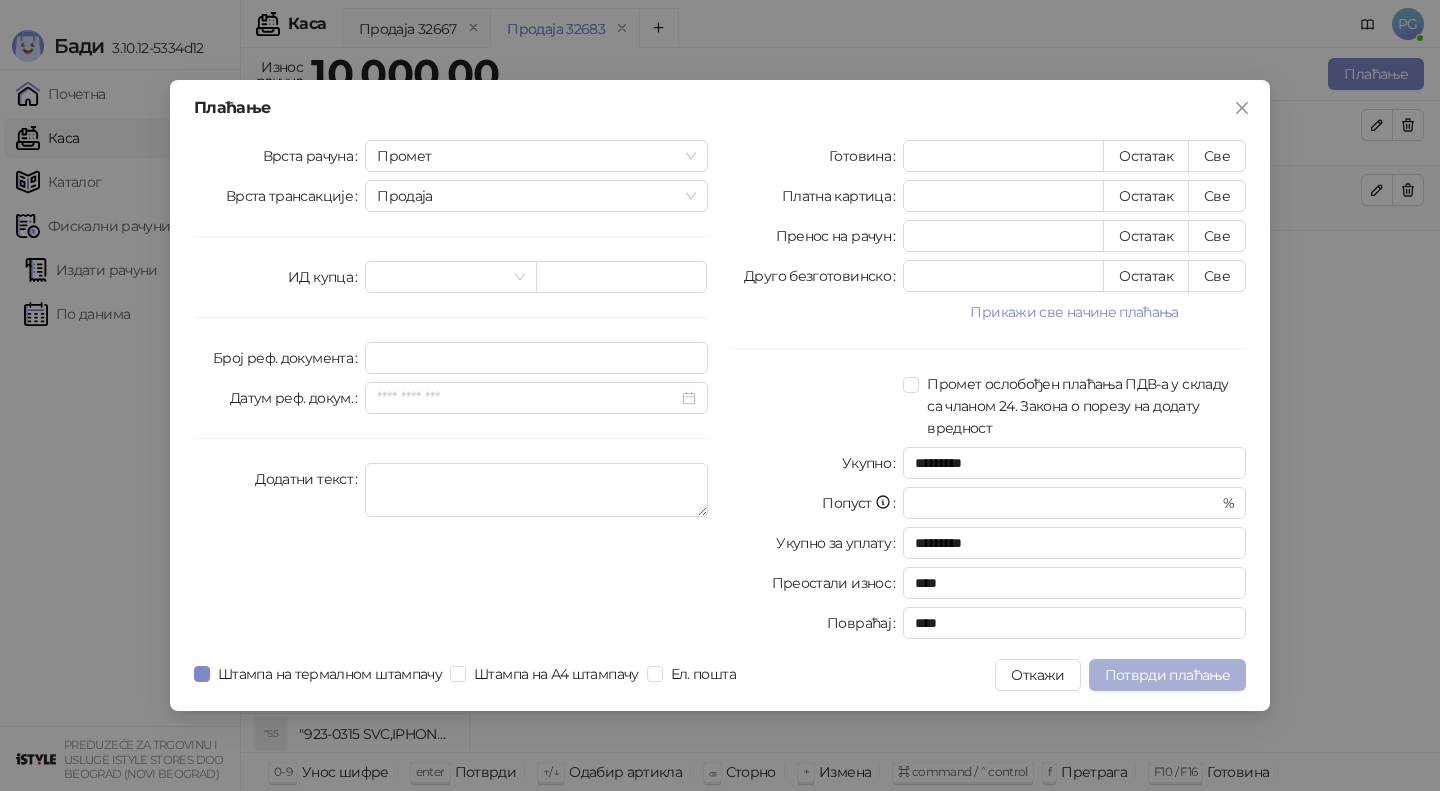 click on "Потврди плаћање" at bounding box center [1167, 675] 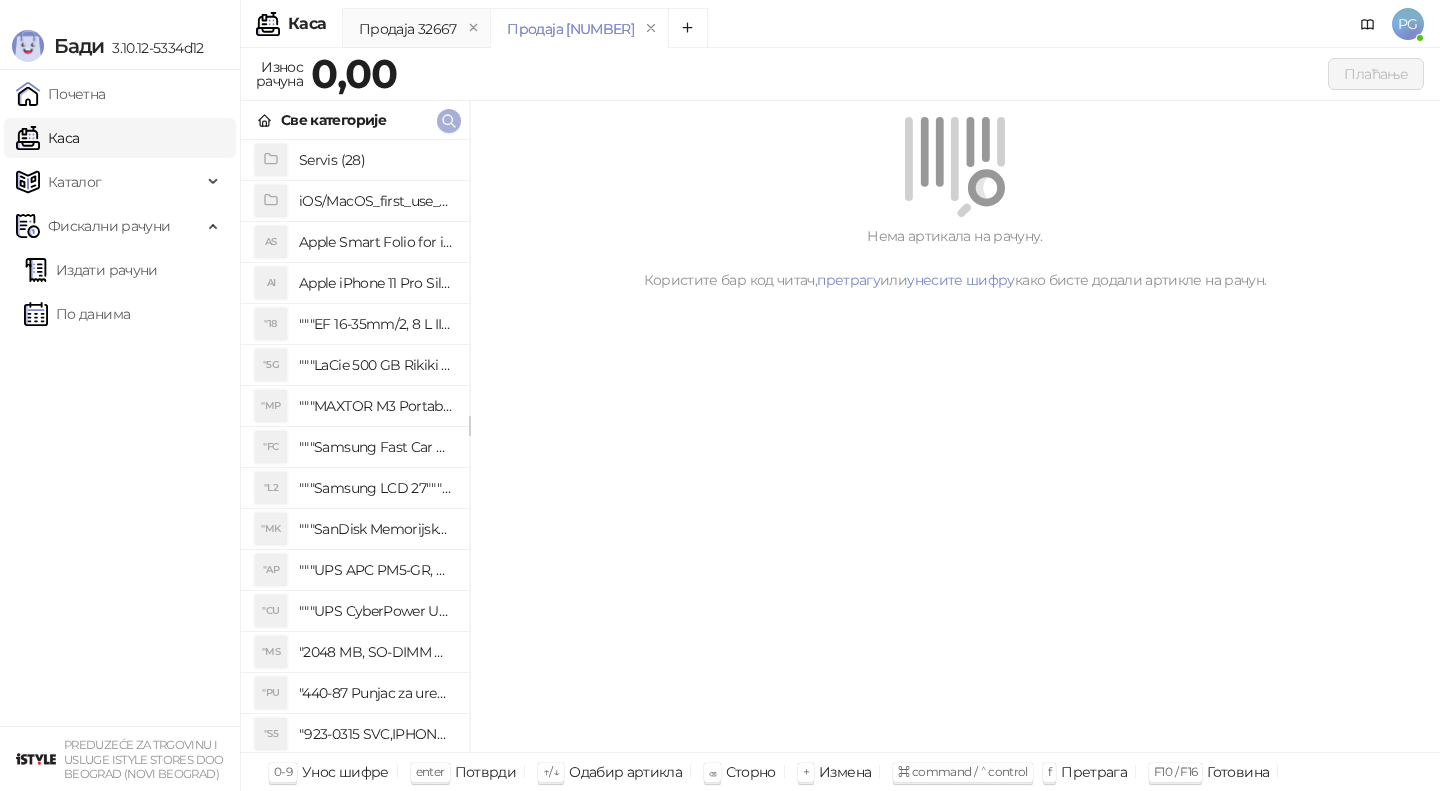 click 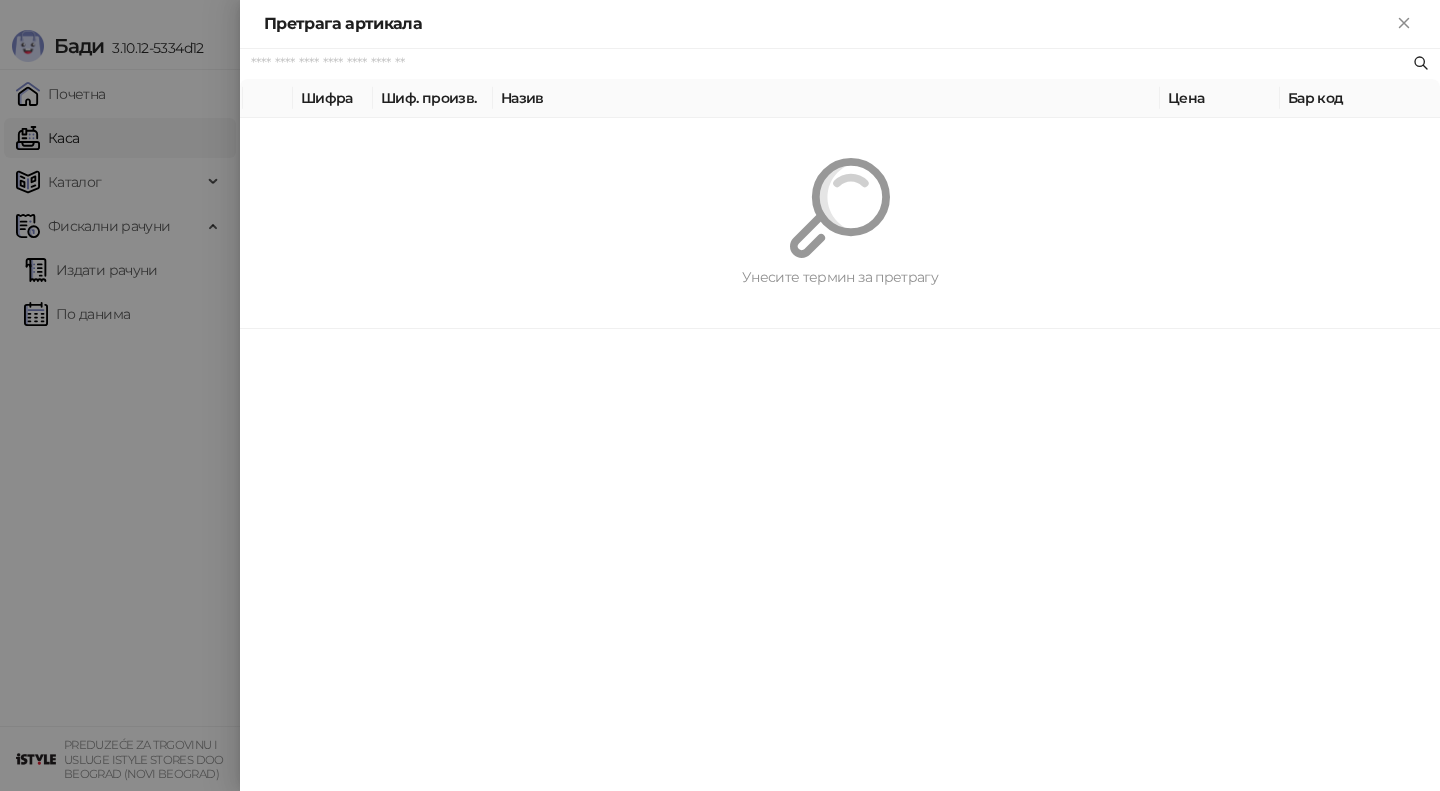 paste on "*********" 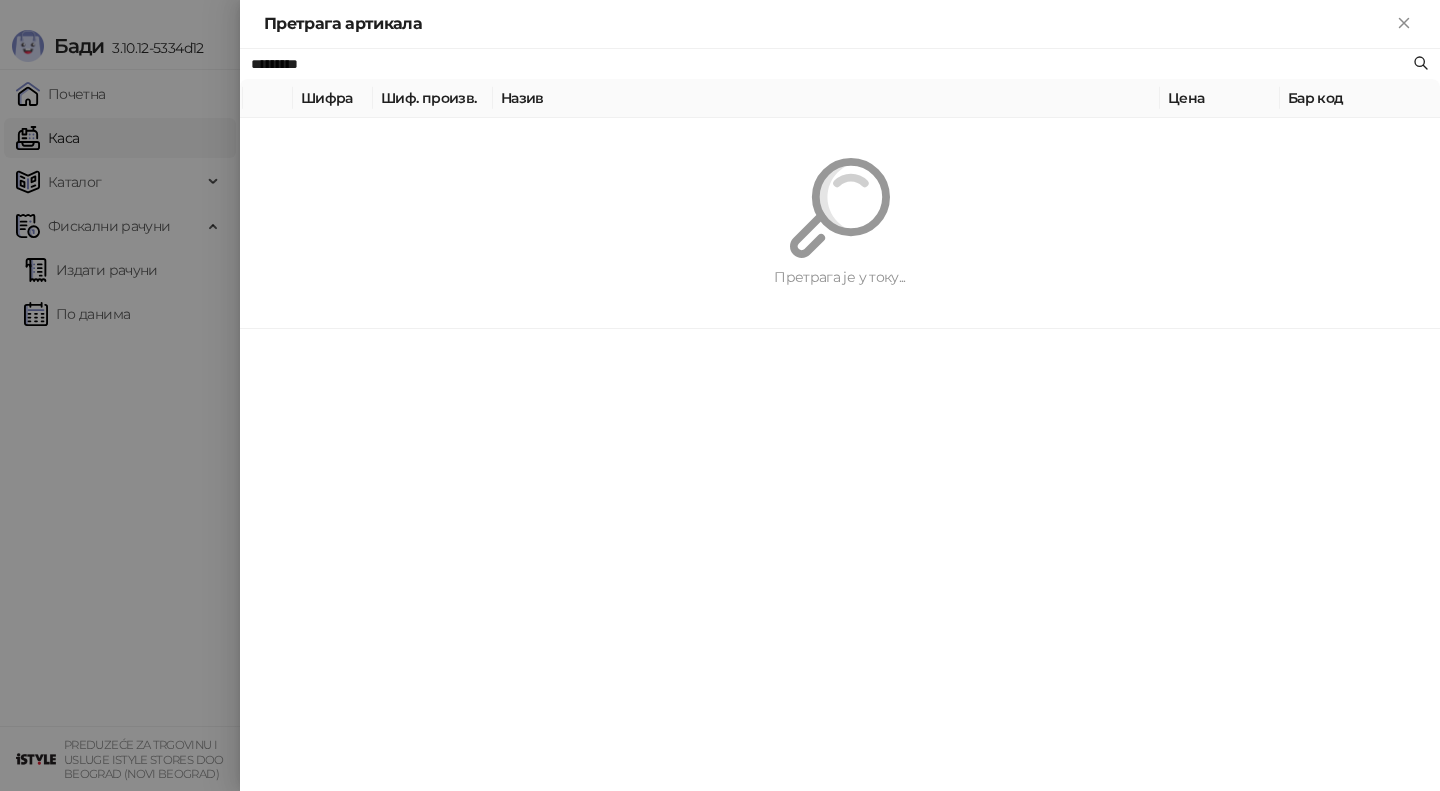 type on "*********" 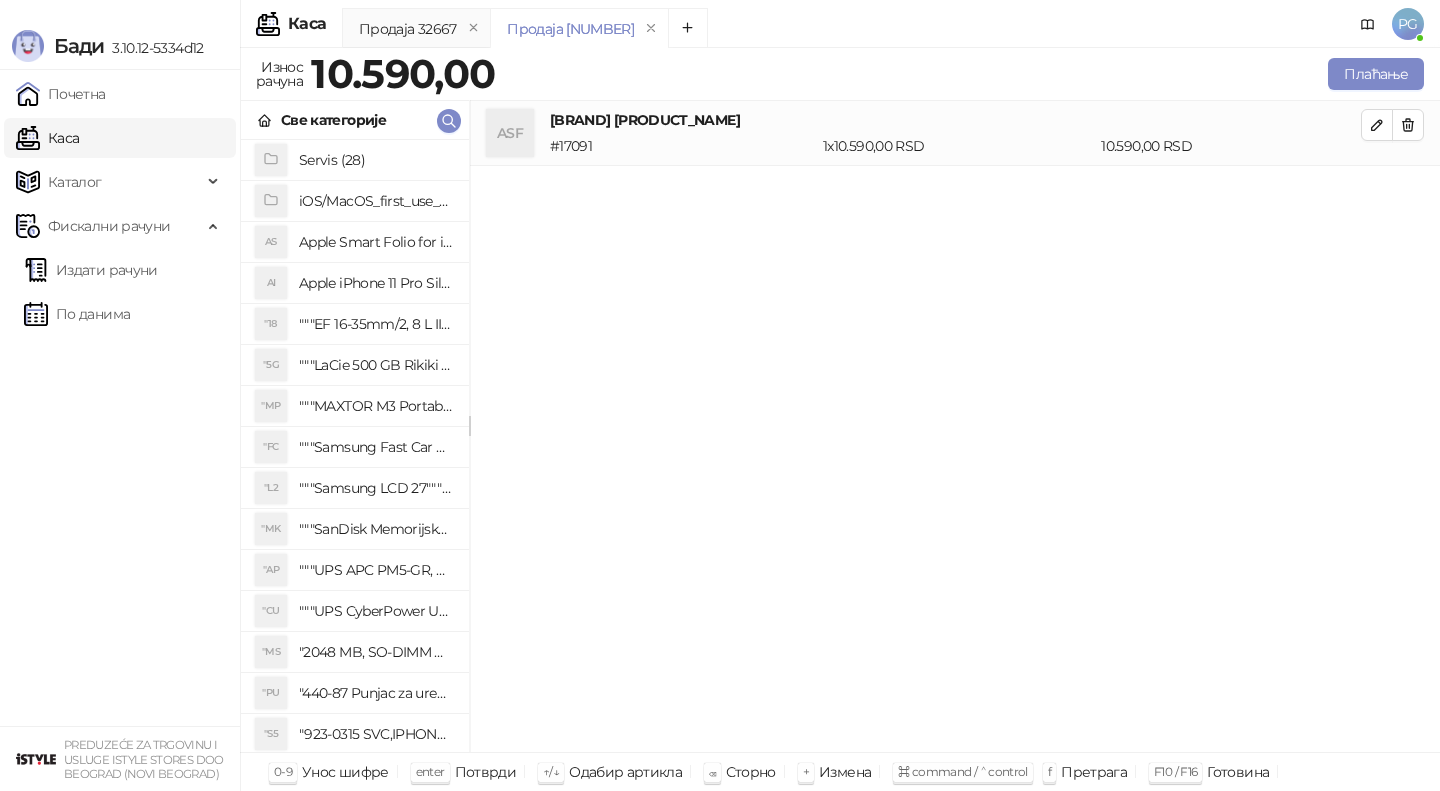 click on "Плаћање" at bounding box center [963, 74] 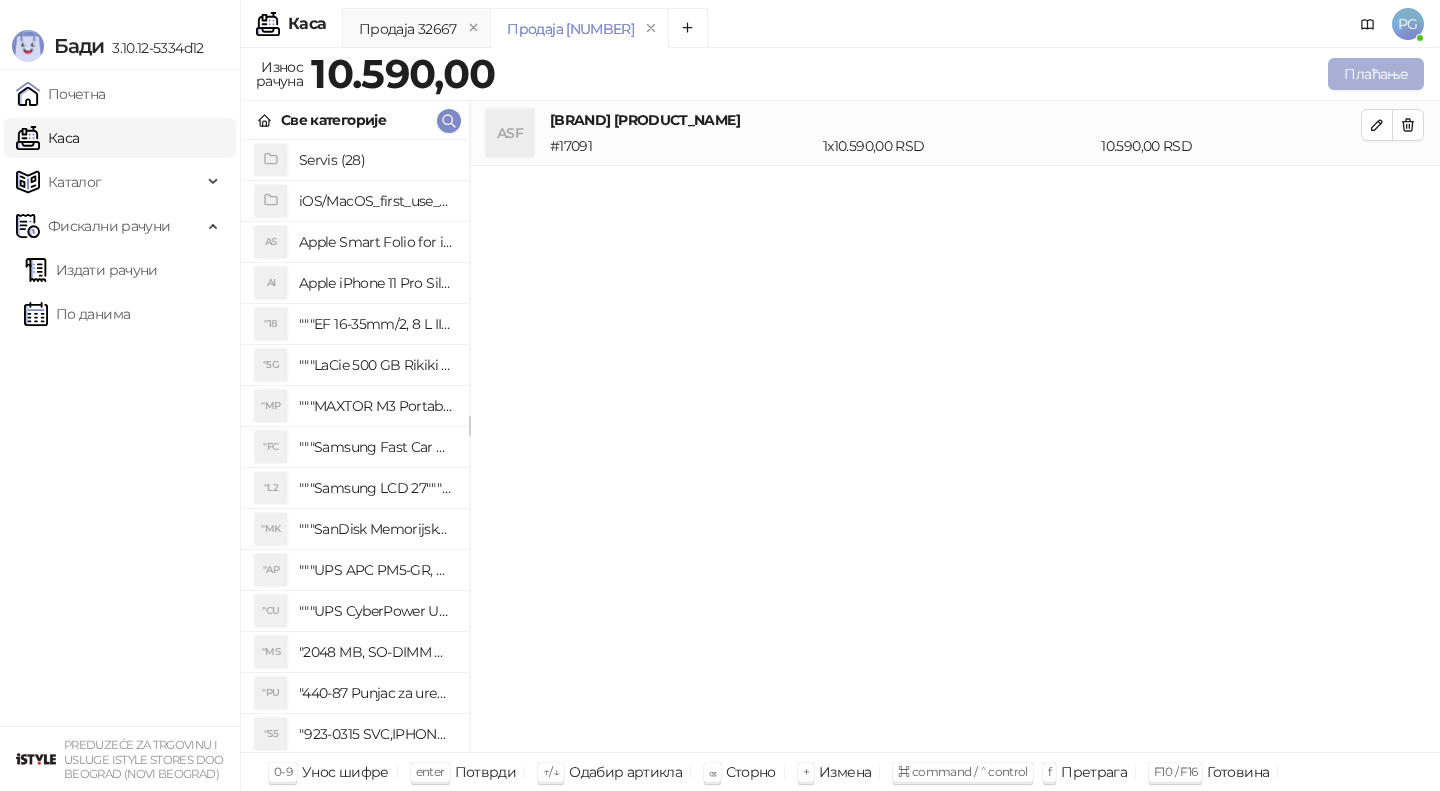 click on "Плаћање" at bounding box center [1376, 74] 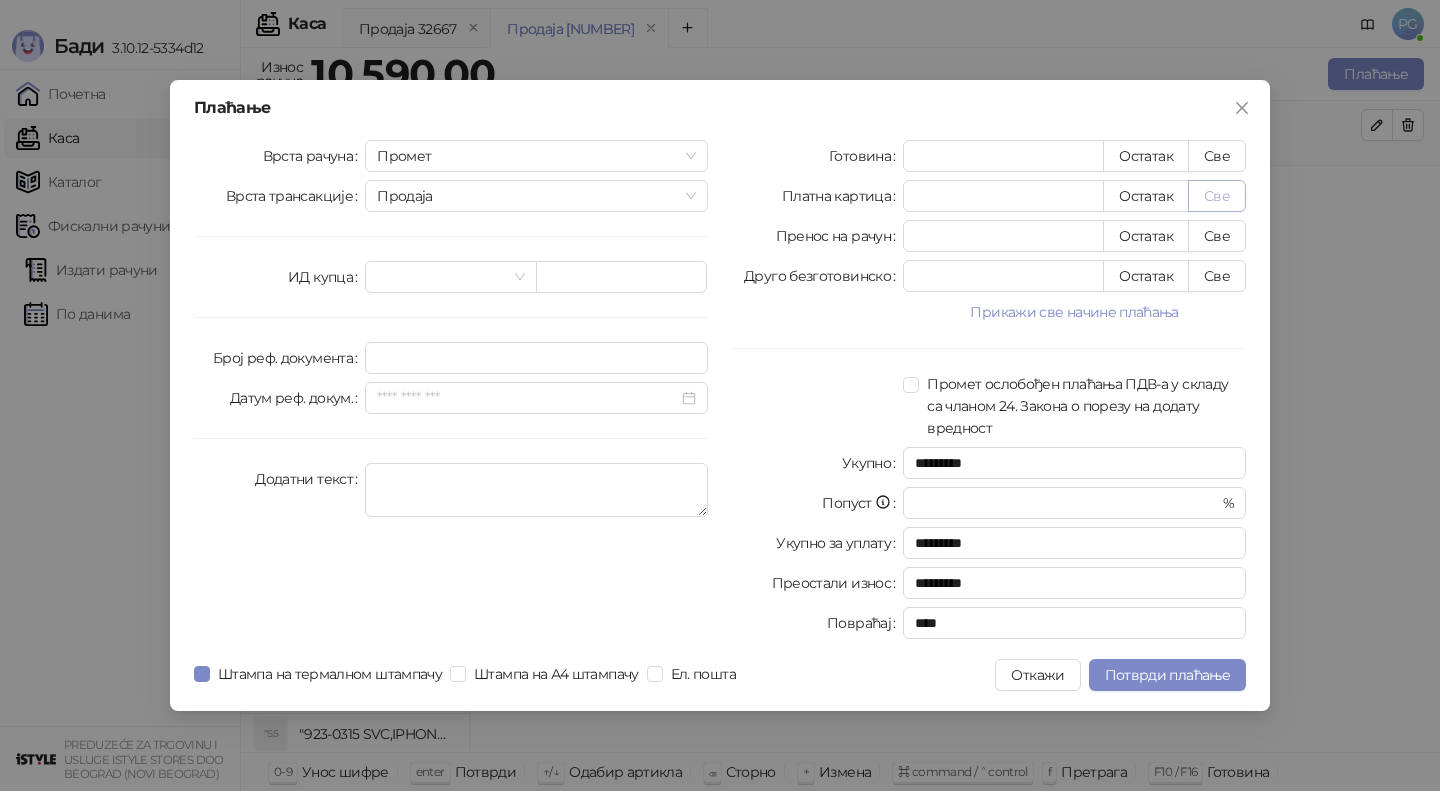 click on "Све" at bounding box center (1217, 196) 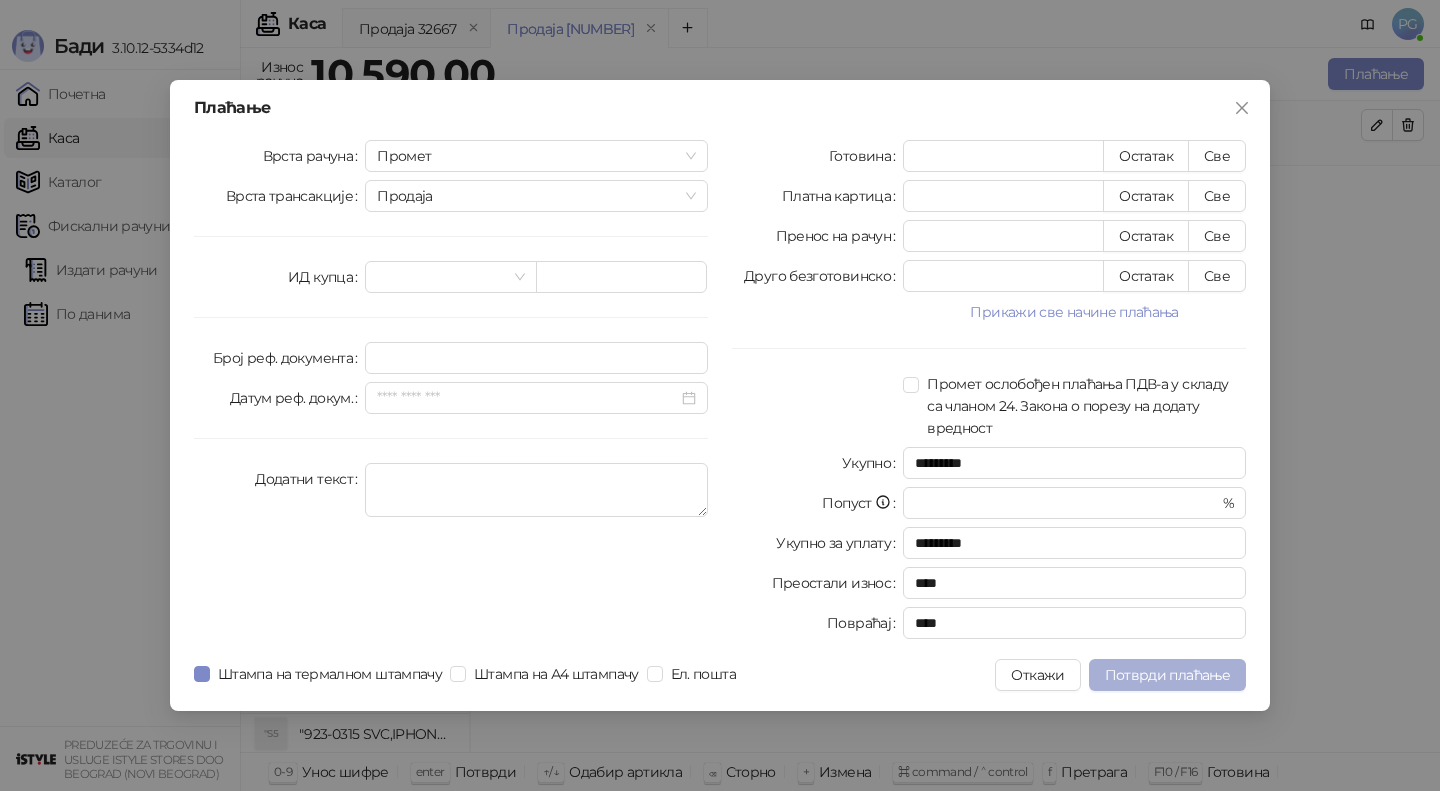 click on "Потврди плаћање" at bounding box center (1167, 675) 